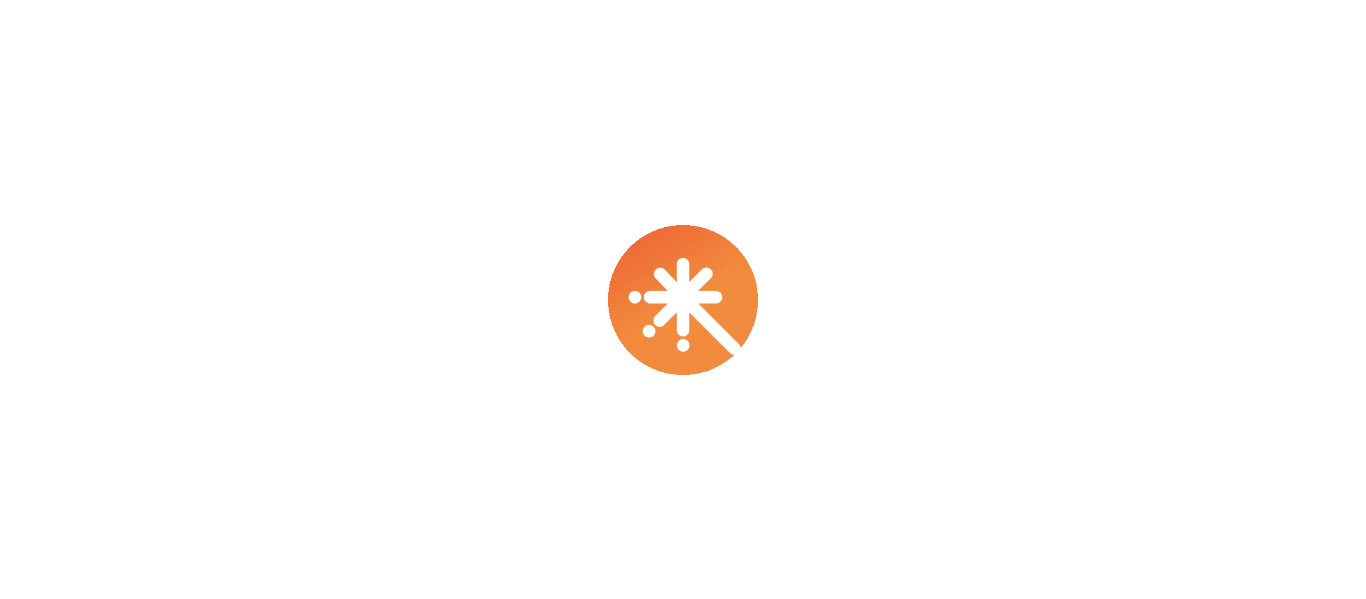 scroll, scrollTop: 0, scrollLeft: 0, axis: both 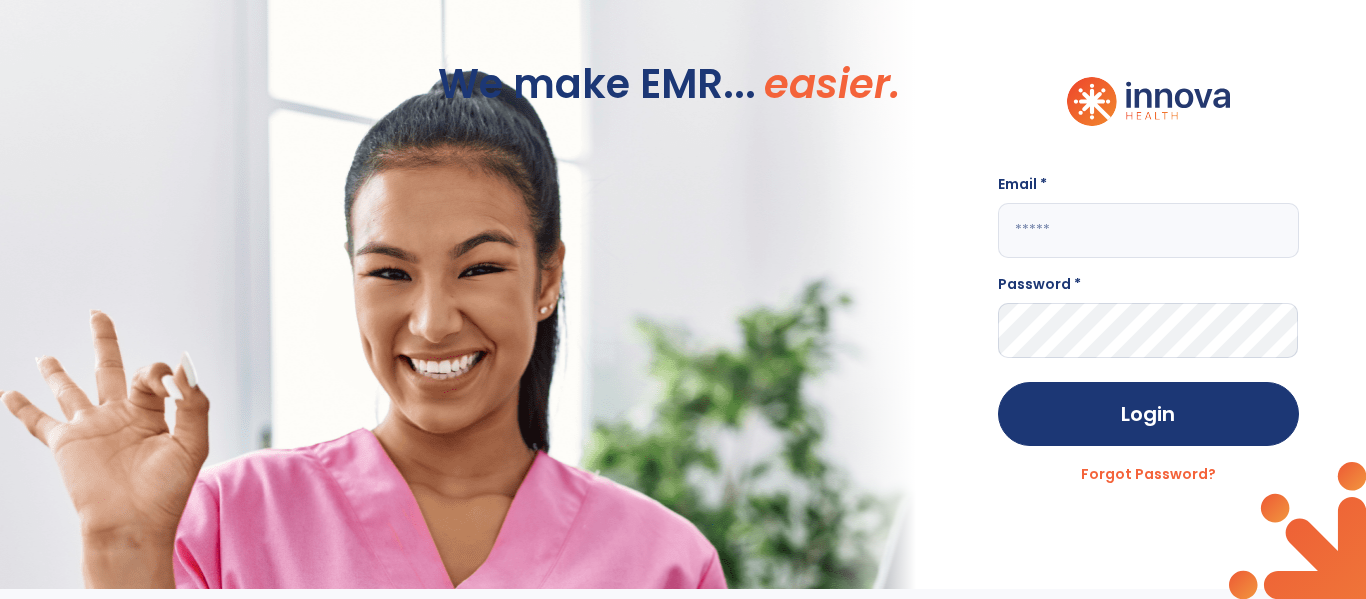 click 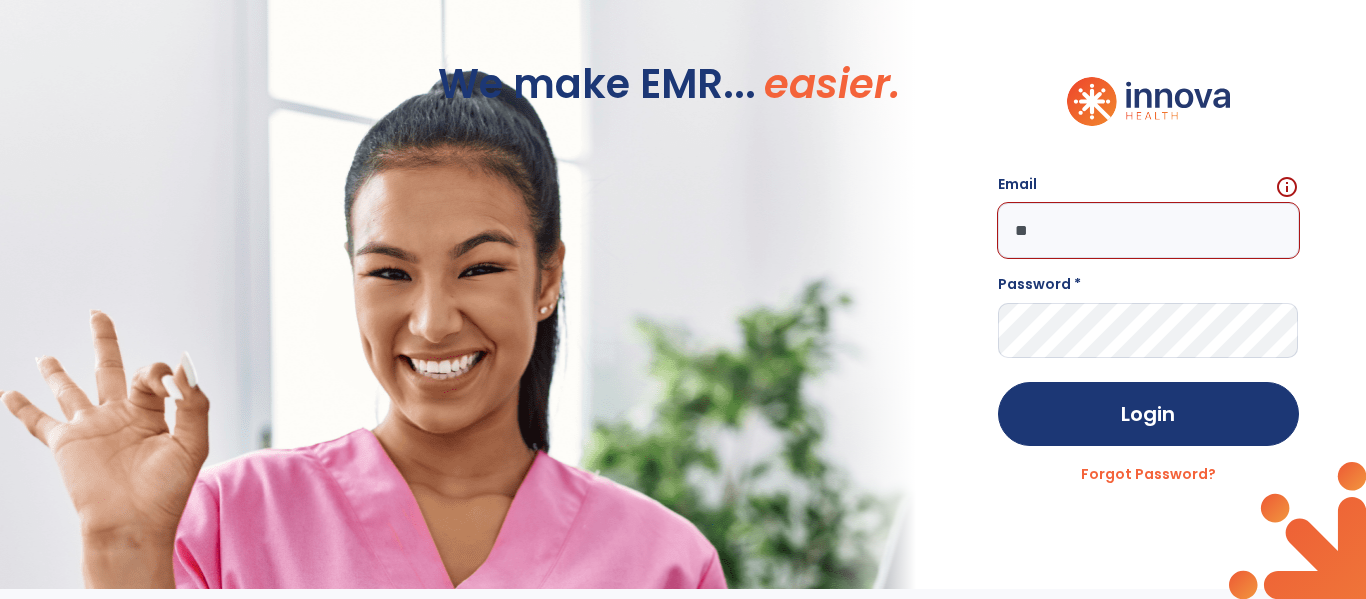 type on "*" 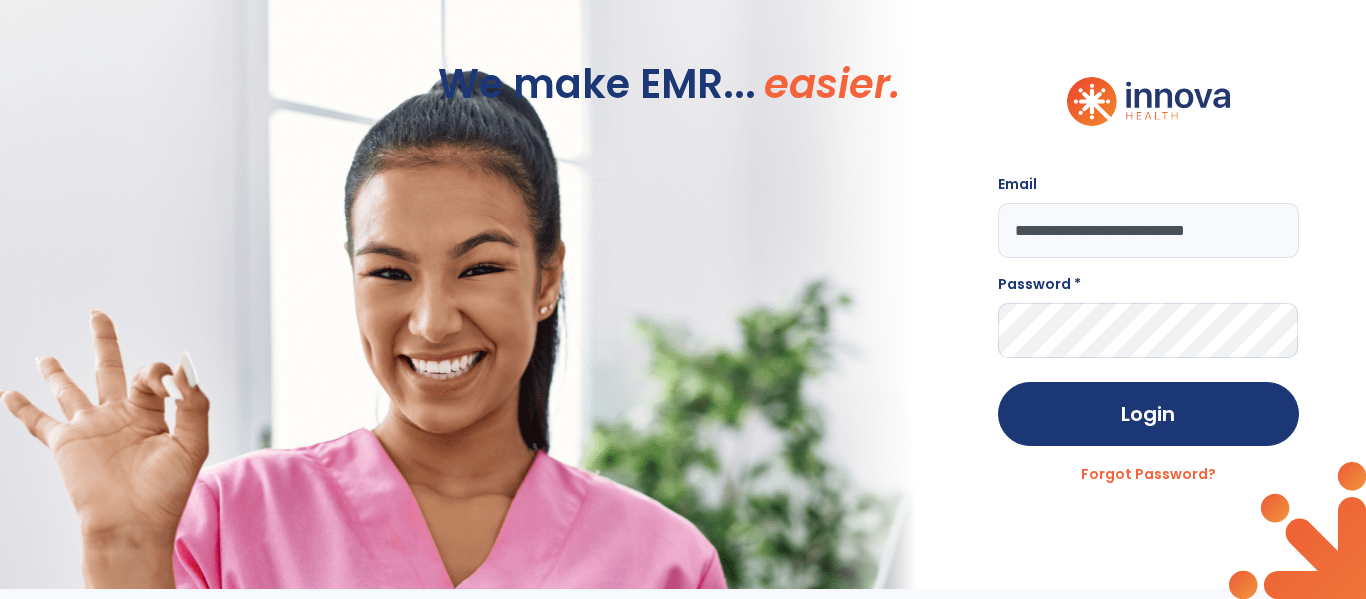 scroll, scrollTop: 0, scrollLeft: 5, axis: horizontal 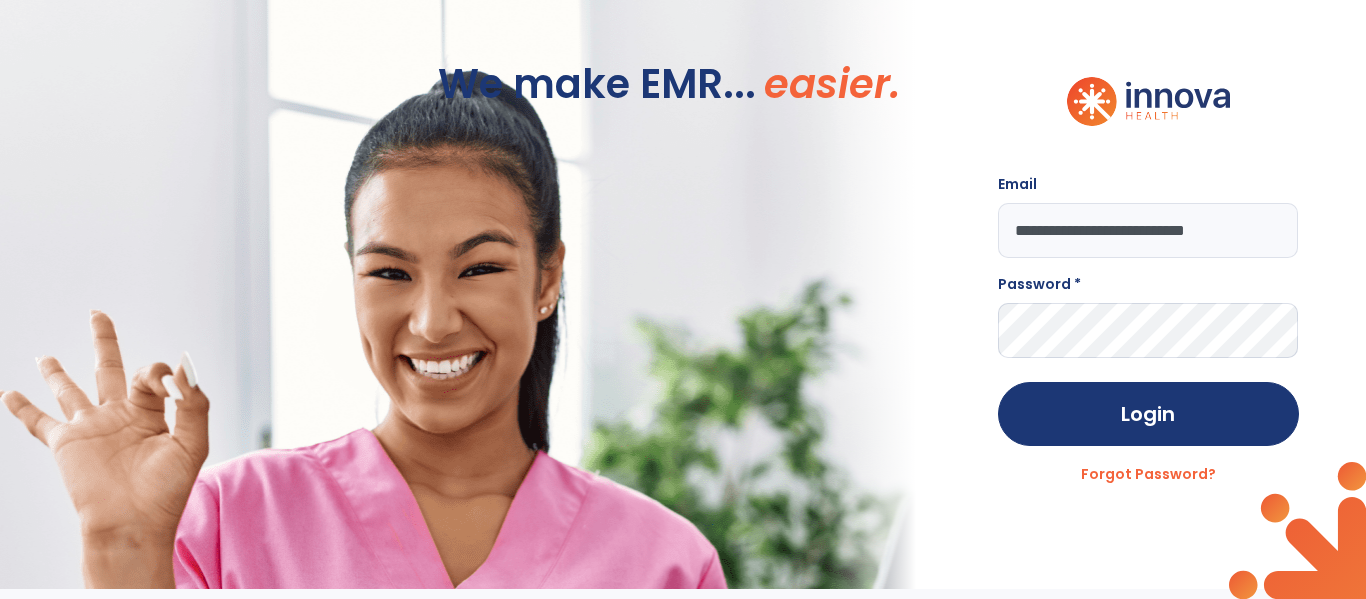 type on "**********" 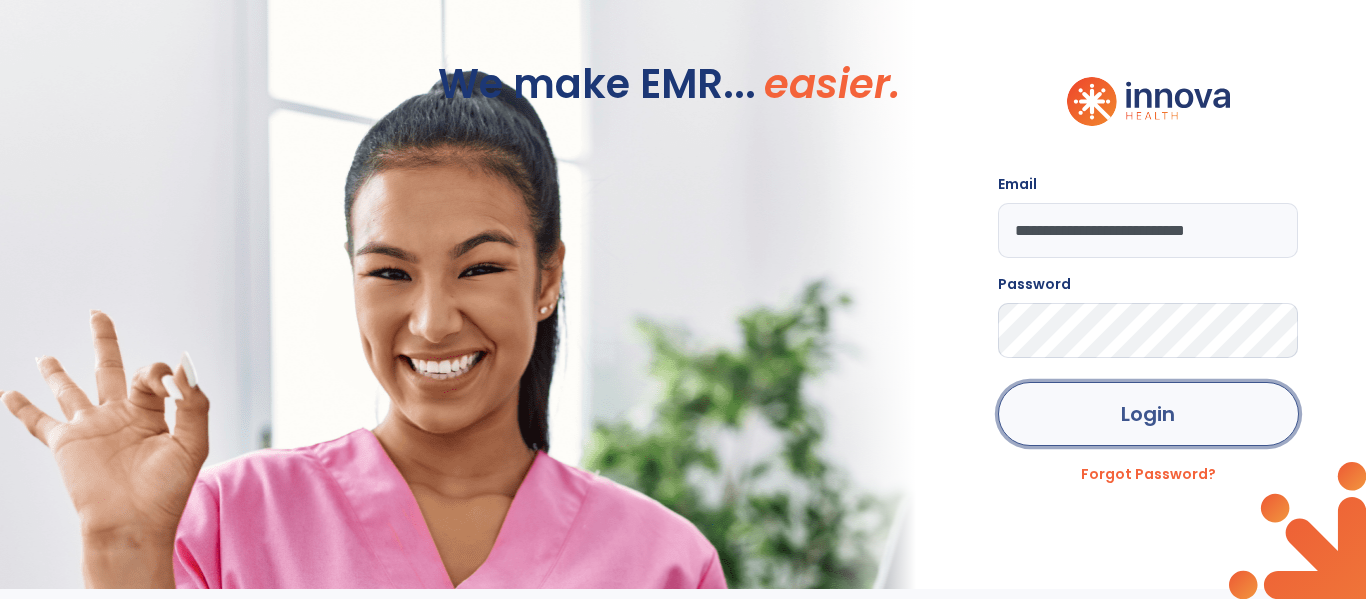 click on "Login" 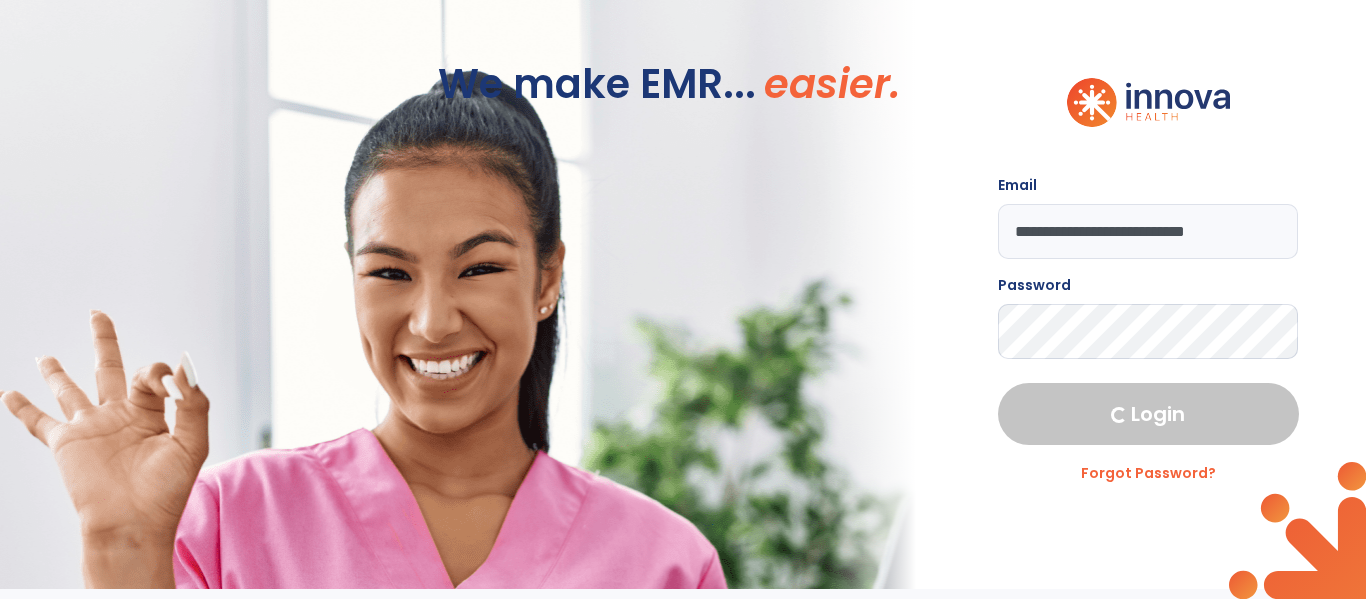 select on "****" 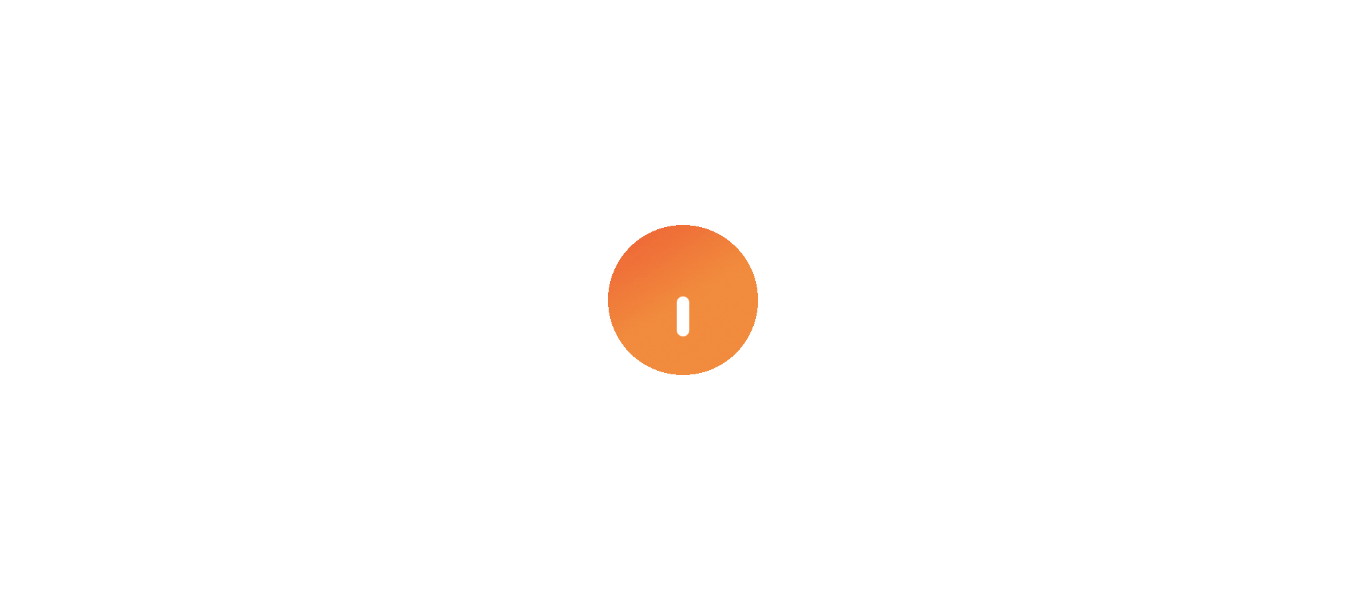 scroll, scrollTop: 0, scrollLeft: 0, axis: both 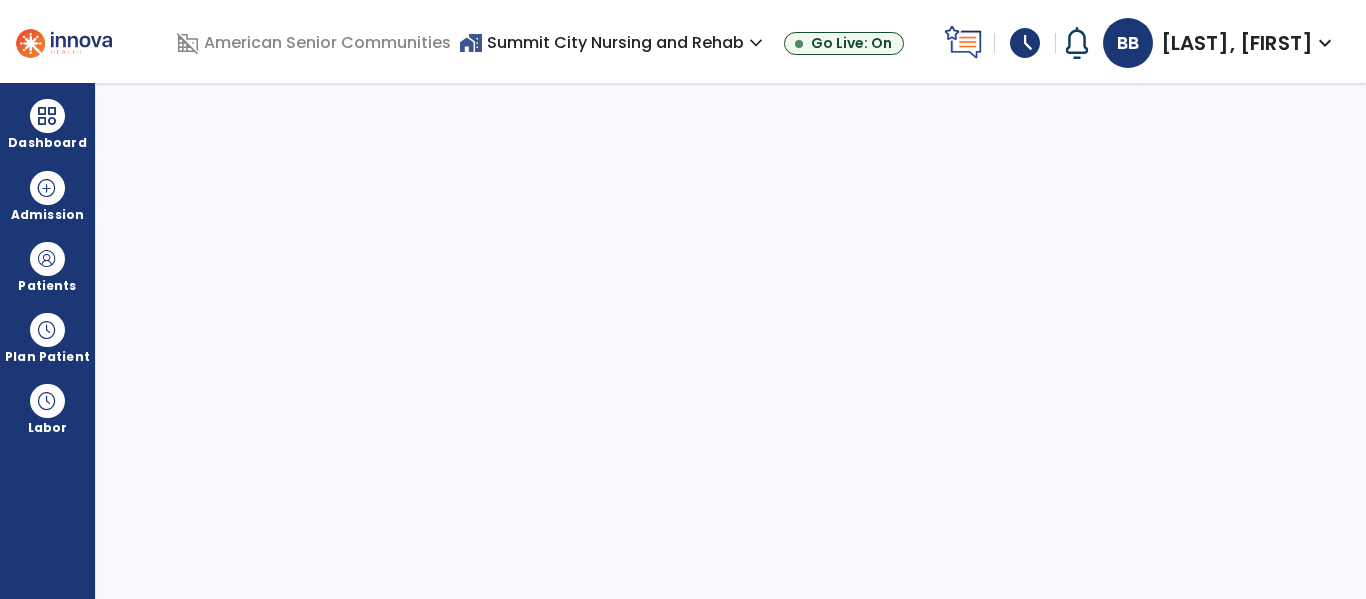select on "****" 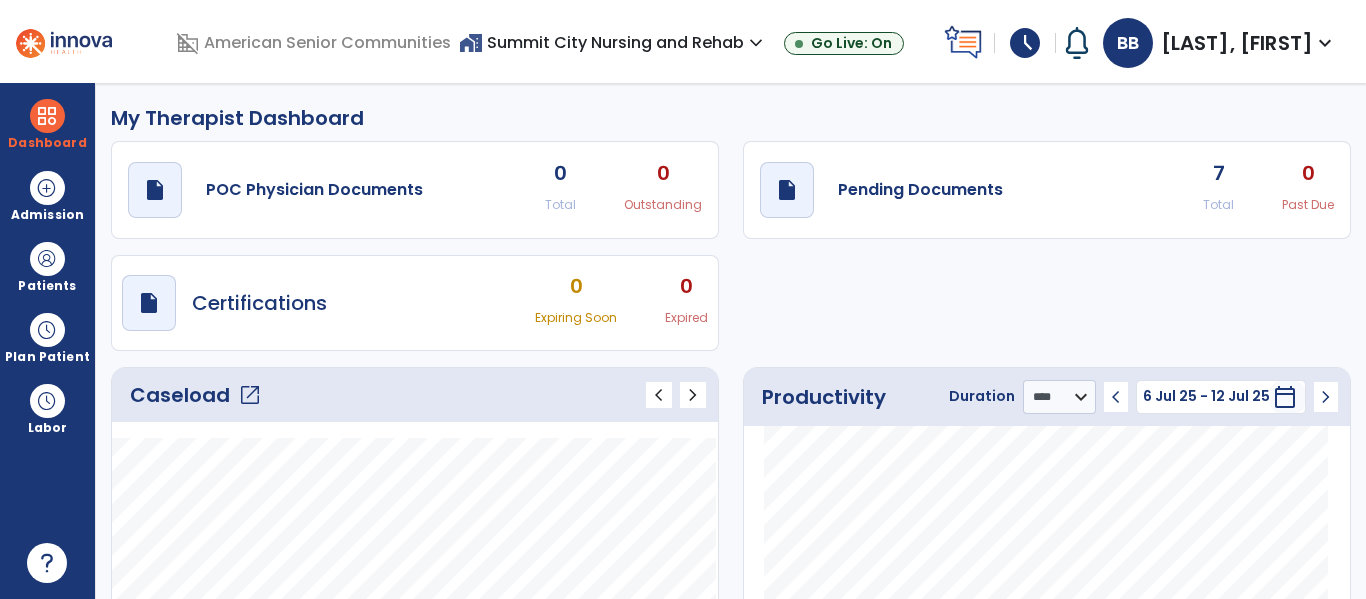 click on "schedule" at bounding box center [1025, 43] 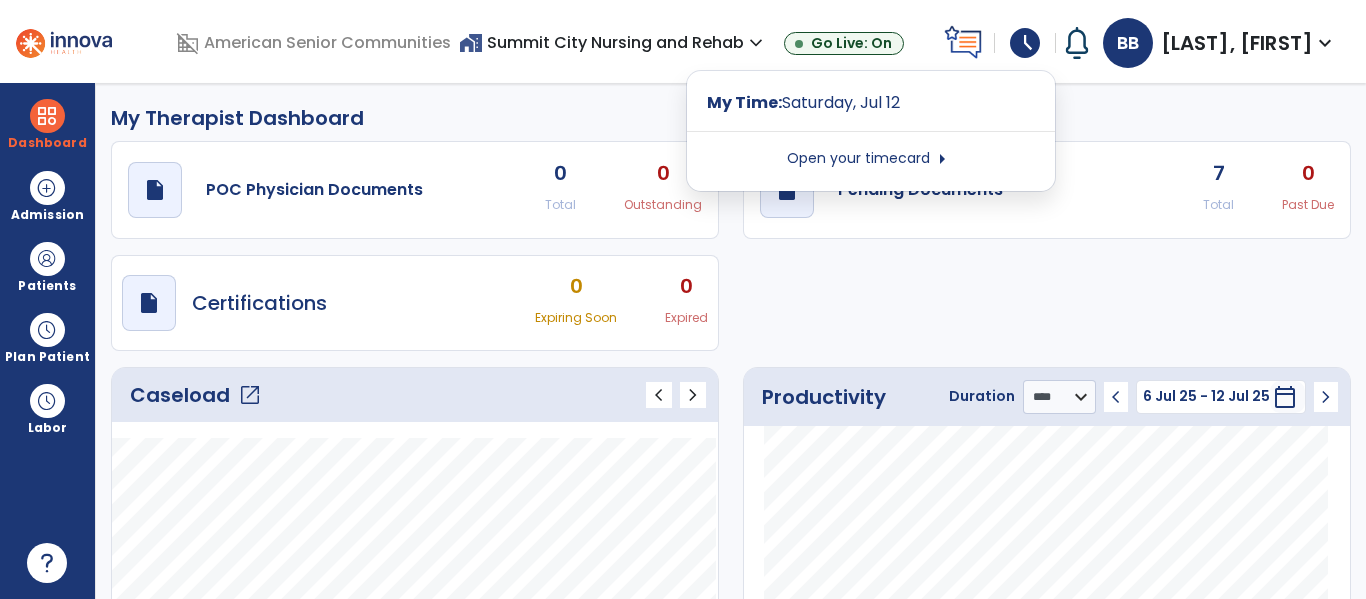 click on "Open your timecard  arrow_right" at bounding box center [871, 159] 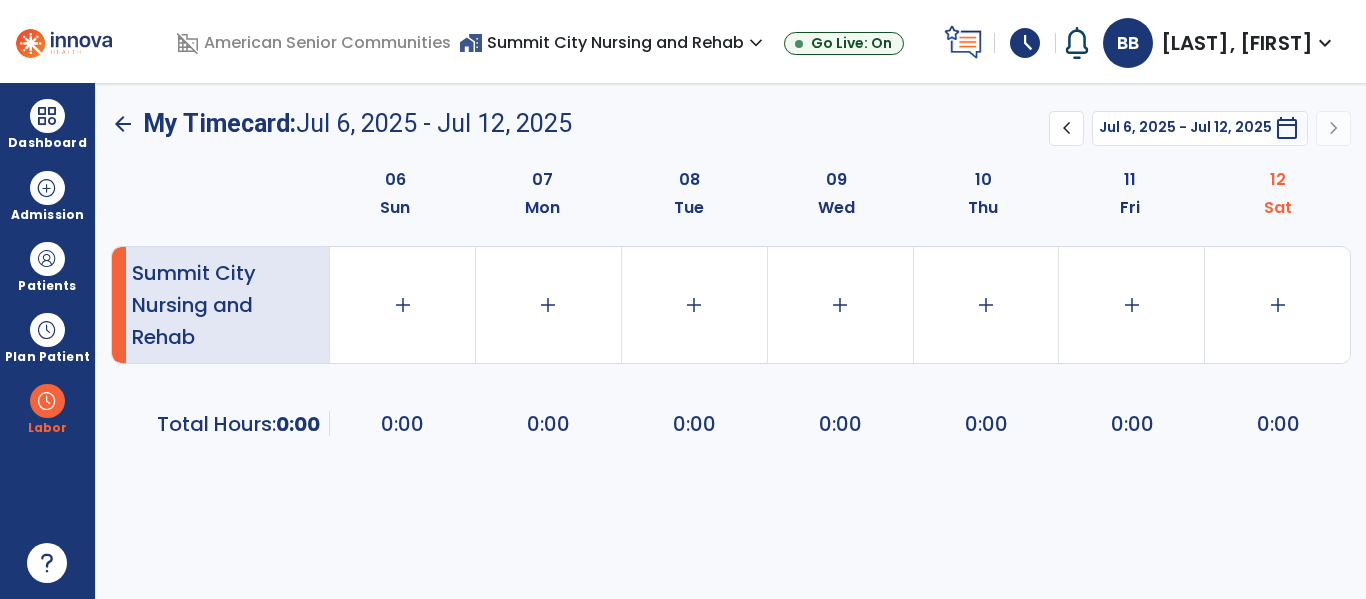 click on "chevron_left" 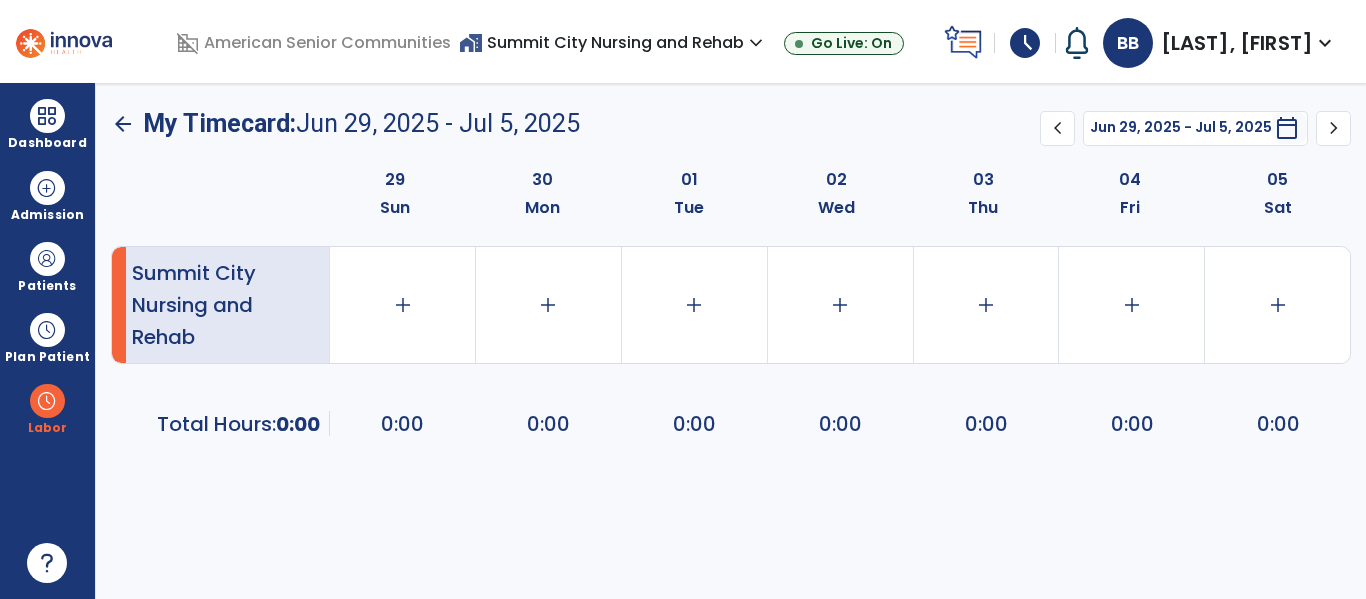 click on "Jun 29, 2025 - Jul 5, 2025" at bounding box center (1181, 127) 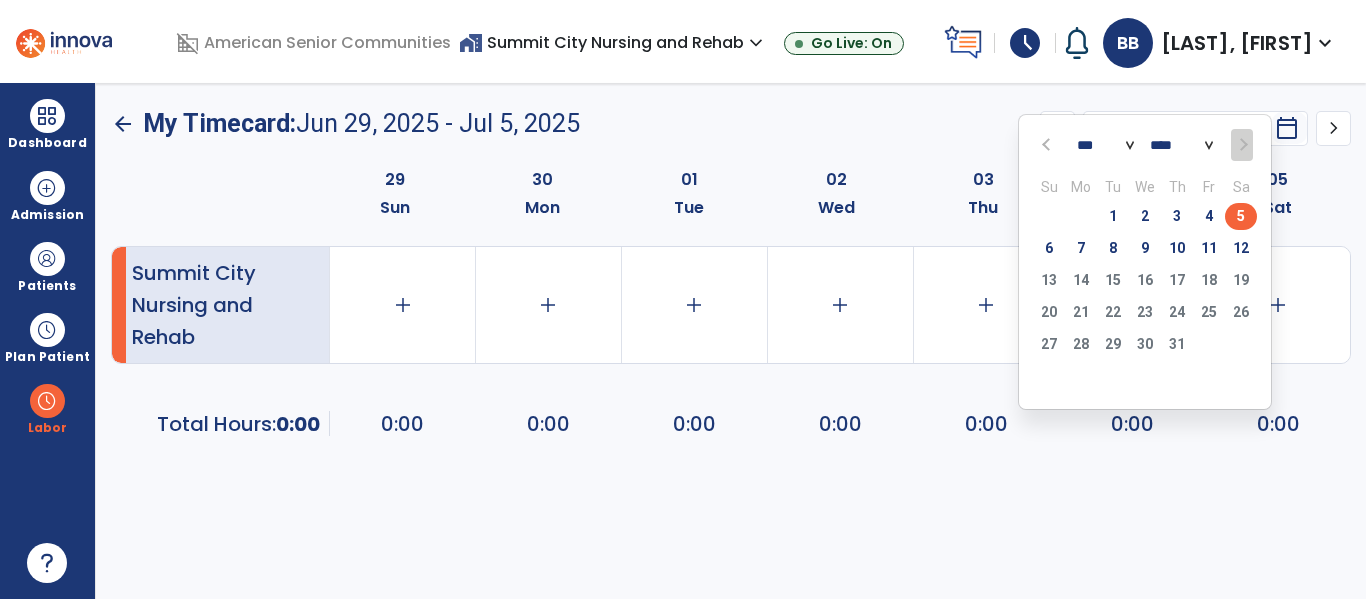 click at bounding box center [1048, 144] 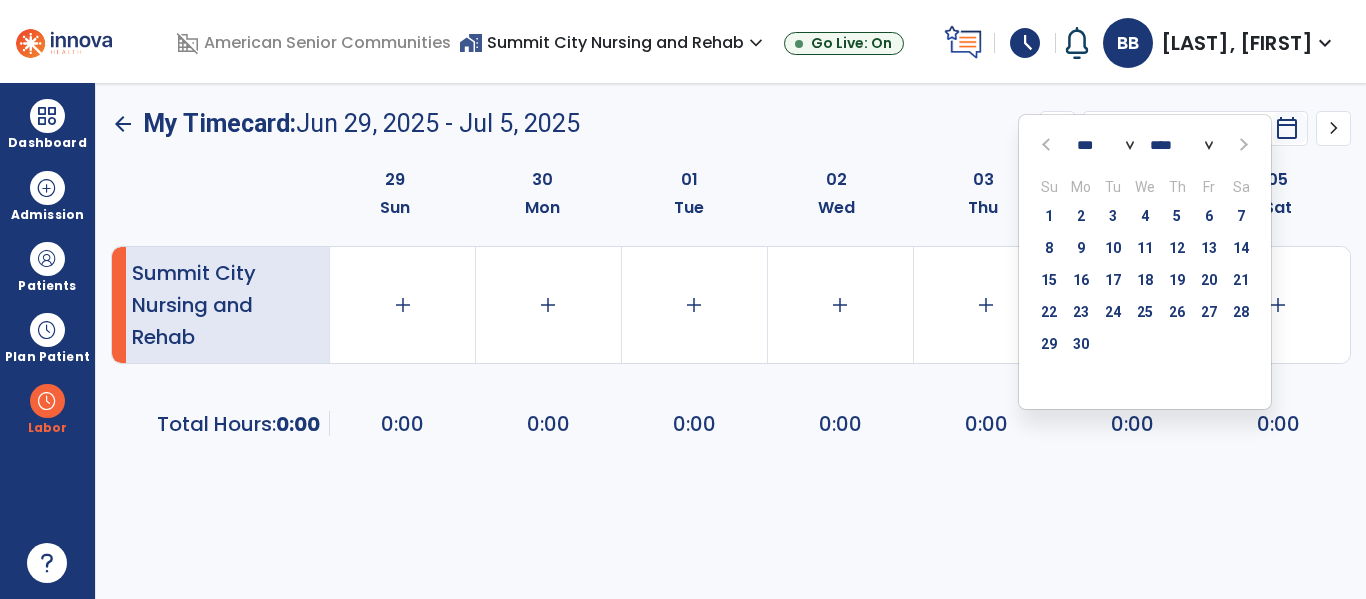 click at bounding box center [1048, 144] 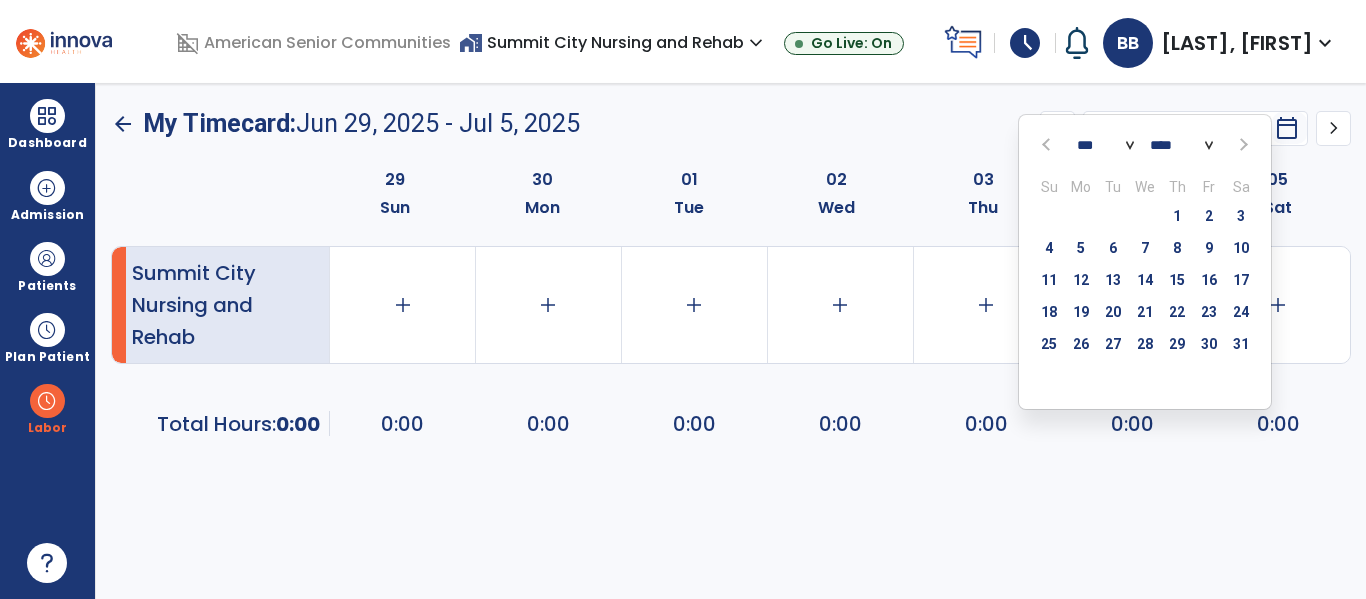 click at bounding box center [1048, 144] 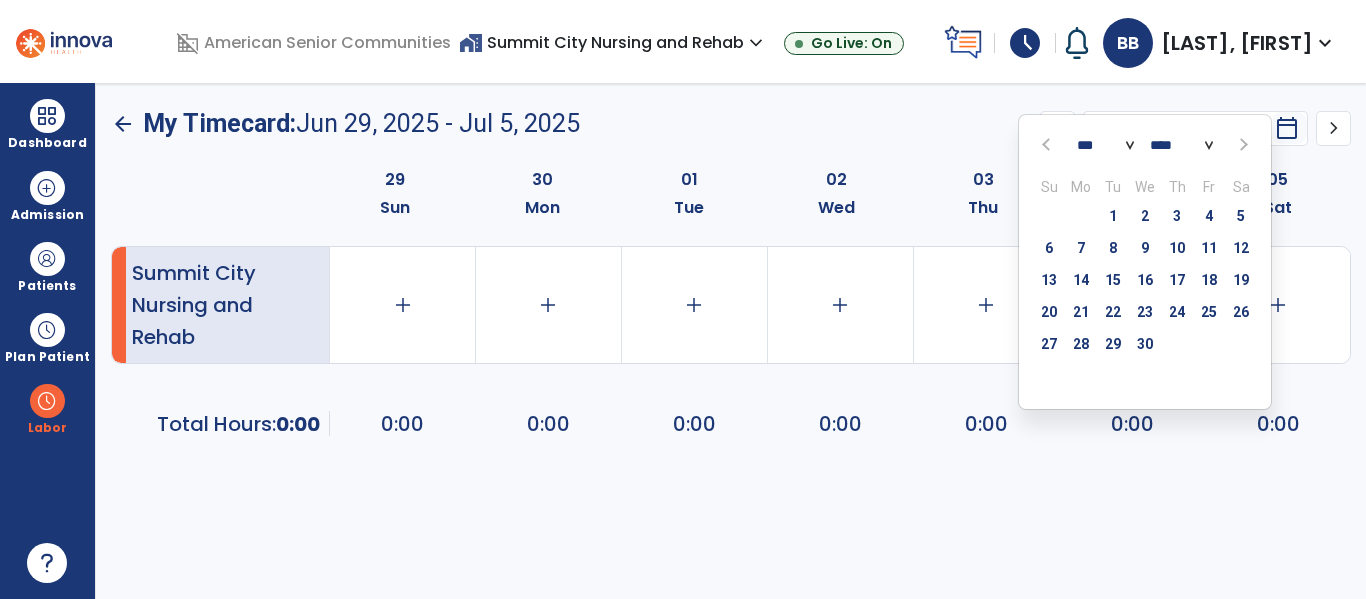 click at bounding box center (1048, 144) 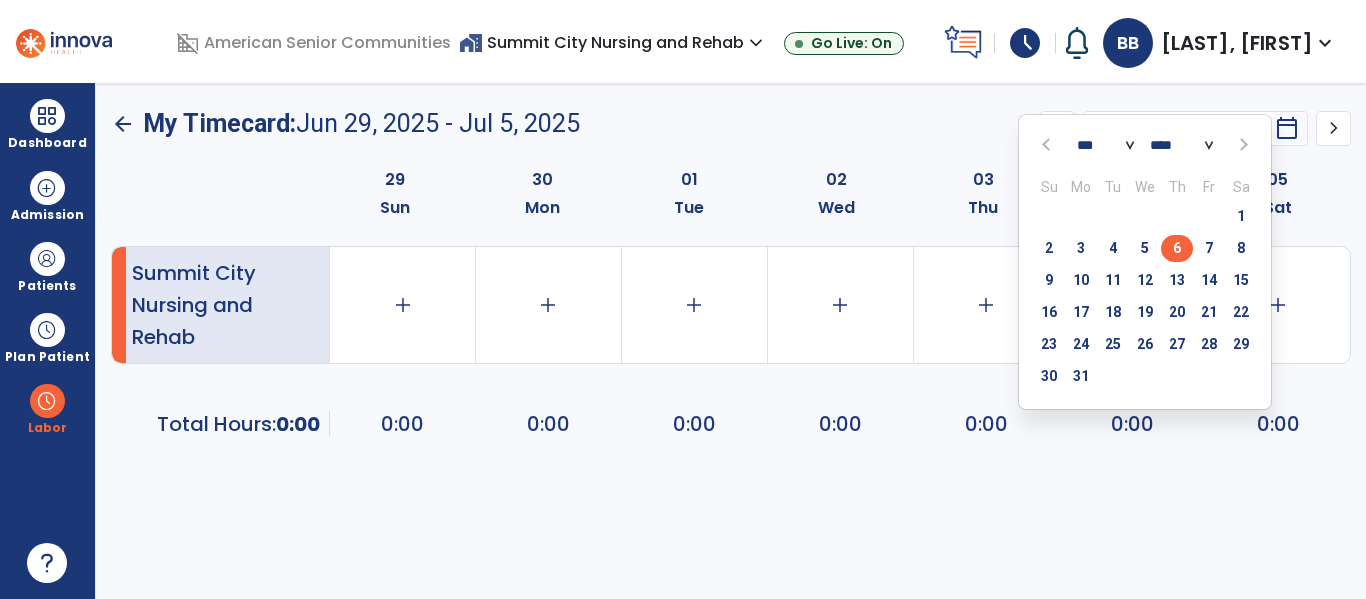 click on "6" at bounding box center (1177, 248) 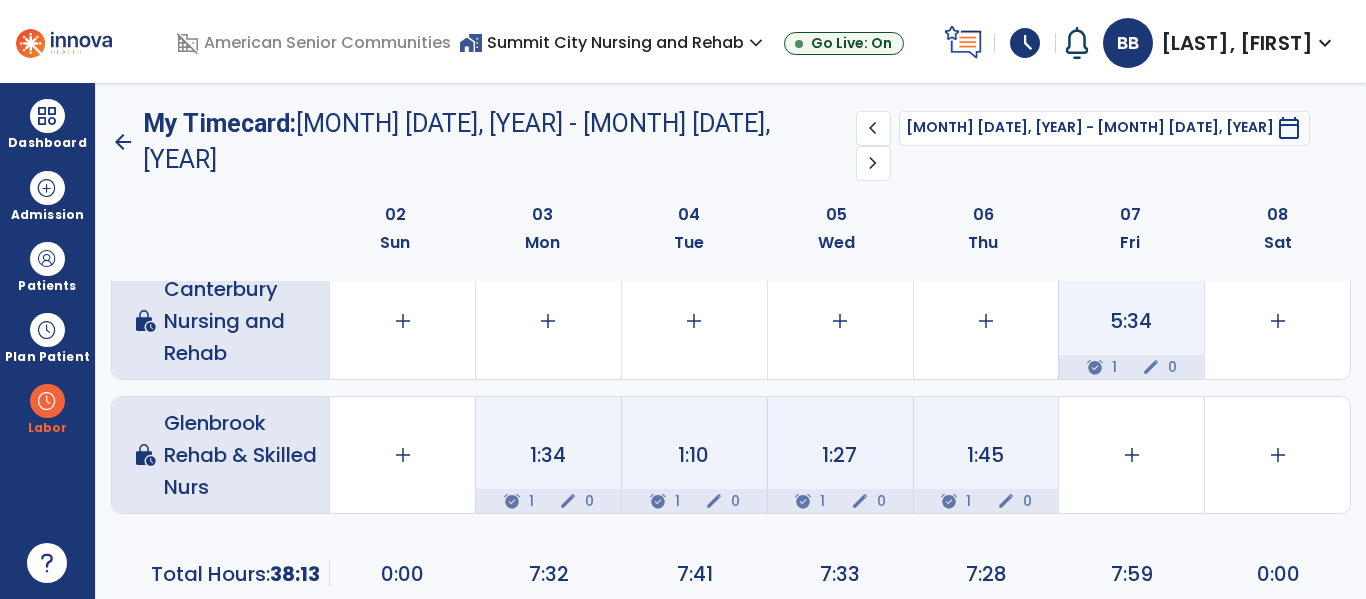 scroll, scrollTop: 168, scrollLeft: 0, axis: vertical 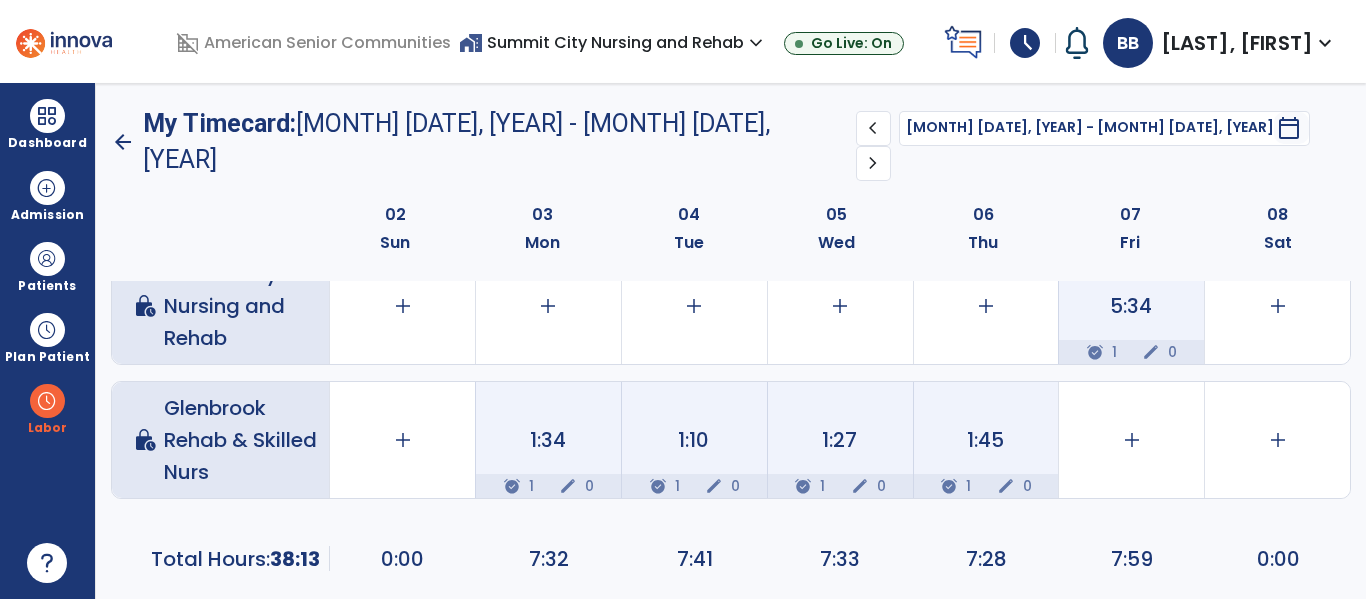 click on "1" 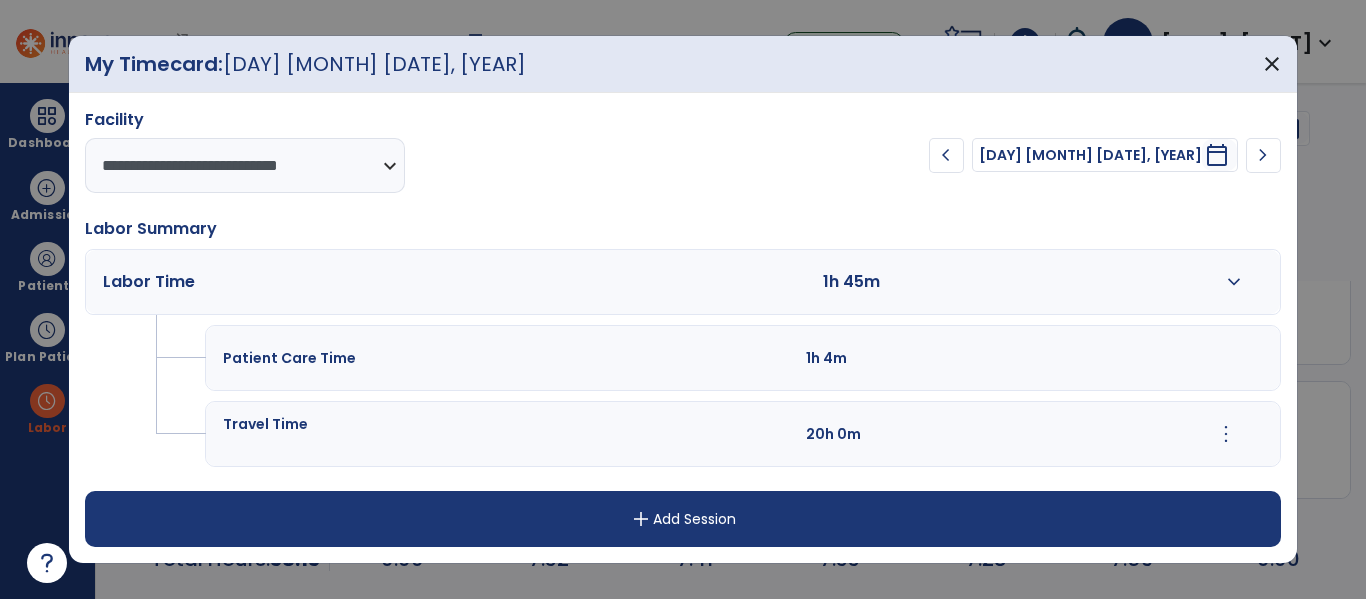 click on "more_vert" at bounding box center [1226, 434] 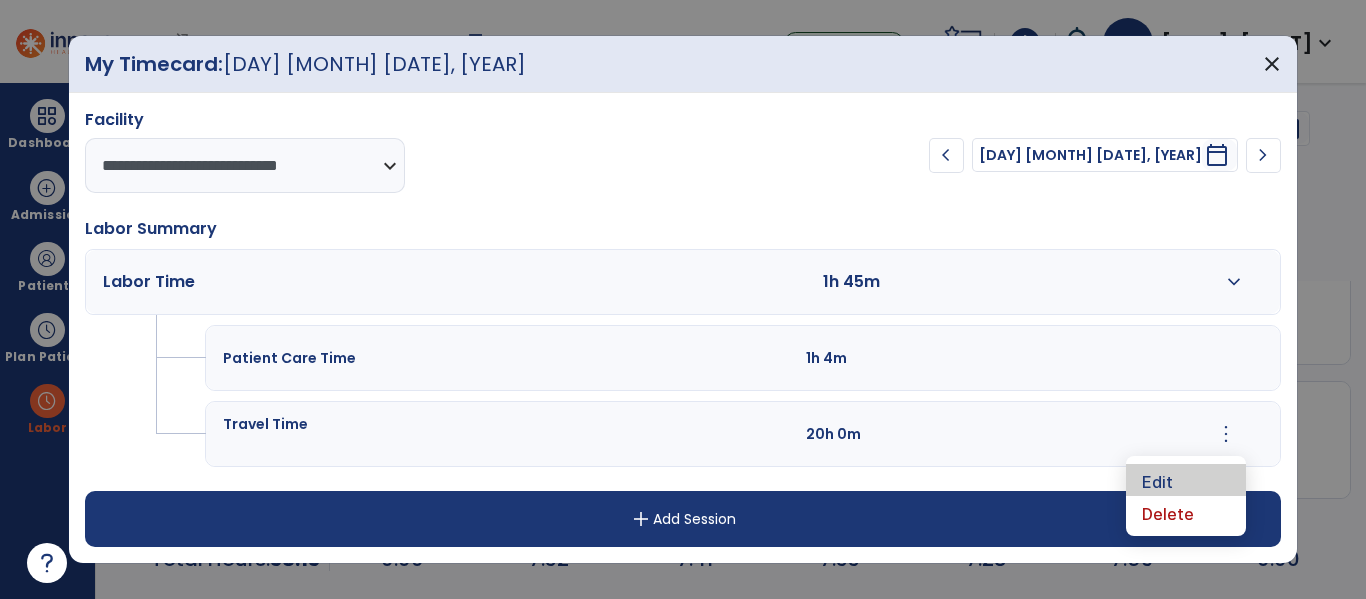 click on "Edit" at bounding box center [1186, 480] 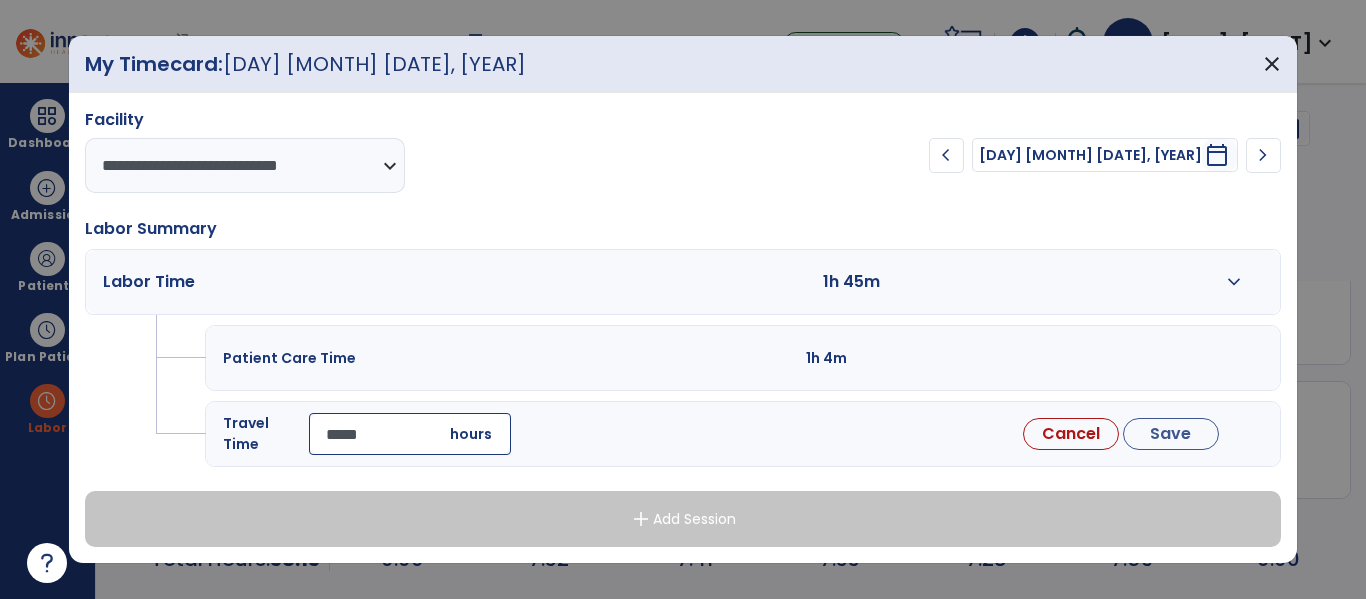 click on "*****" at bounding box center (410, 434) 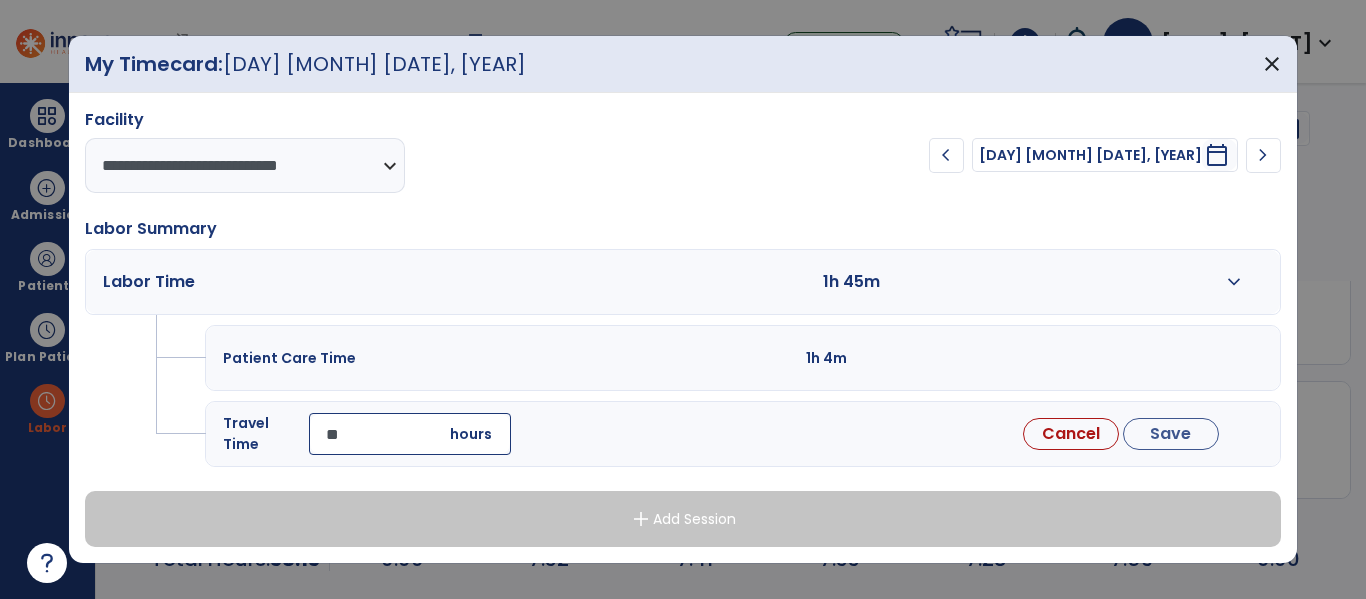 type on "*" 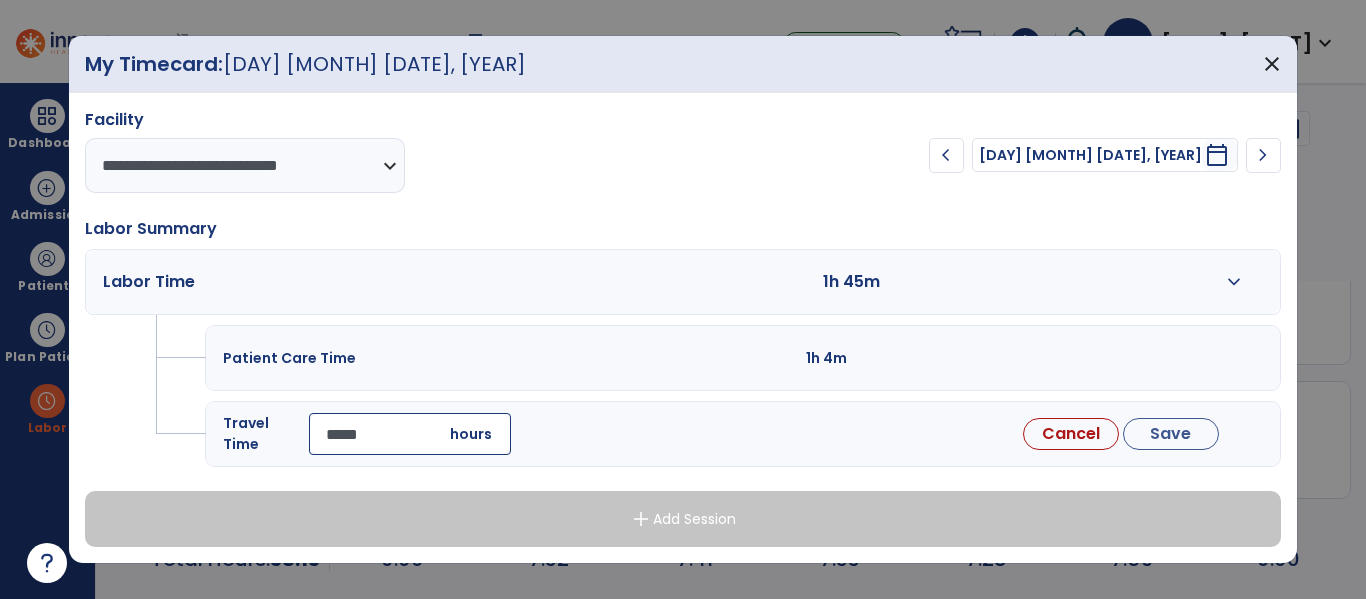type on "*****" 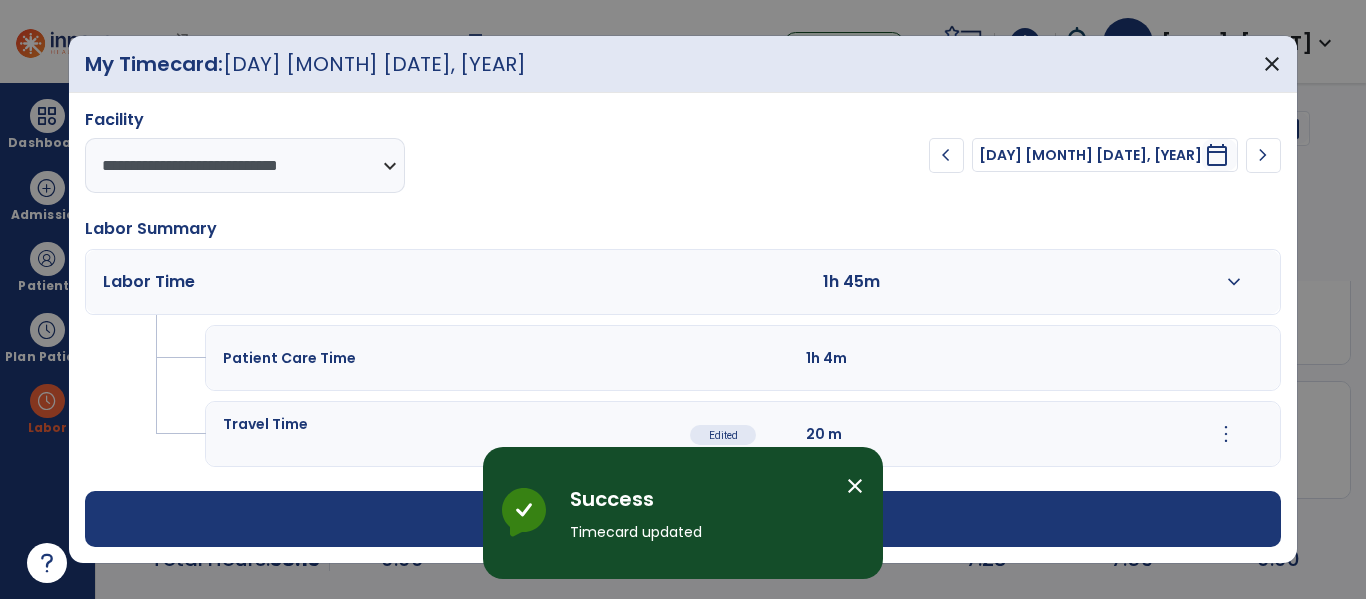 click on "add  Add Session" at bounding box center (682, 519) 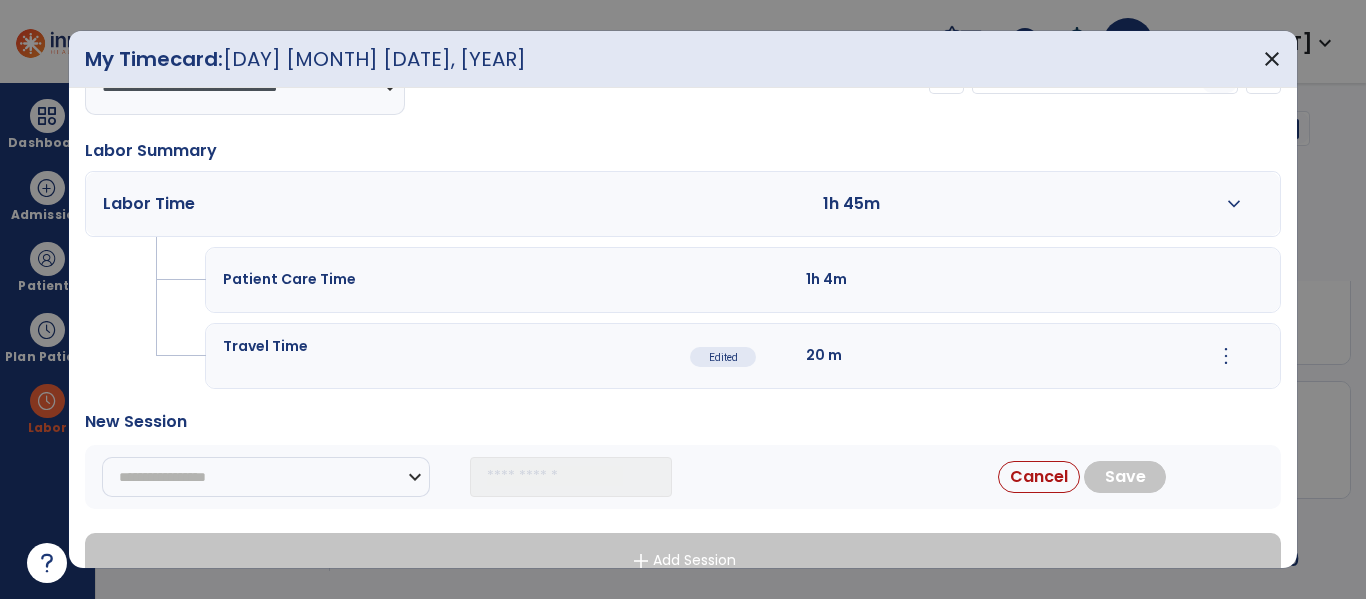 scroll, scrollTop: 110, scrollLeft: 0, axis: vertical 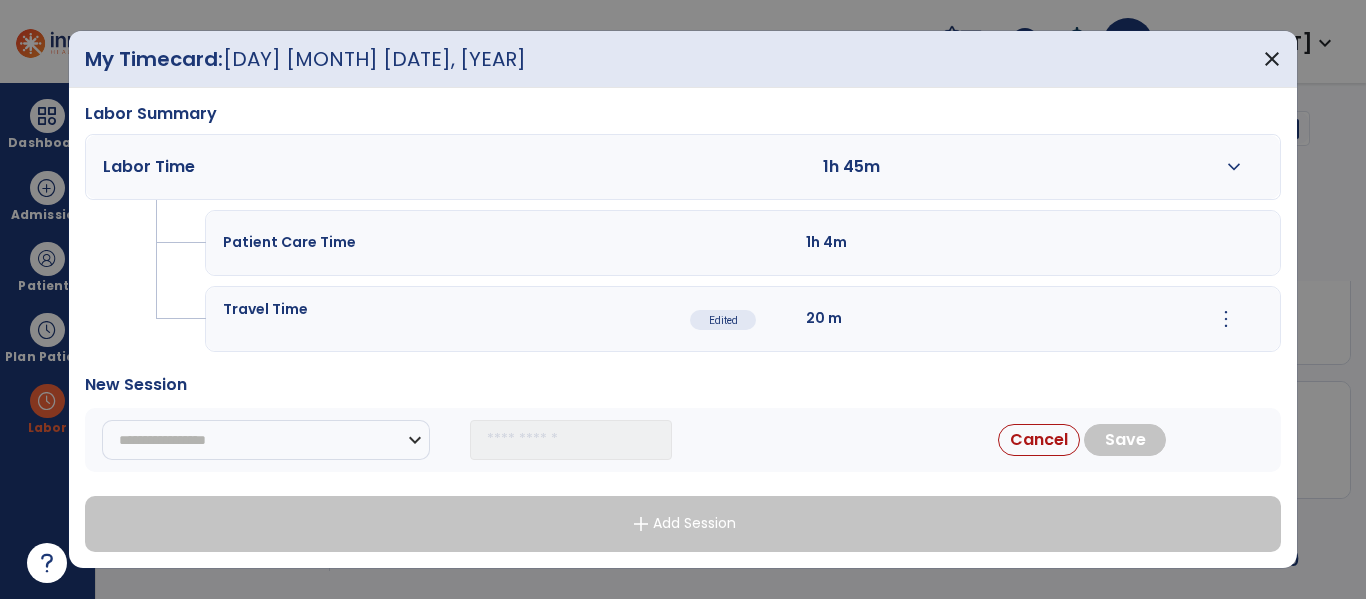 click on "Cancel   Save" at bounding box center (1094, 440) 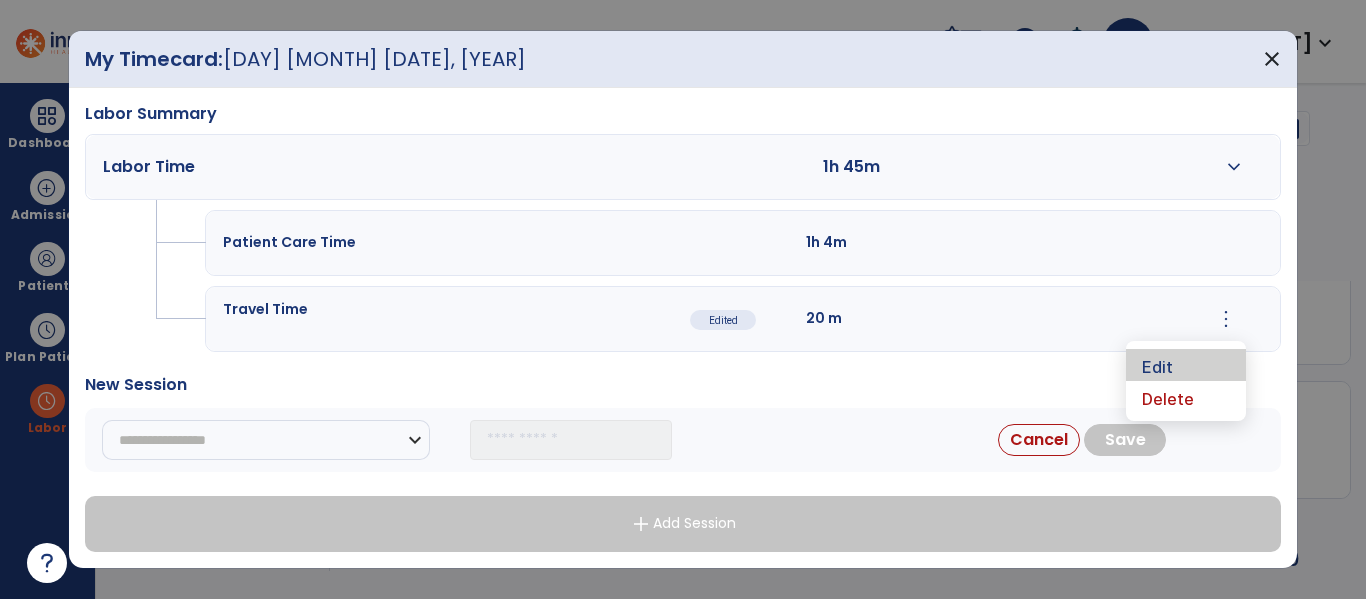 click on "Edit" at bounding box center (1186, 365) 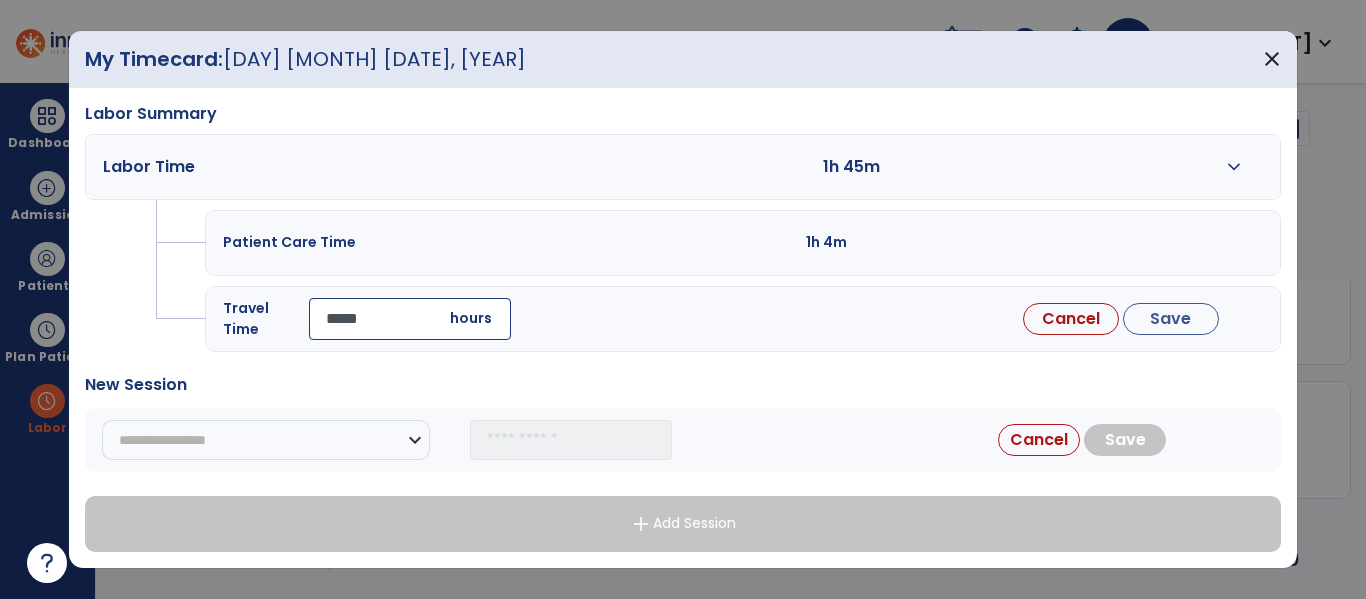 click on "Save" at bounding box center [1171, 319] 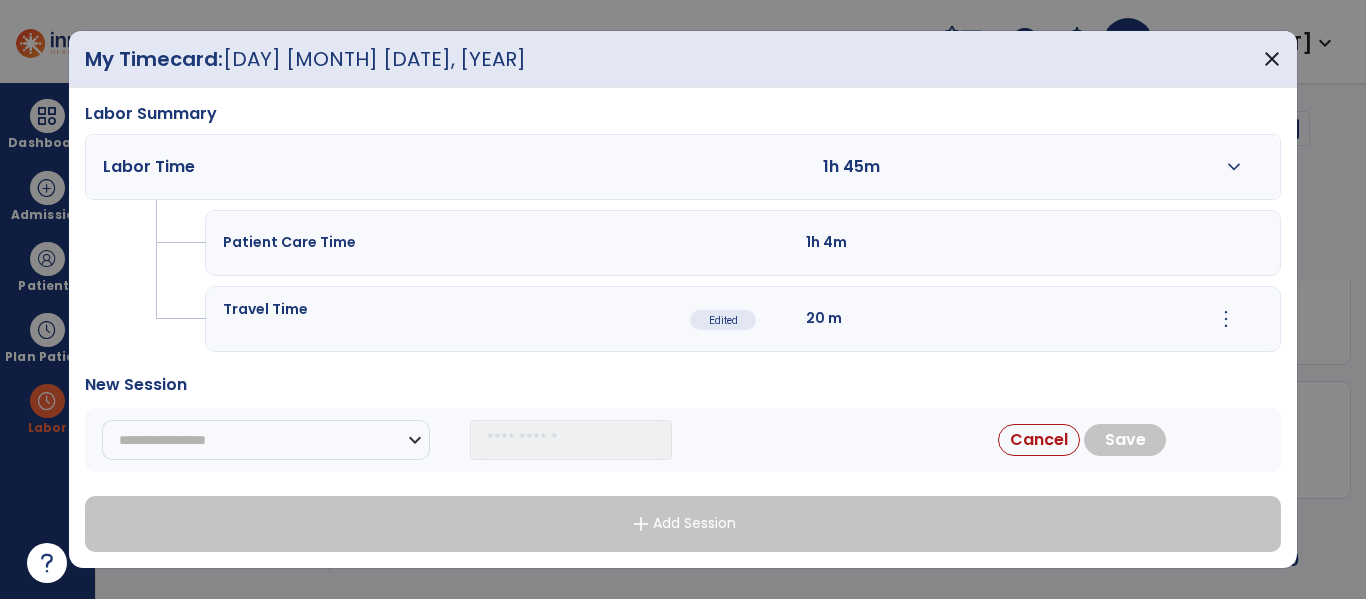scroll, scrollTop: 0, scrollLeft: 0, axis: both 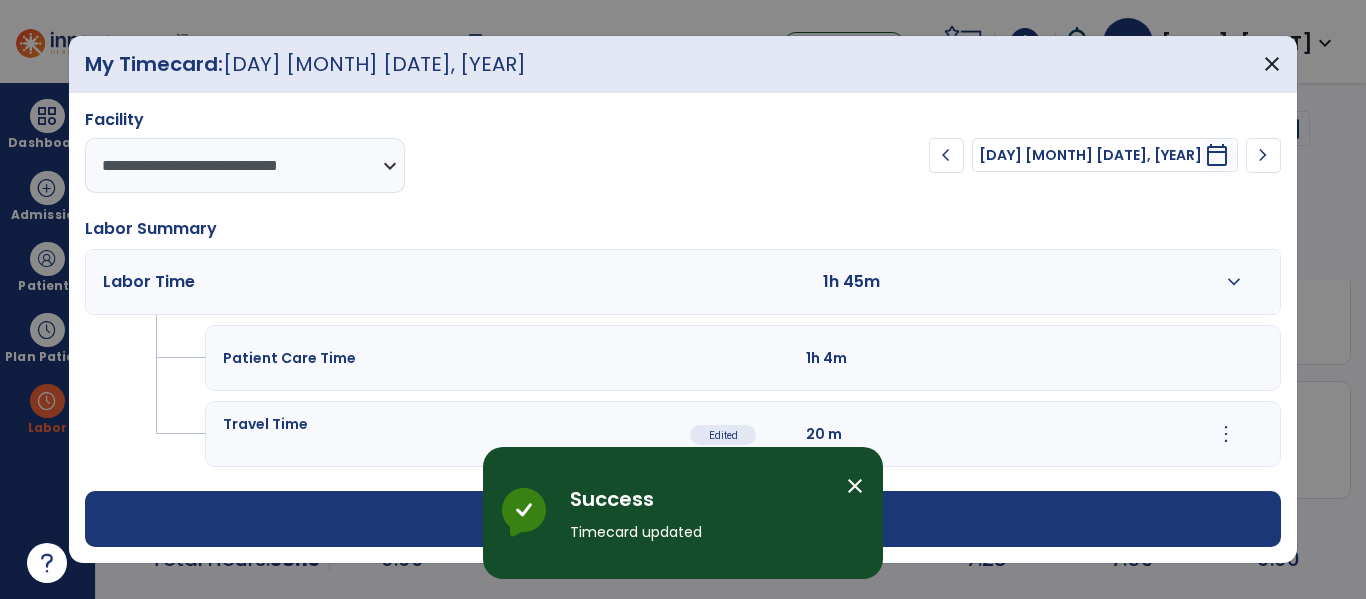 click on "close" at bounding box center (855, 486) 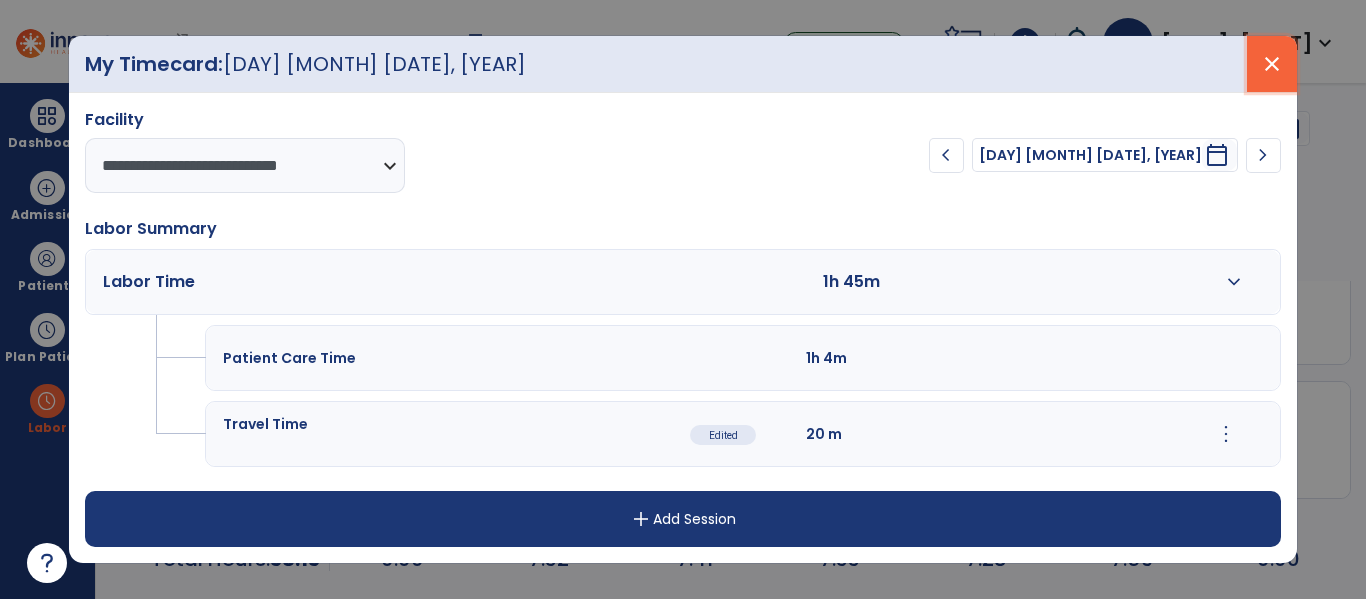 click on "close" at bounding box center [1272, 64] 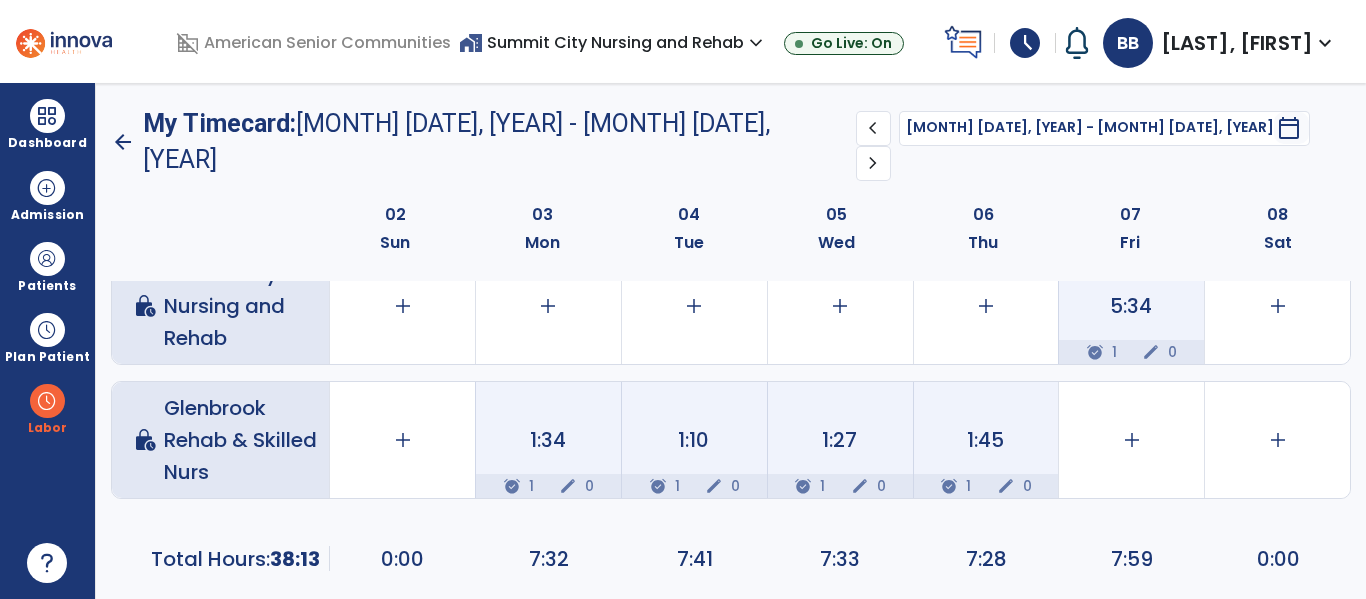 click on "1" 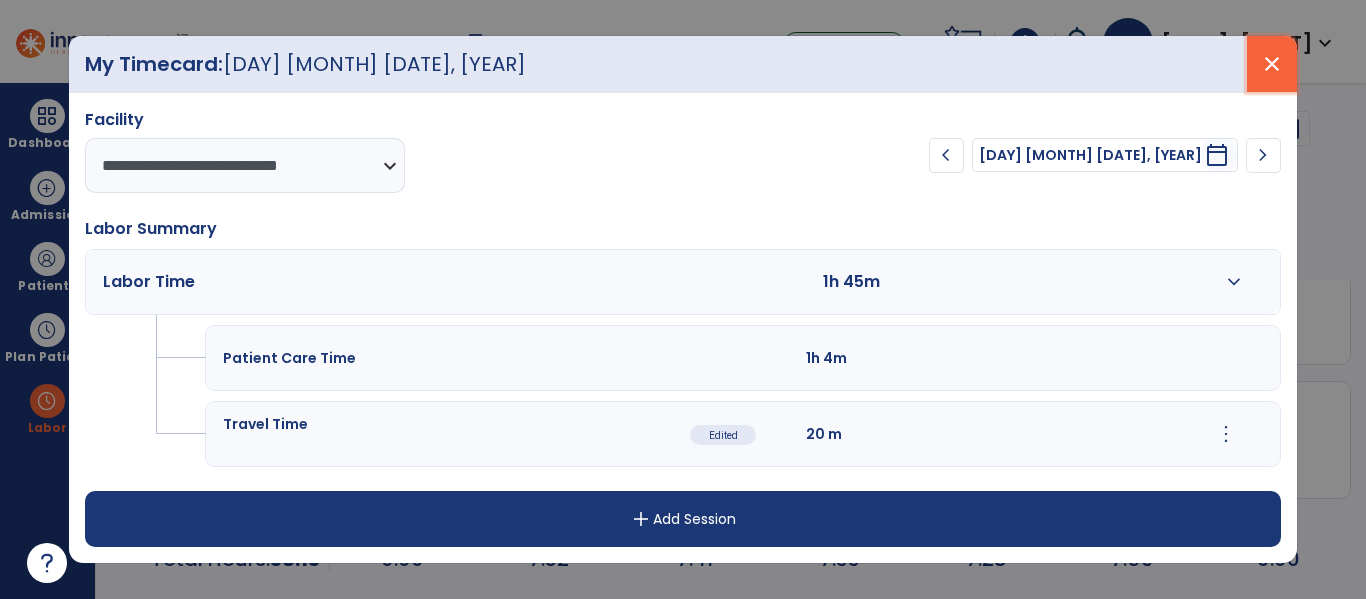 click on "close" at bounding box center [1272, 64] 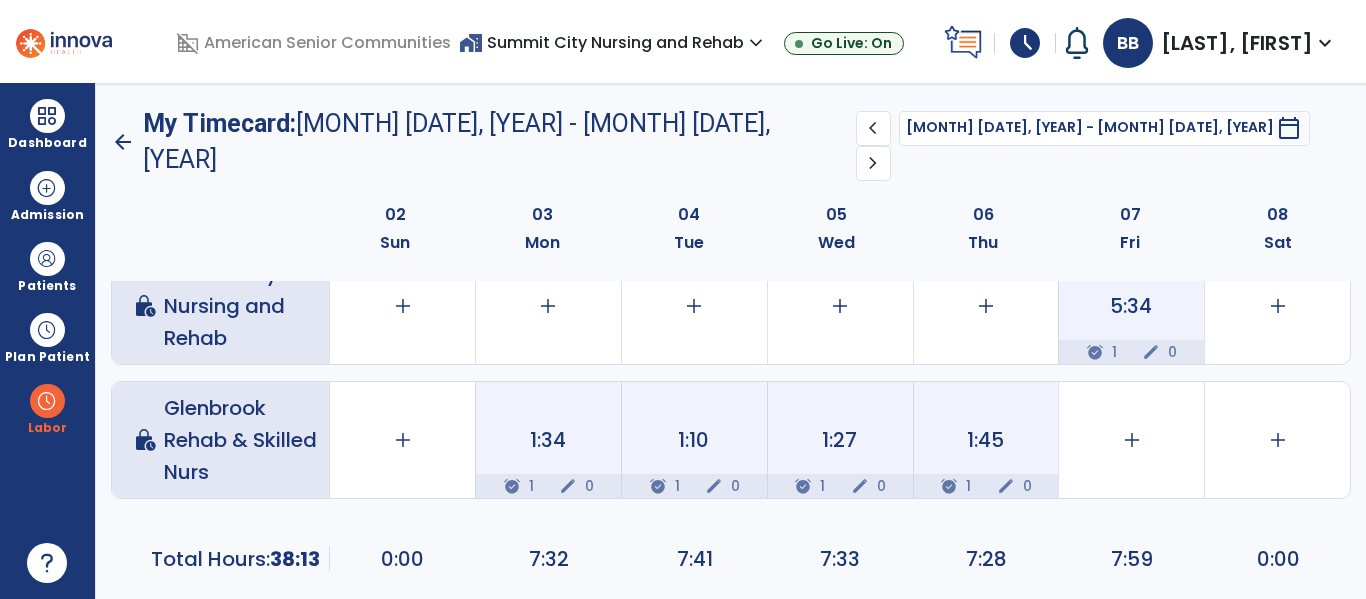 click at bounding box center [64, 41] 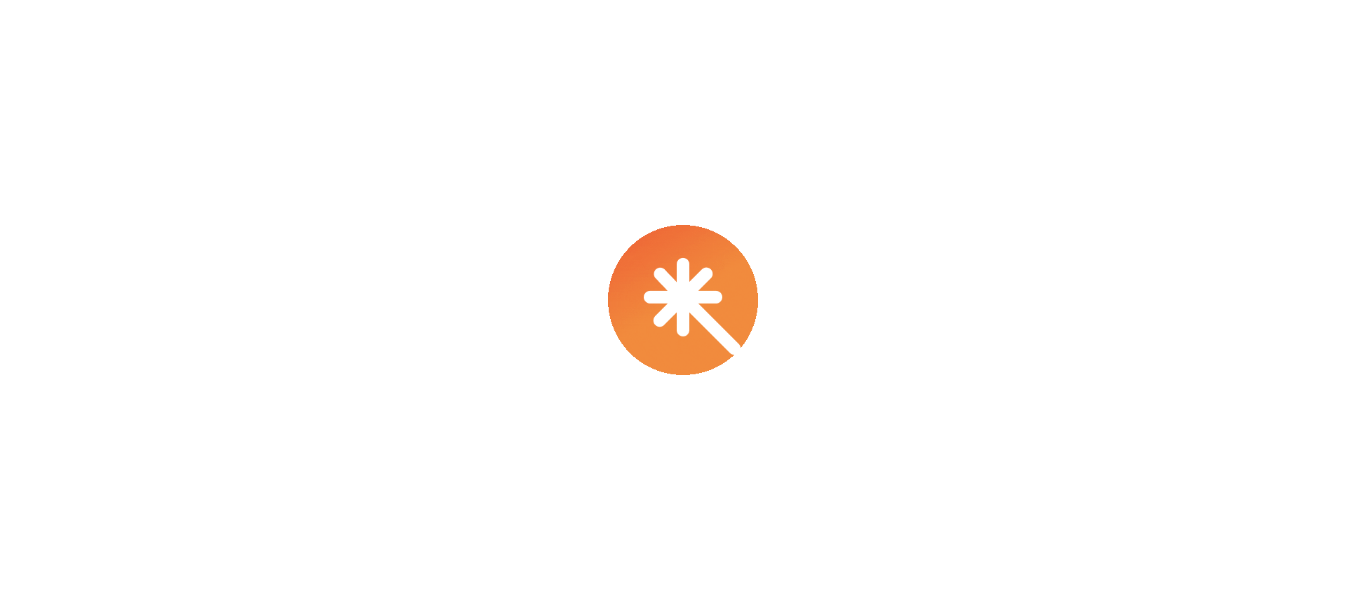 scroll, scrollTop: 0, scrollLeft: 0, axis: both 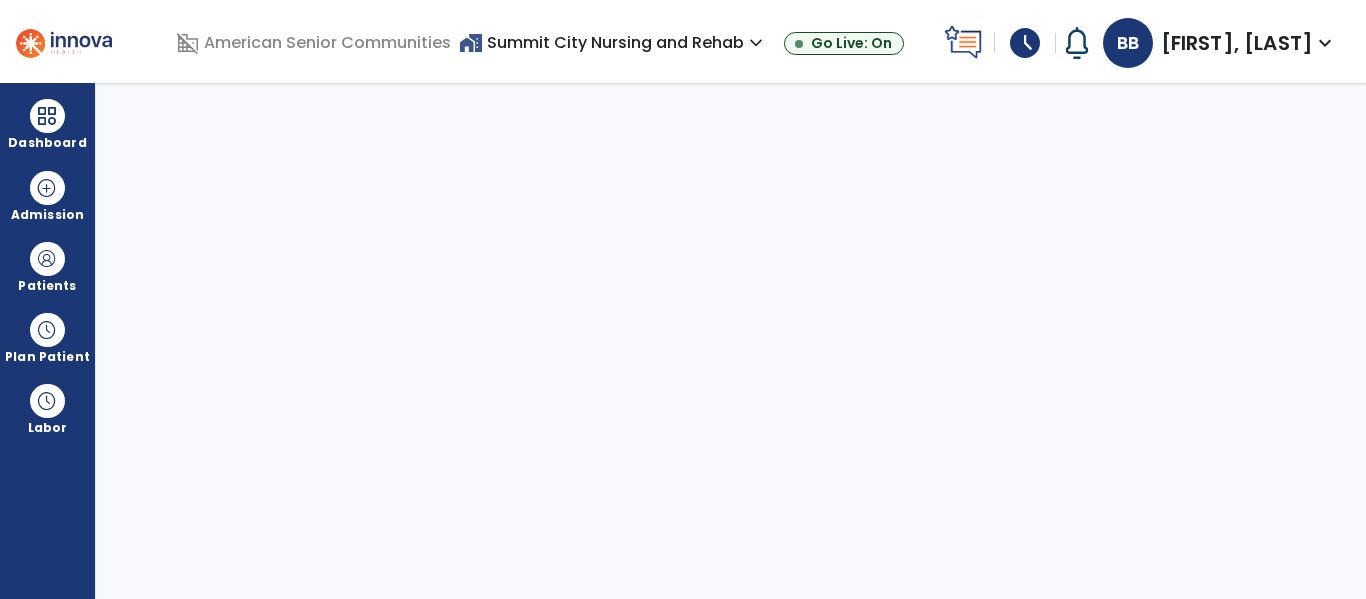 select on "****" 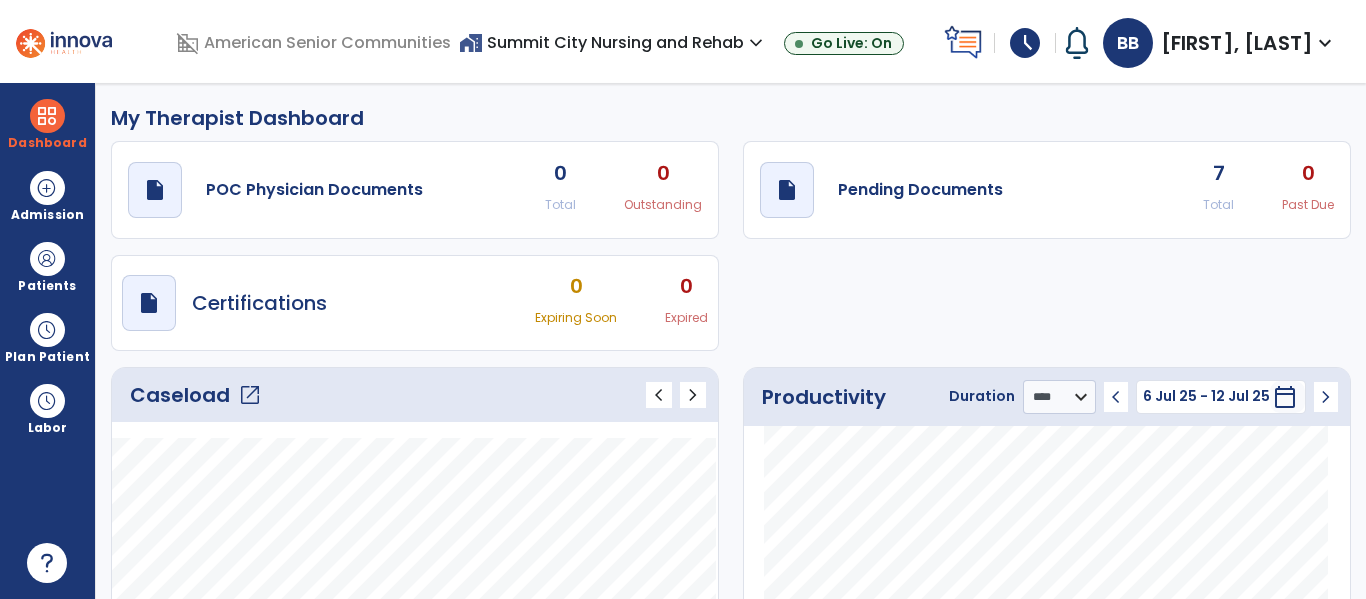 click on "open_in_new" 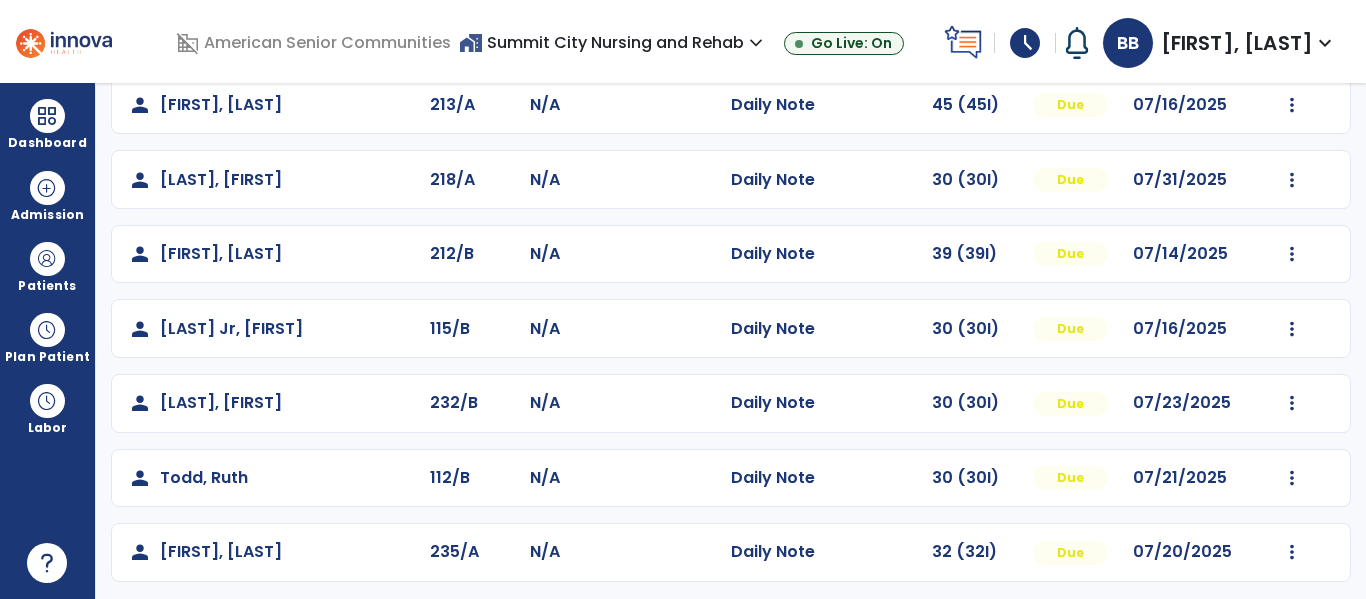 scroll, scrollTop: 190, scrollLeft: 0, axis: vertical 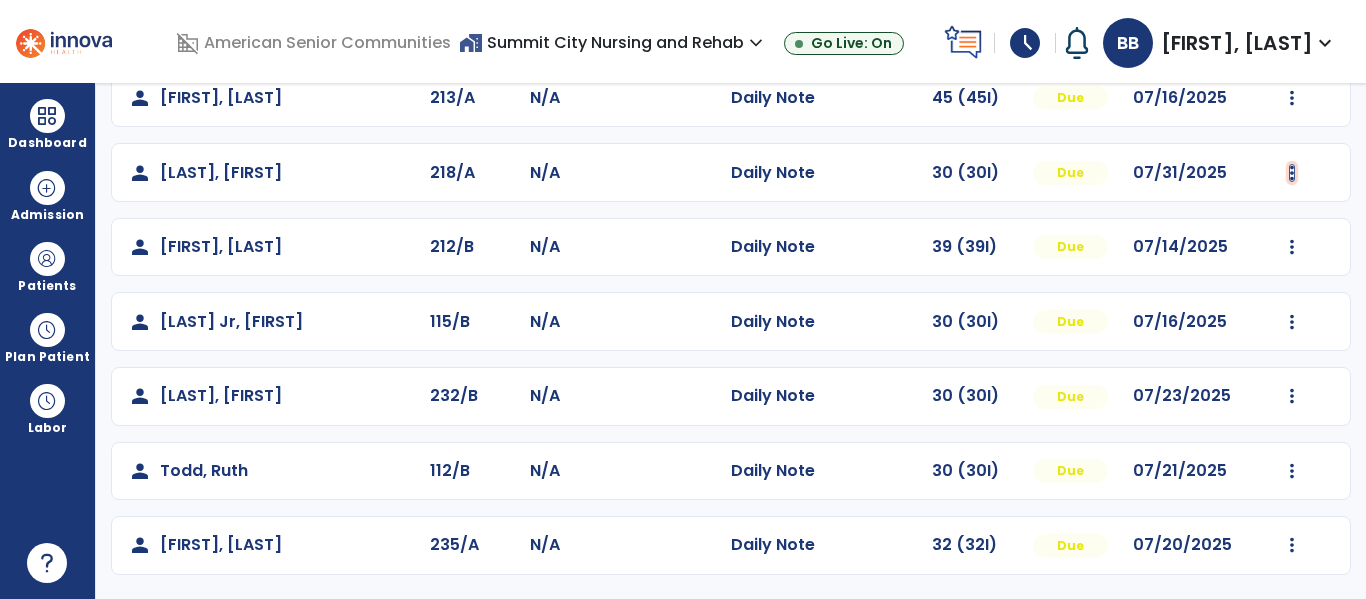 click at bounding box center [1292, 98] 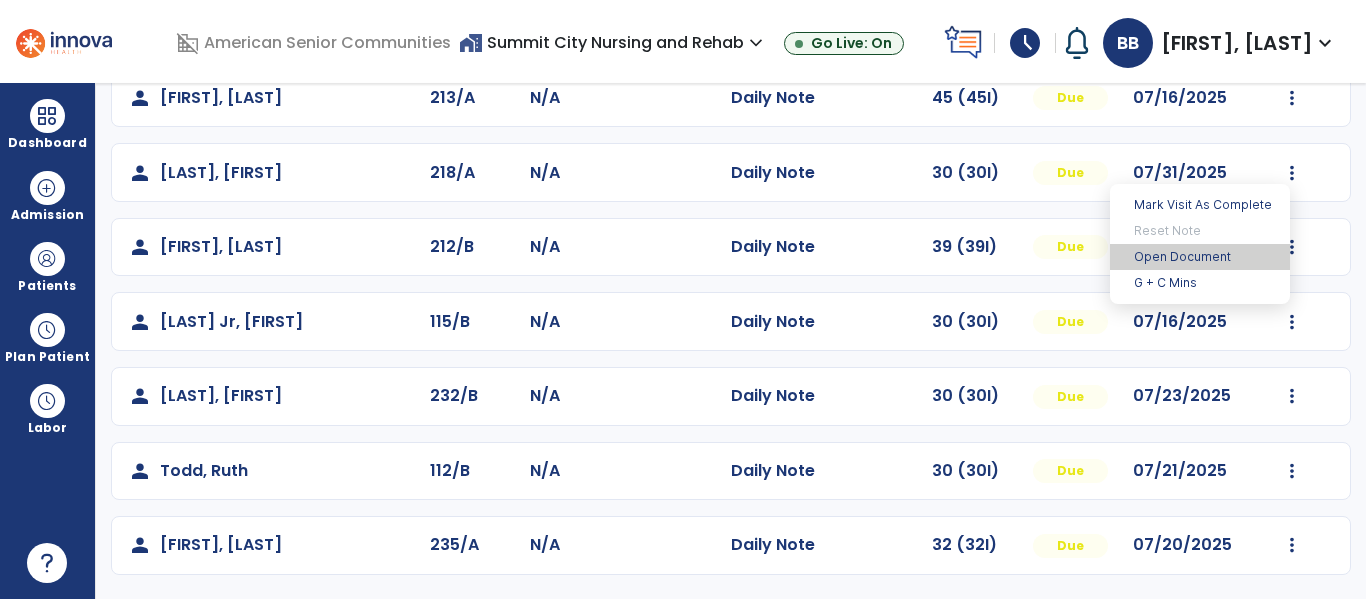 click on "Open Document" at bounding box center [1200, 257] 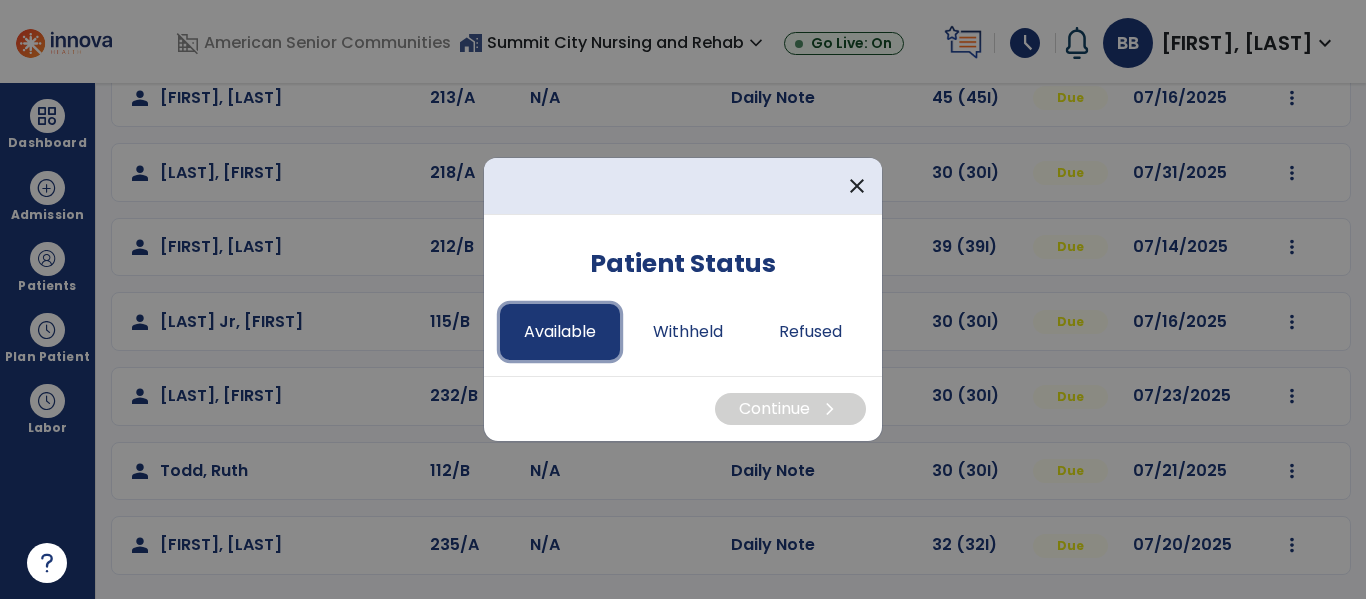 click on "Available" at bounding box center (560, 332) 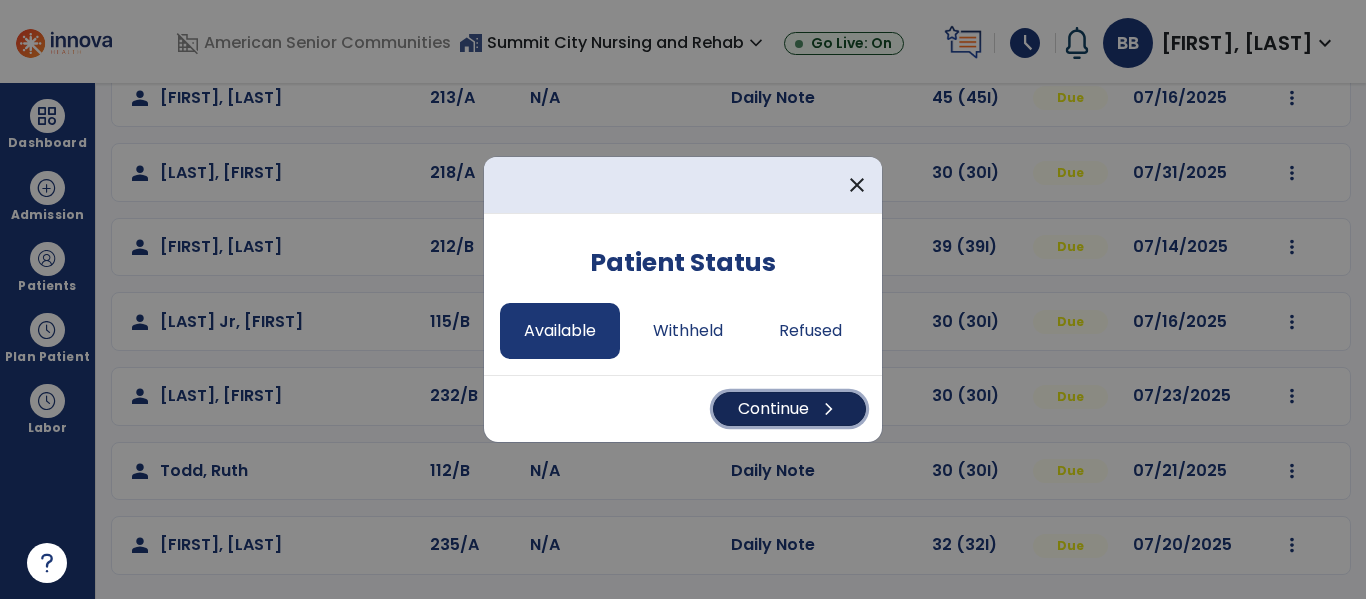 click on "Continue   chevron_right" at bounding box center [789, 409] 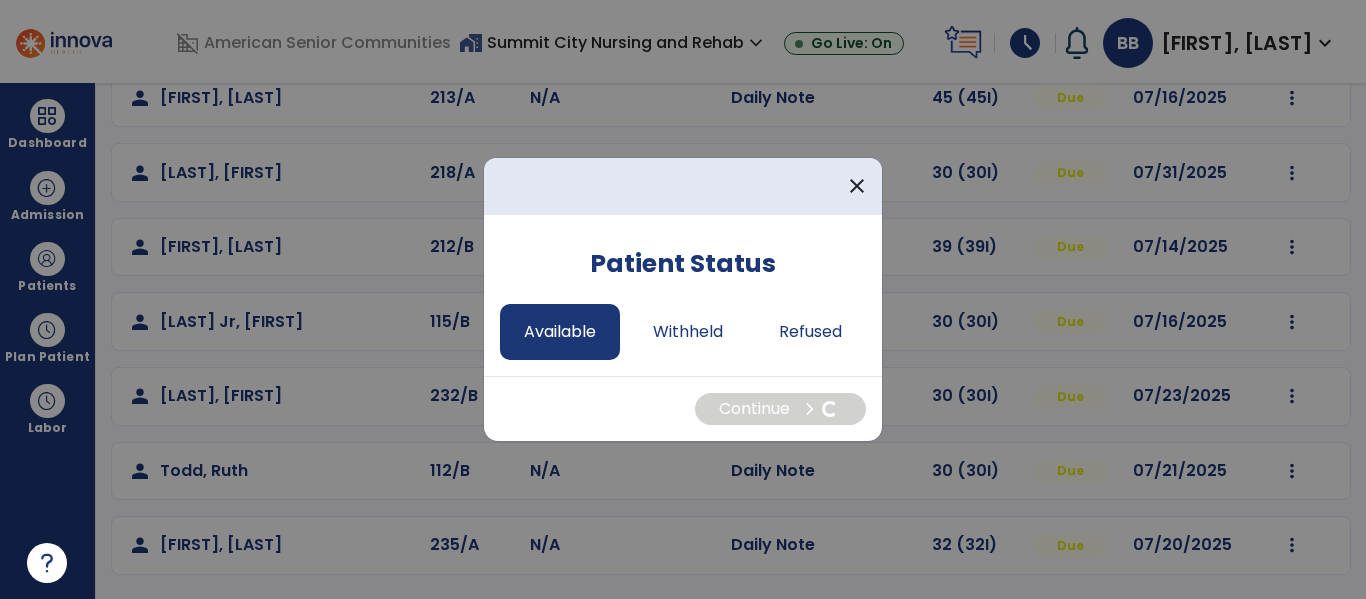 select on "*" 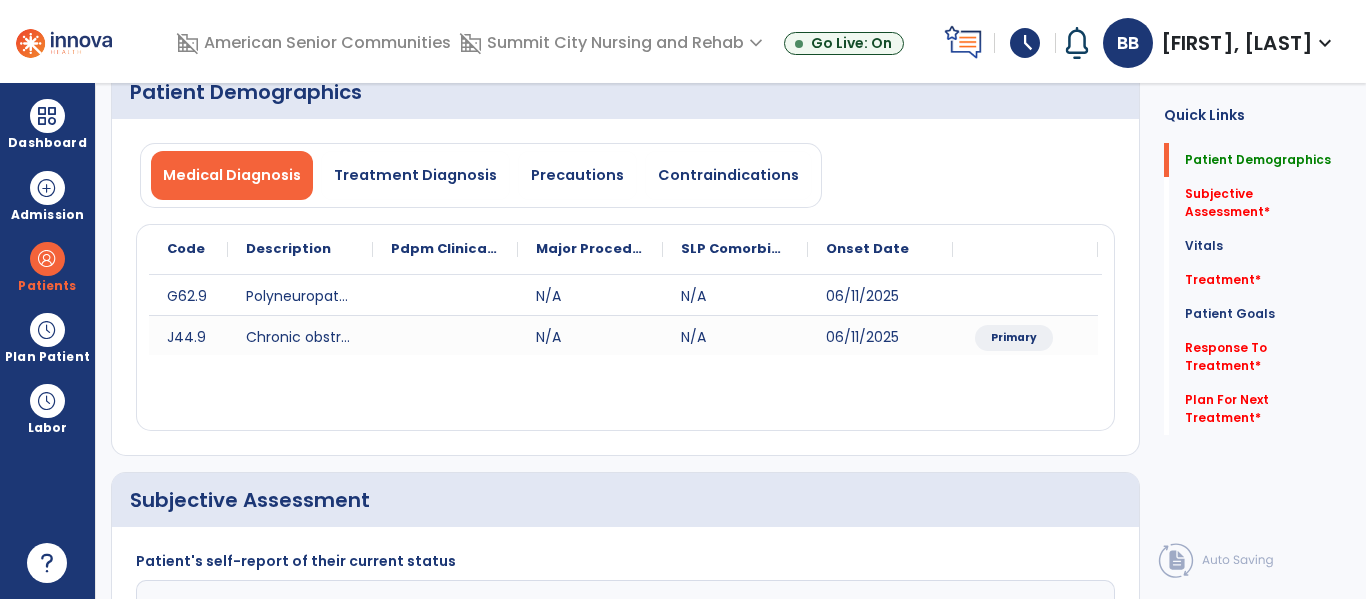 scroll, scrollTop: 0, scrollLeft: 0, axis: both 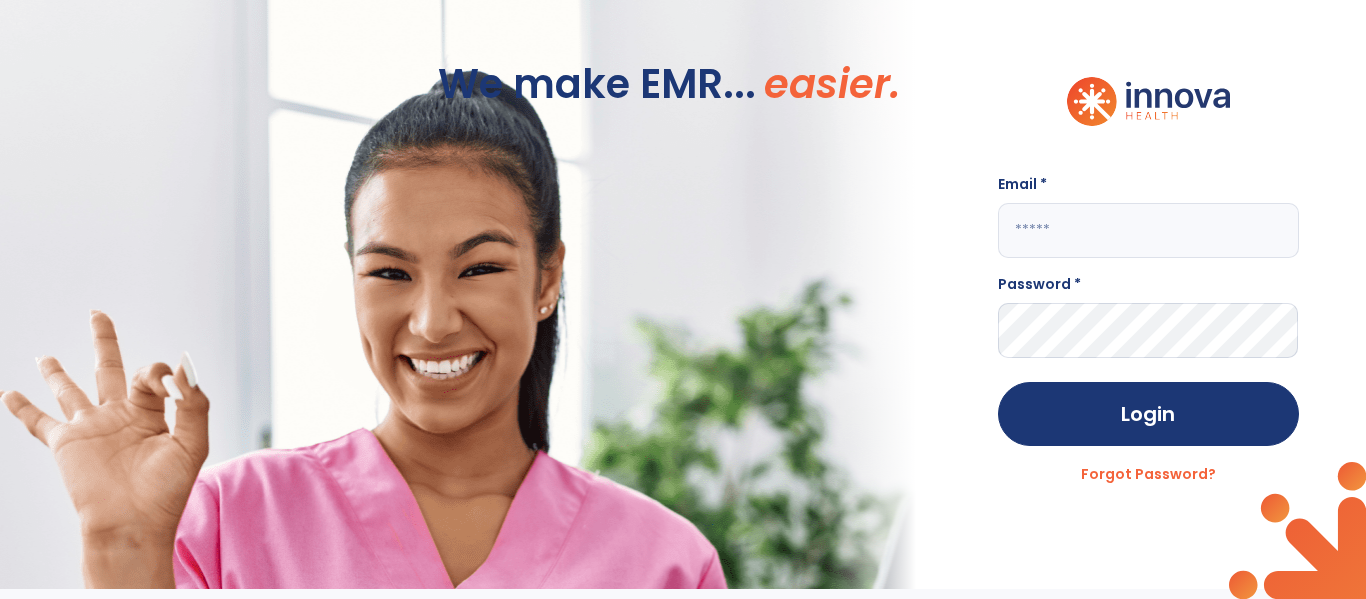 click on "Email * Password * Login Forgot Password?" 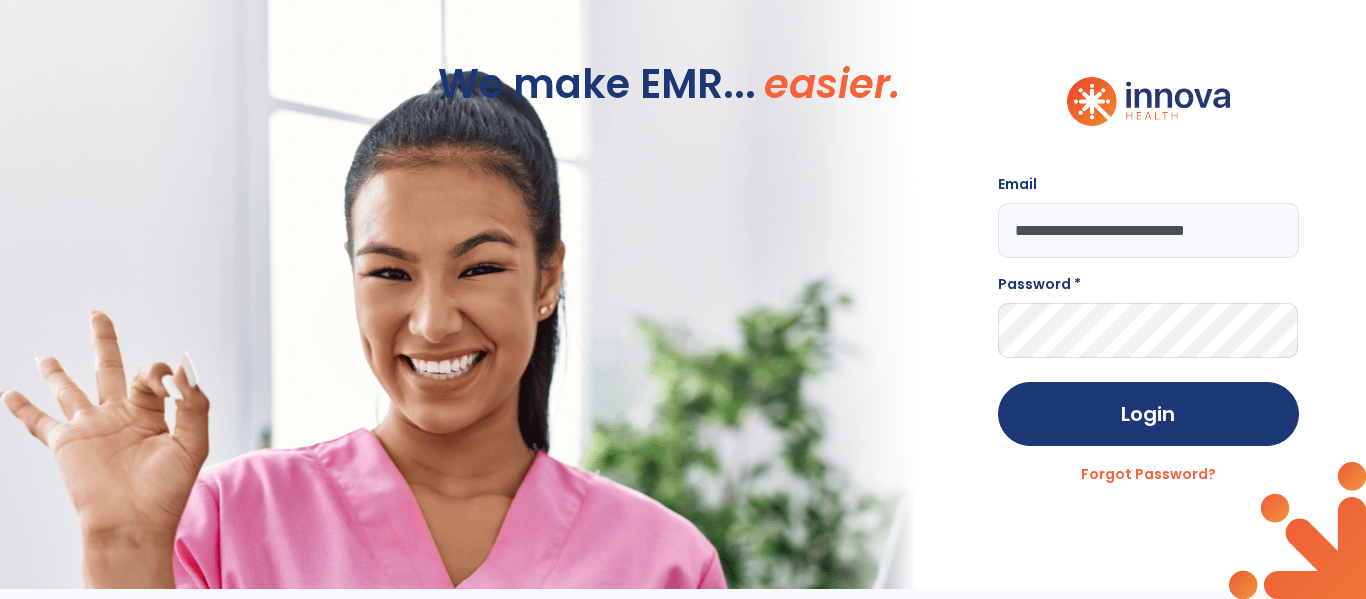scroll, scrollTop: 0, scrollLeft: 5, axis: horizontal 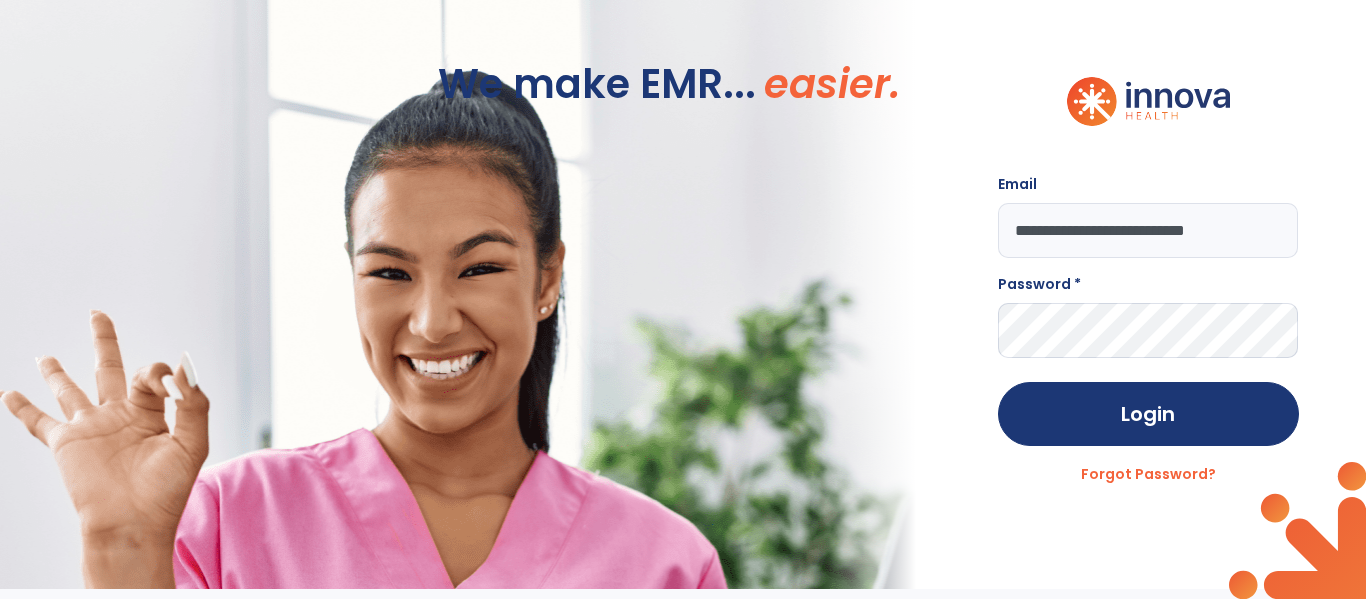 type on "**********" 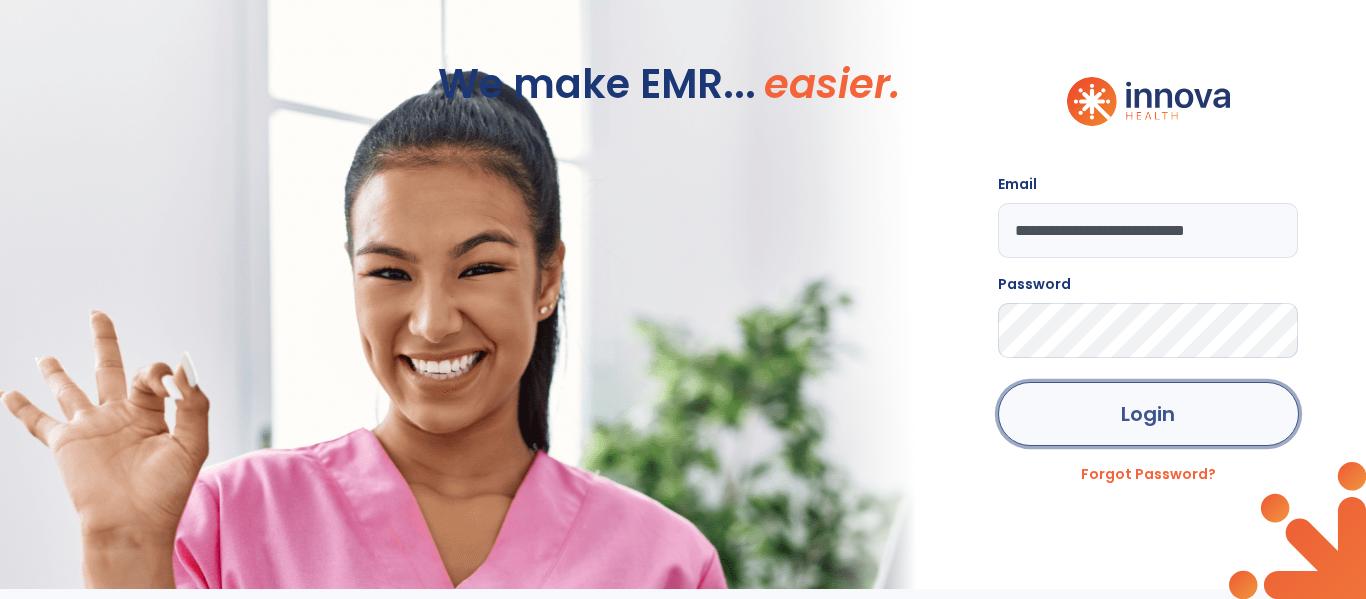 click on "Login" 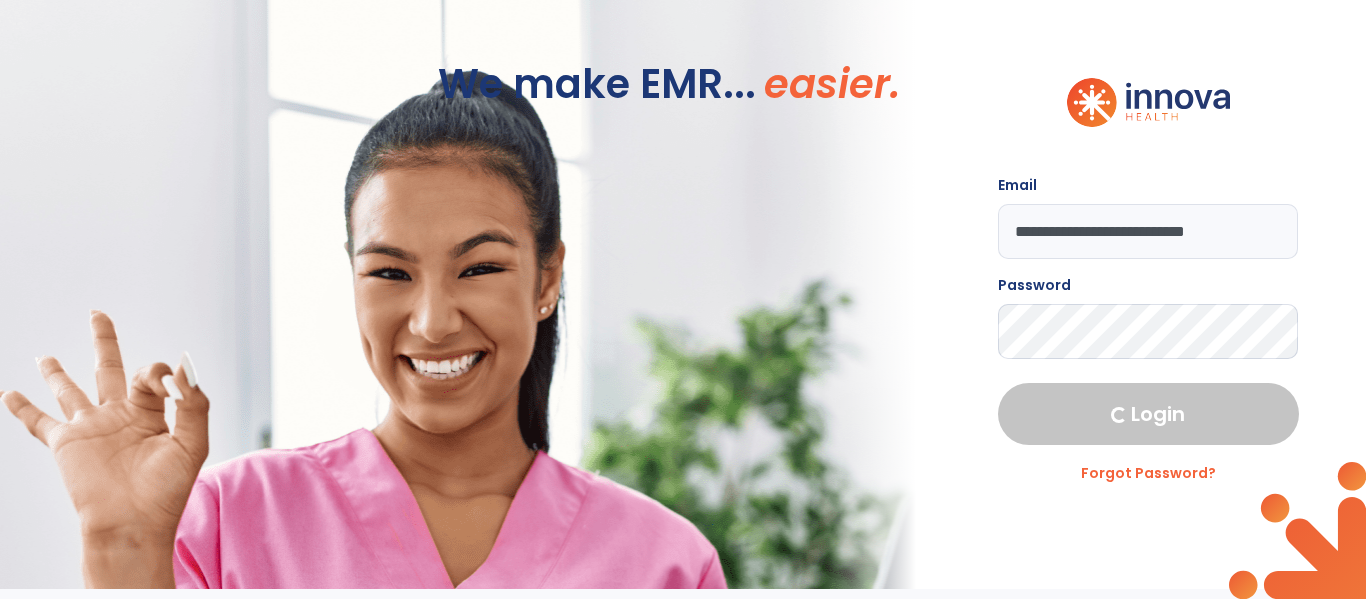 select on "****" 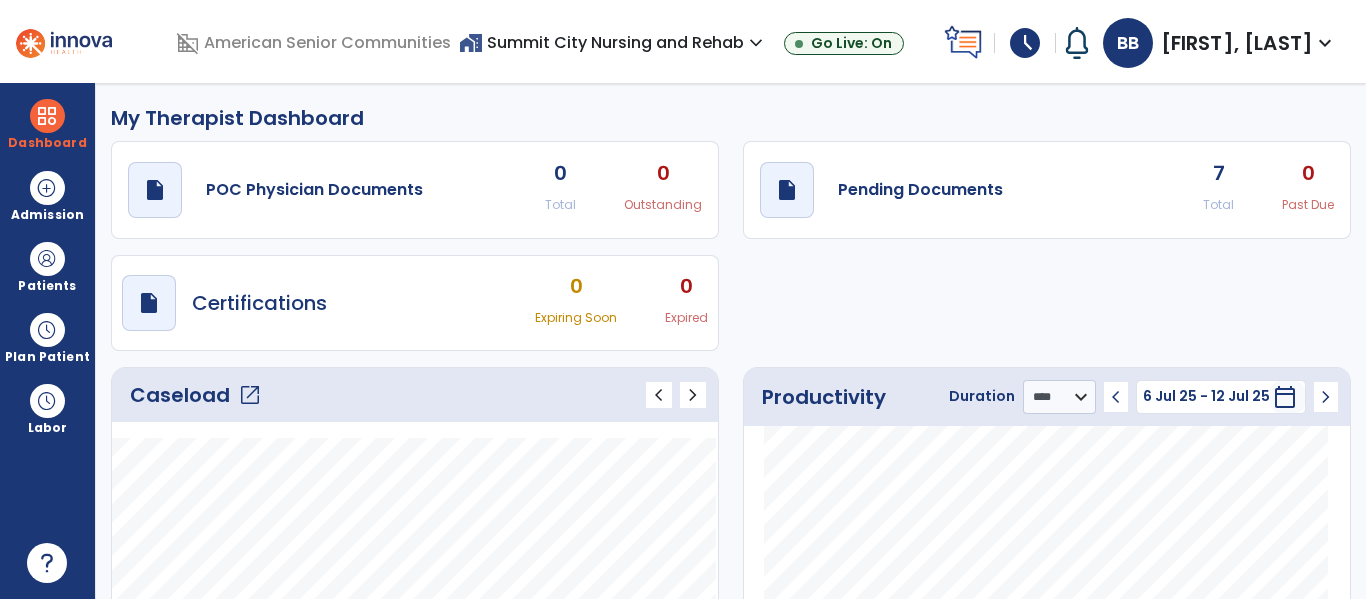 click on "open_in_new" 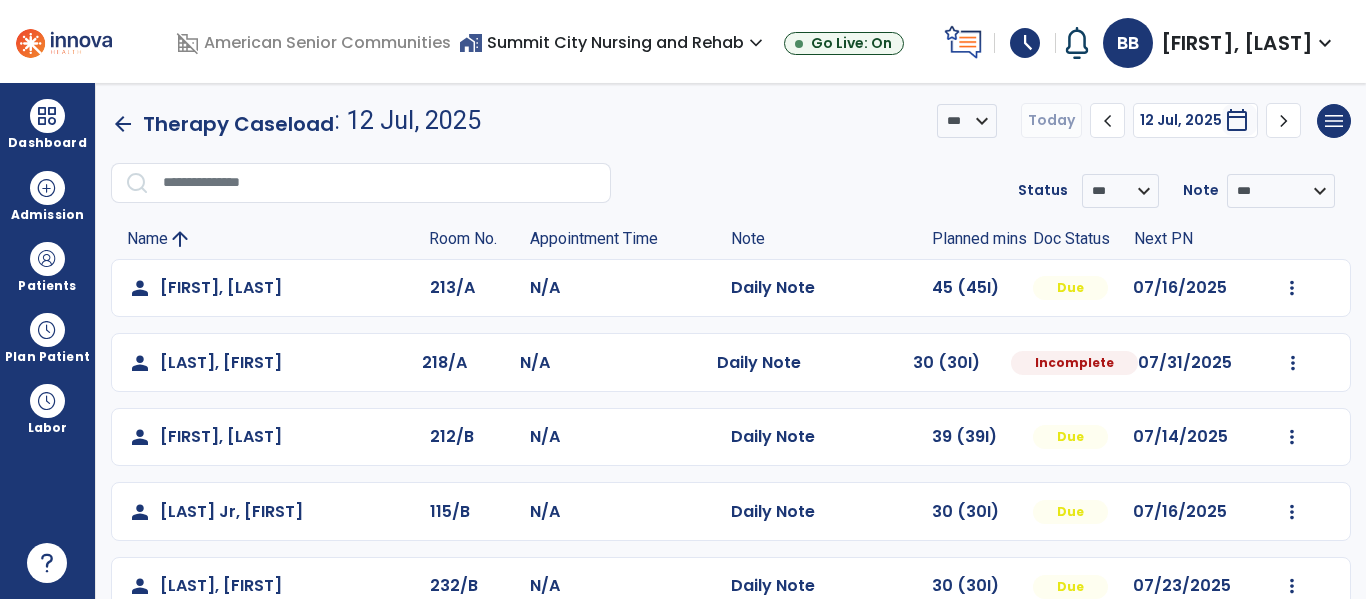click on "Mark Visit As Complete   Reset Note   Open Document   G + C Mins" 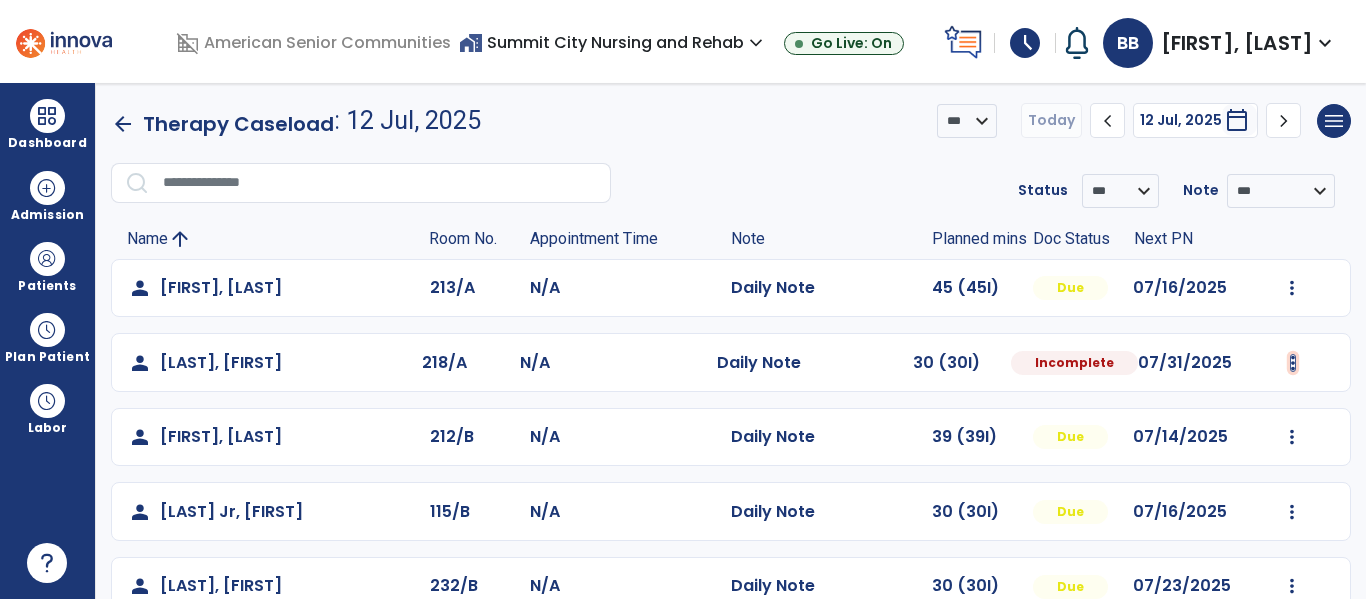 click at bounding box center (1292, 288) 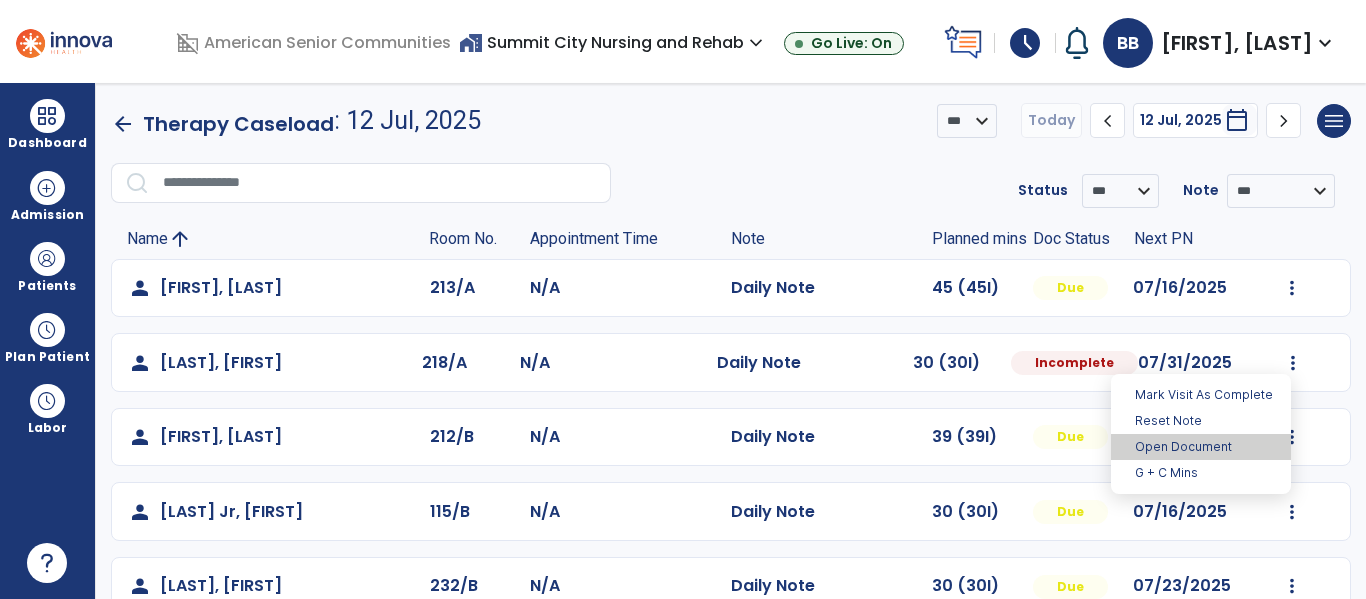 click on "Open Document" at bounding box center (1201, 447) 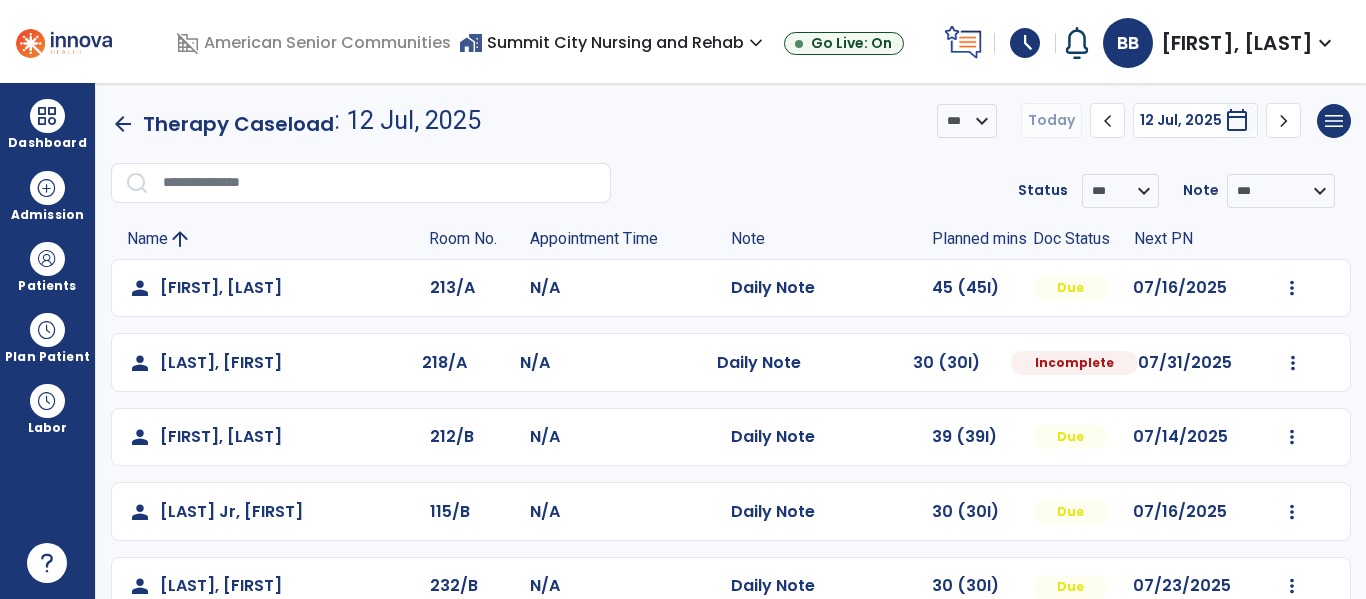 select on "*" 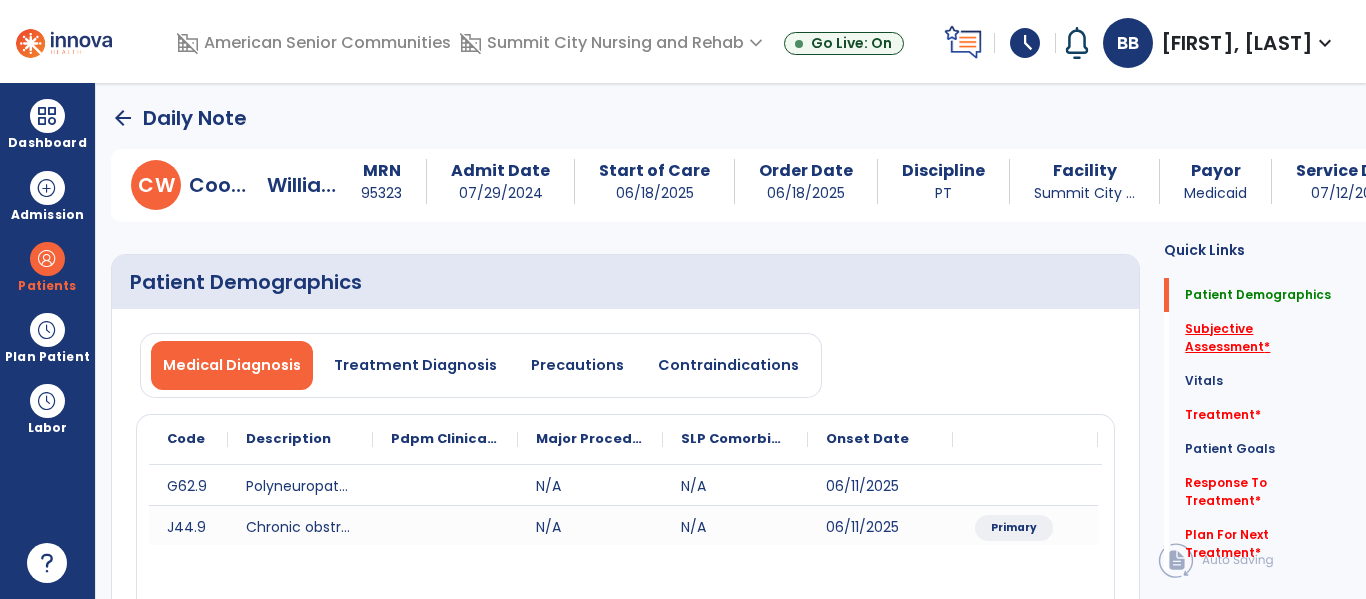 click on "Subjective Assessment   *" 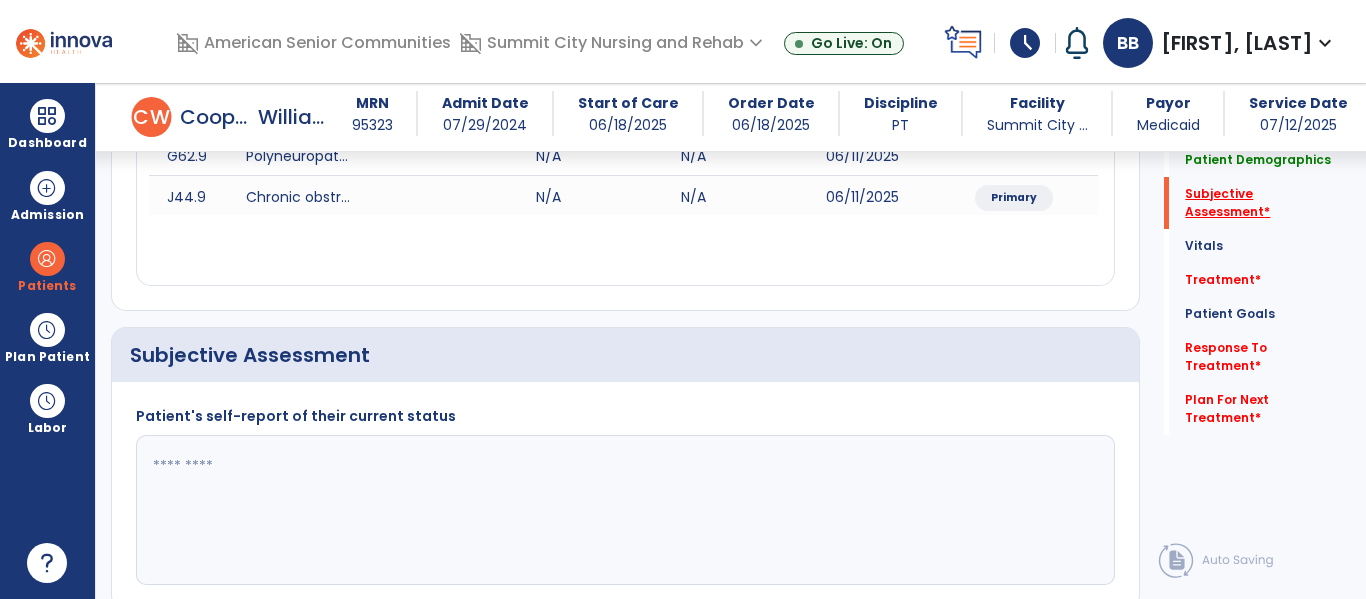 scroll, scrollTop: 457, scrollLeft: 0, axis: vertical 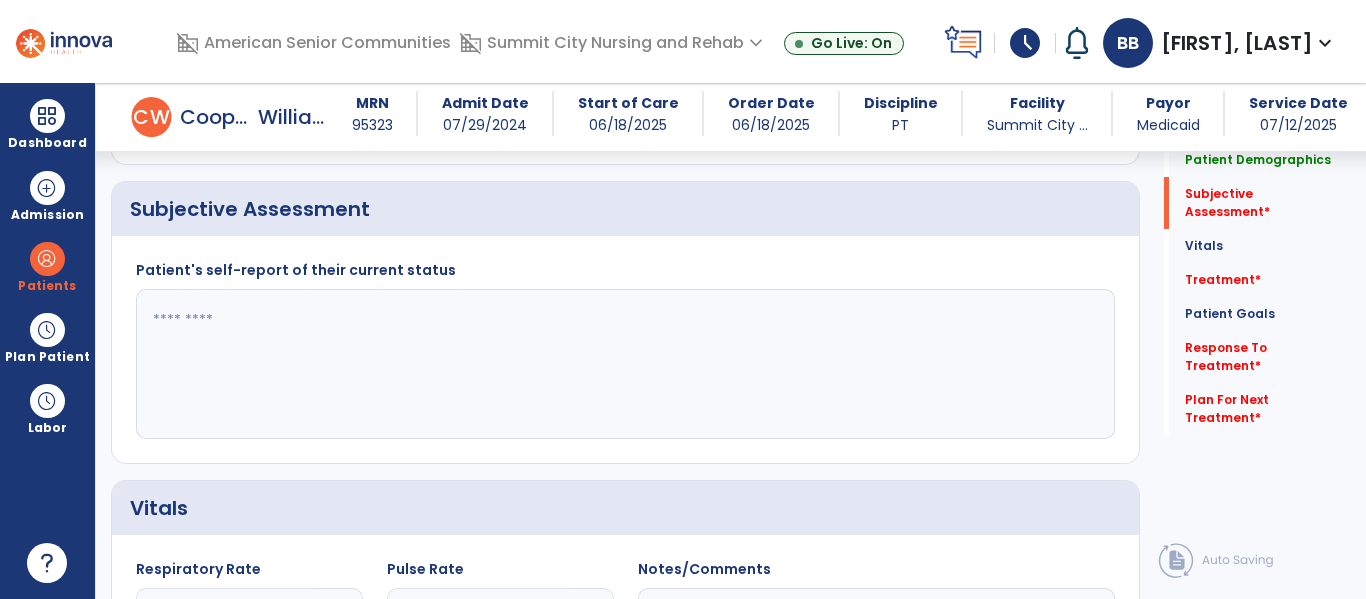 click 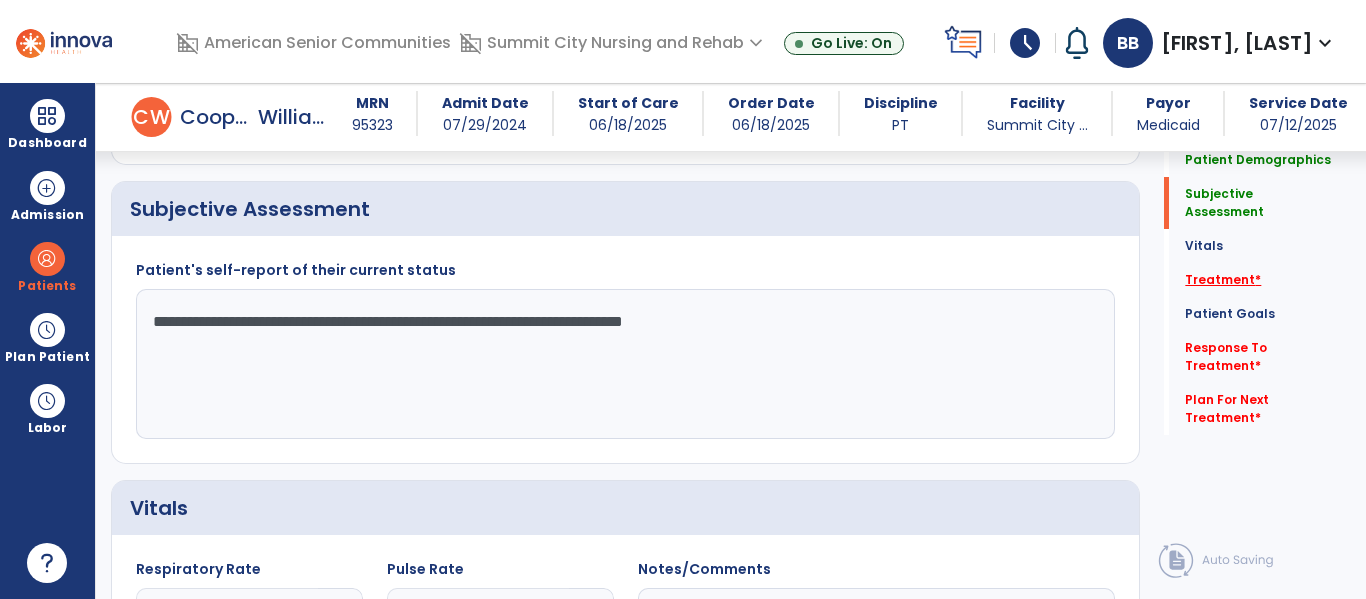 type on "**********" 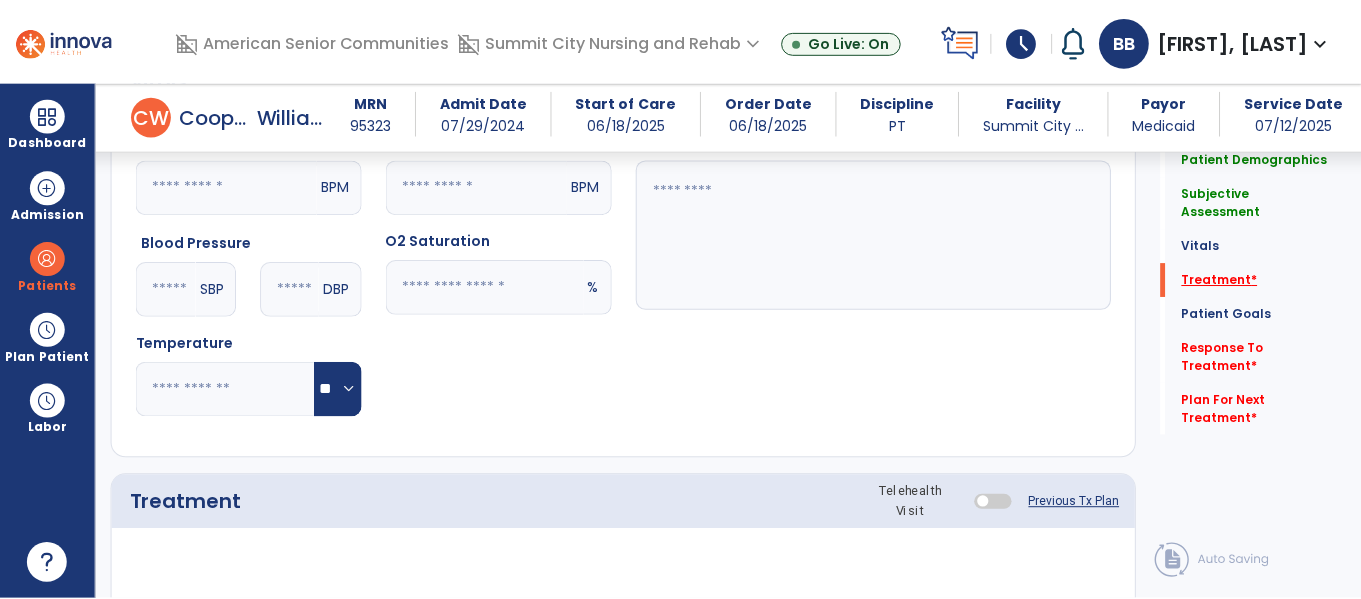 scroll, scrollTop: 1146, scrollLeft: 0, axis: vertical 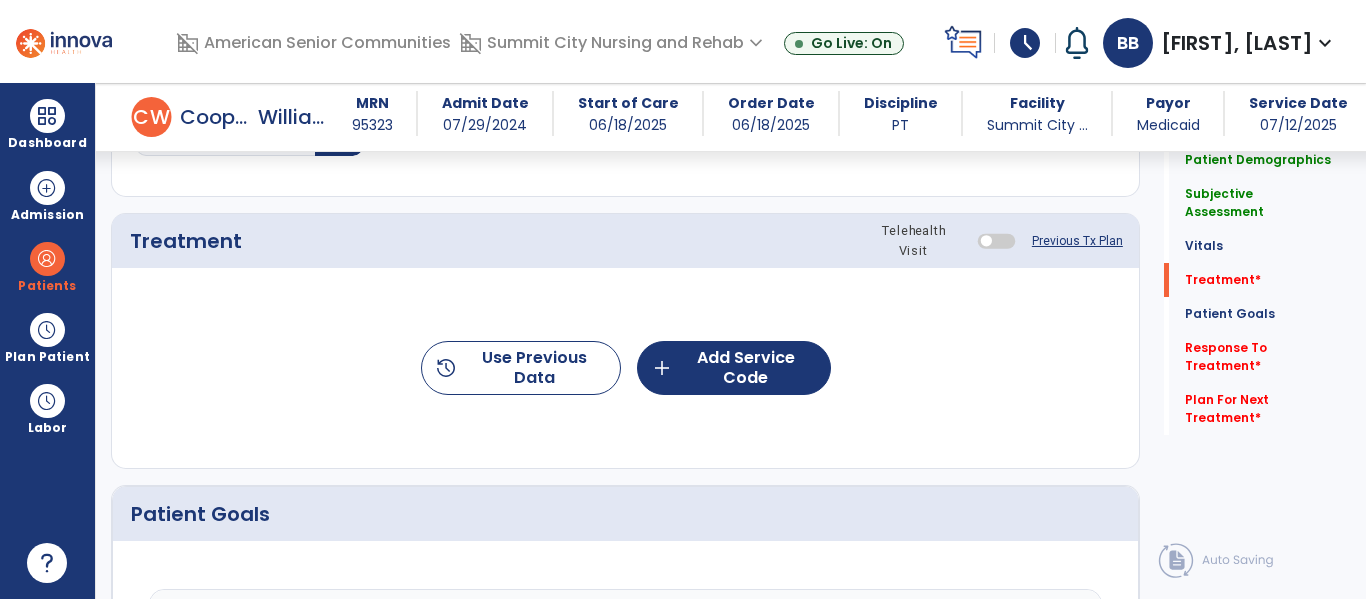 click on "Previous Tx Plan" 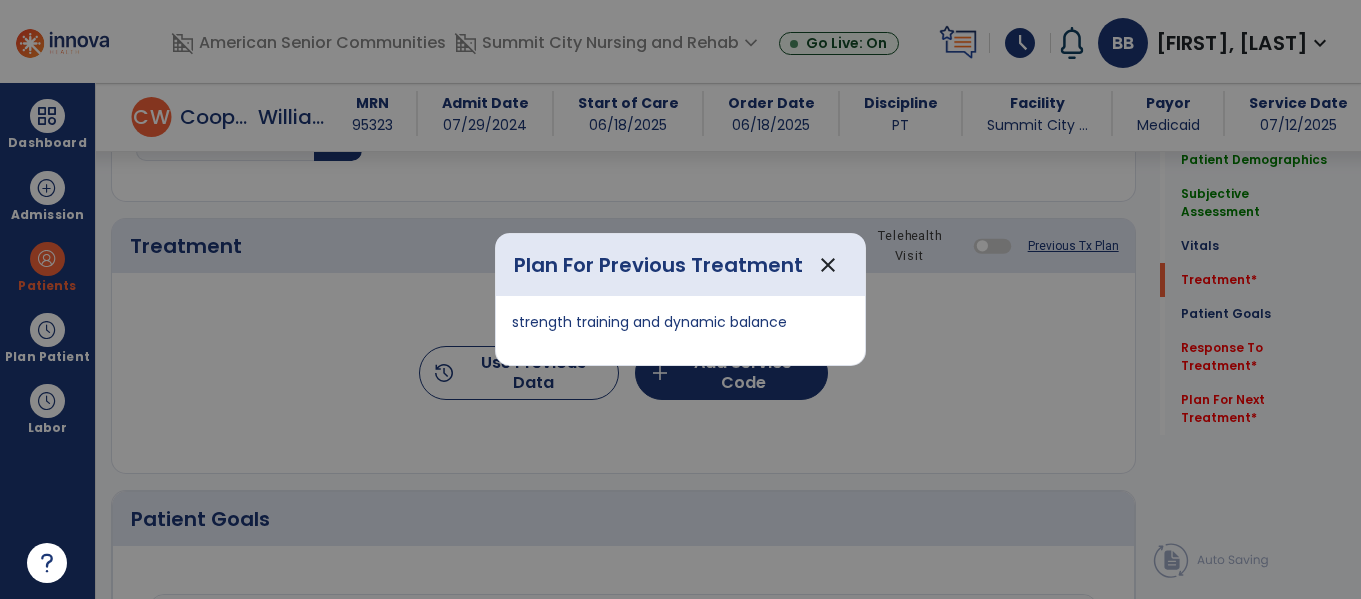 scroll, scrollTop: 1146, scrollLeft: 0, axis: vertical 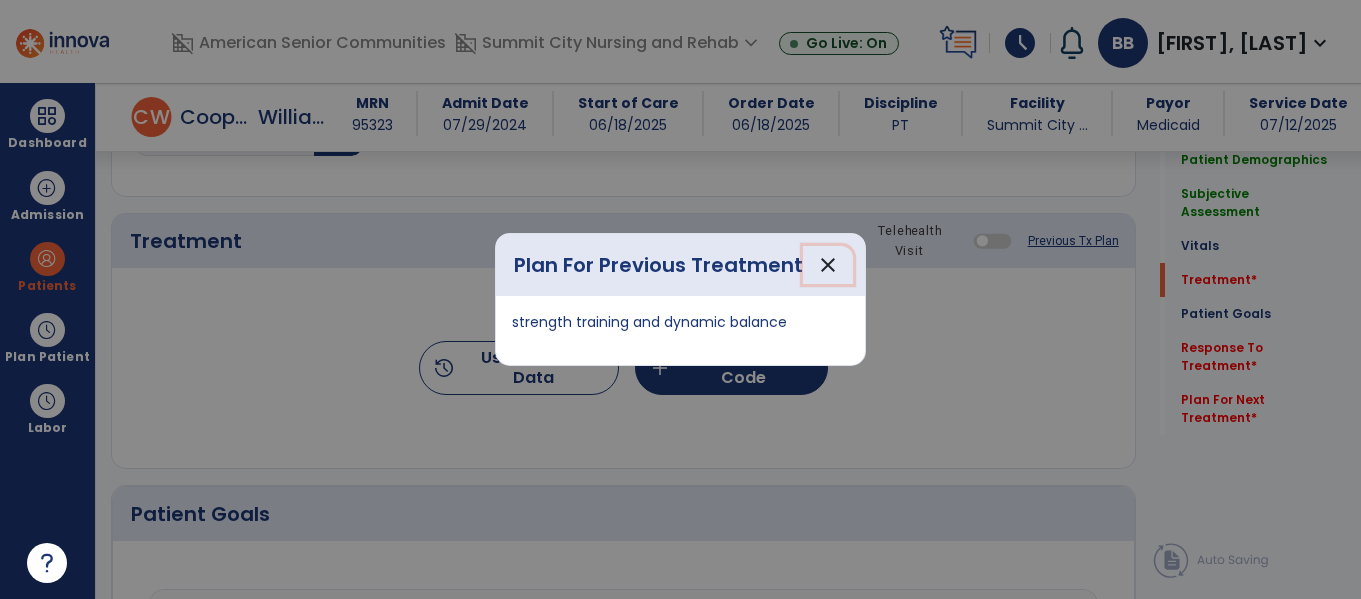click on "close" at bounding box center (828, 265) 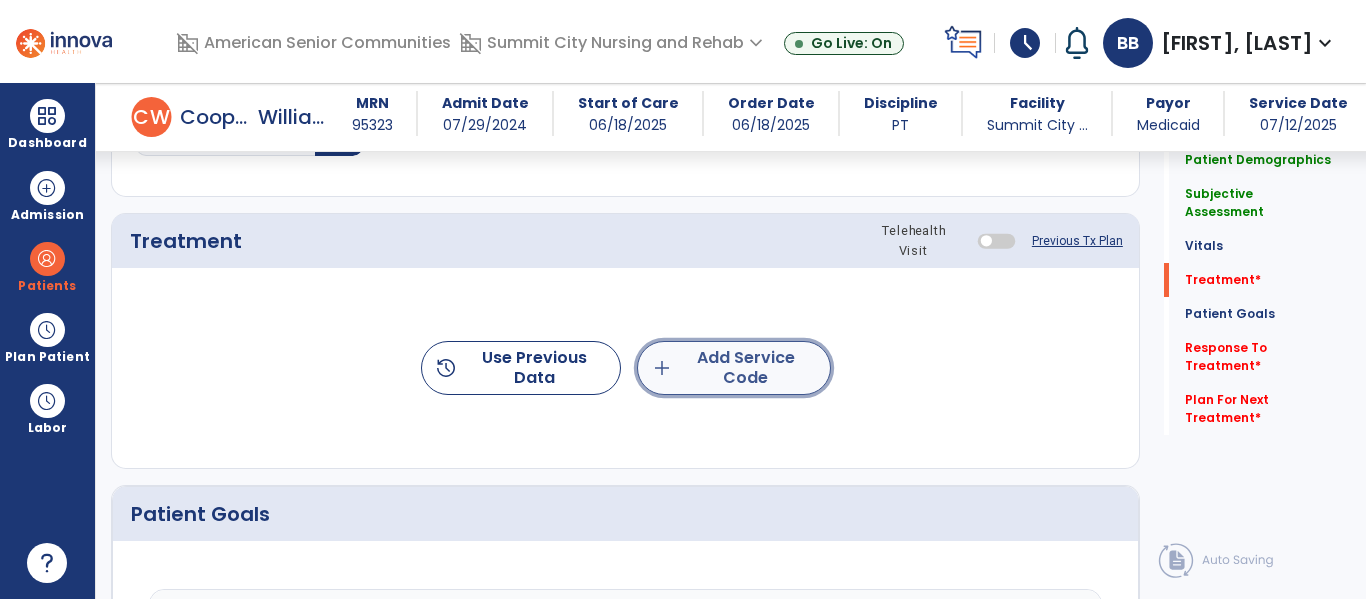 click on "add  Add Service Code" 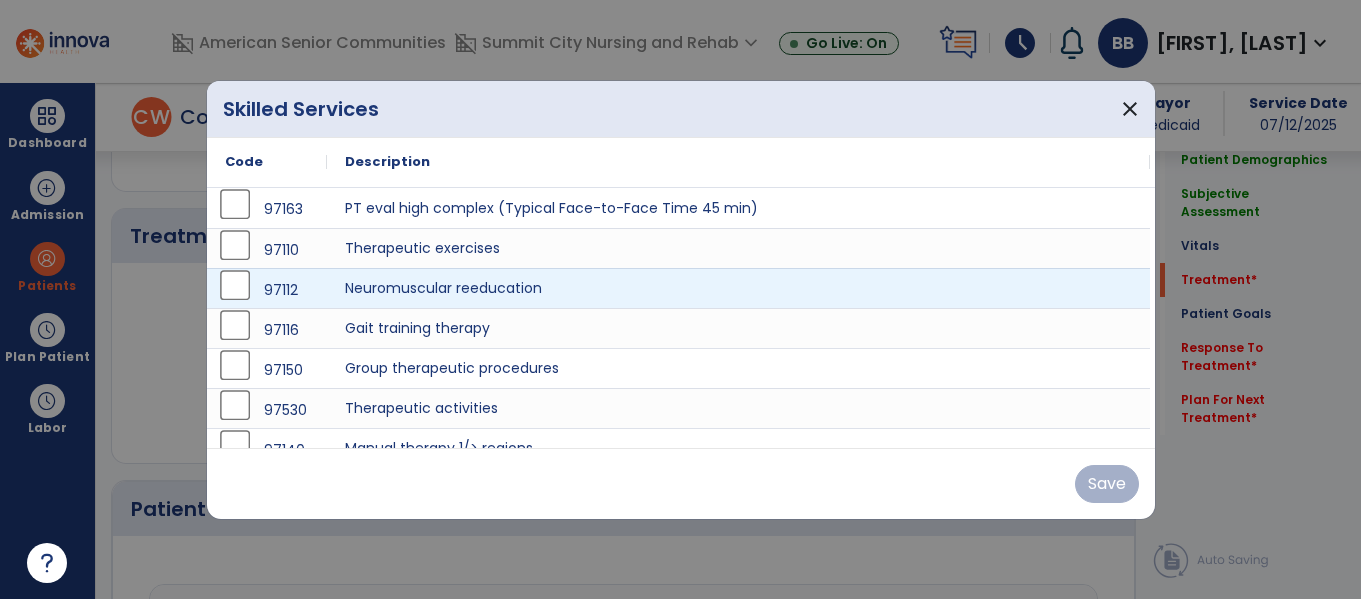 scroll, scrollTop: 1146, scrollLeft: 0, axis: vertical 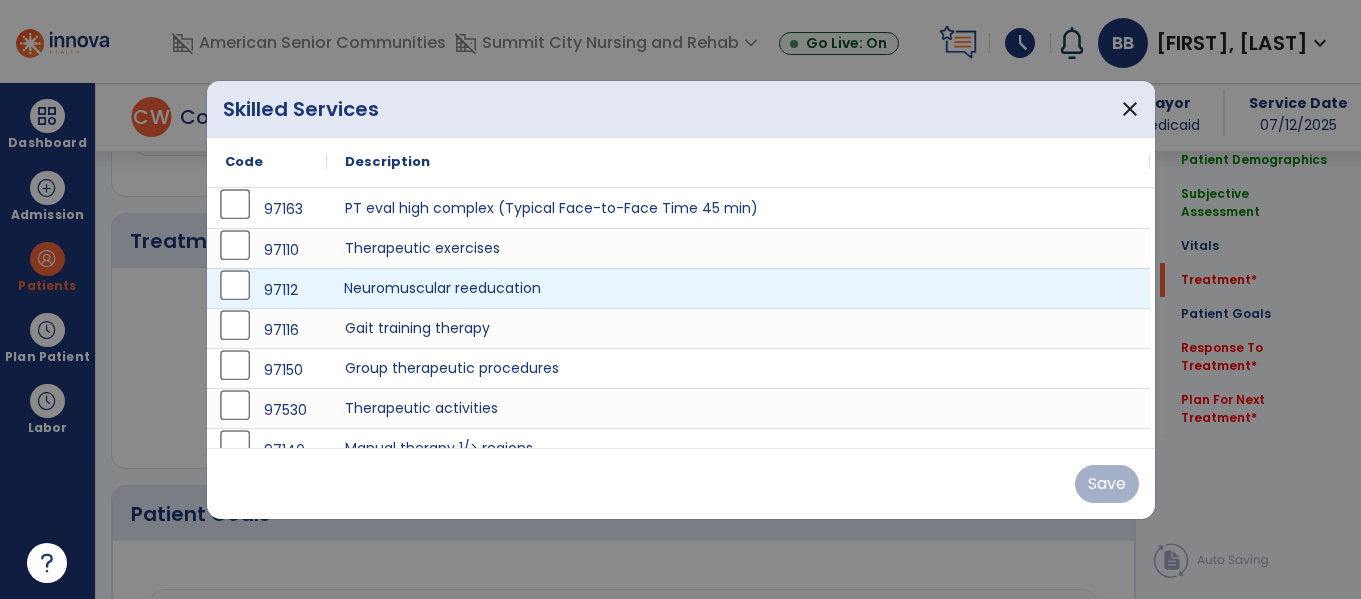 click on "Neuromuscular reeducation" at bounding box center (738, 288) 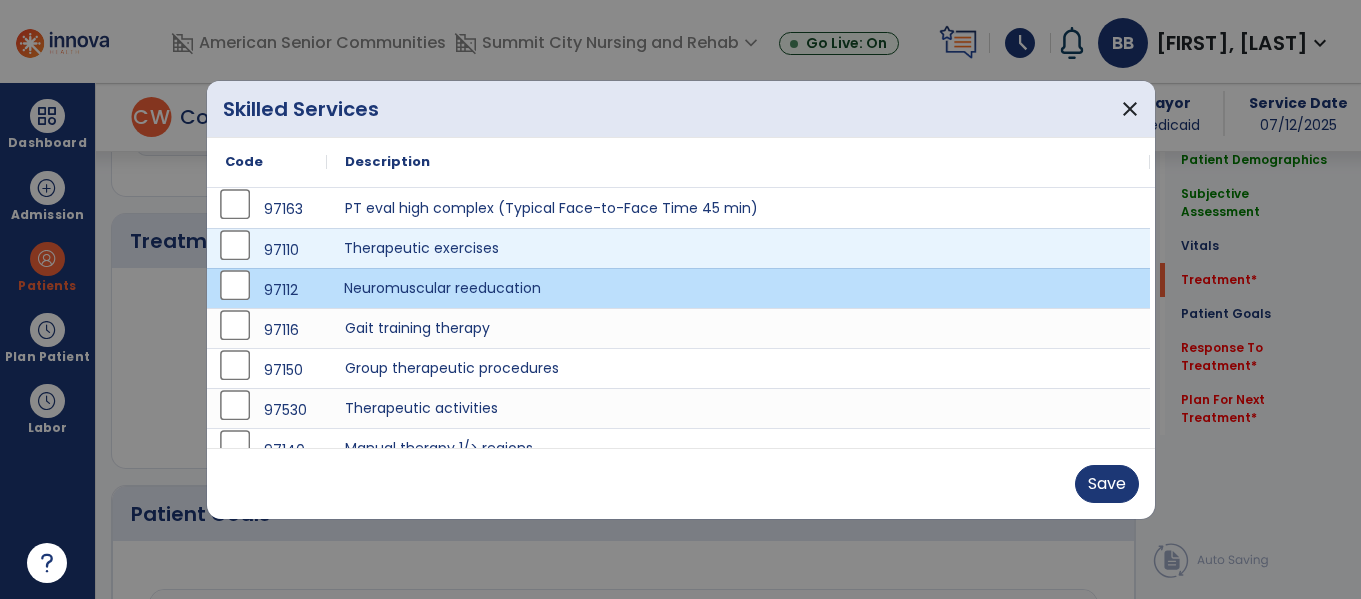 click on "Therapeutic exercises" at bounding box center (738, 248) 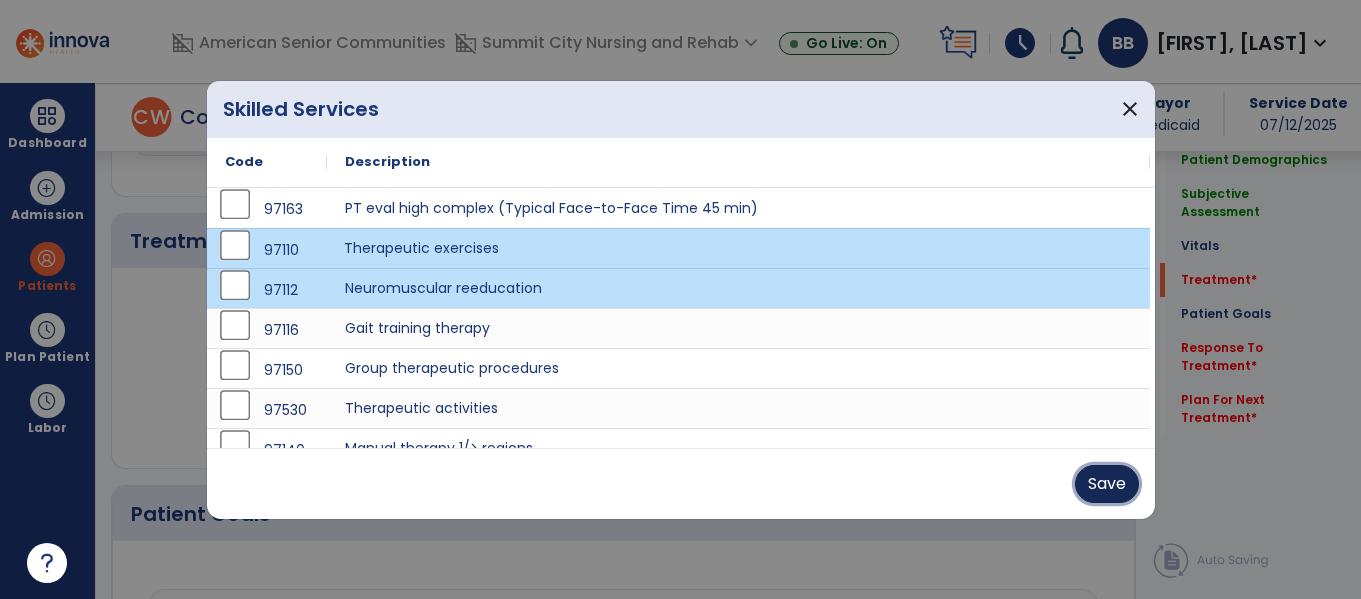 click on "Save" at bounding box center (1107, 484) 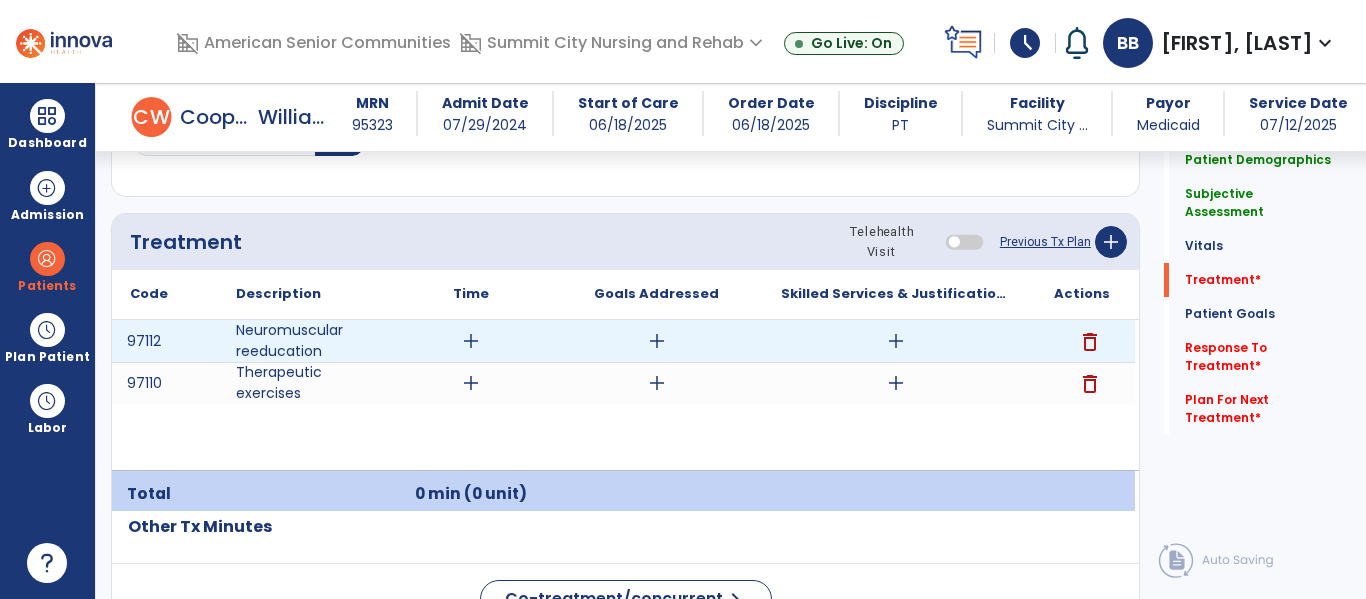 click on "add" at bounding box center [471, 341] 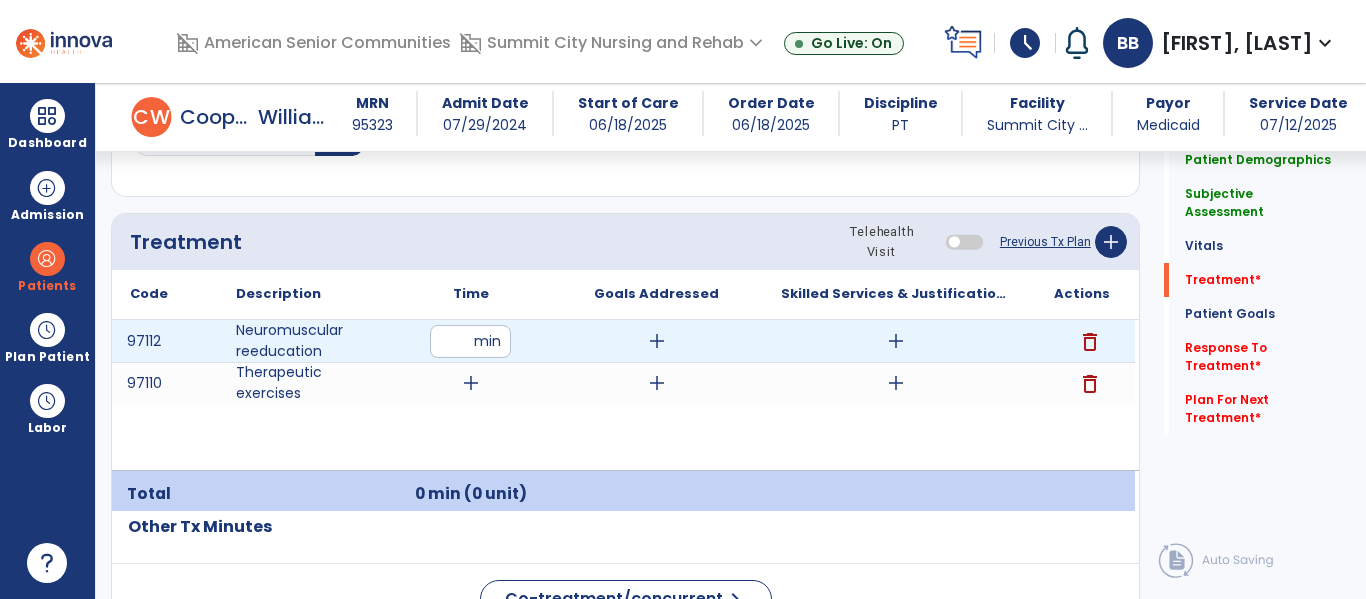 type on "**" 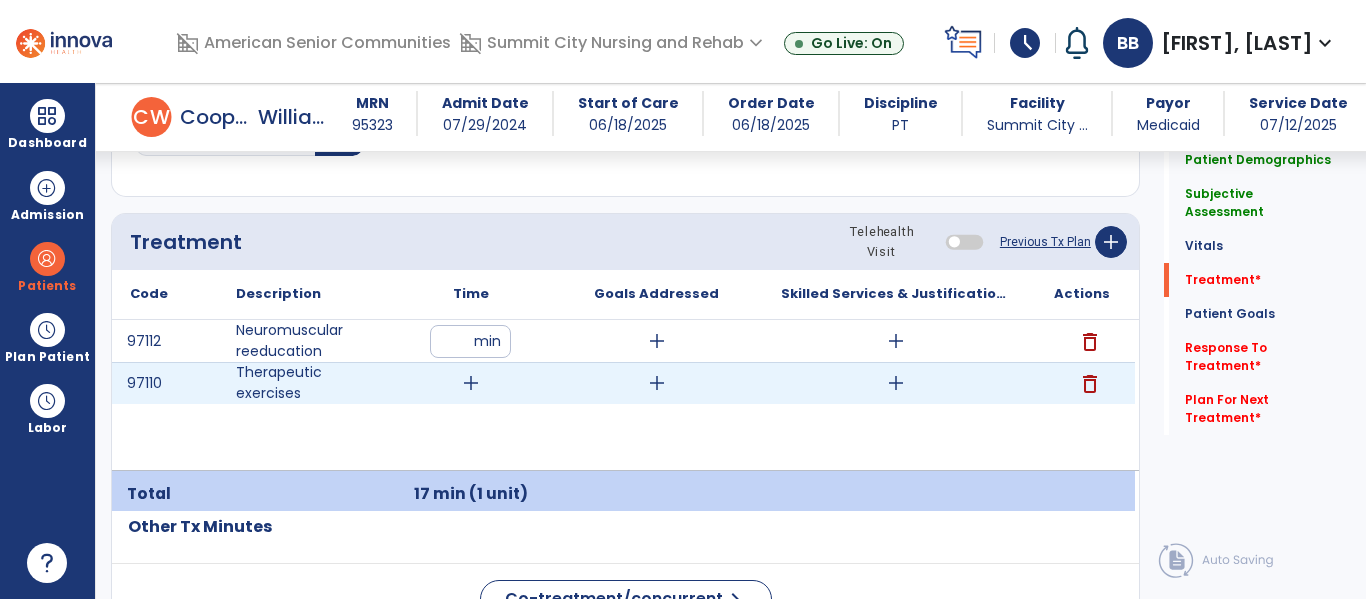 click on "add" at bounding box center (471, 383) 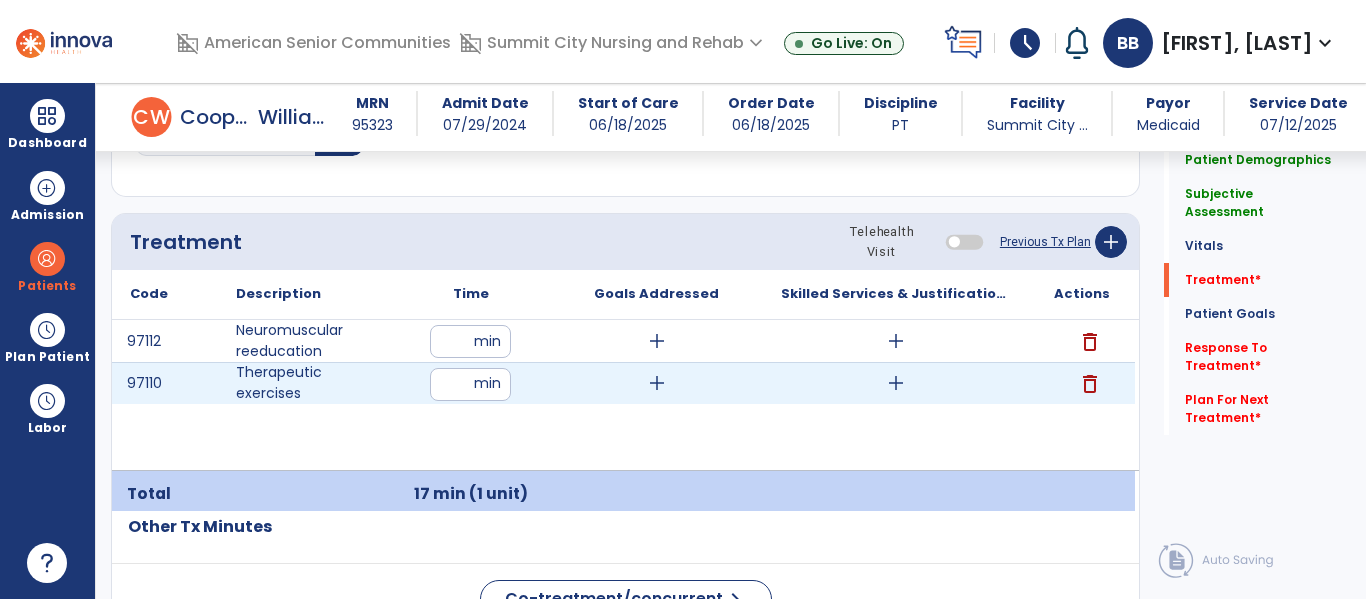type on "**" 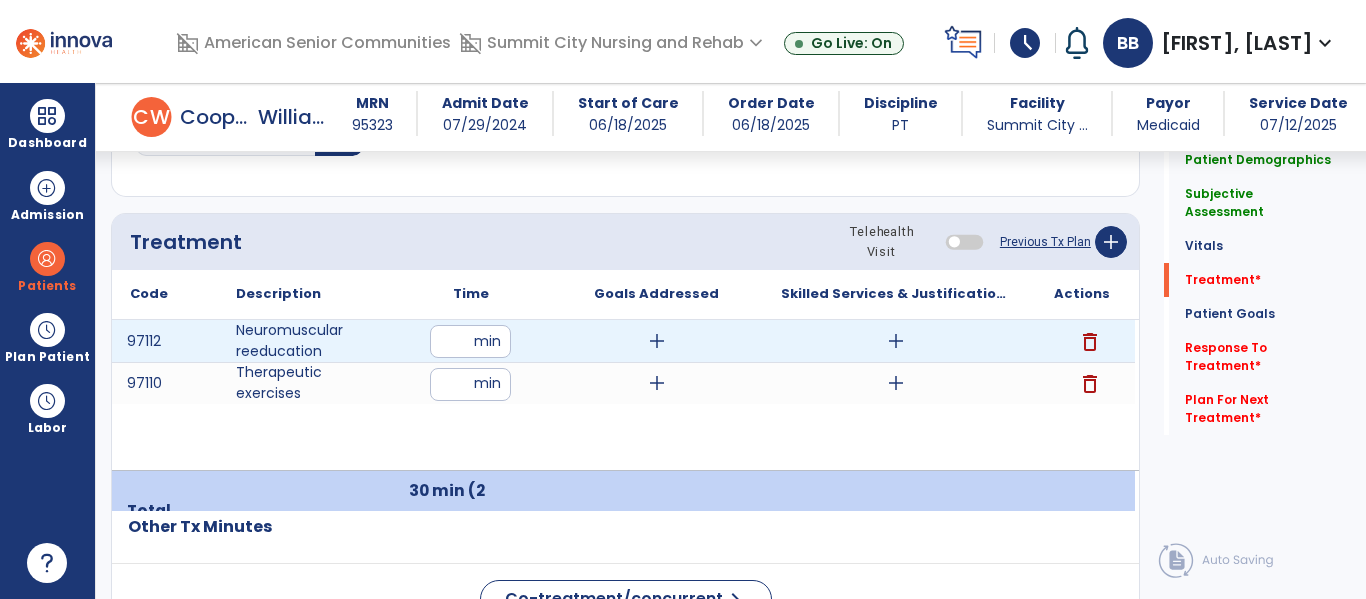 click on "add" at bounding box center (896, 341) 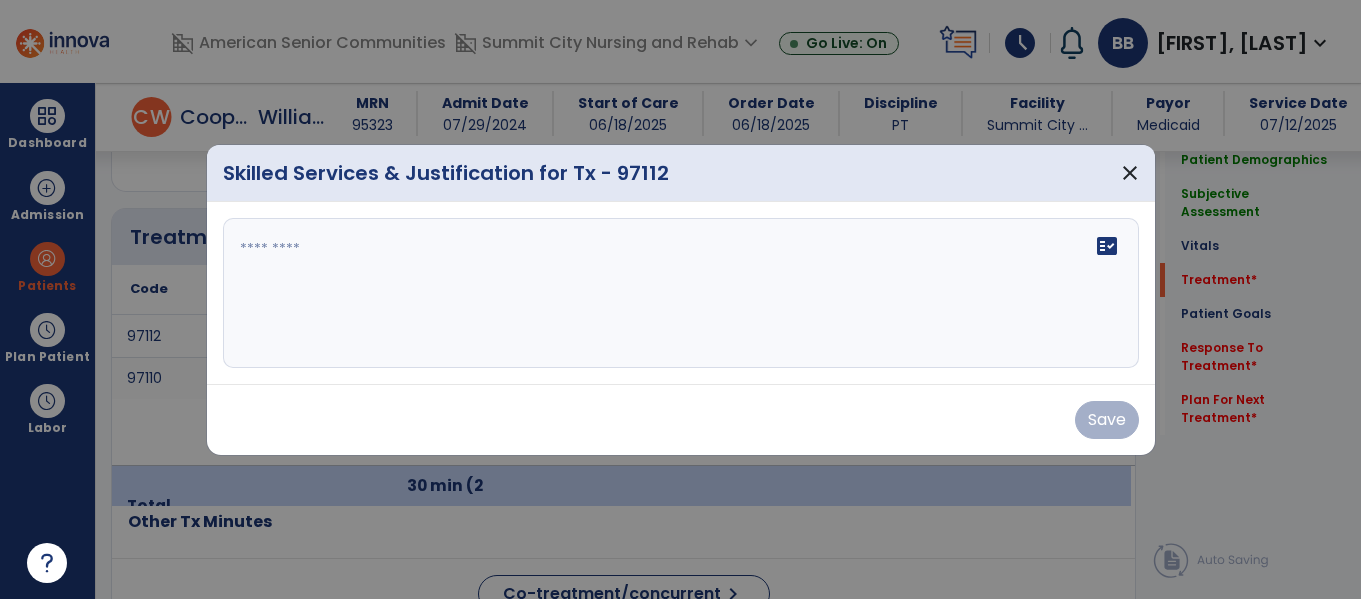 scroll, scrollTop: 1146, scrollLeft: 0, axis: vertical 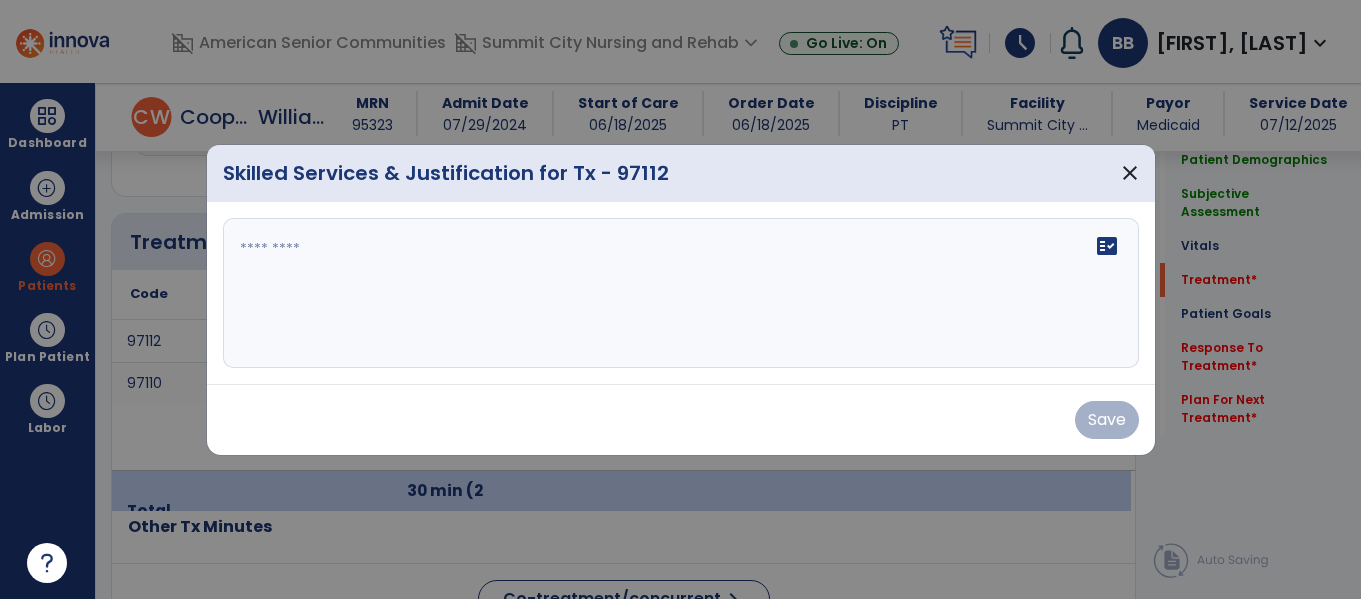 click on "fact_check" at bounding box center (681, 293) 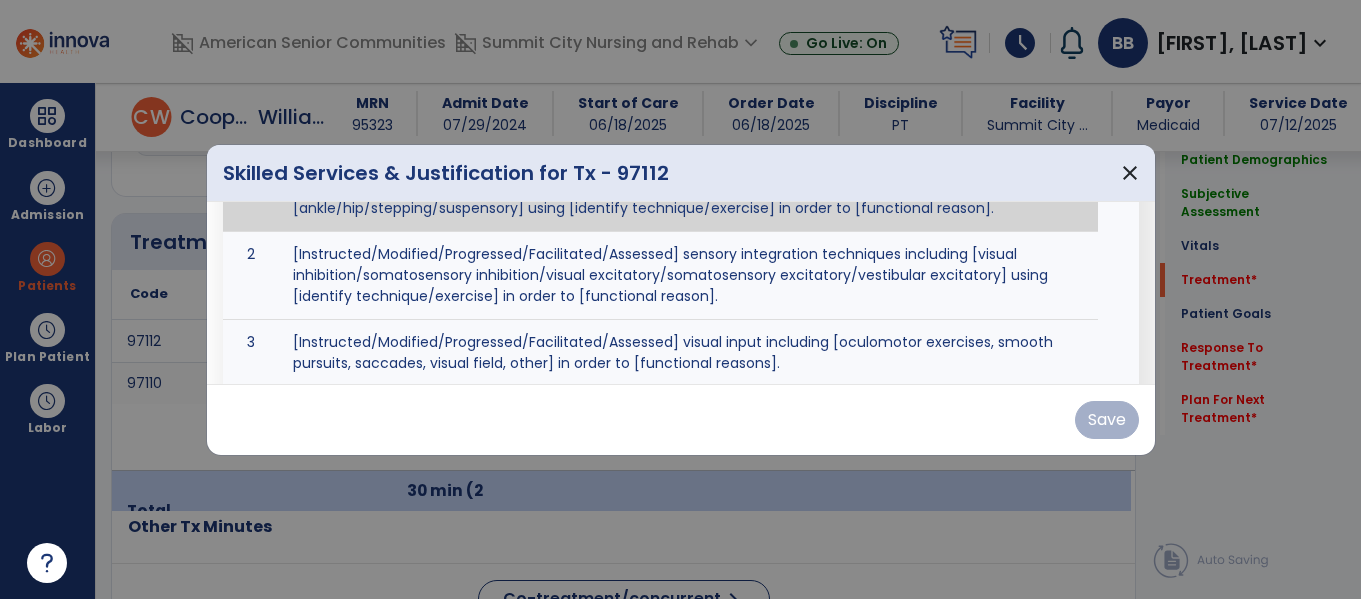 scroll, scrollTop: 190, scrollLeft: 0, axis: vertical 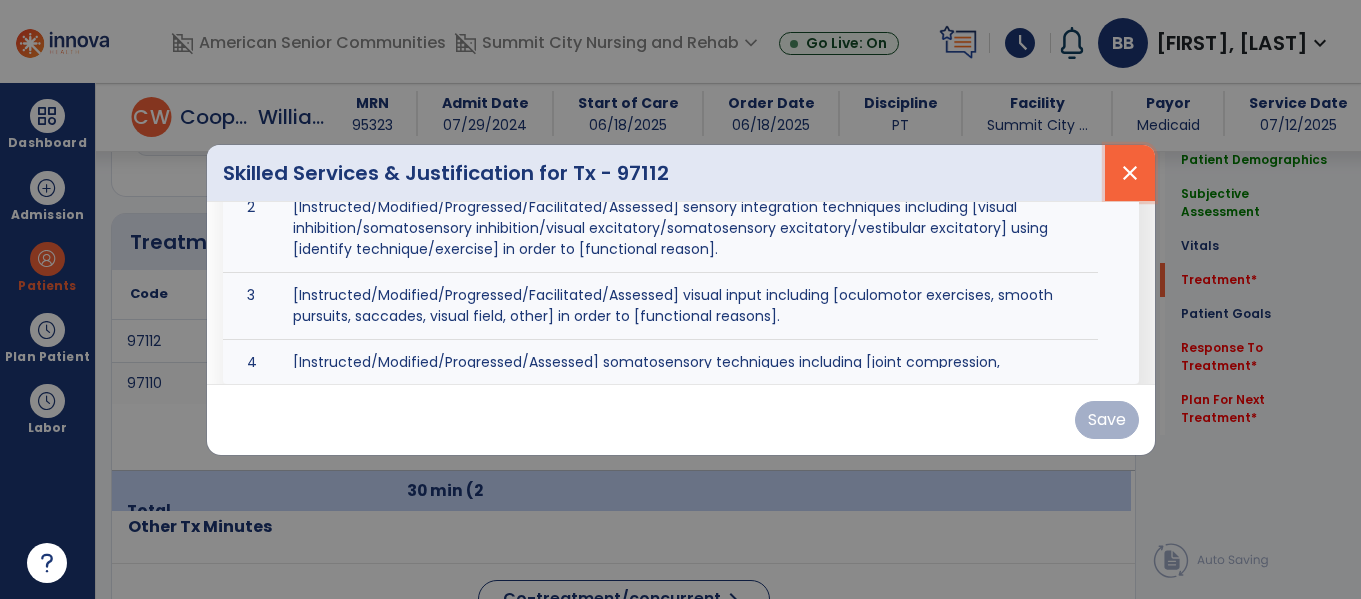 click on "close" at bounding box center (1130, 173) 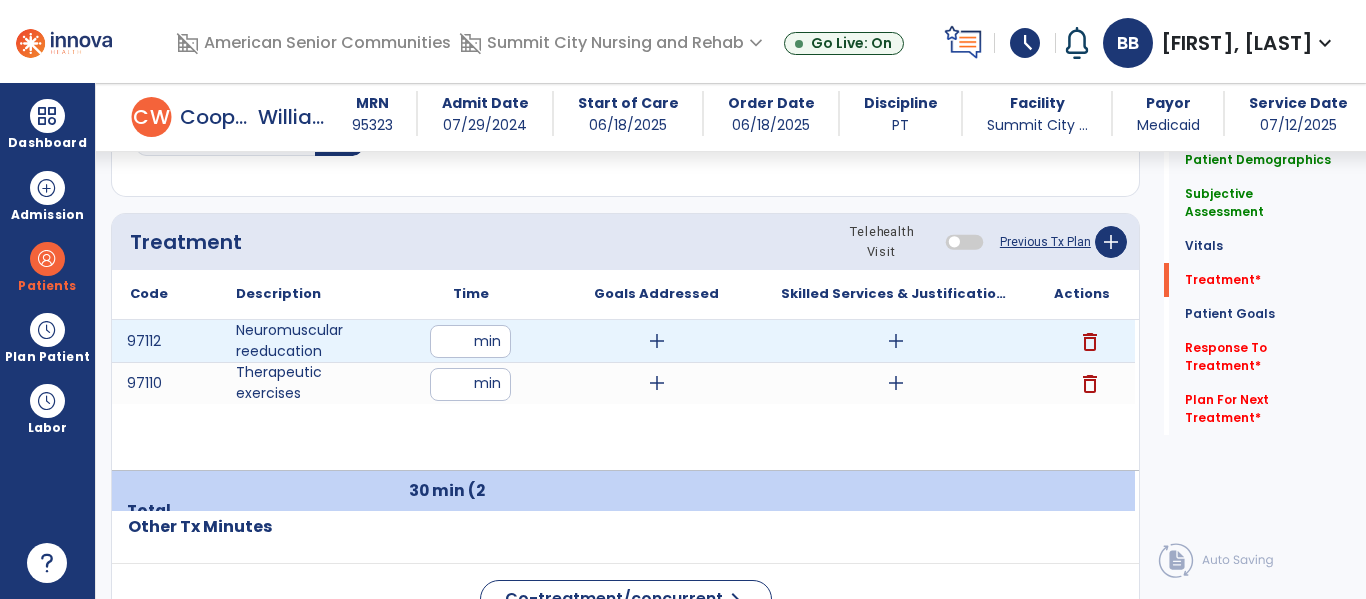click on "add" at bounding box center (896, 341) 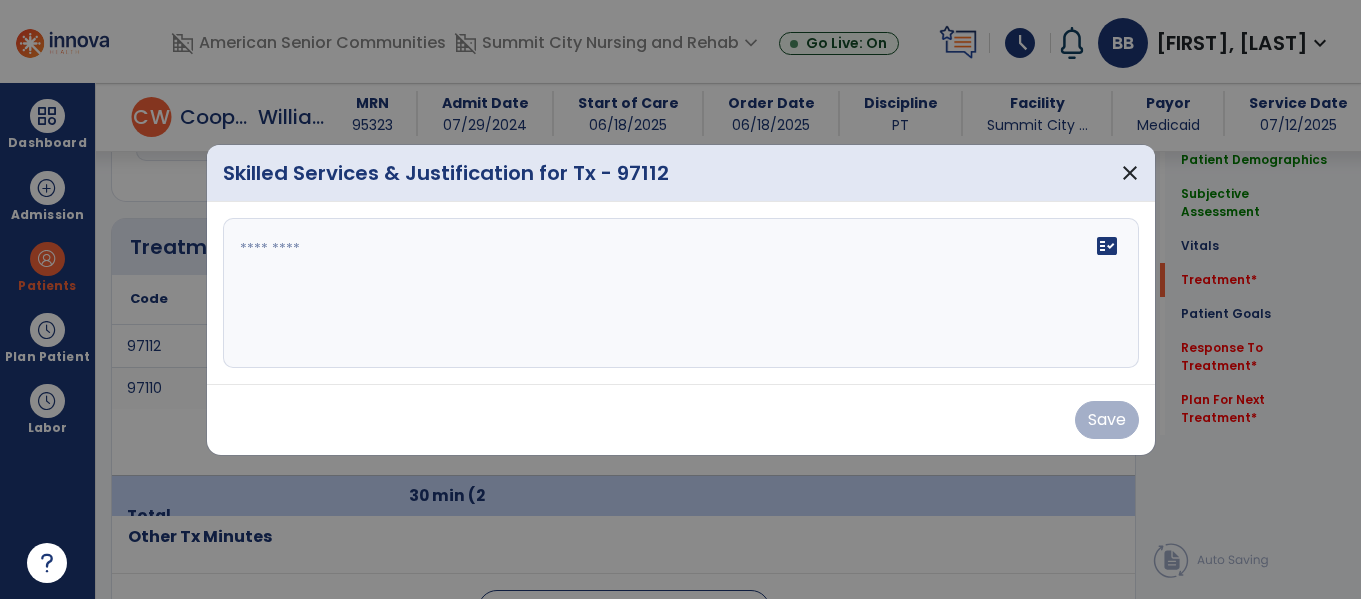 scroll, scrollTop: 1146, scrollLeft: 0, axis: vertical 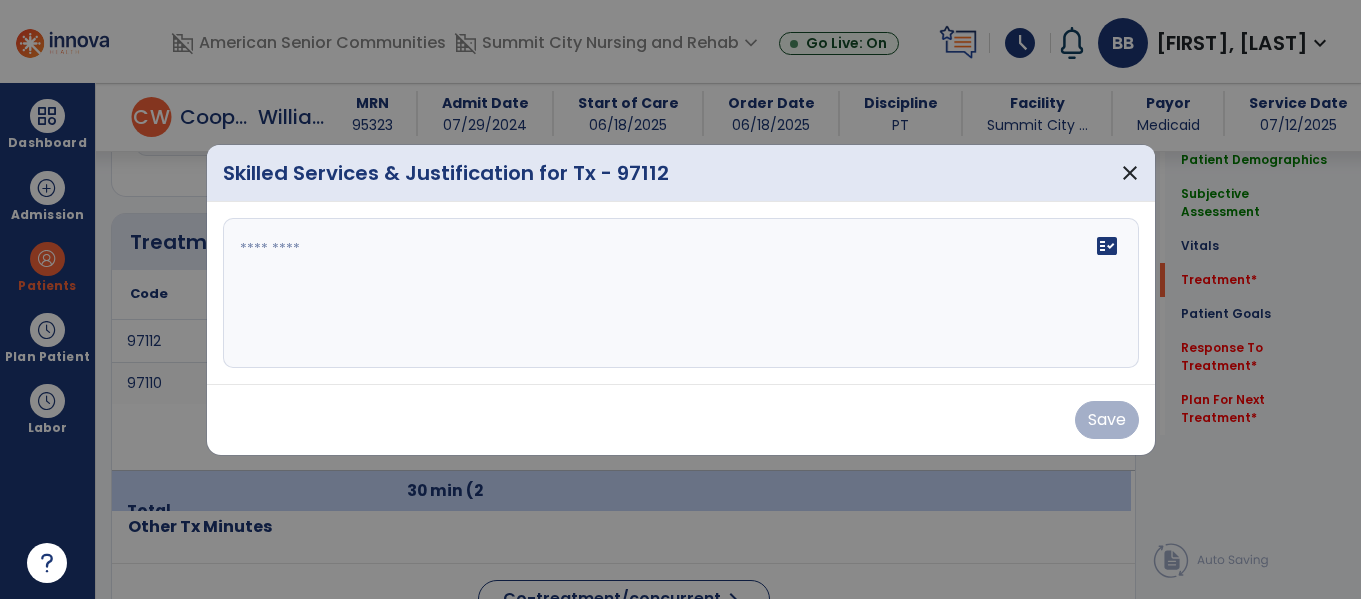 click on "fact_check" at bounding box center (681, 293) 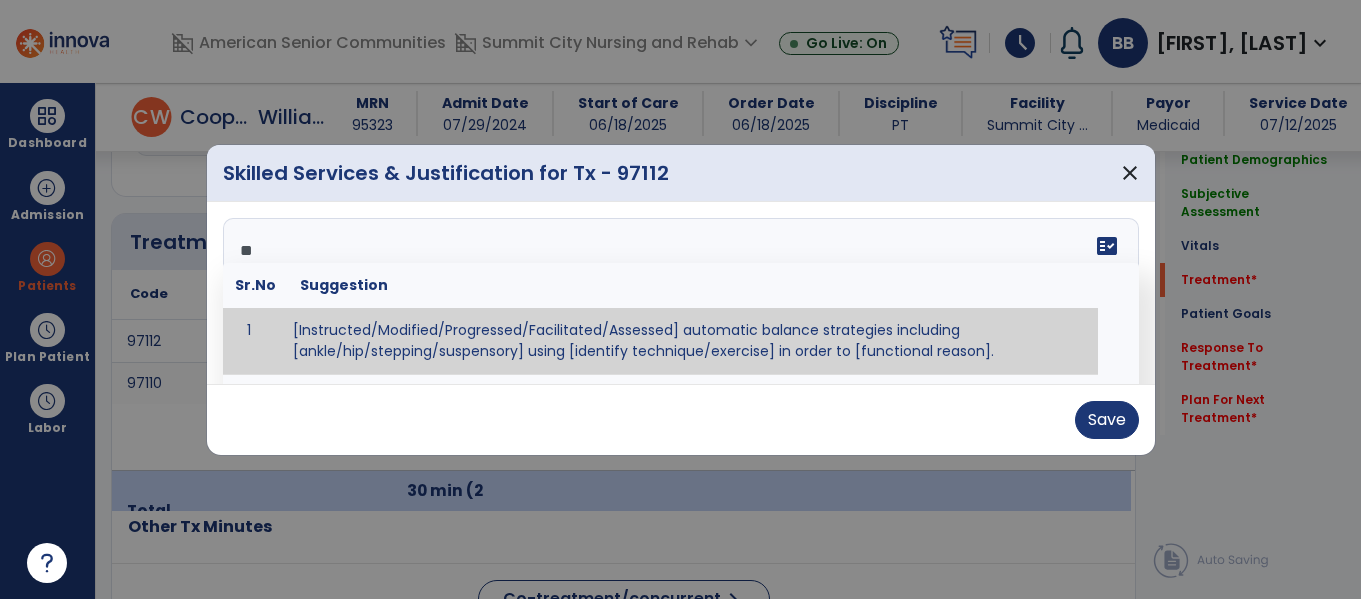 type on "***" 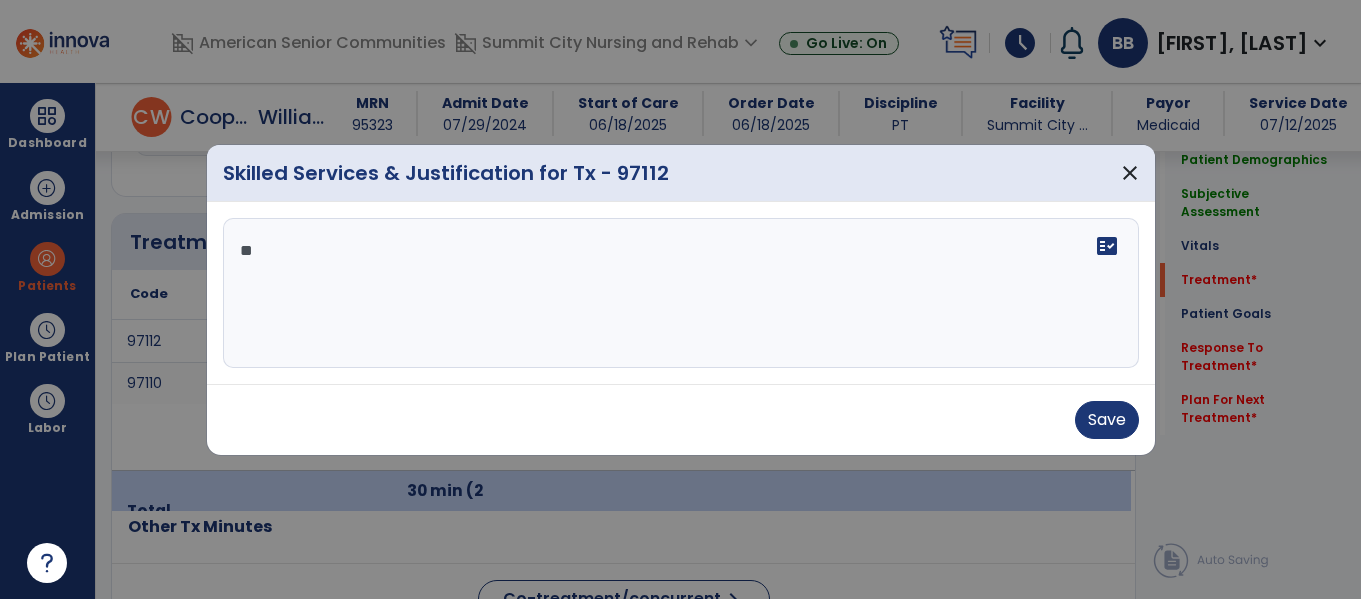 type on "*" 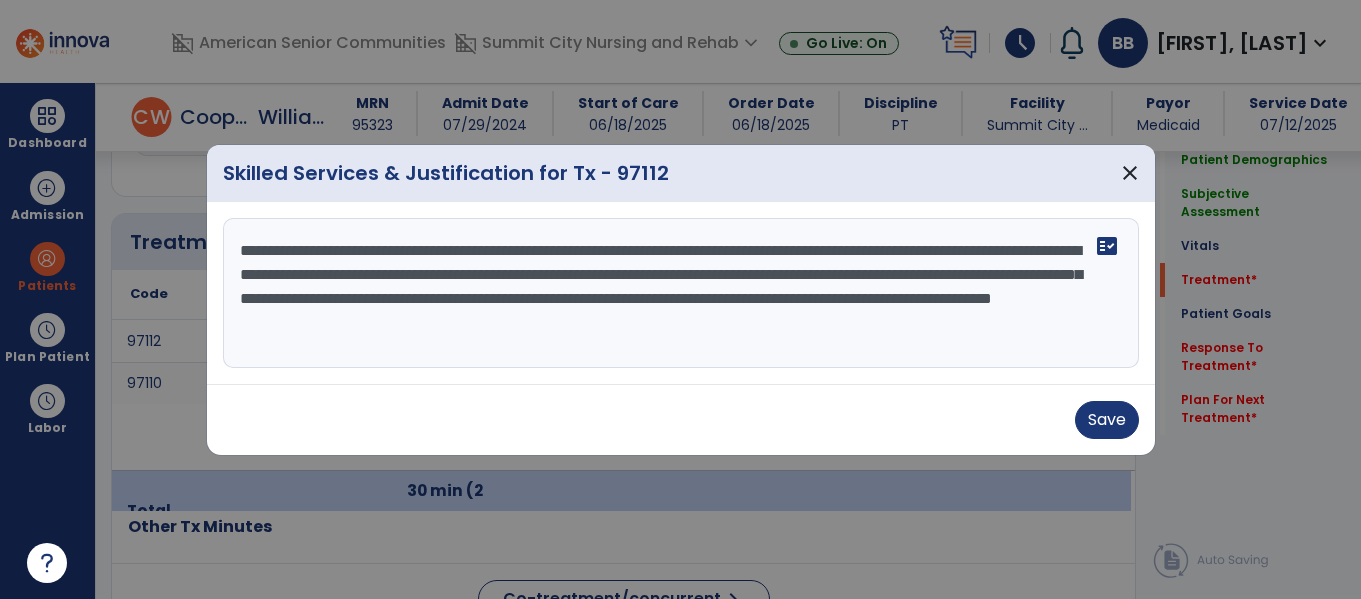 click on "**********" at bounding box center [681, 293] 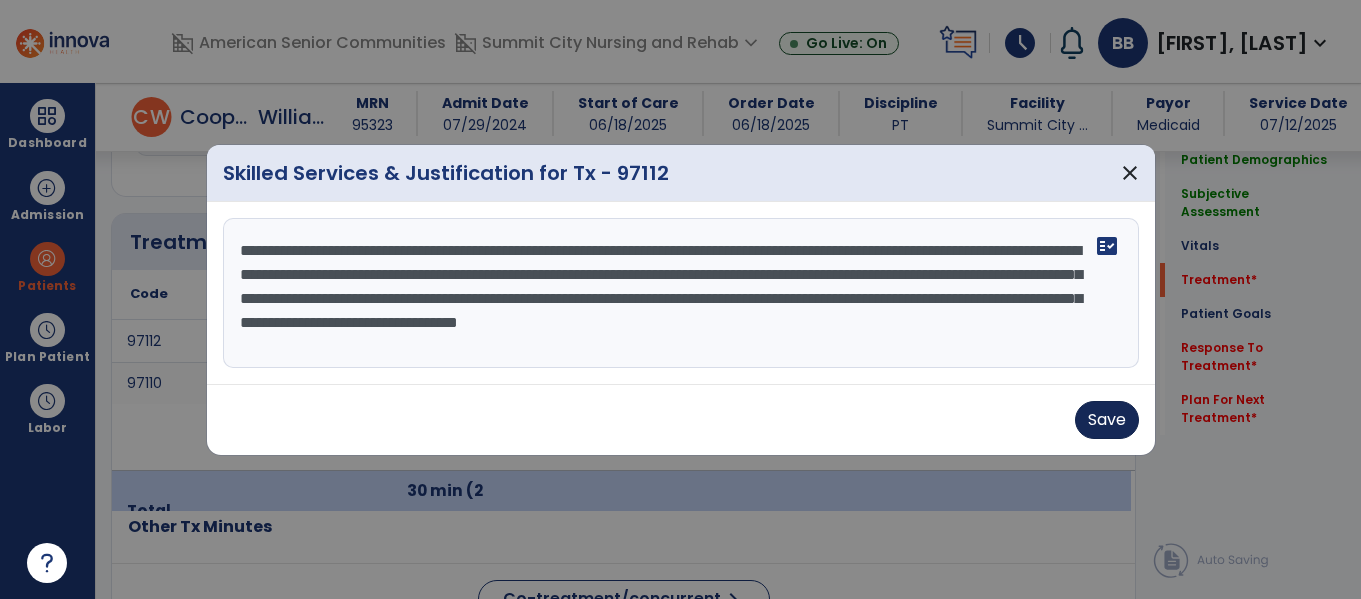 type on "**********" 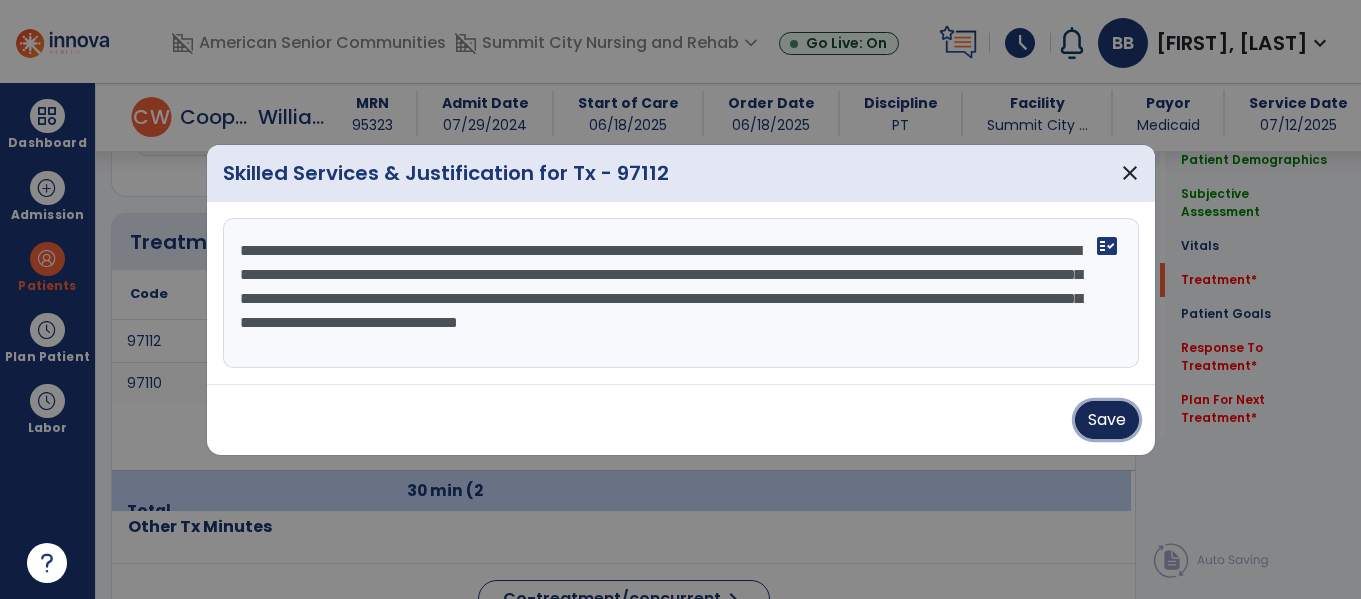 click on "Save" at bounding box center (1107, 420) 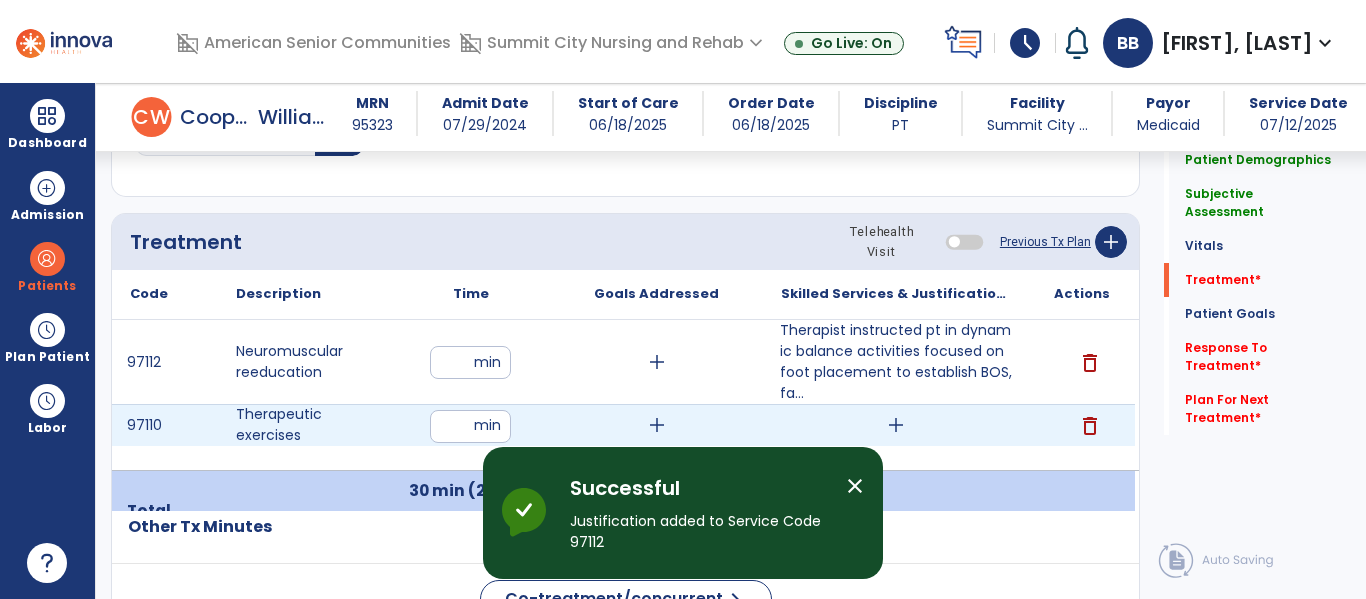 click on "add" at bounding box center [896, 425] 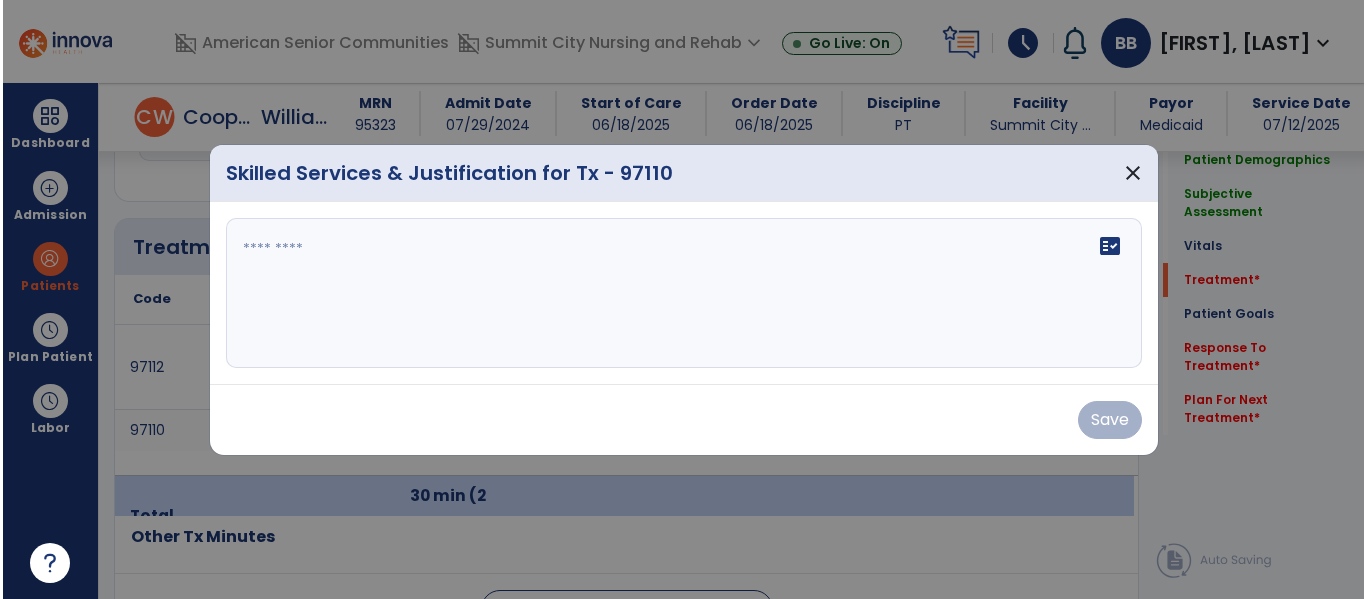 scroll, scrollTop: 1146, scrollLeft: 0, axis: vertical 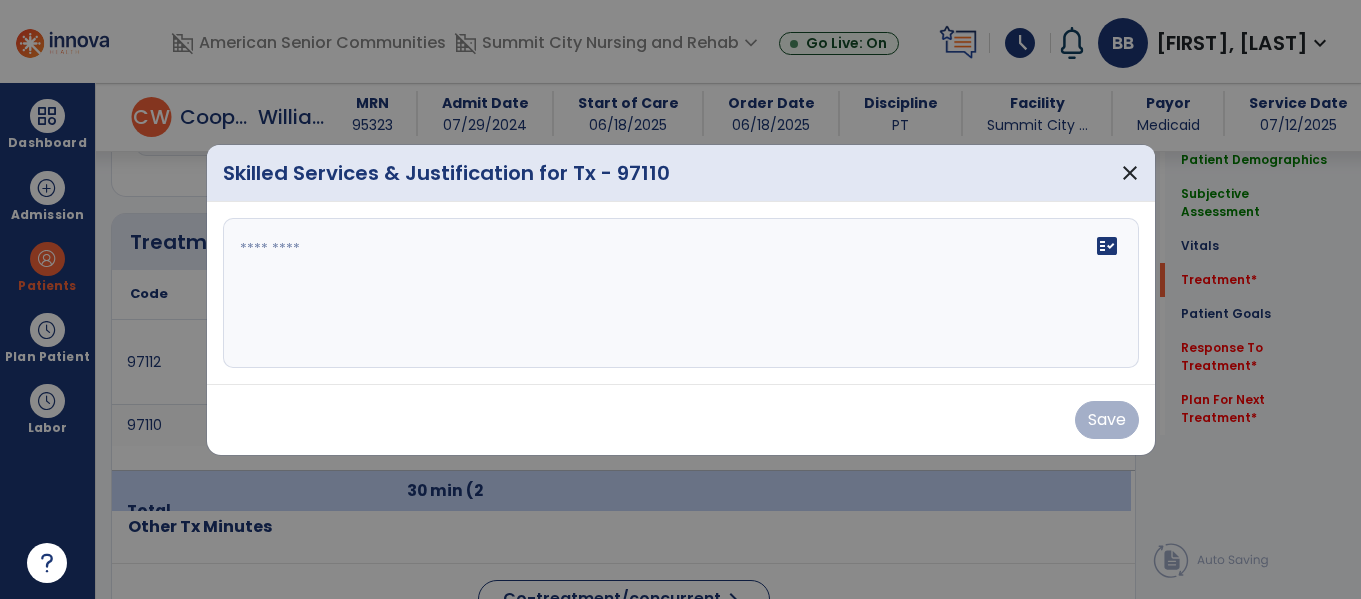 click on "fact_check" at bounding box center (681, 293) 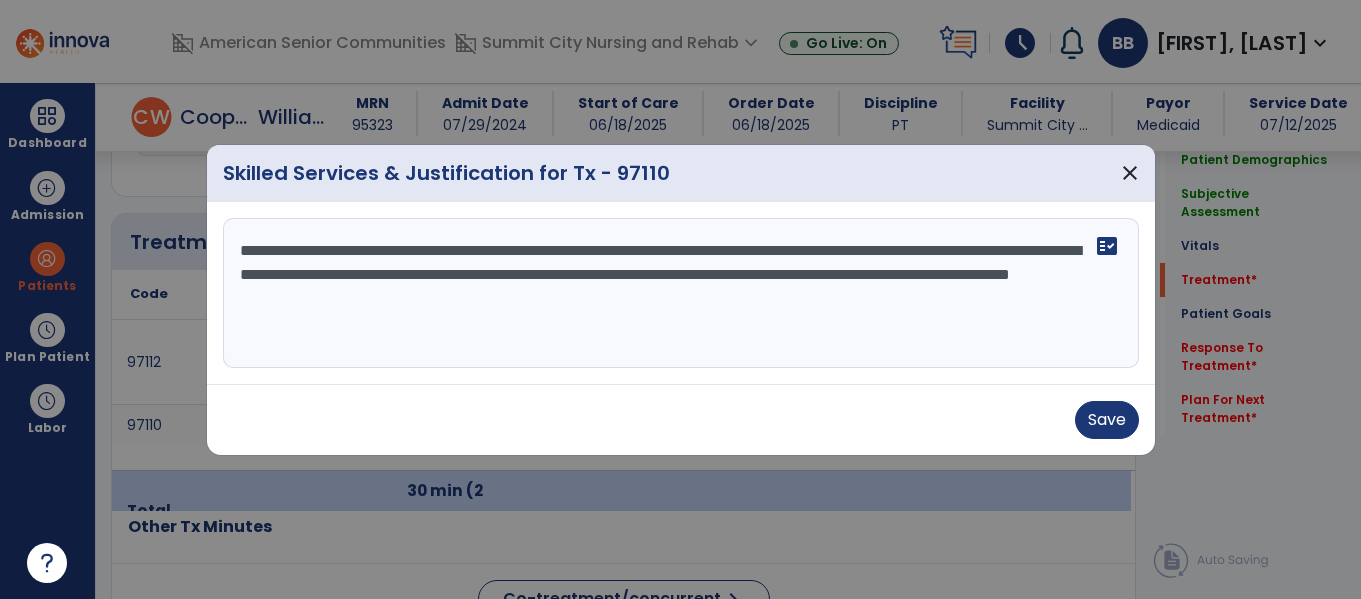click on "**********" at bounding box center [681, 293] 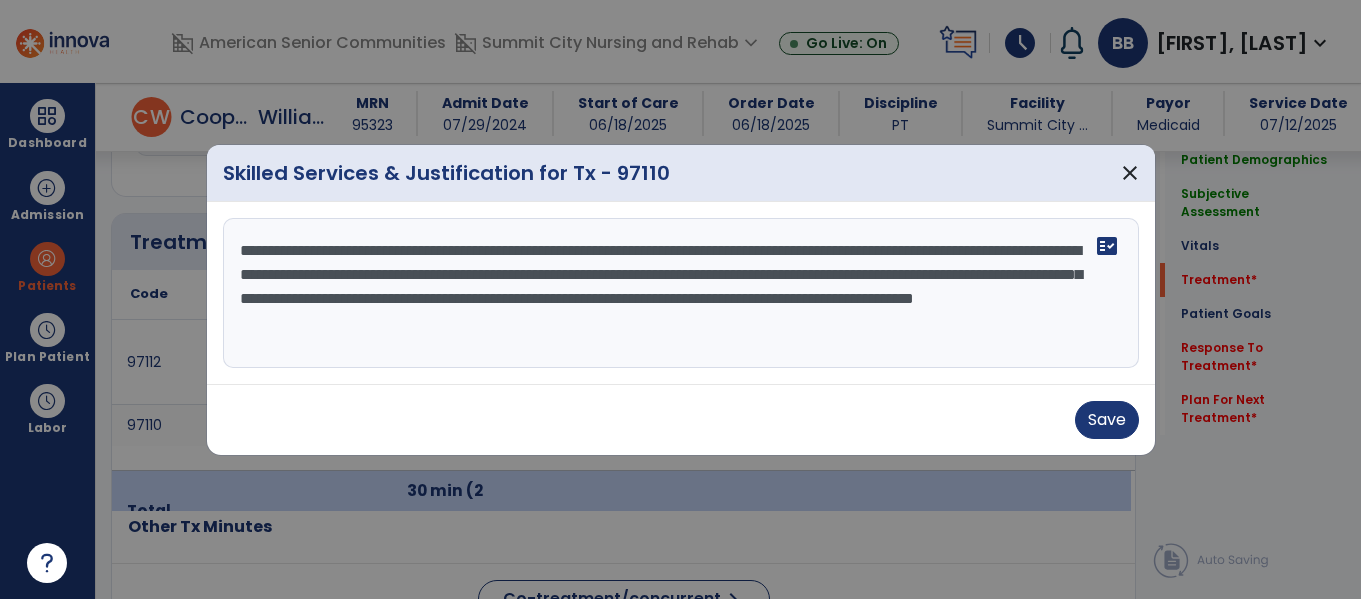 drag, startPoint x: 1005, startPoint y: 334, endPoint x: 235, endPoint y: 238, distance: 775.96136 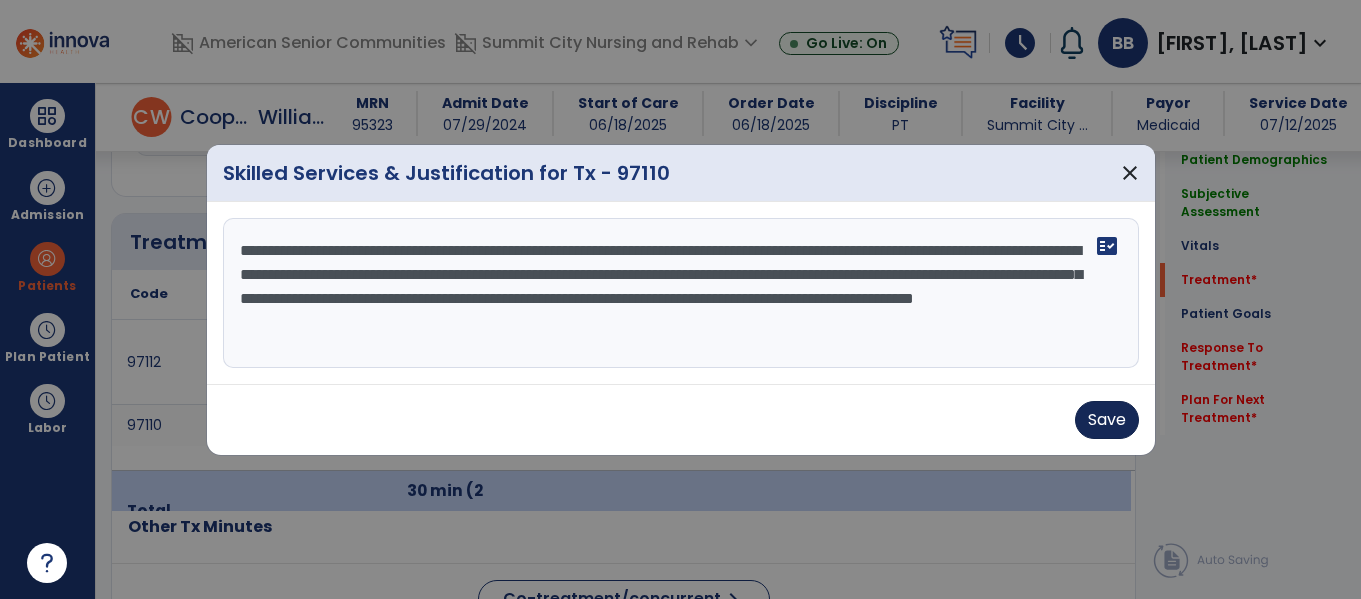 type on "**********" 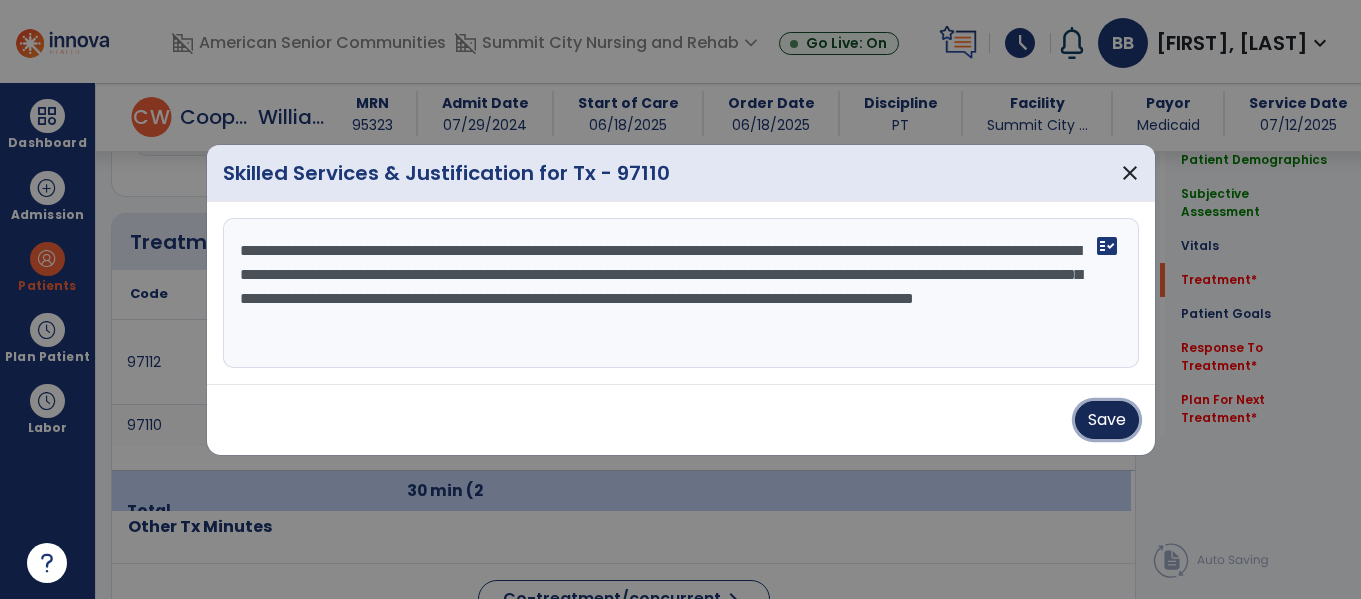 click on "Save" at bounding box center (1107, 420) 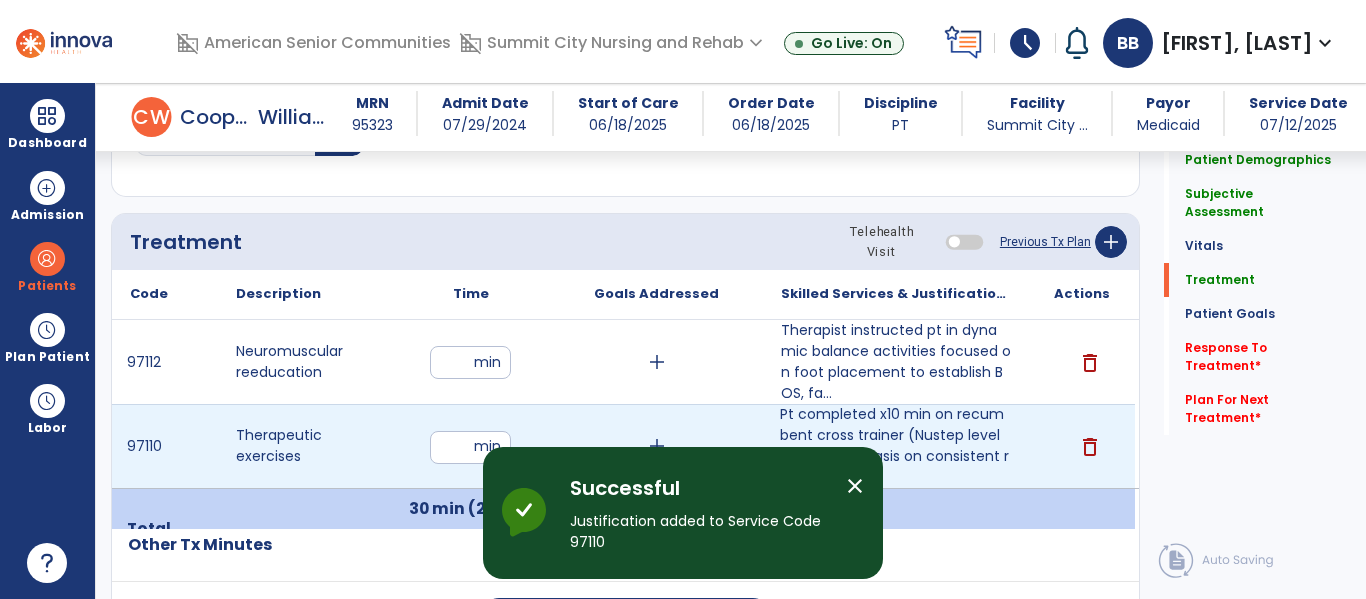 click on "delete" at bounding box center [1082, 446] 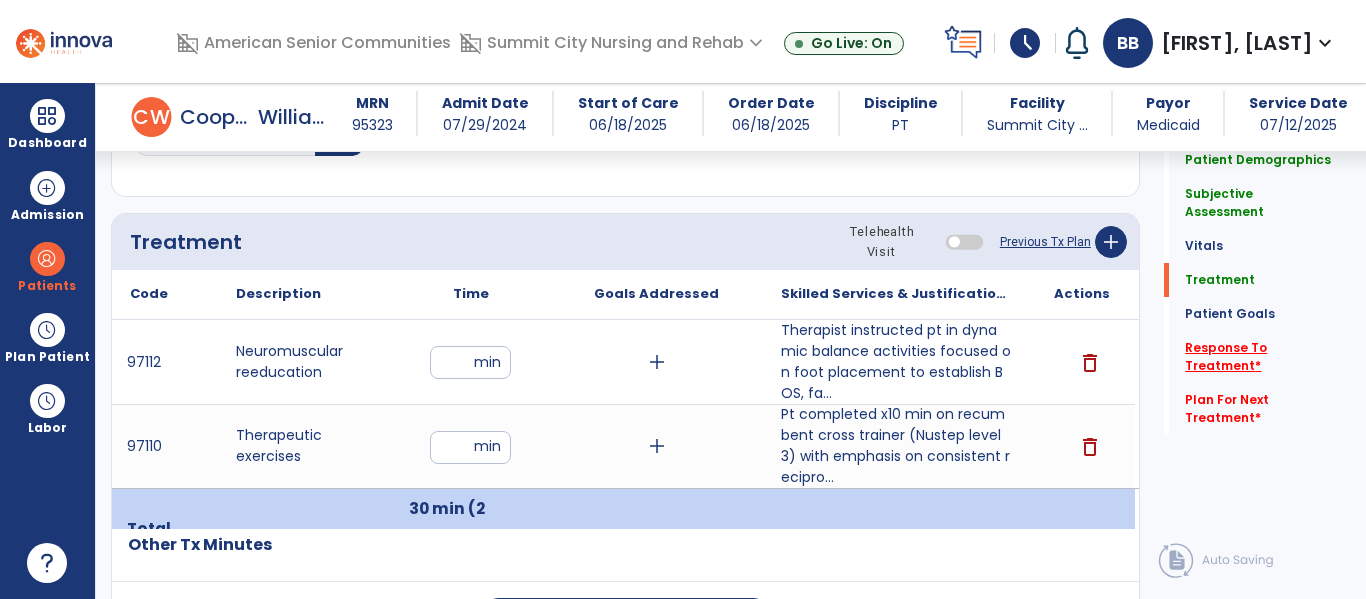 click on "Response To Treatment   *" 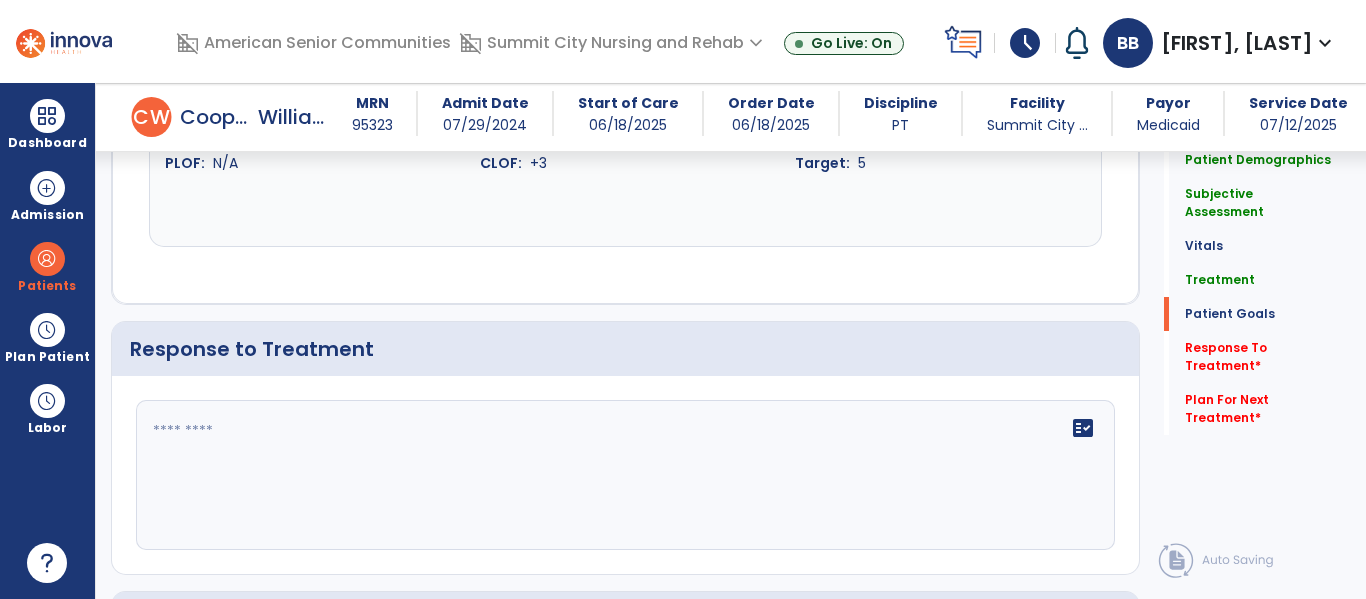 scroll, scrollTop: 3035, scrollLeft: 0, axis: vertical 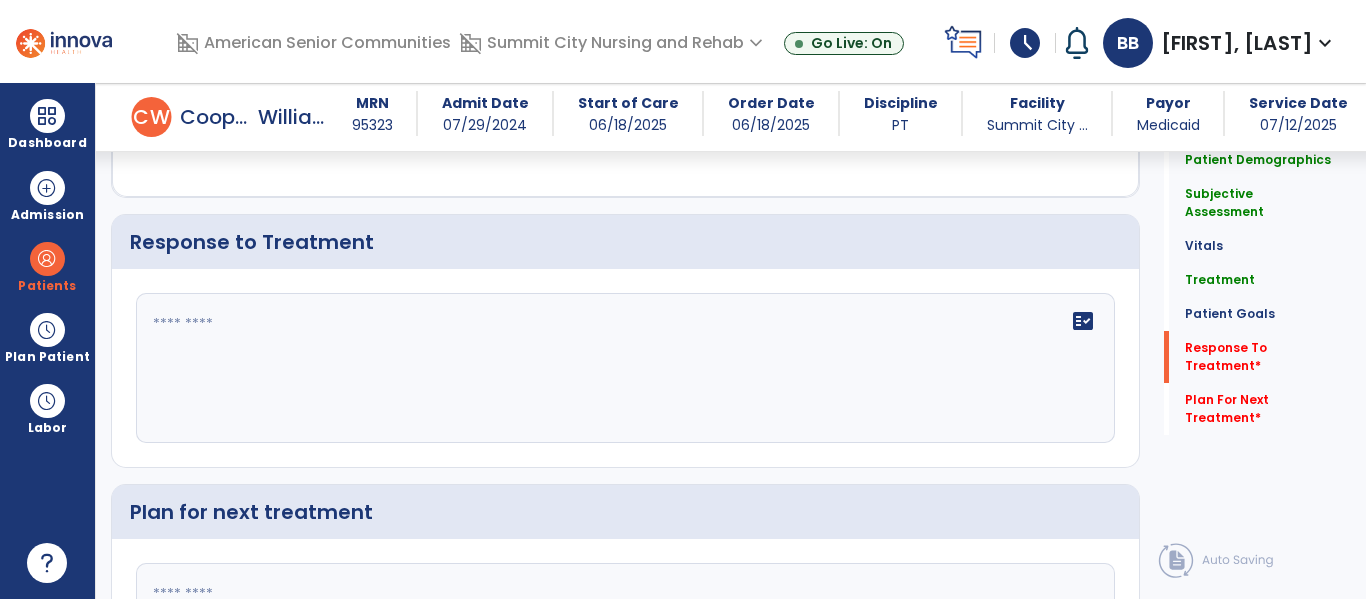 click 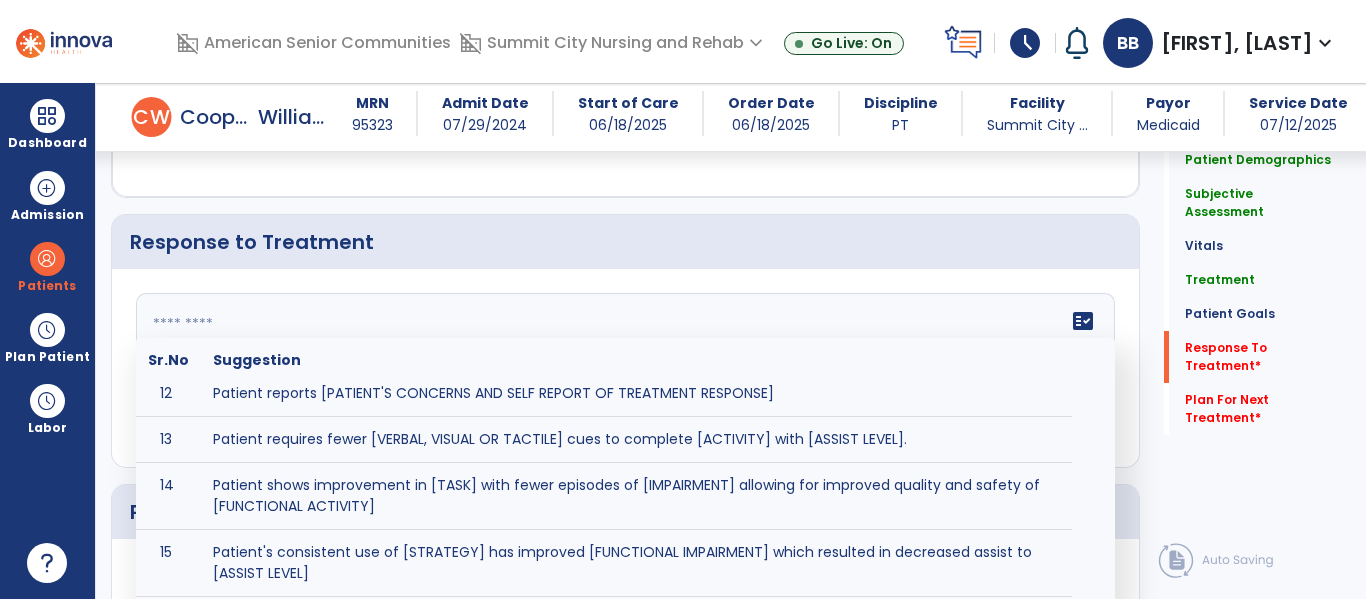 scroll, scrollTop: 628, scrollLeft: 0, axis: vertical 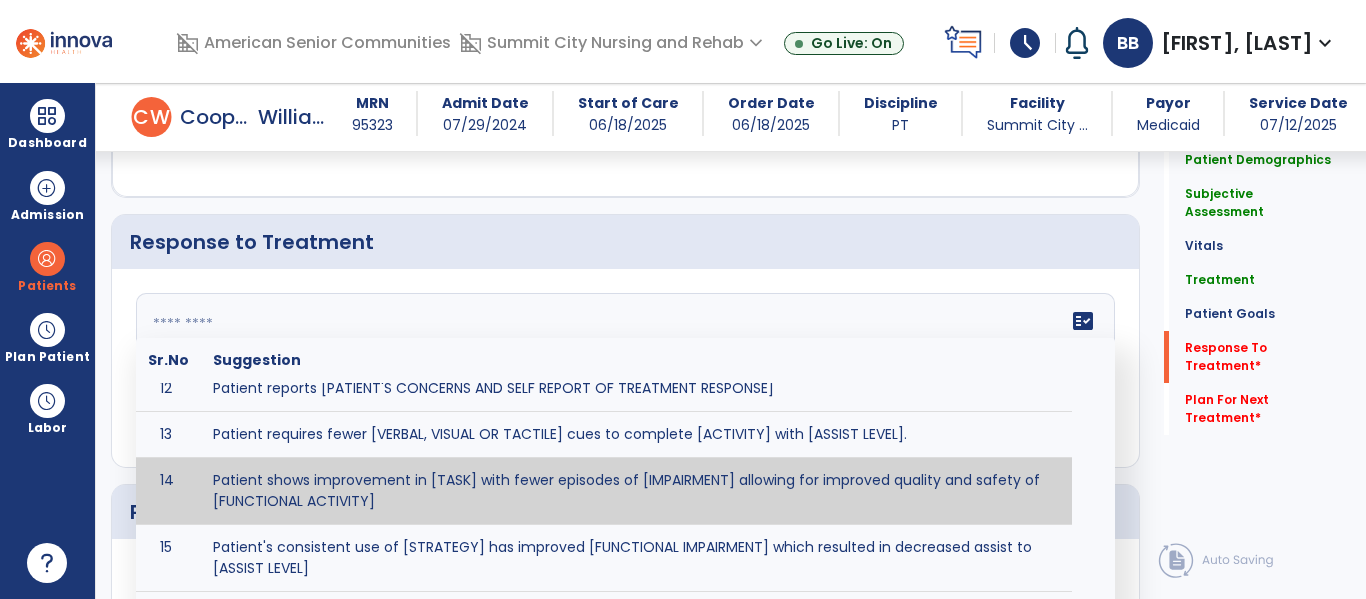 click 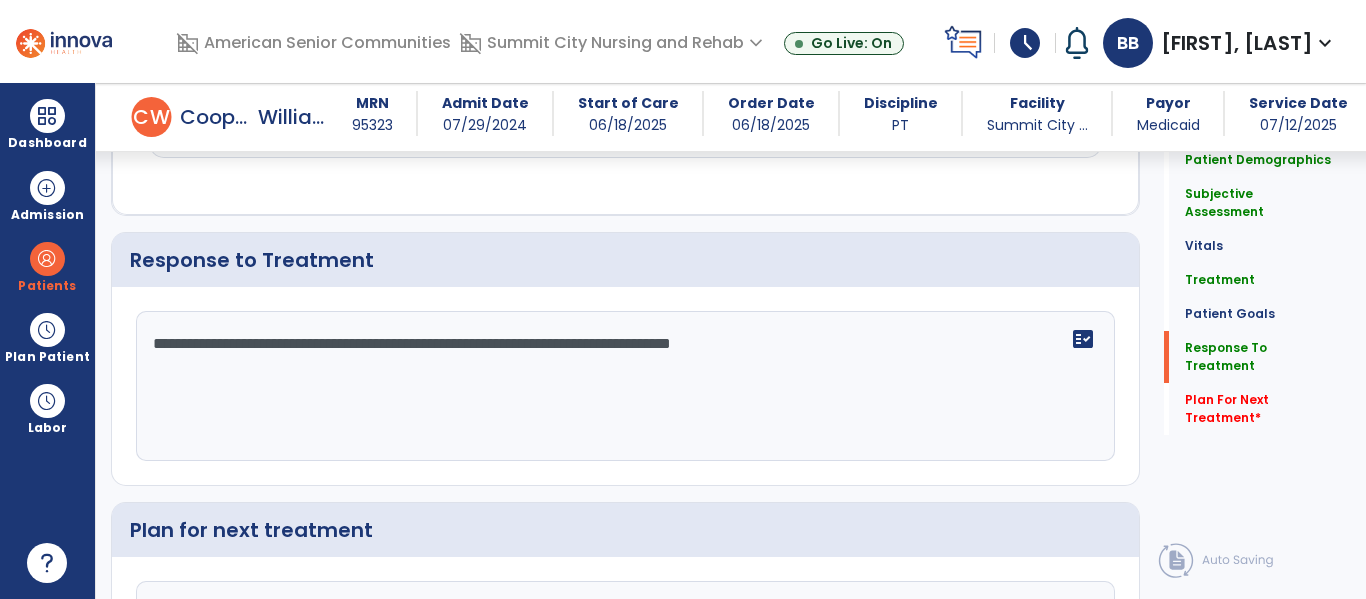 scroll, scrollTop: 3035, scrollLeft: 0, axis: vertical 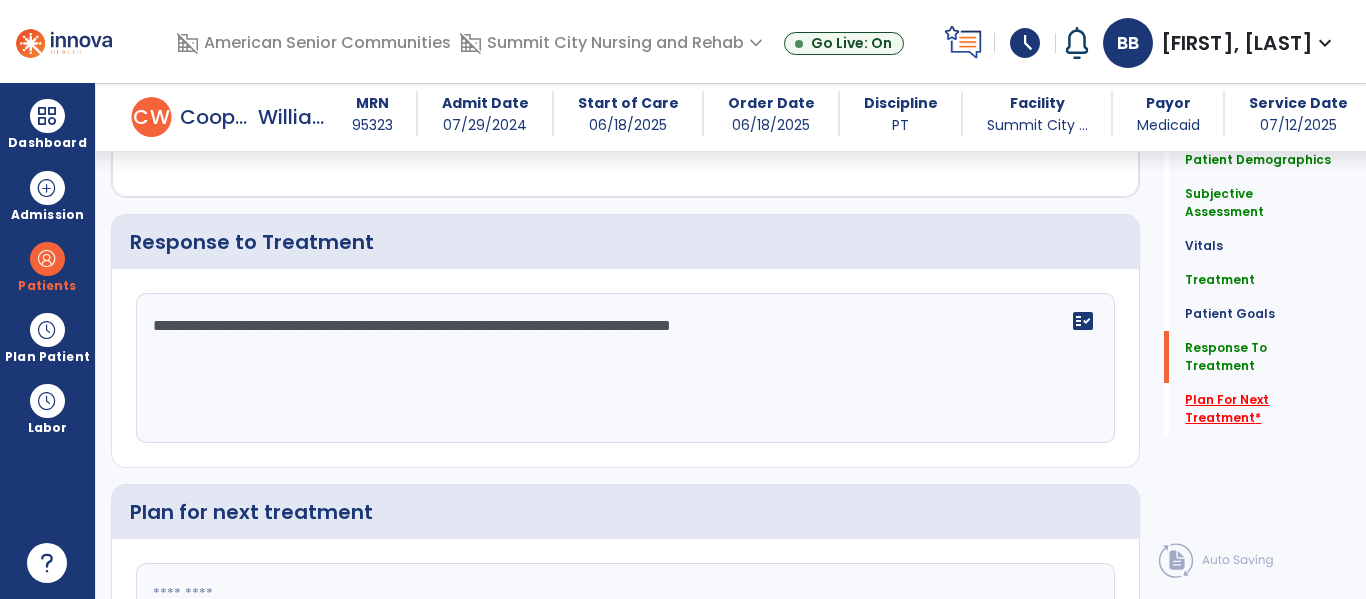 type on "**********" 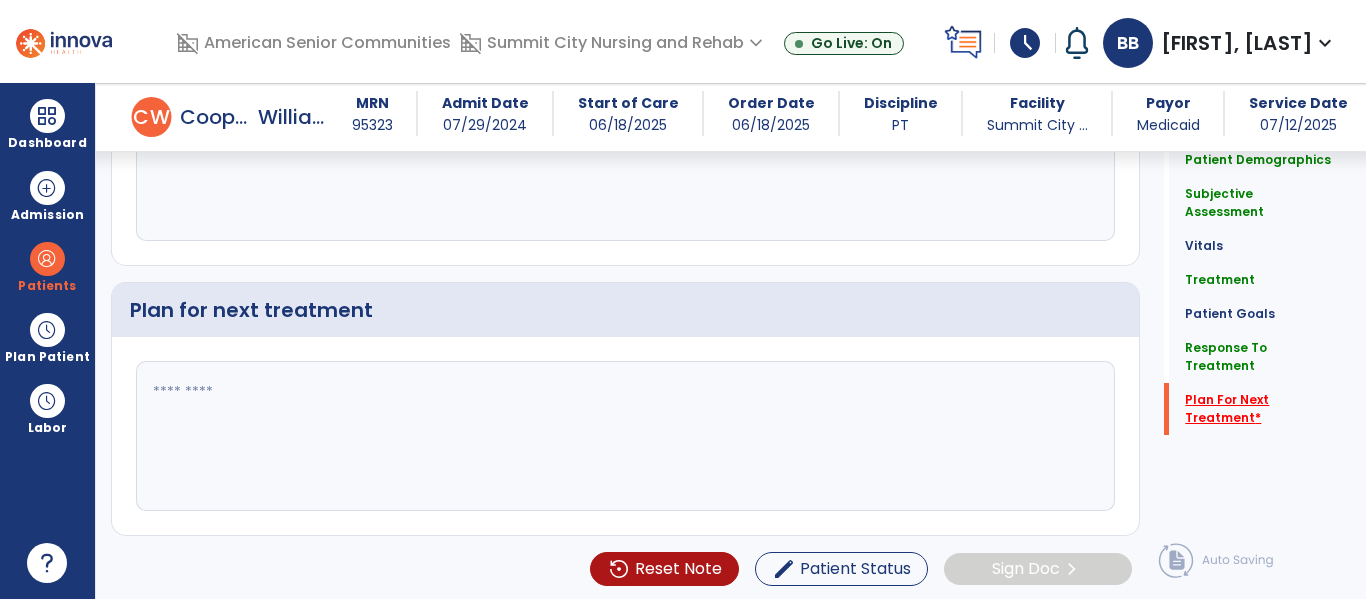 scroll, scrollTop: 3240, scrollLeft: 0, axis: vertical 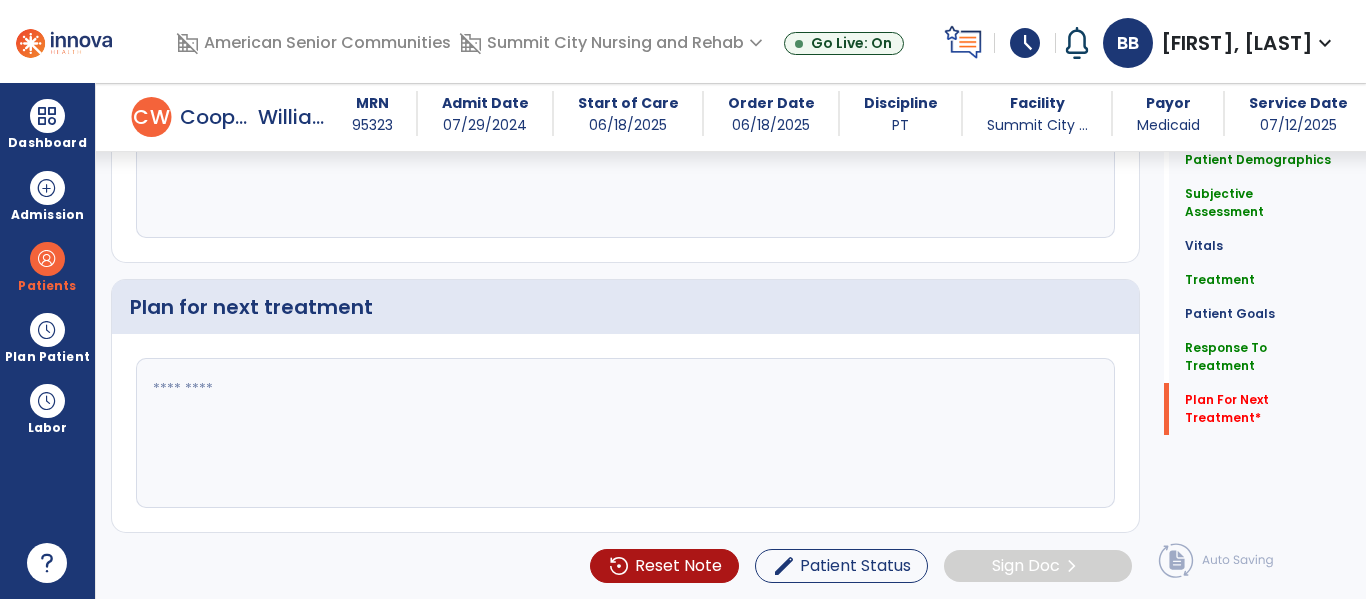 click 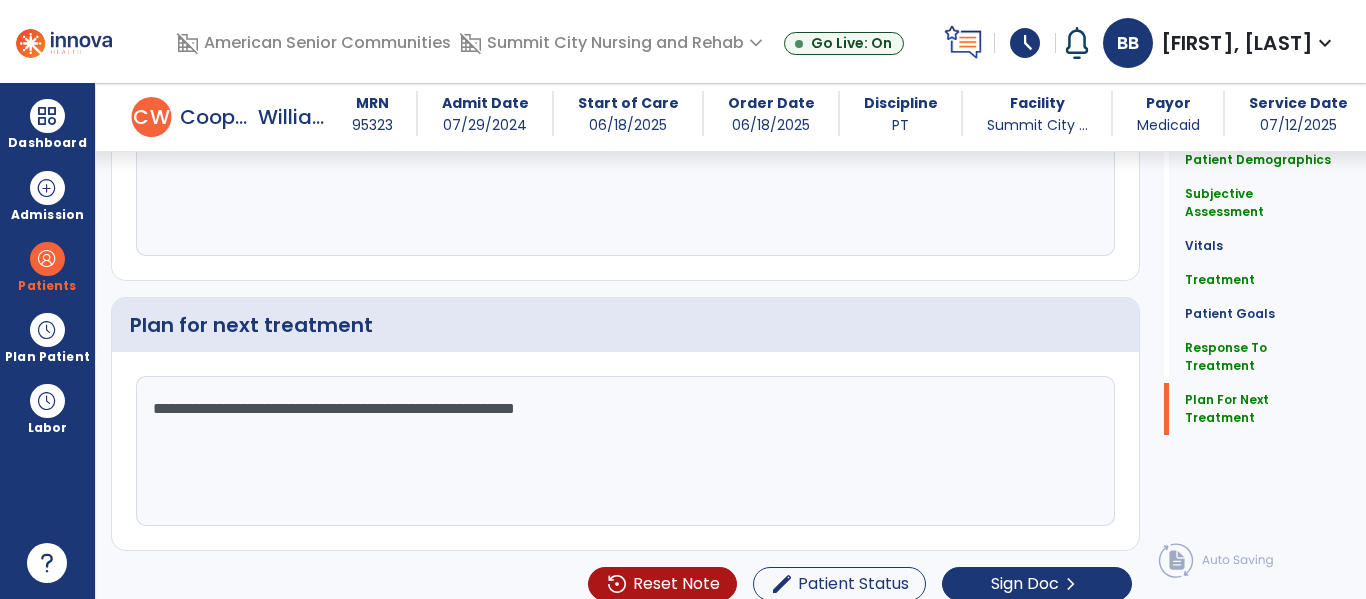 scroll, scrollTop: 3240, scrollLeft: 0, axis: vertical 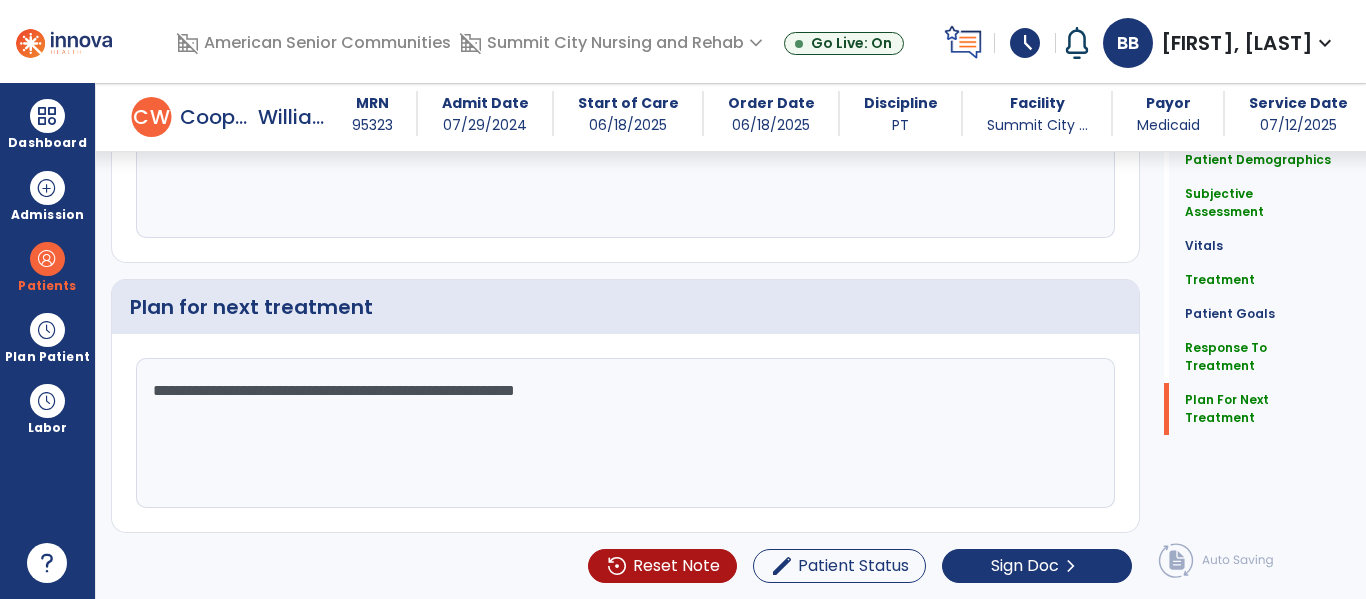 type on "**********" 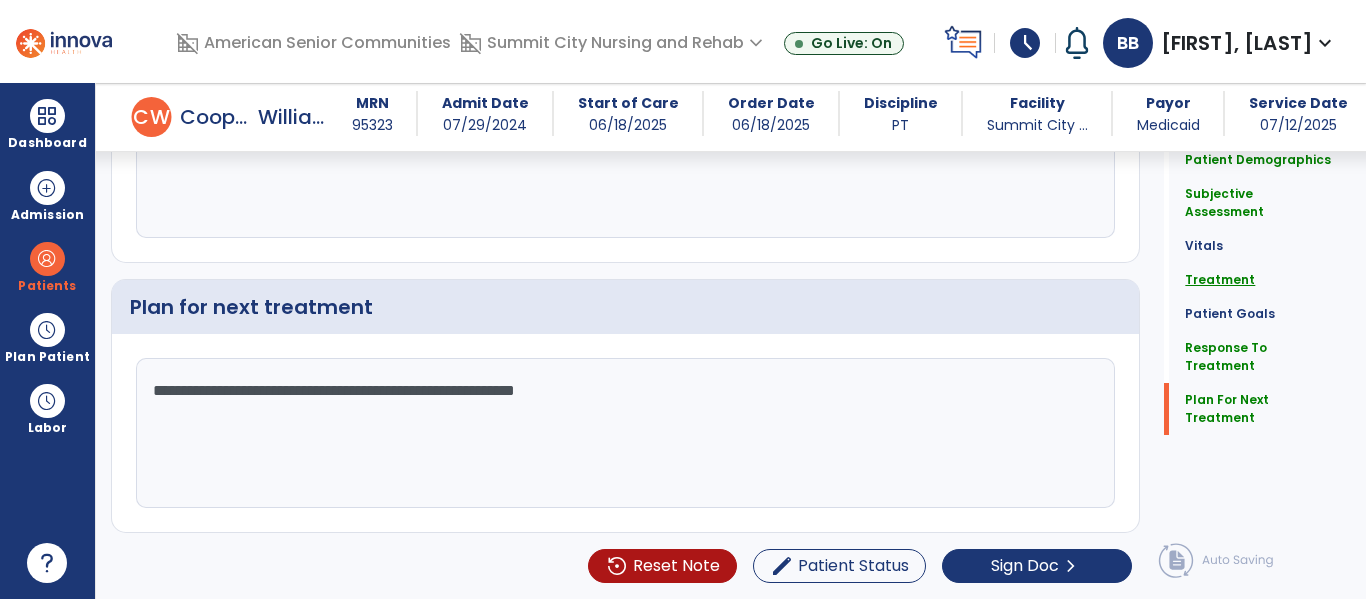 click on "Treatment" 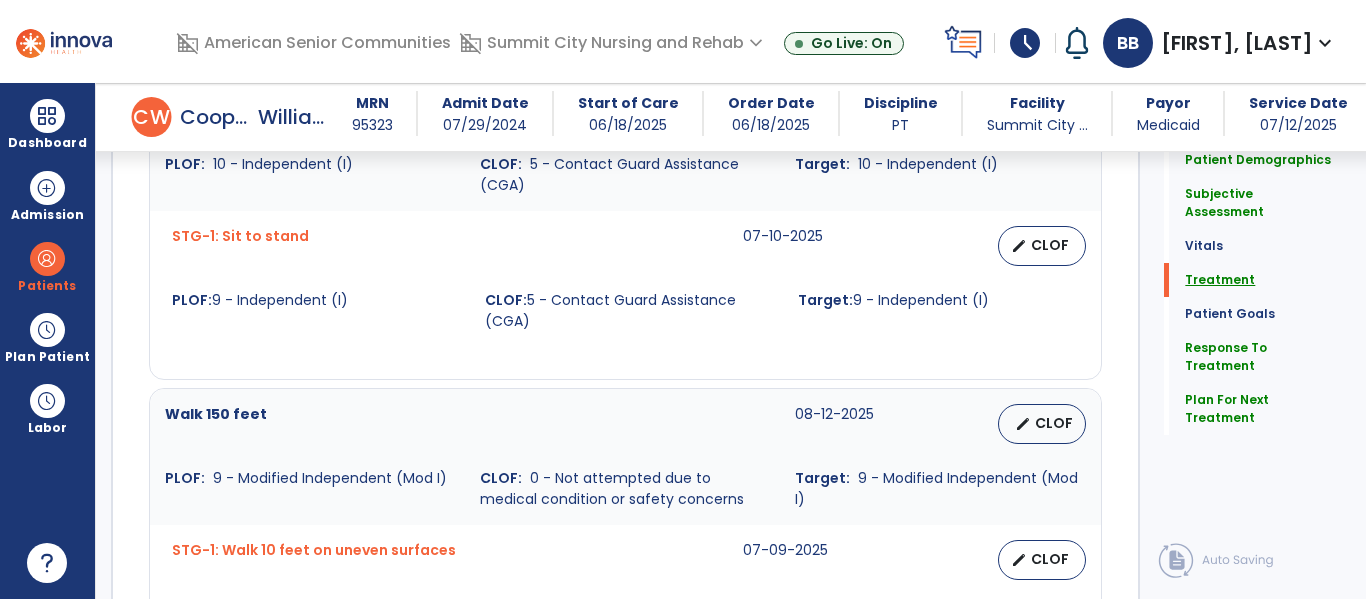 scroll, scrollTop: 1238, scrollLeft: 0, axis: vertical 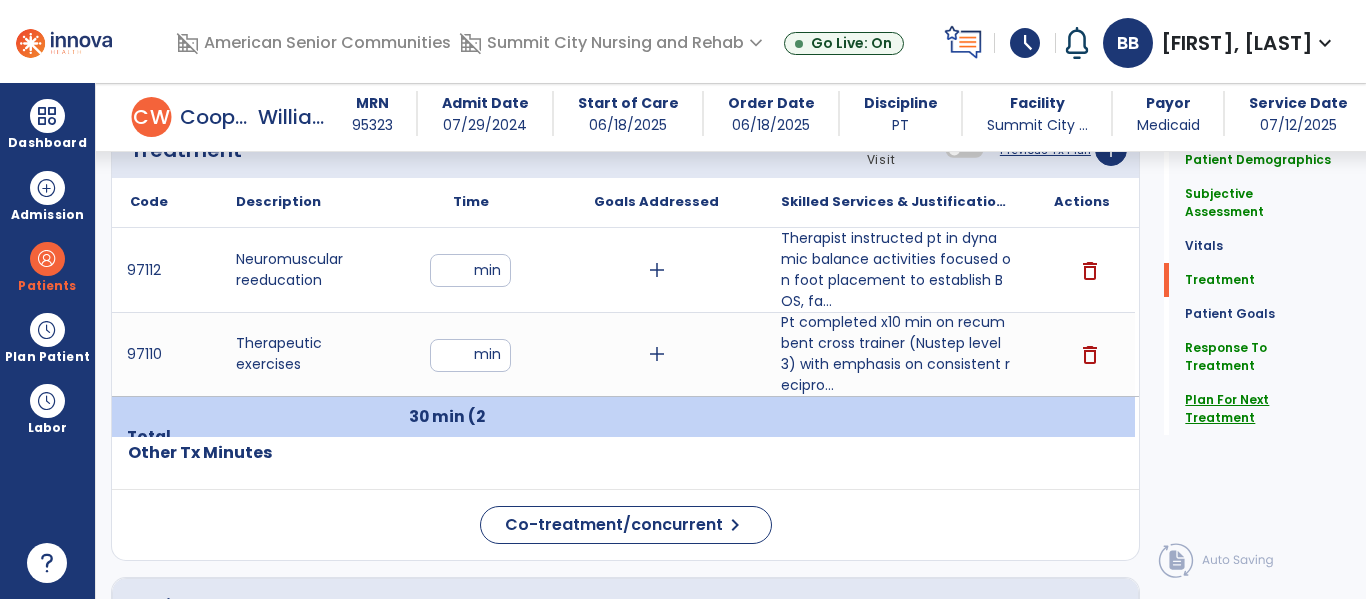 click on "Plan For Next Treatment" 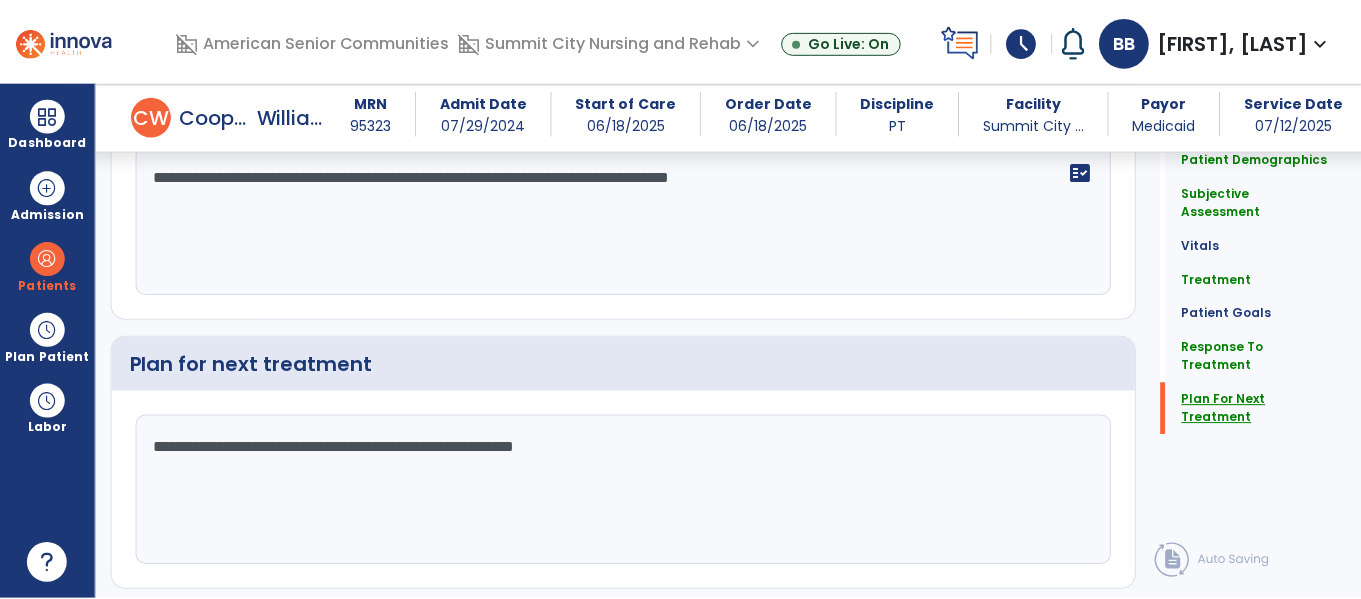 scroll, scrollTop: 3240, scrollLeft: 0, axis: vertical 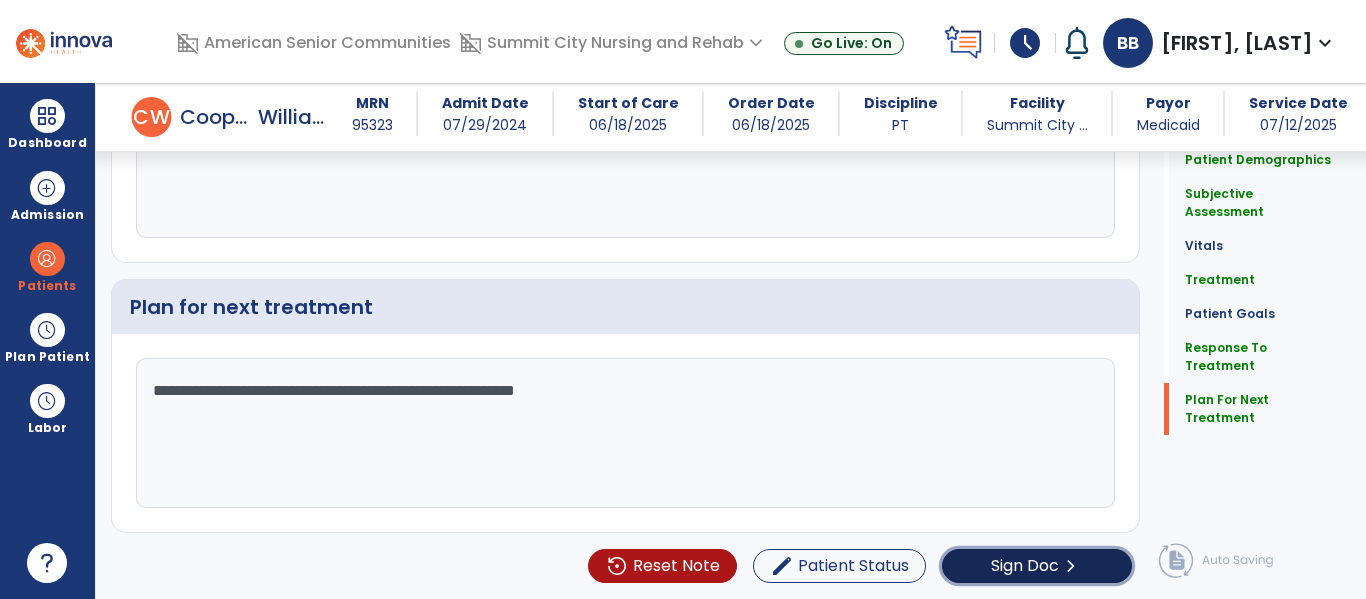click on "Sign Doc  chevron_right" 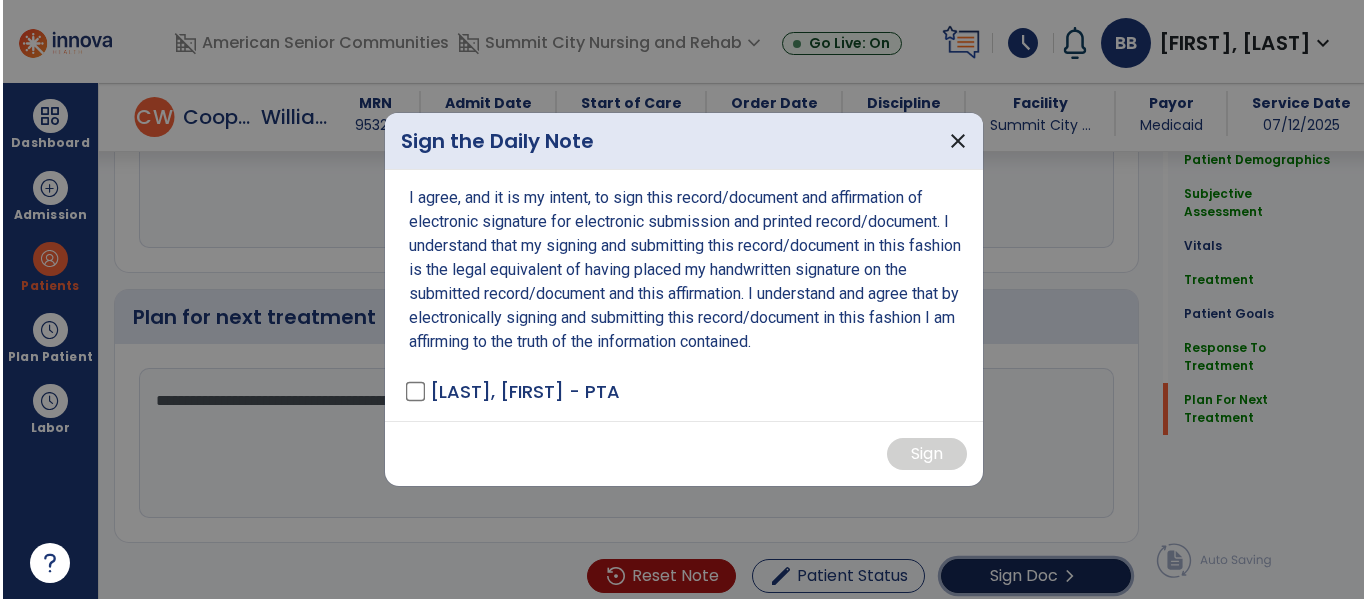 scroll, scrollTop: 3240, scrollLeft: 0, axis: vertical 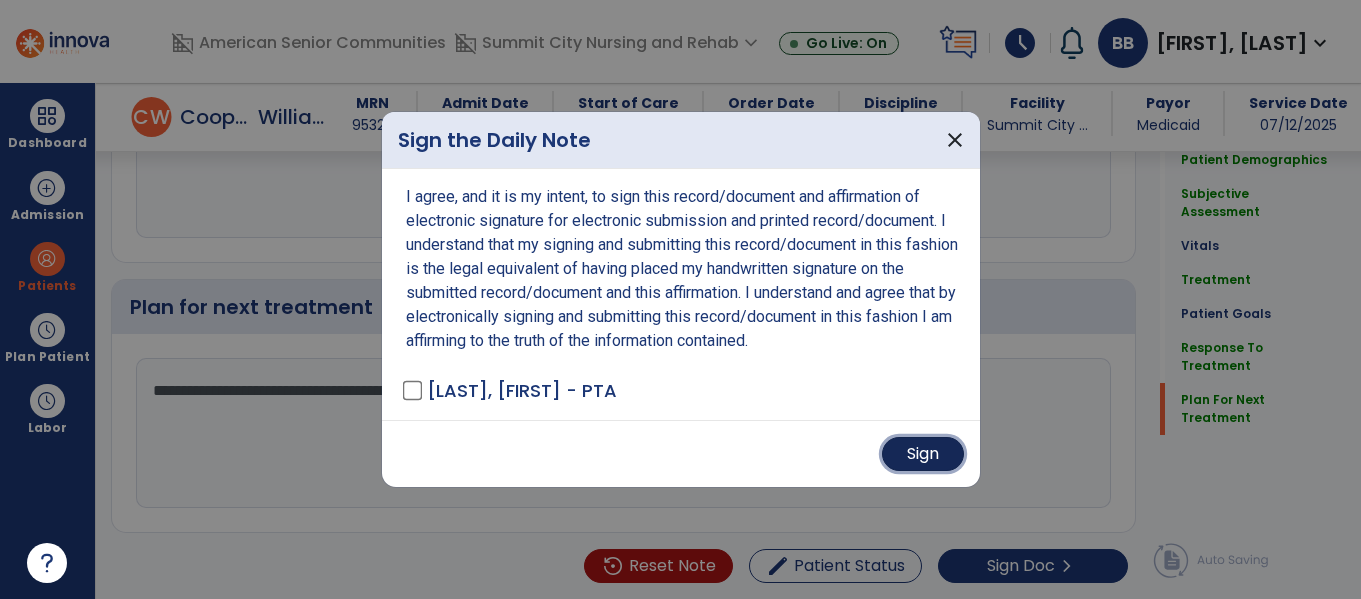 click on "Sign" at bounding box center (923, 454) 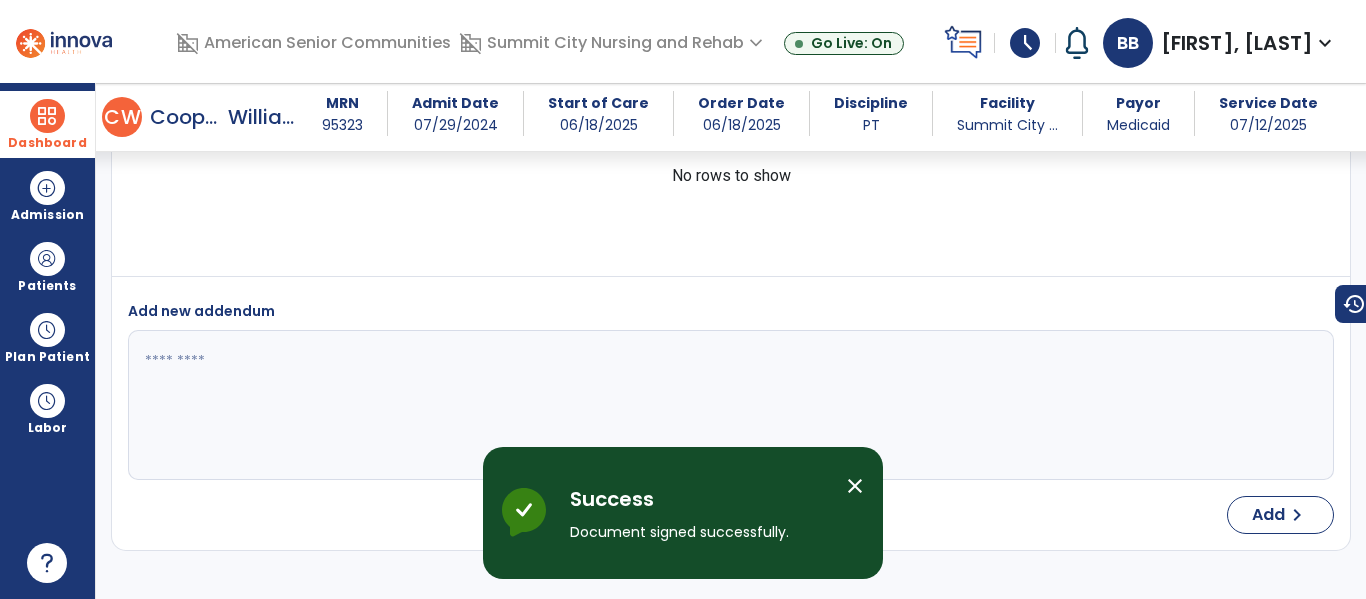 scroll, scrollTop: 4723, scrollLeft: 0, axis: vertical 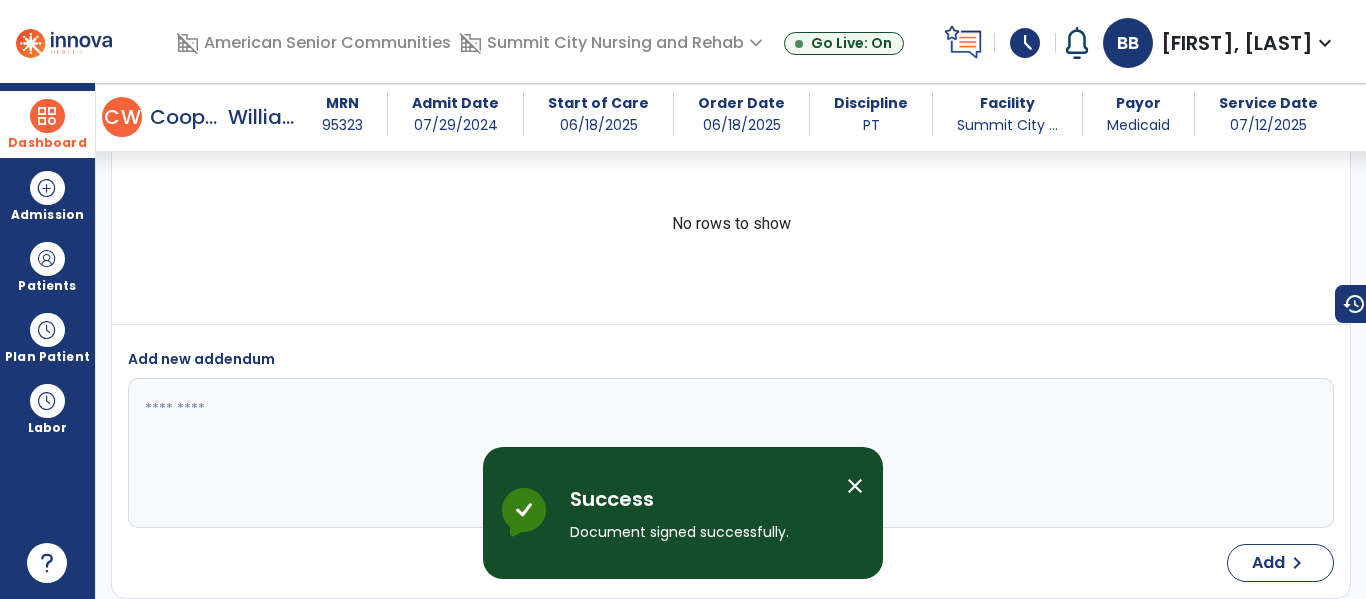 click at bounding box center (47, 116) 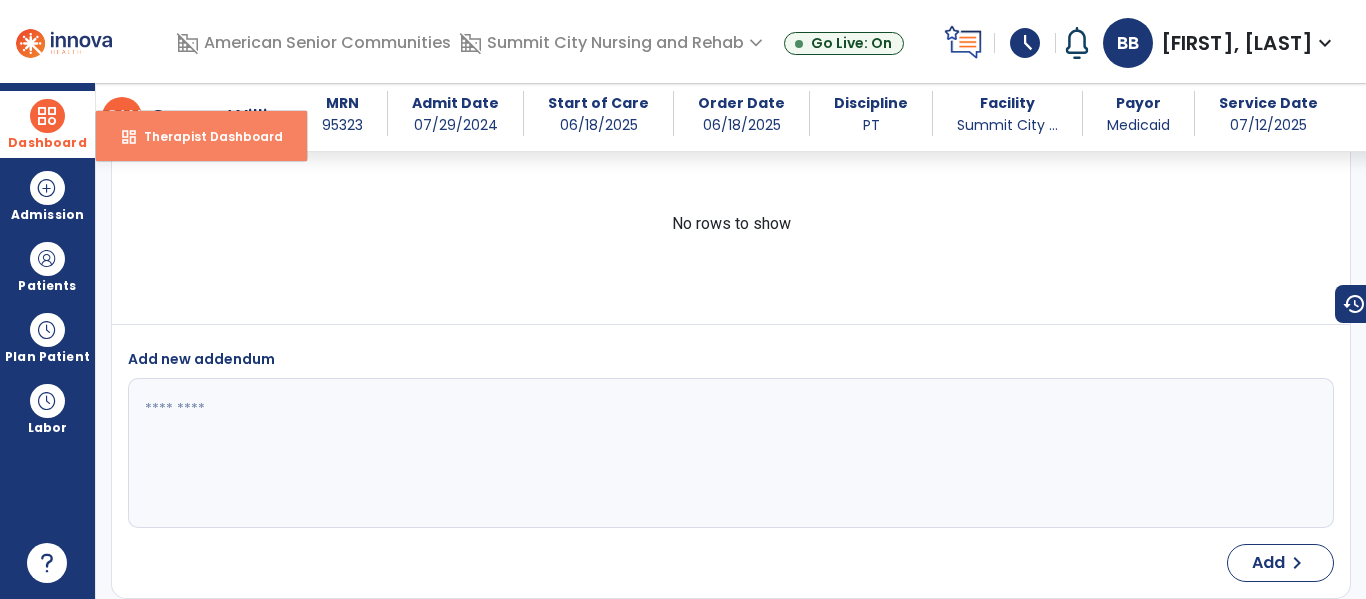click on "dashboard  Therapist Dashboard" at bounding box center (201, 136) 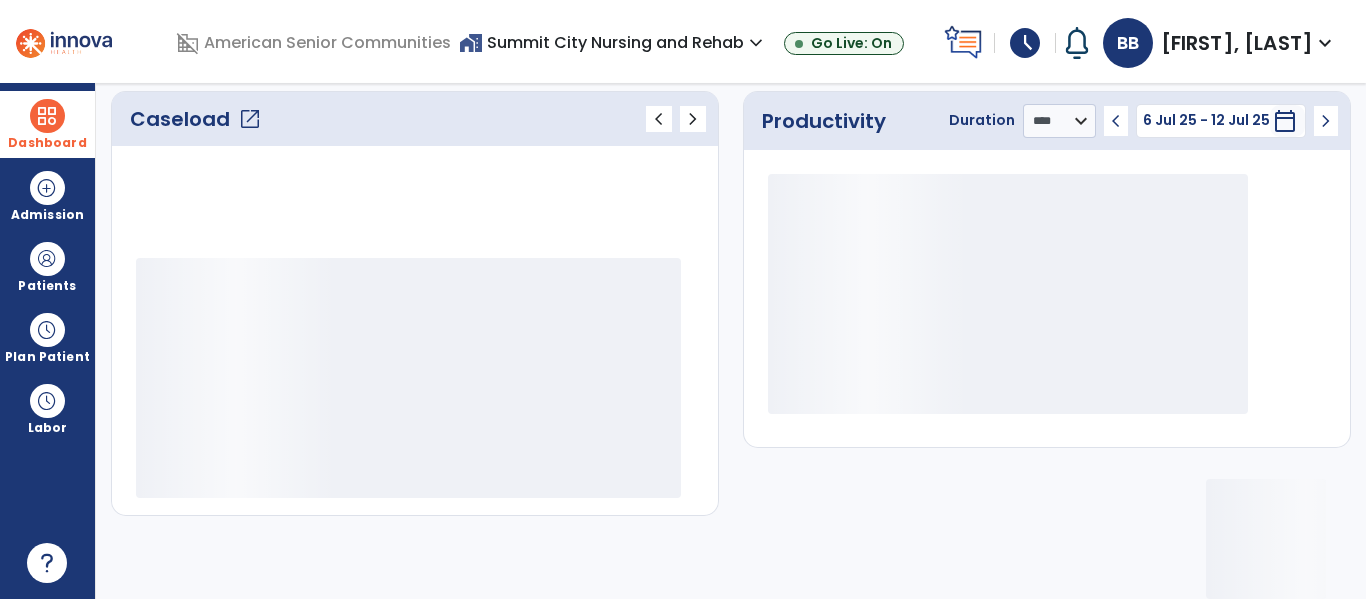 scroll, scrollTop: 276, scrollLeft: 0, axis: vertical 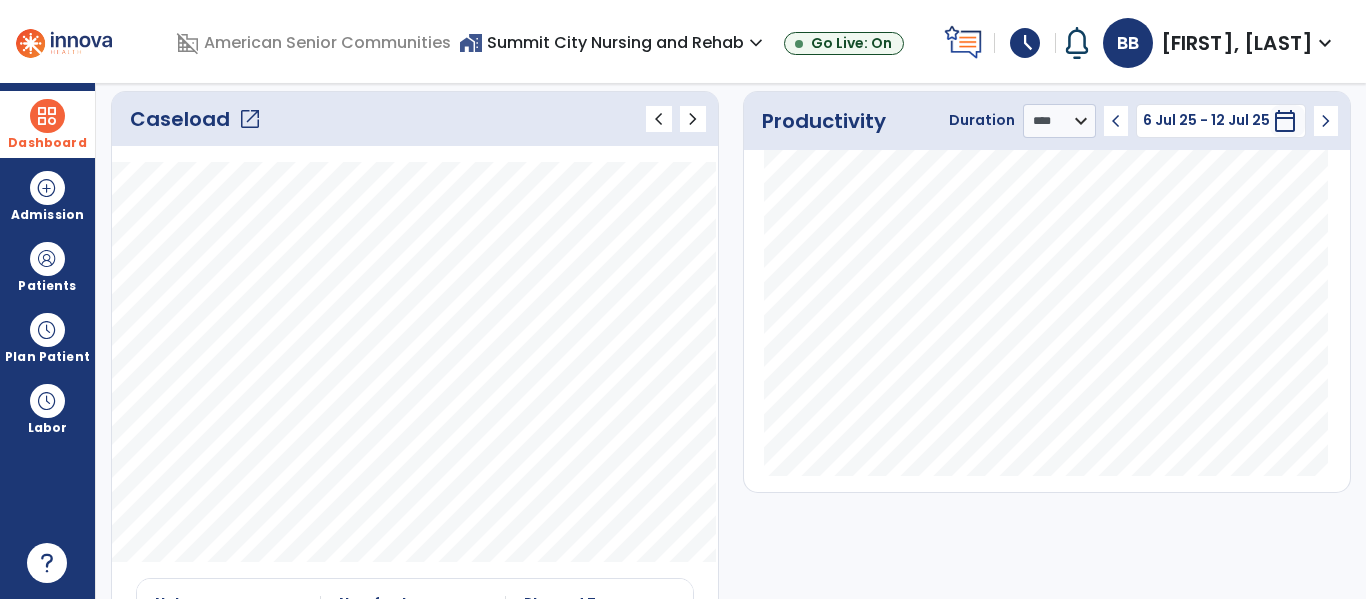 click on "Caseload   open_in_new   chevron_left   chevron_right" 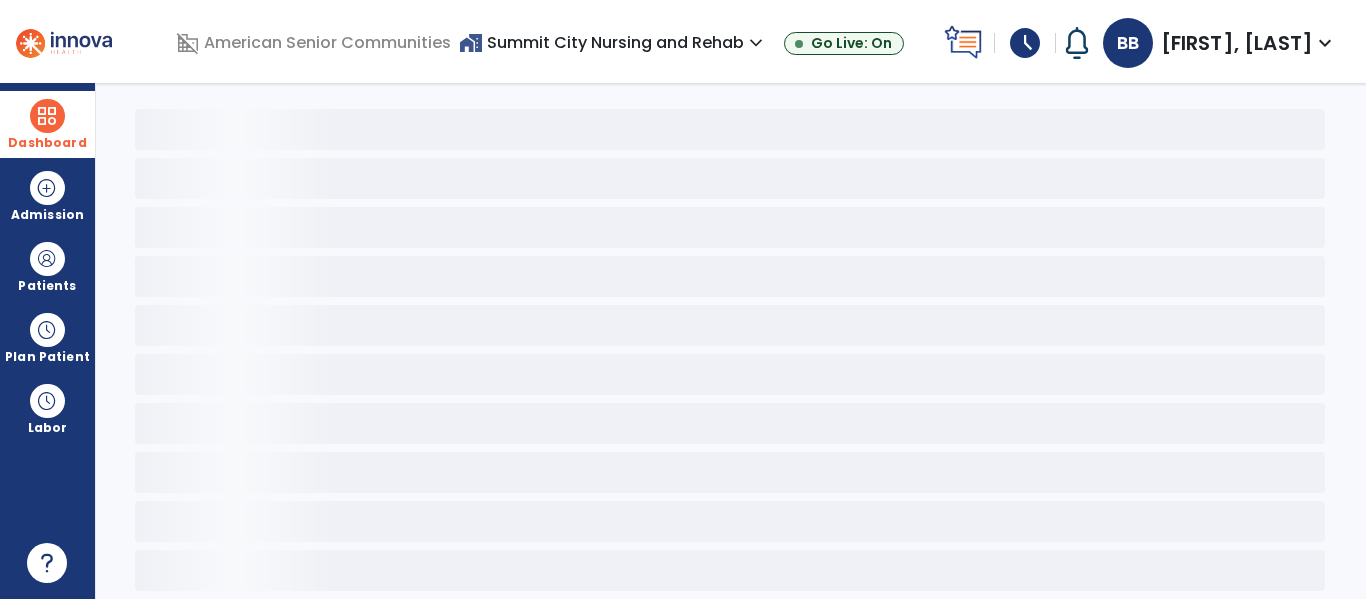 scroll, scrollTop: 78, scrollLeft: 0, axis: vertical 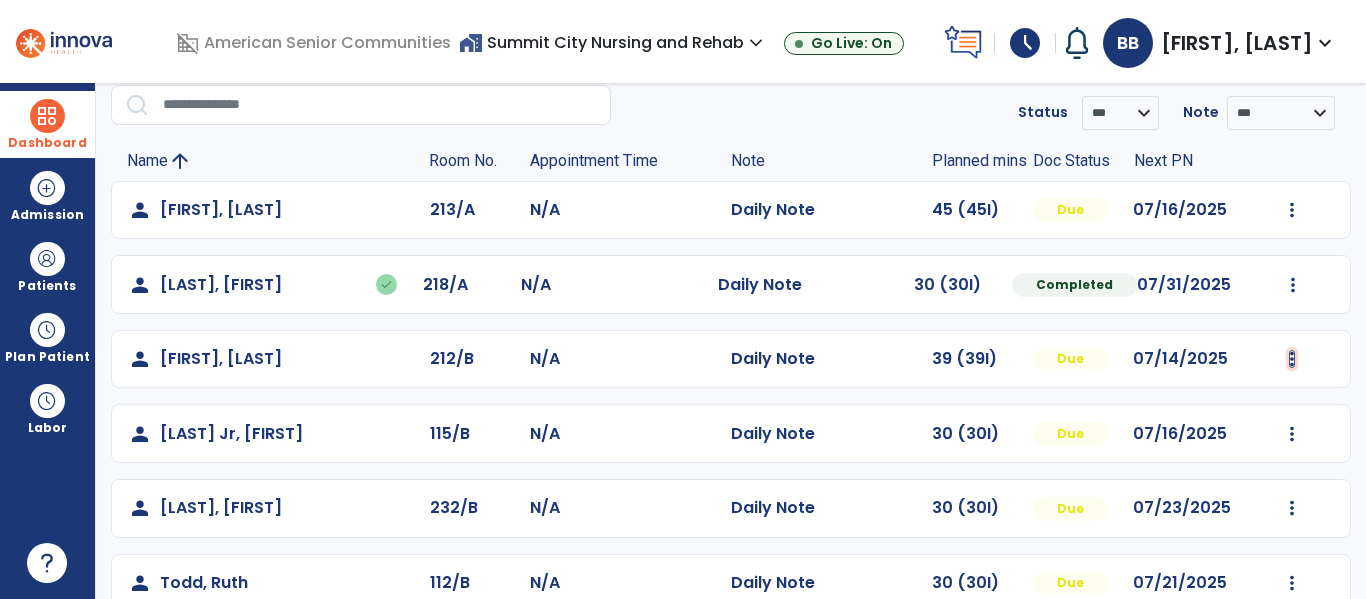 click at bounding box center (1292, 210) 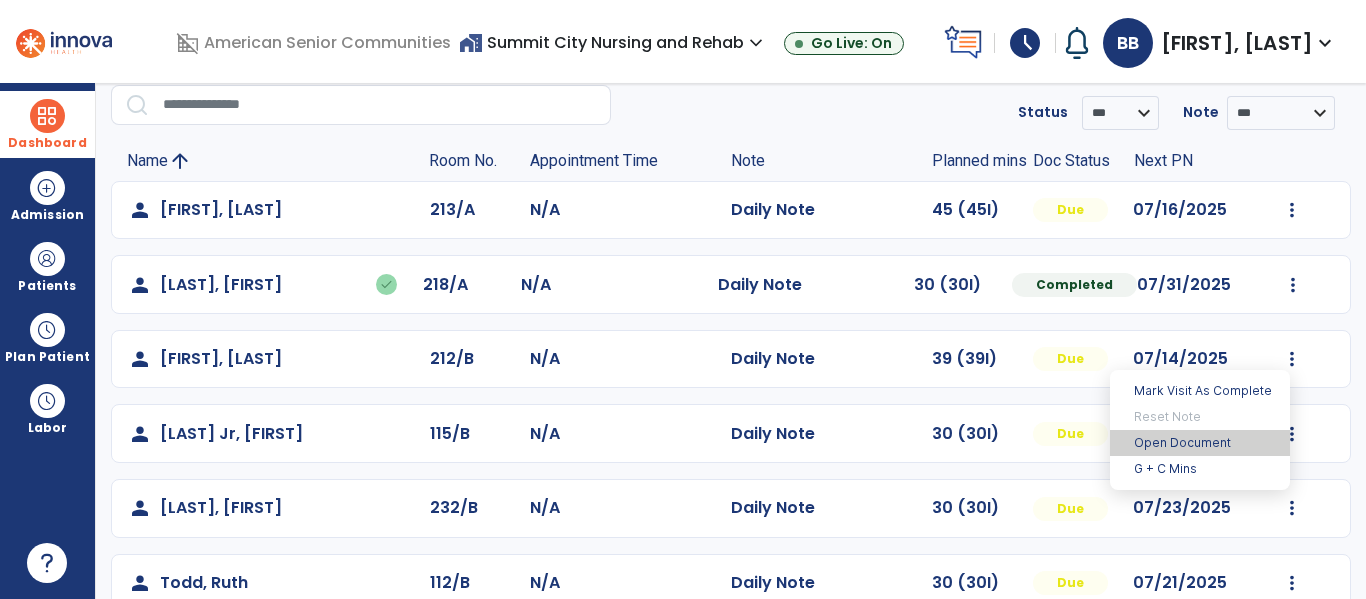 click on "Open Document" at bounding box center (1200, 443) 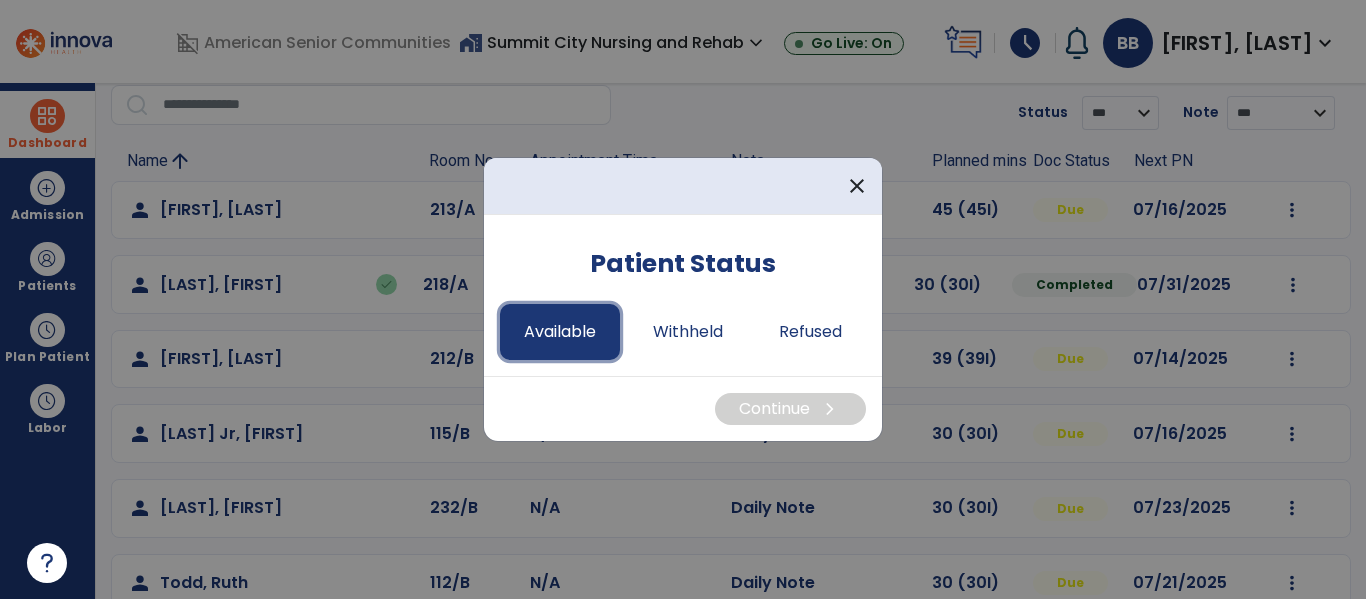 click on "Available" at bounding box center (560, 332) 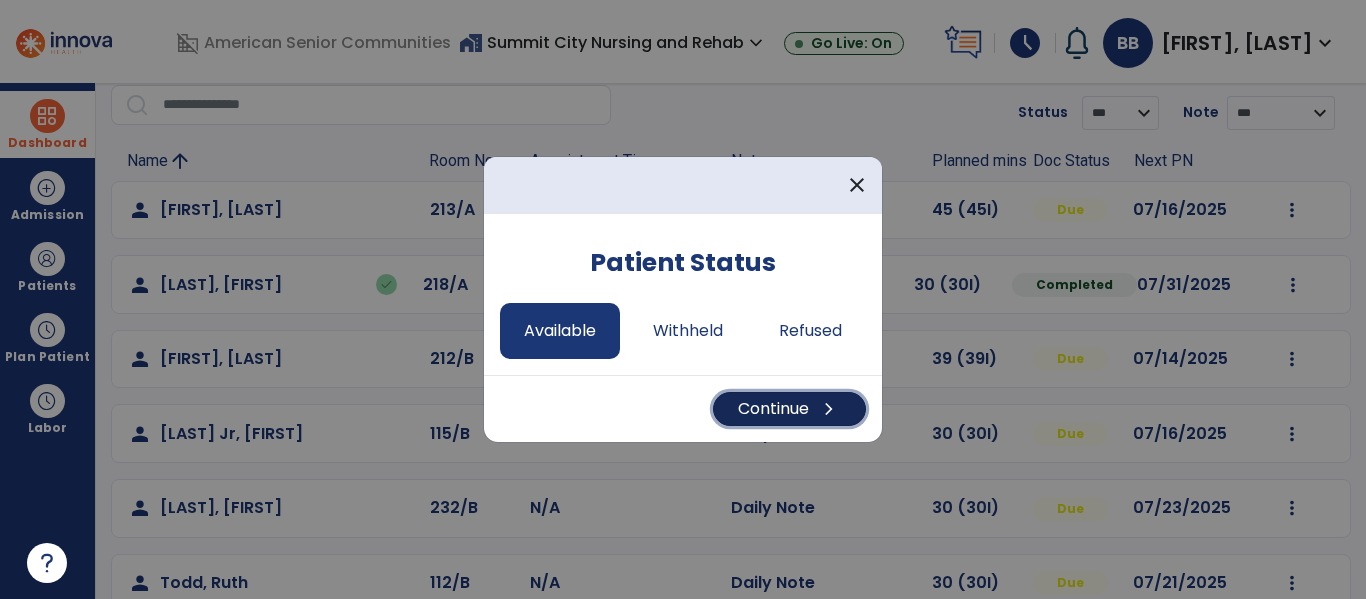 click on "Continue   chevron_right" at bounding box center [789, 409] 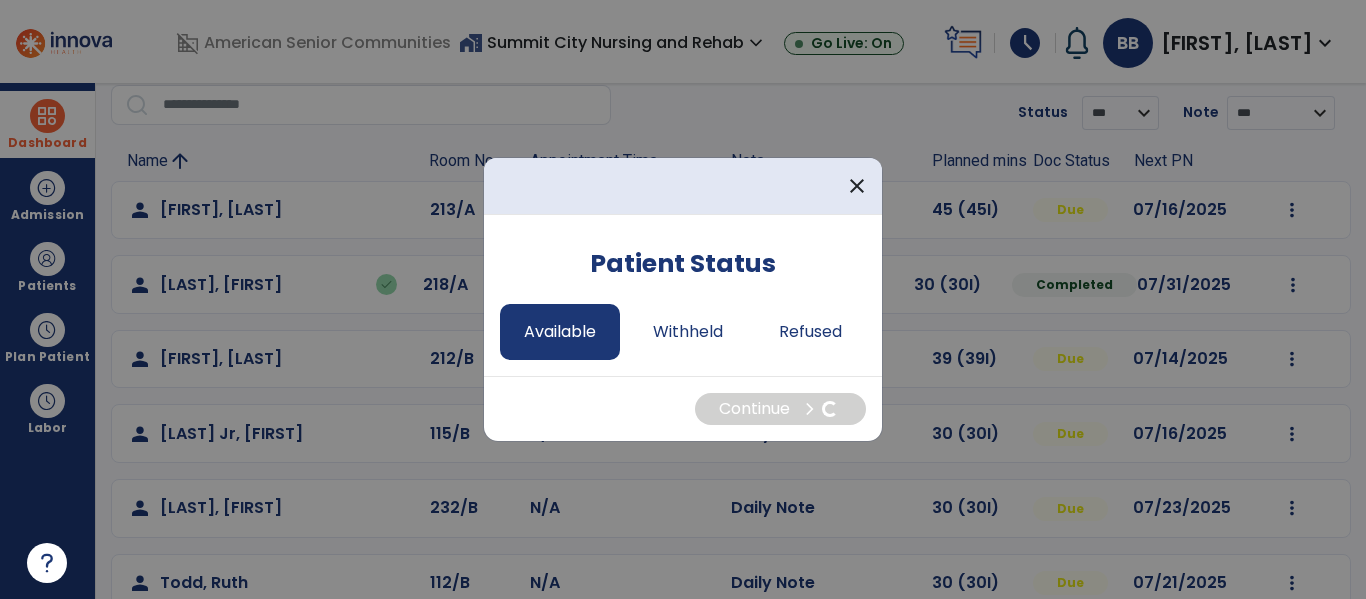 select on "*" 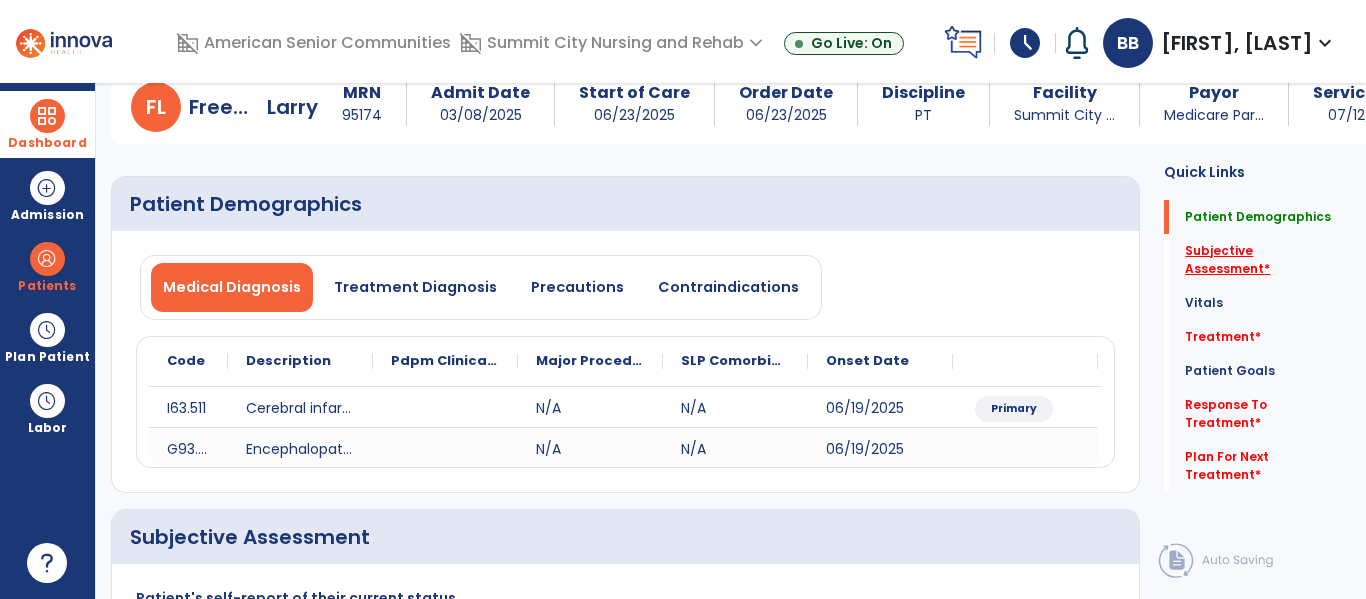 click on "Subjective Assessment   *" 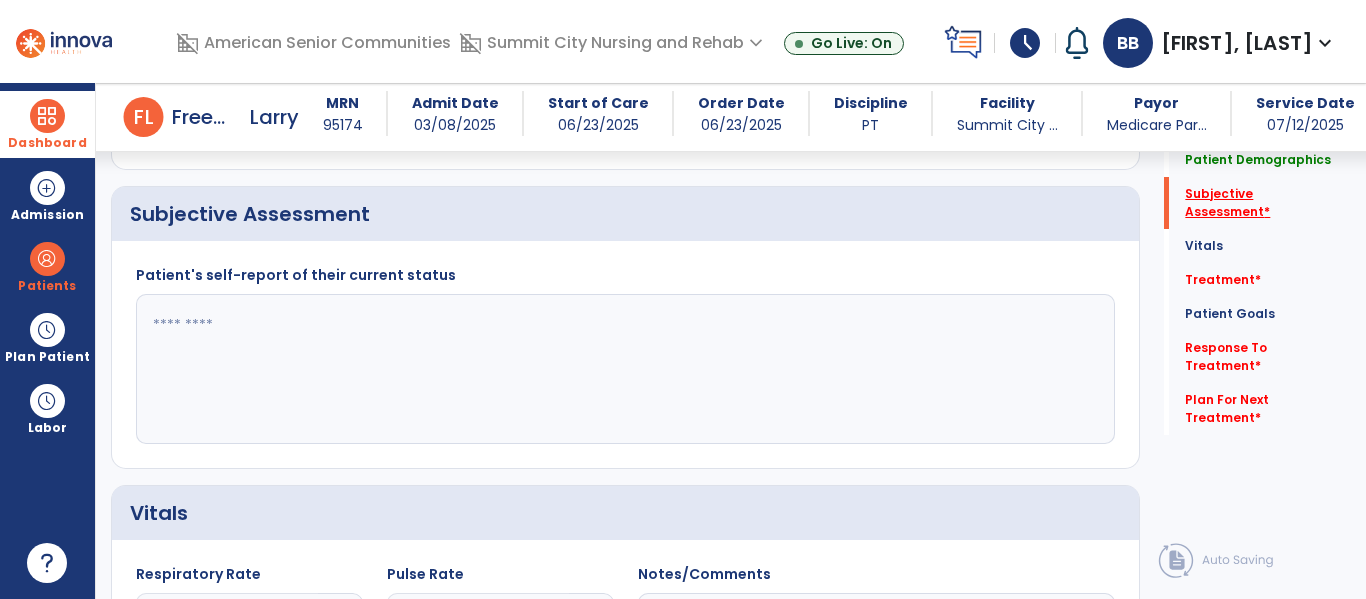 scroll, scrollTop: 387, scrollLeft: 0, axis: vertical 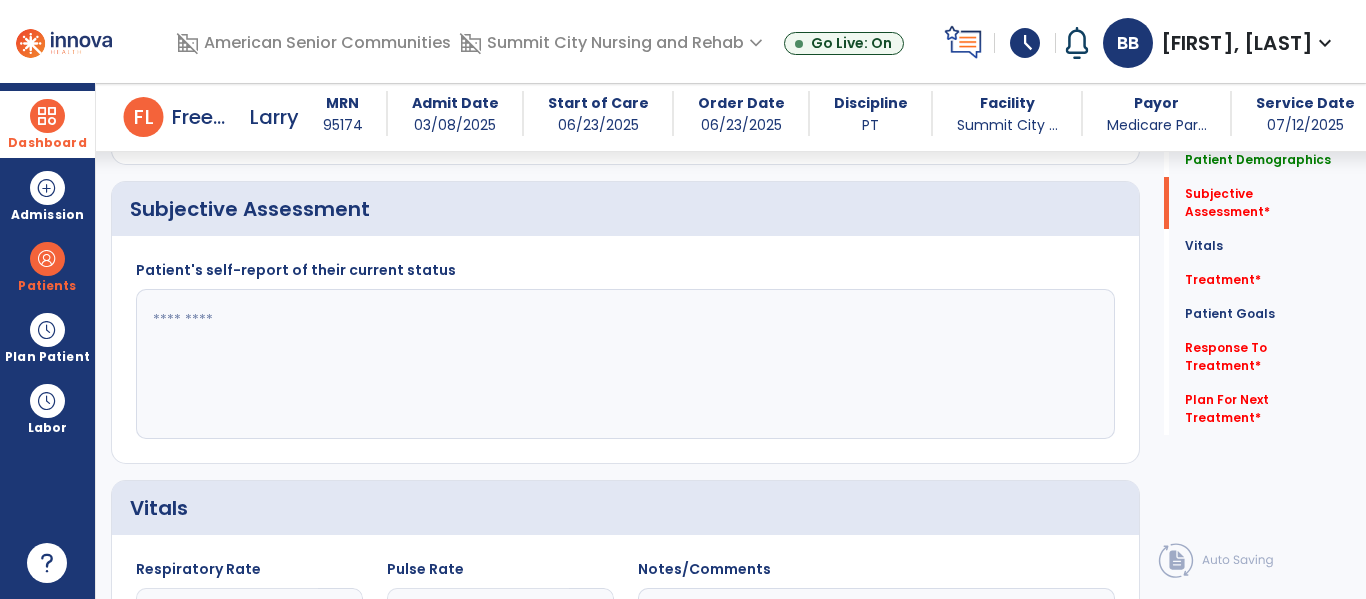 click 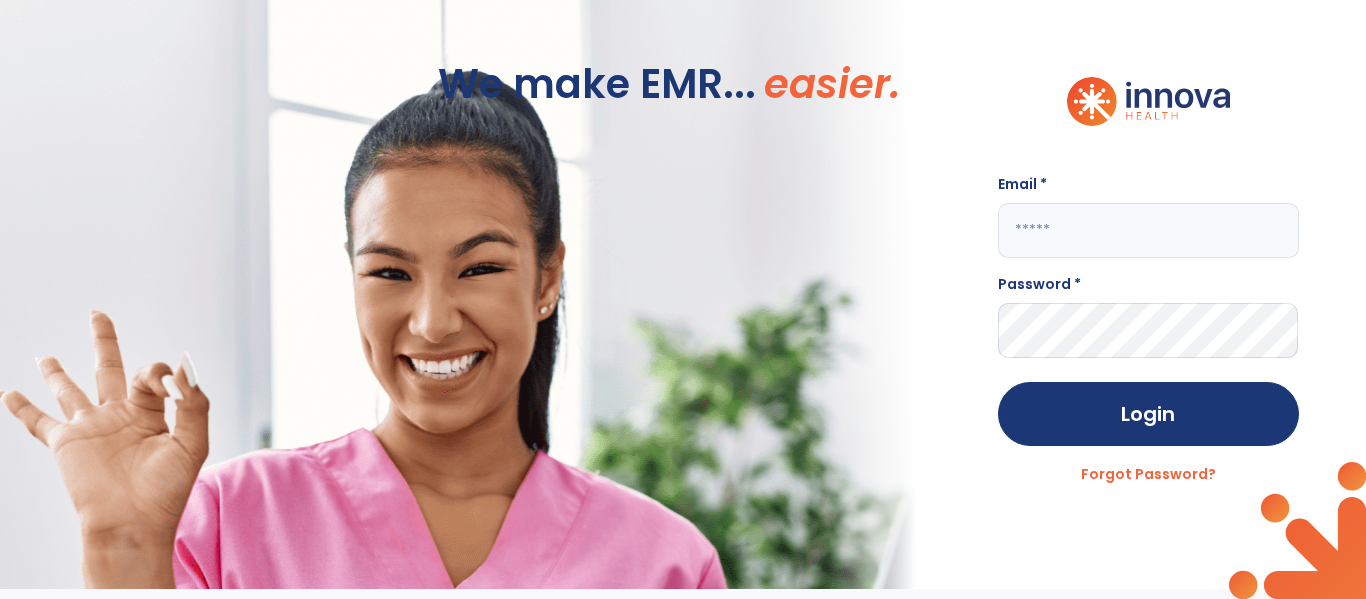 scroll, scrollTop: 0, scrollLeft: 0, axis: both 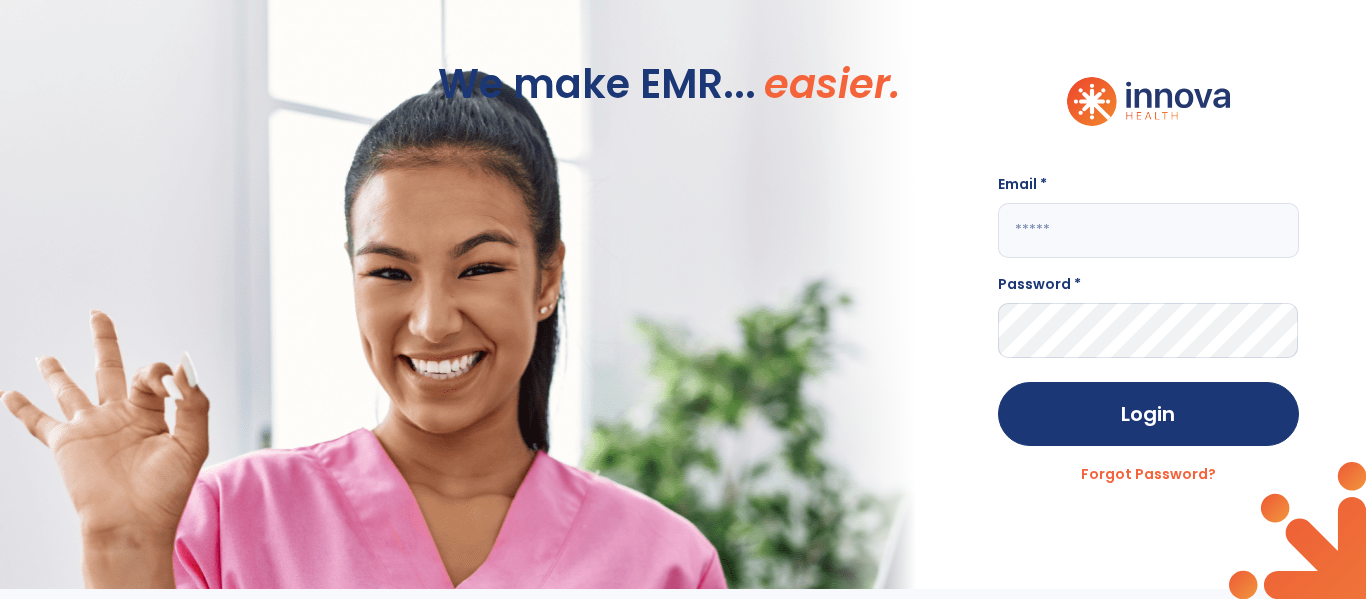 click 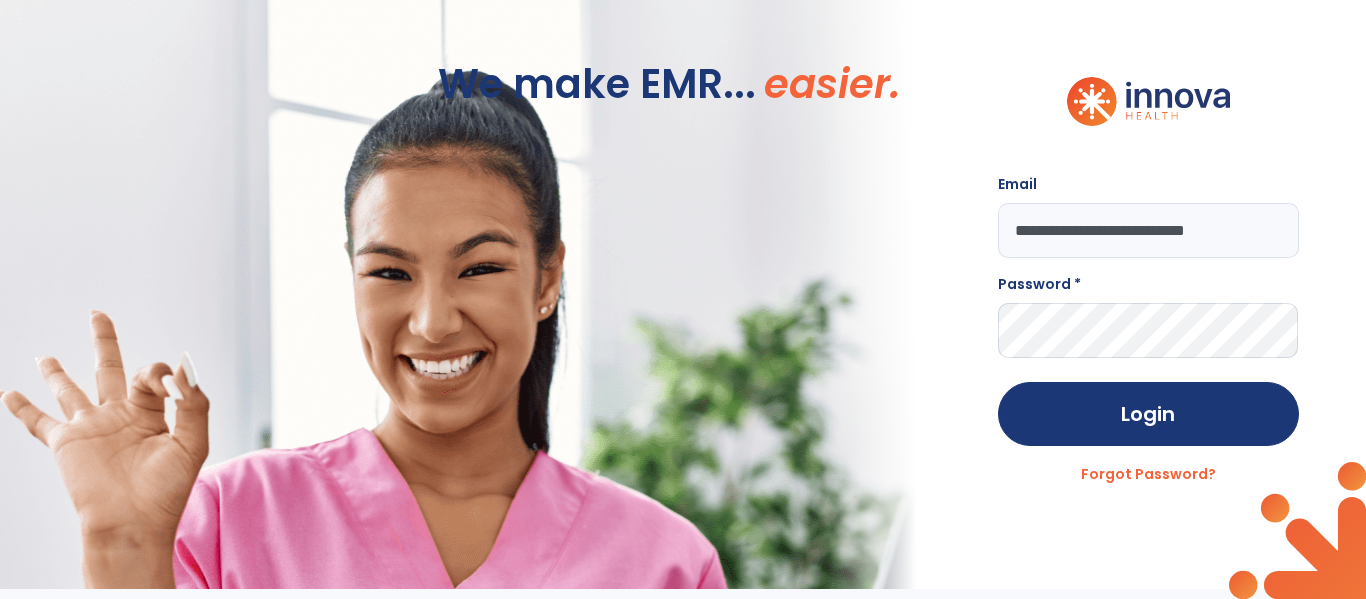 scroll, scrollTop: 0, scrollLeft: 5, axis: horizontal 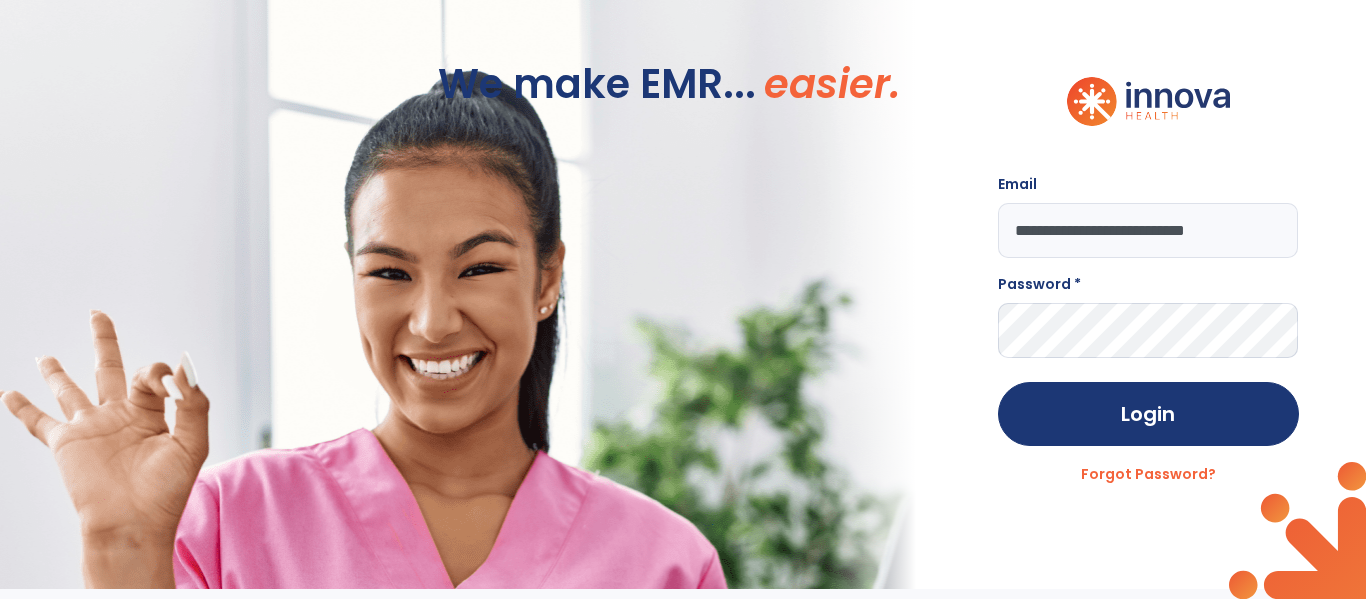 type on "**********" 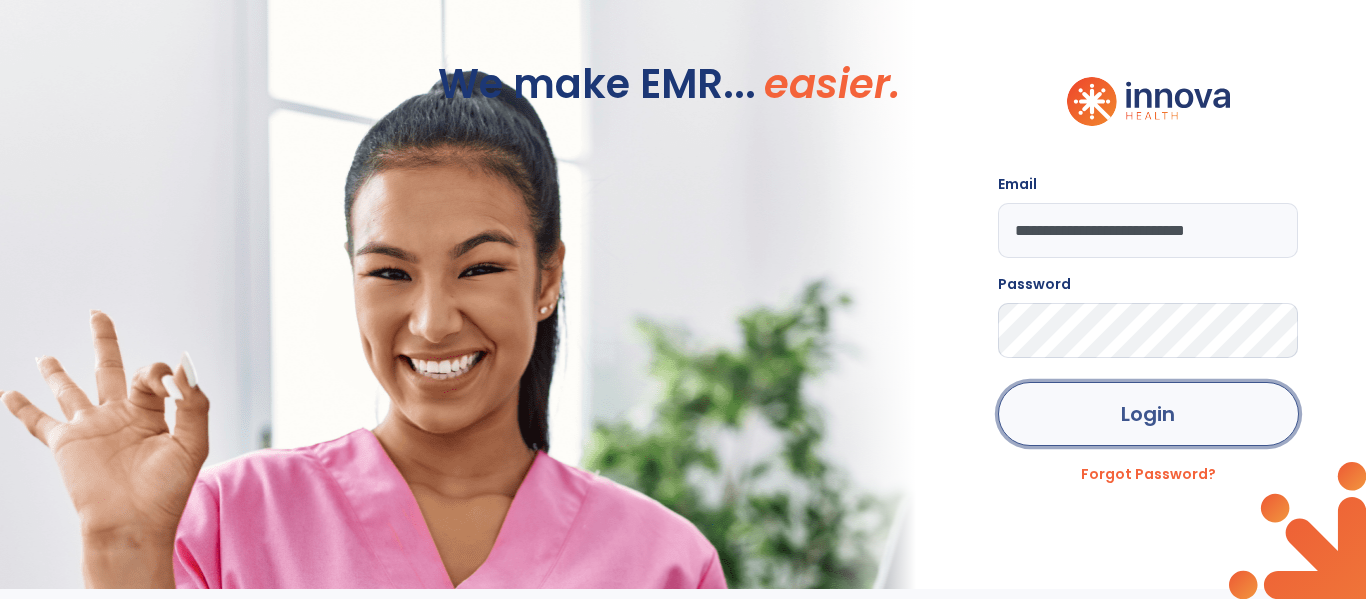 click on "Login" 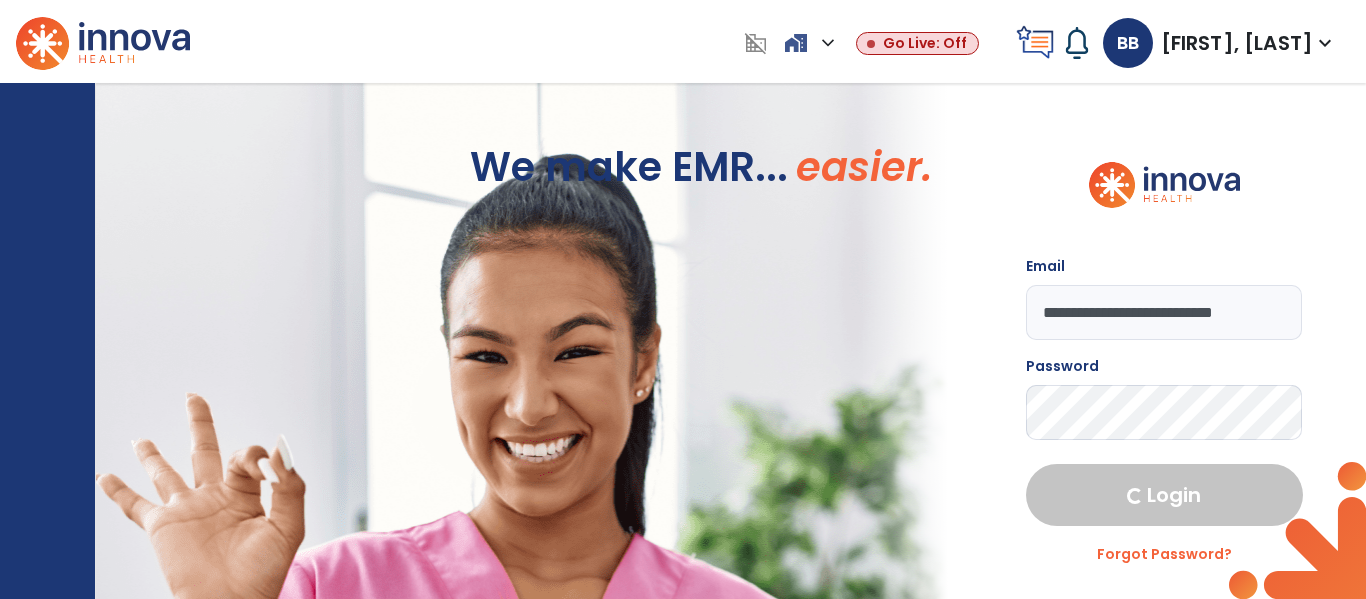 select on "****" 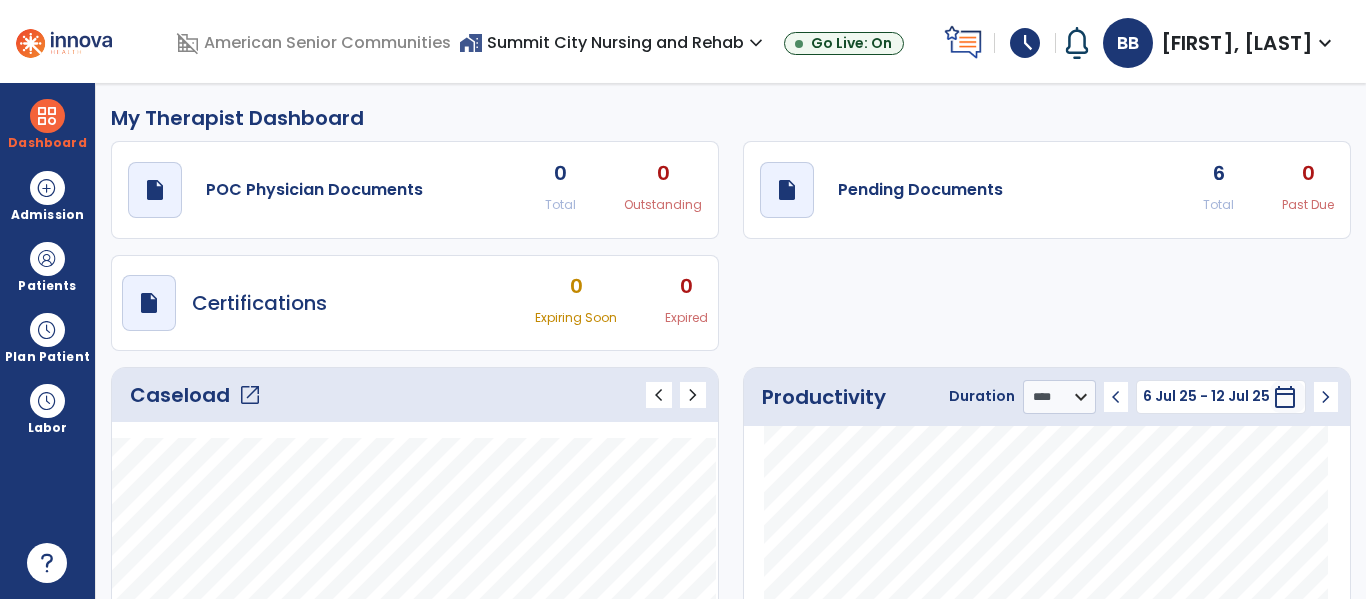 click on "open_in_new" 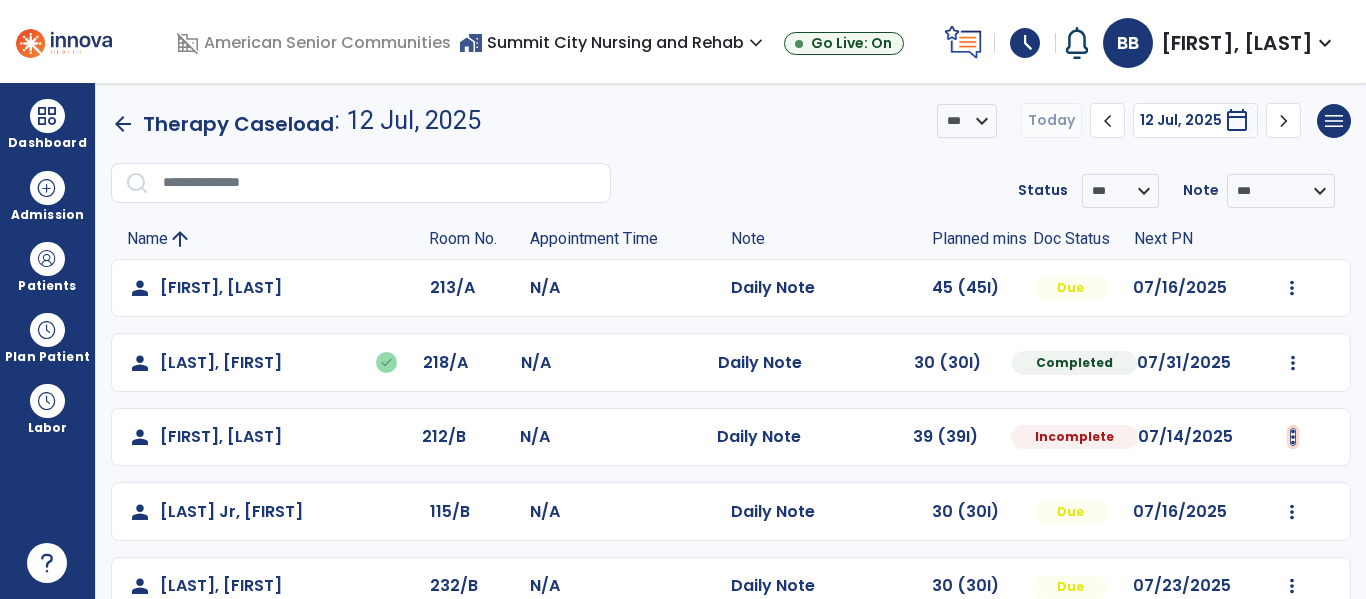 click at bounding box center [1292, 288] 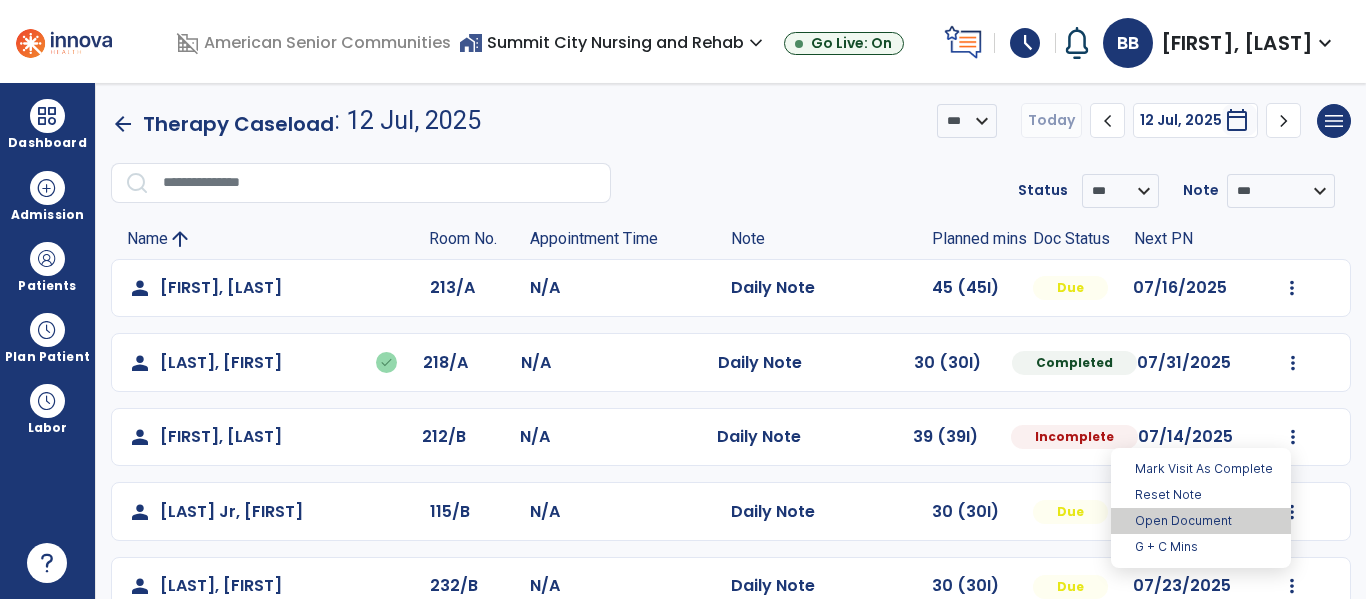 click on "Open Document" at bounding box center [1201, 521] 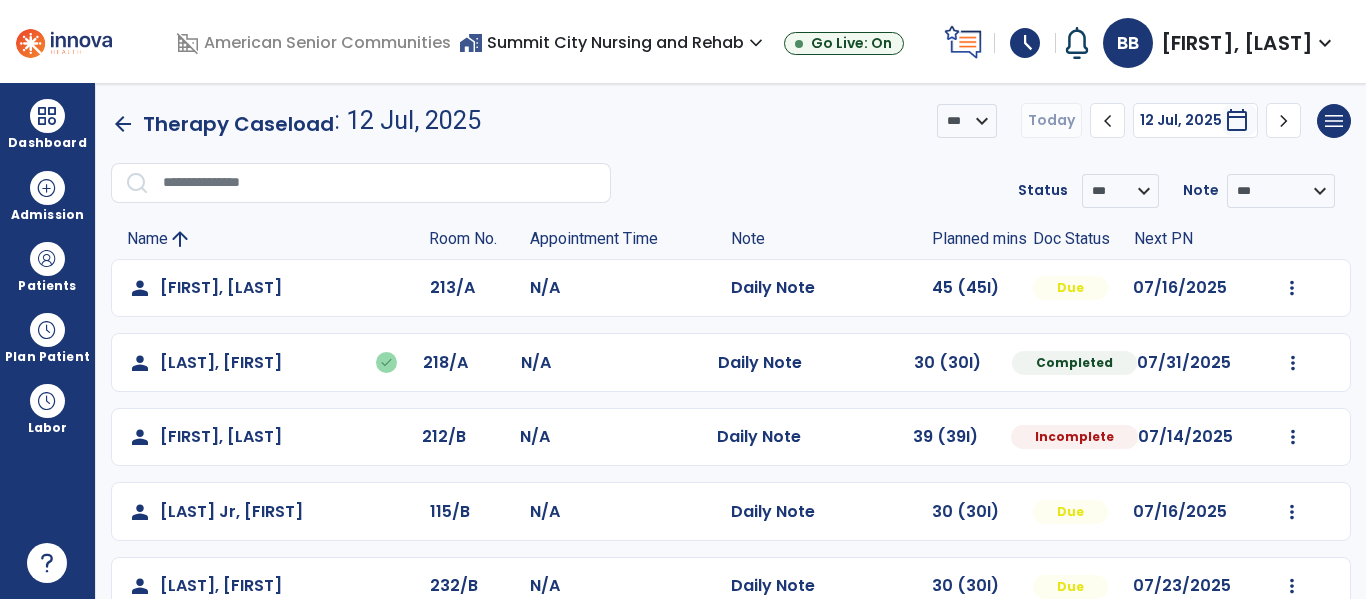 select on "*" 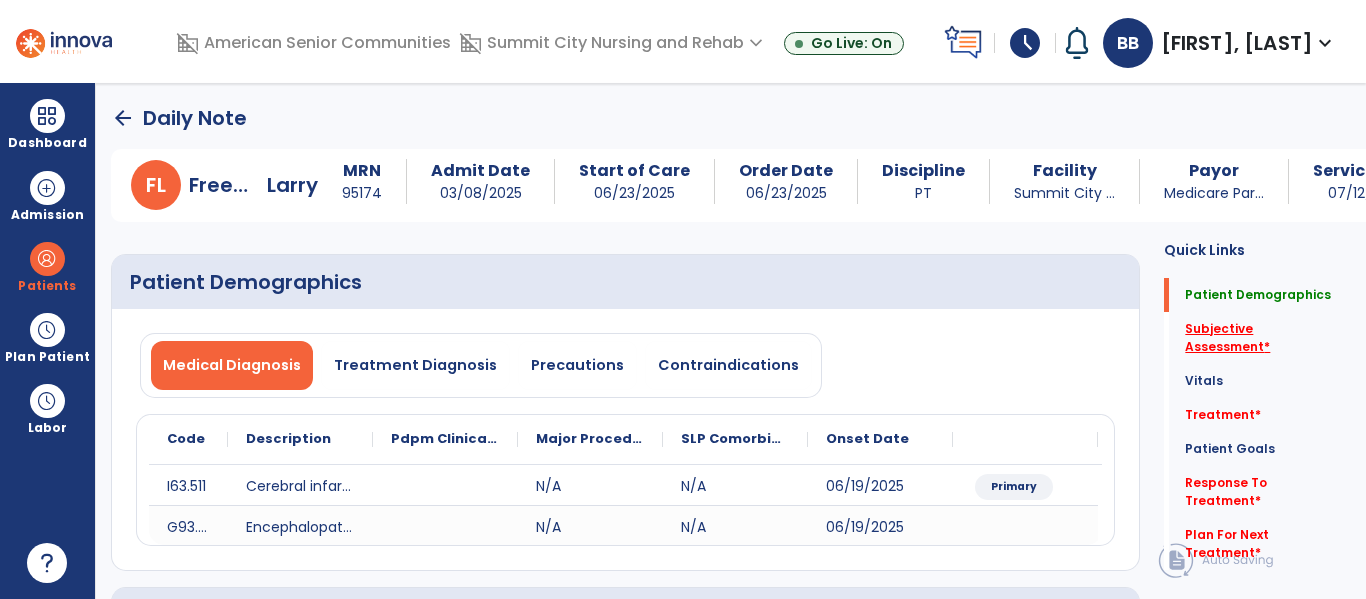 click on "Subjective Assessment   *" 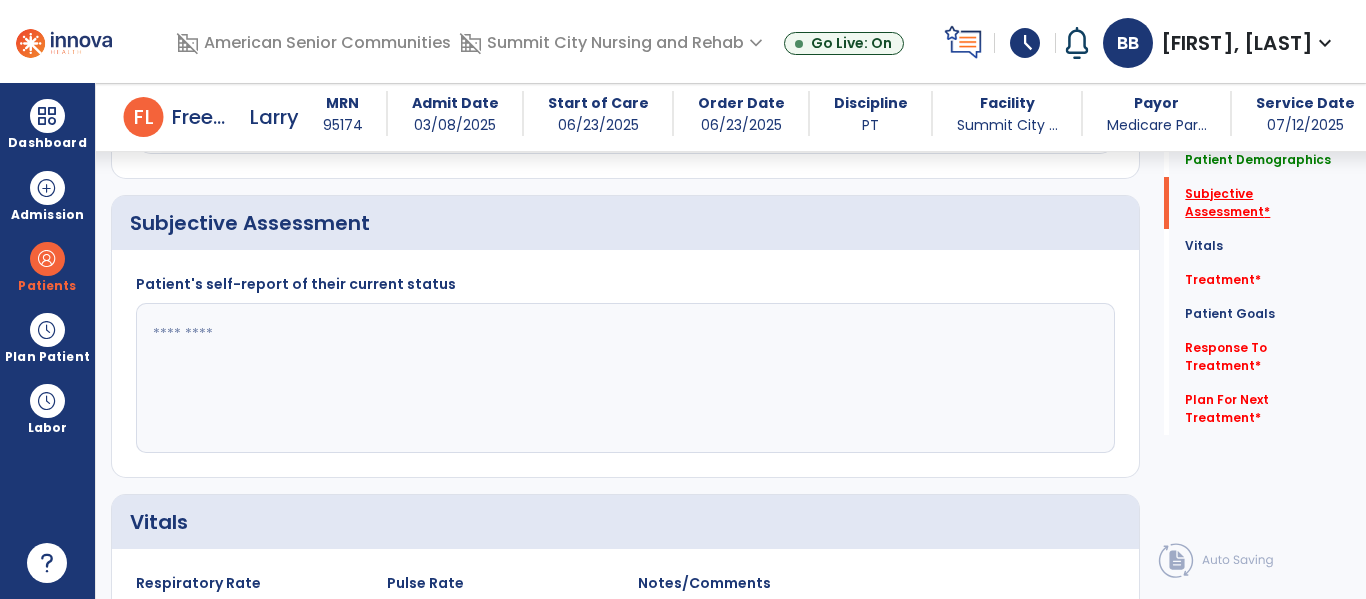 scroll, scrollTop: 387, scrollLeft: 0, axis: vertical 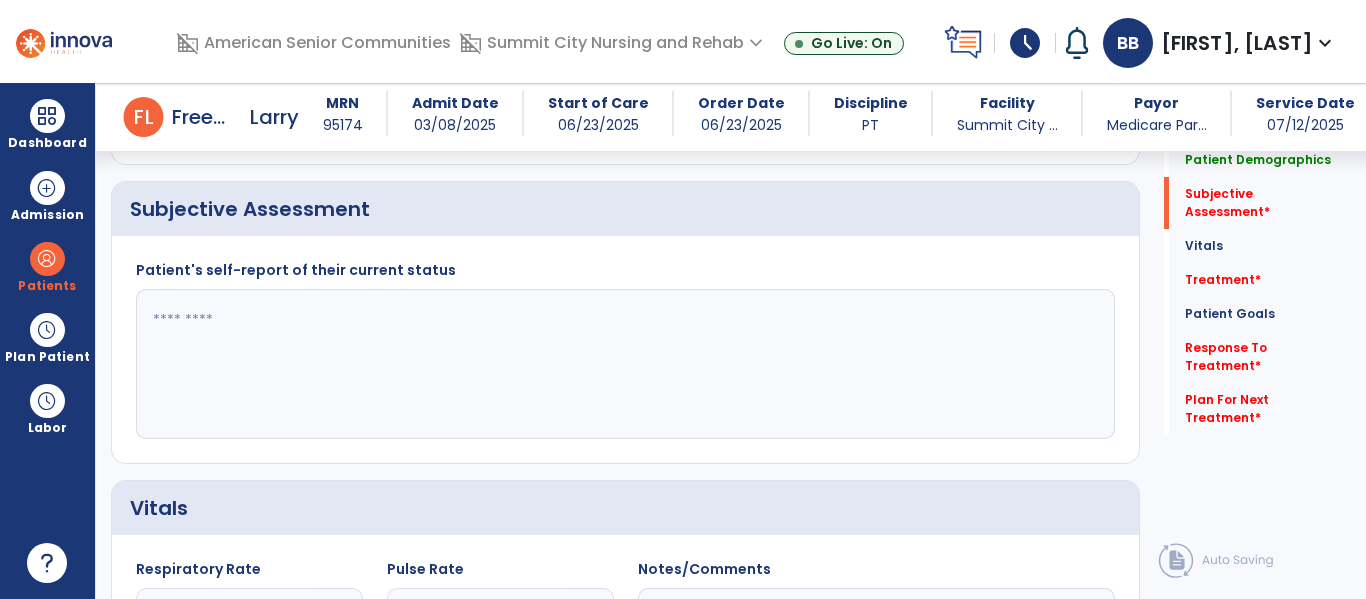 click 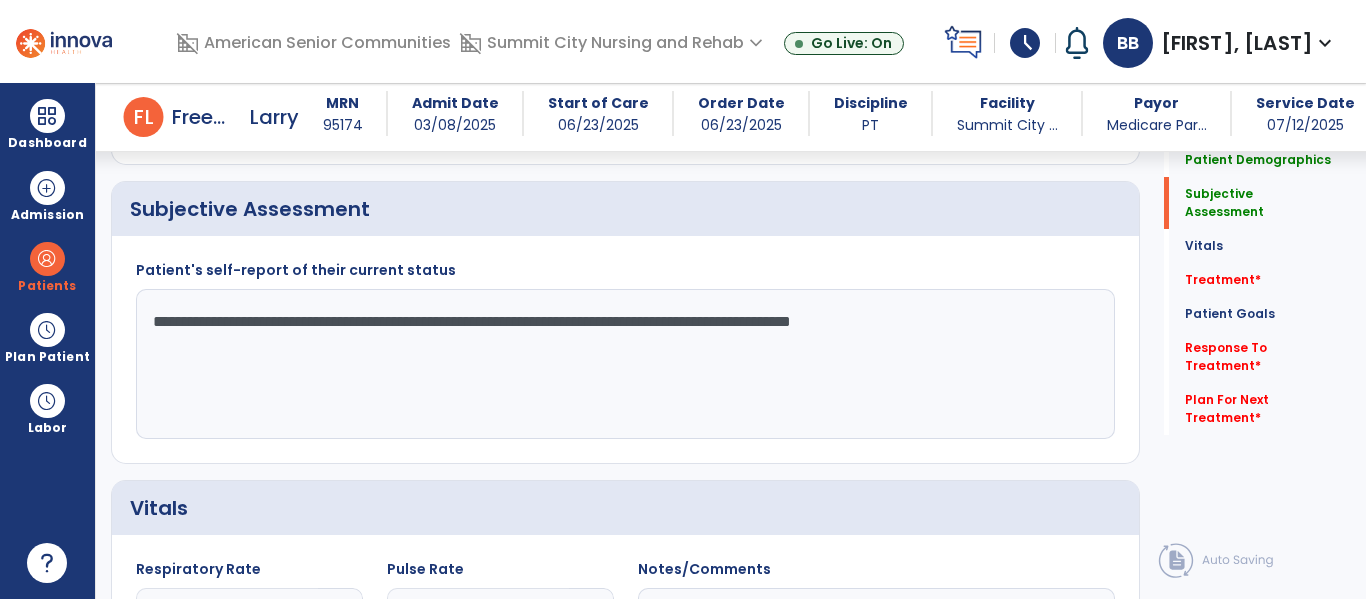 click on "**********" 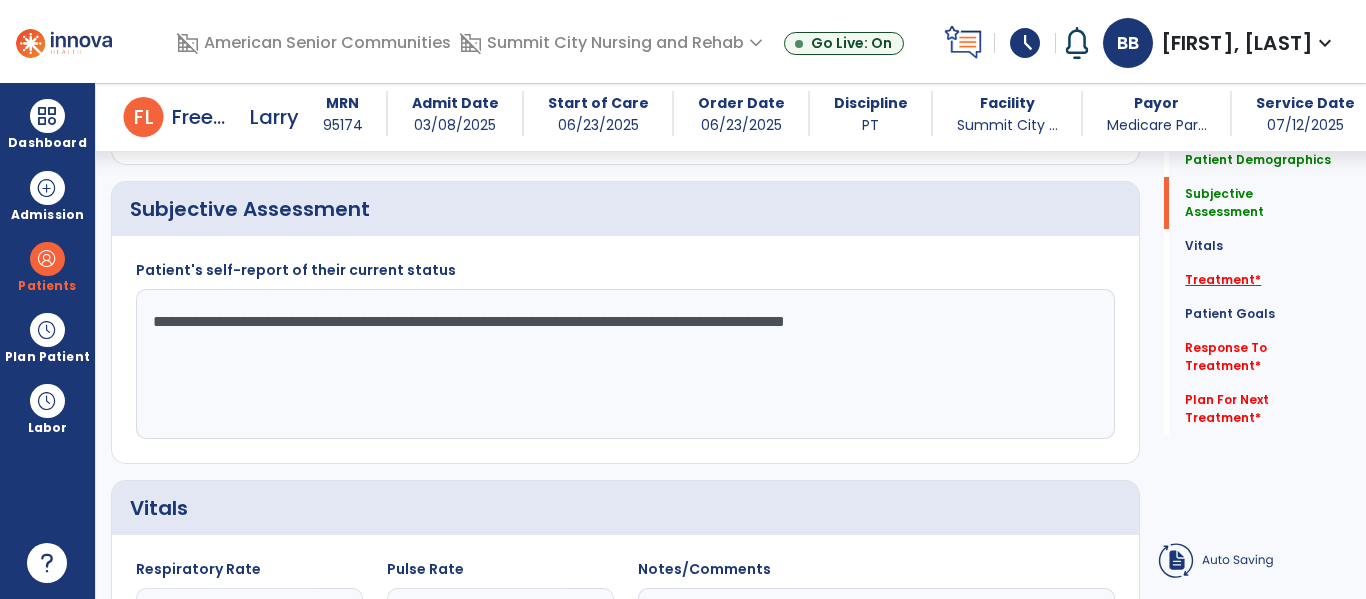 type on "**********" 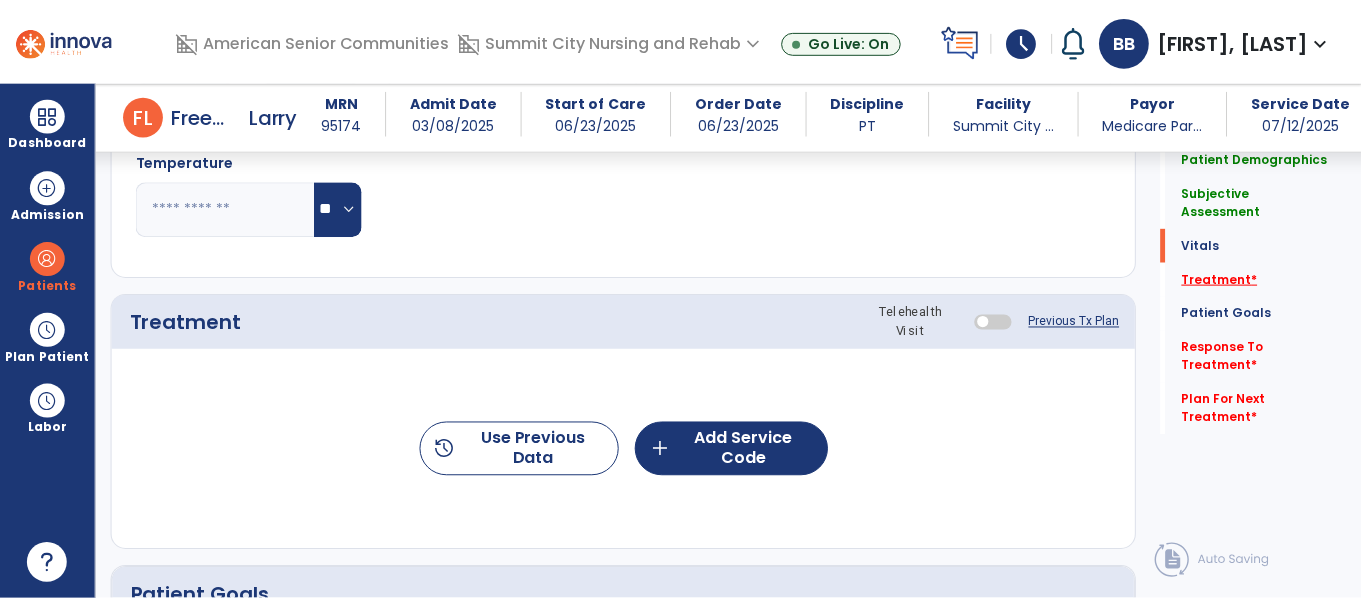 scroll, scrollTop: 1076, scrollLeft: 0, axis: vertical 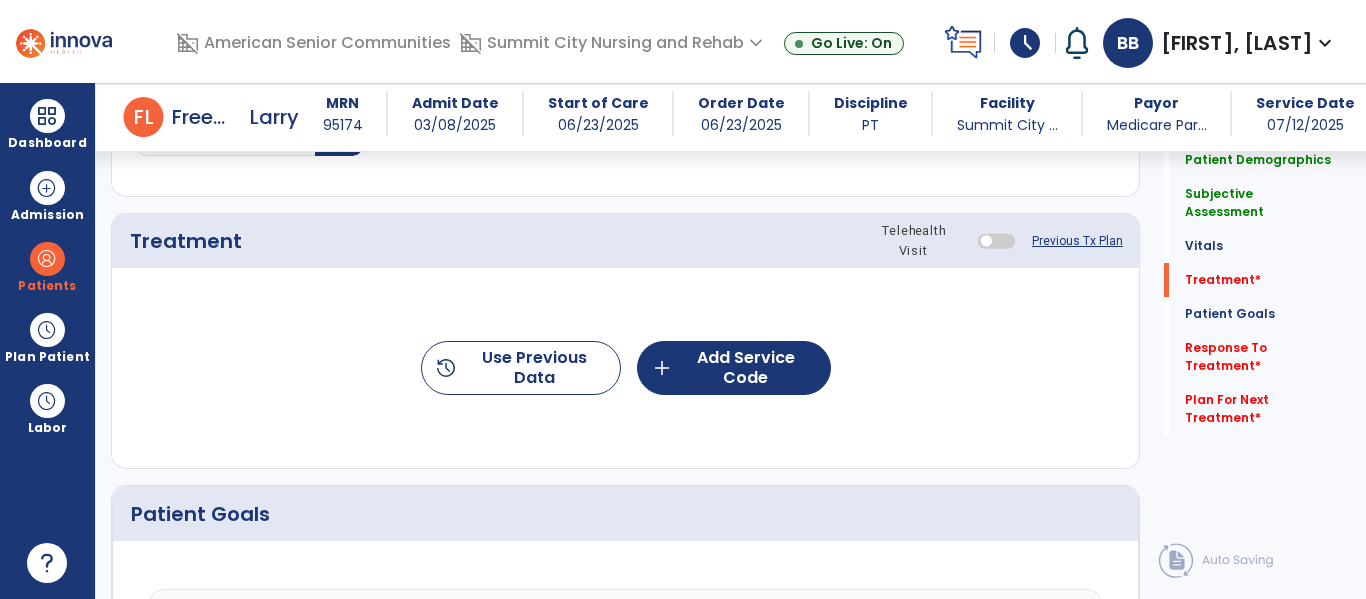 click on "Previous Tx Plan" 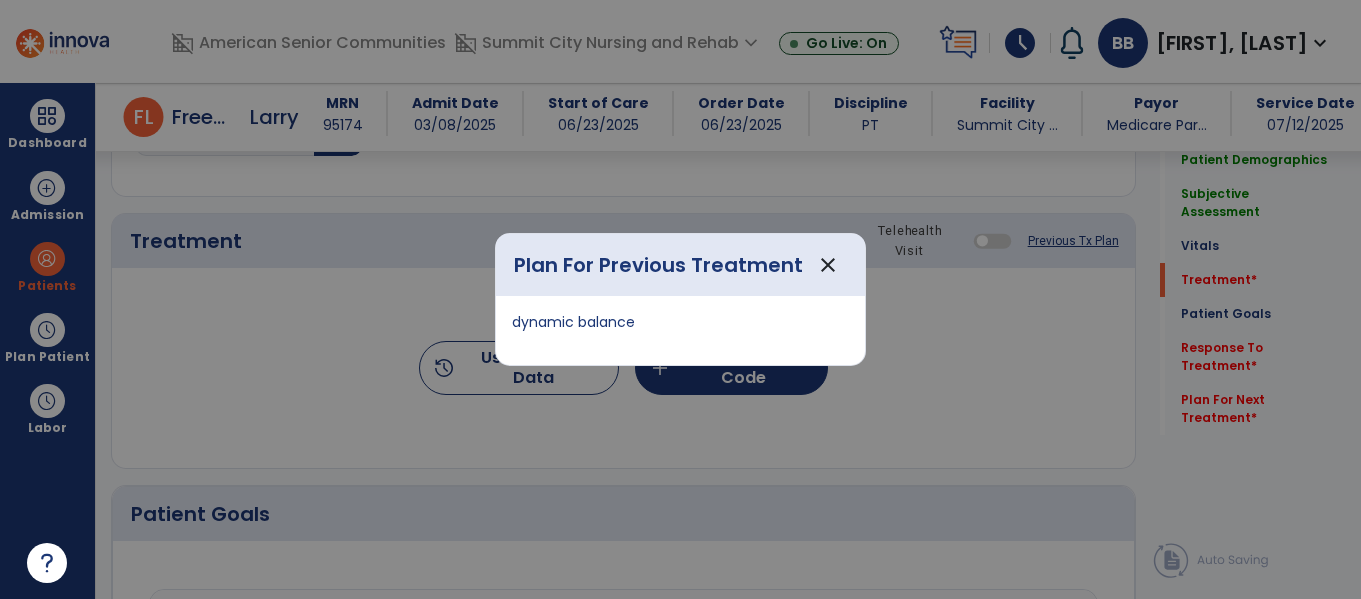 scroll, scrollTop: 1076, scrollLeft: 0, axis: vertical 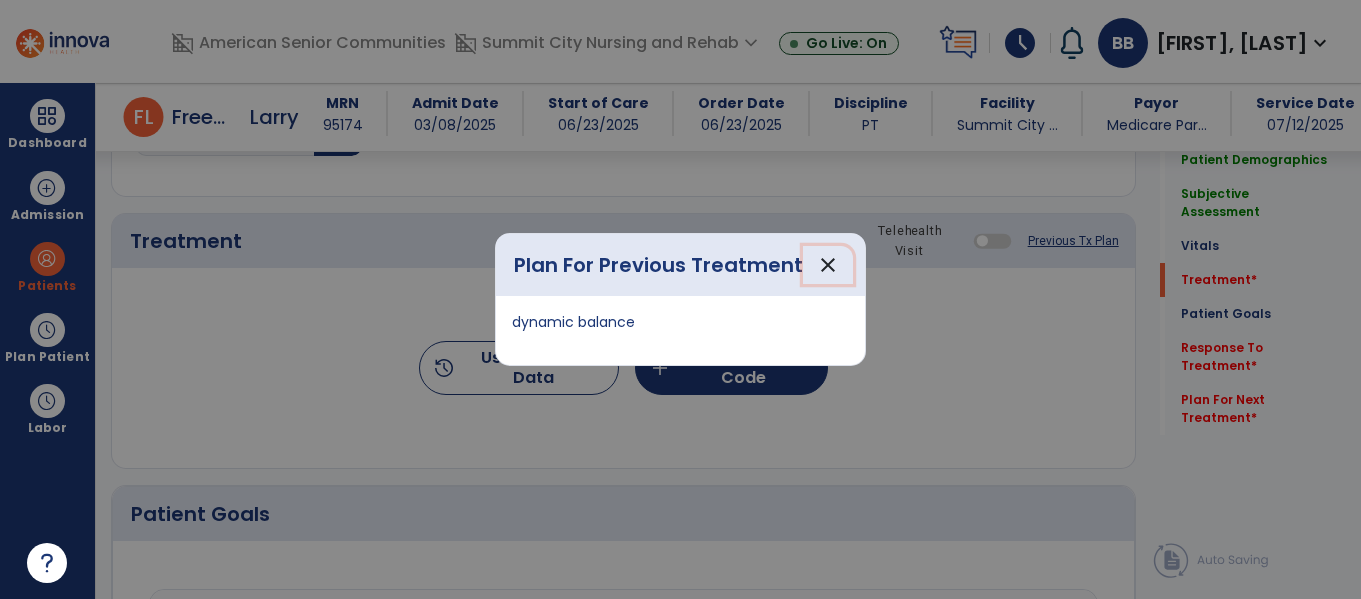 click on "close" at bounding box center [828, 265] 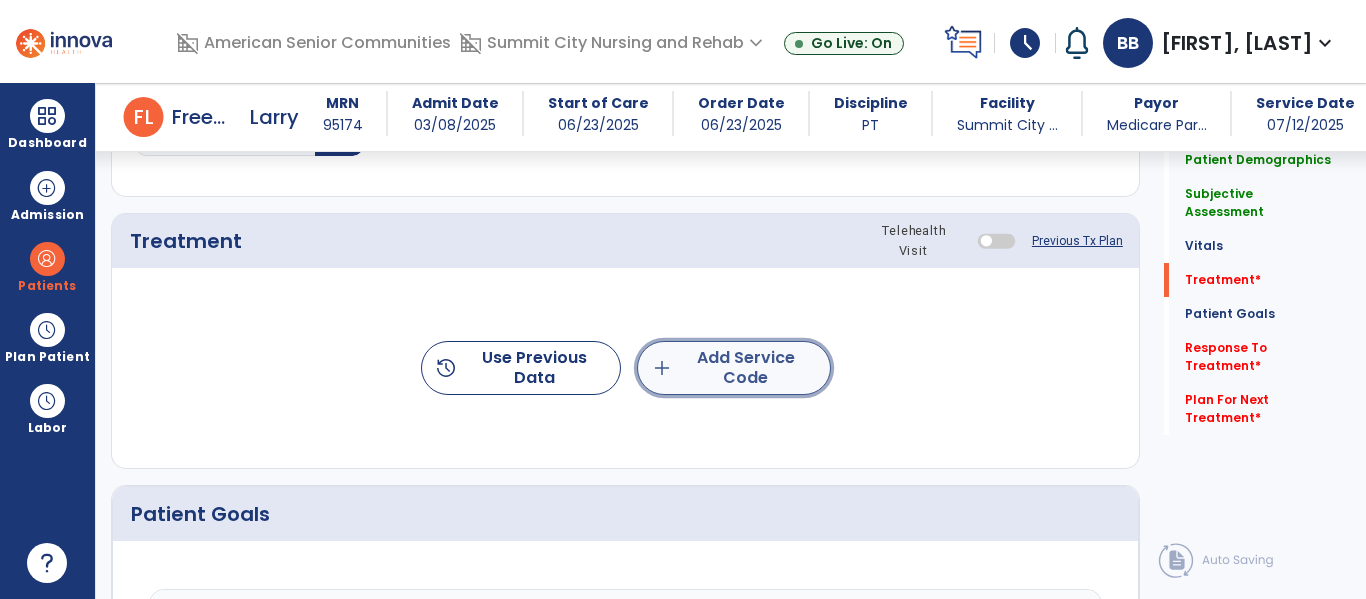 click on "add  Add Service Code" 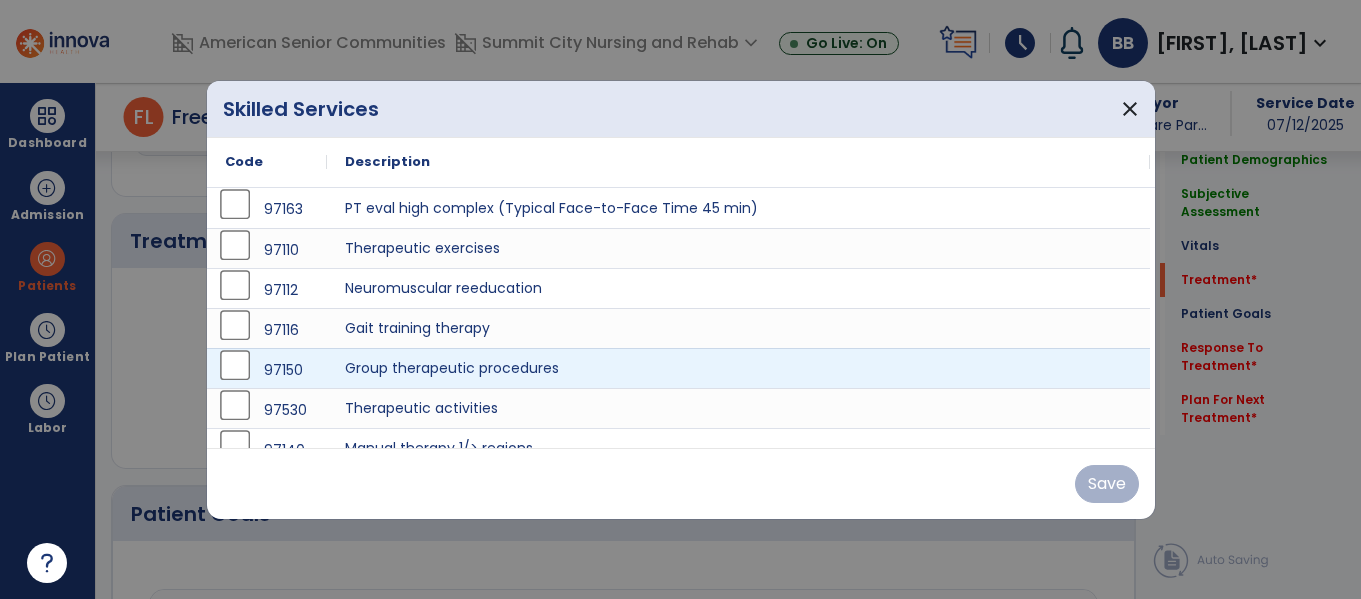 scroll, scrollTop: 1076, scrollLeft: 0, axis: vertical 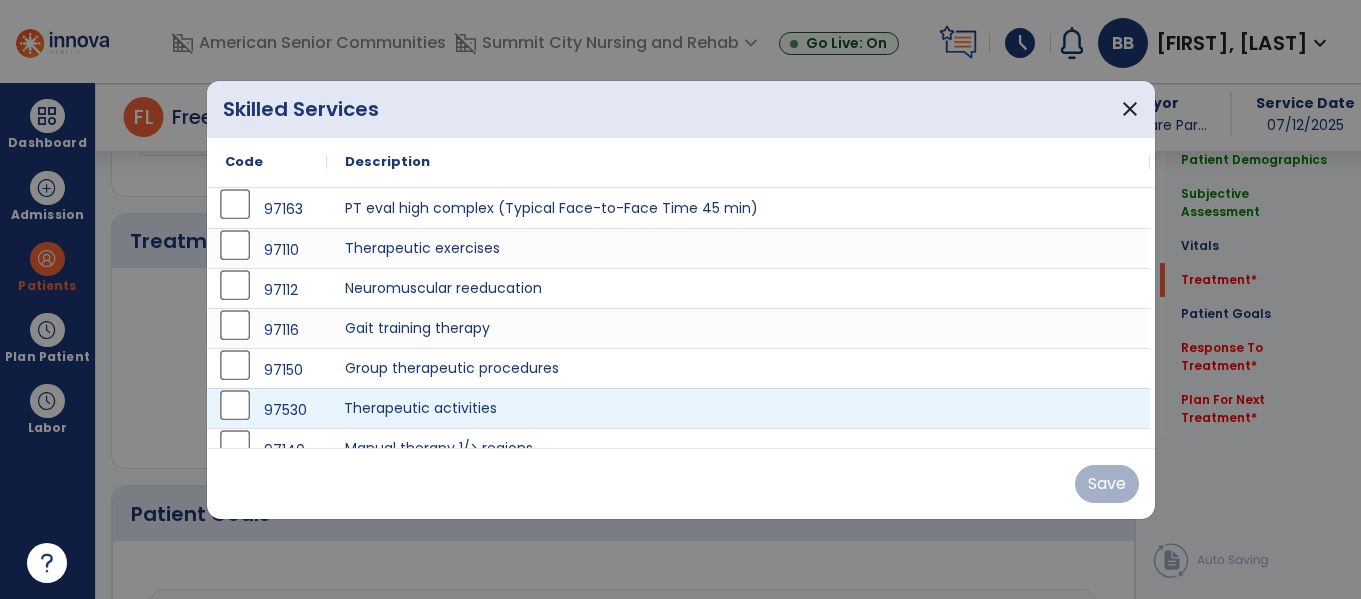 click on "Therapeutic activities" at bounding box center [738, 408] 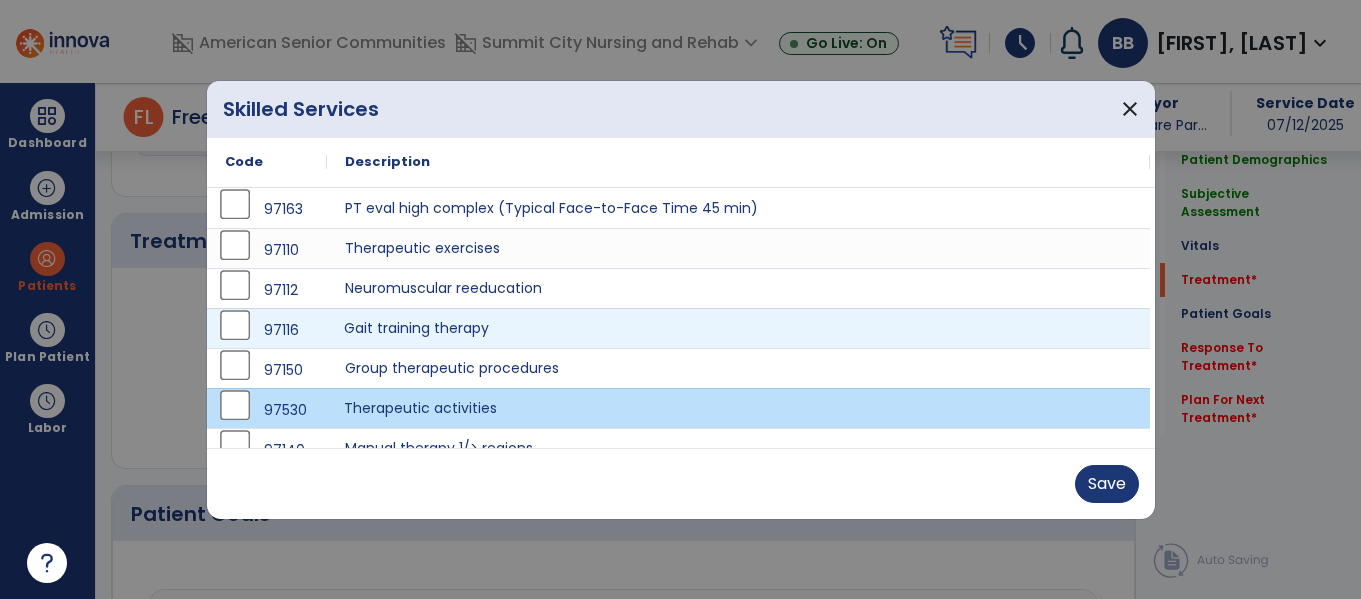 click on "Gait training therapy" at bounding box center [738, 328] 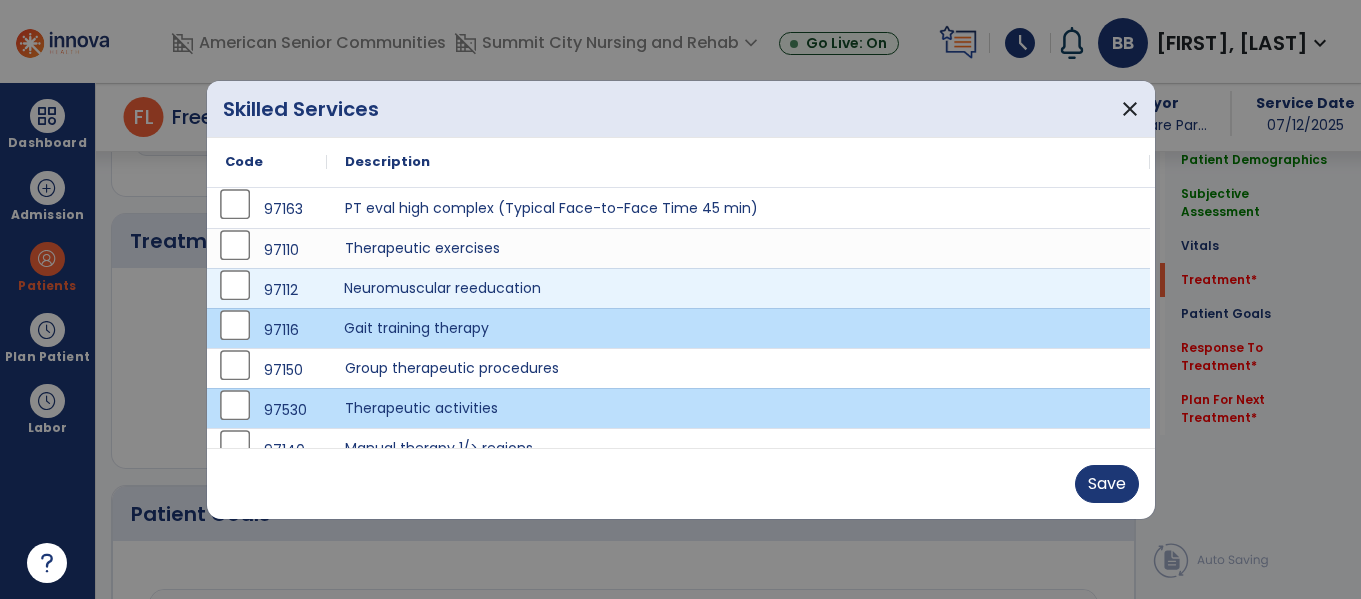 click on "Neuromuscular reeducation" at bounding box center (738, 288) 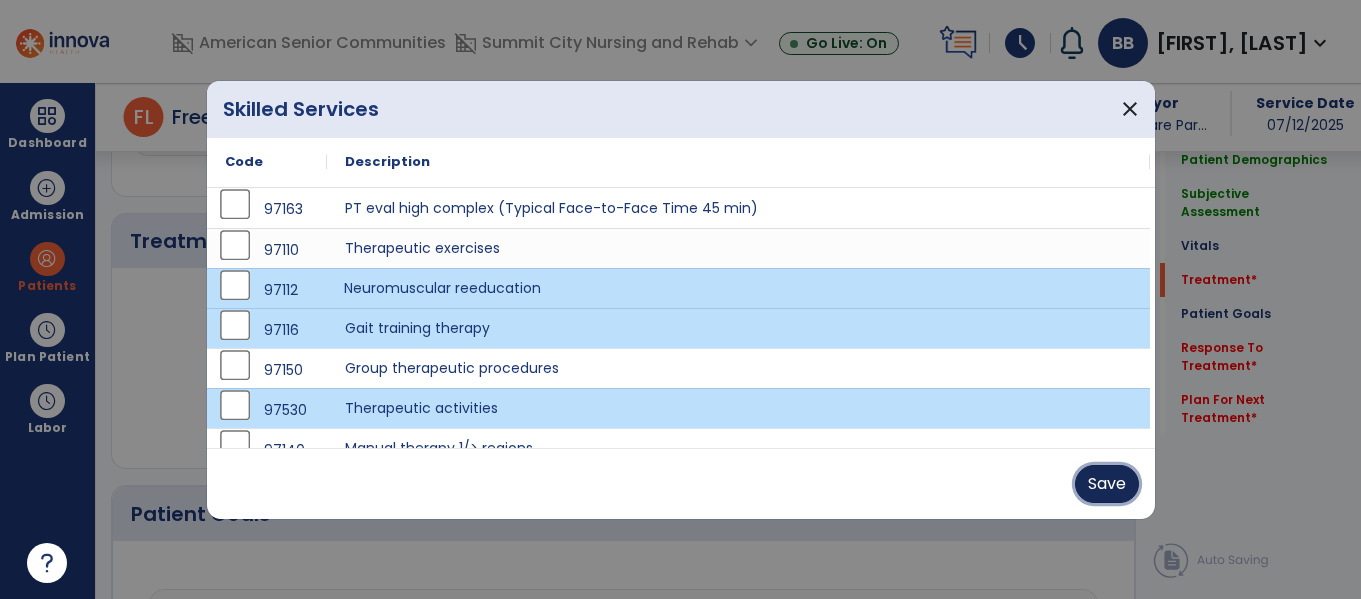 click on "Save" at bounding box center [1107, 484] 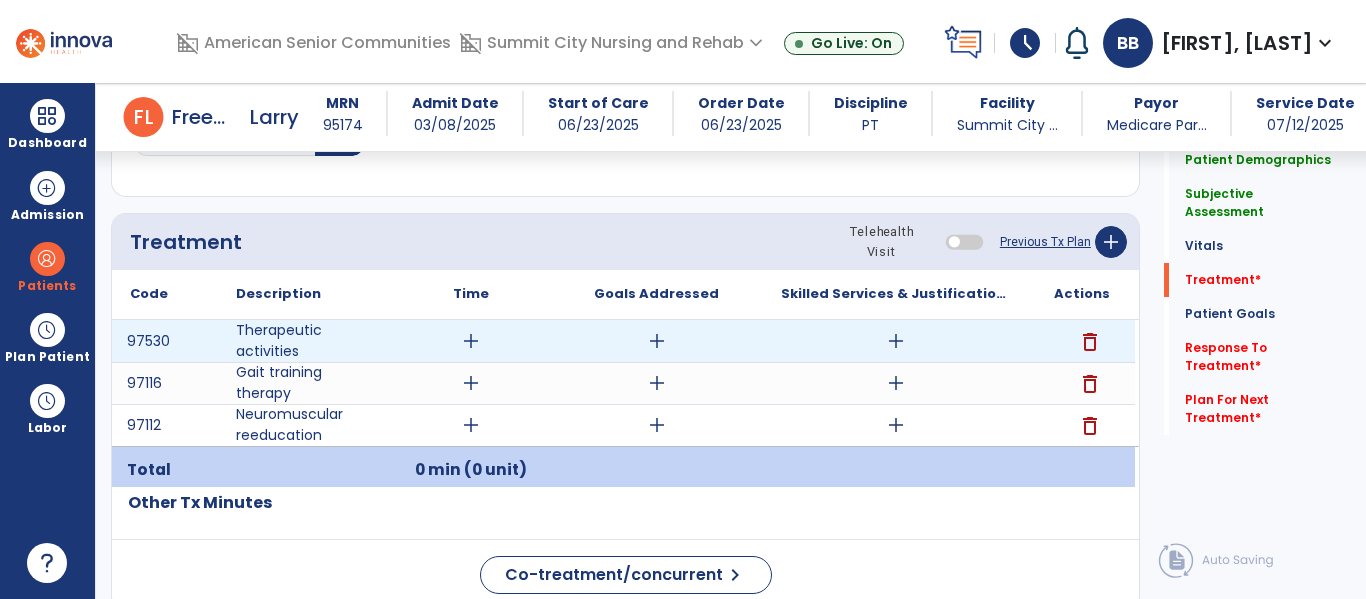 click on "add" at bounding box center [896, 341] 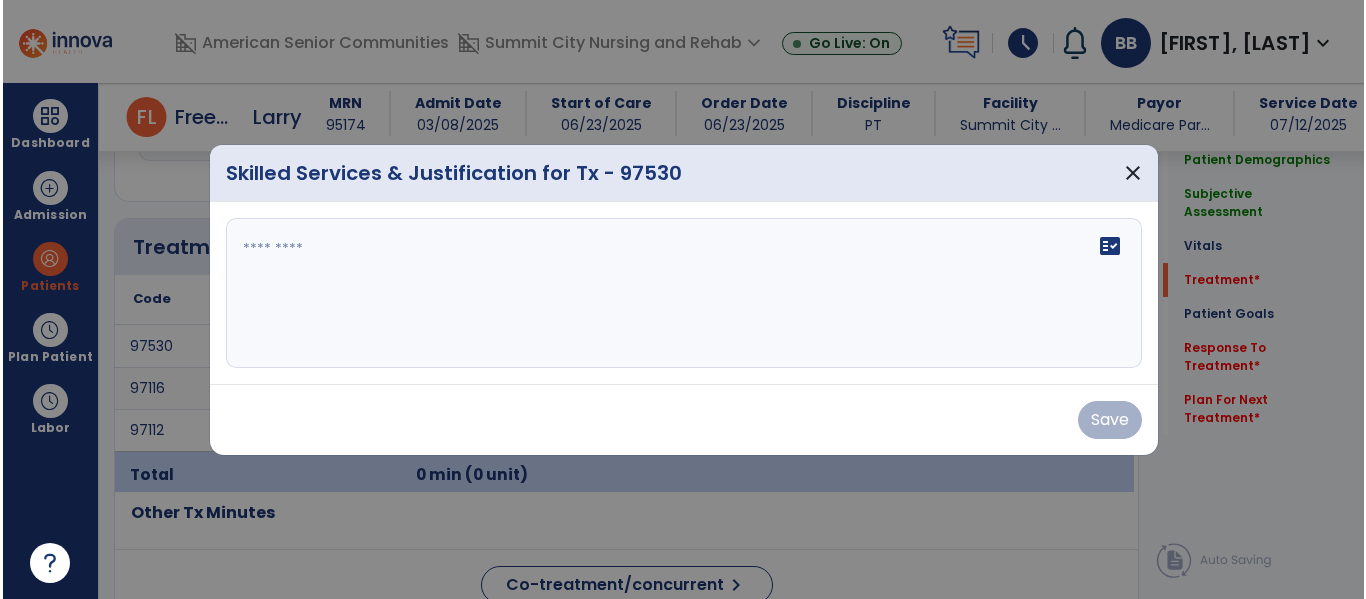 scroll, scrollTop: 1076, scrollLeft: 0, axis: vertical 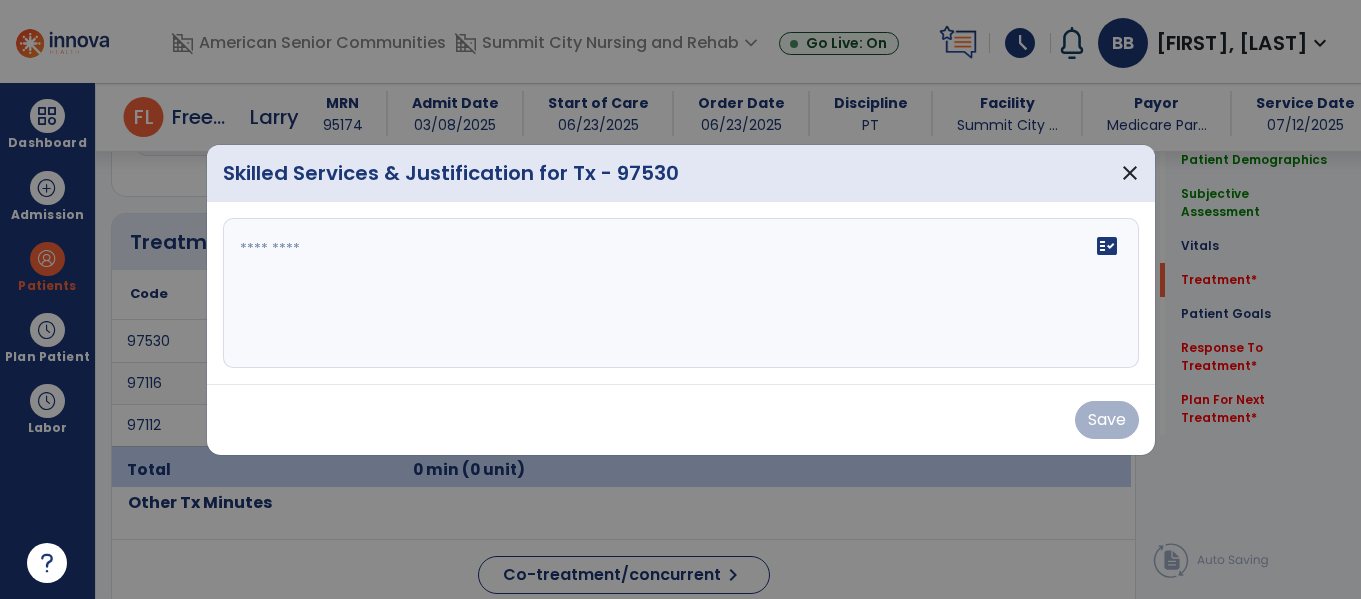 click on "fact_check" at bounding box center [681, 293] 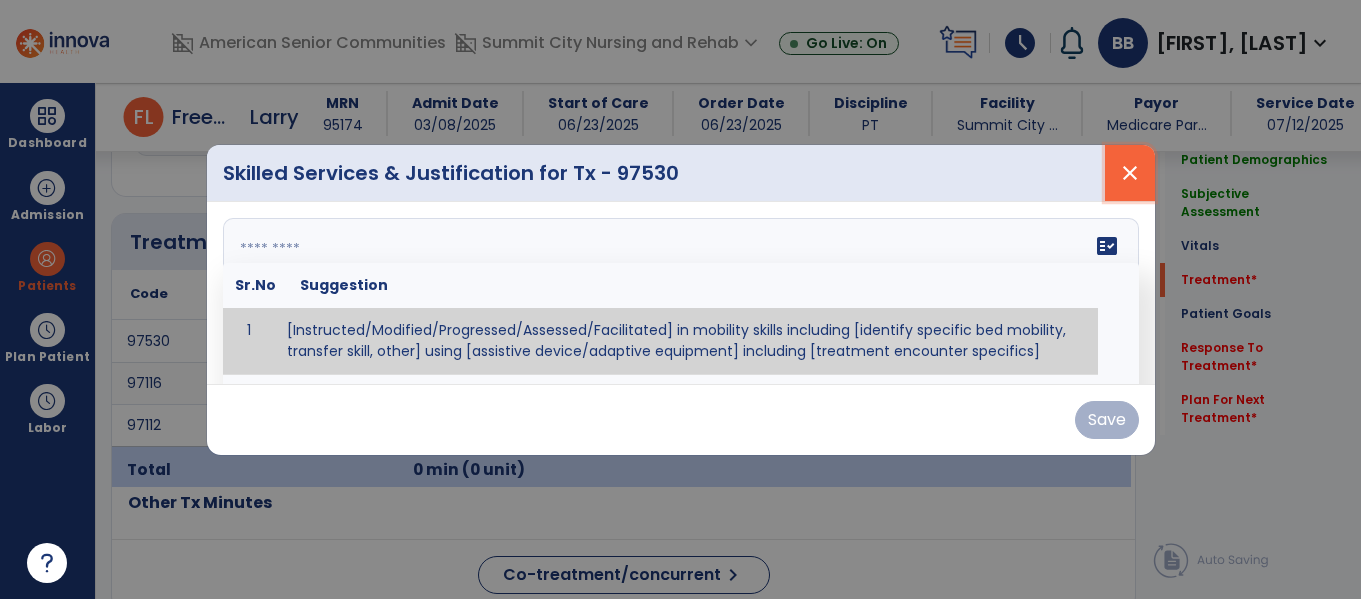 click on "close" at bounding box center (1130, 173) 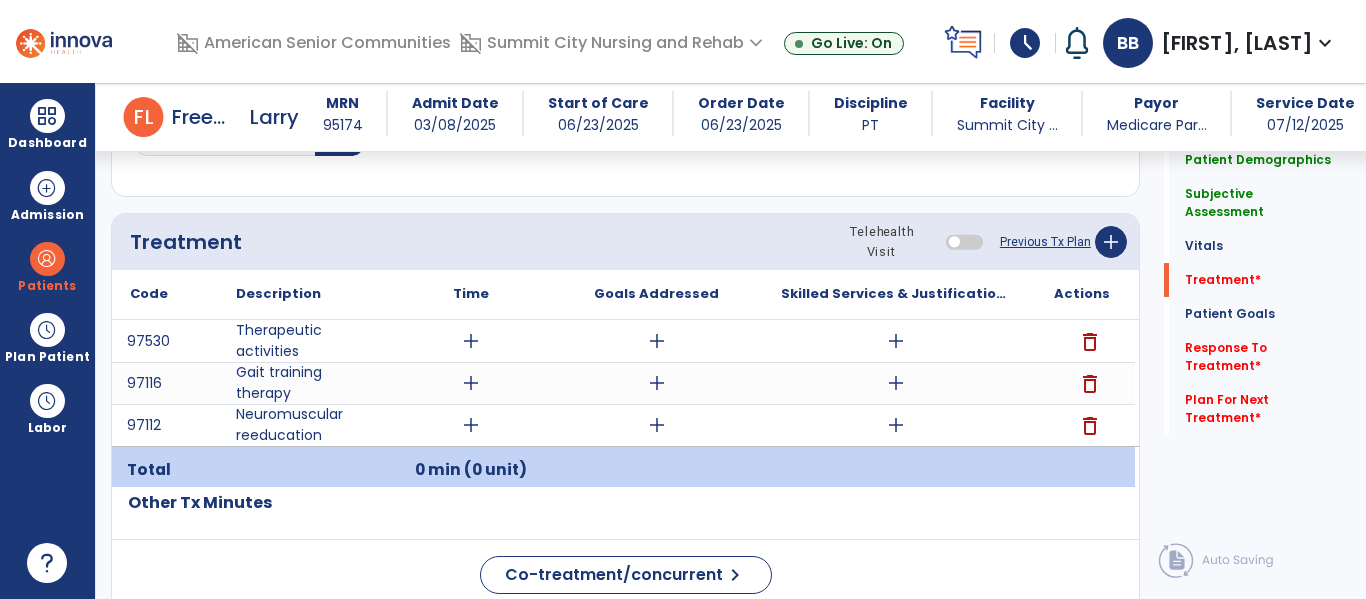click on "Patient Goals   Patient Goals" 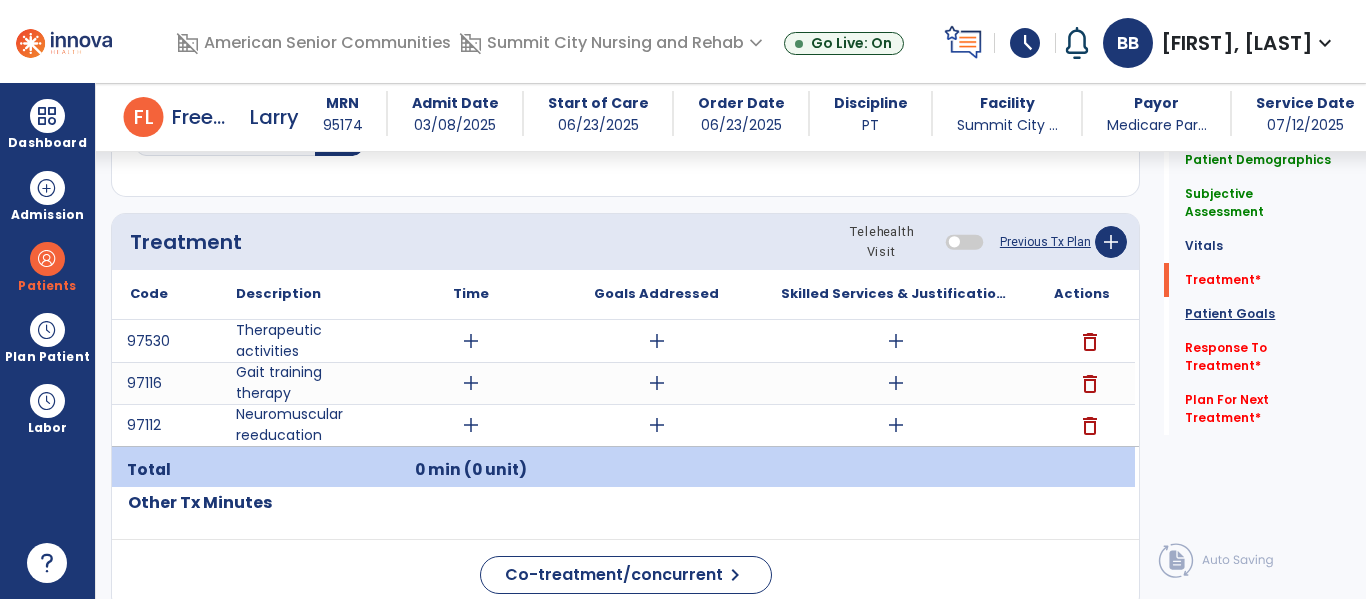 click on "Patient Goals" 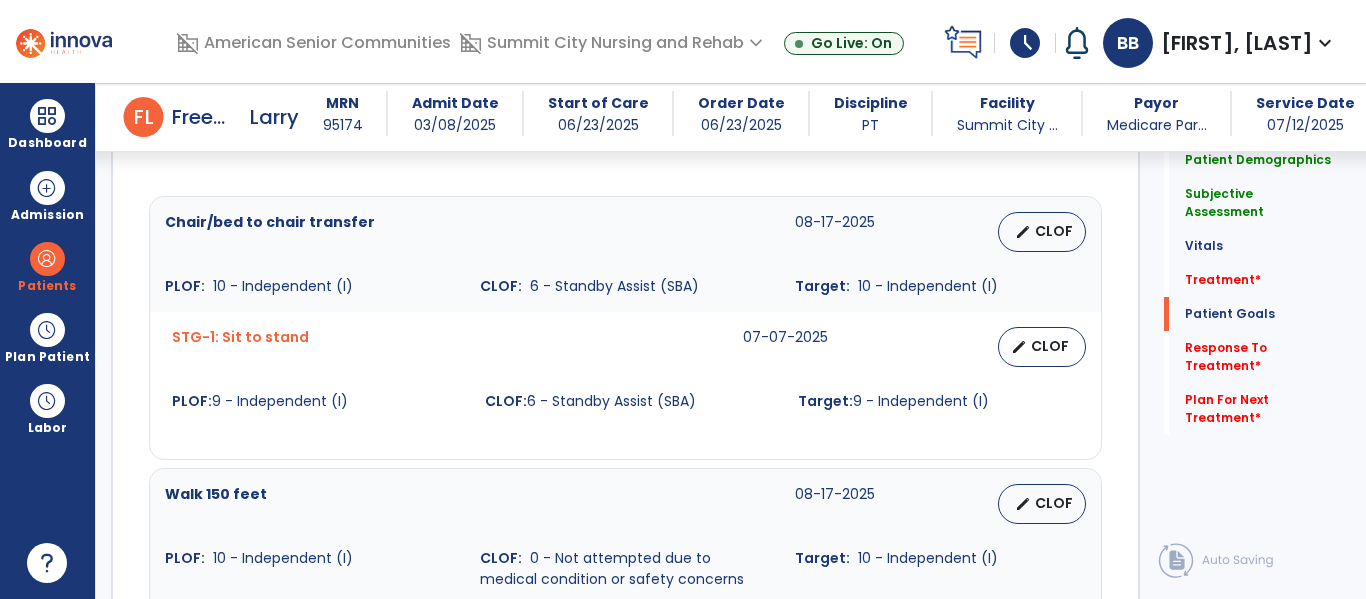 scroll, scrollTop: 1588, scrollLeft: 0, axis: vertical 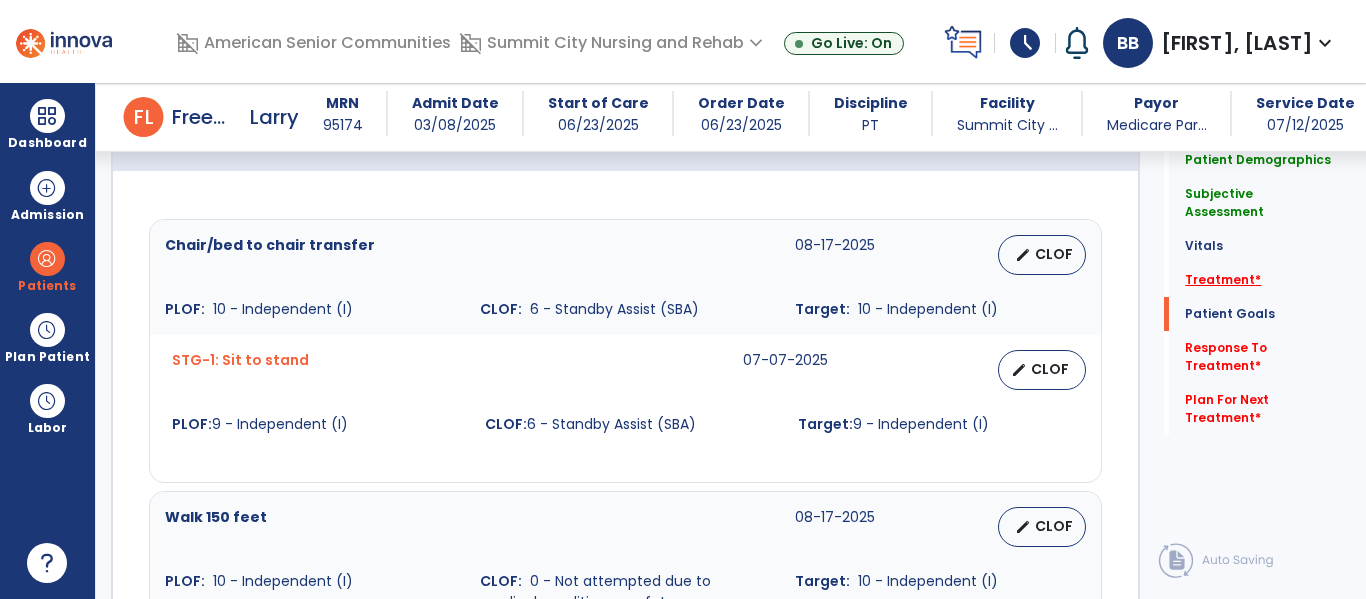 click on "Treatment   *" 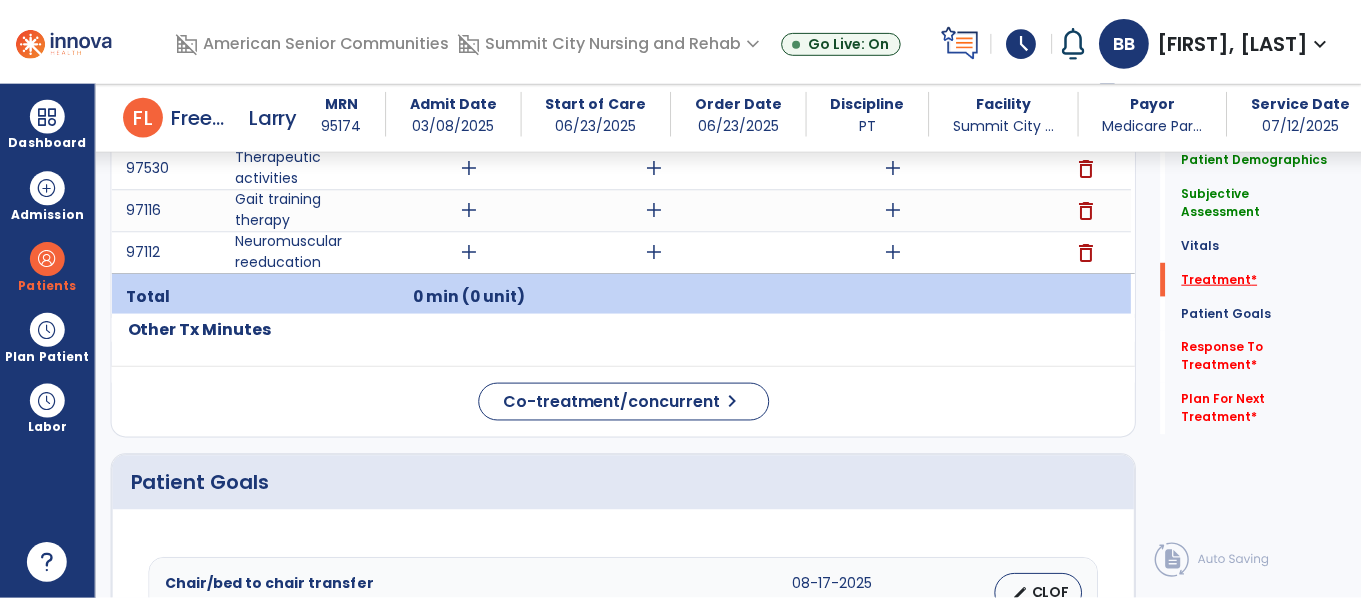 scroll, scrollTop: 1147, scrollLeft: 0, axis: vertical 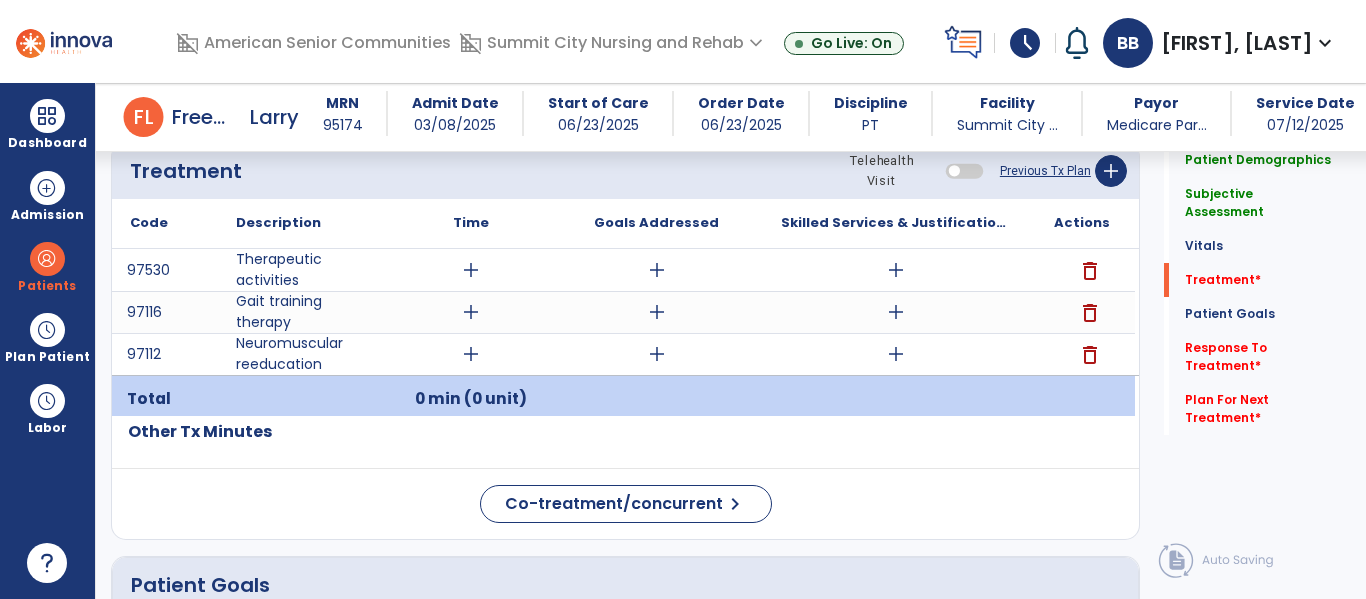 click on "add" at bounding box center (471, 270) 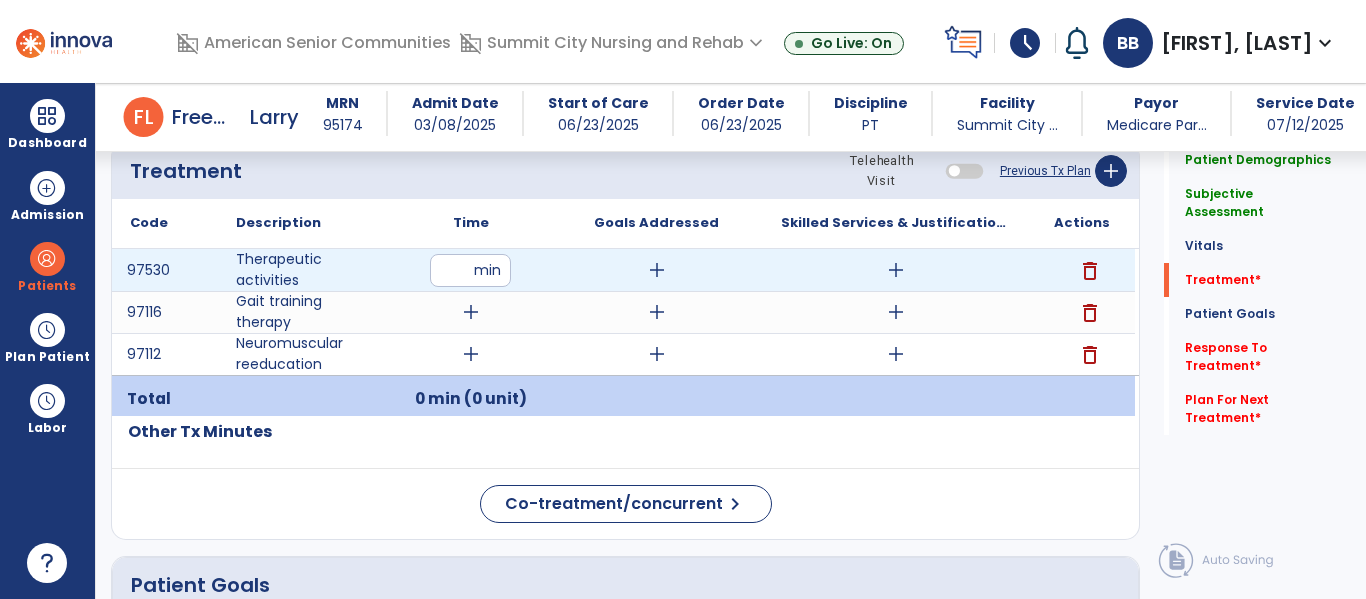 type on "**" 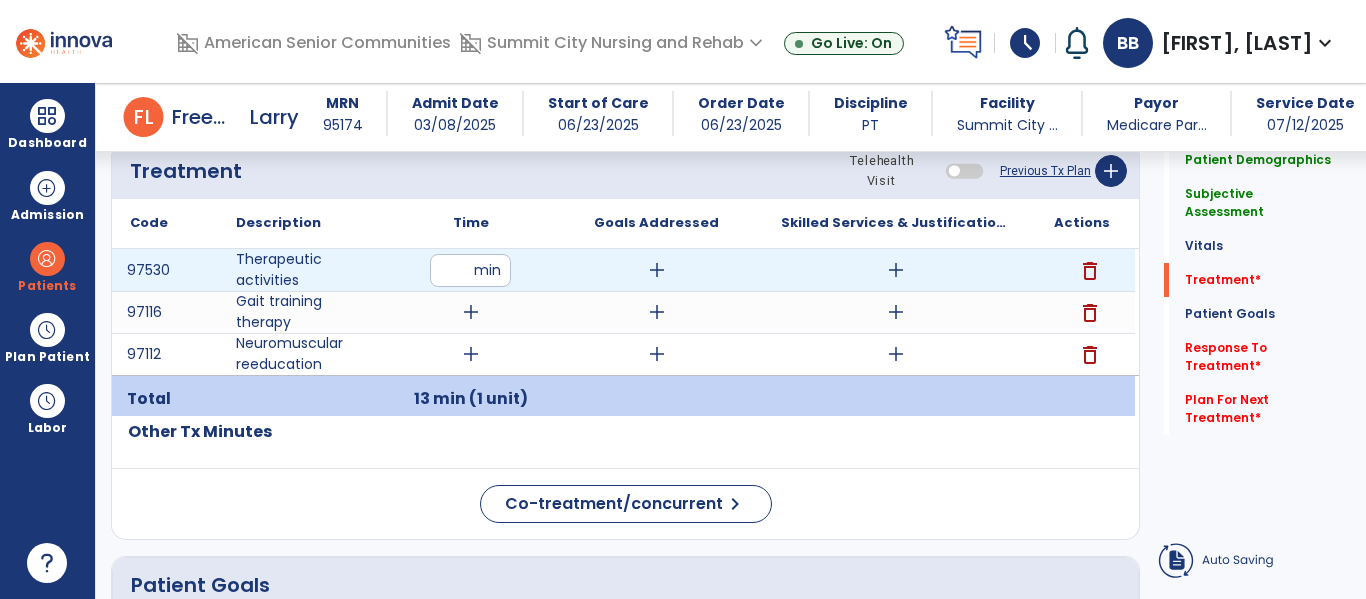 click on "add" at bounding box center (896, 270) 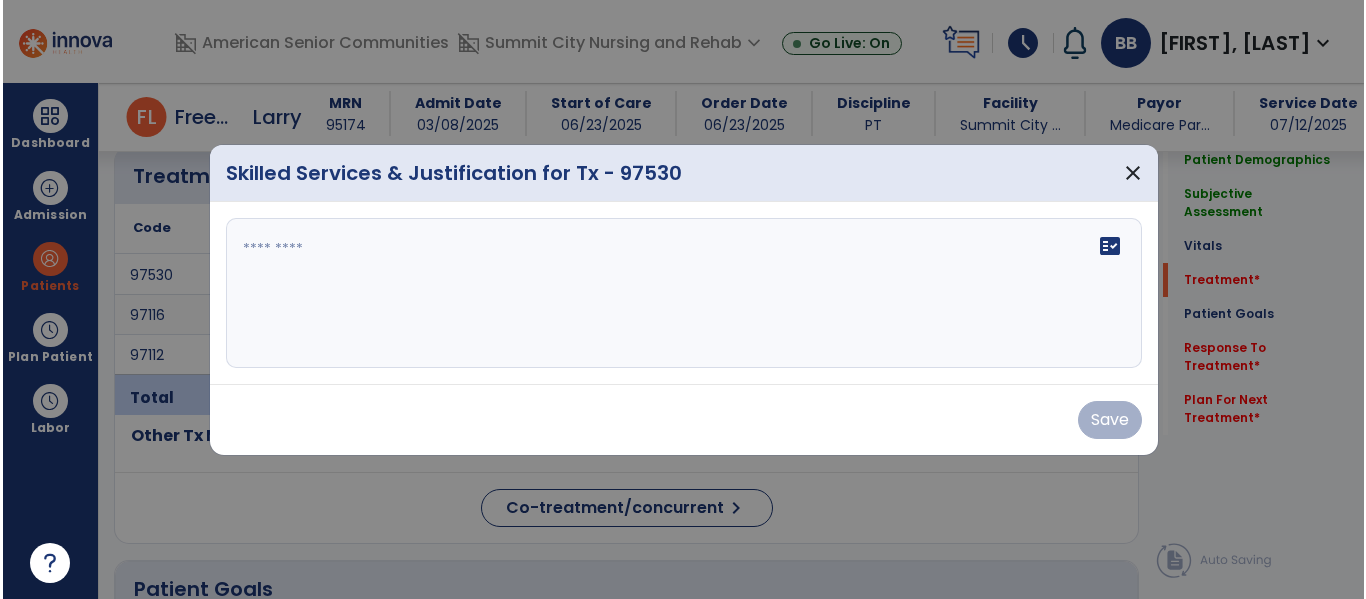 scroll, scrollTop: 1147, scrollLeft: 0, axis: vertical 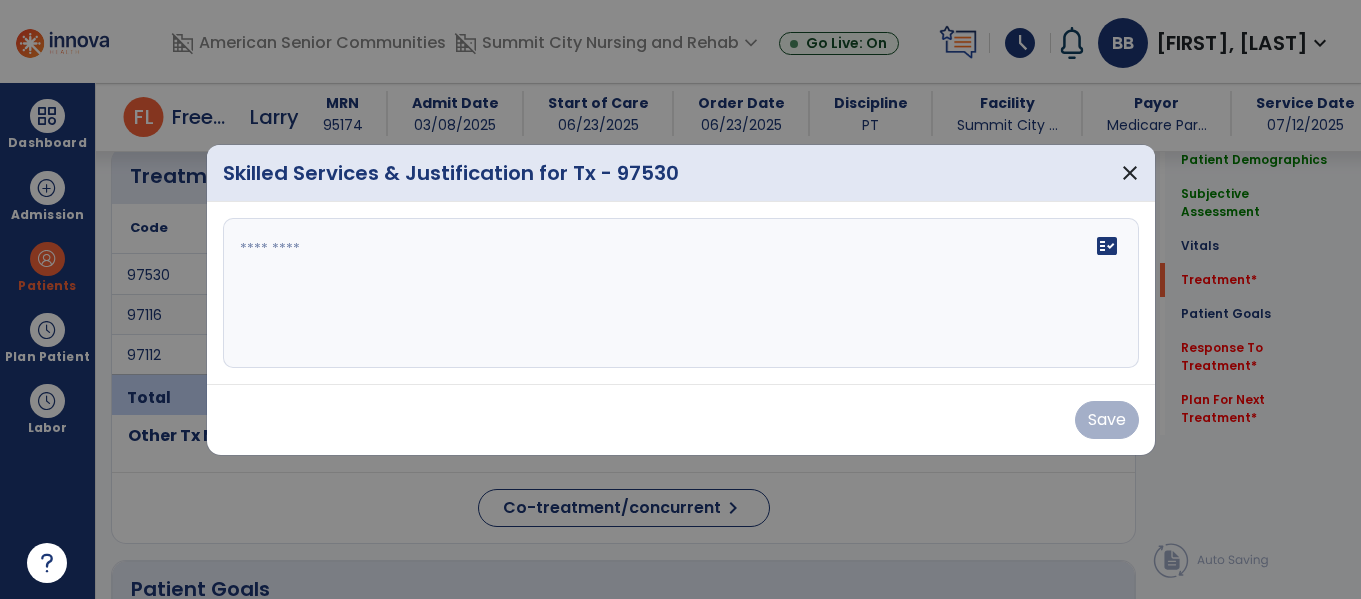 click on "fact_check" at bounding box center [681, 293] 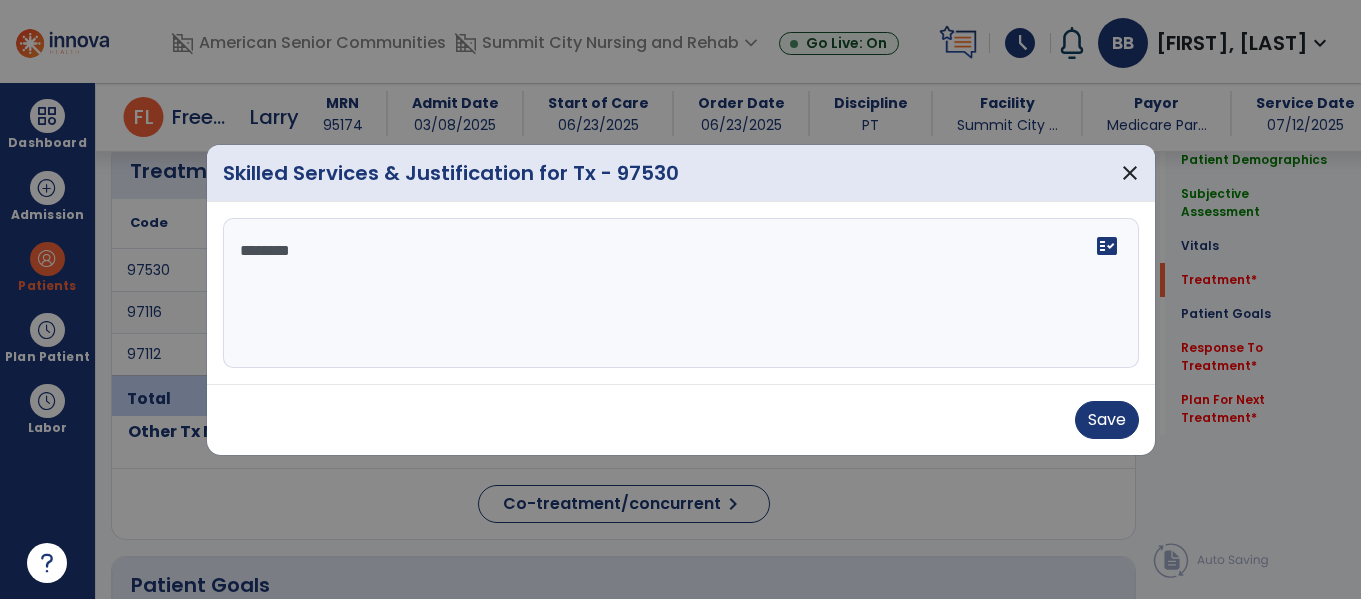 type on "*********" 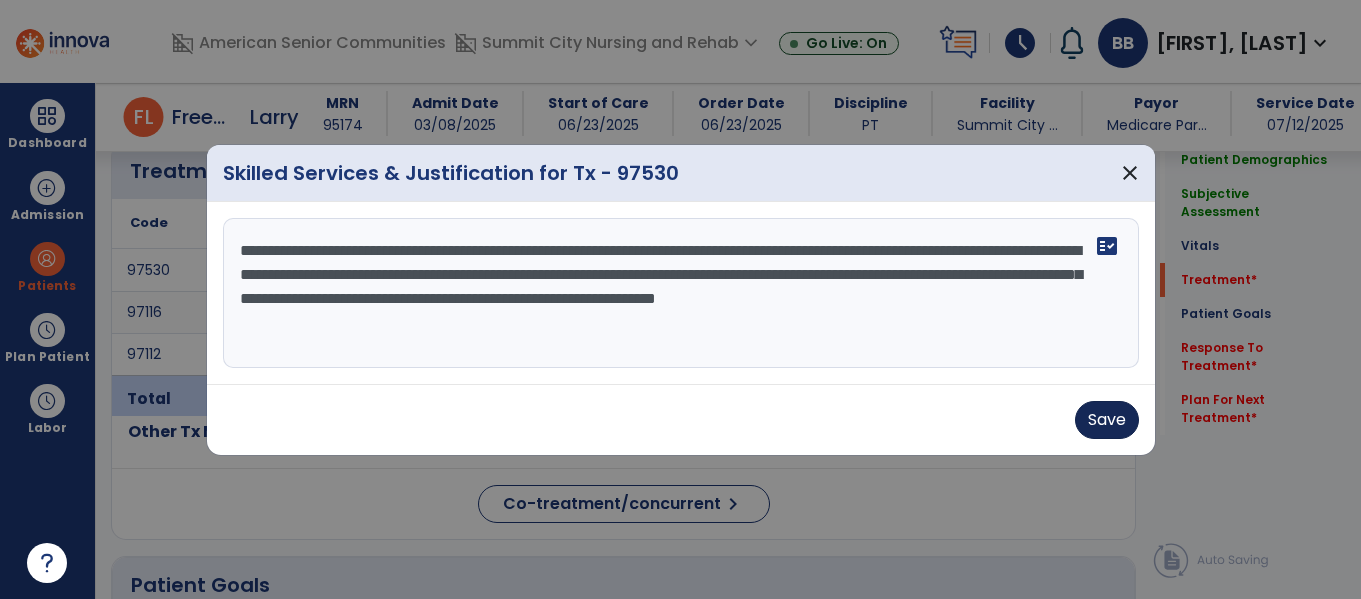 type on "**********" 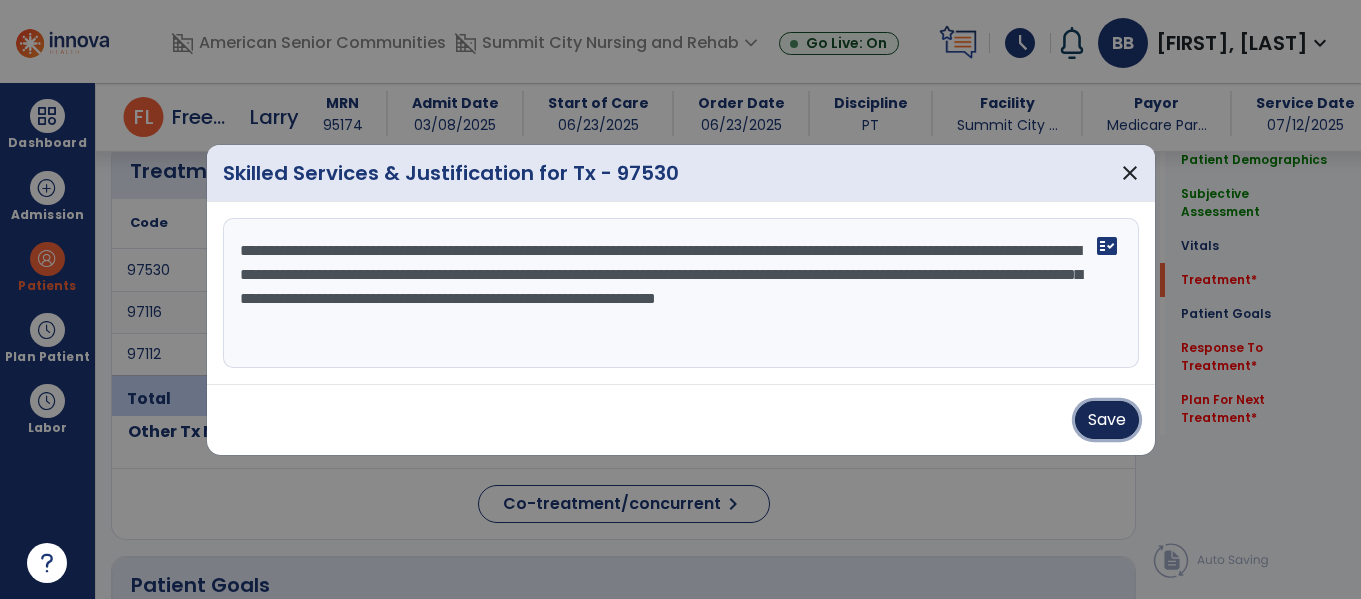 click on "Save" at bounding box center (1107, 420) 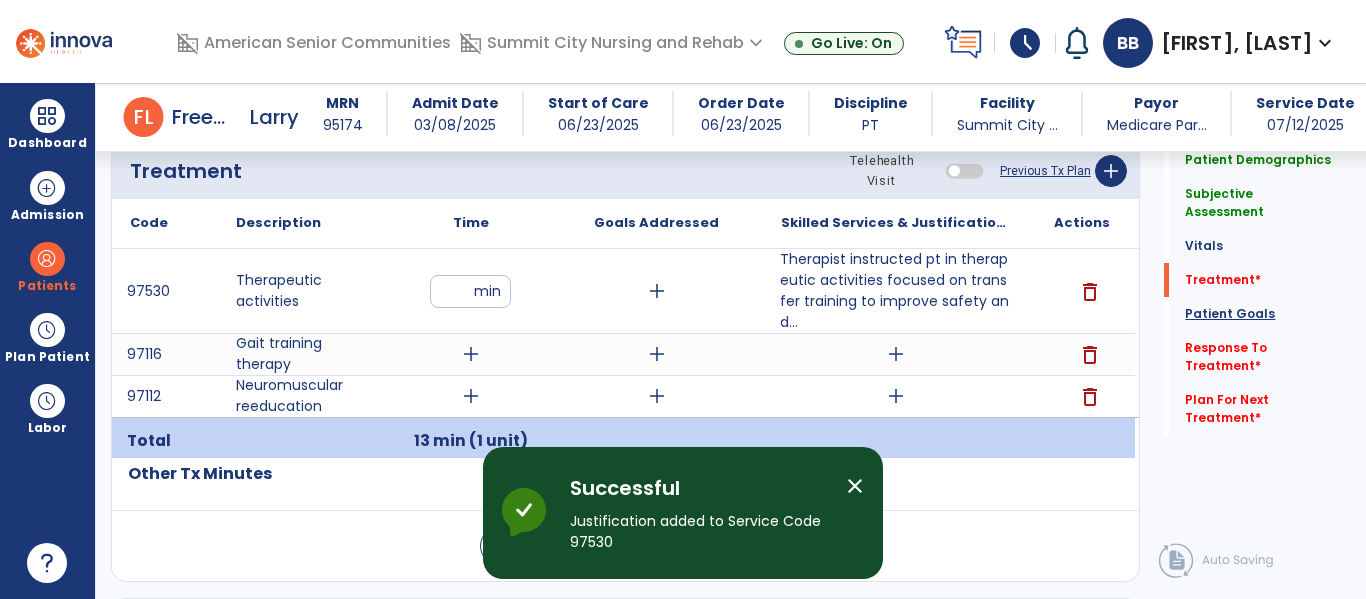 click on "Patient Goals" 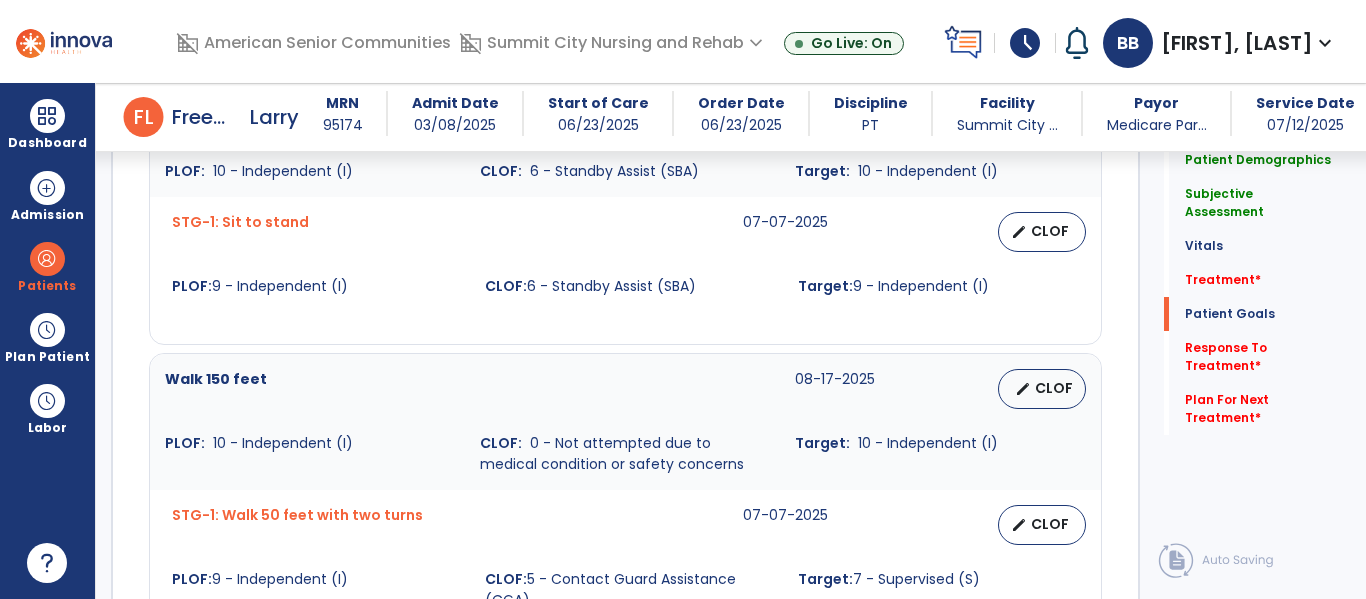 scroll, scrollTop: 1773, scrollLeft: 0, axis: vertical 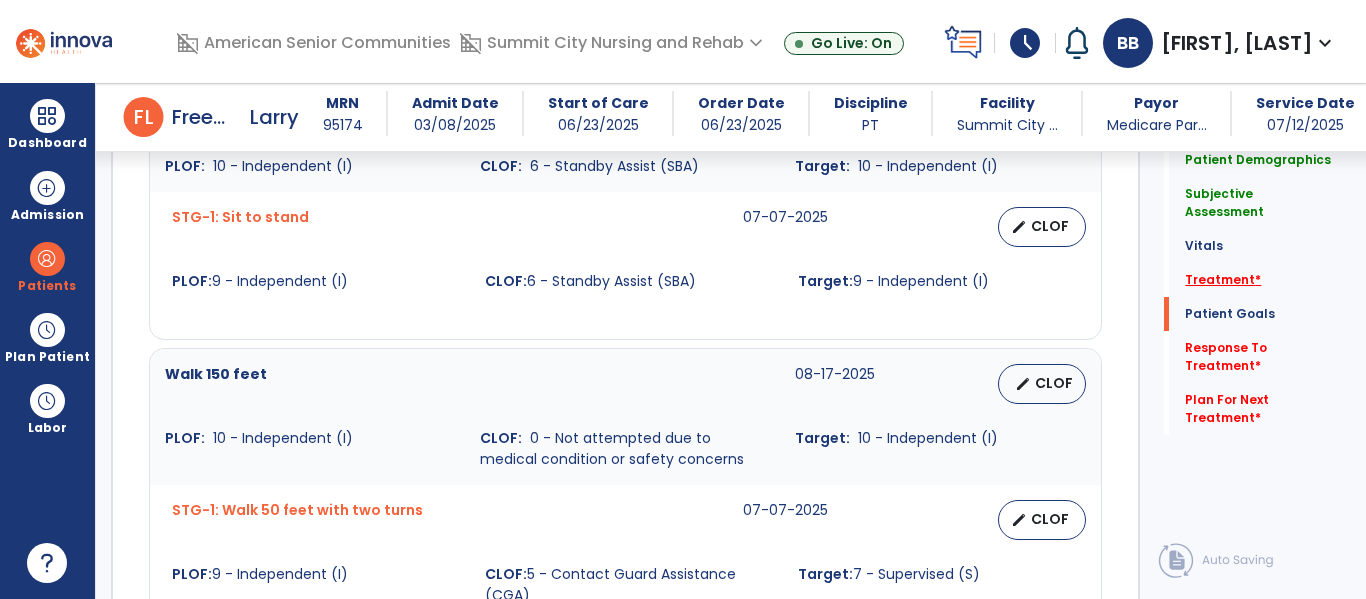click on "Treatment   *" 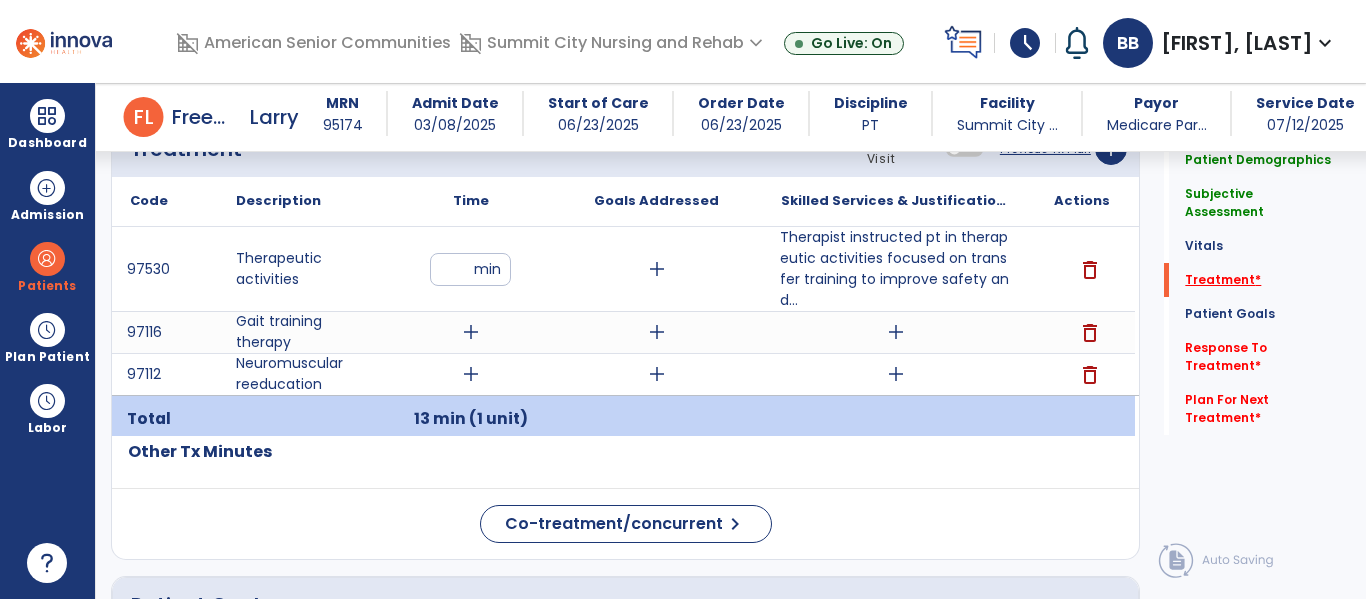 scroll, scrollTop: 1168, scrollLeft: 0, axis: vertical 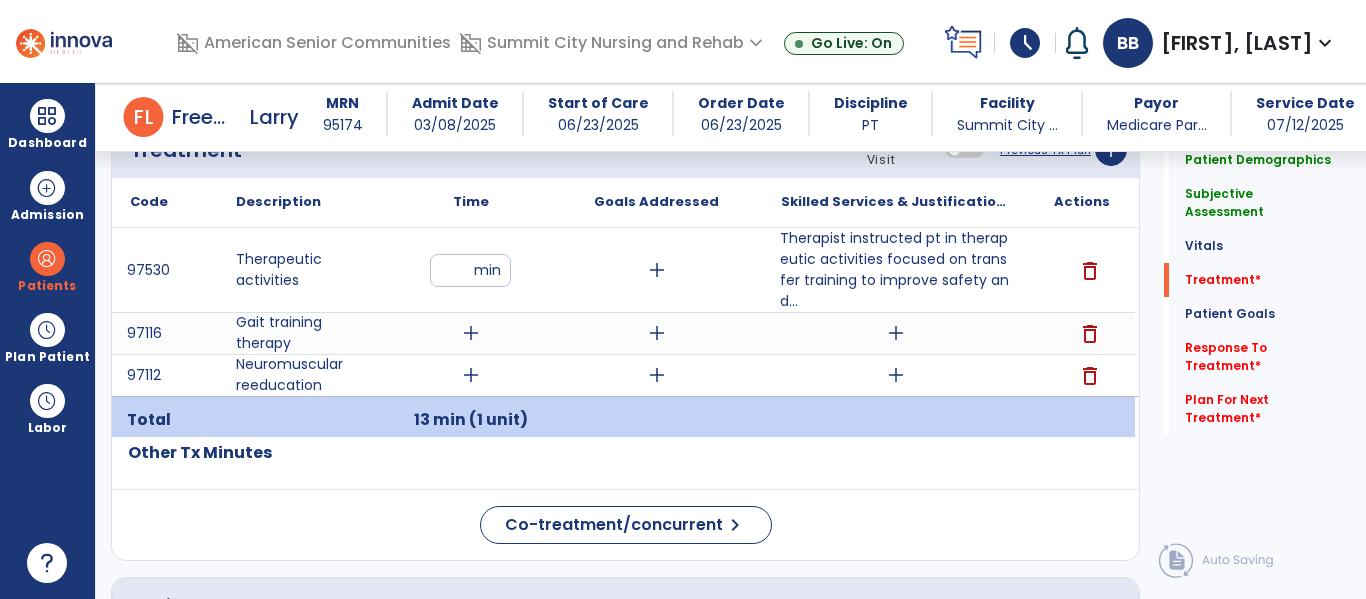 click at bounding box center [896, 420] 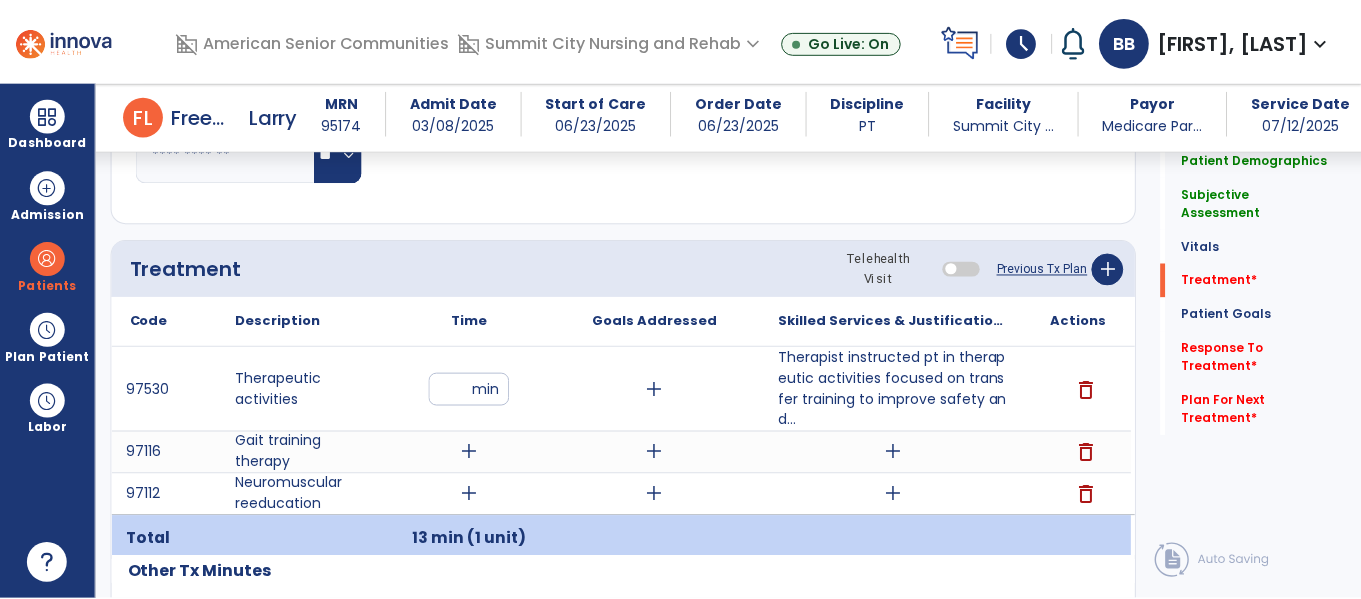 scroll, scrollTop: 1089, scrollLeft: 0, axis: vertical 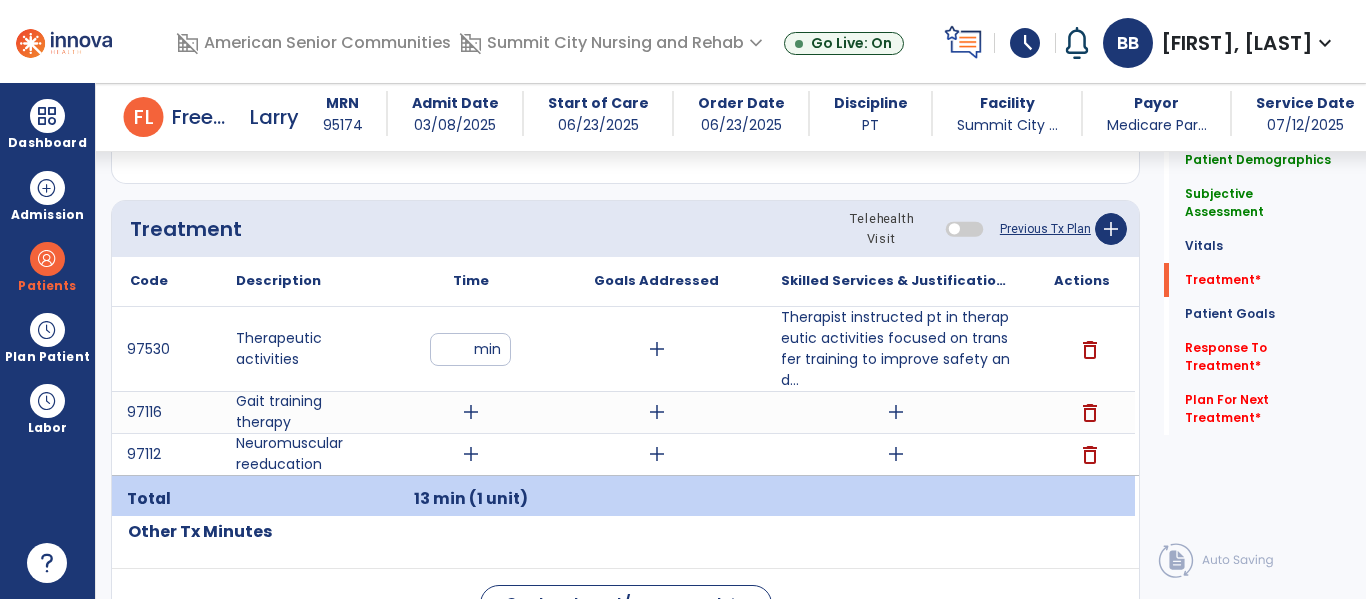 click on "delete" at bounding box center (1090, 455) 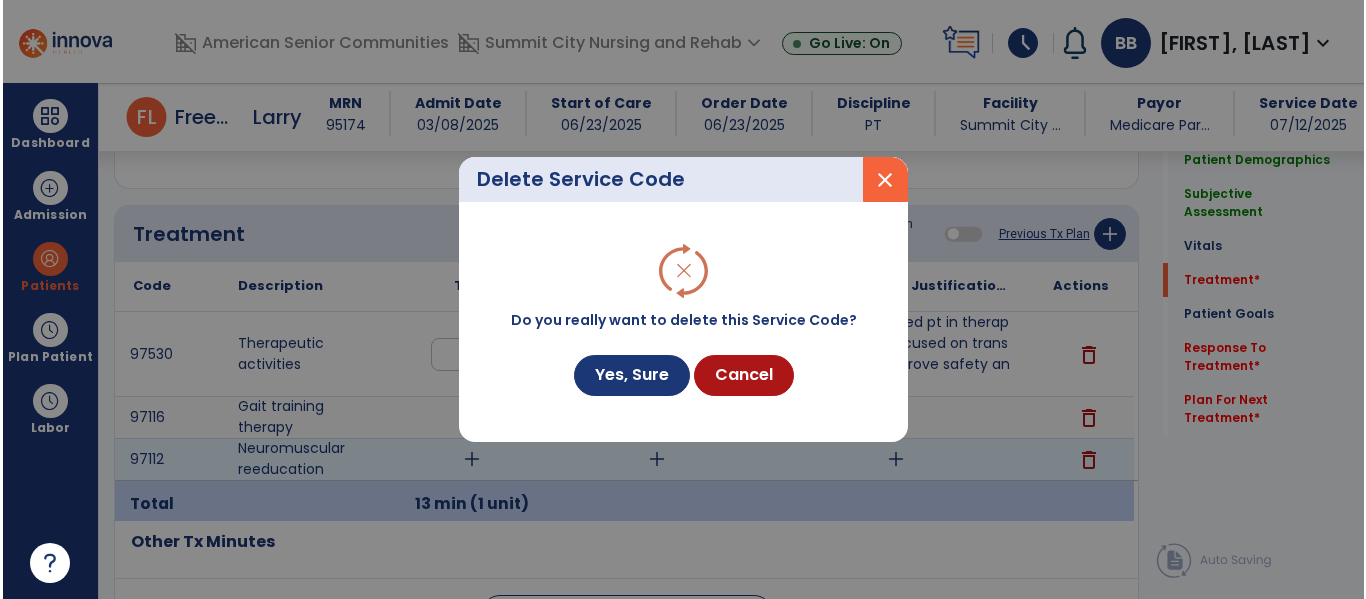 scroll, scrollTop: 1089, scrollLeft: 0, axis: vertical 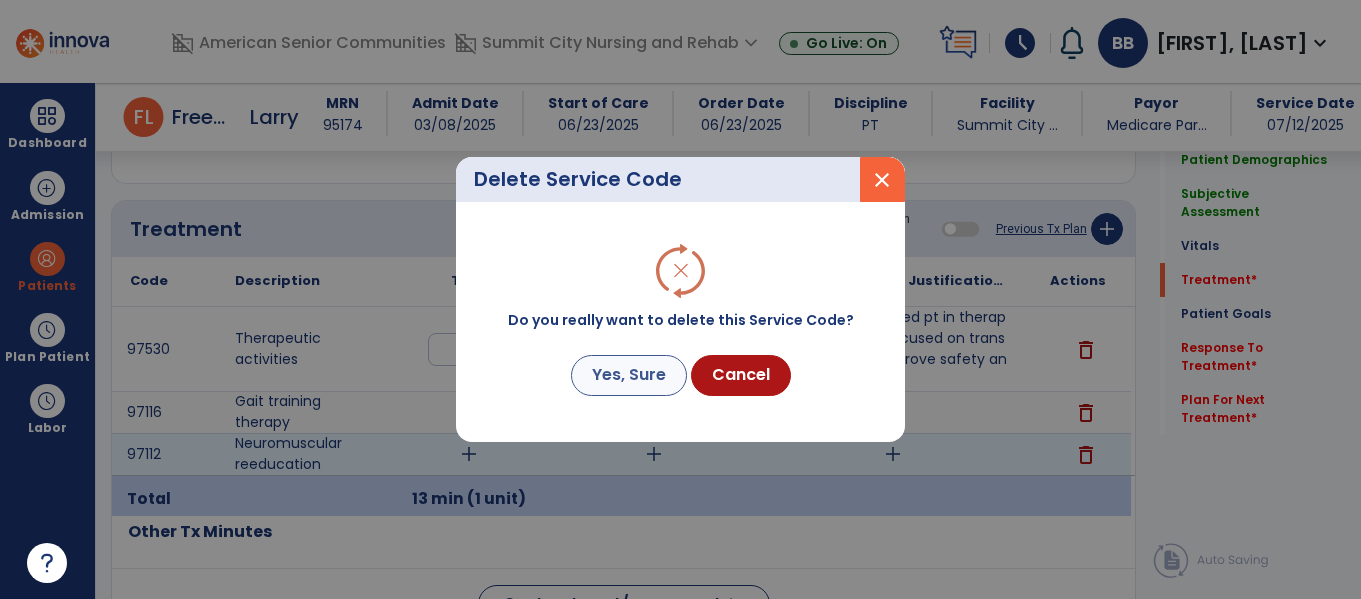 click on "Yes, Sure" at bounding box center [629, 375] 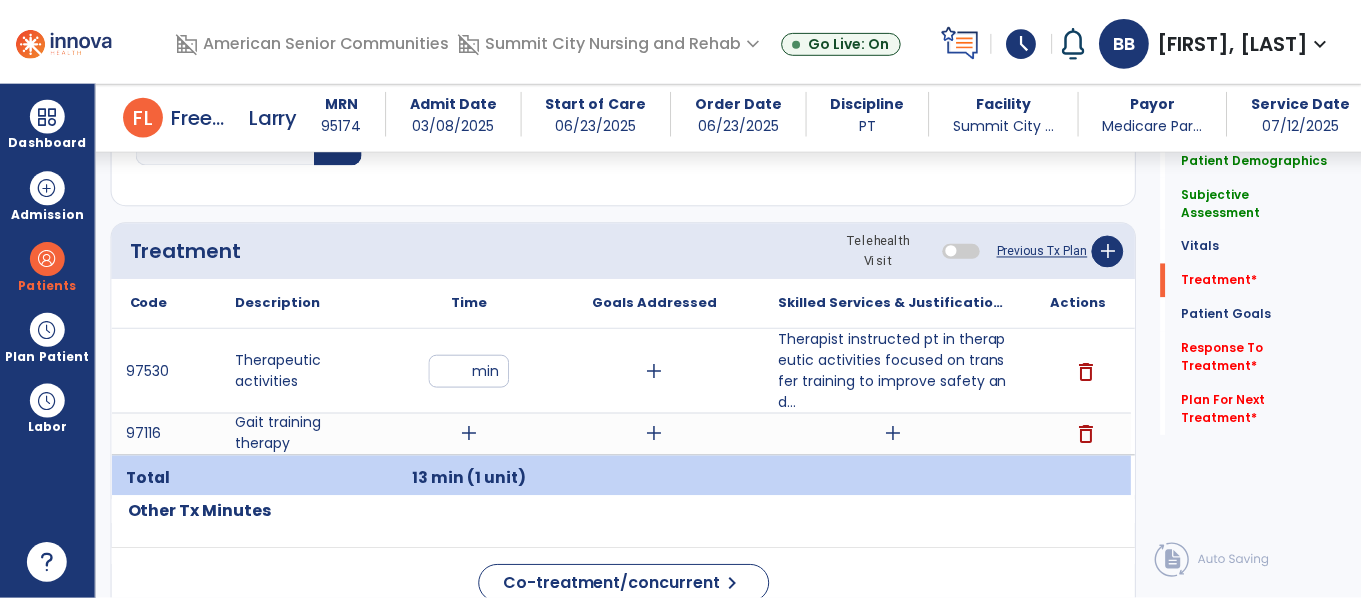 scroll, scrollTop: 1063, scrollLeft: 0, axis: vertical 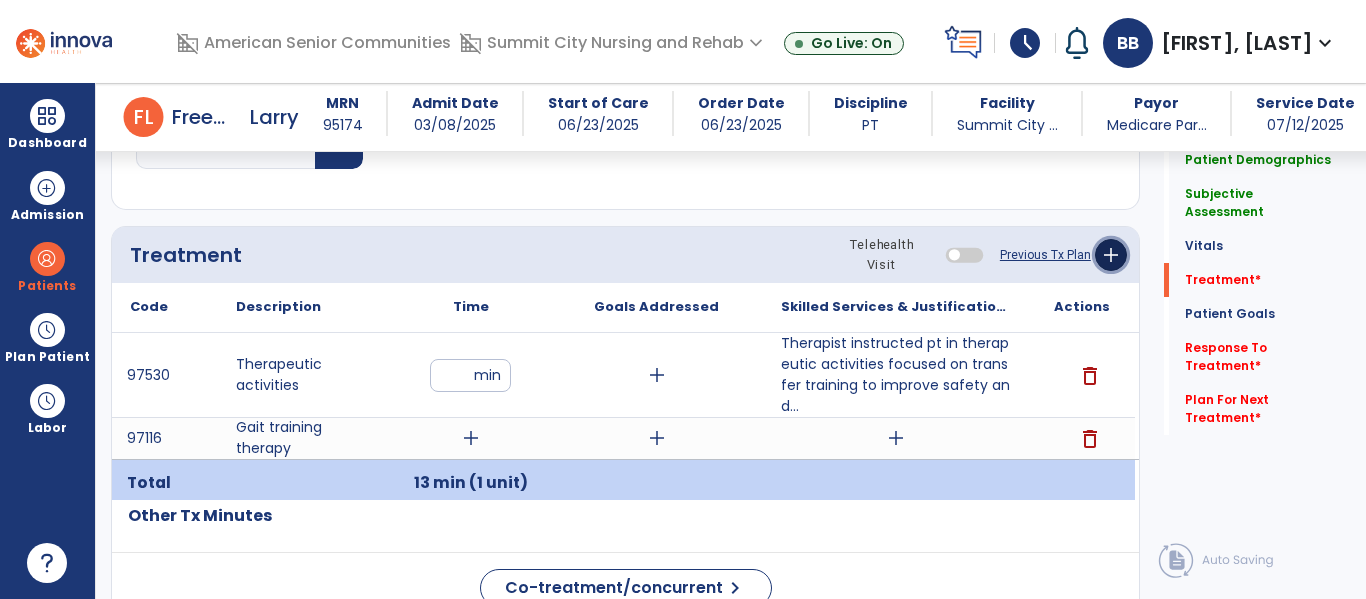 click on "add" 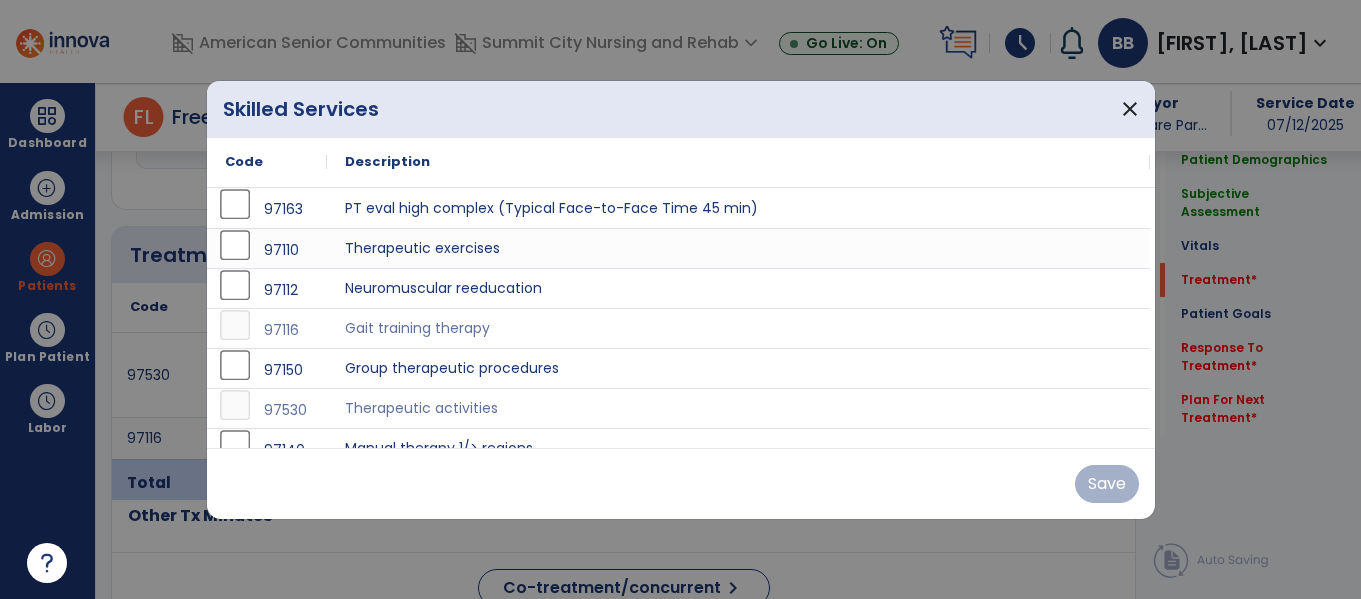 scroll, scrollTop: 1063, scrollLeft: 0, axis: vertical 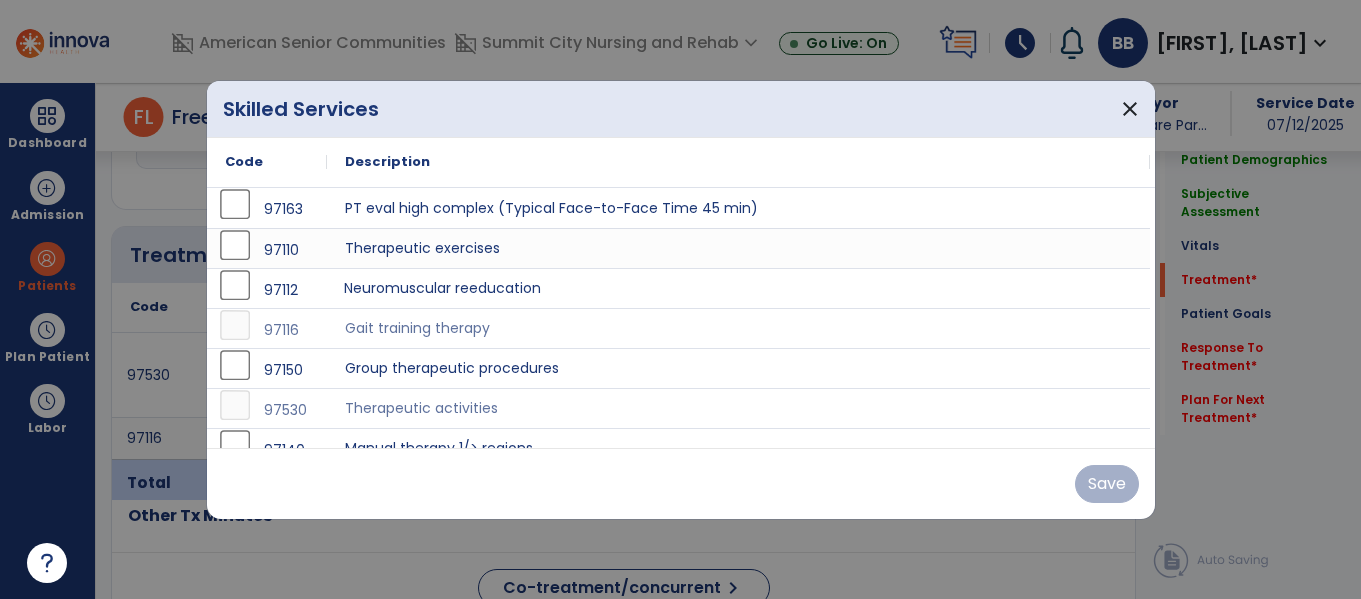 click on "Neuromuscular reeducation" at bounding box center [738, 288] 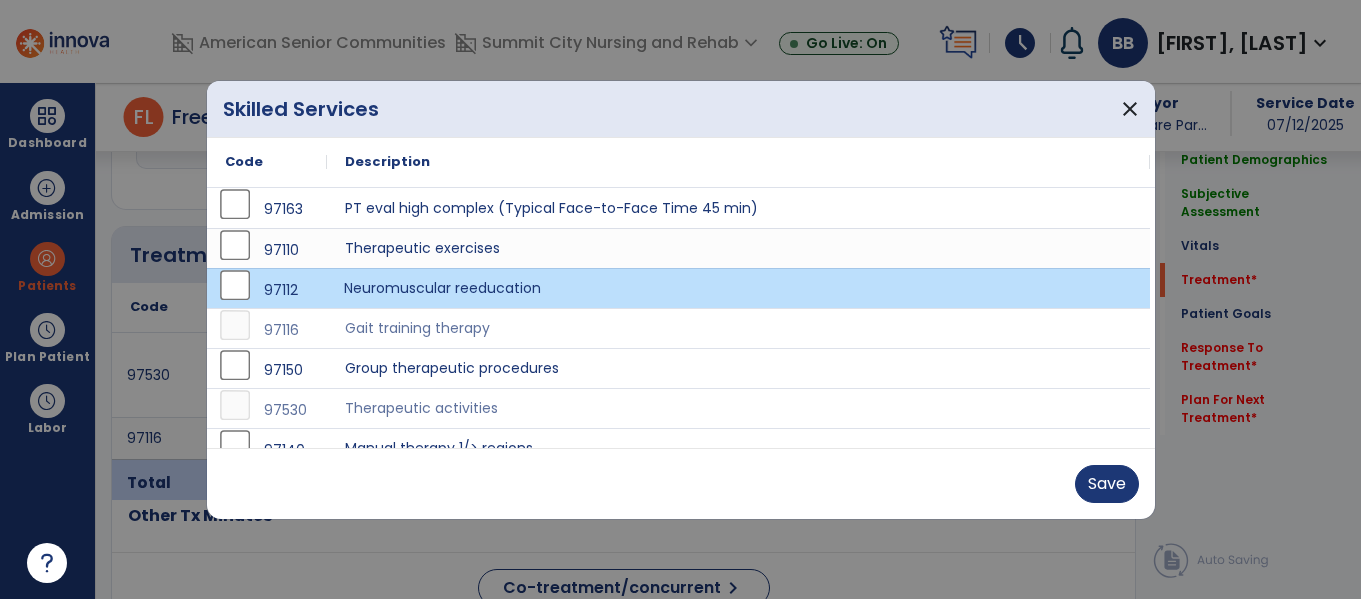 click on "Neuromuscular reeducation" at bounding box center (738, 288) 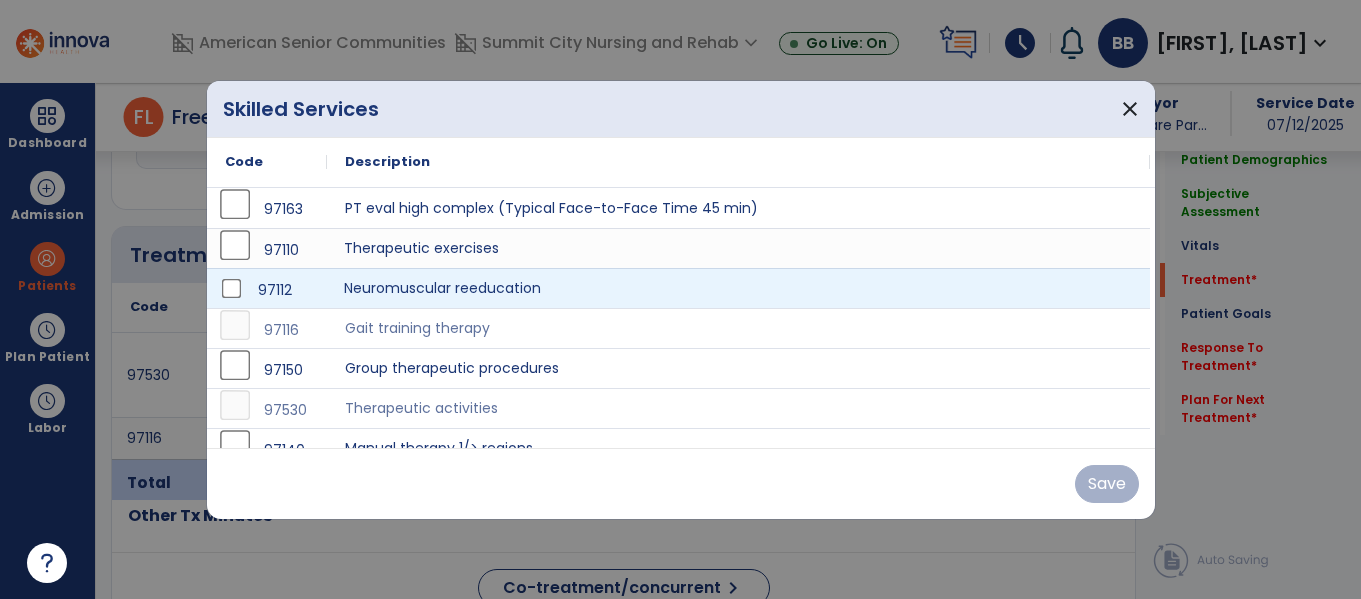 click on "Therapeutic exercises" at bounding box center (738, 248) 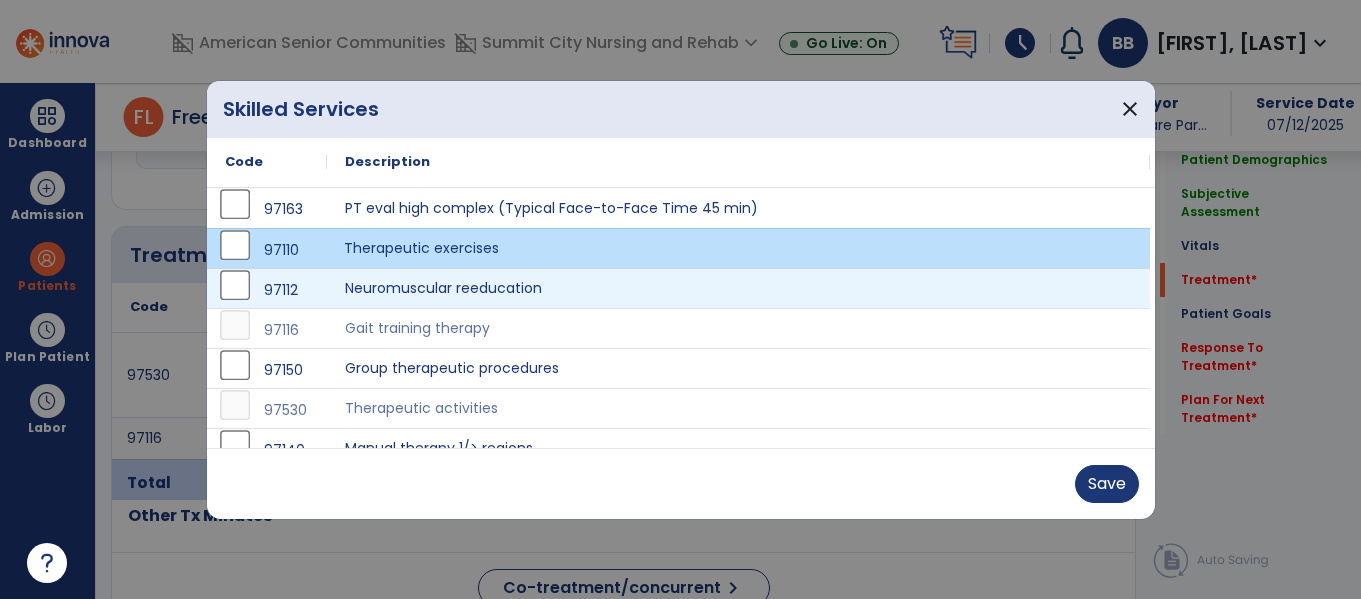 click on "Save" at bounding box center [681, 484] 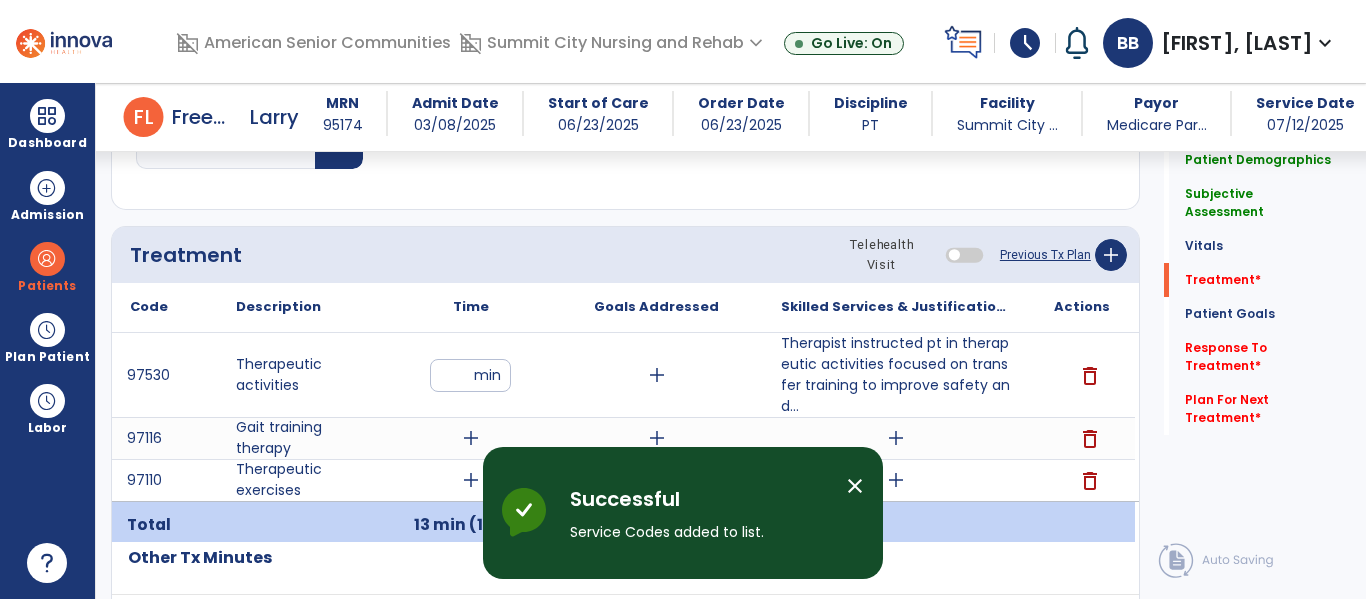 click on "add" at bounding box center (471, 480) 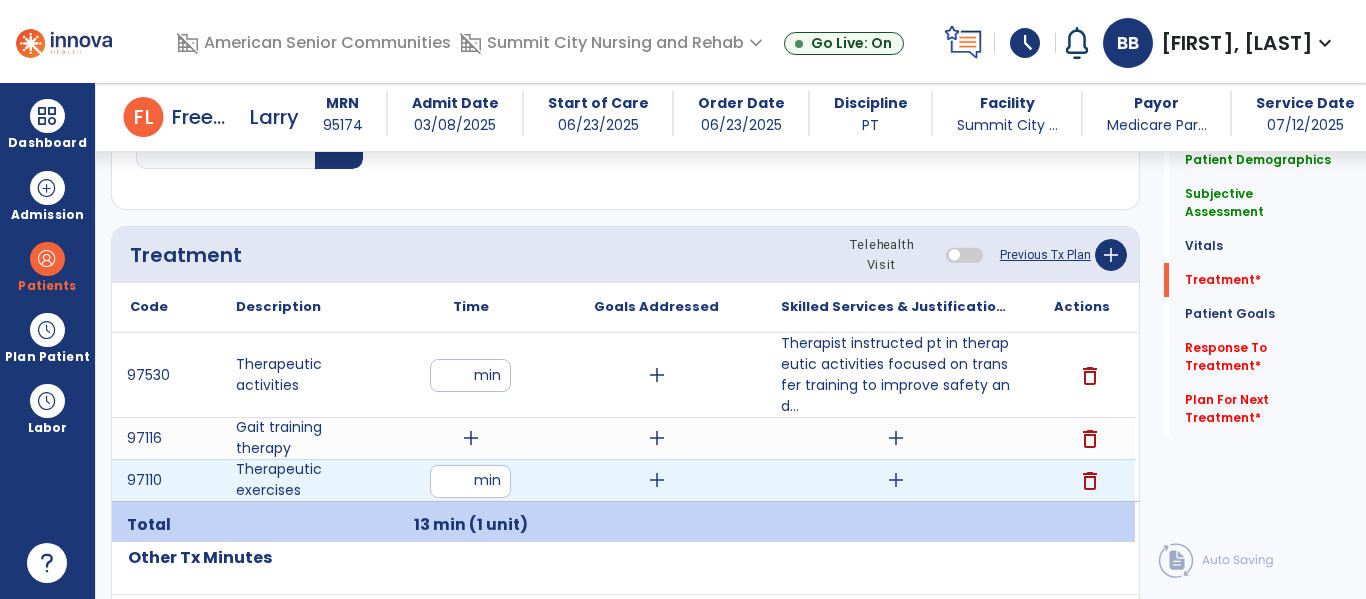 type on "**" 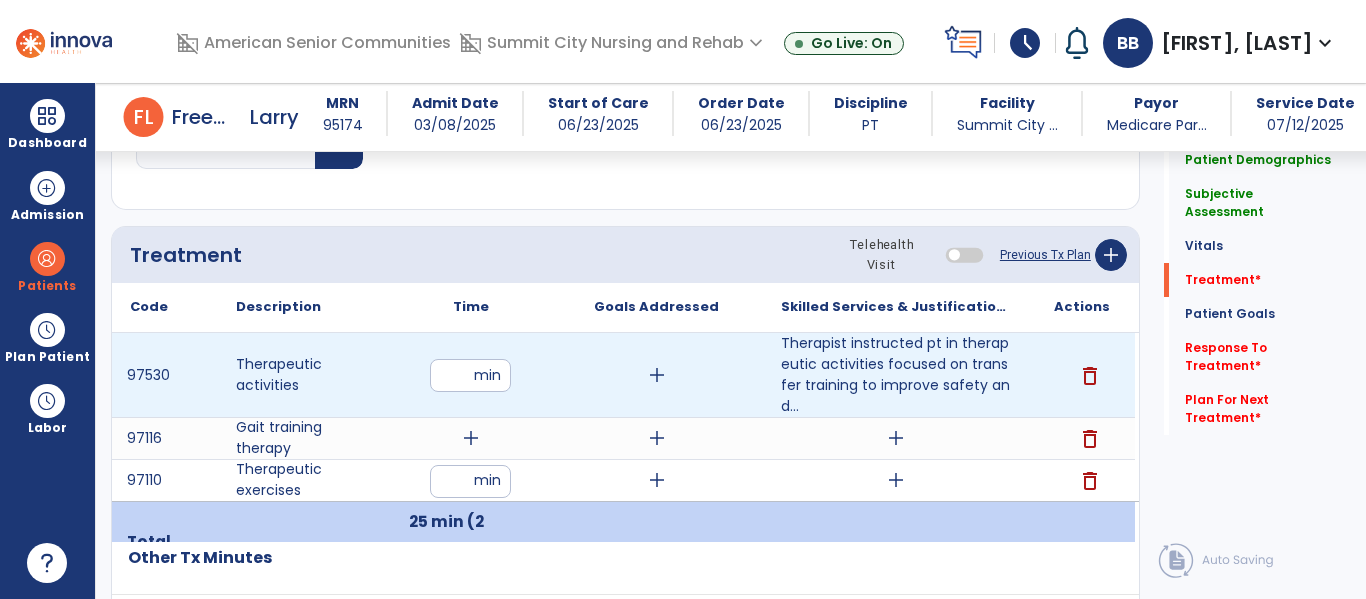 click on "**" at bounding box center (470, 375) 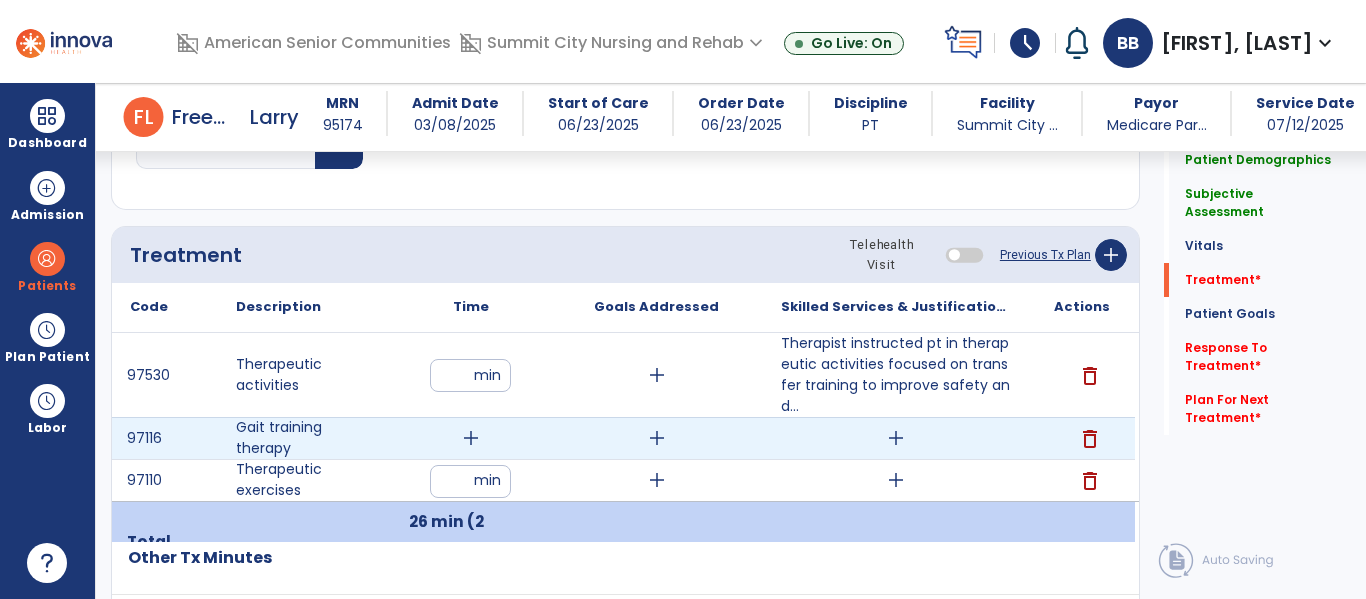 click on "add" at bounding box center [471, 438] 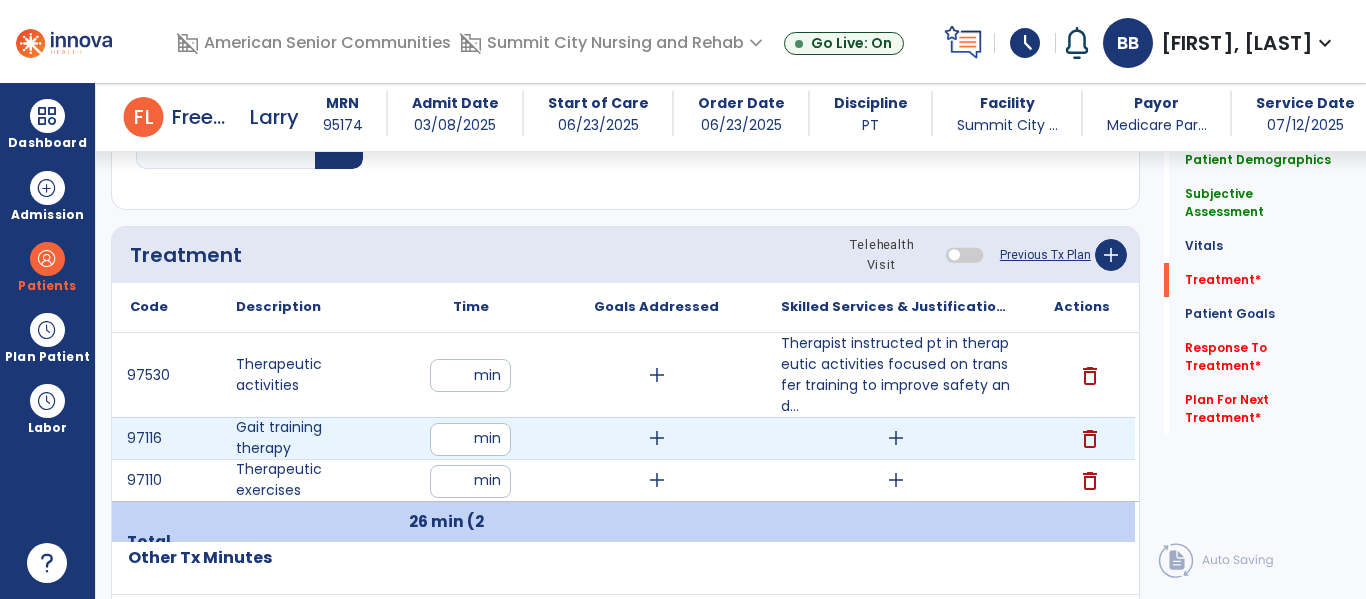 click at bounding box center [470, 439] 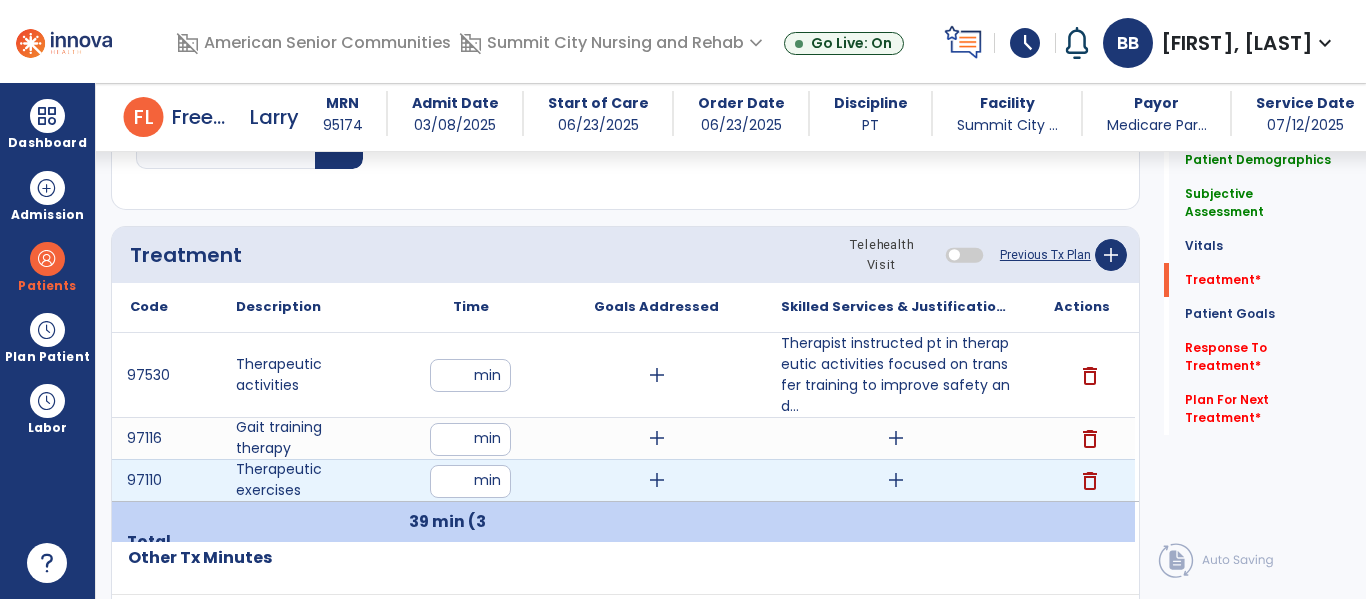 click on "add" at bounding box center (896, 480) 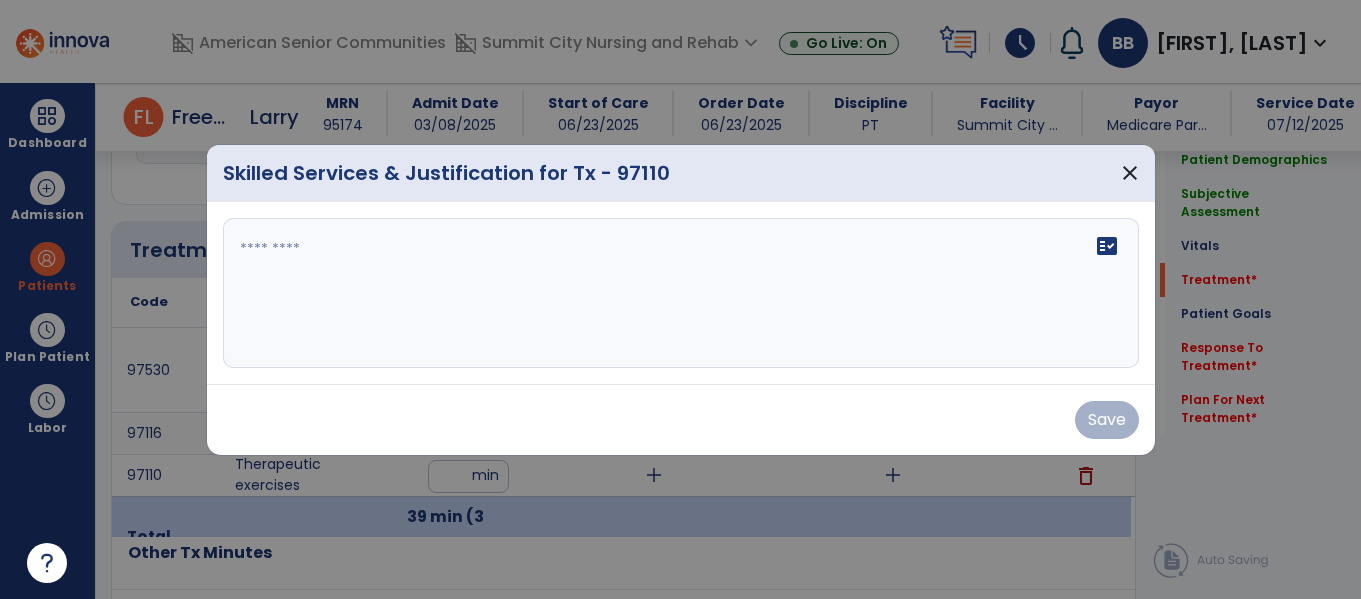 scroll, scrollTop: 1063, scrollLeft: 0, axis: vertical 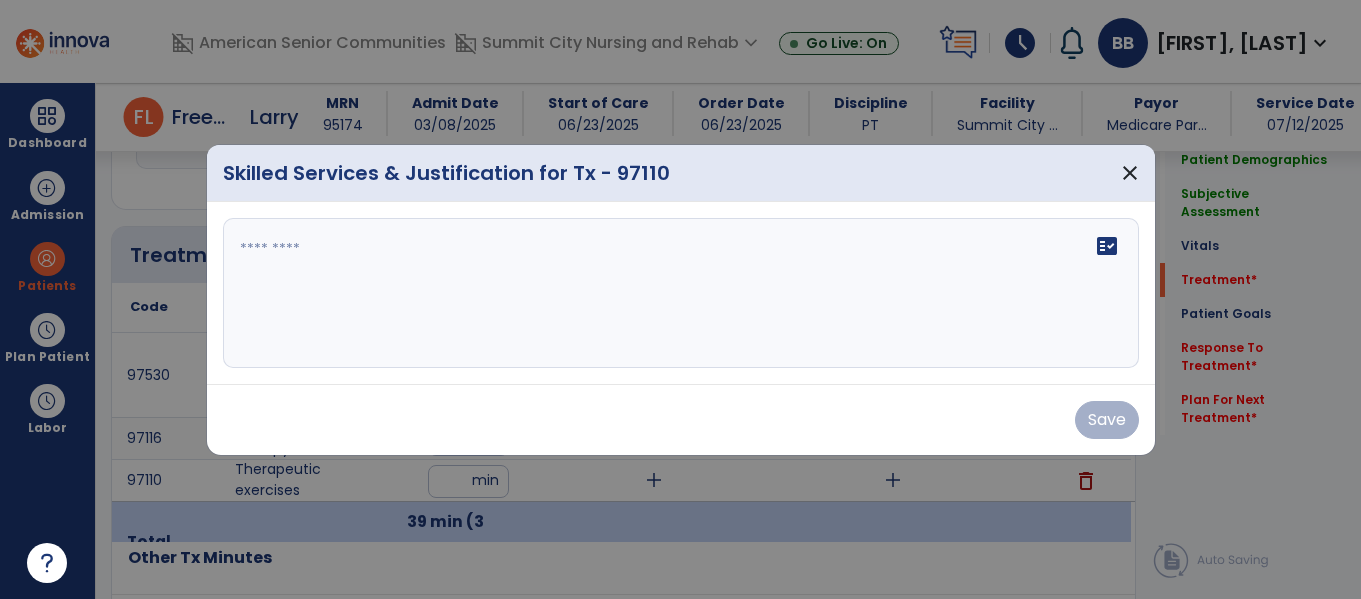 click on "Skilled Services & Justification for Tx - 97110" at bounding box center (446, 173) 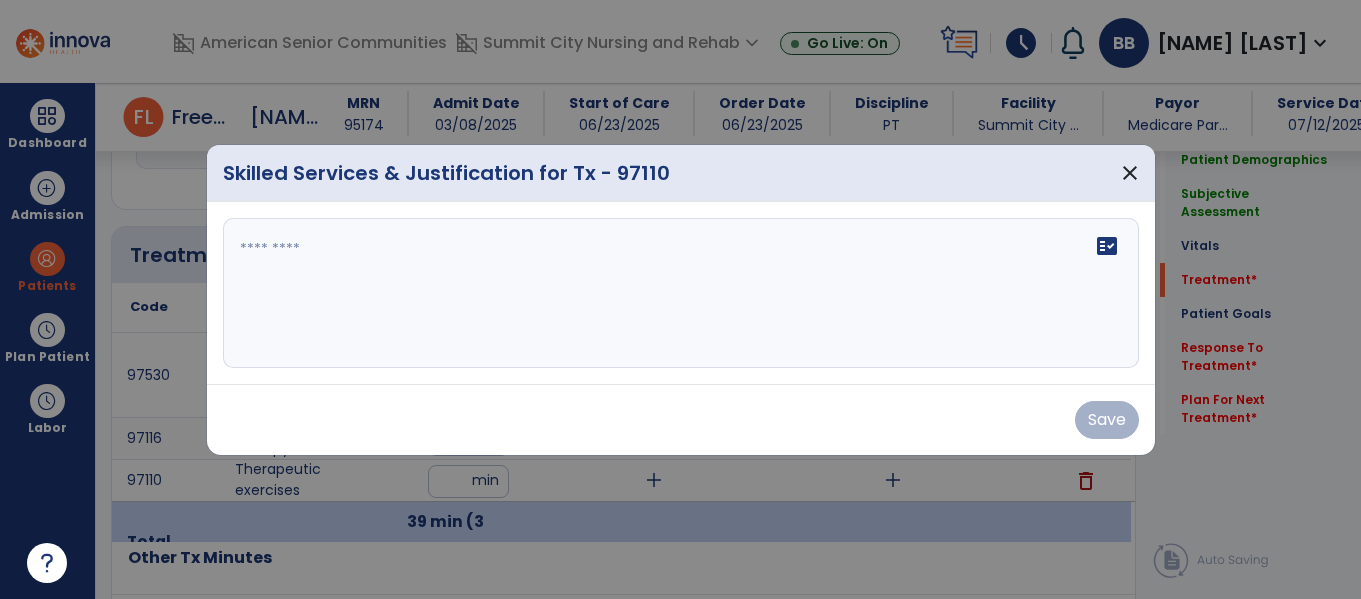 click on "fact_check" at bounding box center [681, 293] 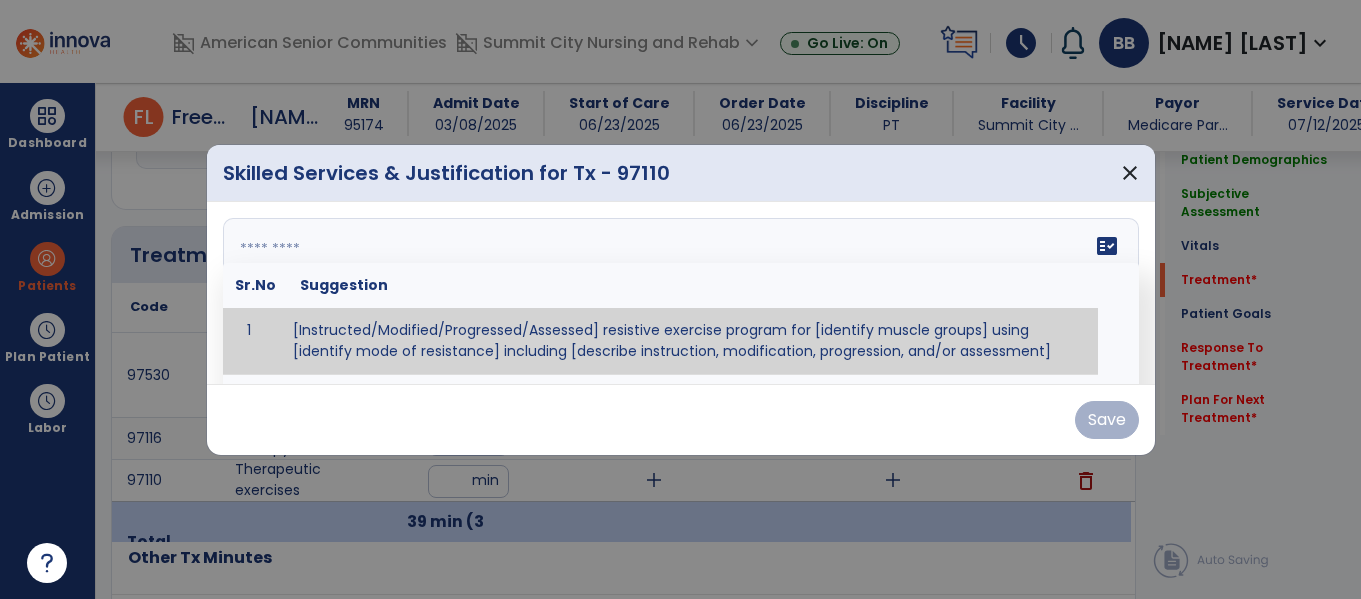 paste on "**********" 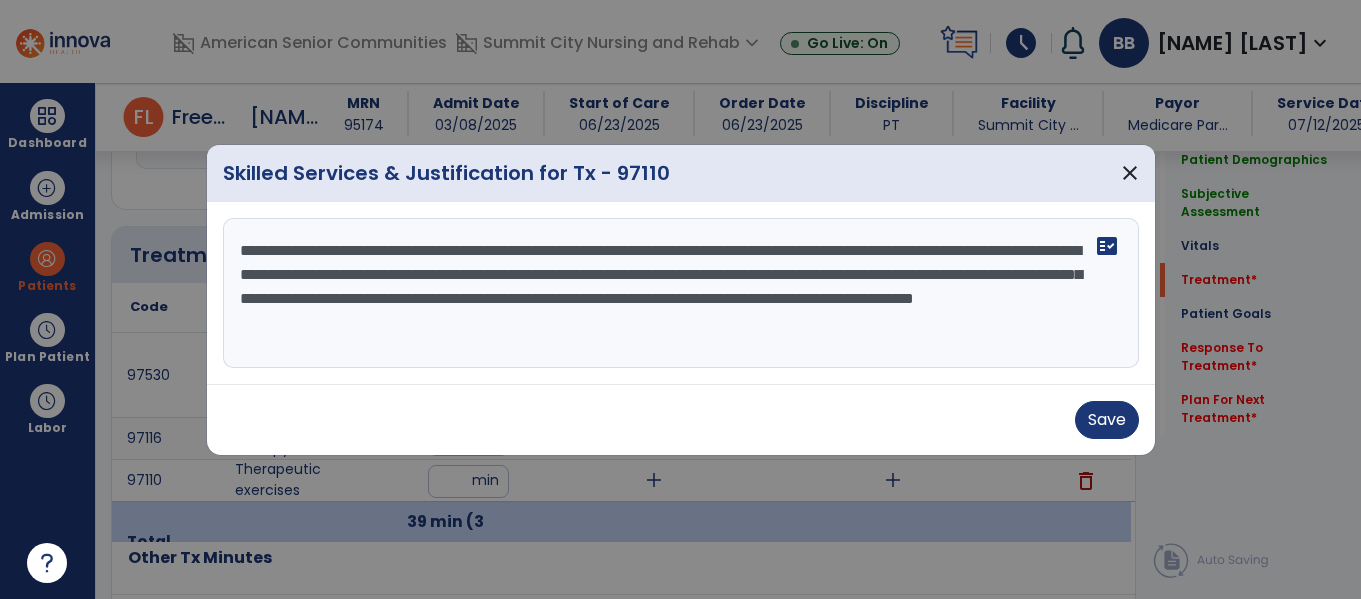 type on "**********" 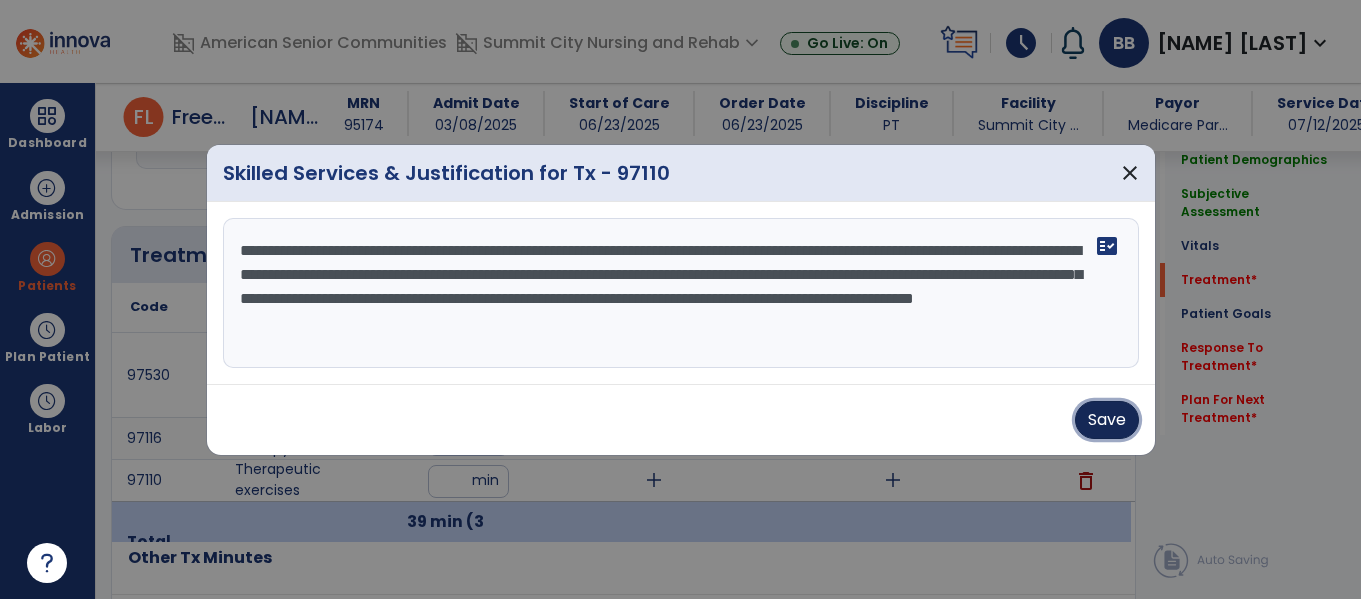 click on "Save" at bounding box center [1107, 420] 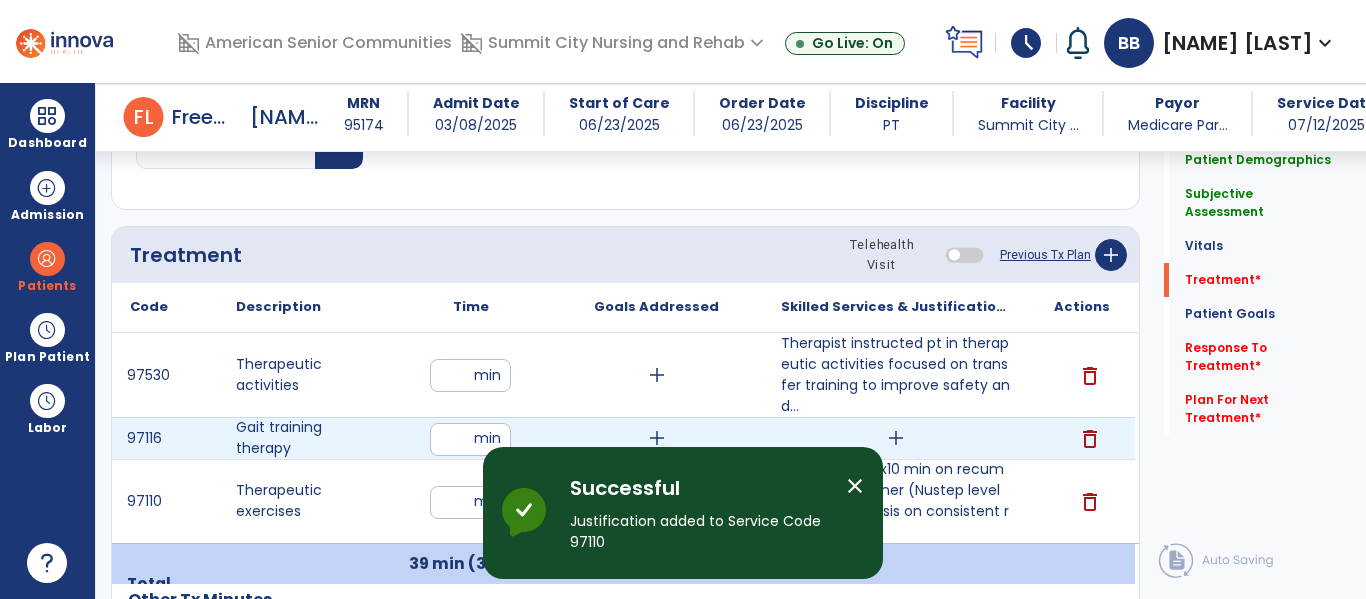 click on "add" at bounding box center [896, 438] 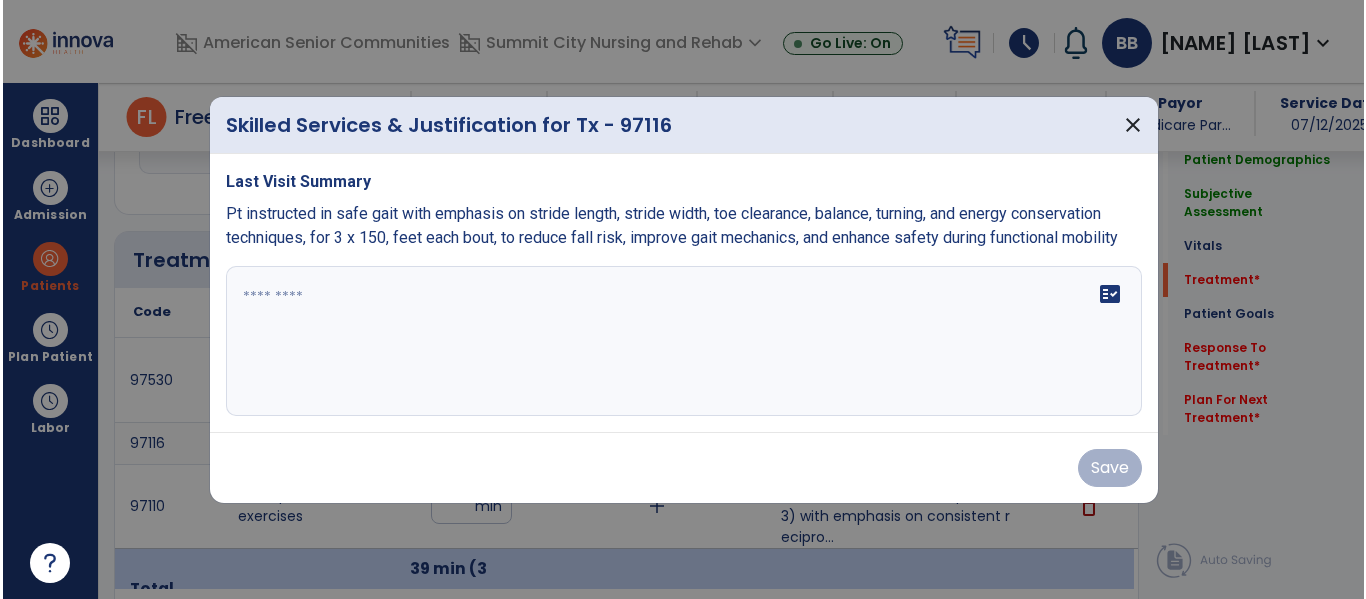 scroll, scrollTop: 1063, scrollLeft: 0, axis: vertical 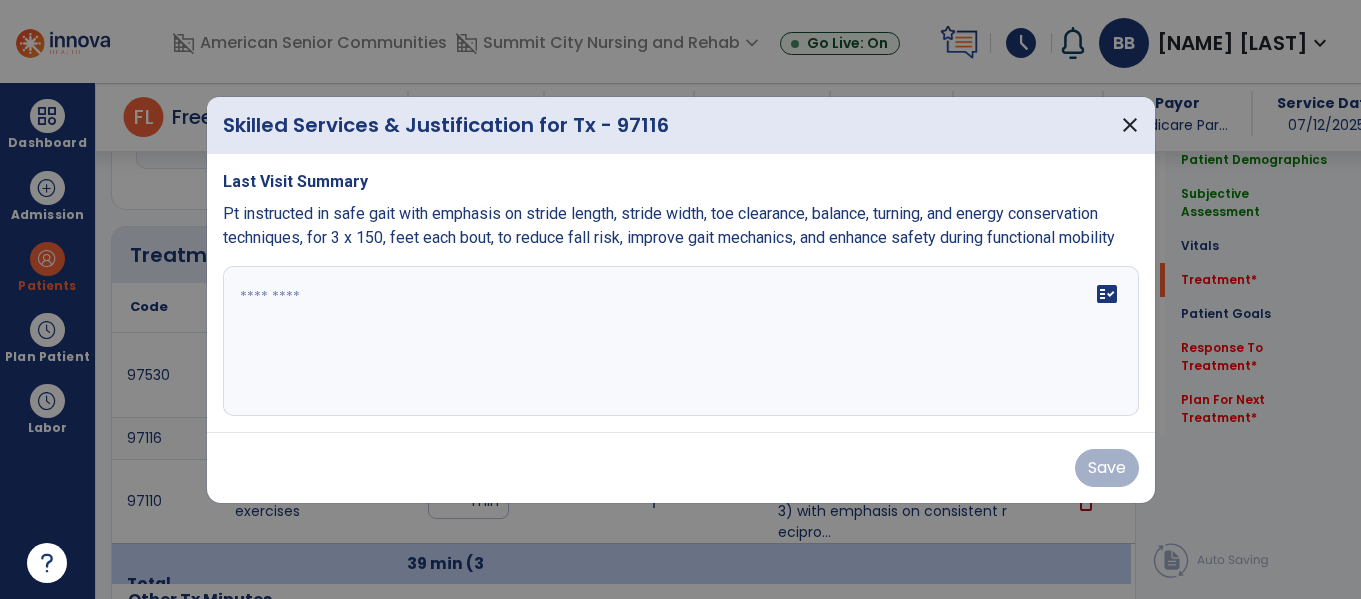 click on "fact_check" at bounding box center [681, 341] 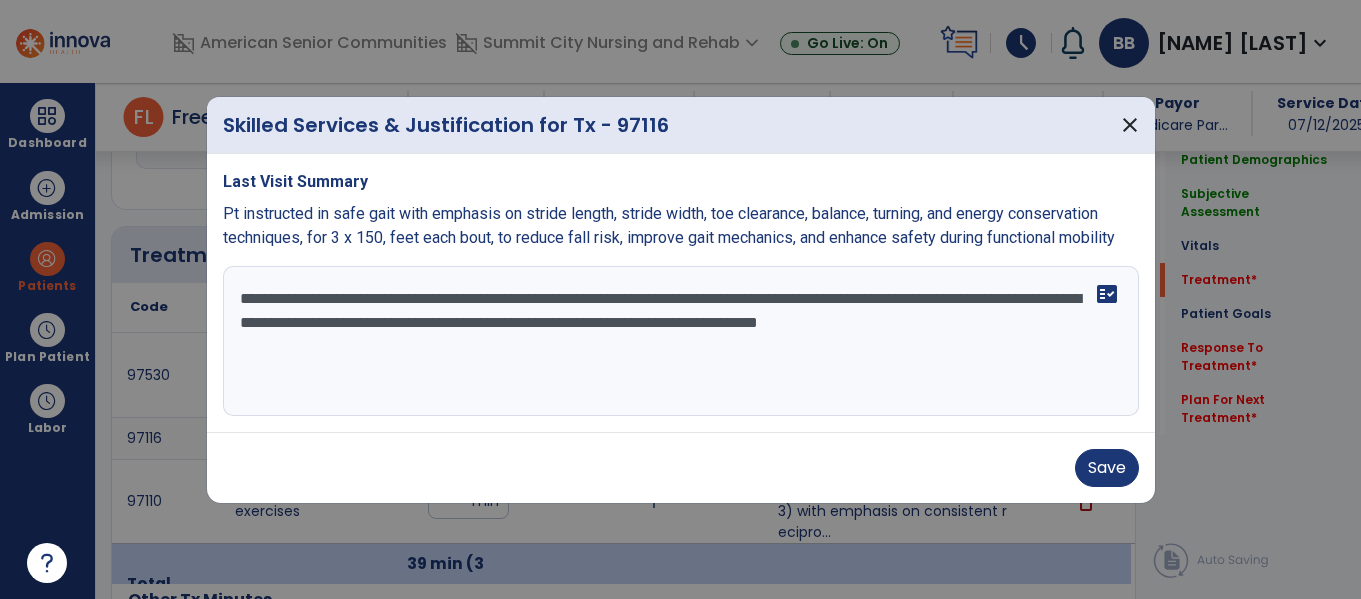 click on "**********" at bounding box center [681, 341] 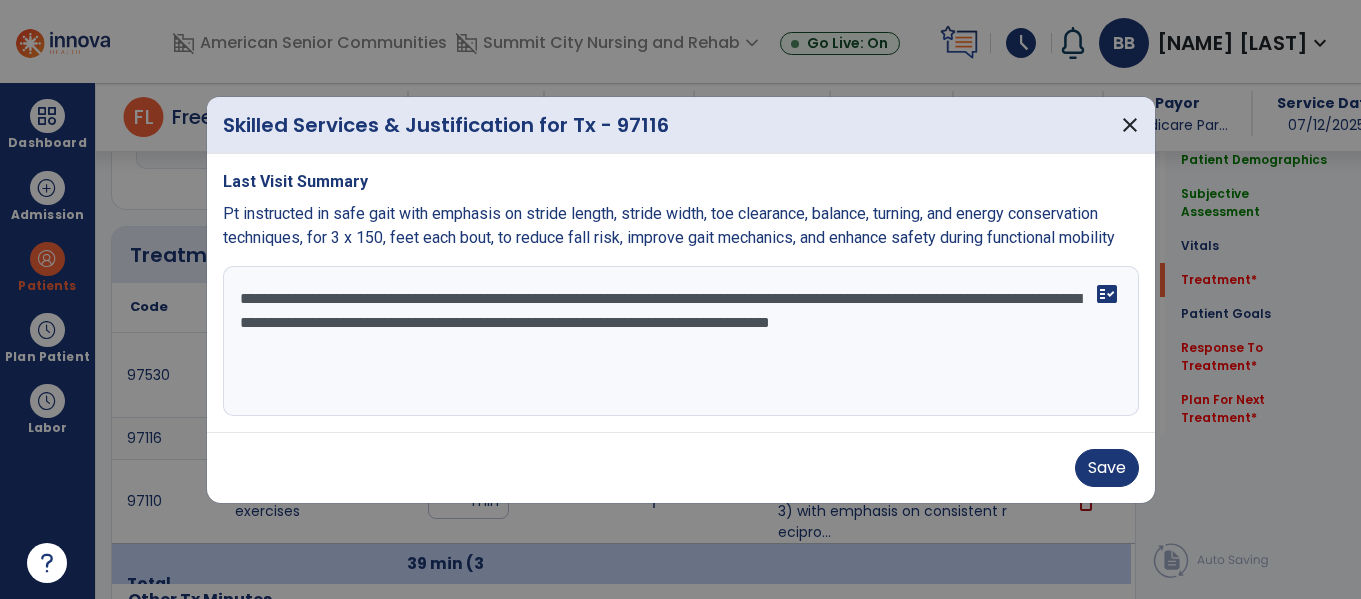 click on "**********" at bounding box center (681, 341) 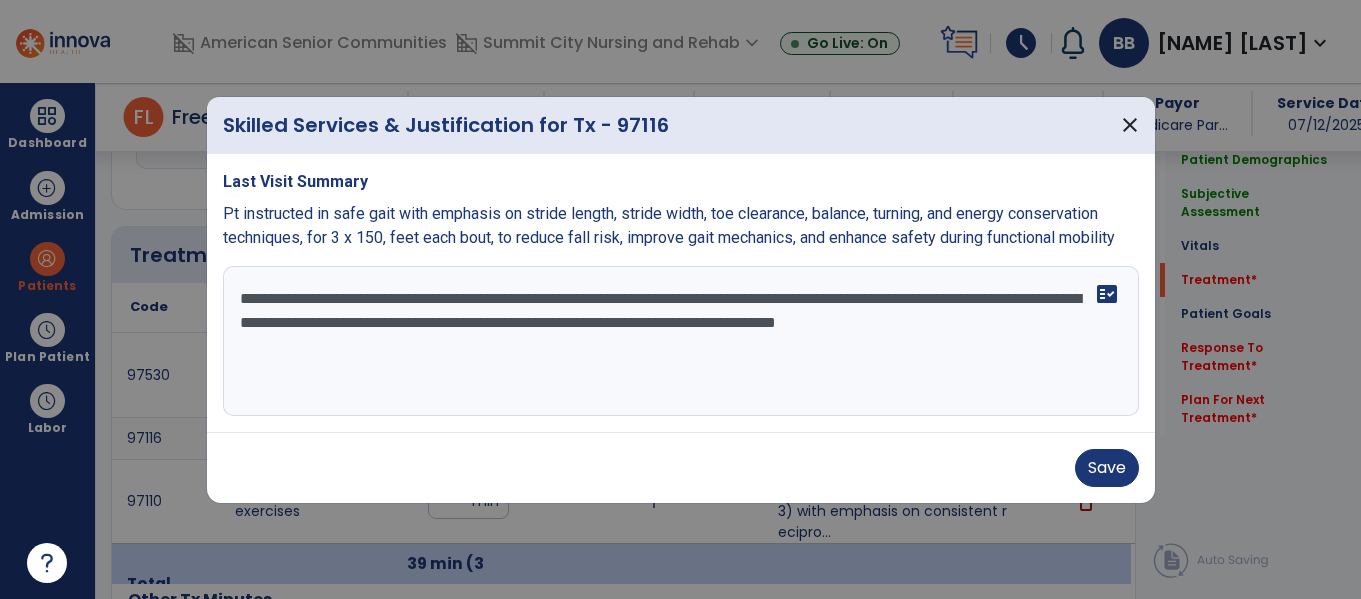 click on "**********" at bounding box center [681, 341] 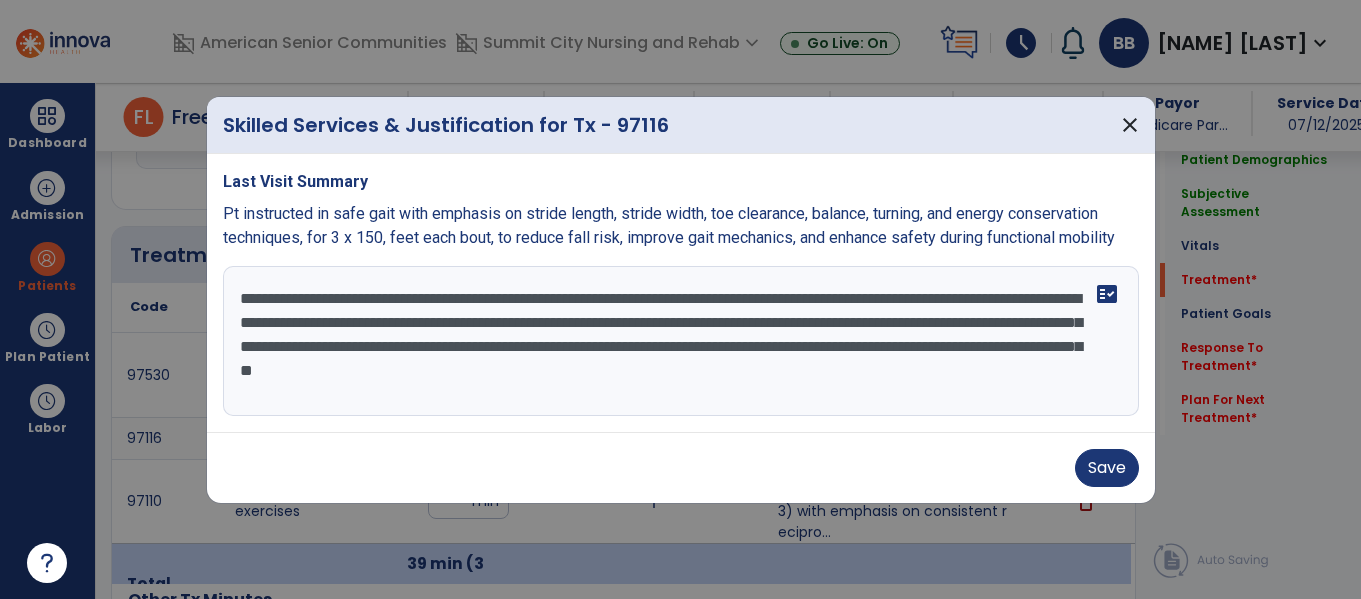 click on "**********" at bounding box center [681, 341] 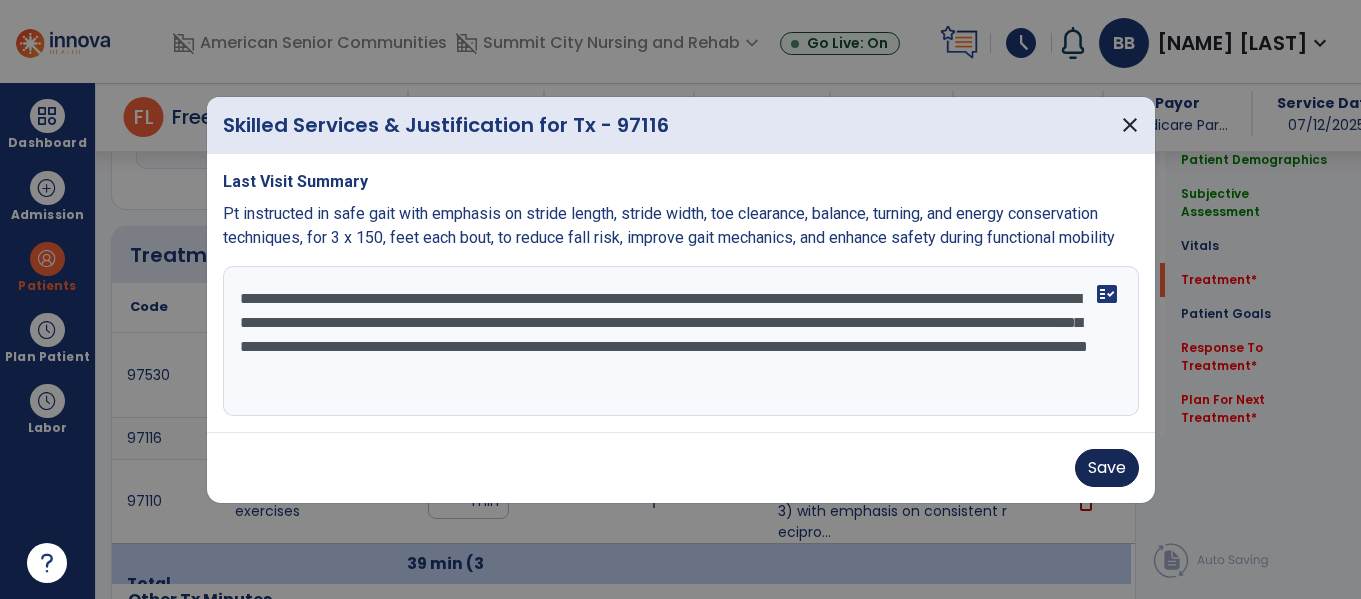 type on "**********" 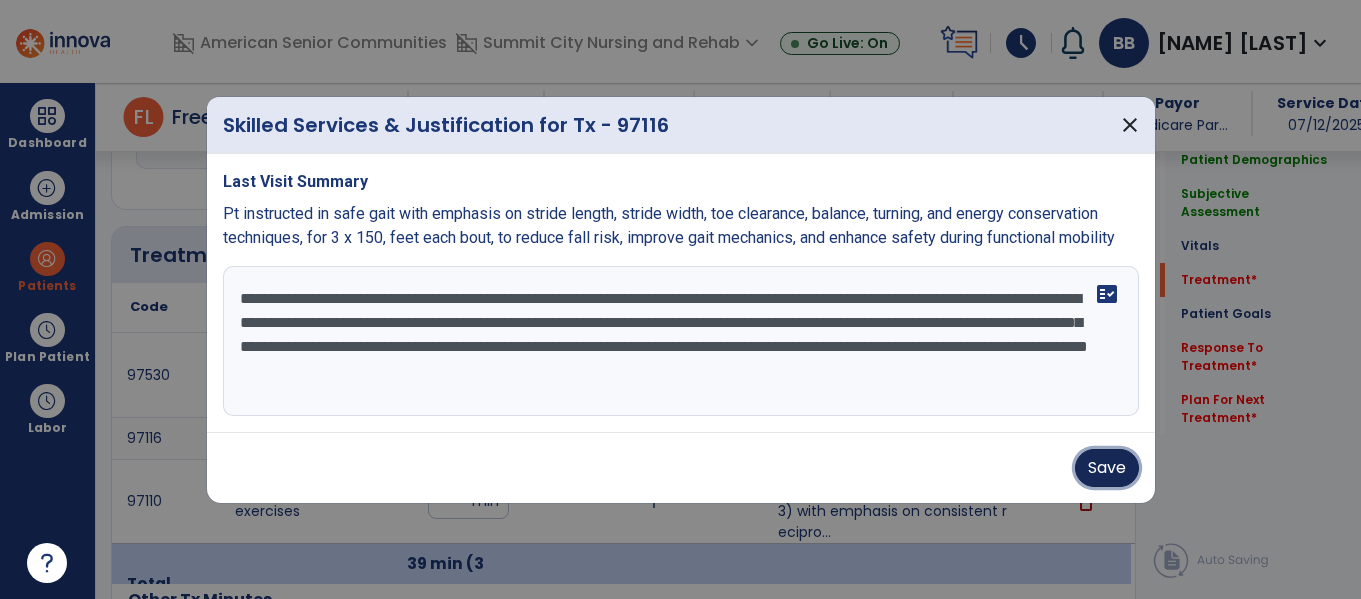 click on "Save" at bounding box center (1107, 468) 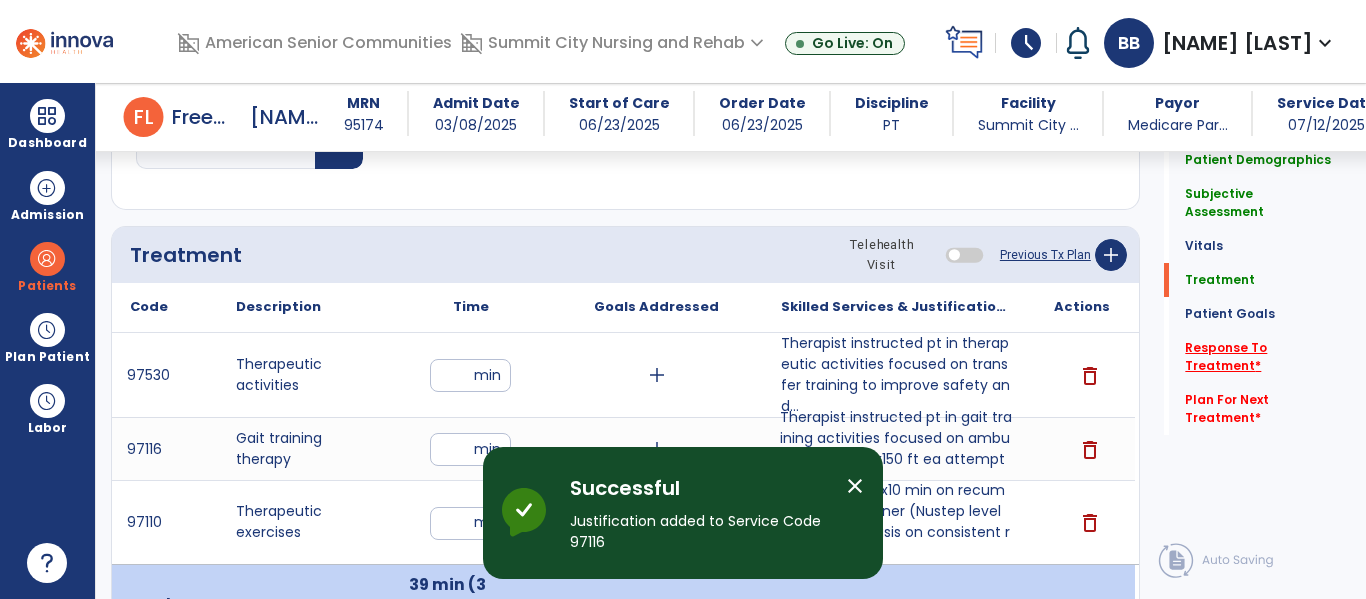 click on "Response To Treatment   *" 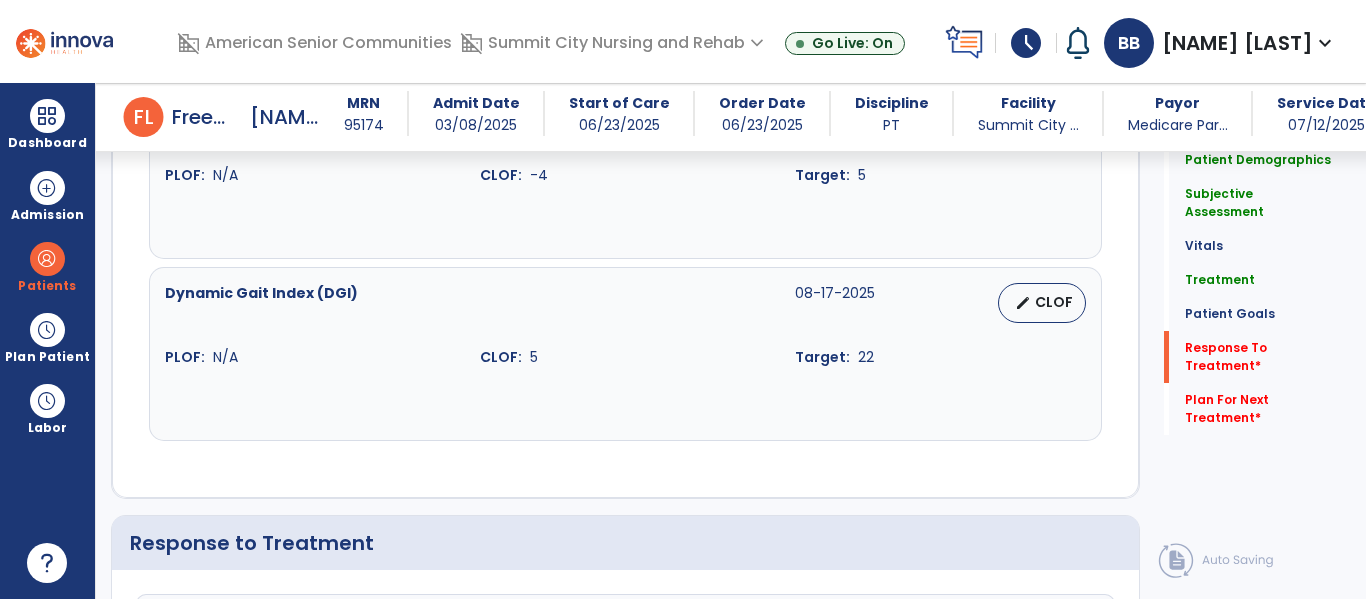 scroll, scrollTop: 3168, scrollLeft: 0, axis: vertical 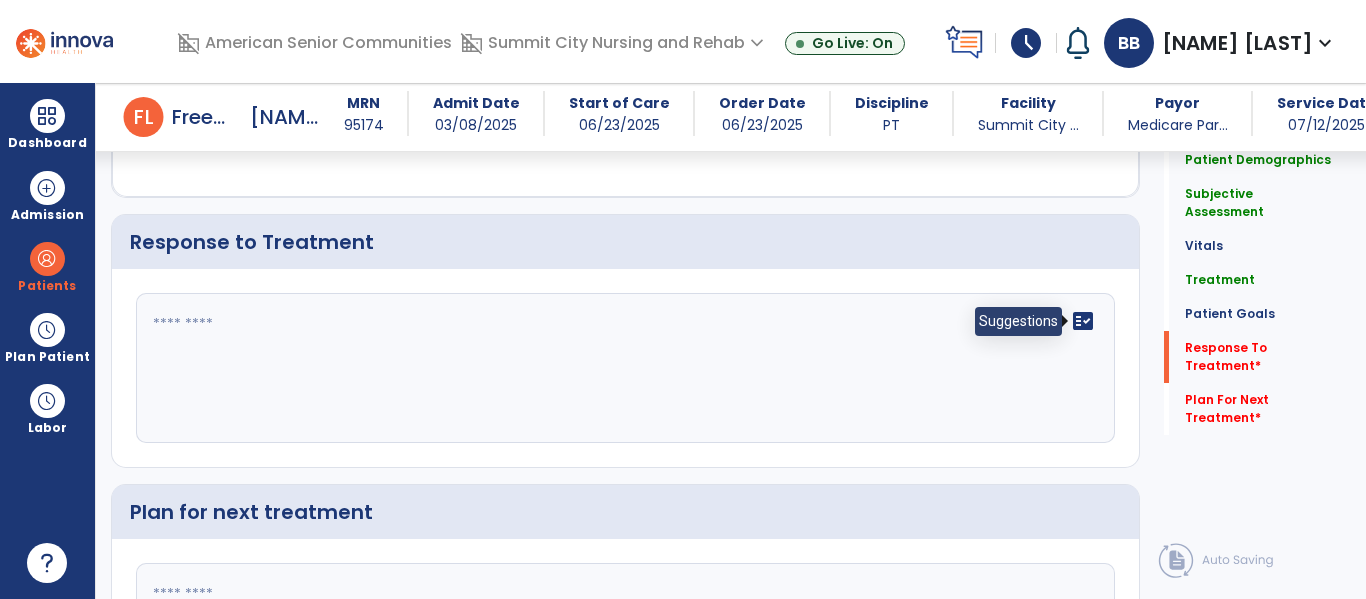 click on "fact_check" 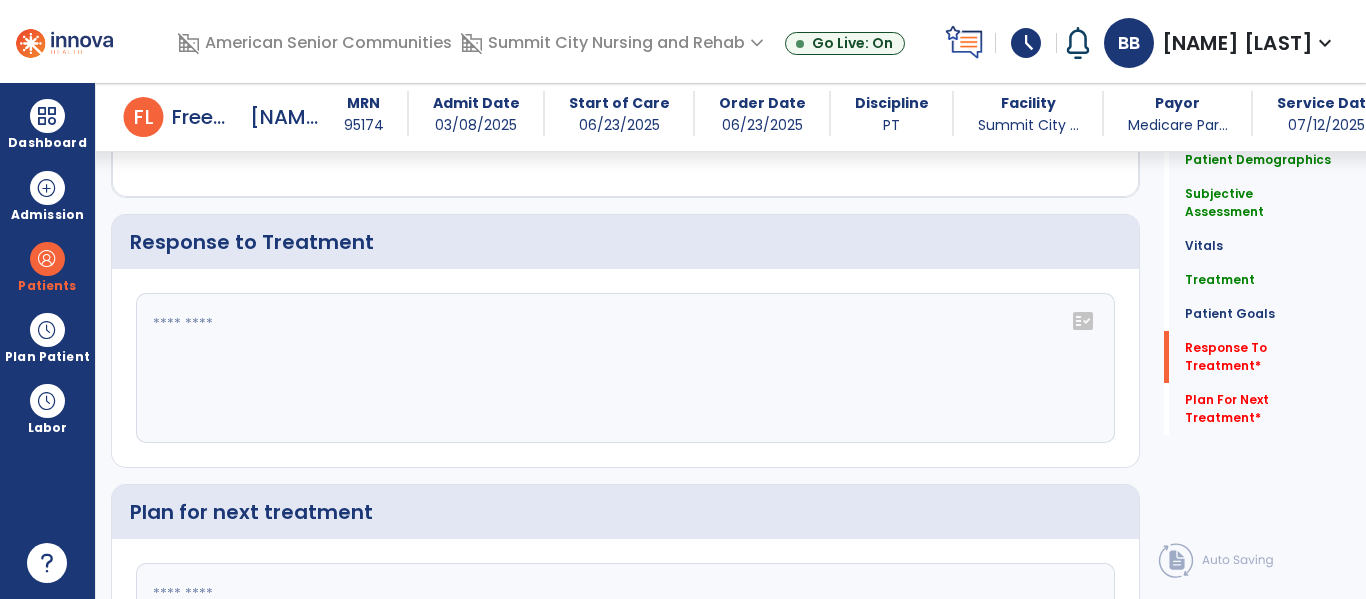 click on "fact_check" 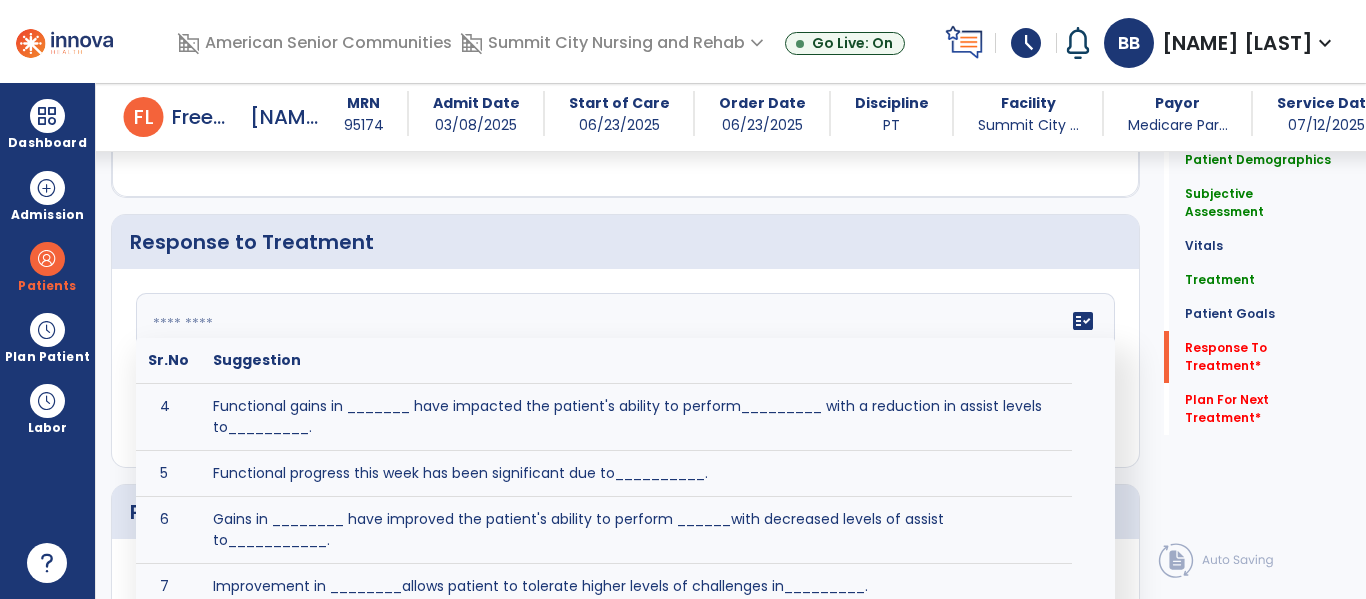 scroll, scrollTop: 181, scrollLeft: 0, axis: vertical 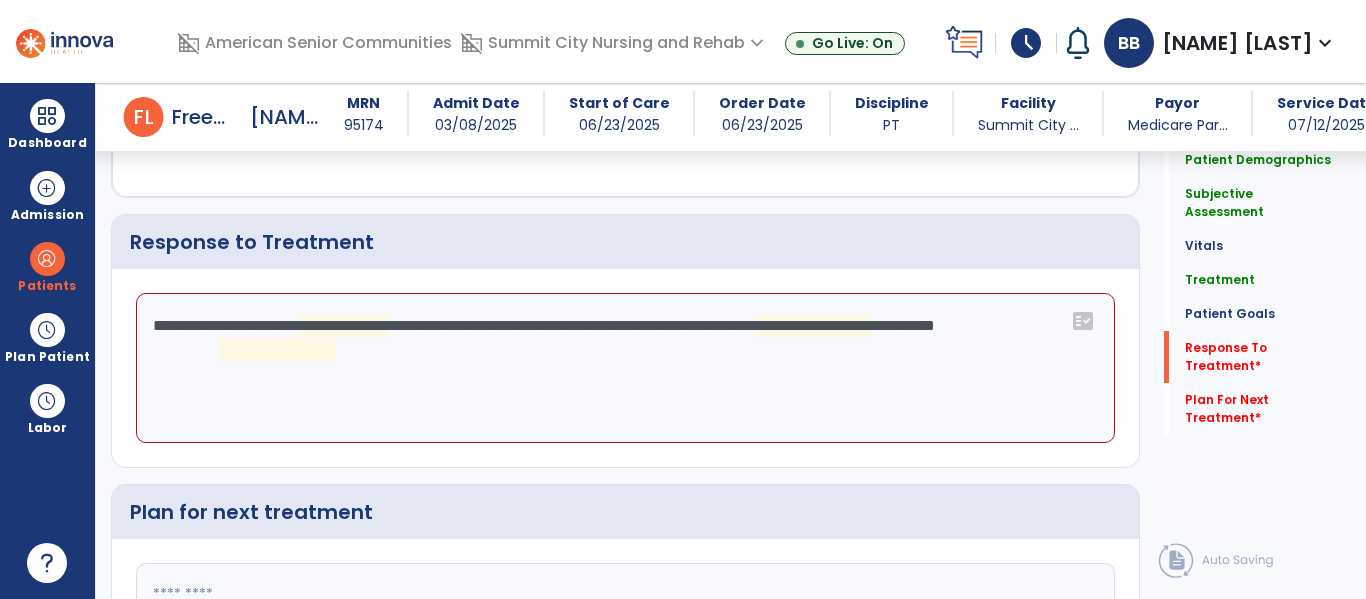 click on "**********" 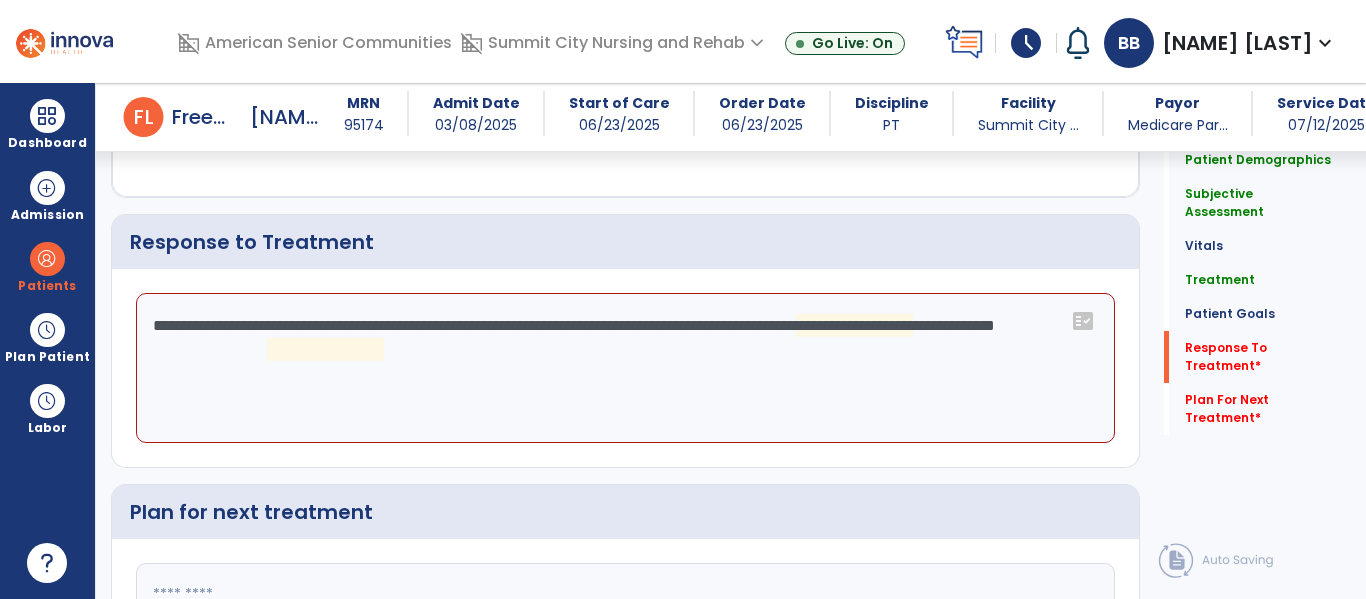 click on "**********" 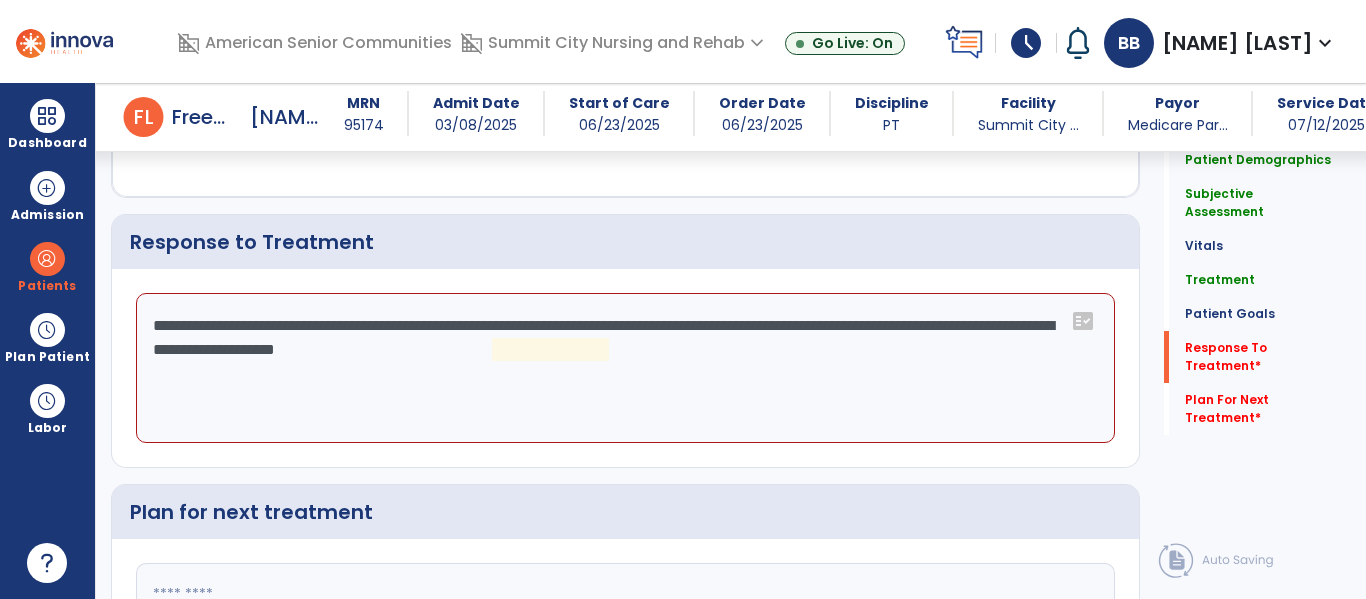 click on "**********" 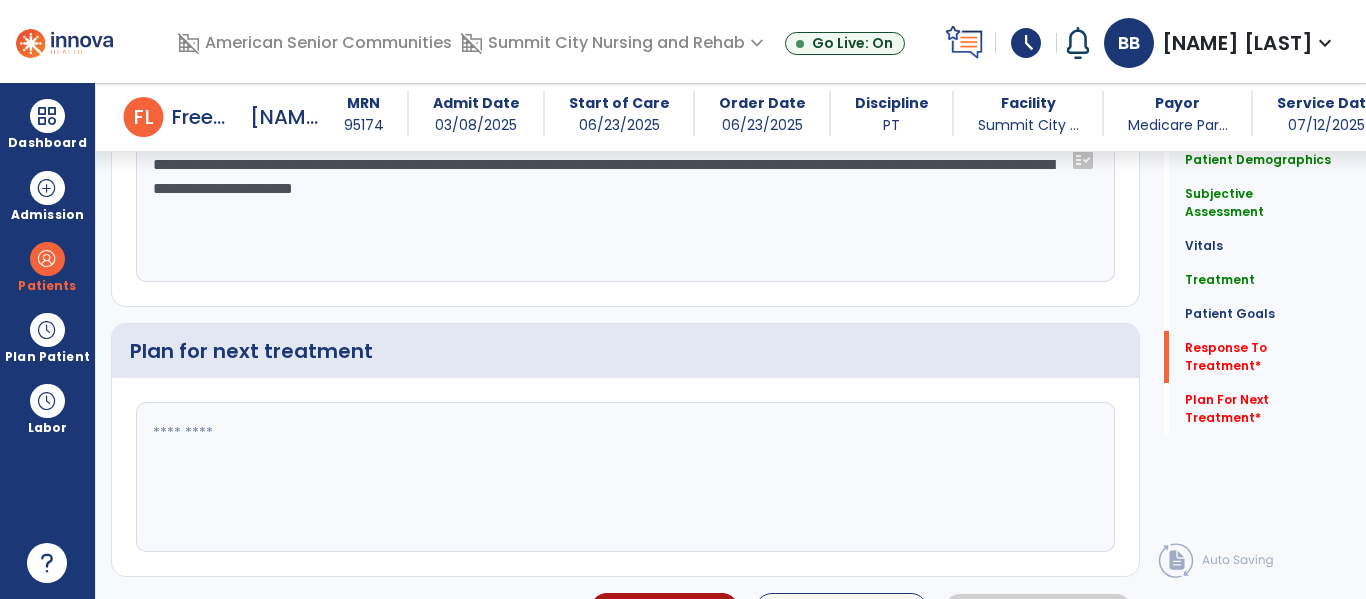 scroll, scrollTop: 3341, scrollLeft: 0, axis: vertical 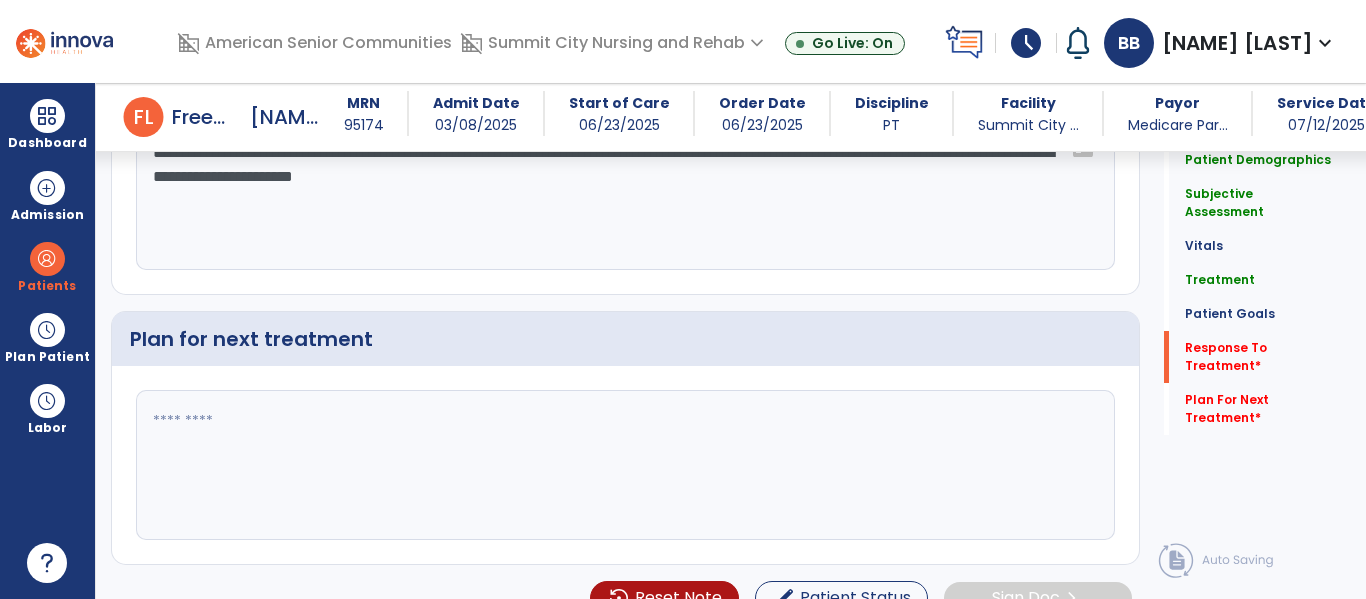 type on "**********" 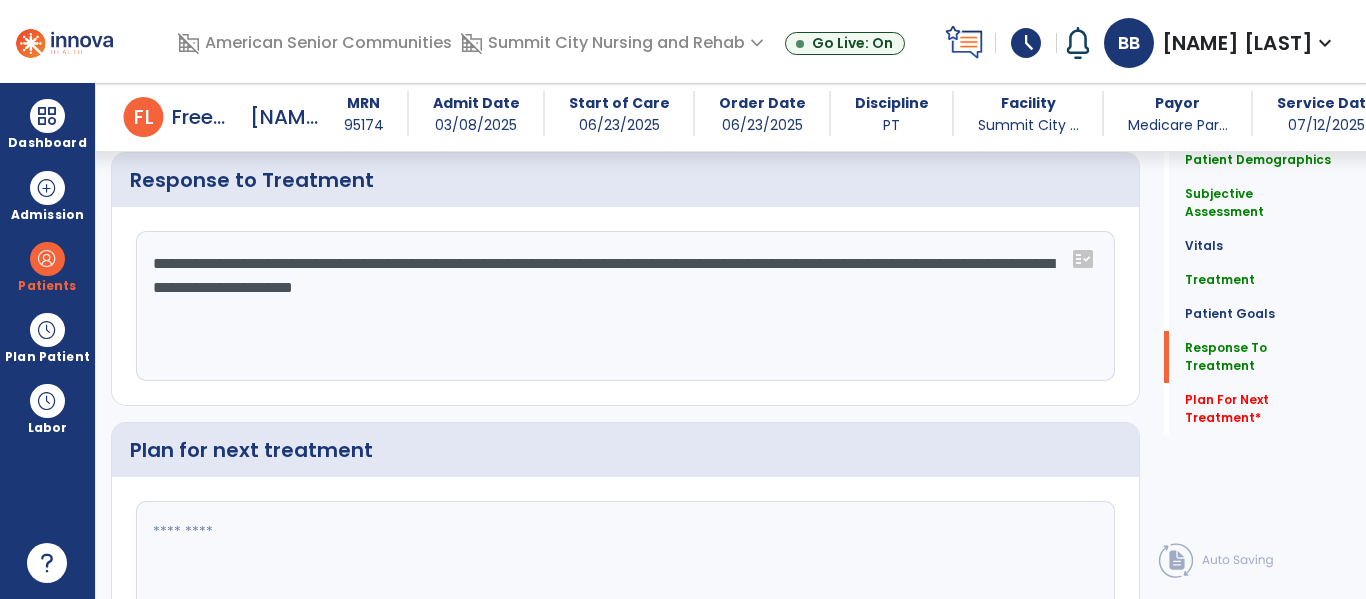 scroll, scrollTop: 3341, scrollLeft: 0, axis: vertical 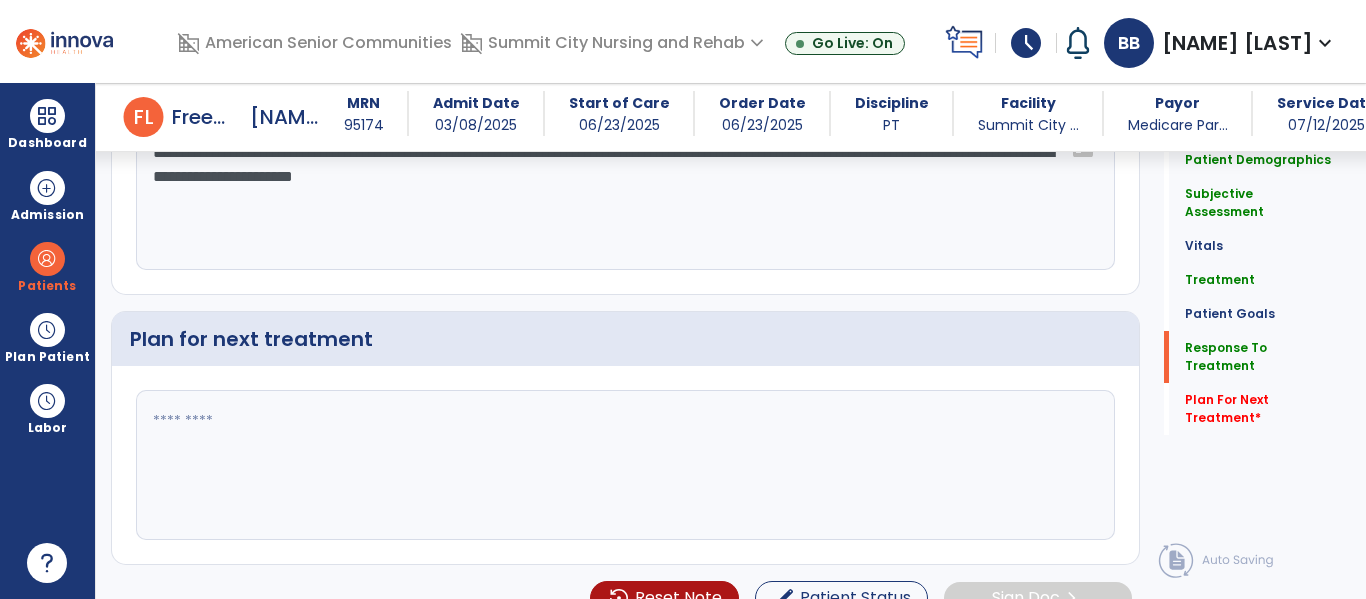 type on "*" 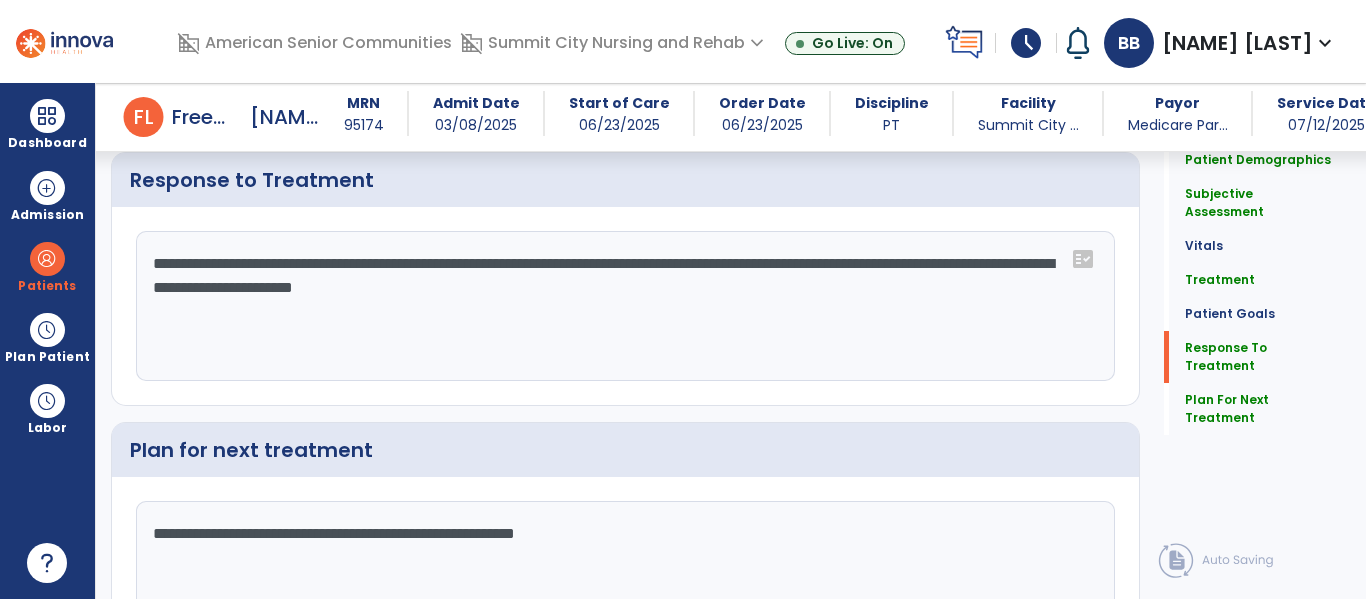 scroll, scrollTop: 3341, scrollLeft: 0, axis: vertical 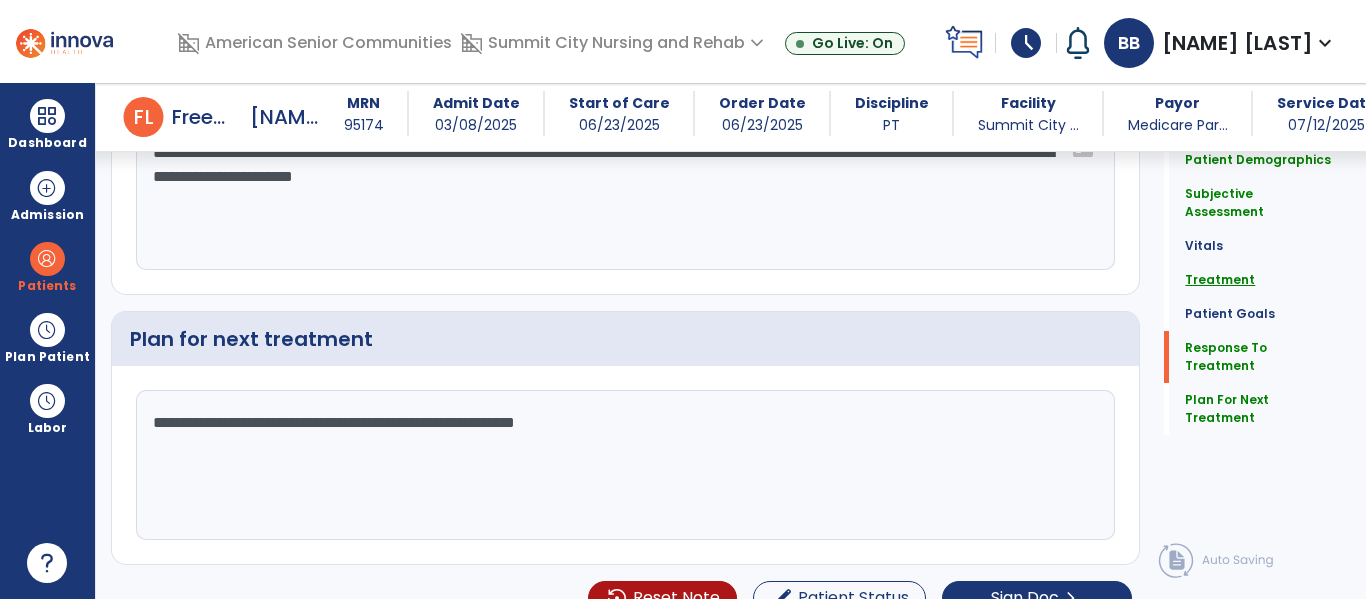 type on "**********" 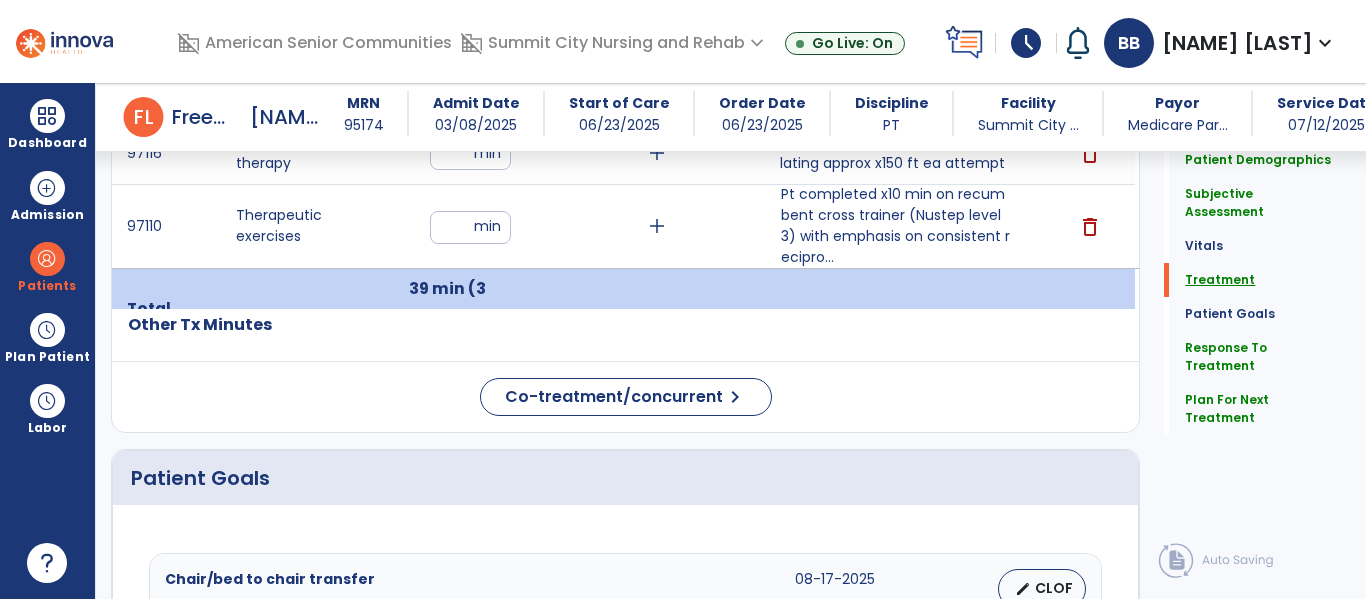 scroll, scrollTop: 1199, scrollLeft: 0, axis: vertical 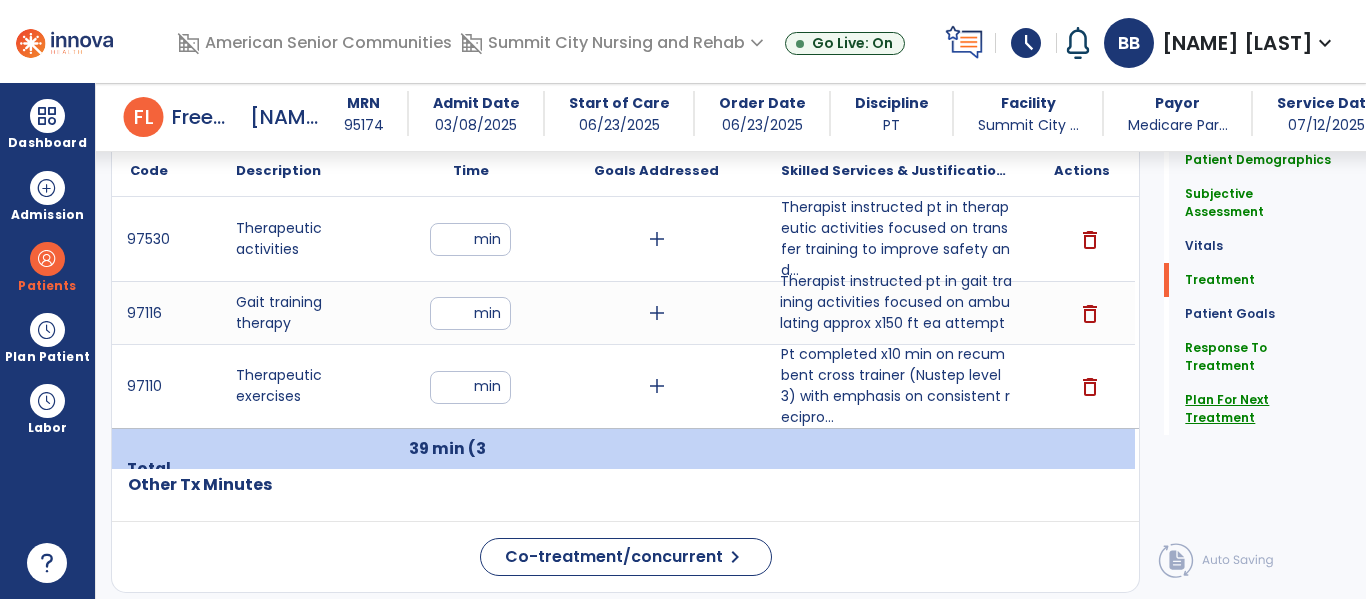 click on "Plan For Next Treatment" 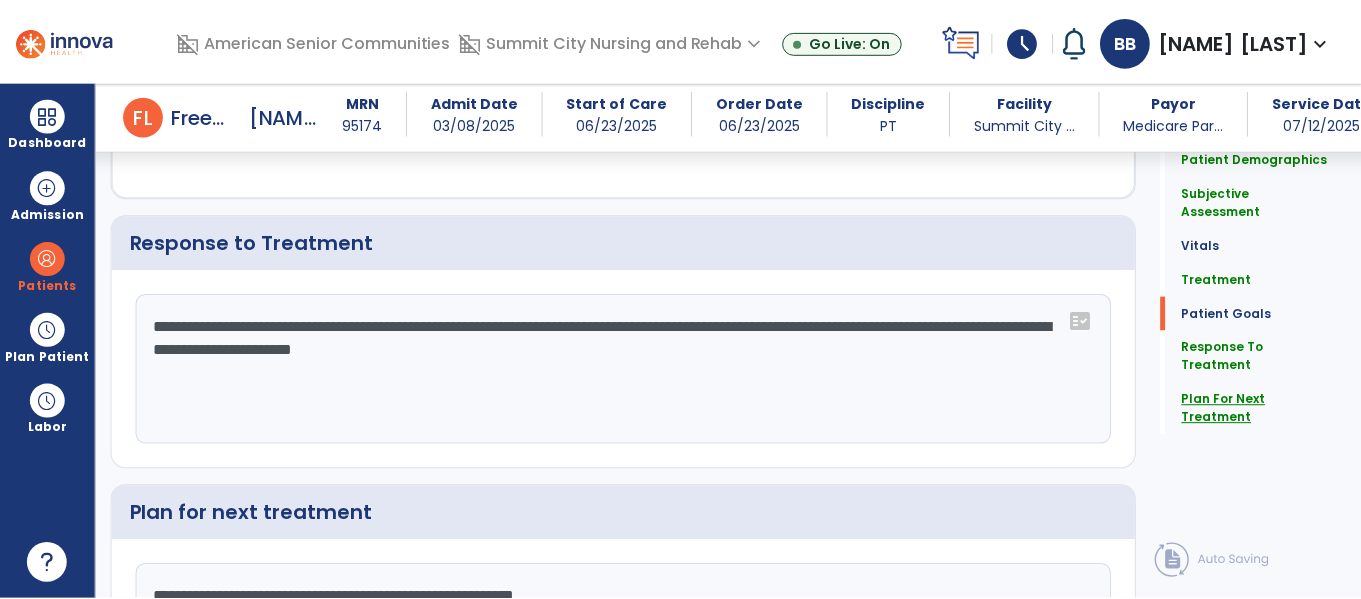 scroll, scrollTop: 3373, scrollLeft: 0, axis: vertical 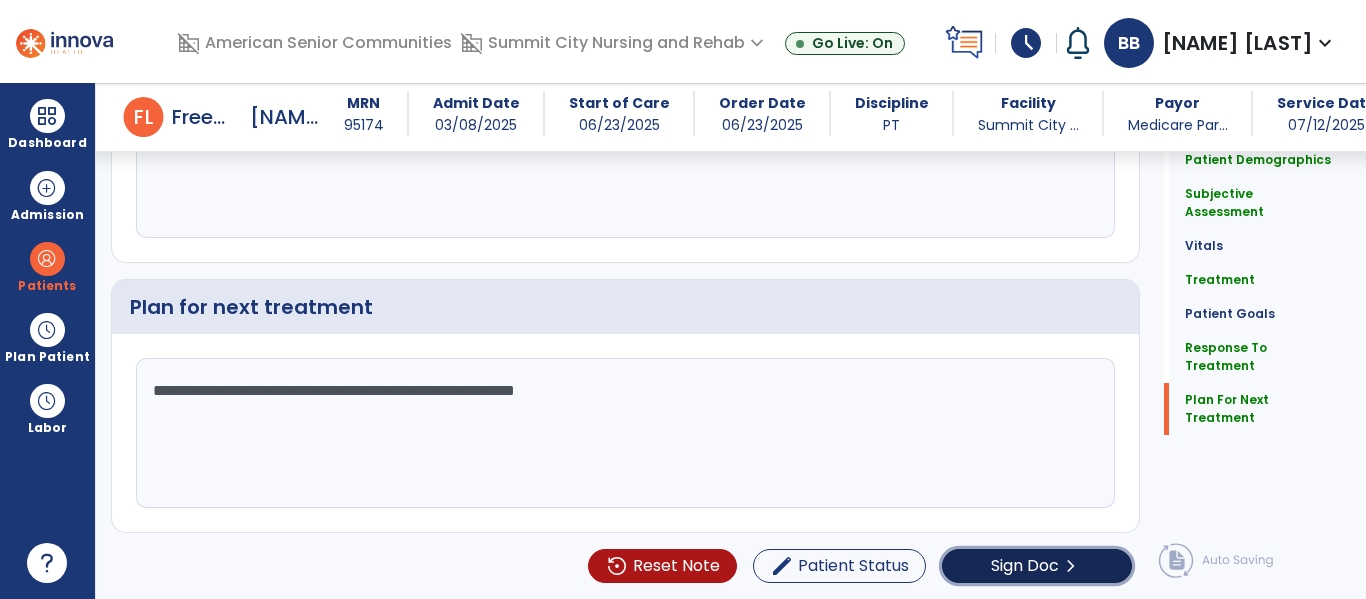 click on "chevron_right" 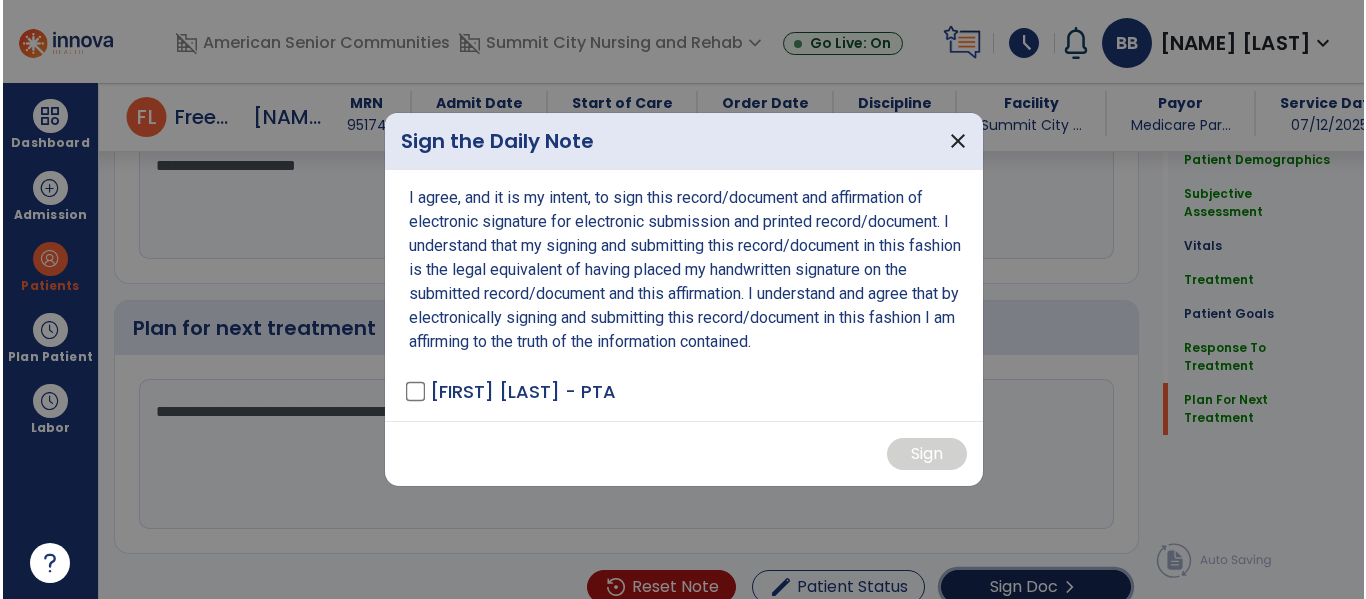 scroll, scrollTop: 3394, scrollLeft: 0, axis: vertical 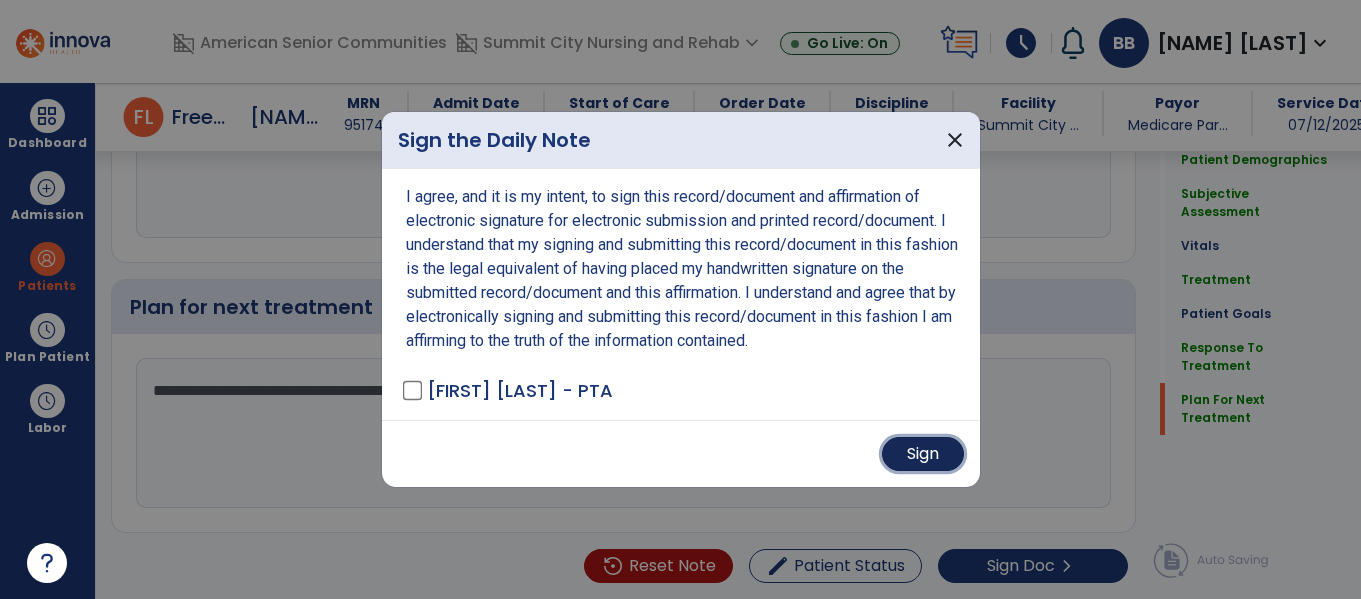 click on "Sign" at bounding box center [923, 454] 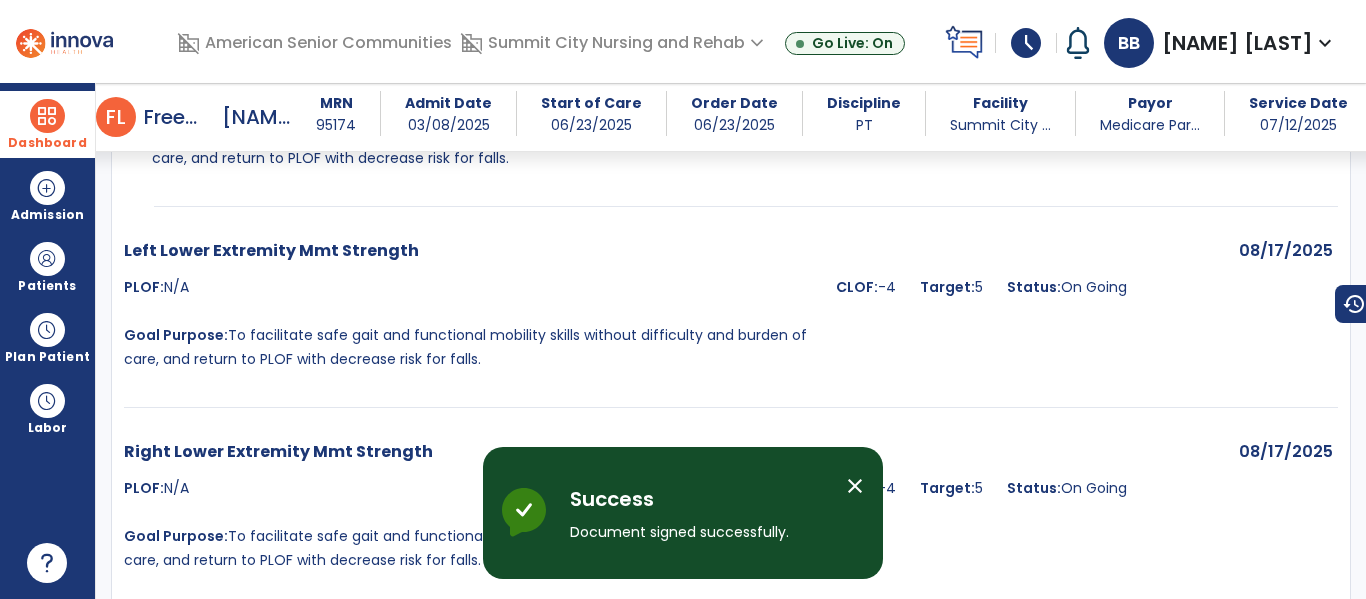 click at bounding box center [47, 116] 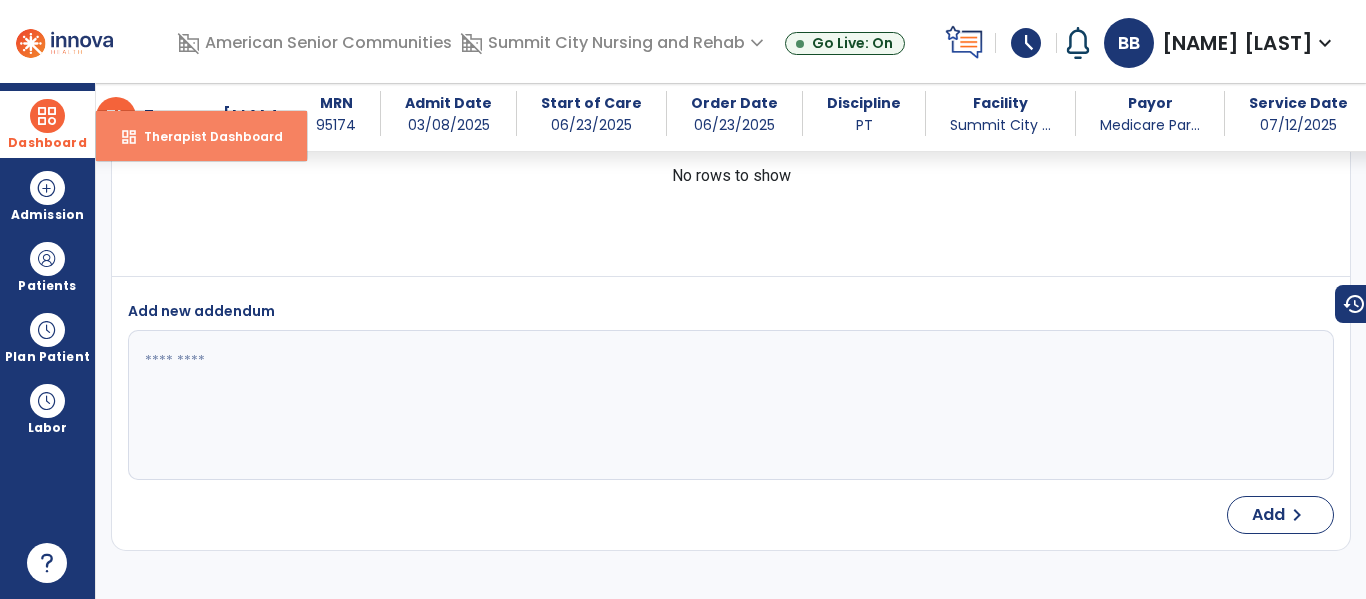 click on "Therapist Dashboard" at bounding box center (205, 136) 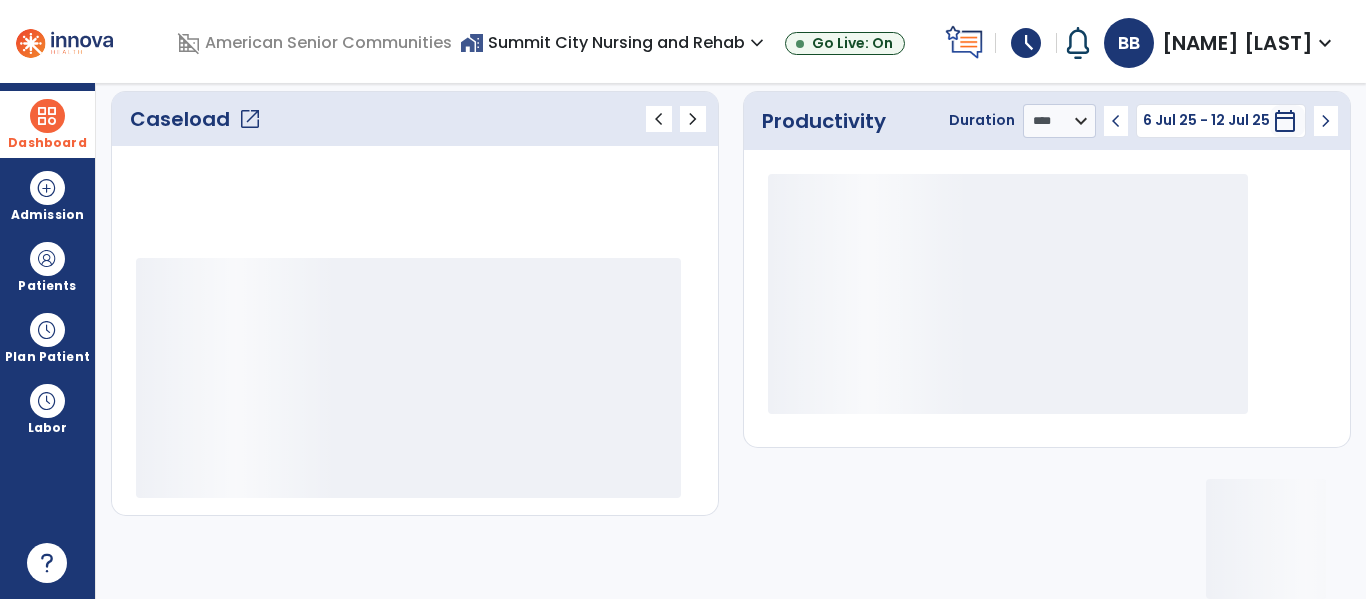 scroll, scrollTop: 276, scrollLeft: 0, axis: vertical 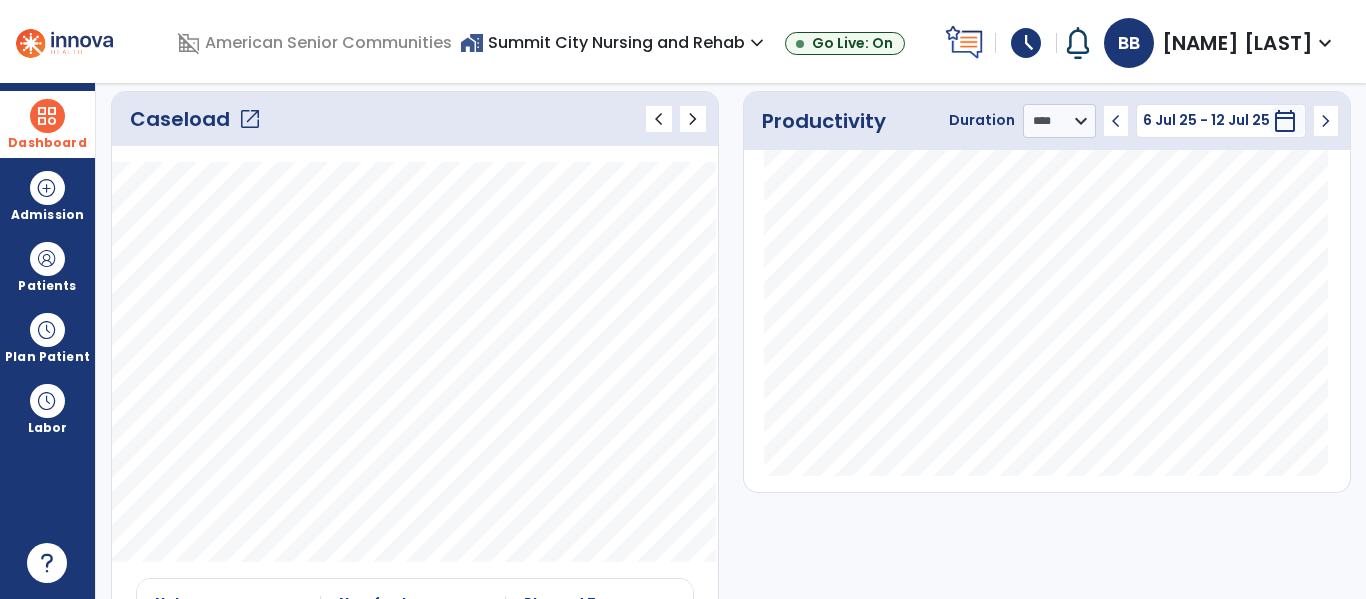 click on "Caseload   open_in_new" 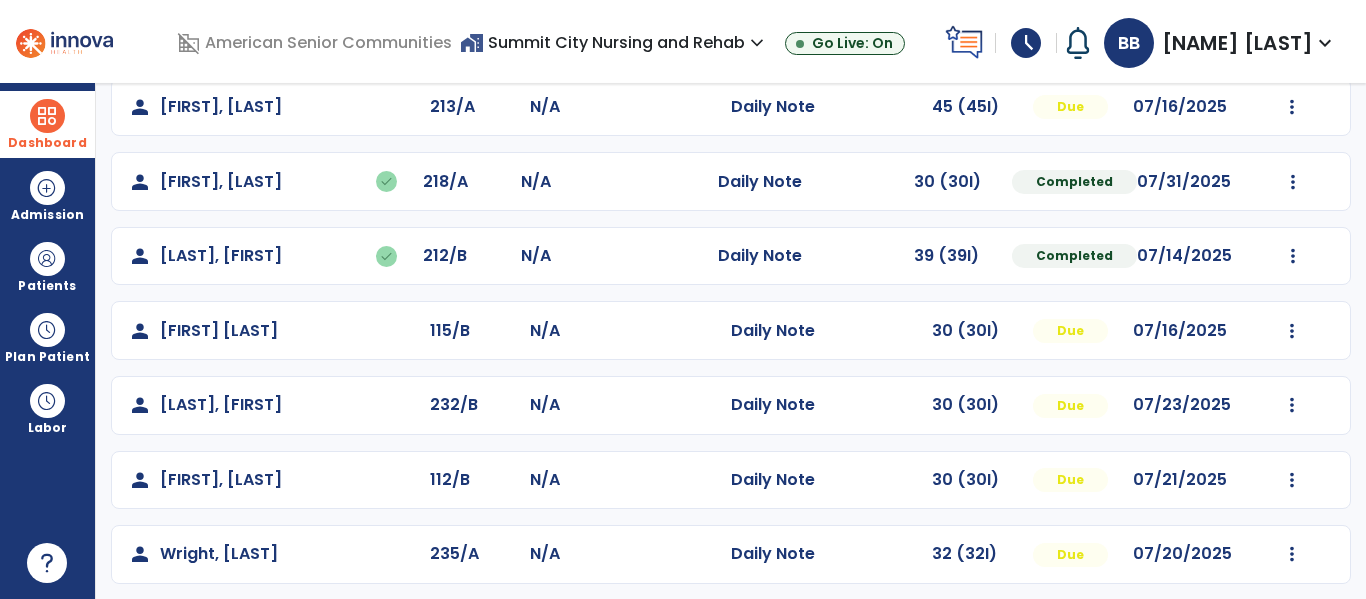 scroll, scrollTop: 190, scrollLeft: 0, axis: vertical 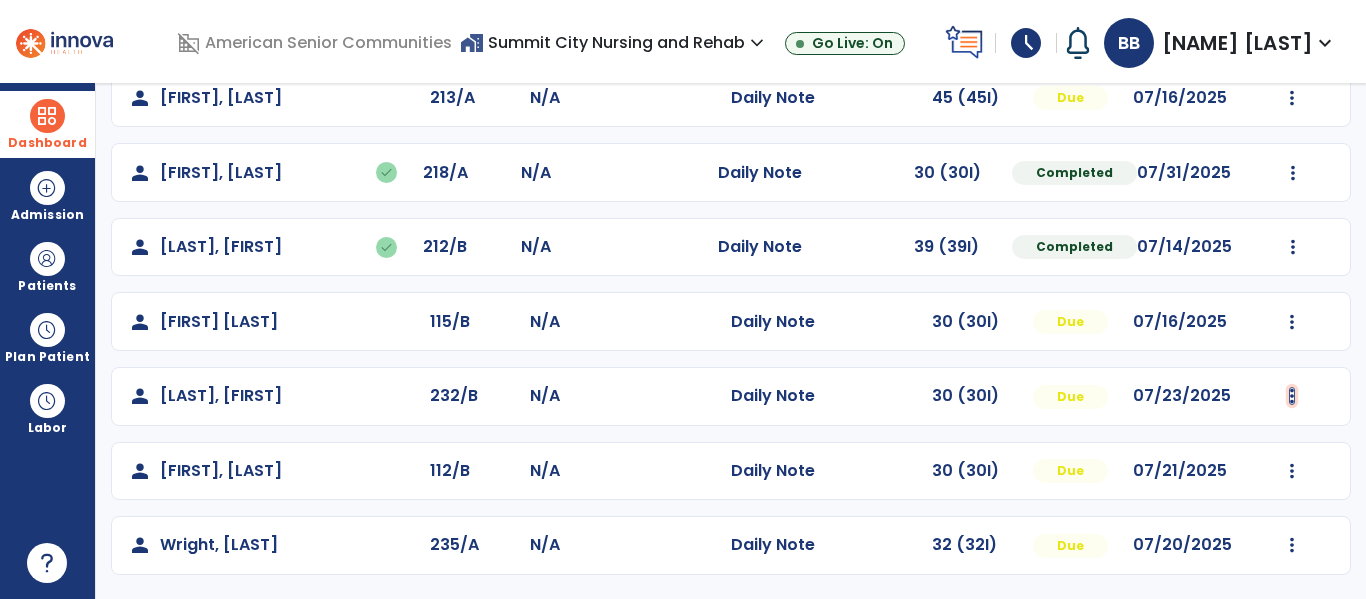 click at bounding box center (1292, 98) 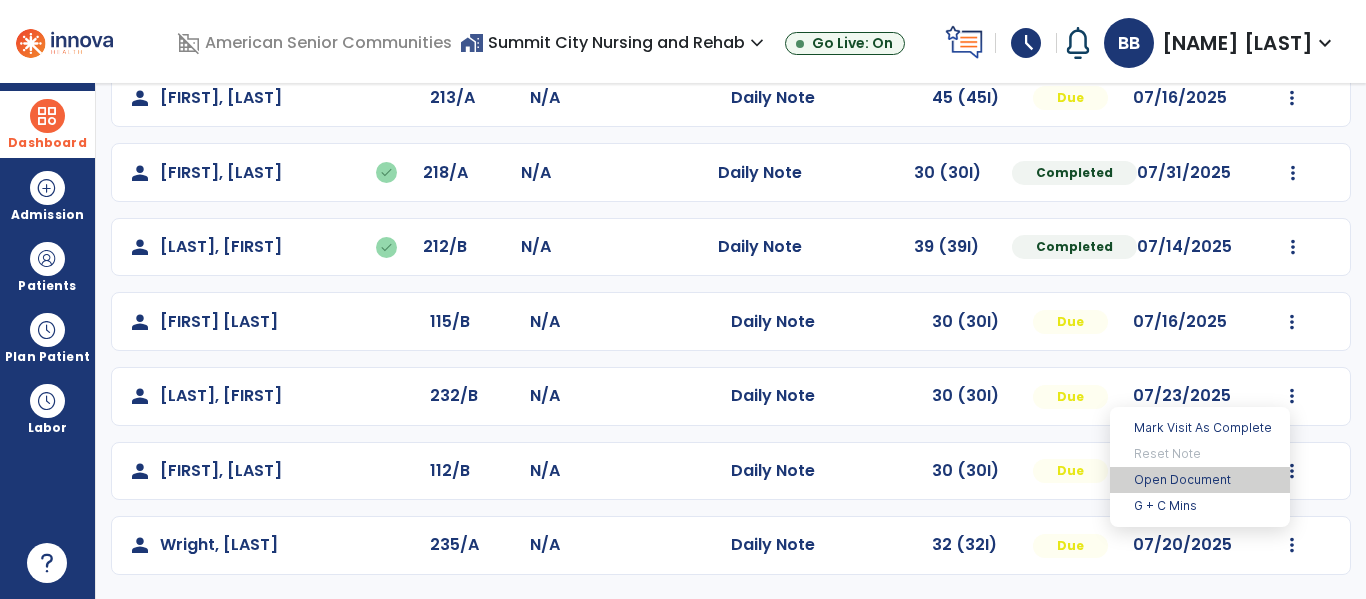click on "Open Document" at bounding box center (1200, 480) 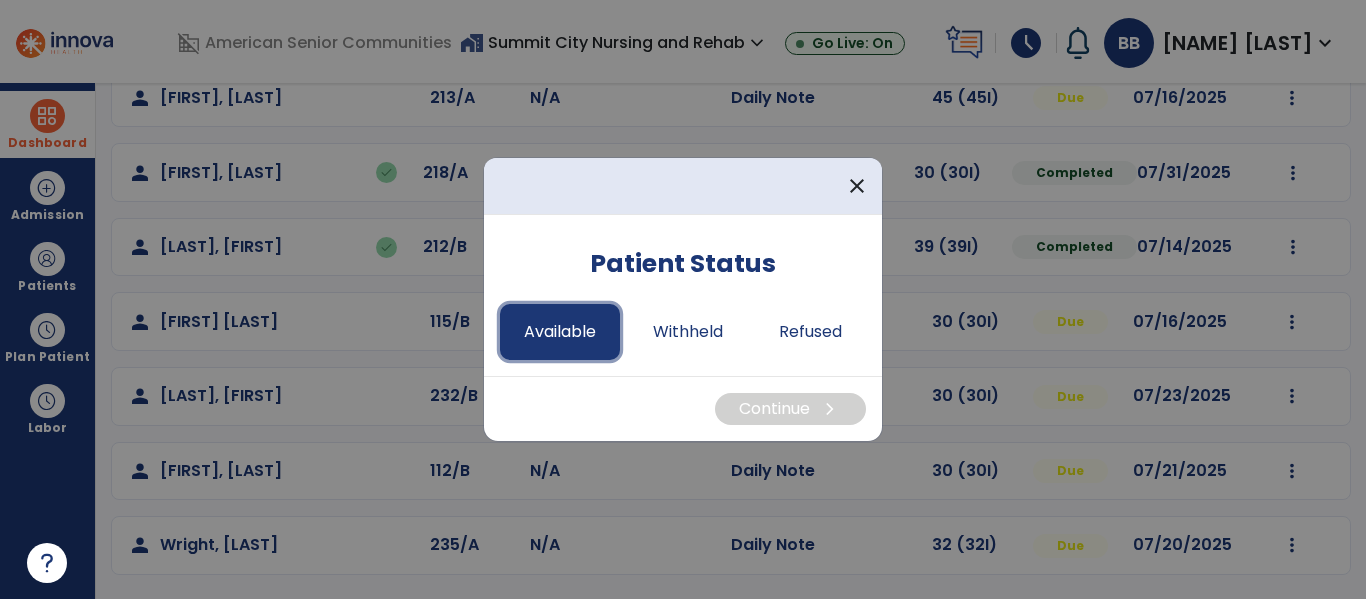 click on "Available" at bounding box center [560, 332] 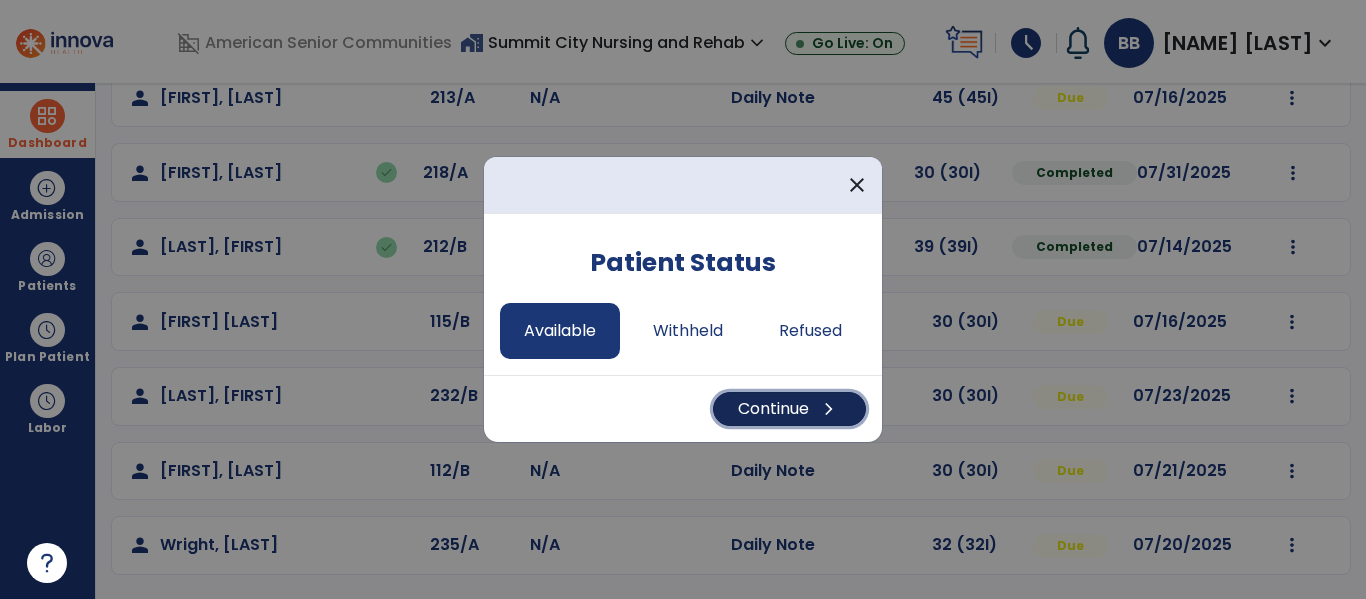 click on "Continue   chevron_right" at bounding box center (789, 409) 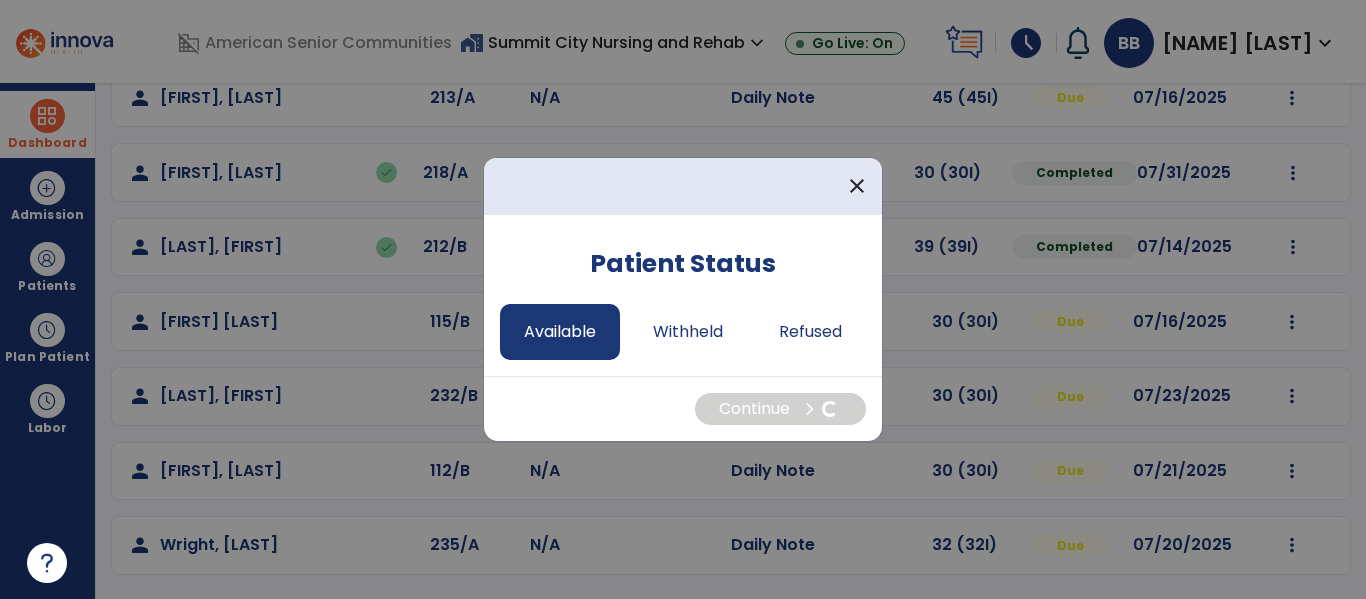 select on "*" 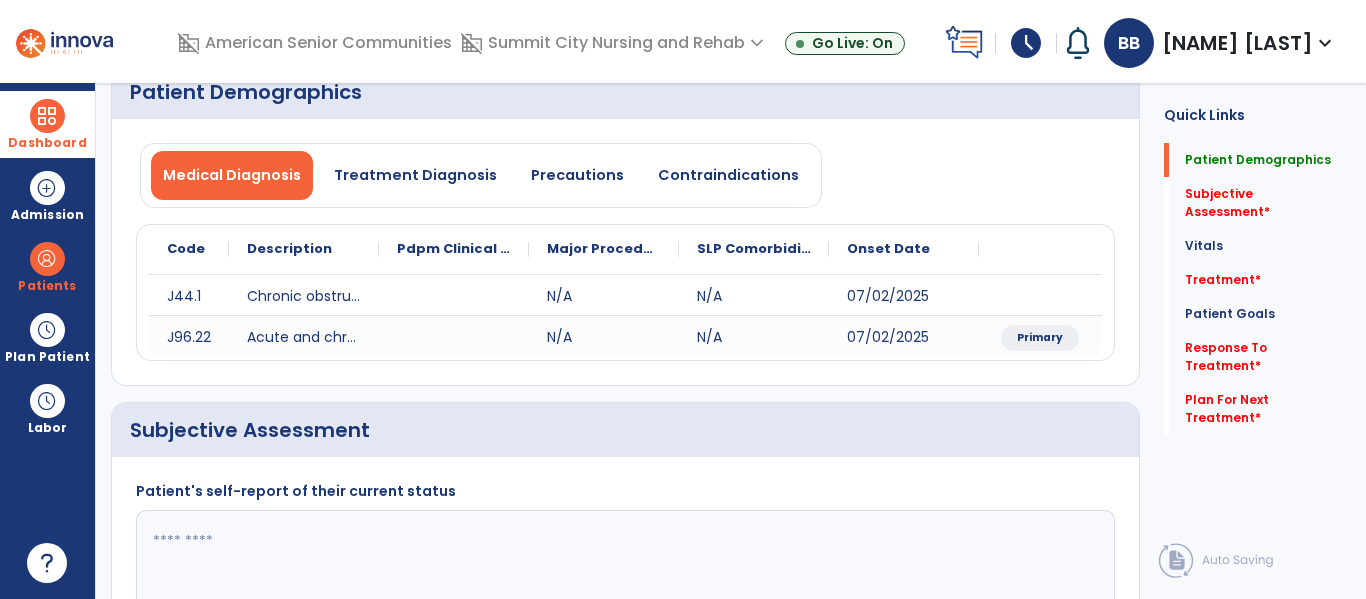 scroll, scrollTop: 0, scrollLeft: 0, axis: both 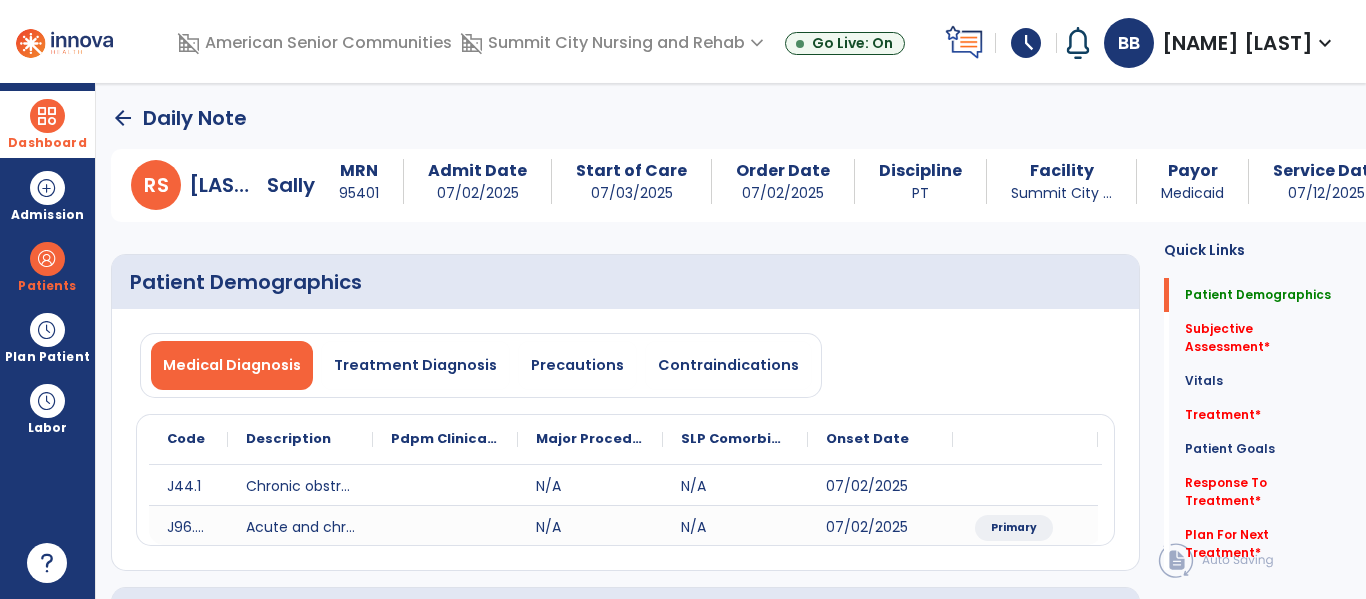 click on "Medical Diagnosis   Treatment Diagnosis   Precautions   Contraindications
Code
Description
Pdpm Clinical Category
J44.1" 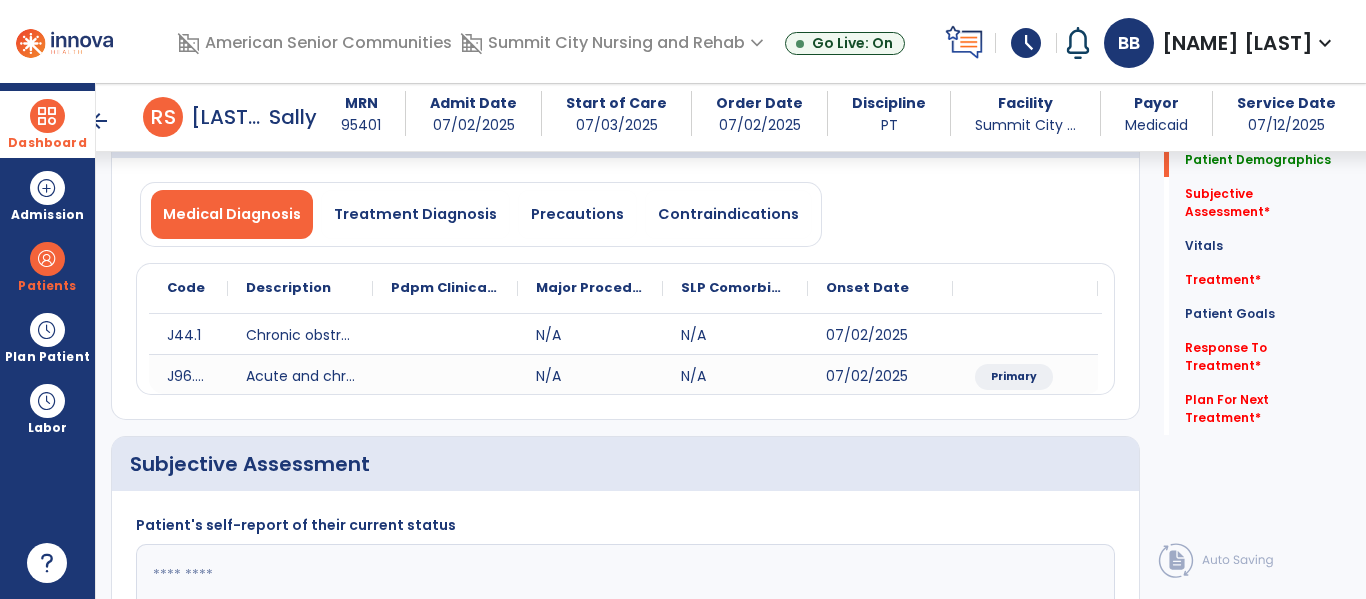scroll, scrollTop: 143, scrollLeft: 0, axis: vertical 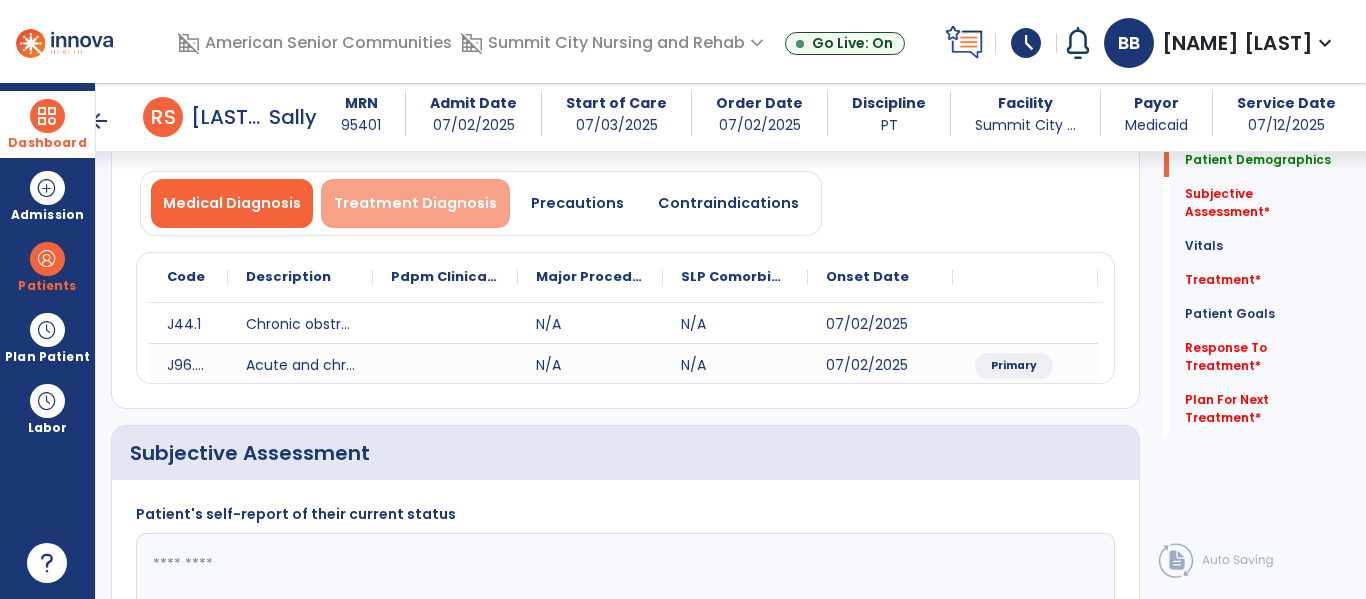 click on "Treatment Diagnosis" at bounding box center [415, 203] 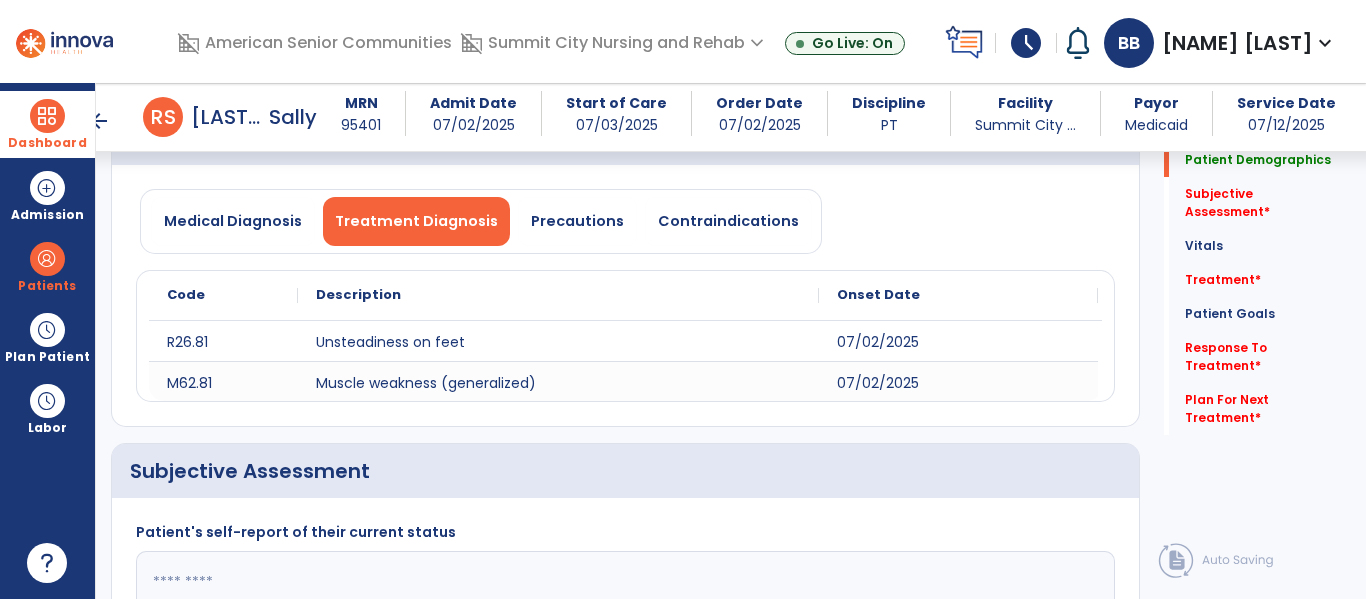 scroll, scrollTop: 110, scrollLeft: 0, axis: vertical 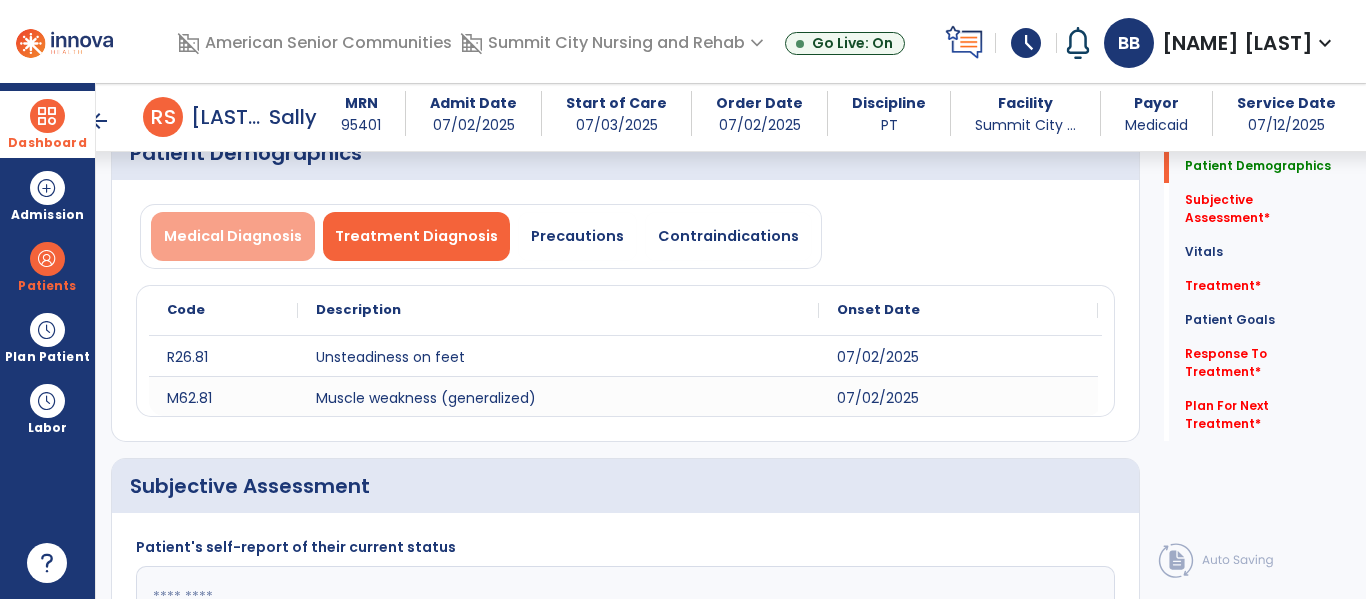 click on "Medical Diagnosis" at bounding box center (233, 236) 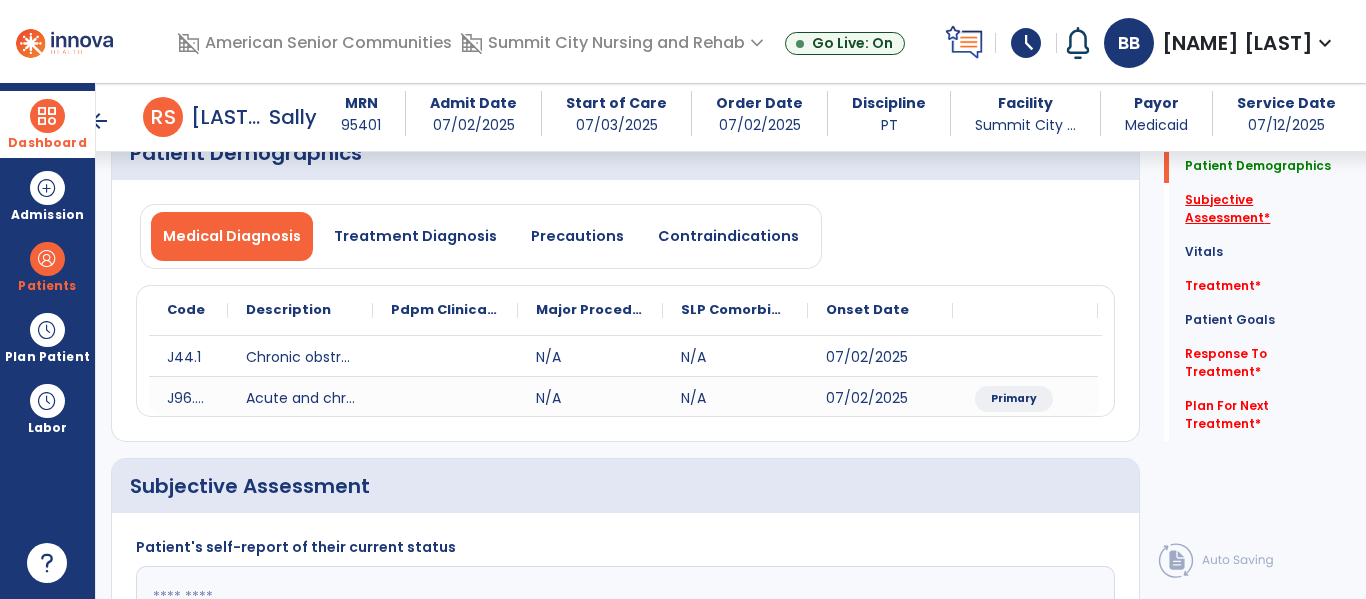 click on "Subjective Assessment   *" 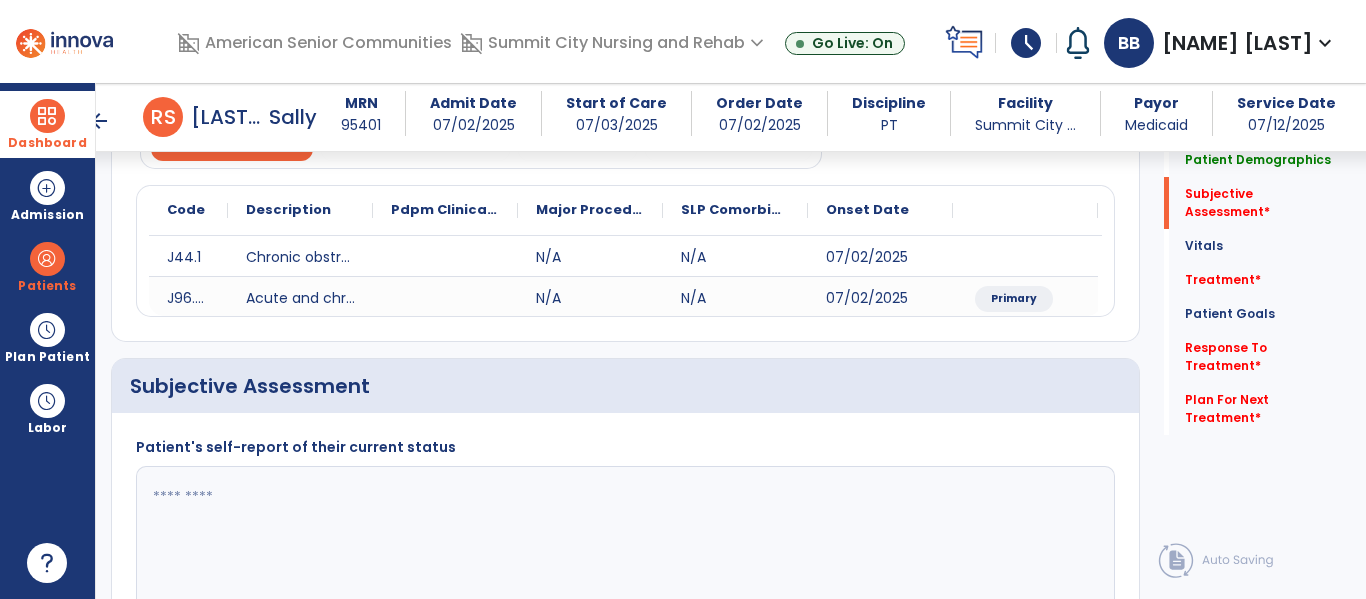 scroll, scrollTop: 368, scrollLeft: 0, axis: vertical 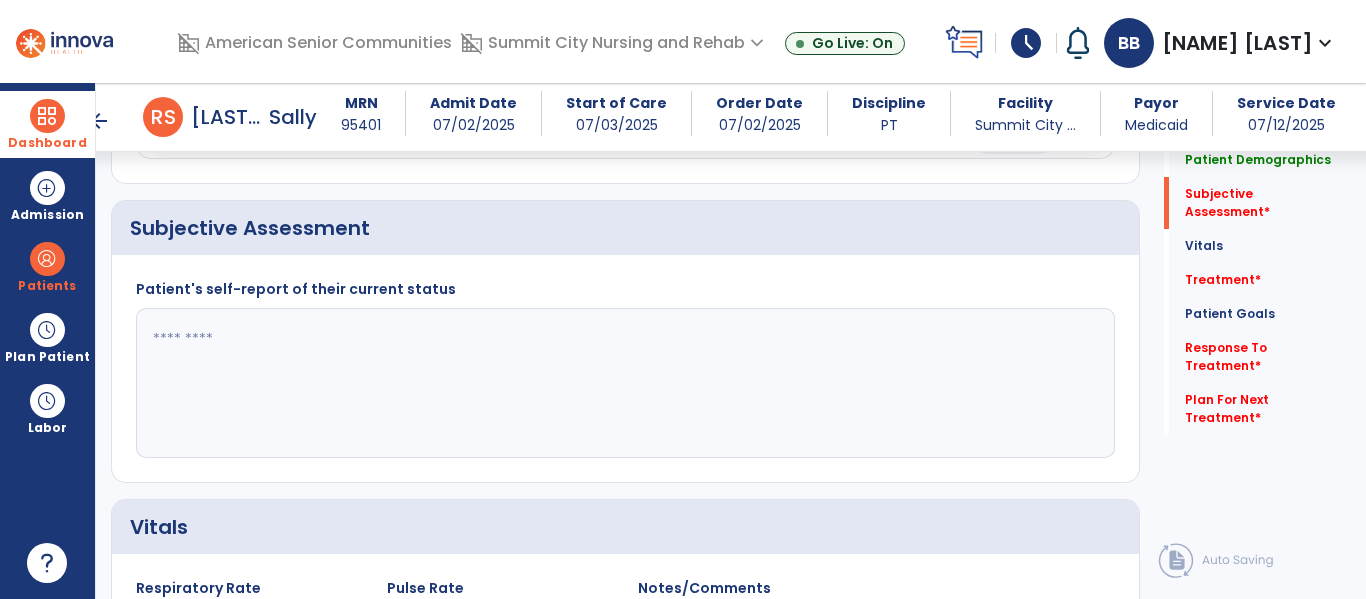 click 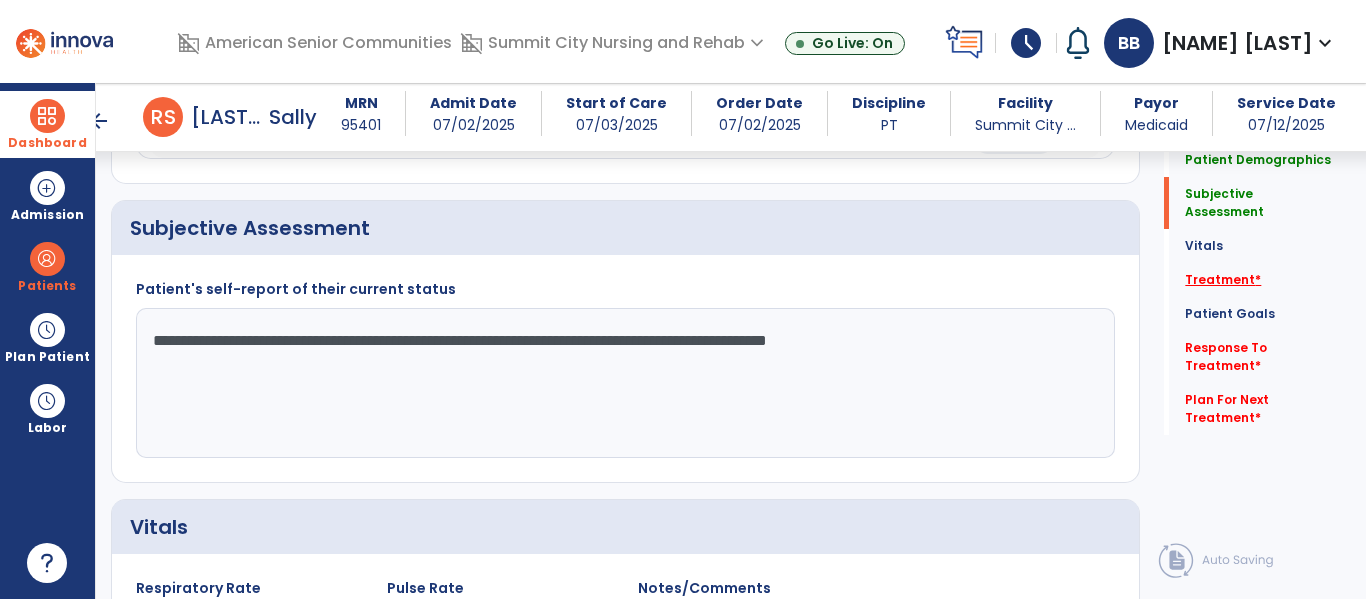 type on "**********" 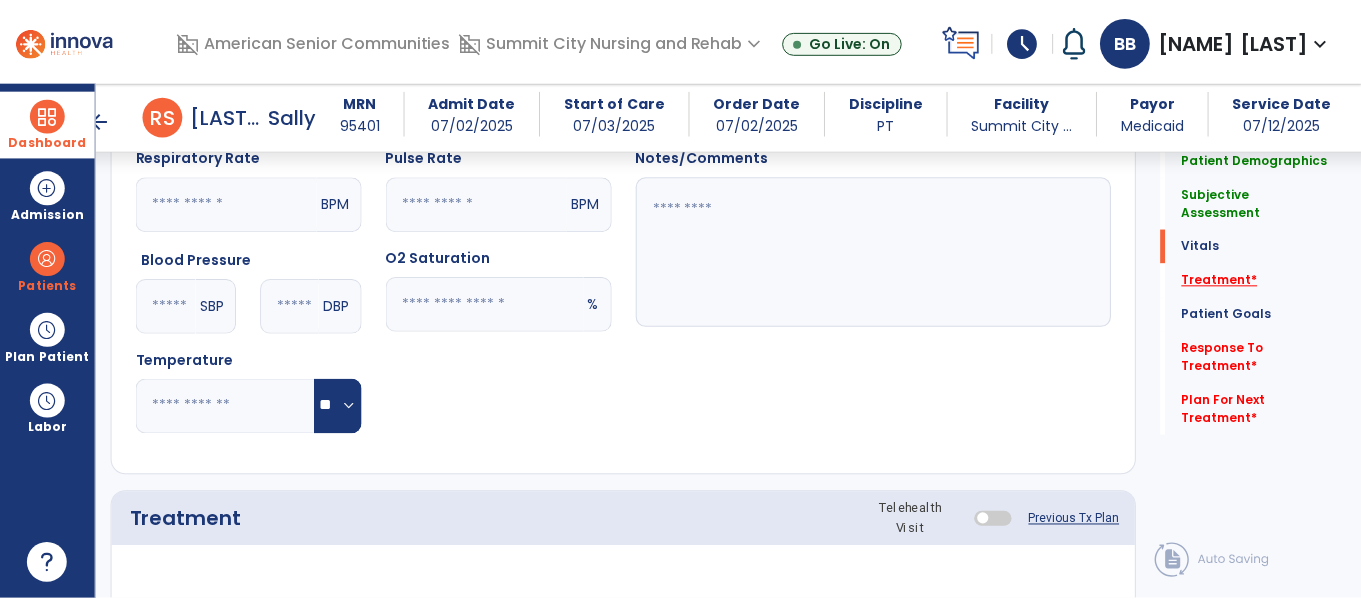 scroll, scrollTop: 1076, scrollLeft: 0, axis: vertical 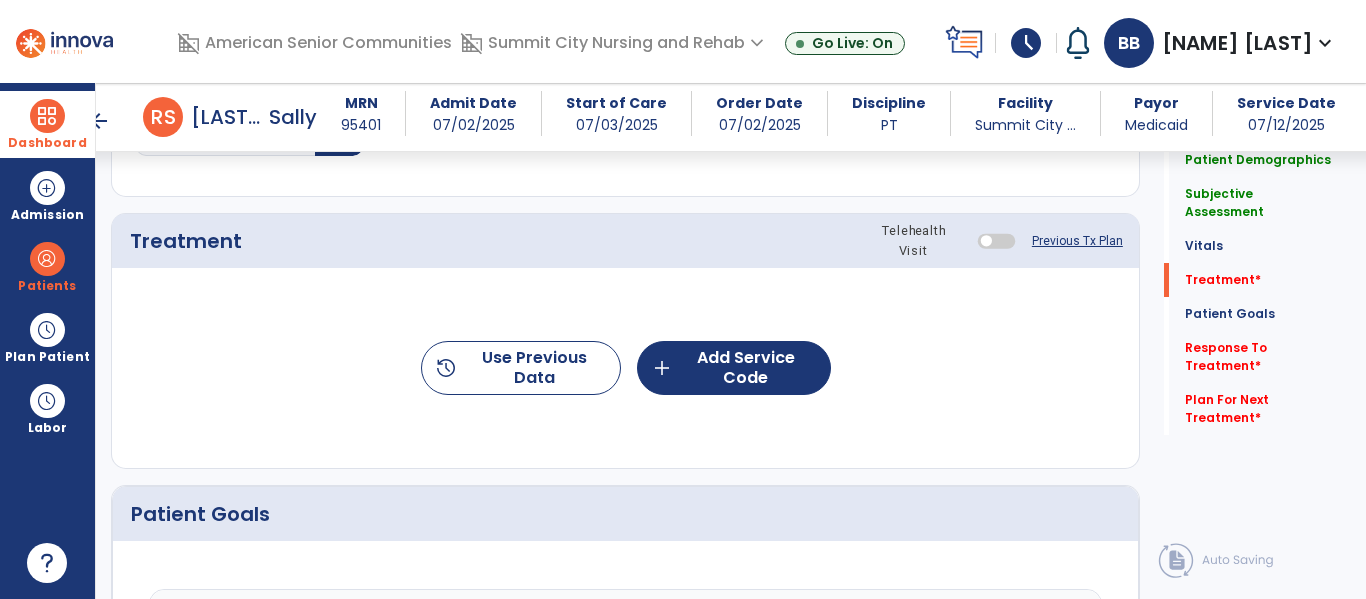 click on "Previous Tx Plan" 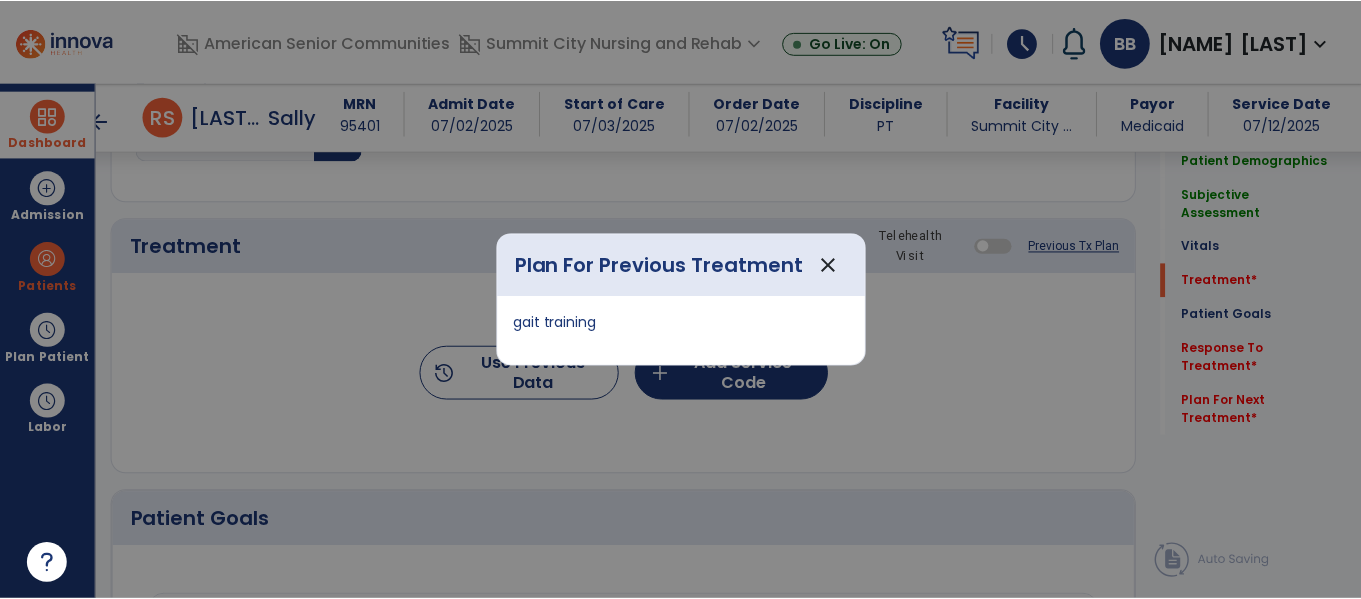scroll, scrollTop: 1076, scrollLeft: 0, axis: vertical 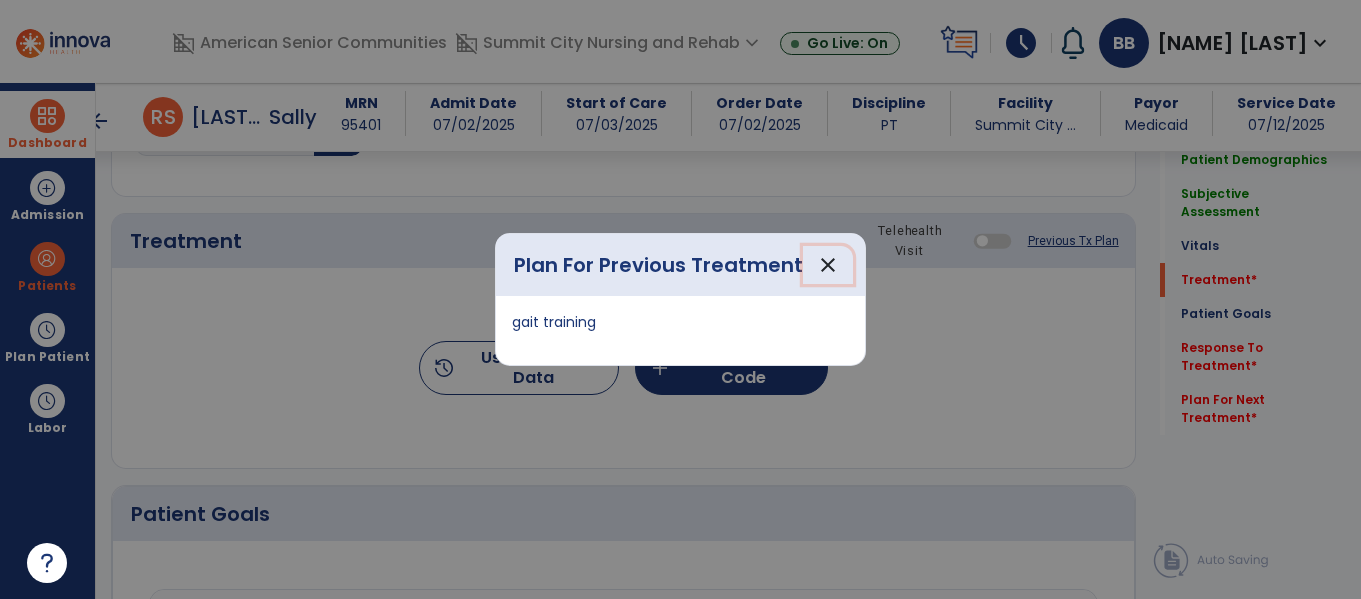 click on "close" at bounding box center (828, 265) 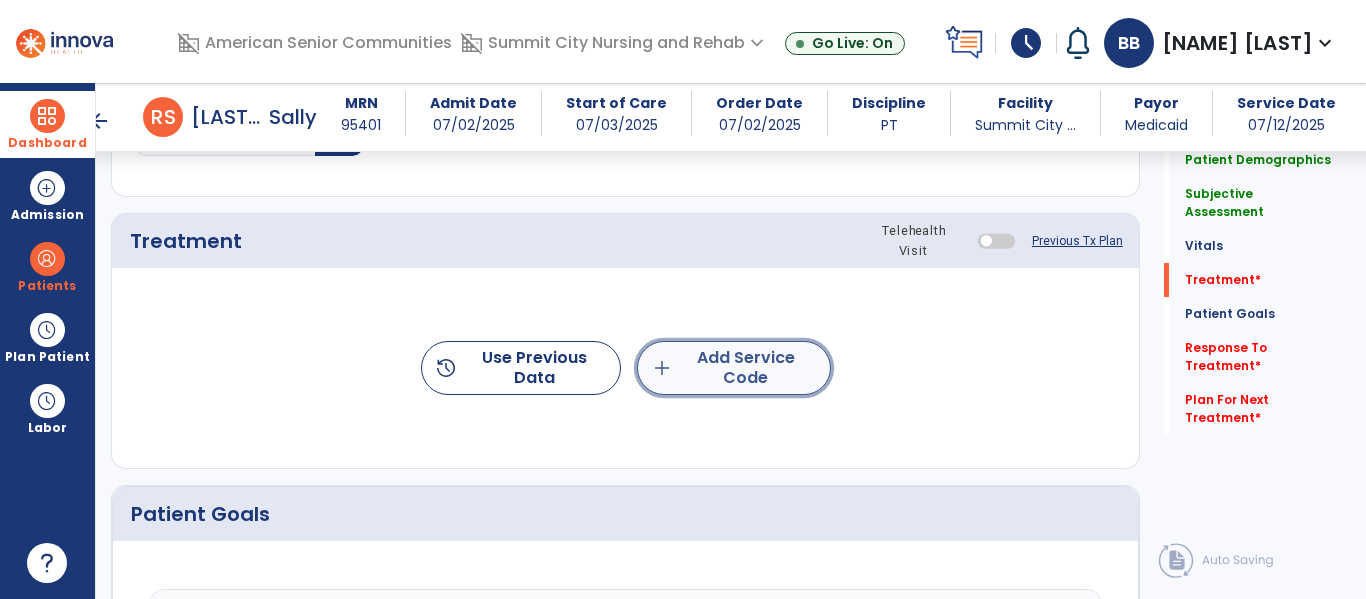click on "add  Add Service Code" 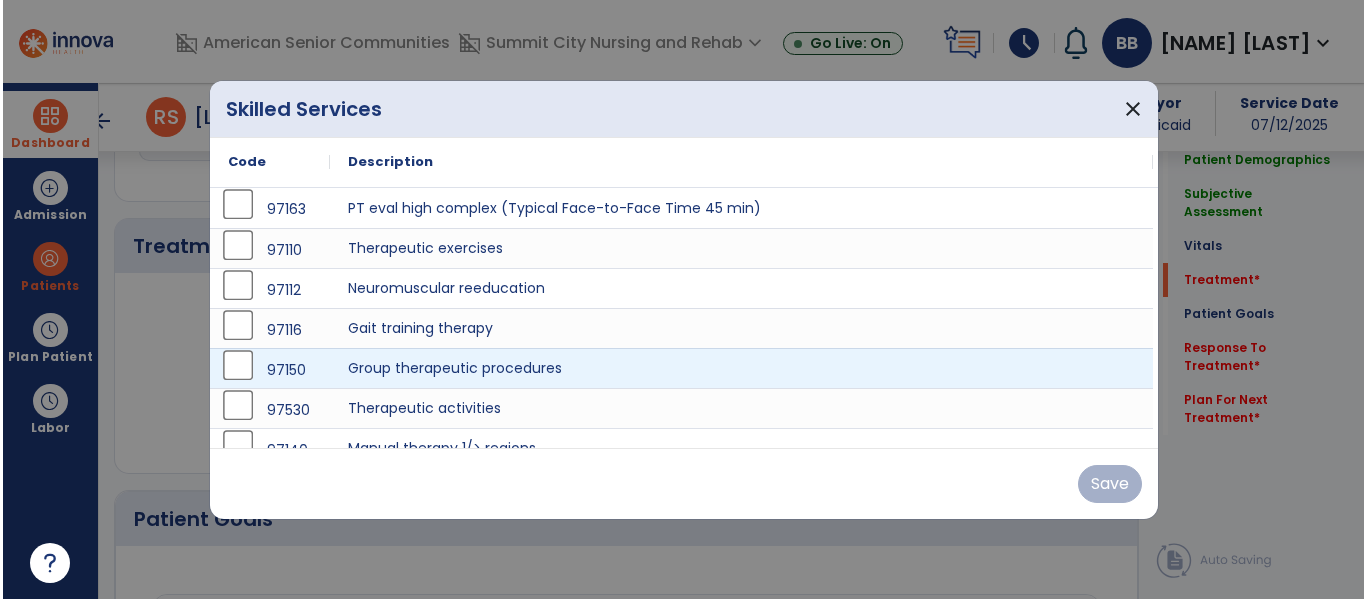 scroll, scrollTop: 1076, scrollLeft: 0, axis: vertical 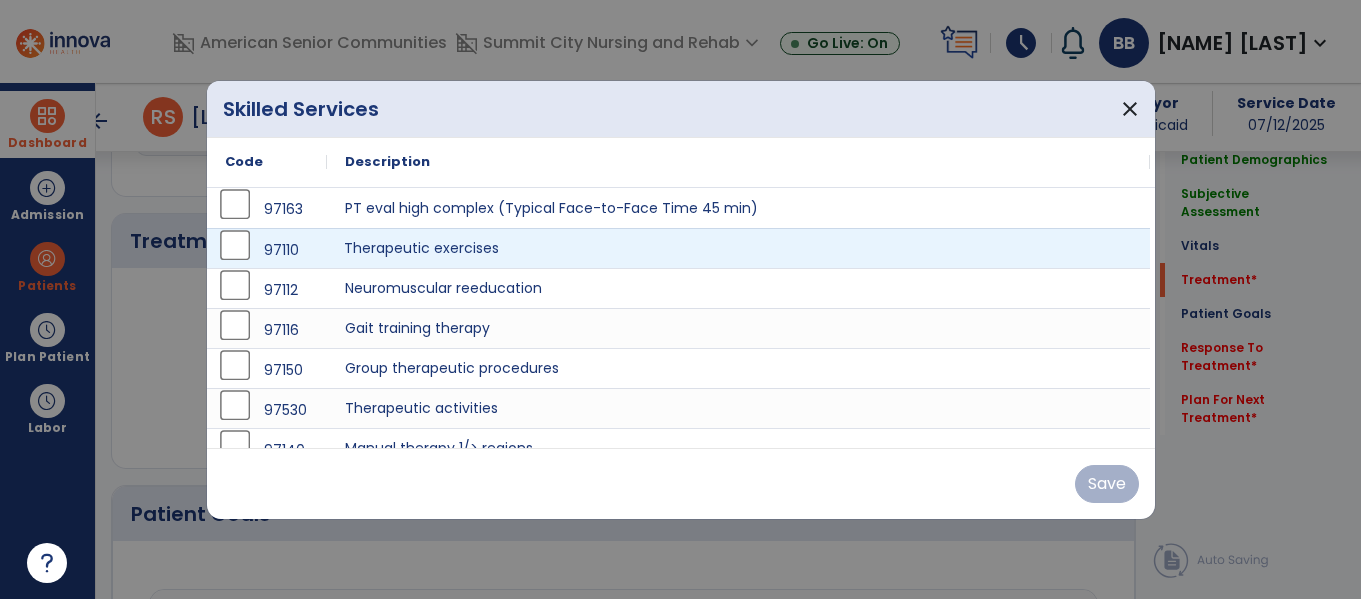click on "Therapeutic exercises" at bounding box center (738, 248) 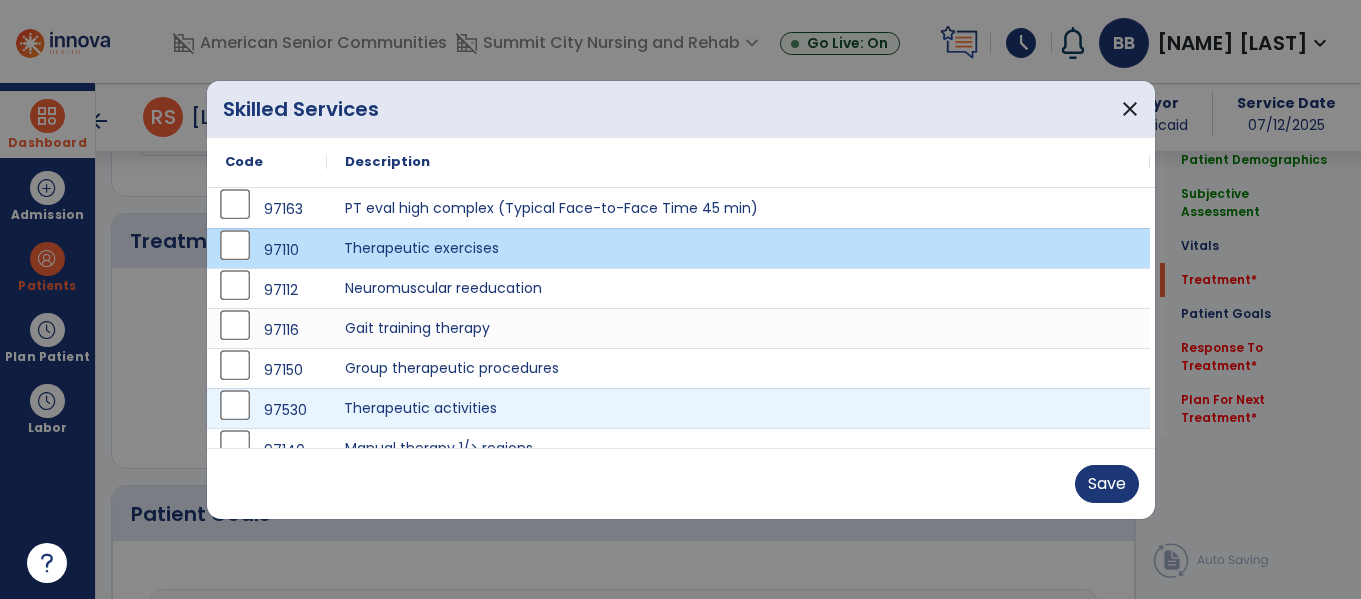 click on "Therapeutic activities" at bounding box center [738, 408] 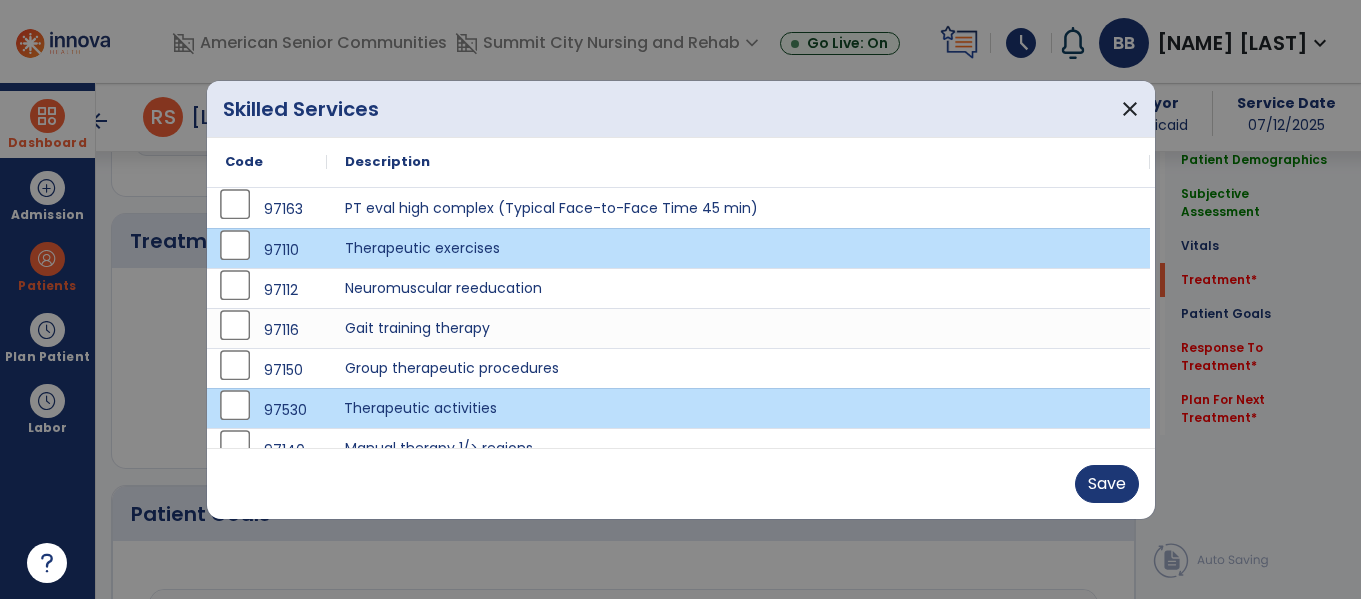 click on "Save" at bounding box center (681, 483) 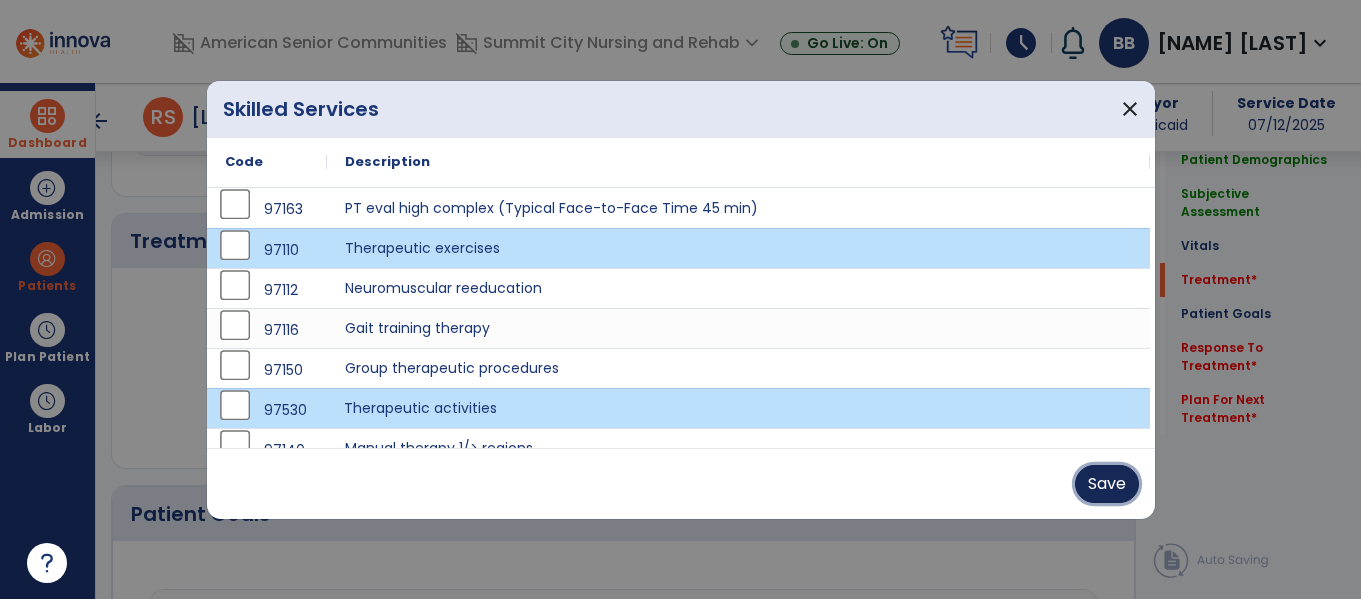 click on "Save" at bounding box center (1107, 484) 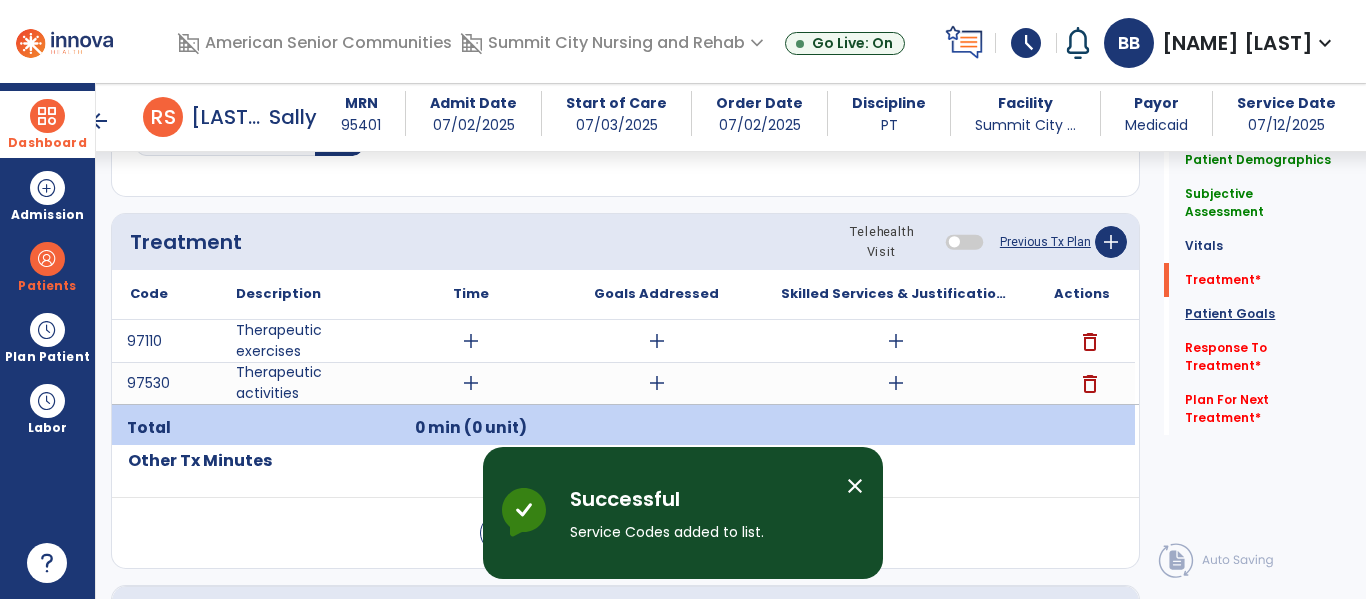 click on "Patient Goals" 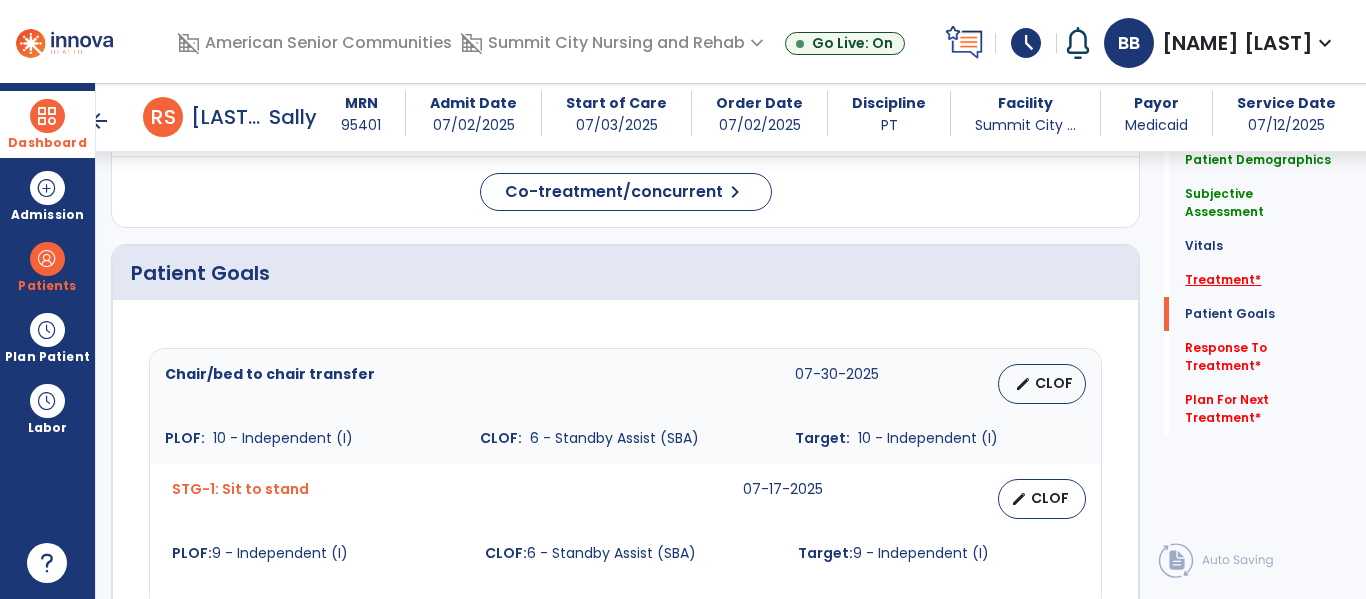 scroll, scrollTop: 1415, scrollLeft: 0, axis: vertical 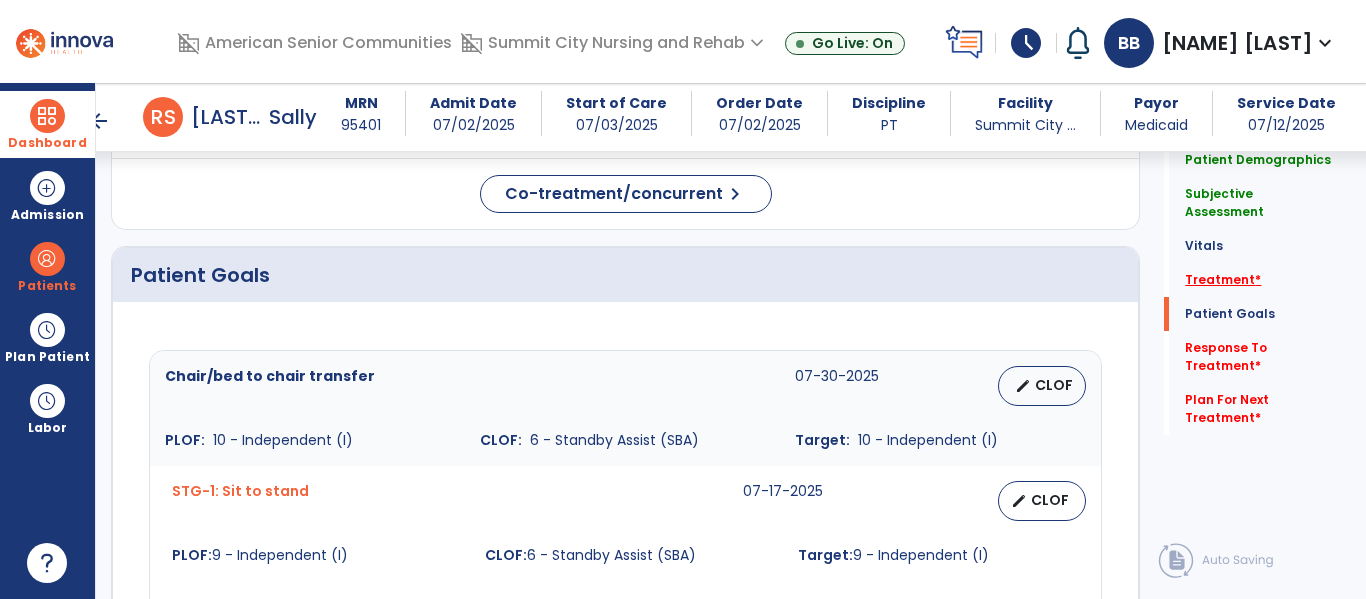 click on "Treatment   *" 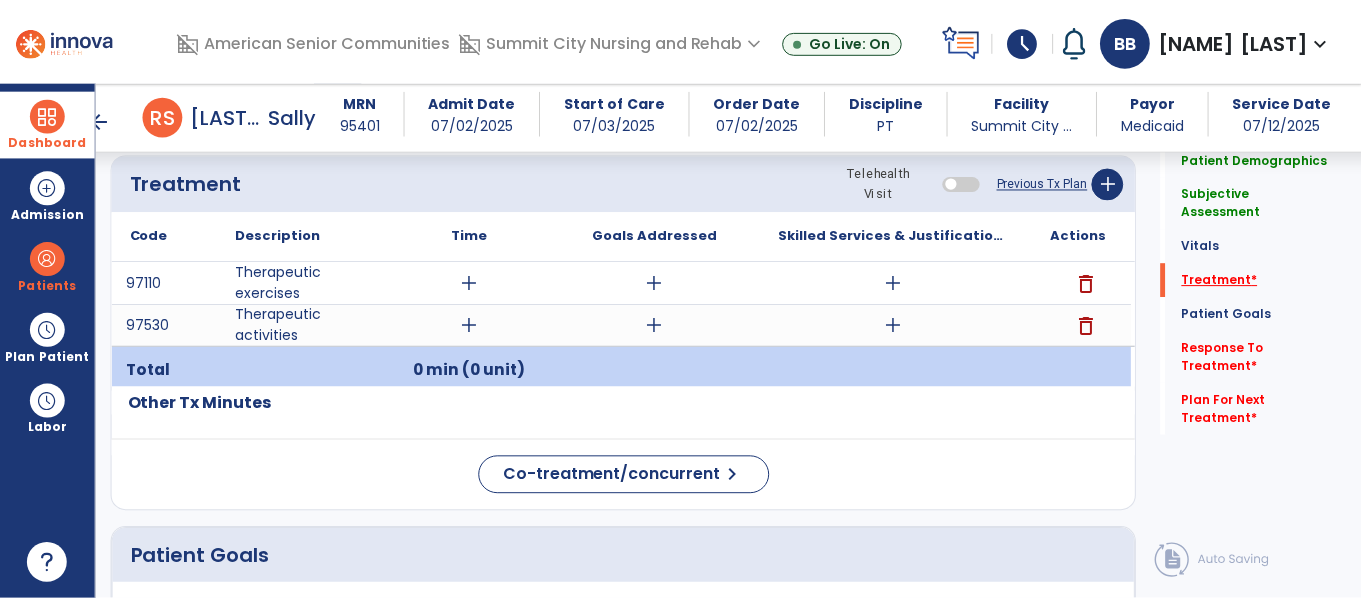 scroll, scrollTop: 1126, scrollLeft: 0, axis: vertical 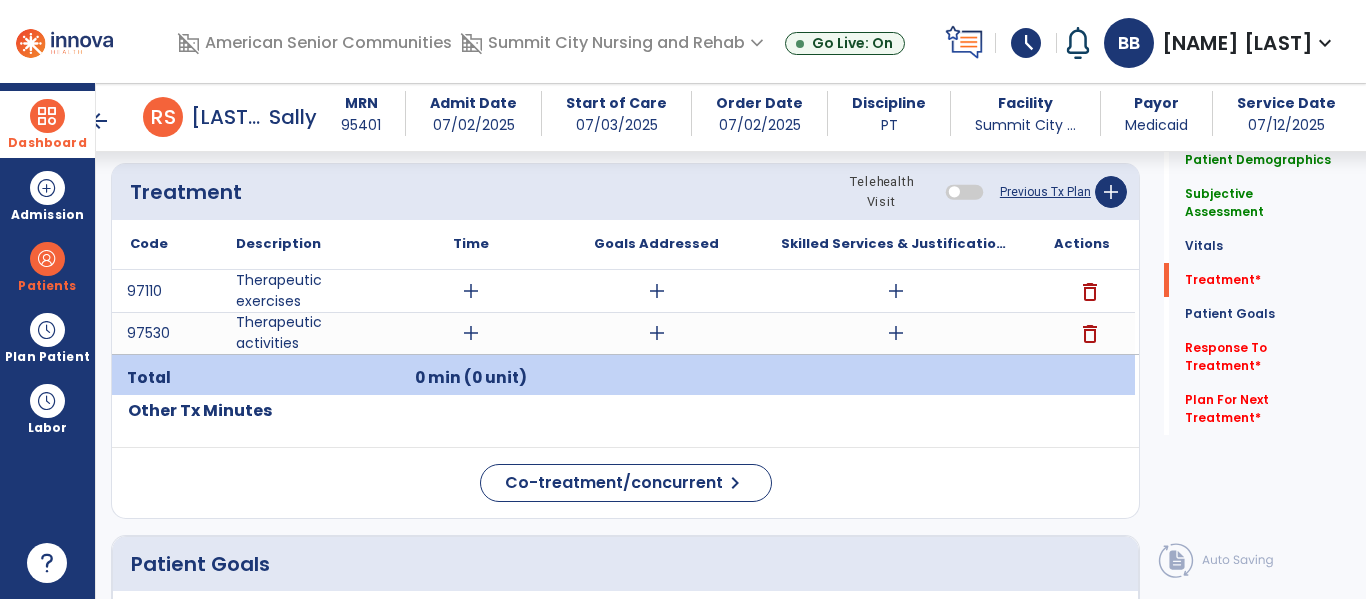 click on "add" at bounding box center [471, 291] 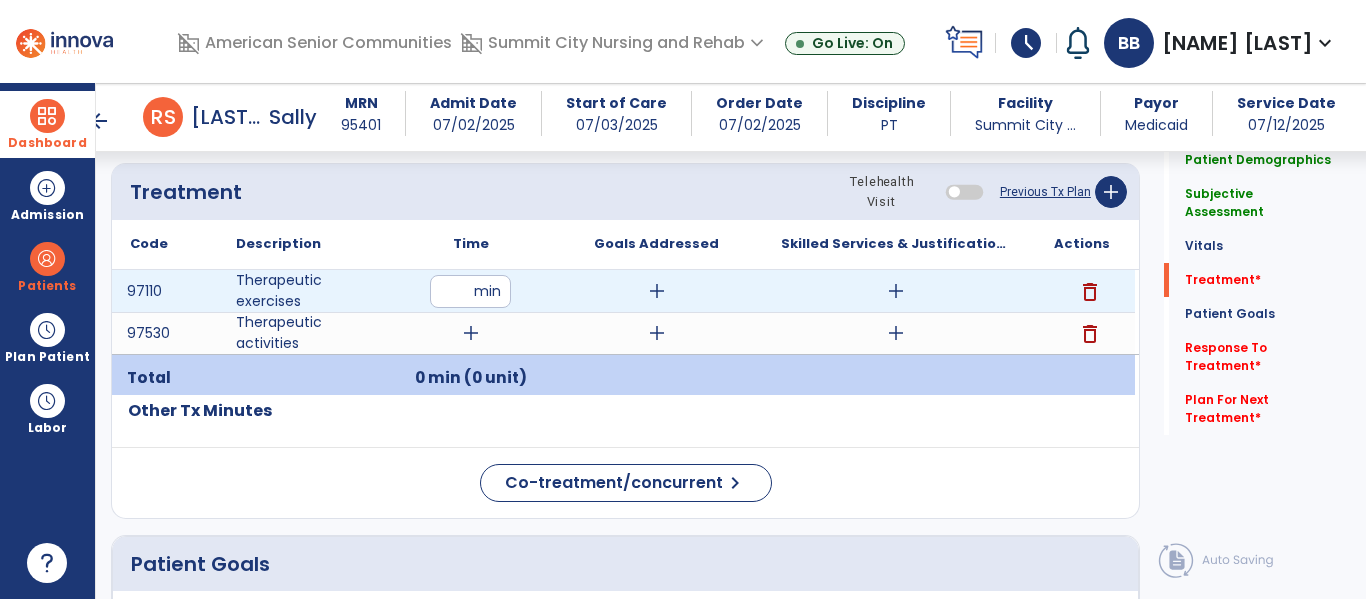 type on "**" 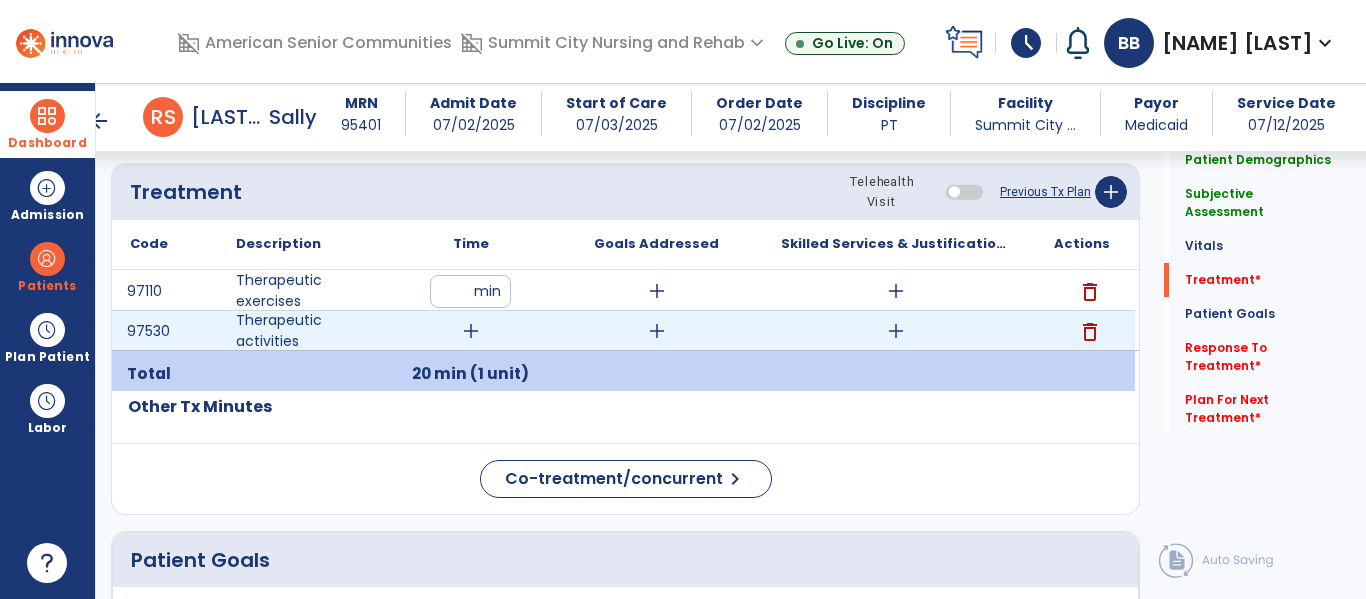 click on "**" at bounding box center (470, 291) 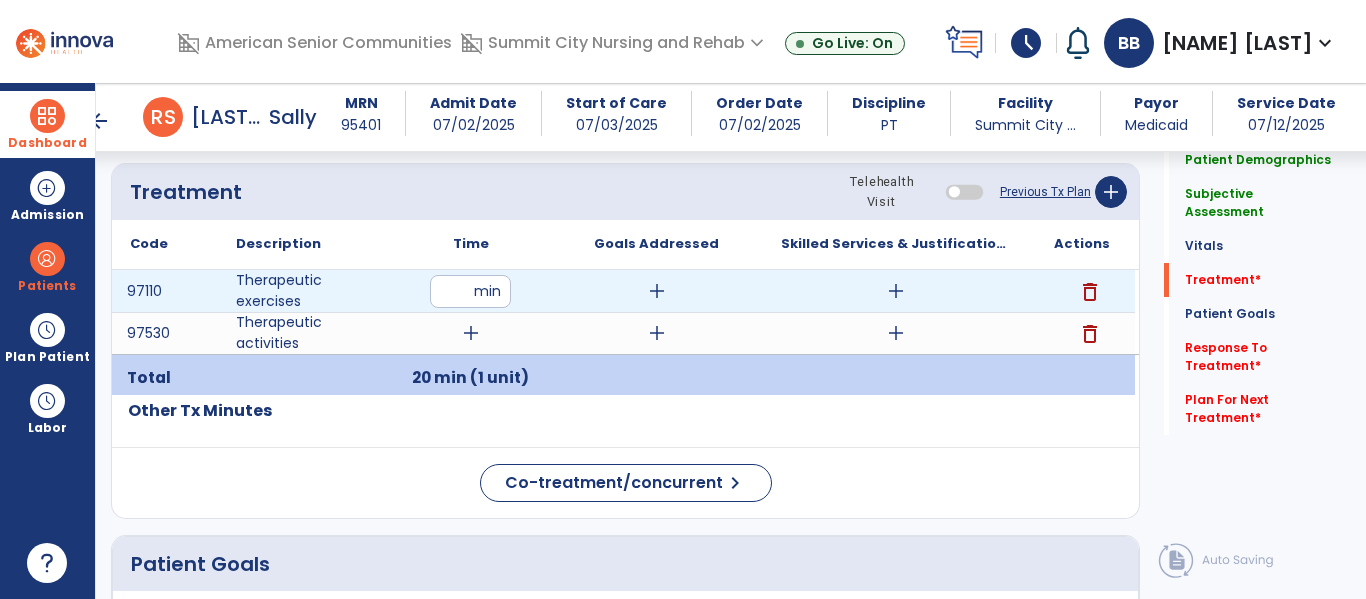 click on "**" at bounding box center (470, 291) 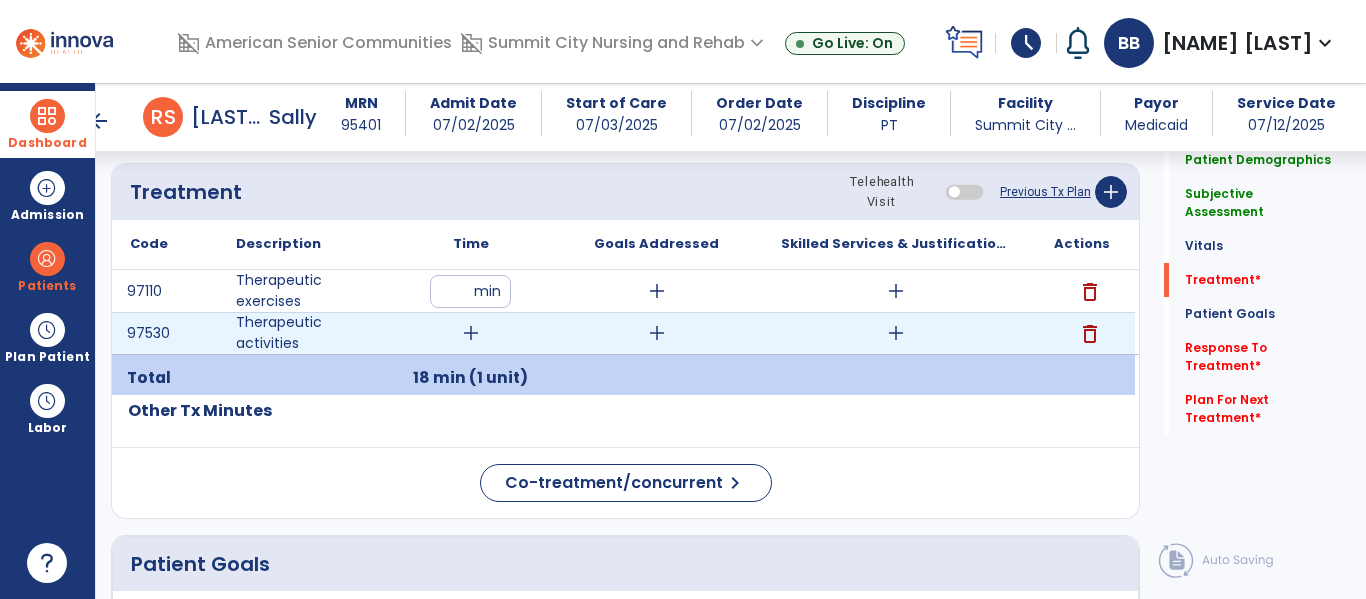 click on "add" at bounding box center (471, 333) 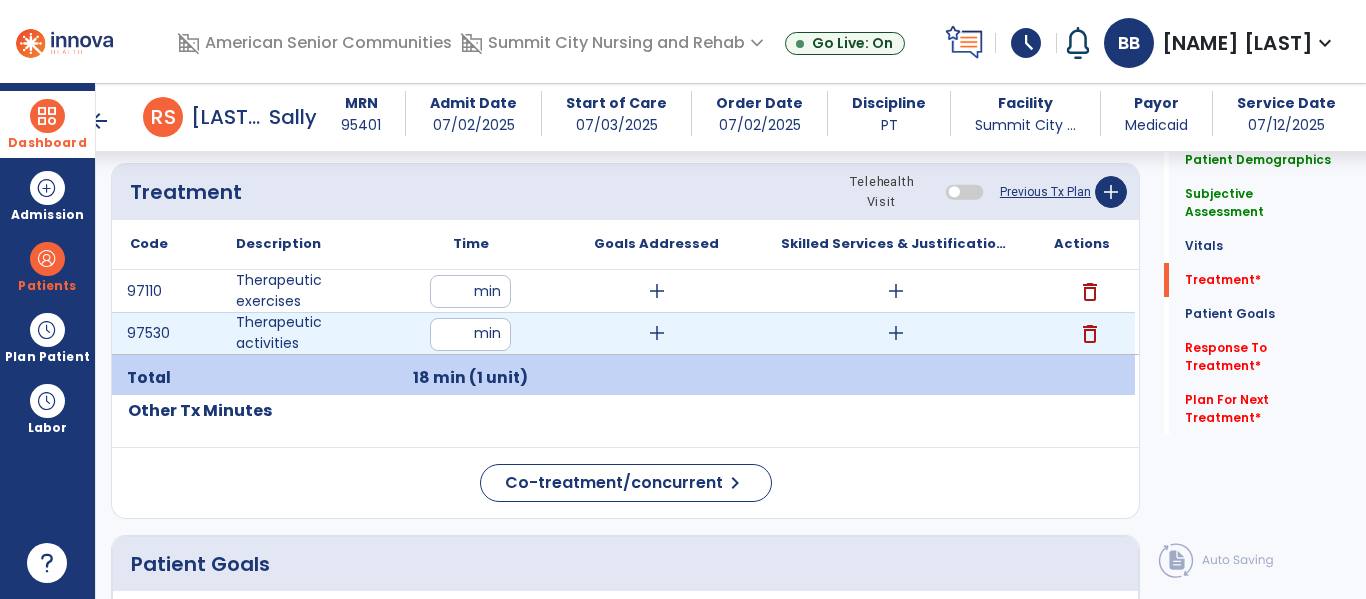 type on "*" 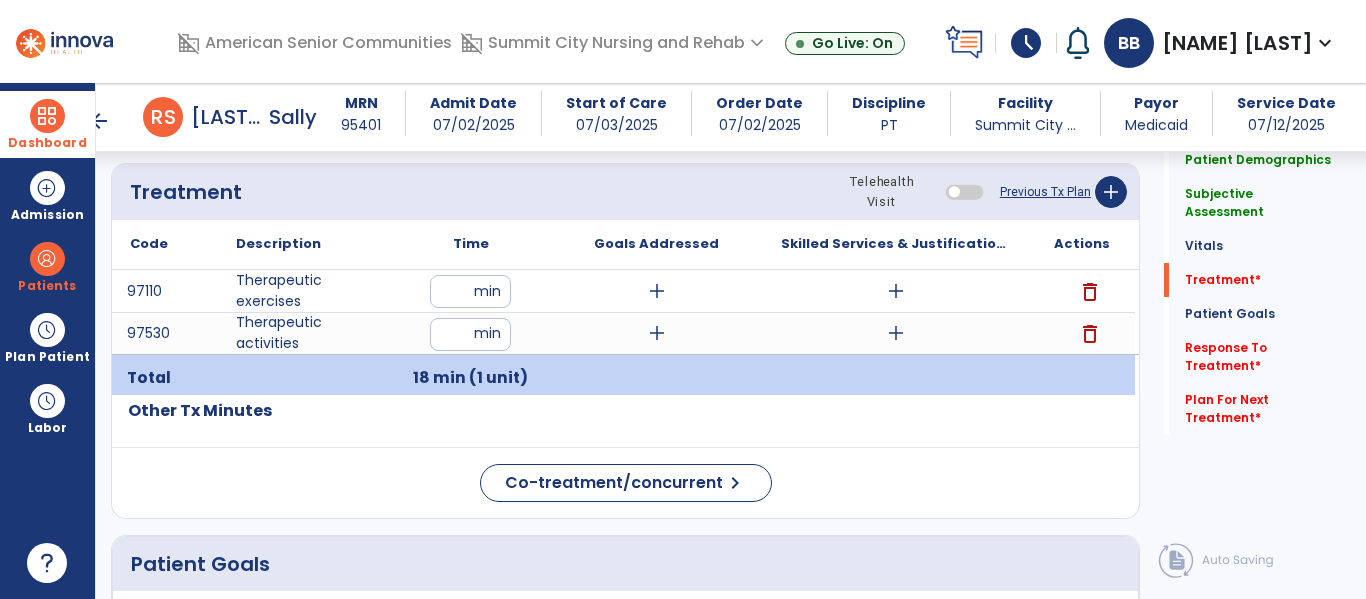 type on "**" 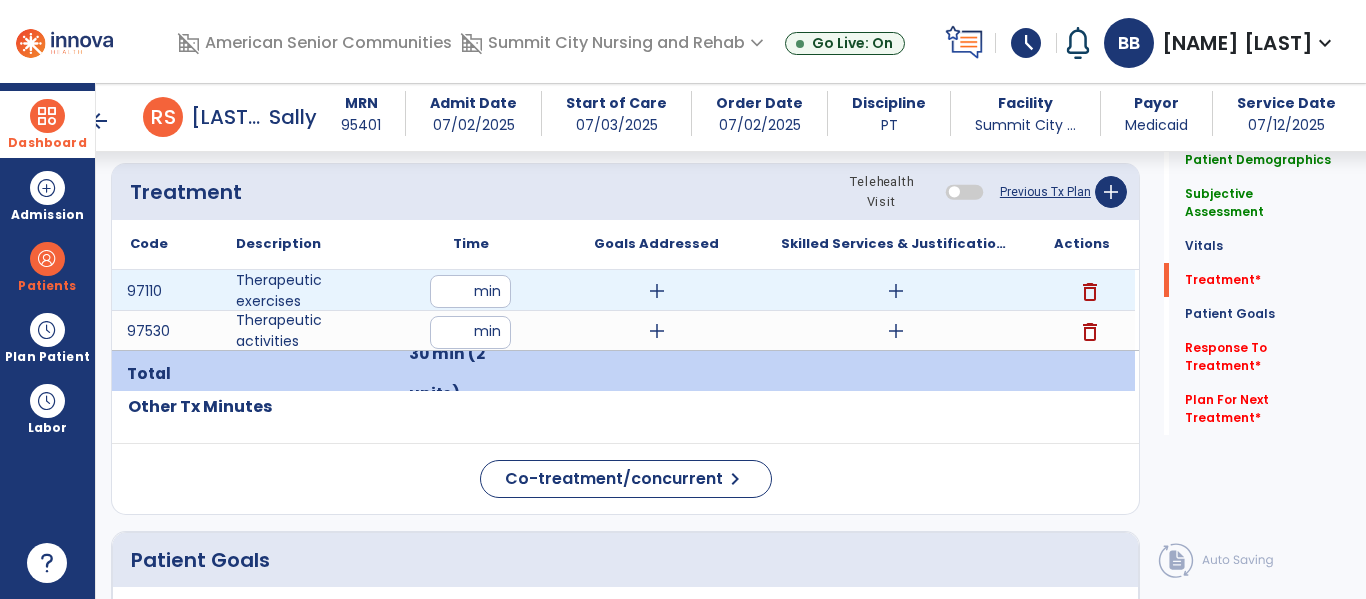click on "add" at bounding box center (896, 291) 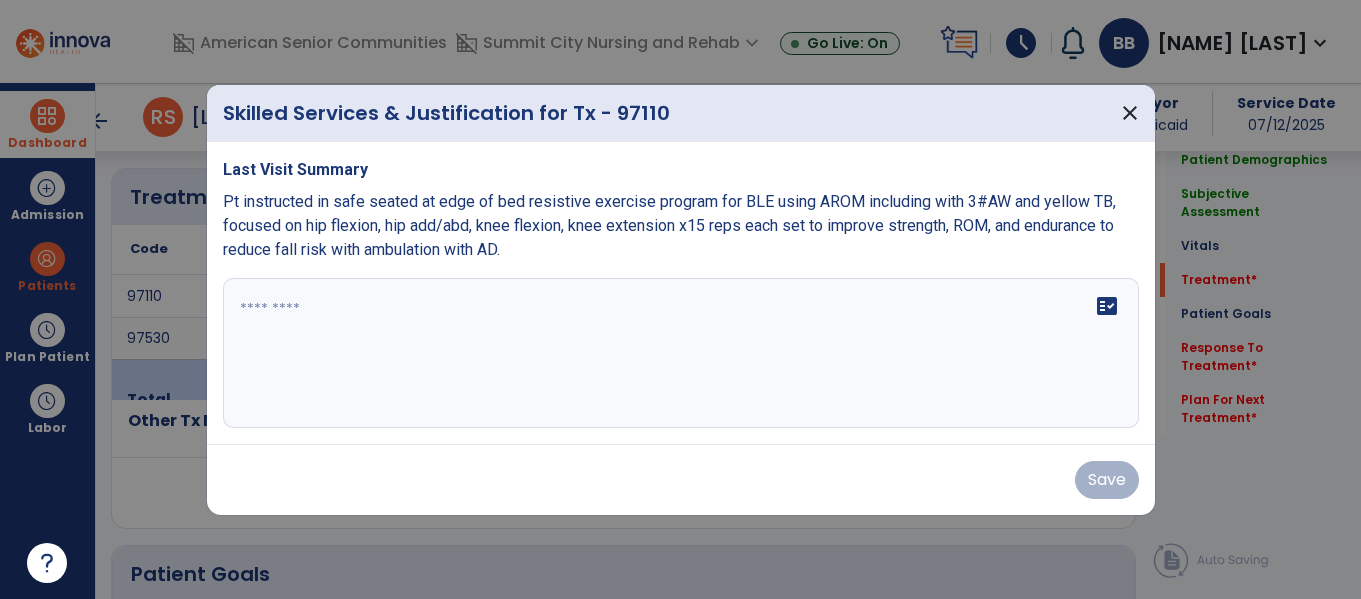 scroll, scrollTop: 1126, scrollLeft: 0, axis: vertical 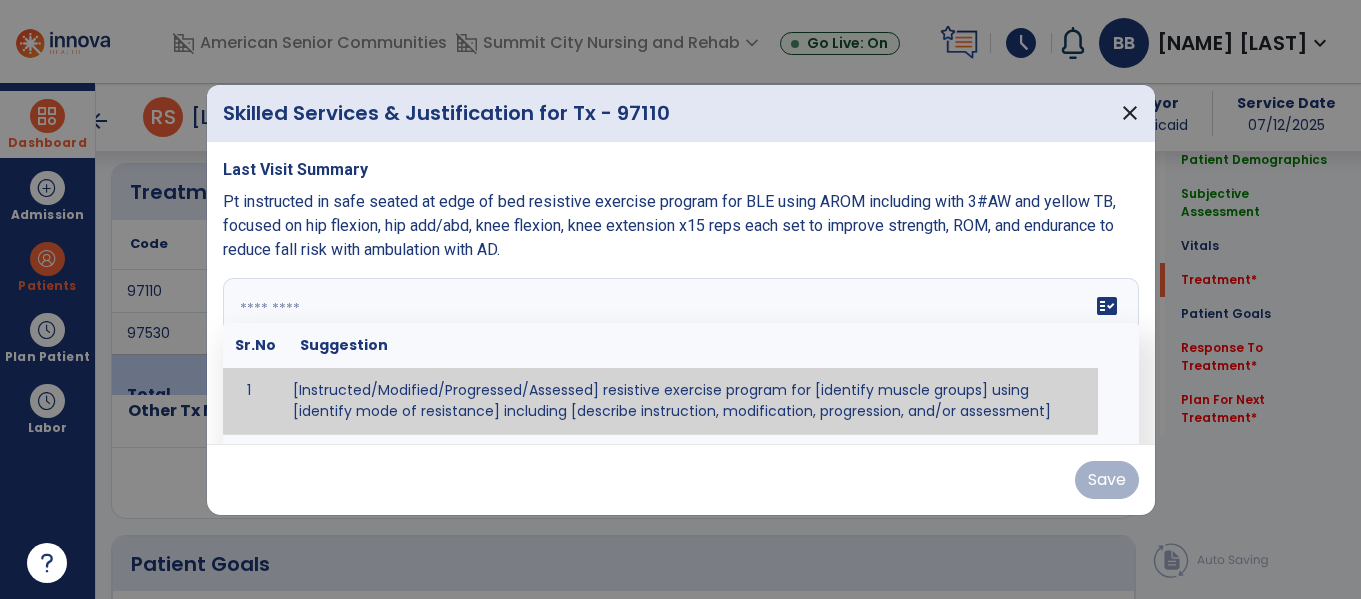 click on "fact_check  Sr.No Suggestion 1 [Instructed/Modified/Progressed/Assessed] resistive exercise program for [identify muscle groups] using [identify mode of resistance] including [describe instruction, modification, progression, and/or assessment] 2 [Instructed/Modified/Progressed/Assessed] aerobic exercise program using [identify equipment/mode] including [describe instruction, modification,progression, and/or assessment] 3 [Instructed/Modified/Progressed/Assessed] [PROM/A/AROM/AROM] program for [identify joint movements] using [contract-relax, over-pressure, inhibitory techniques, other] 4 [Assessed/Tested] aerobic capacity with administration of [aerobic capacity test]" at bounding box center [681, 353] 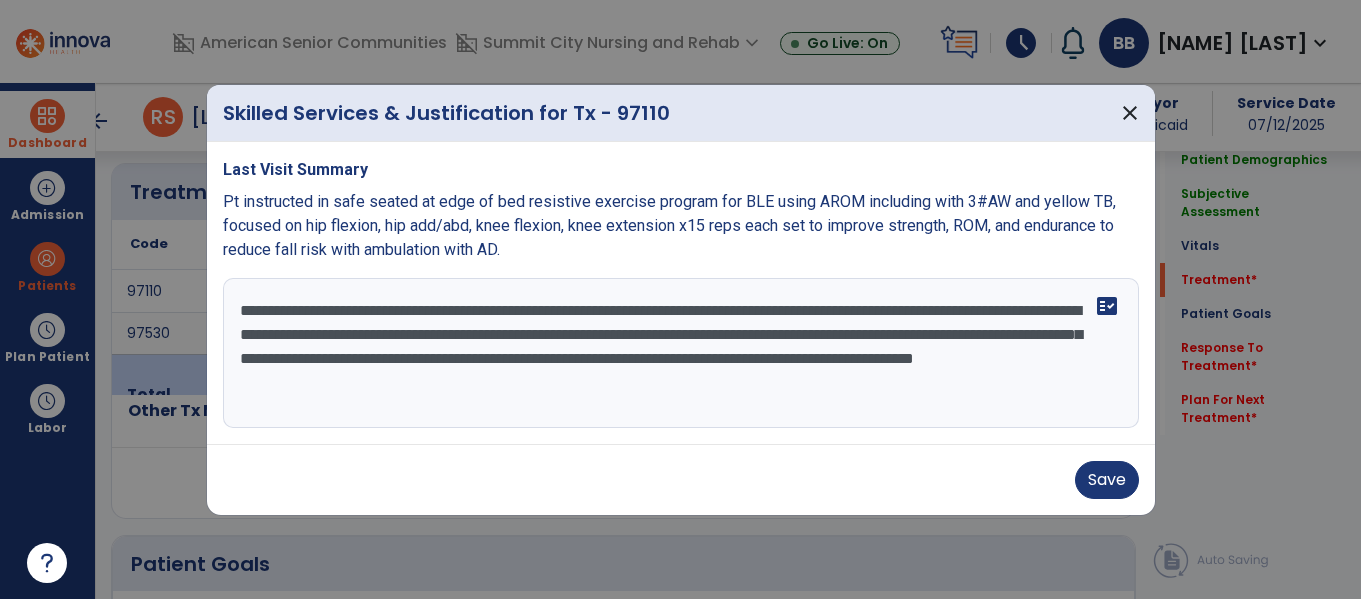 click on "**********" at bounding box center (681, 353) 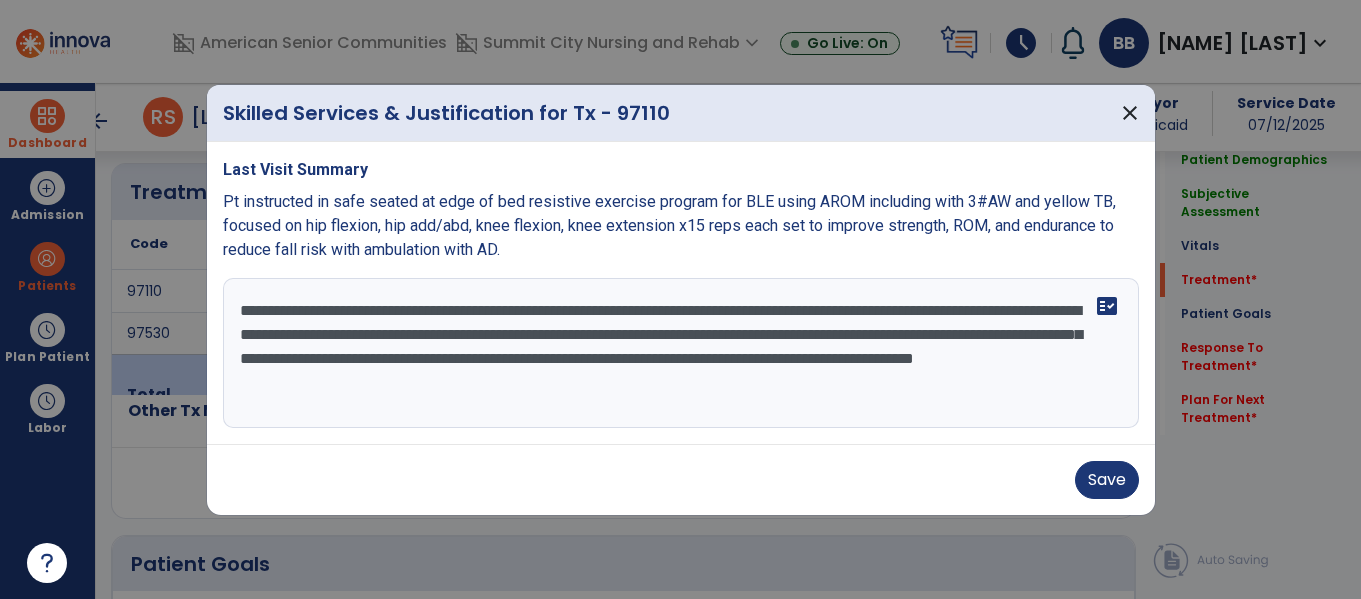 click on "**********" at bounding box center (681, 353) 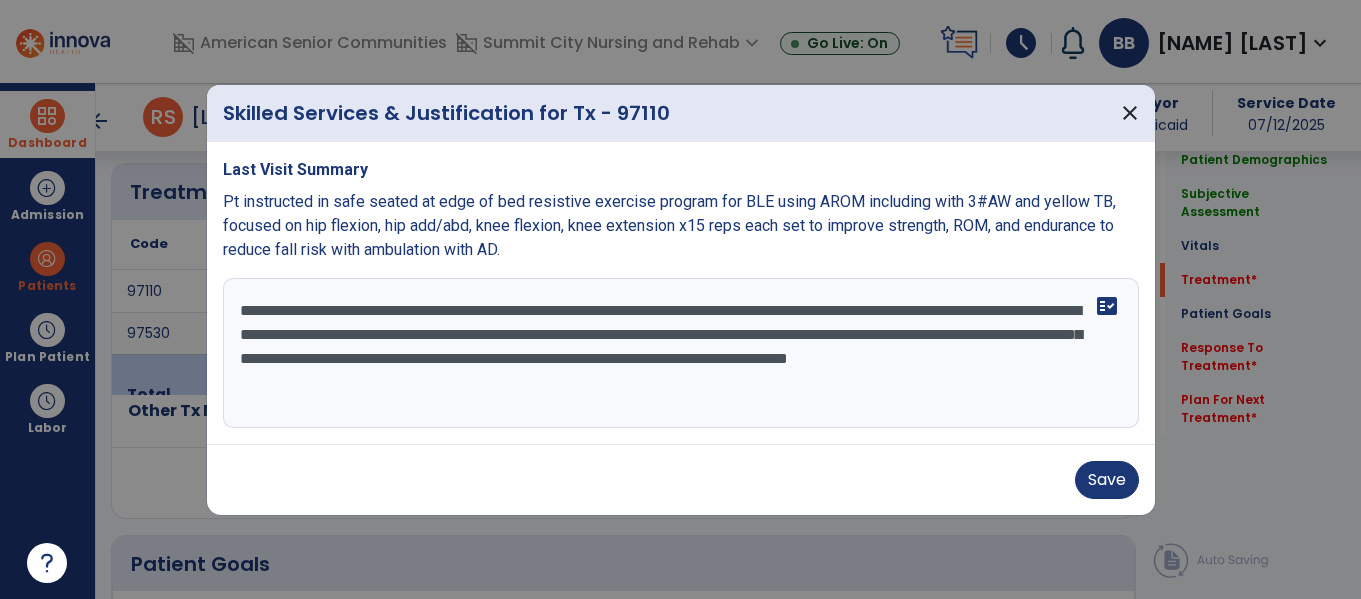 click on "**********" at bounding box center (681, 353) 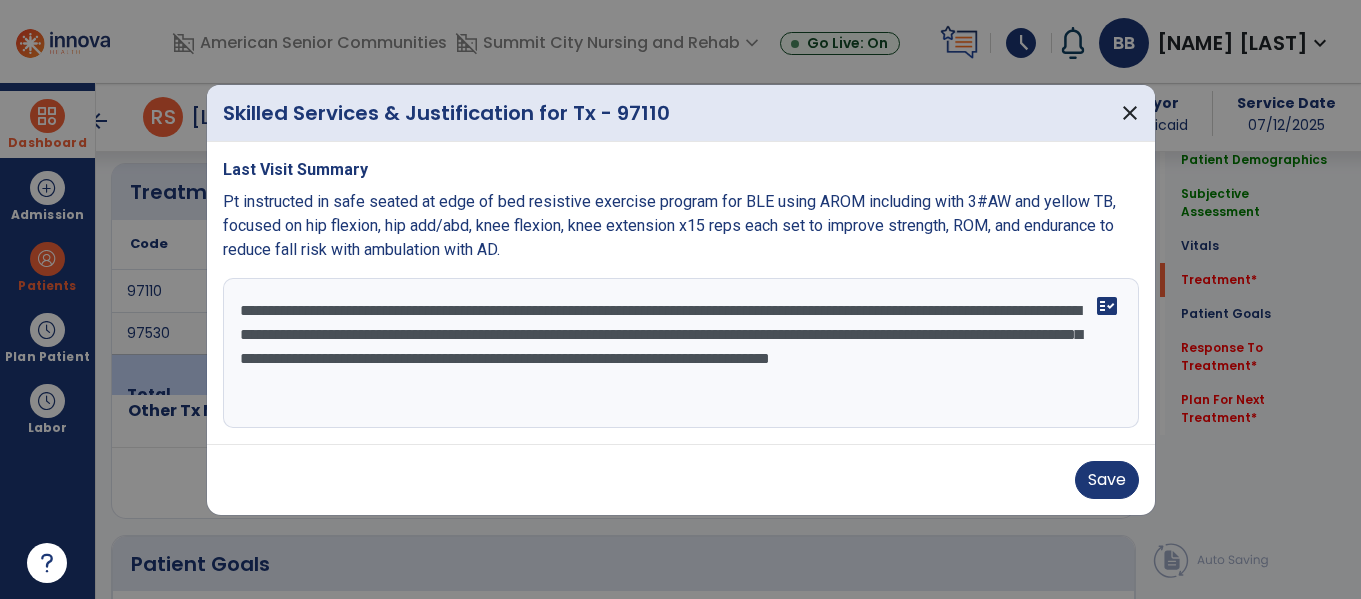 click on "**********" at bounding box center (681, 353) 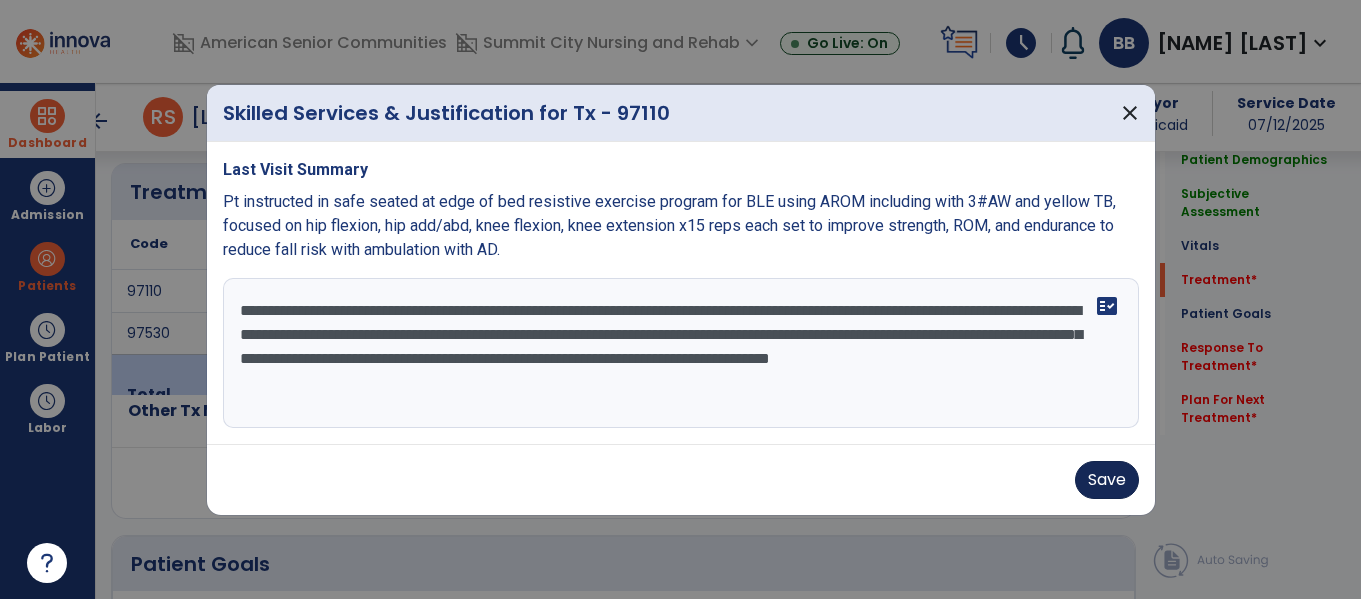 type on "**********" 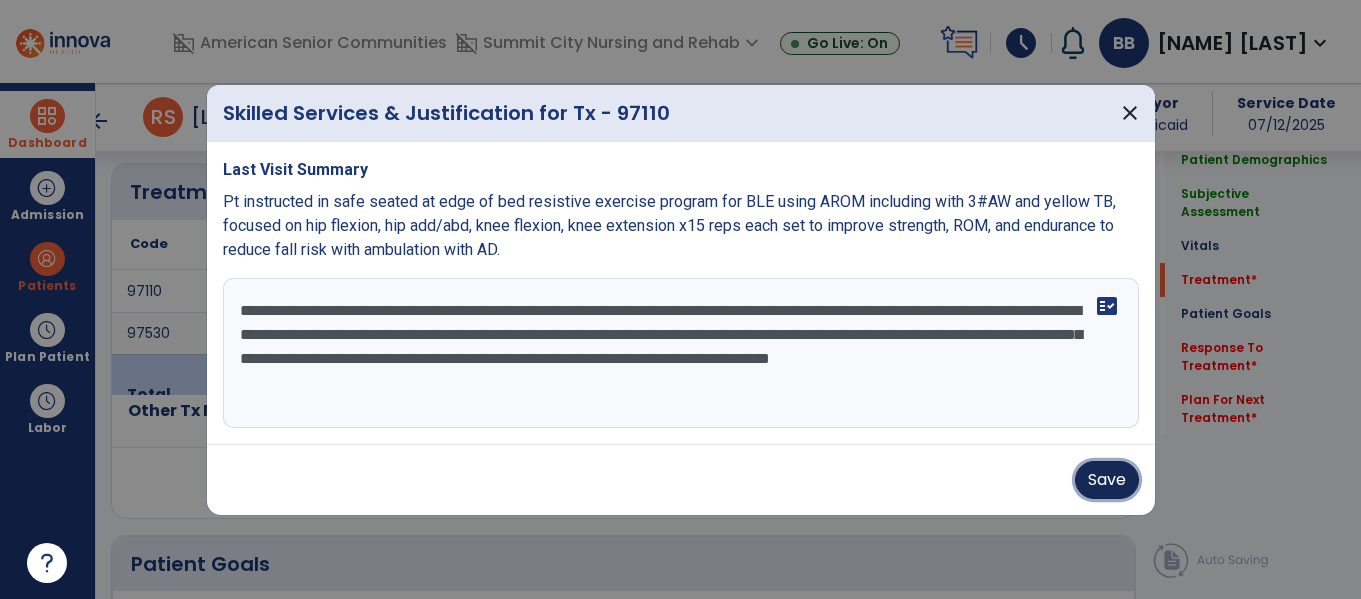 click on "Save" at bounding box center (1107, 480) 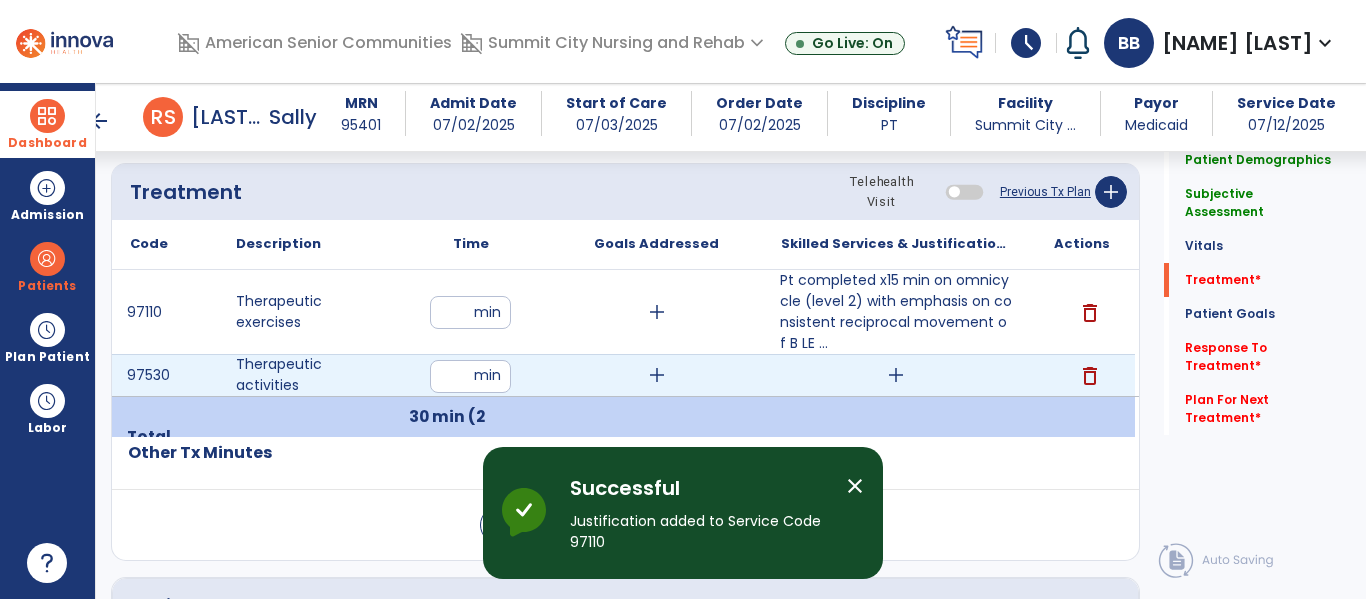 click on "add" at bounding box center (896, 375) 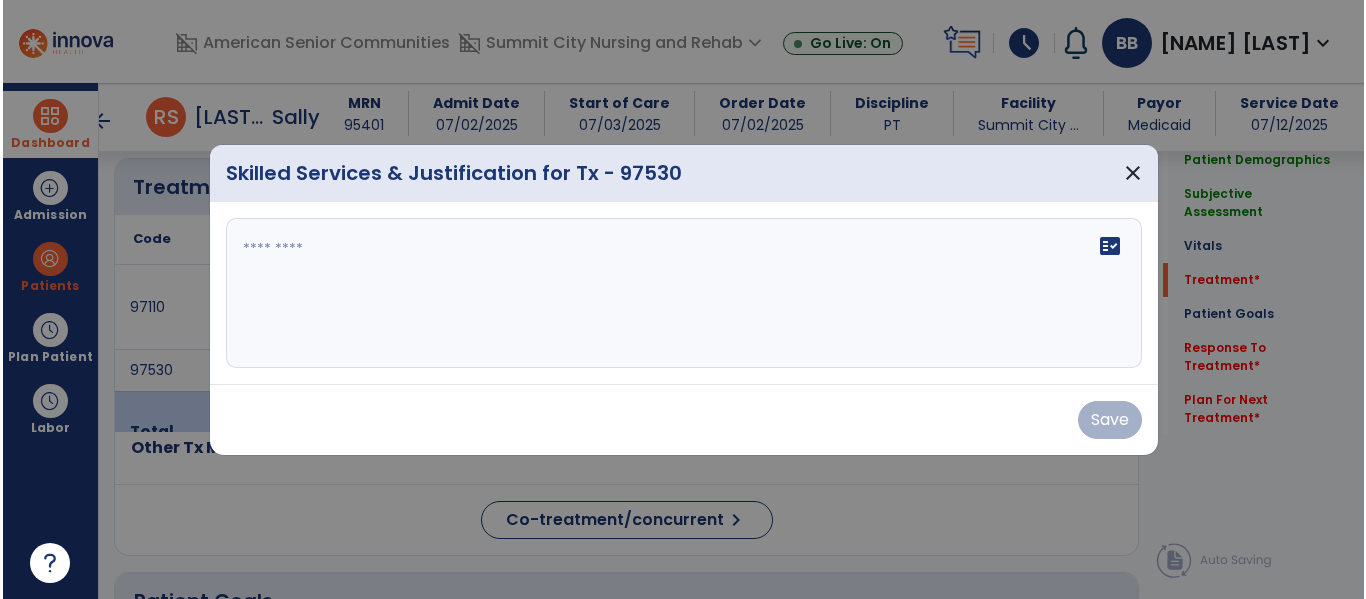 scroll, scrollTop: 1126, scrollLeft: 0, axis: vertical 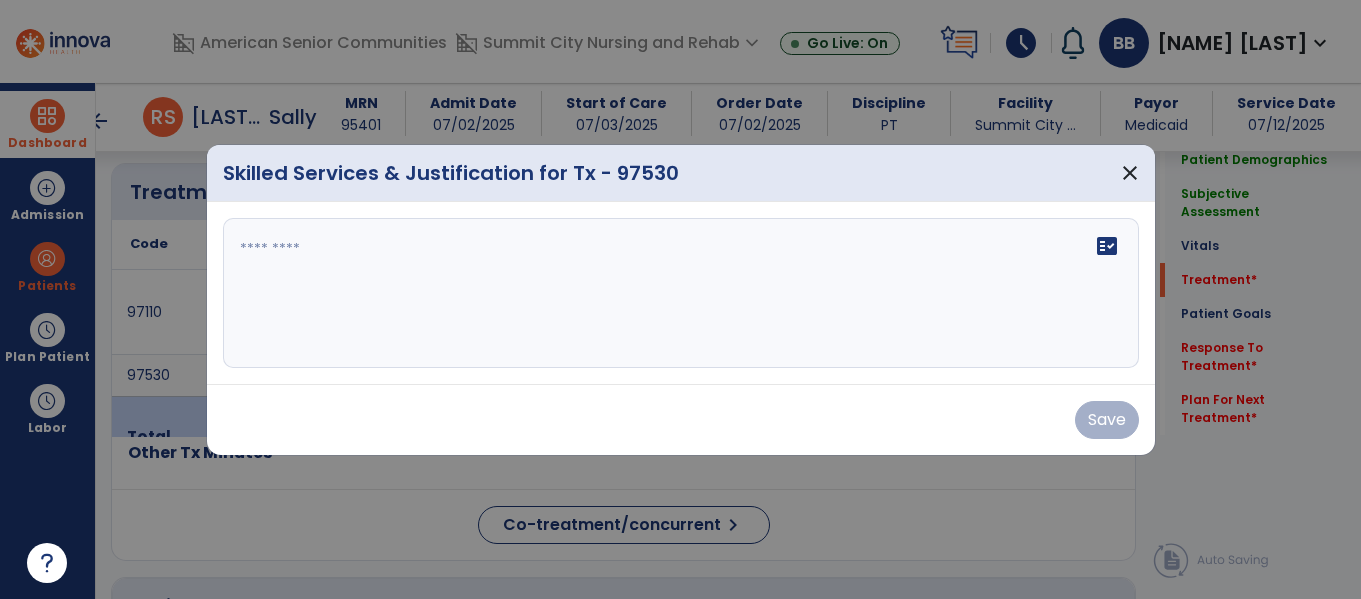 click on "fact_check" at bounding box center (681, 293) 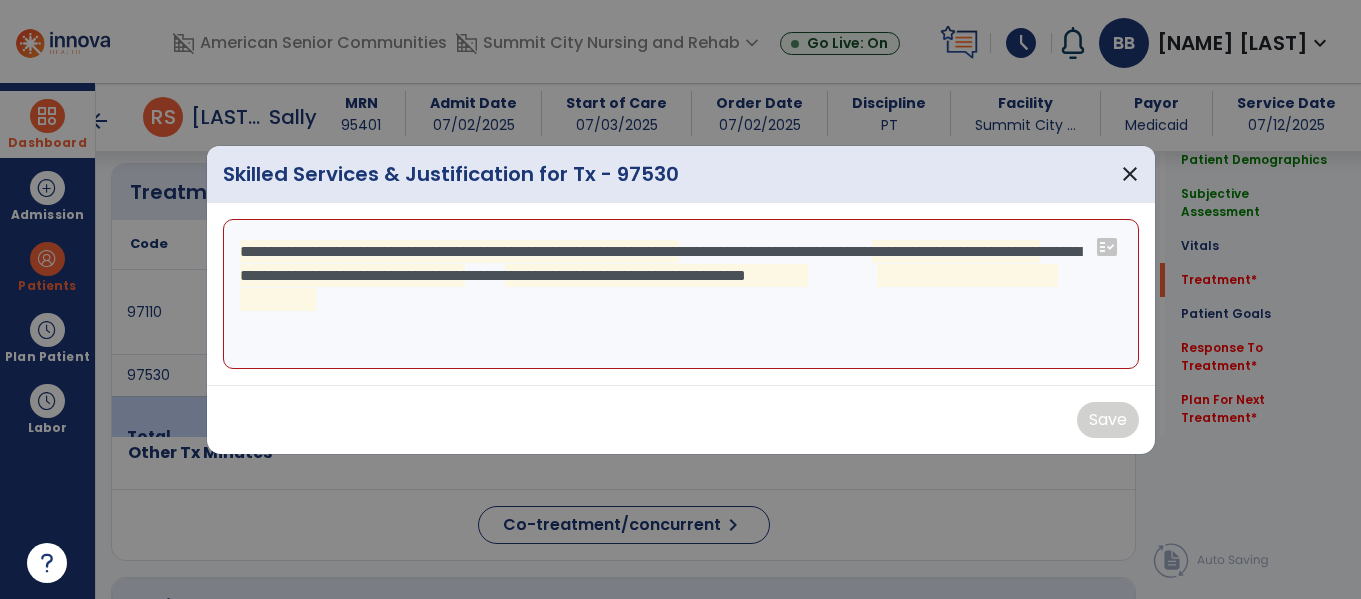 click on "**********" at bounding box center [681, 294] 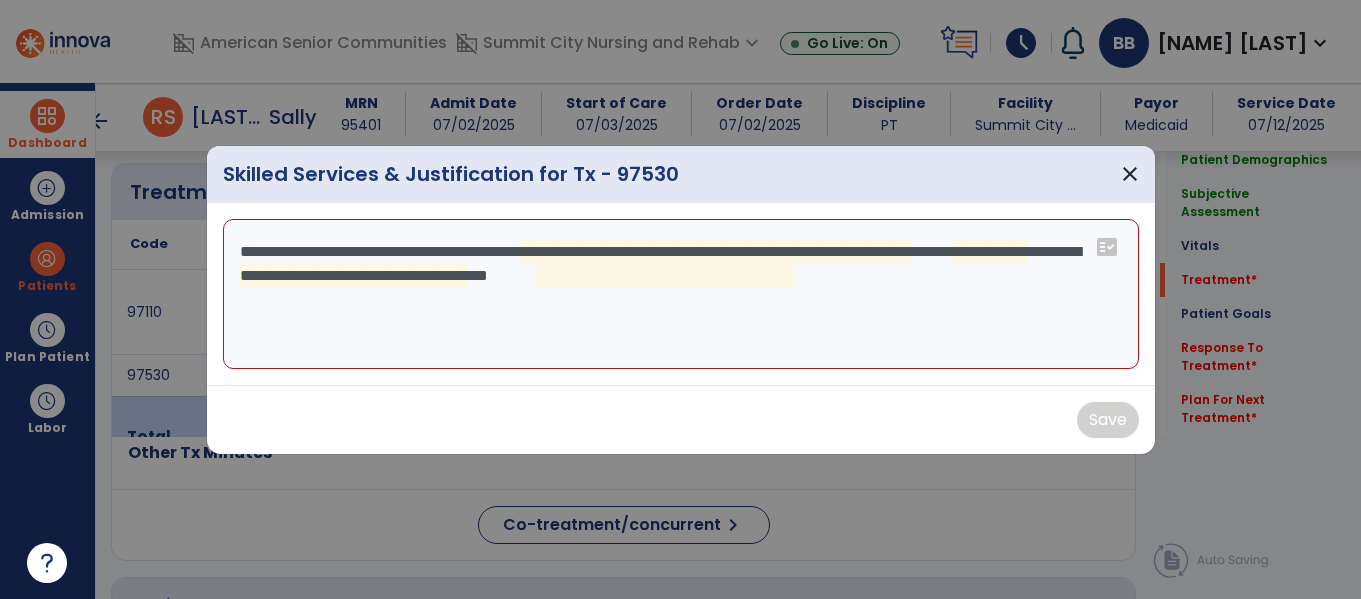click on "**********" at bounding box center [681, 294] 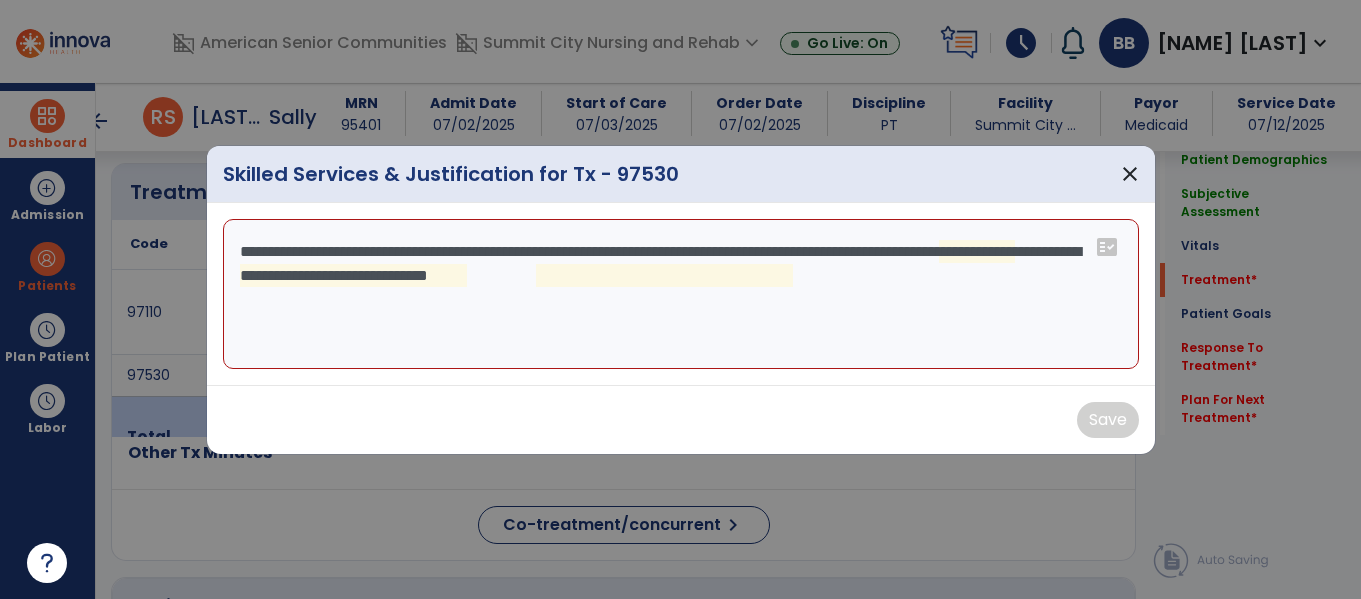click on "**********" at bounding box center [681, 294] 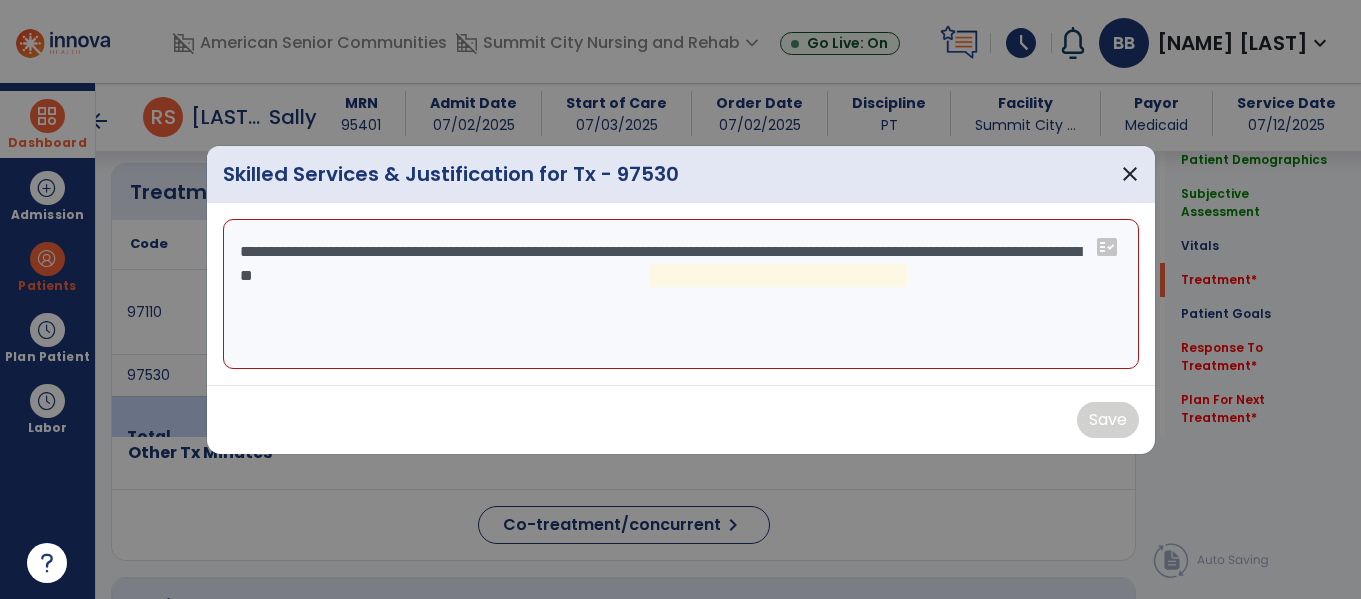 click on "**********" at bounding box center [681, 294] 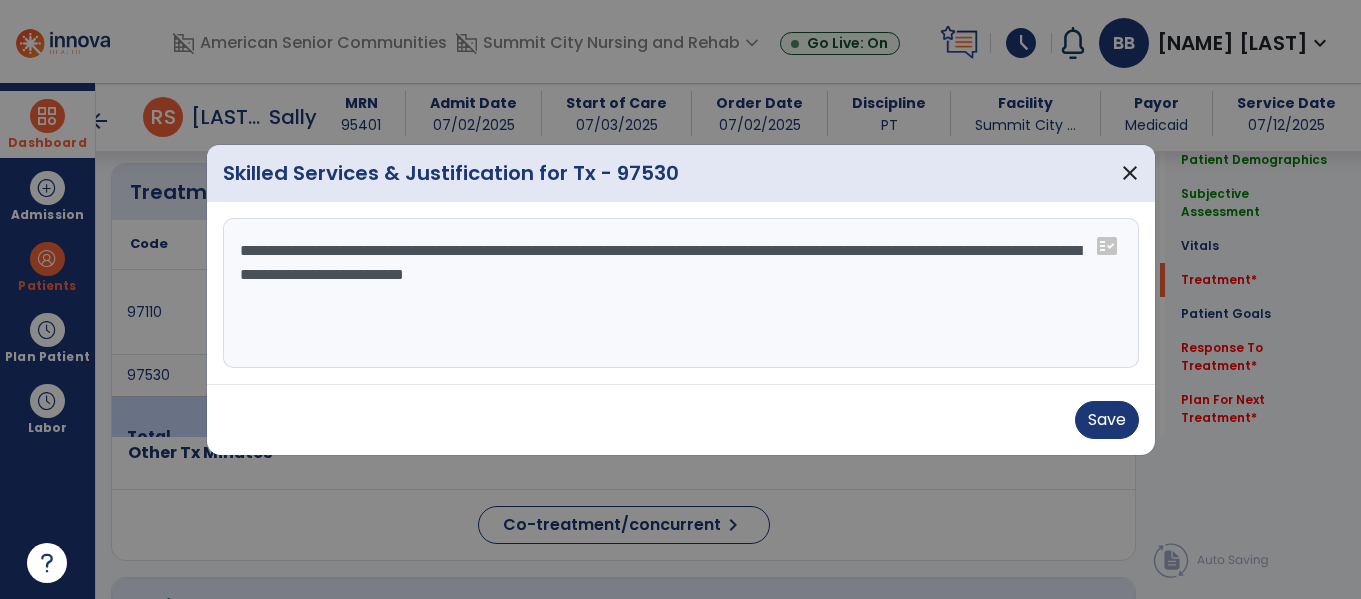 click on "**********" at bounding box center (681, 293) 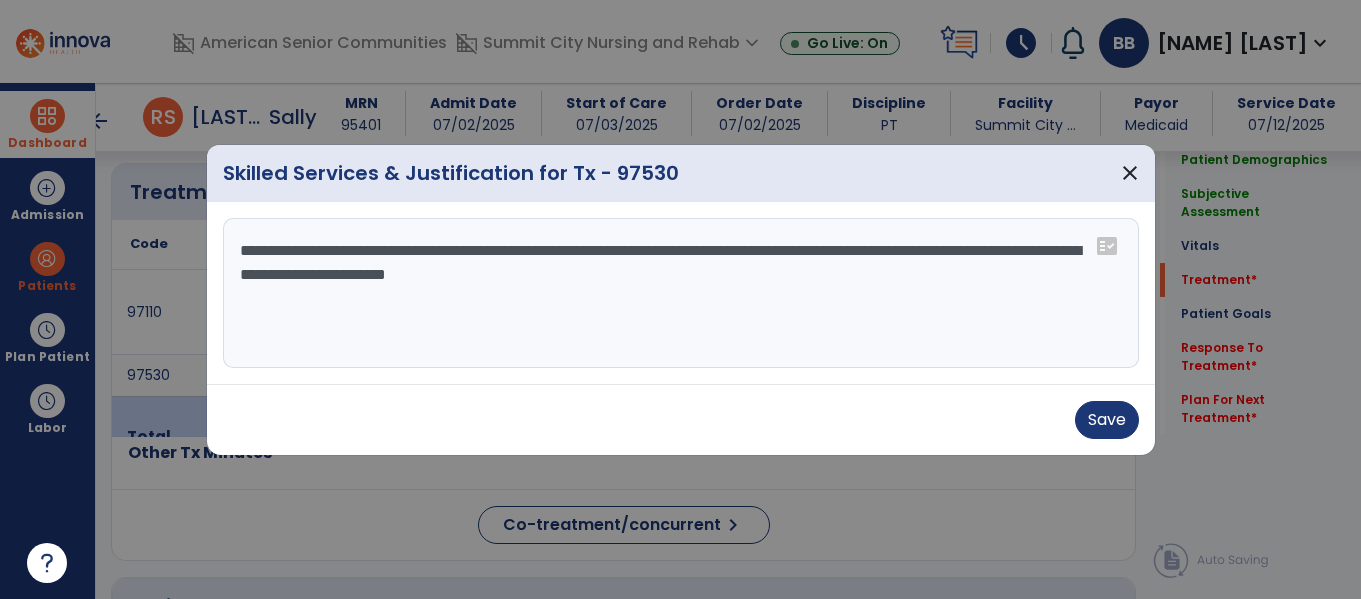 click on "**********" at bounding box center [681, 293] 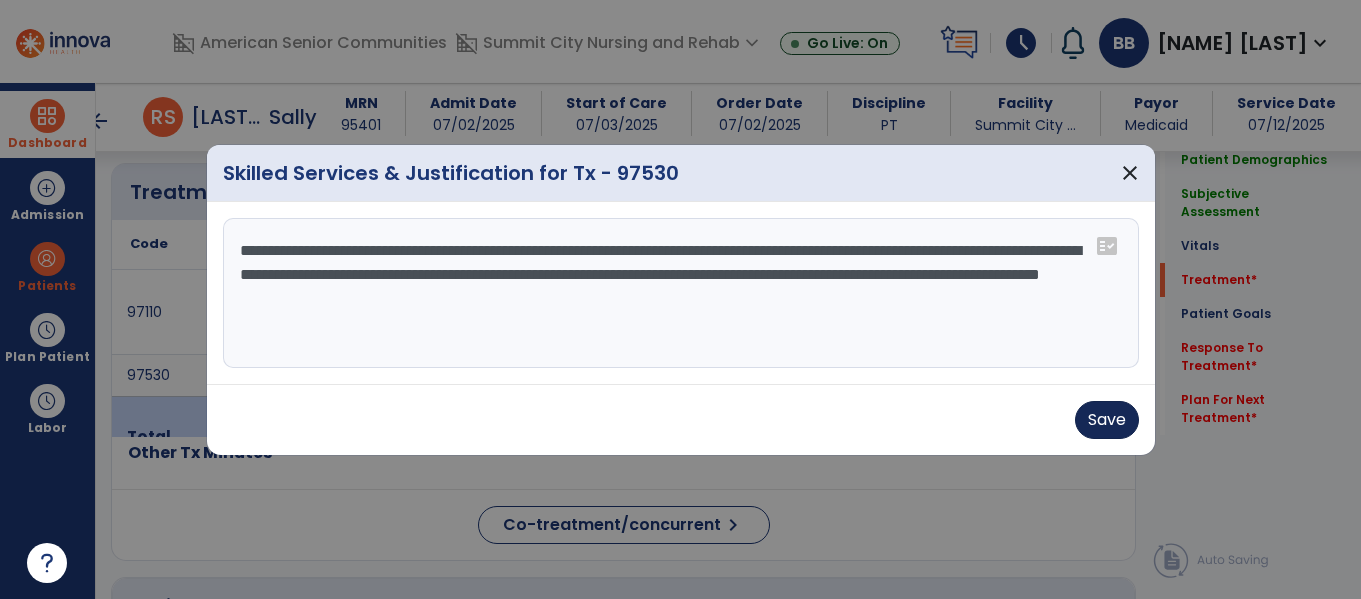 type on "**********" 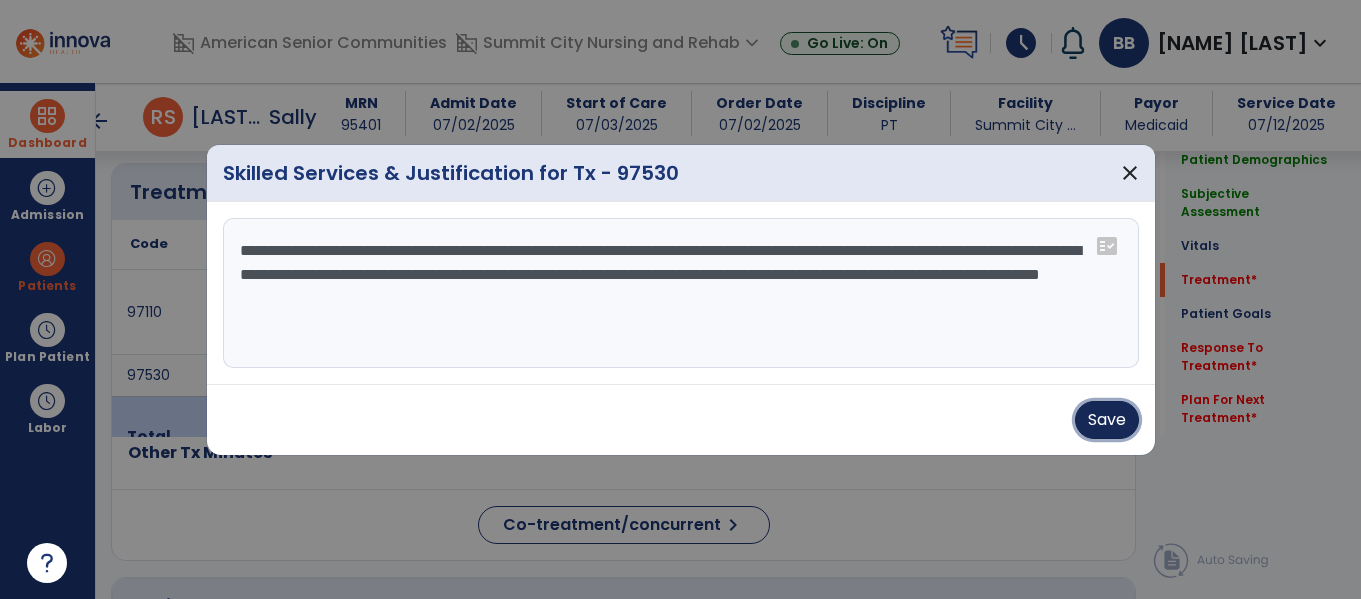 click on "Save" at bounding box center (1107, 420) 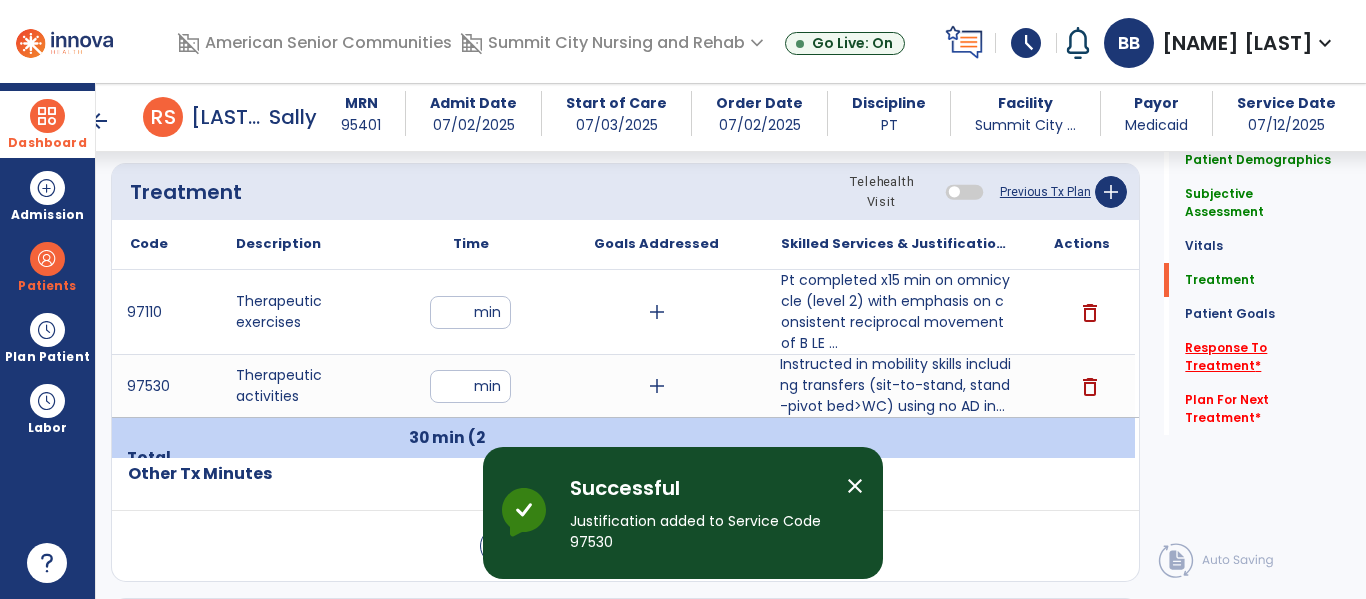 click on "Response To Treatment   *" 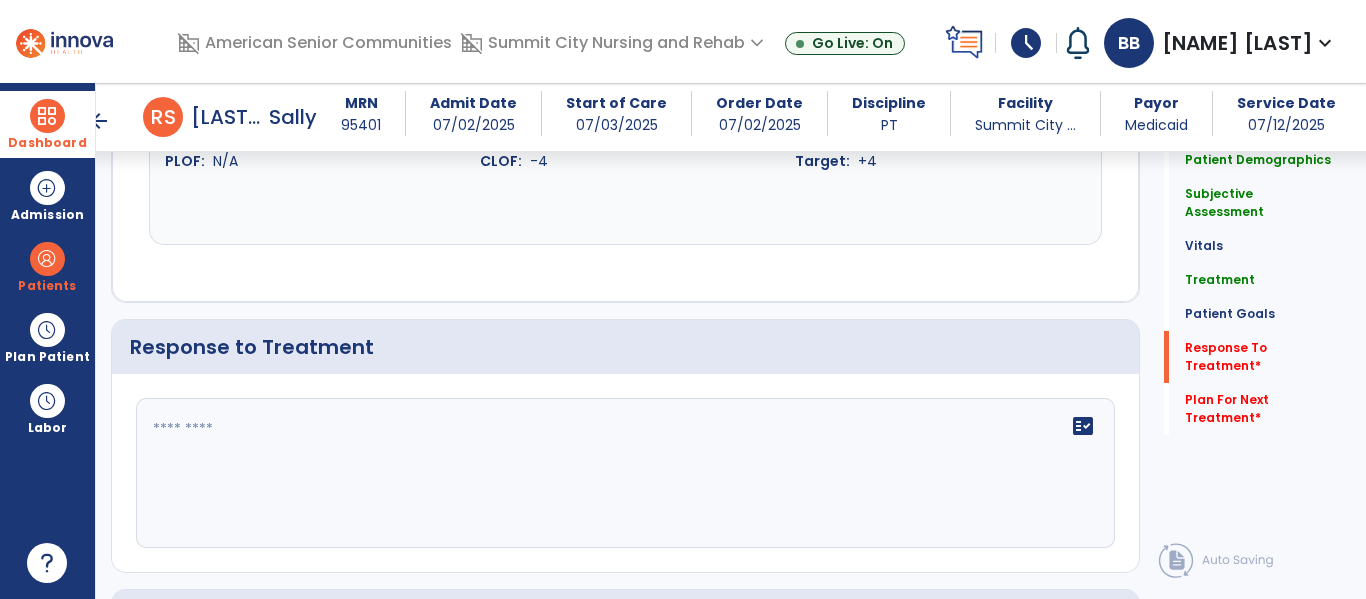 scroll, scrollTop: 2973, scrollLeft: 0, axis: vertical 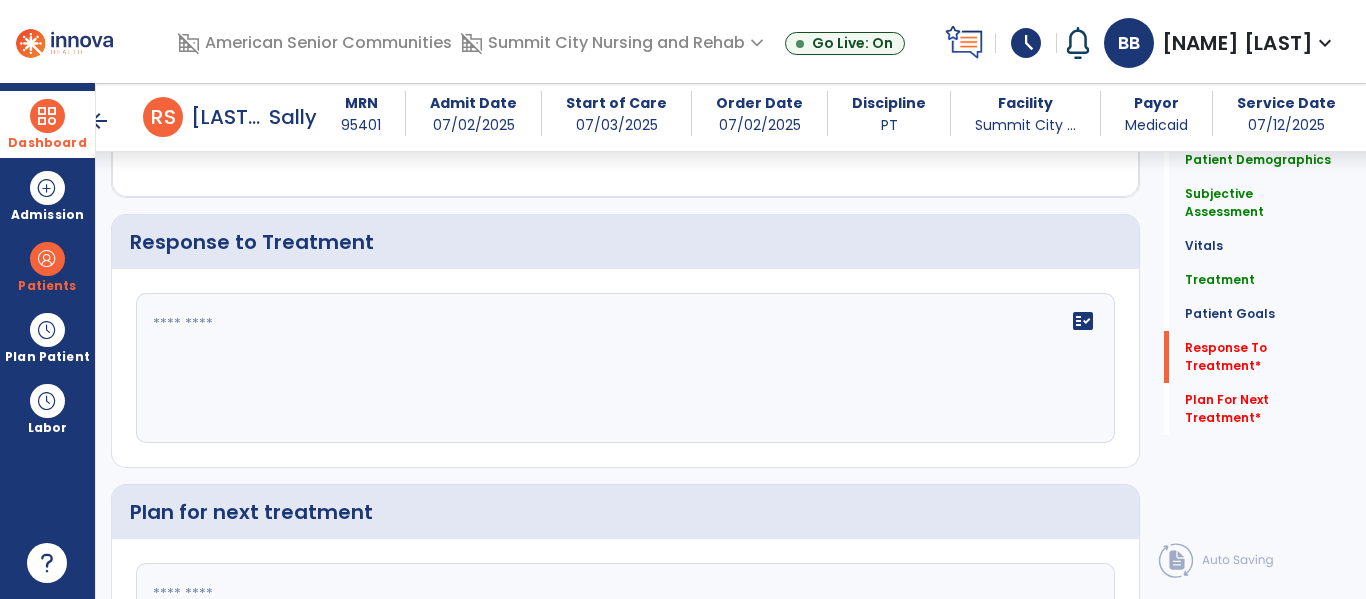 click on "fact_check" 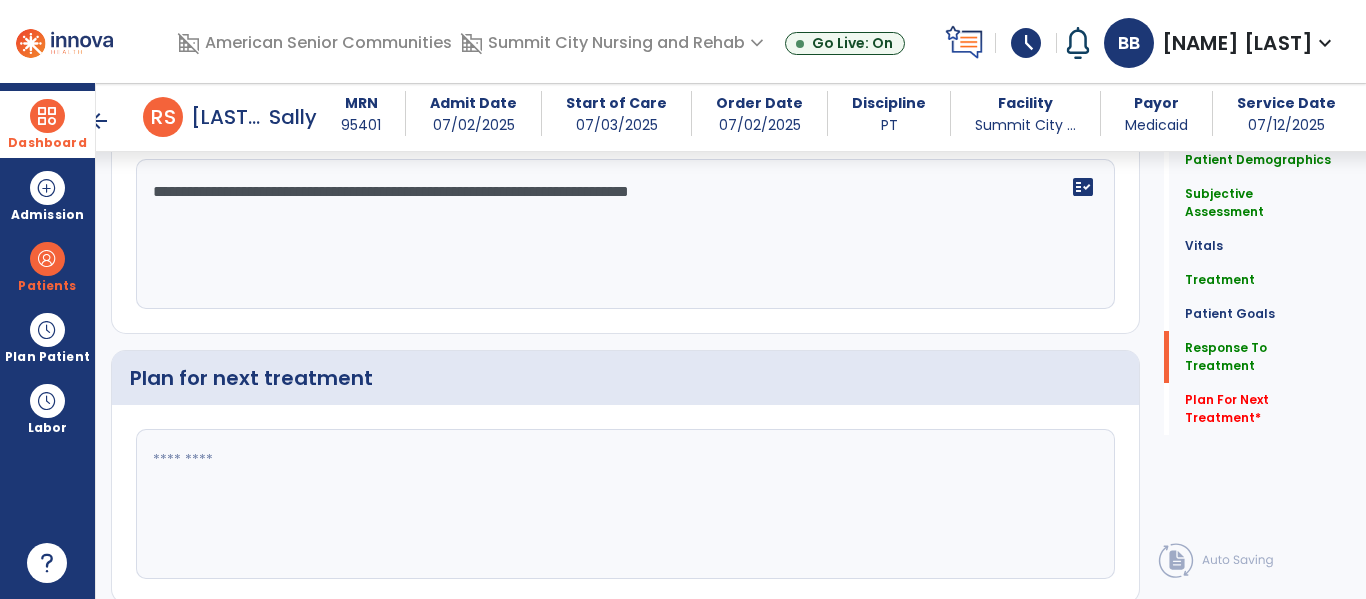scroll, scrollTop: 3118, scrollLeft: 0, axis: vertical 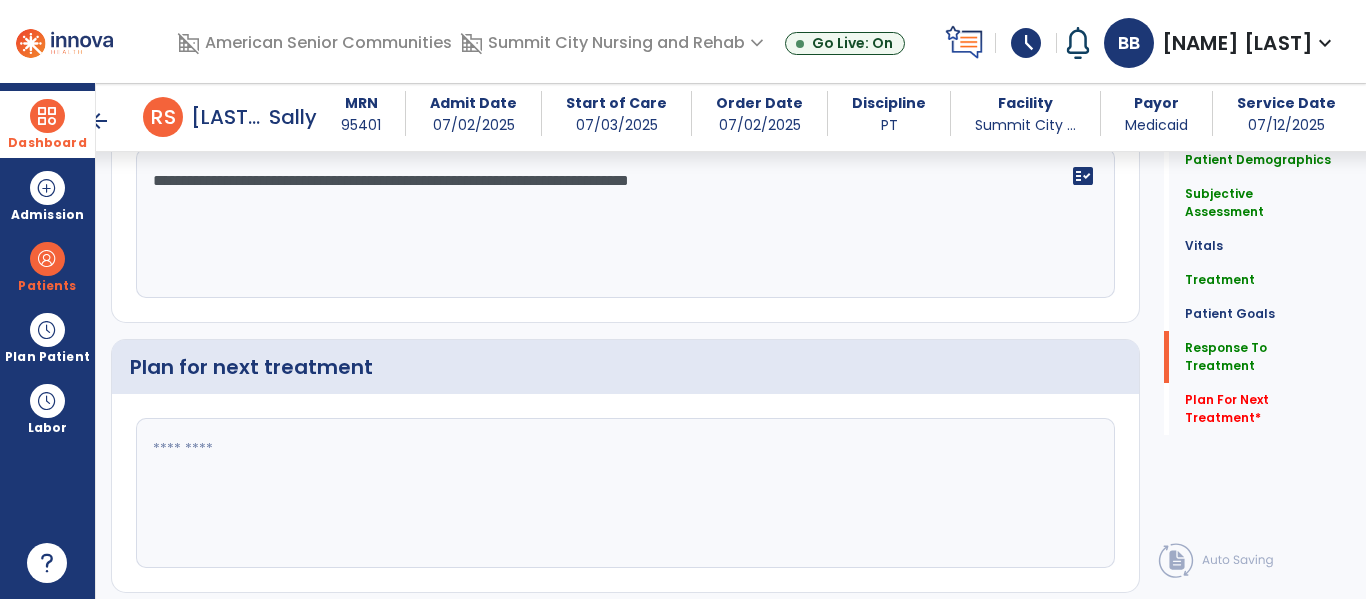 type on "**********" 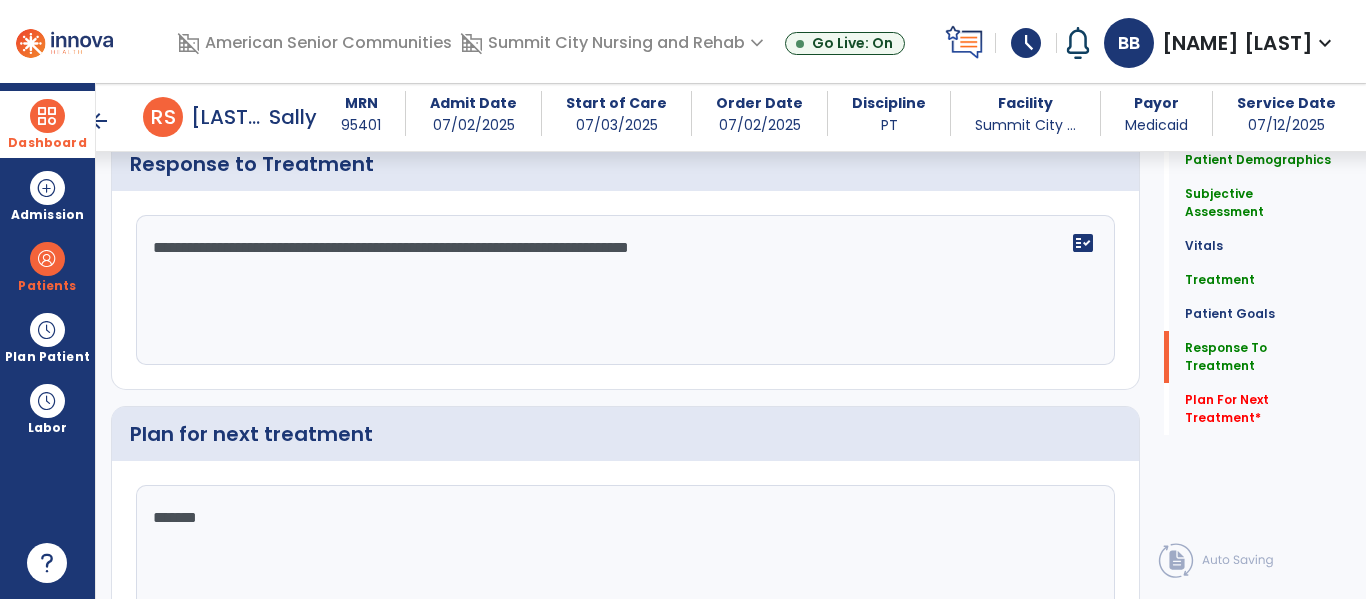 scroll, scrollTop: 3118, scrollLeft: 0, axis: vertical 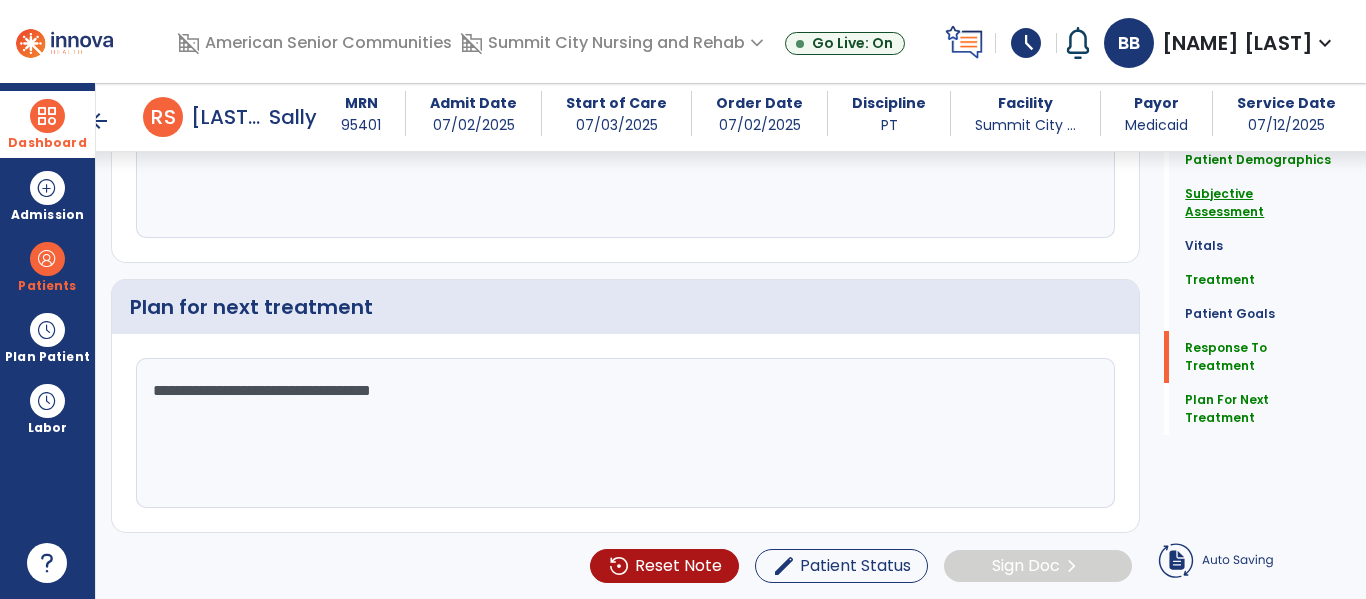 type on "**********" 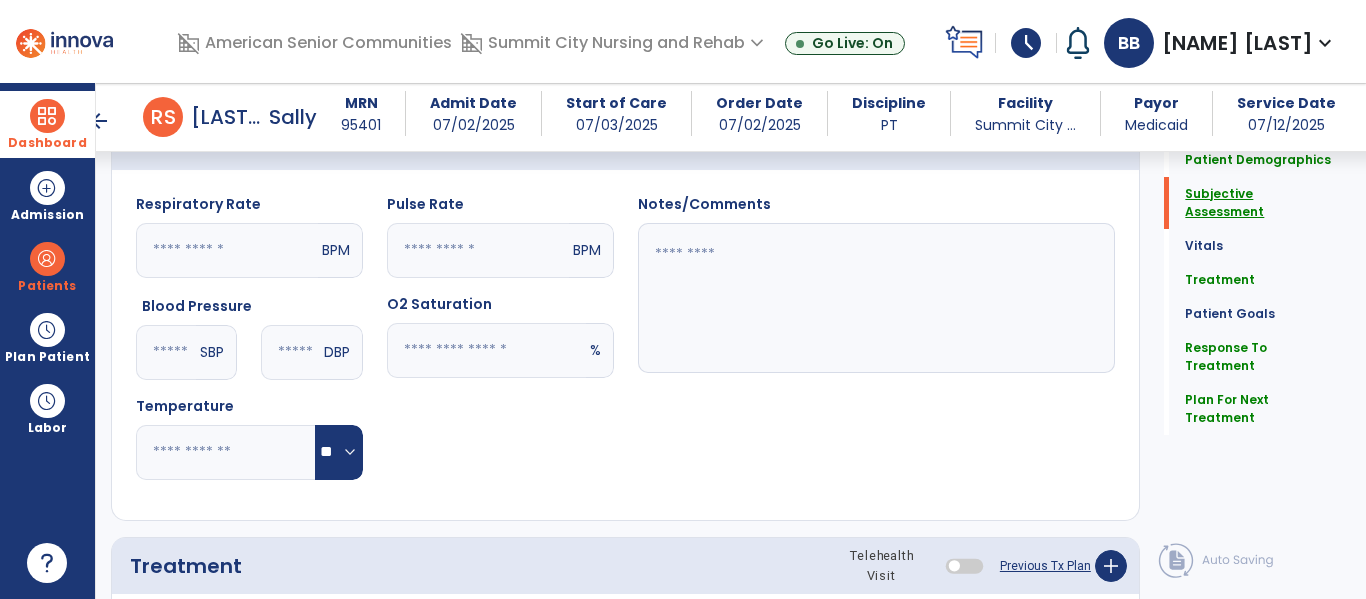 scroll, scrollTop: 368, scrollLeft: 0, axis: vertical 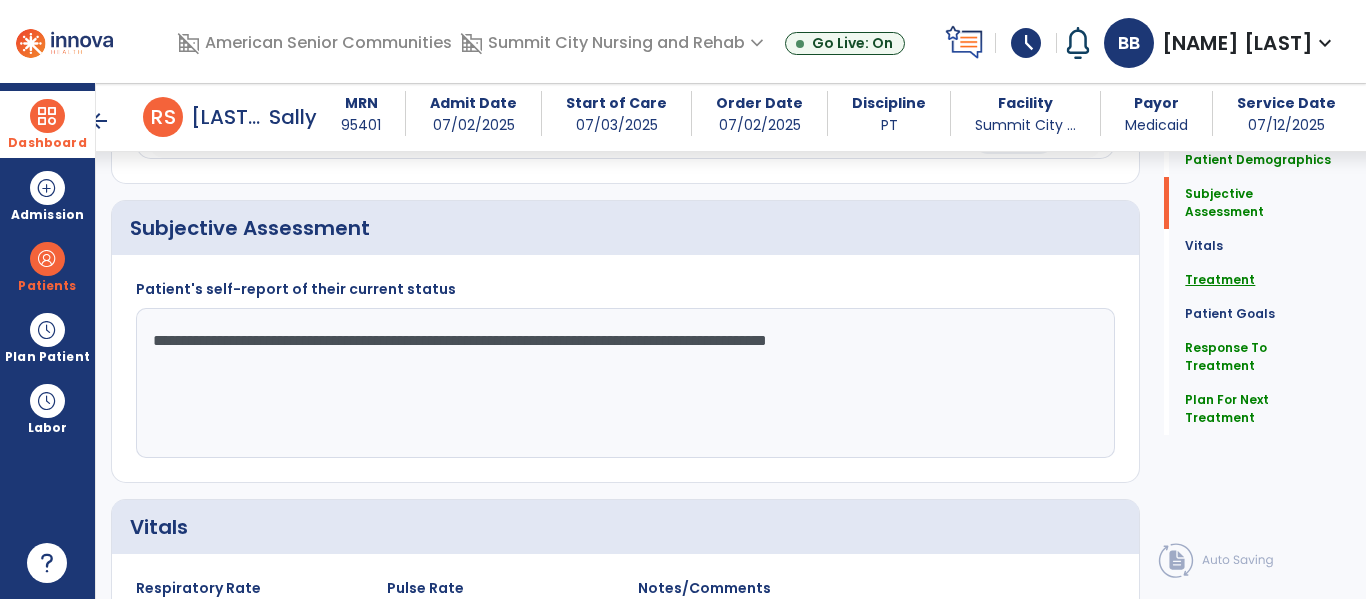 click on "Treatment" 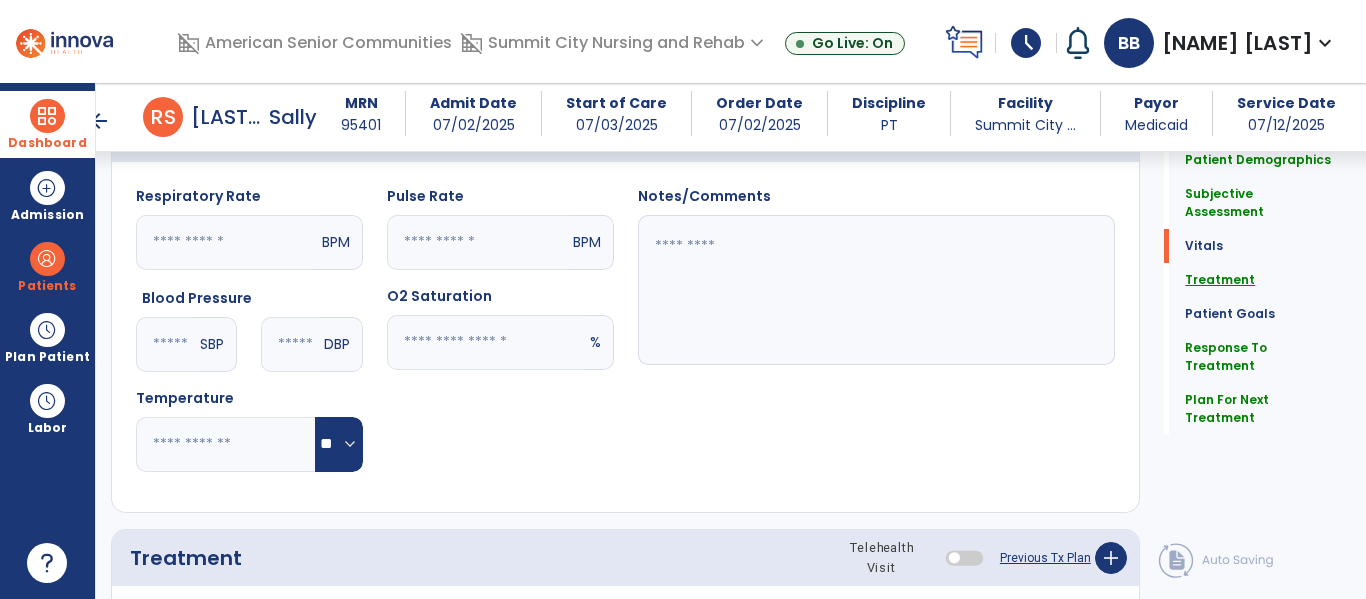 scroll, scrollTop: 1157, scrollLeft: 0, axis: vertical 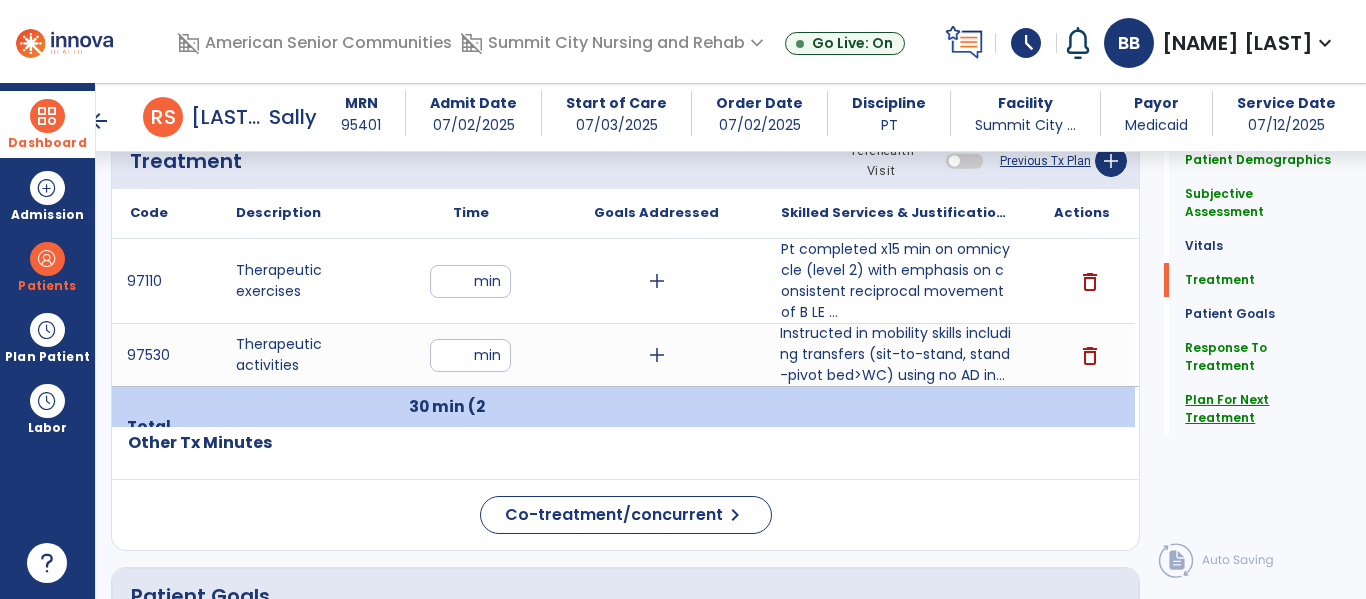 click on "Plan For Next Treatment" 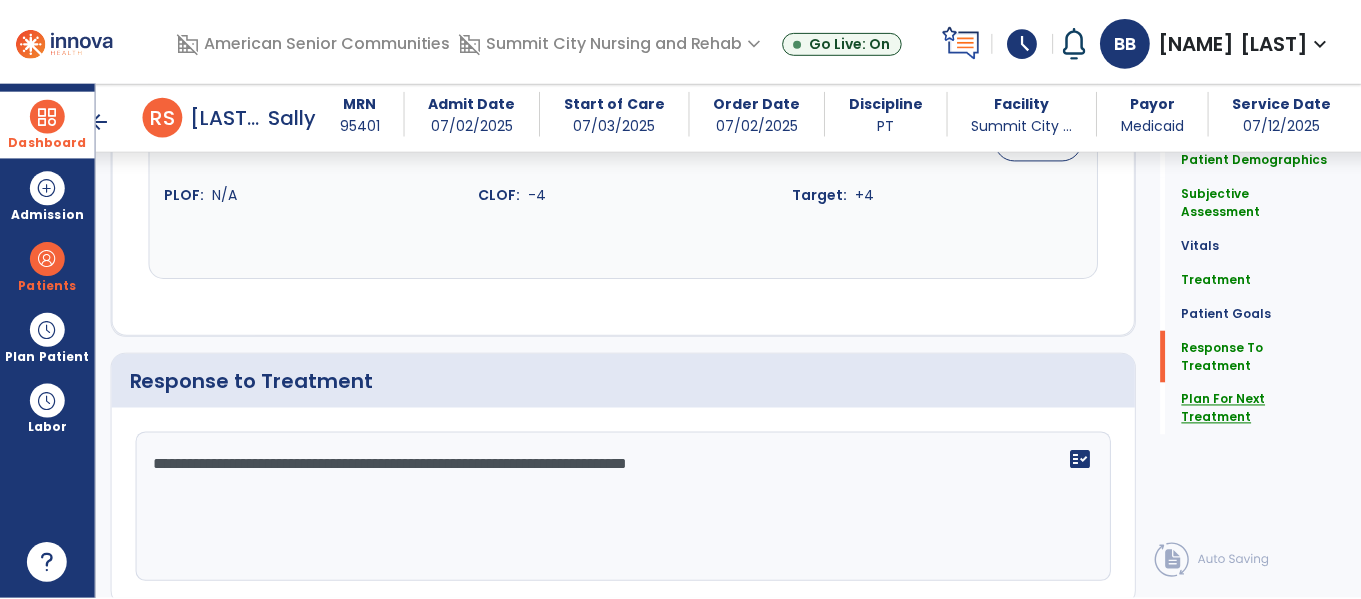 scroll, scrollTop: 3178, scrollLeft: 0, axis: vertical 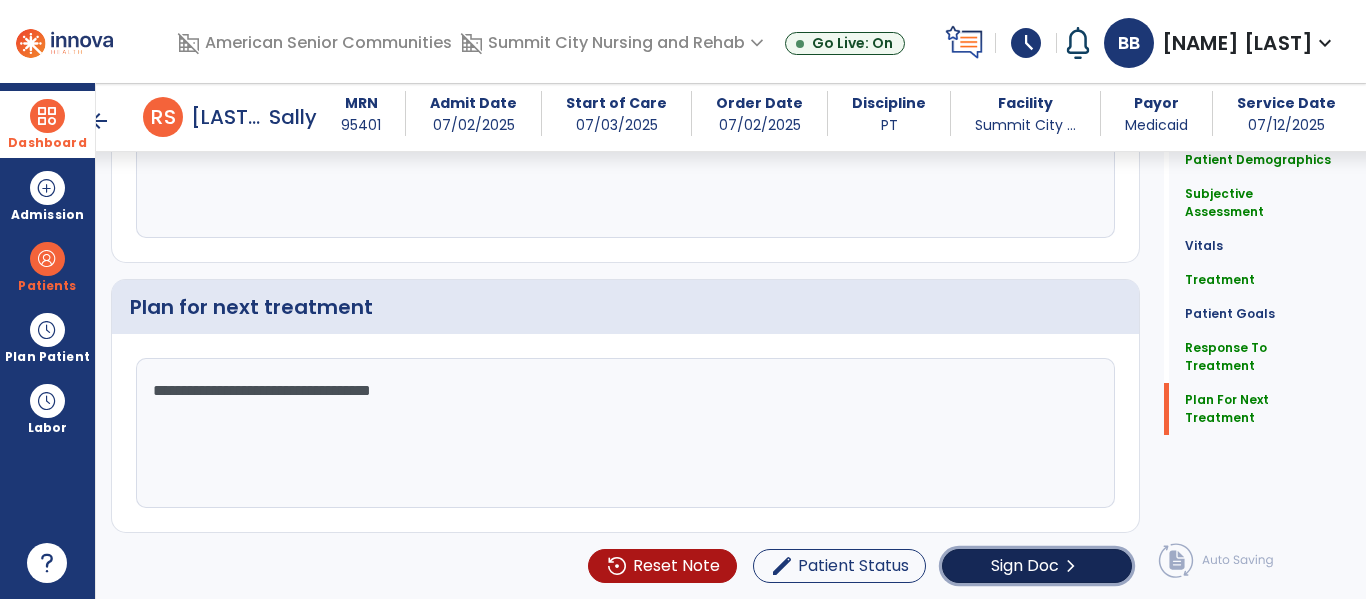 click on "Sign Doc" 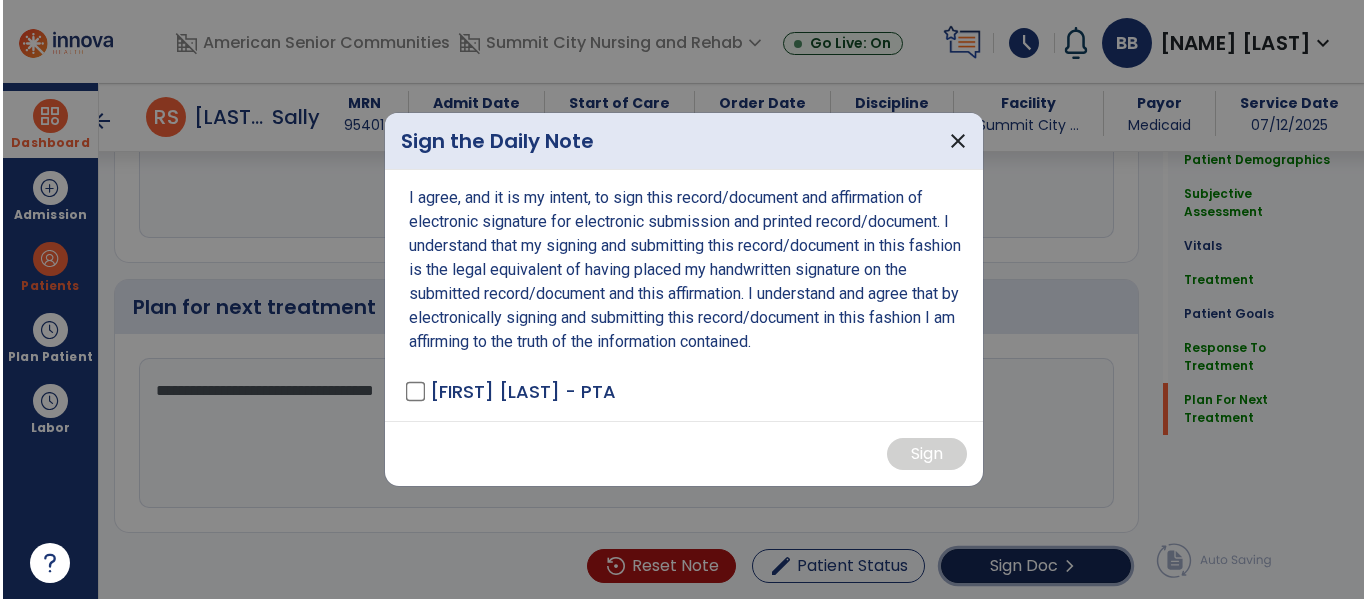 scroll, scrollTop: 3199, scrollLeft: 0, axis: vertical 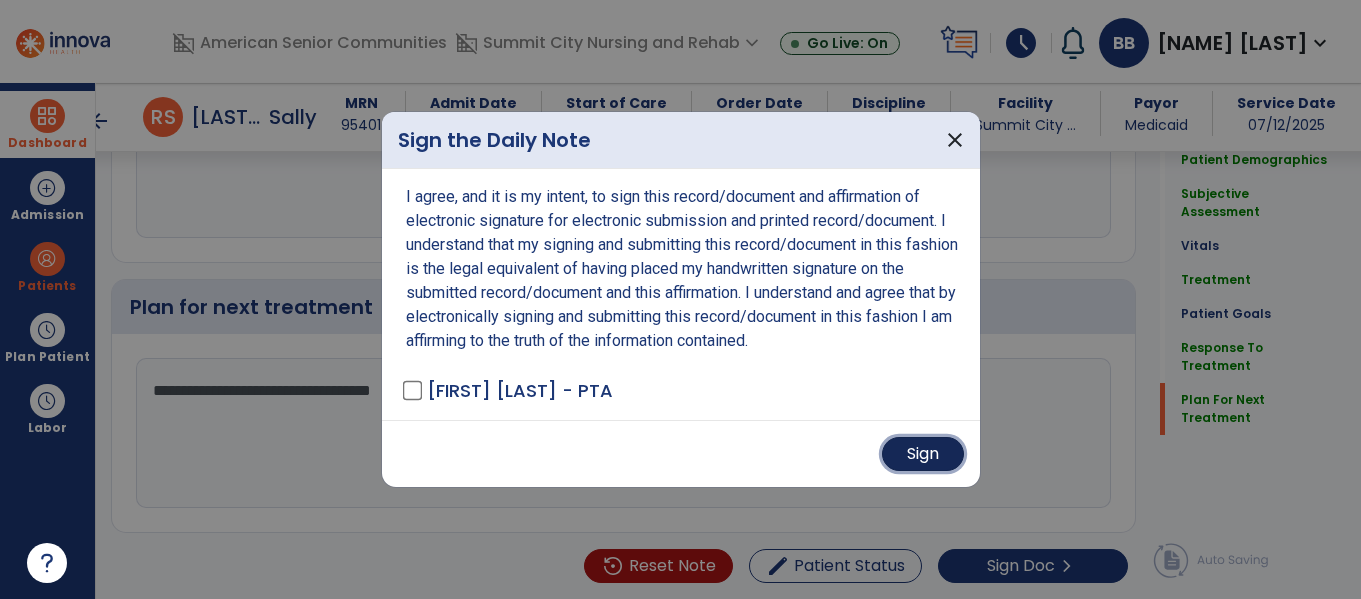 click on "Sign" at bounding box center [923, 454] 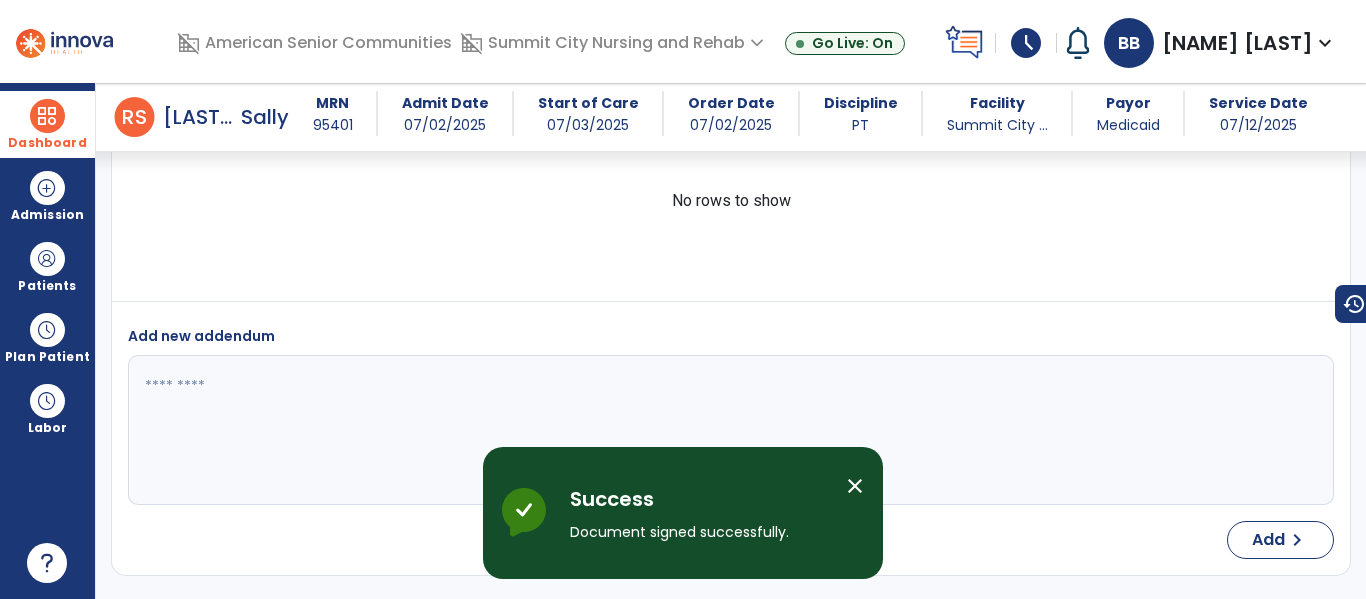 click at bounding box center [47, 116] 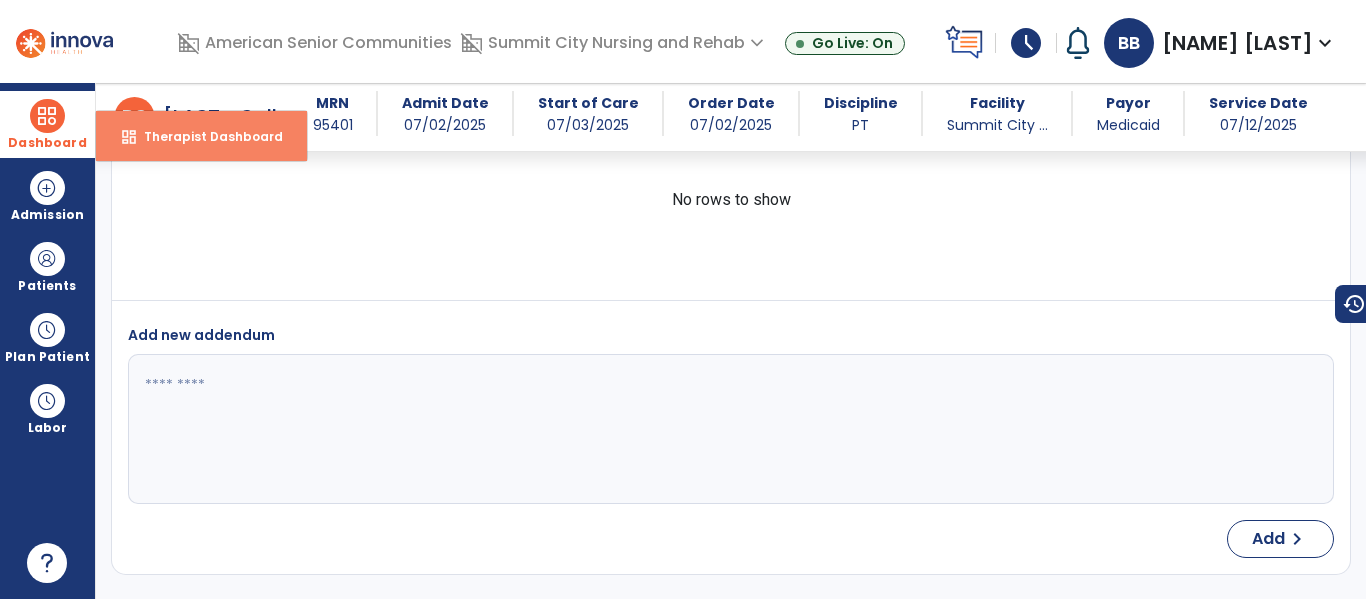 click on "Therapist Dashboard" at bounding box center (205, 136) 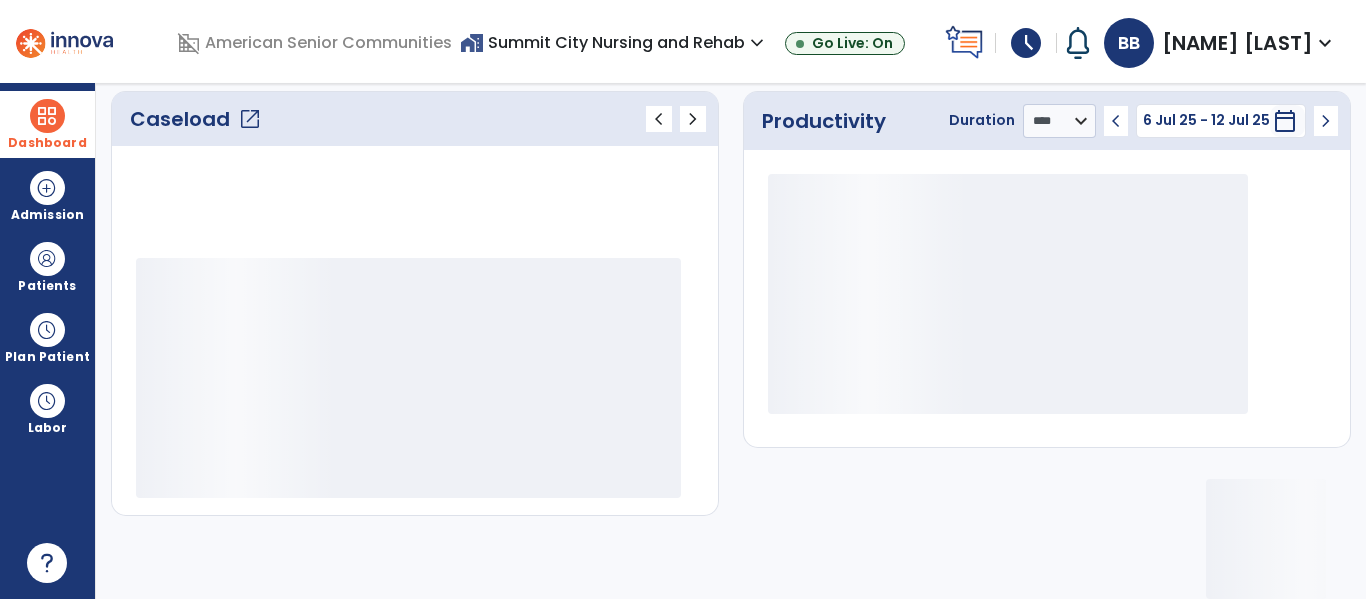 scroll, scrollTop: 276, scrollLeft: 0, axis: vertical 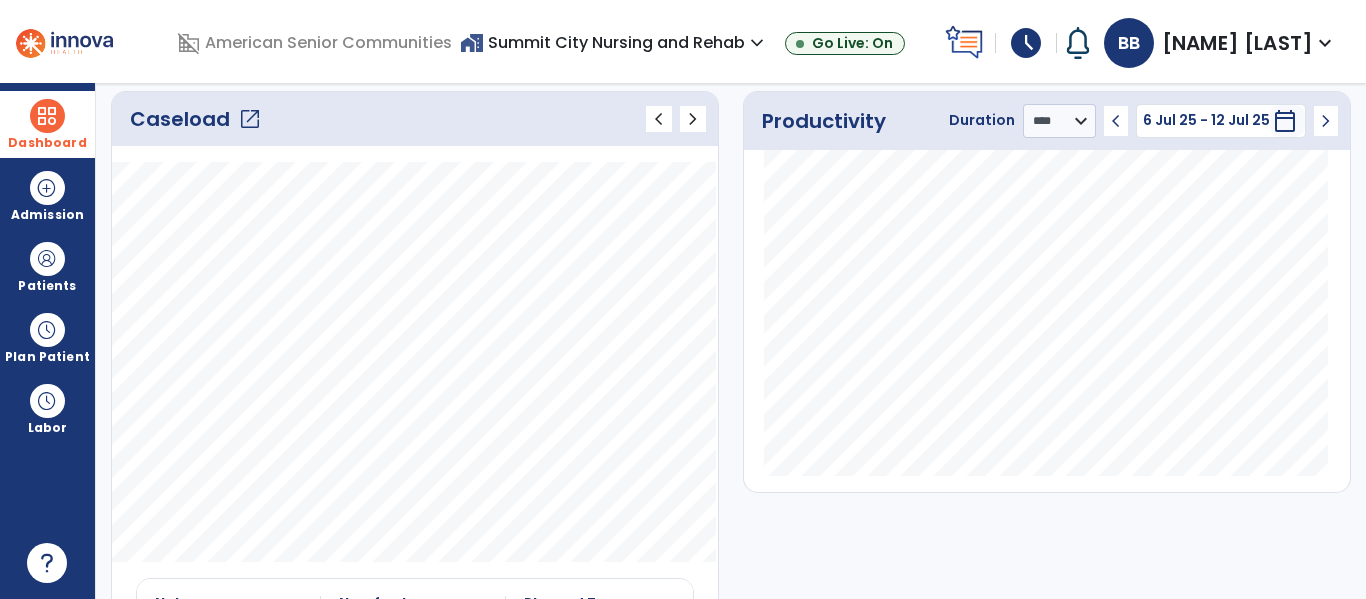 click on "Caseload   open_in_new   chevron_left   chevron_right" 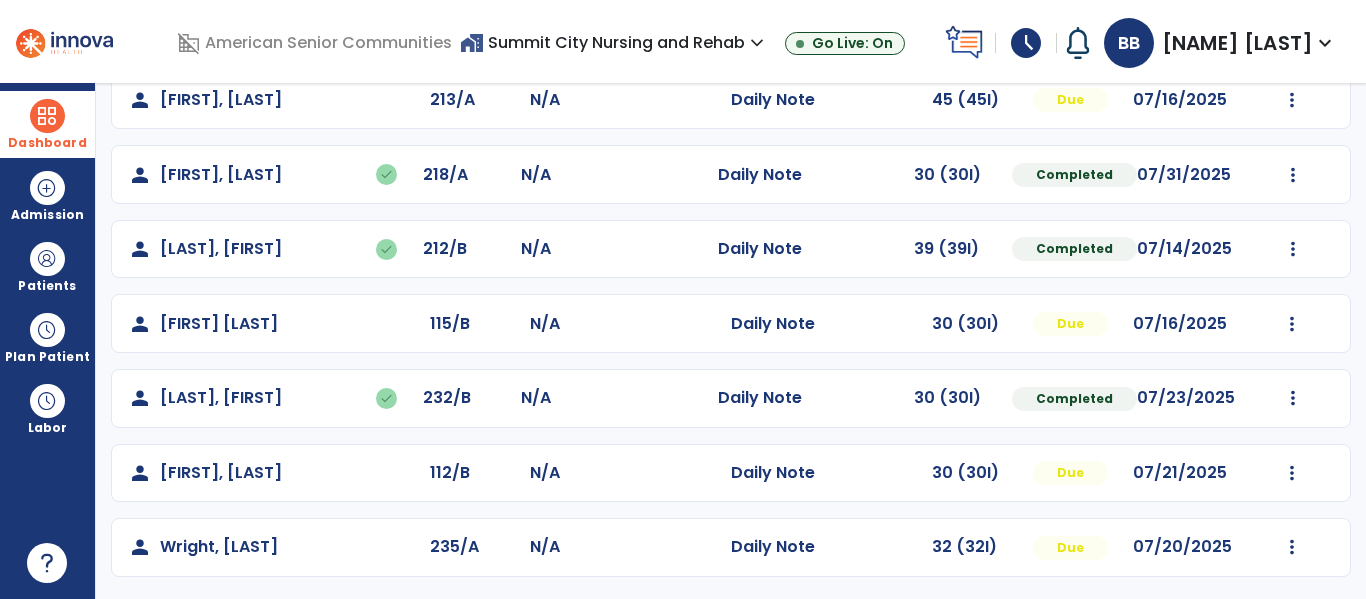 scroll, scrollTop: 190, scrollLeft: 0, axis: vertical 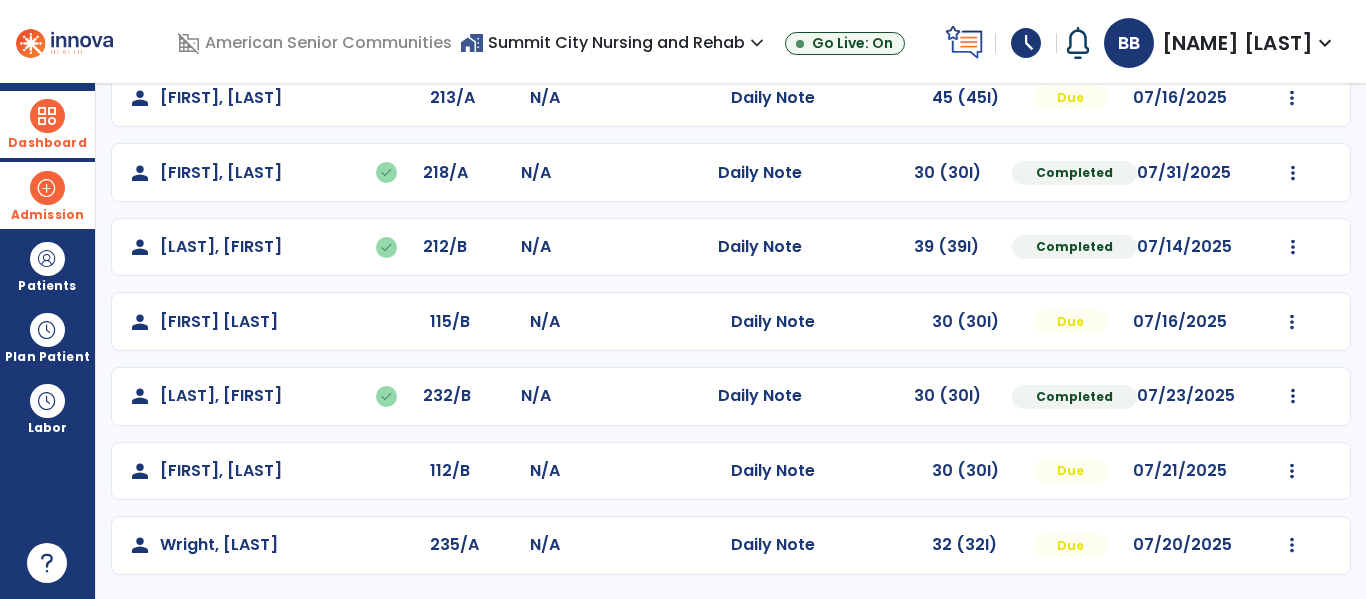 click on "Admission" at bounding box center [47, 215] 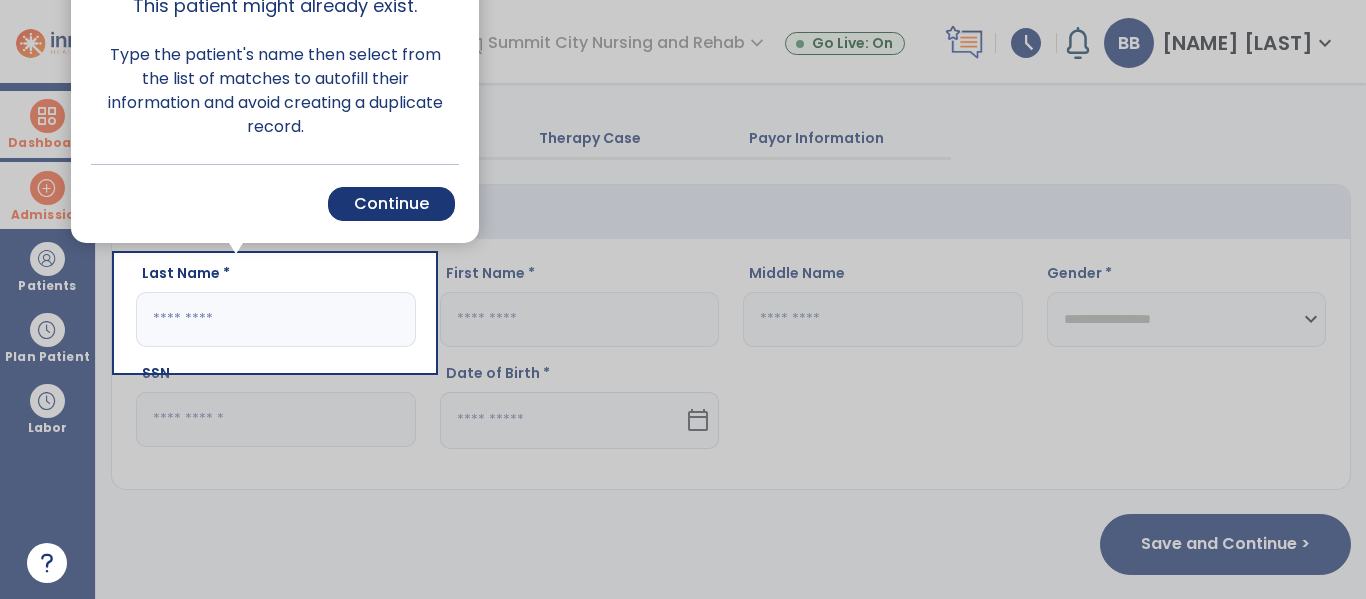 scroll, scrollTop: 29, scrollLeft: 0, axis: vertical 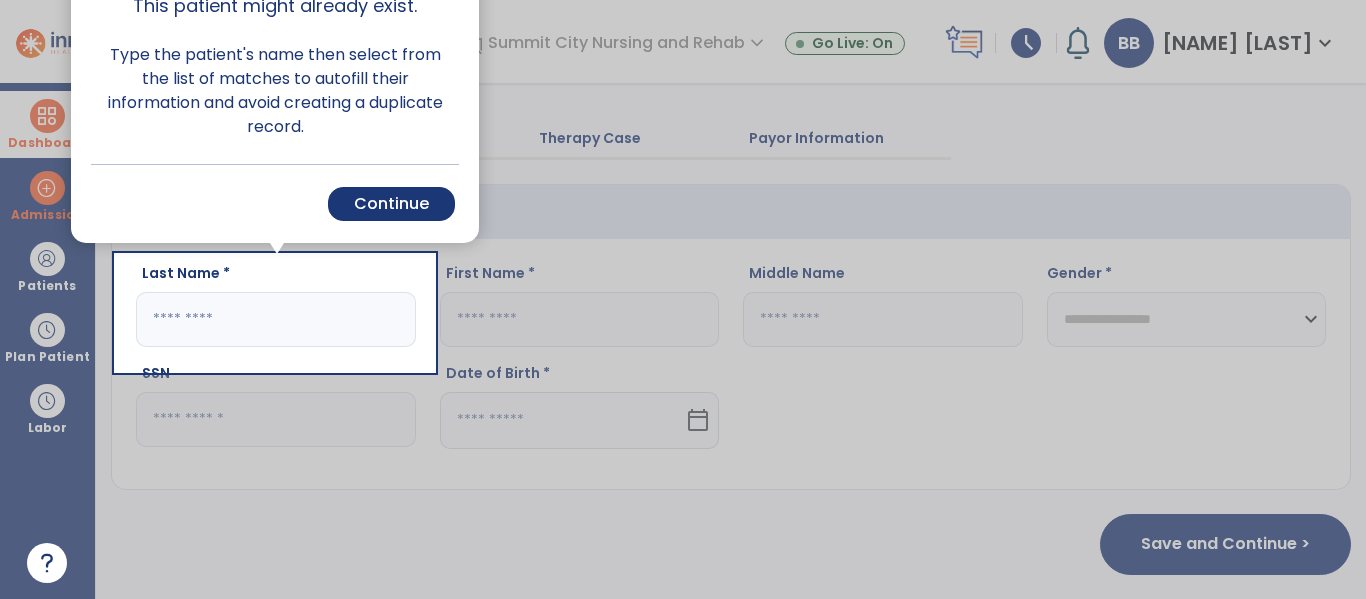 click at bounding box center (900, 299) 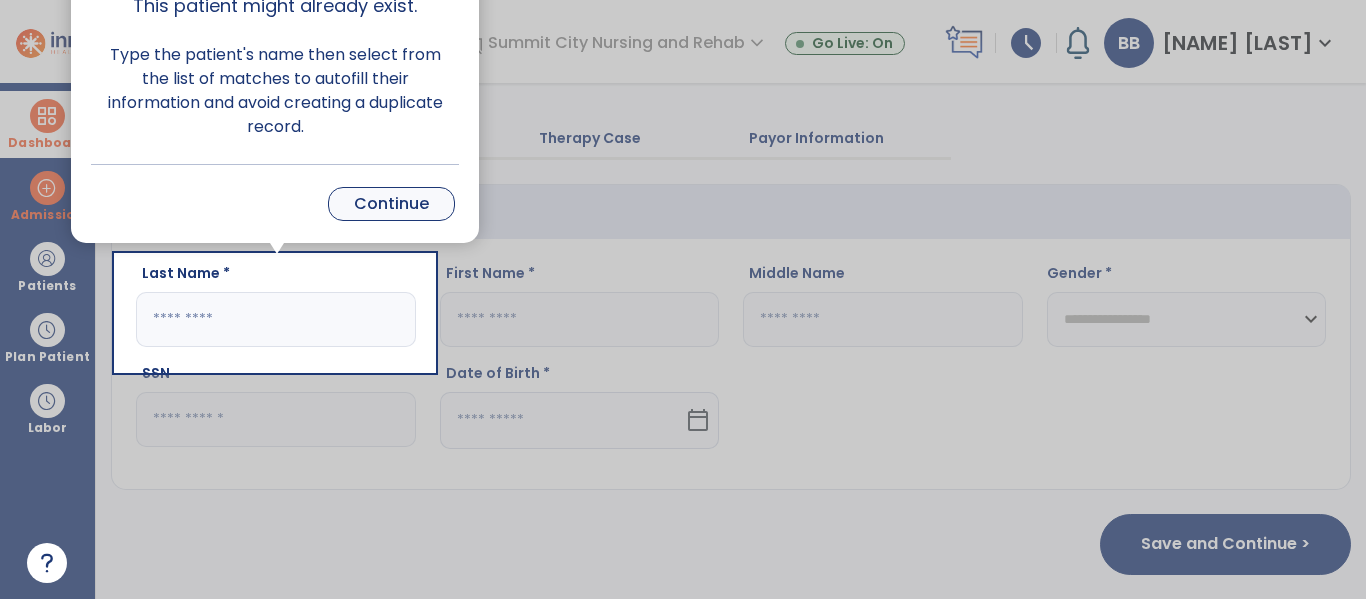 click on "Continue" at bounding box center [391, 204] 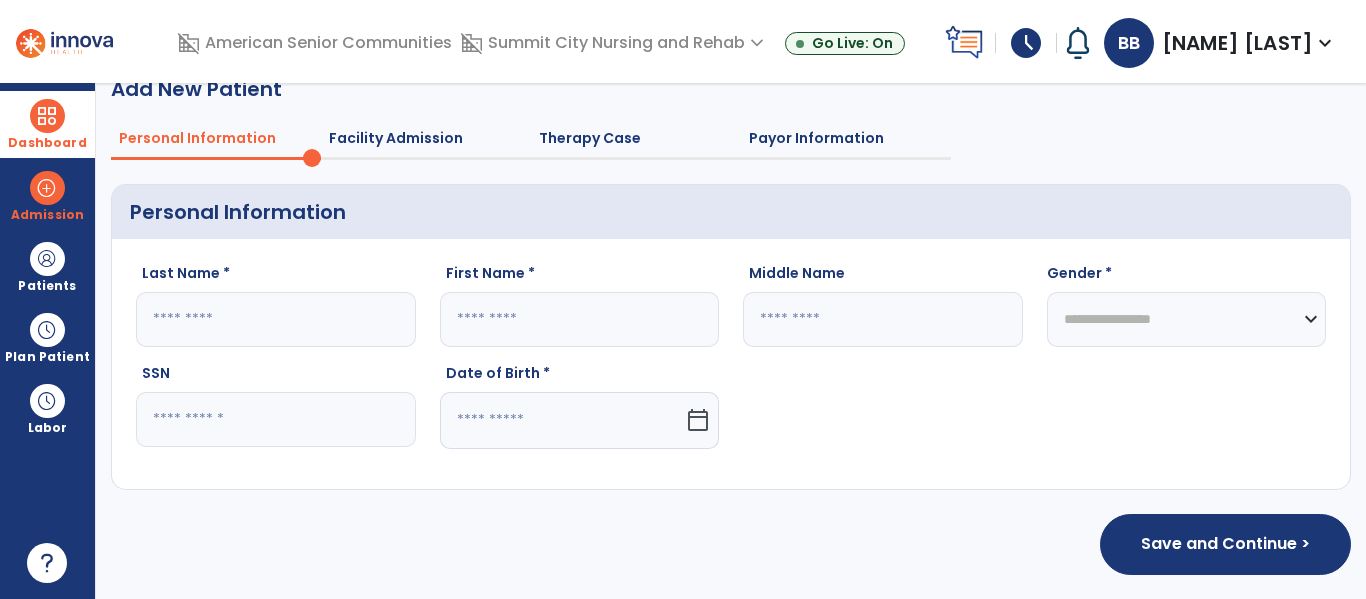 click on "Dashboard  dashboard  Therapist Dashboard" at bounding box center (47, 124) 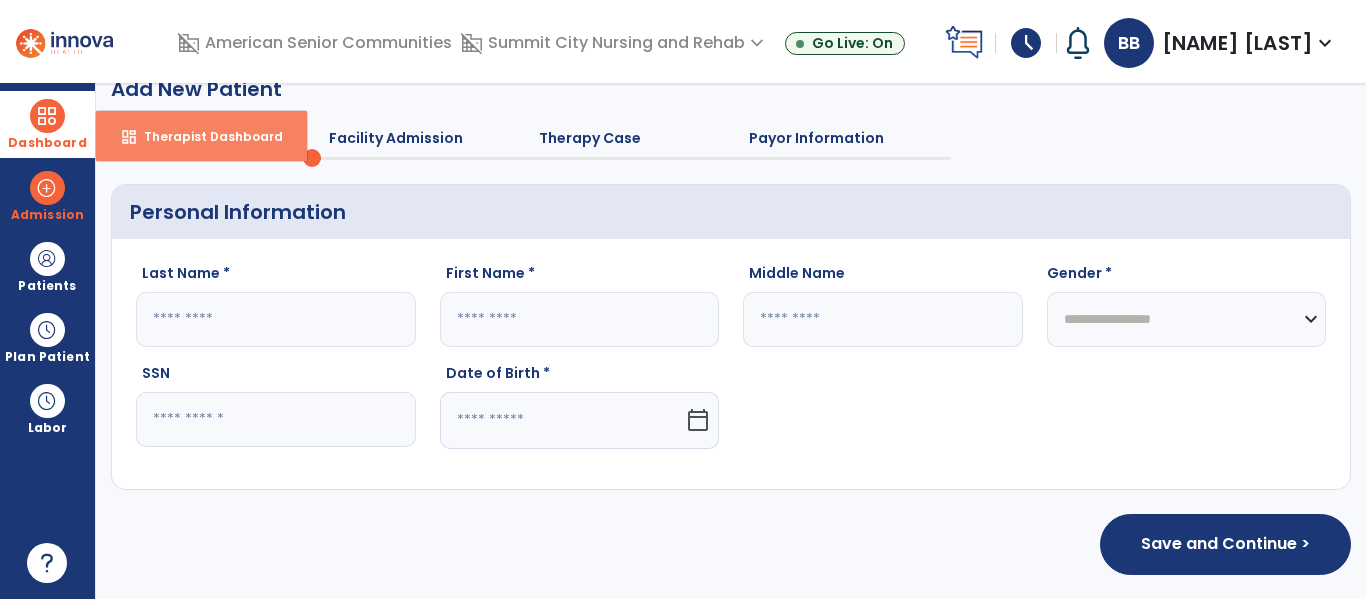 click on "dashboard  Therapist Dashboard" at bounding box center (201, 136) 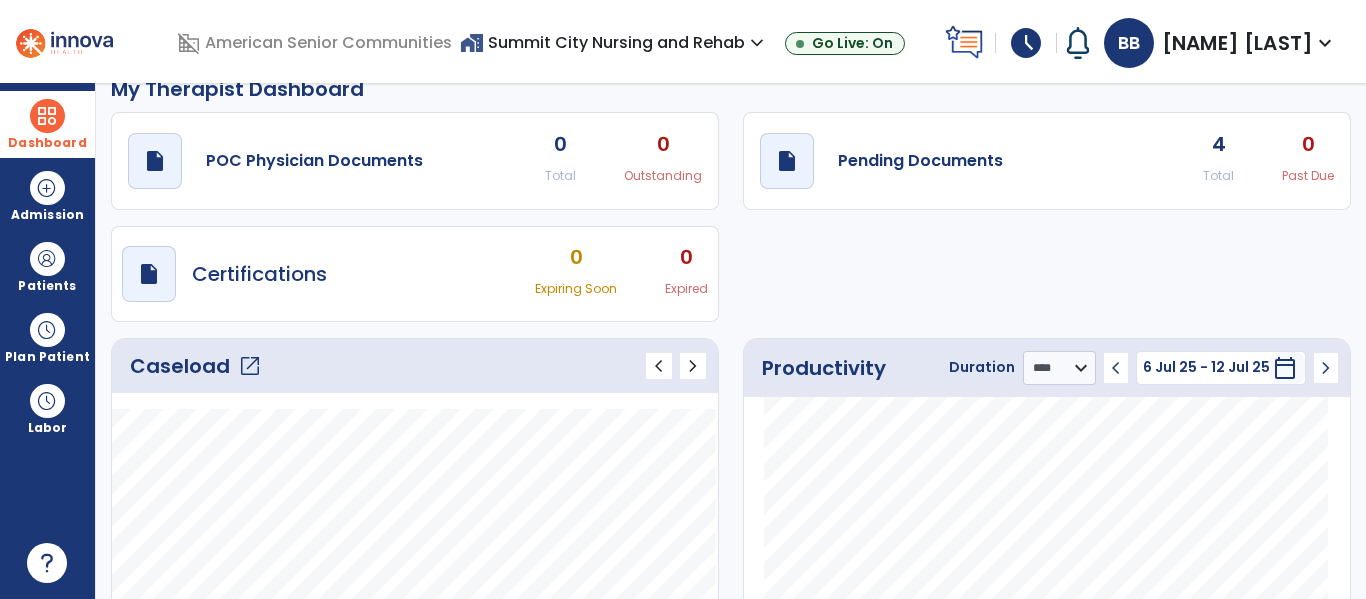 click on "open_in_new" 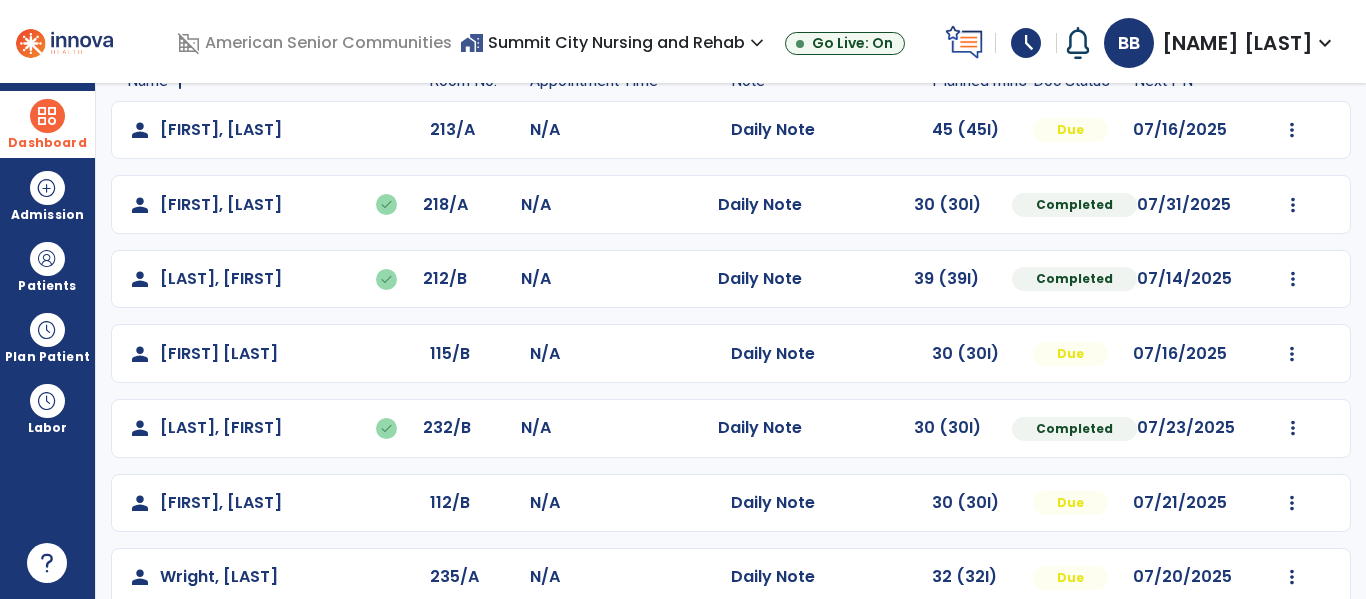 scroll, scrollTop: 190, scrollLeft: 0, axis: vertical 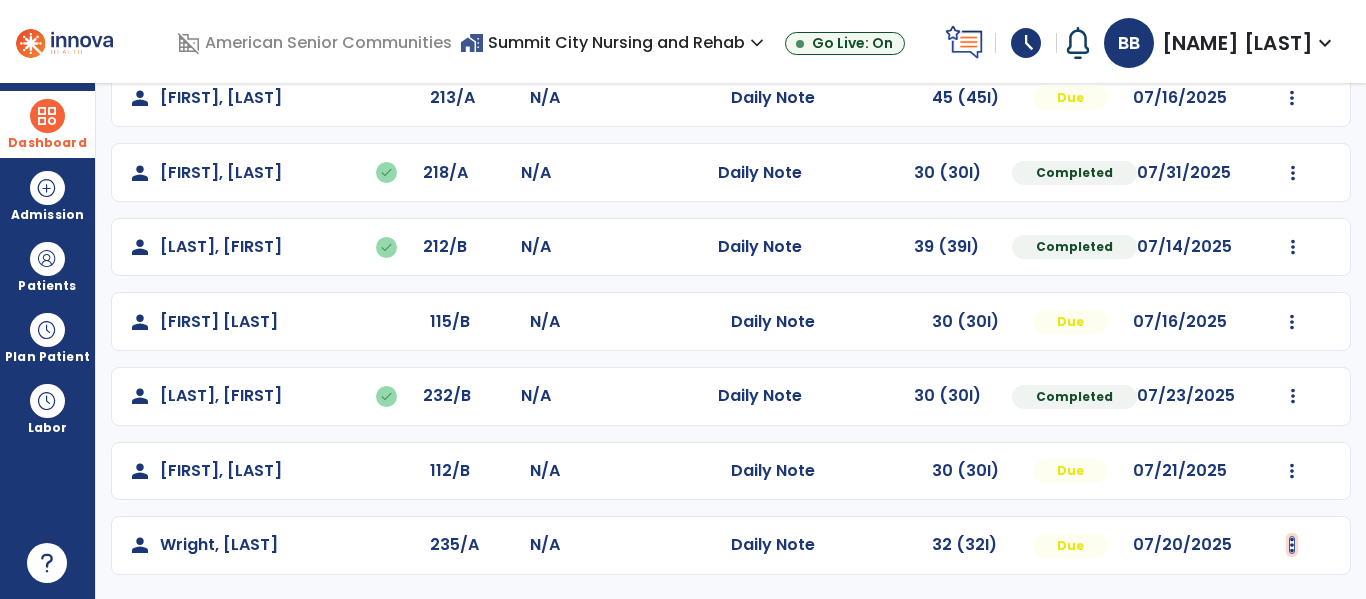 click at bounding box center [1292, 98] 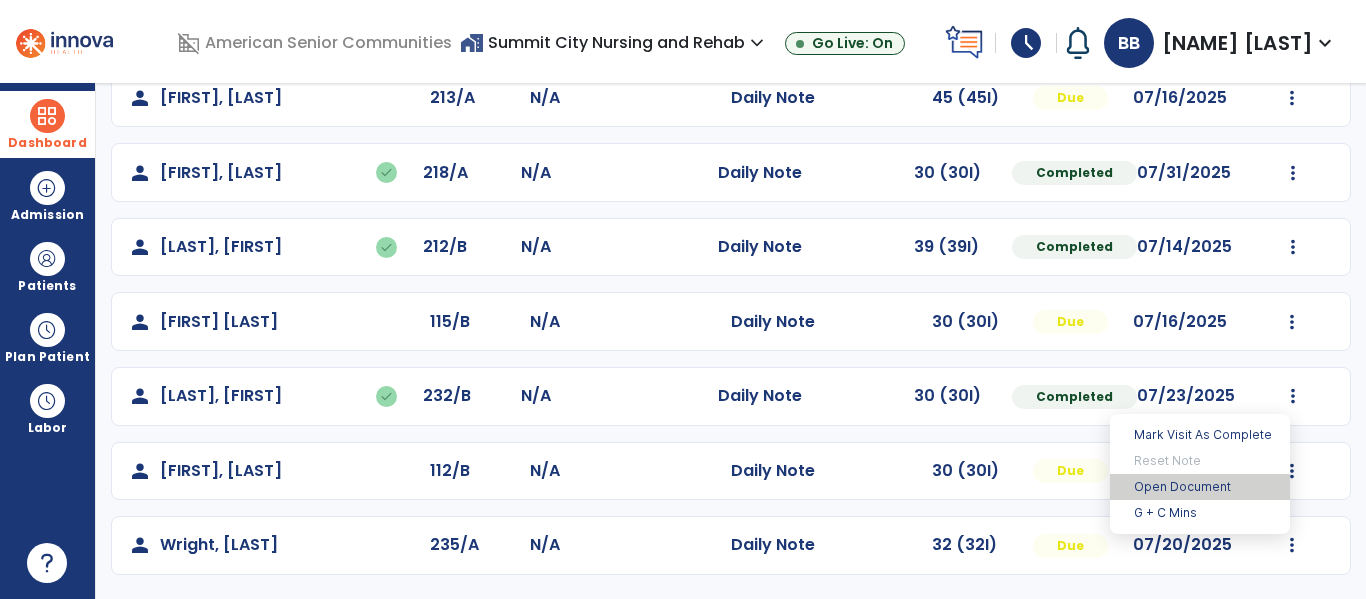 click on "Open Document" at bounding box center (1200, 487) 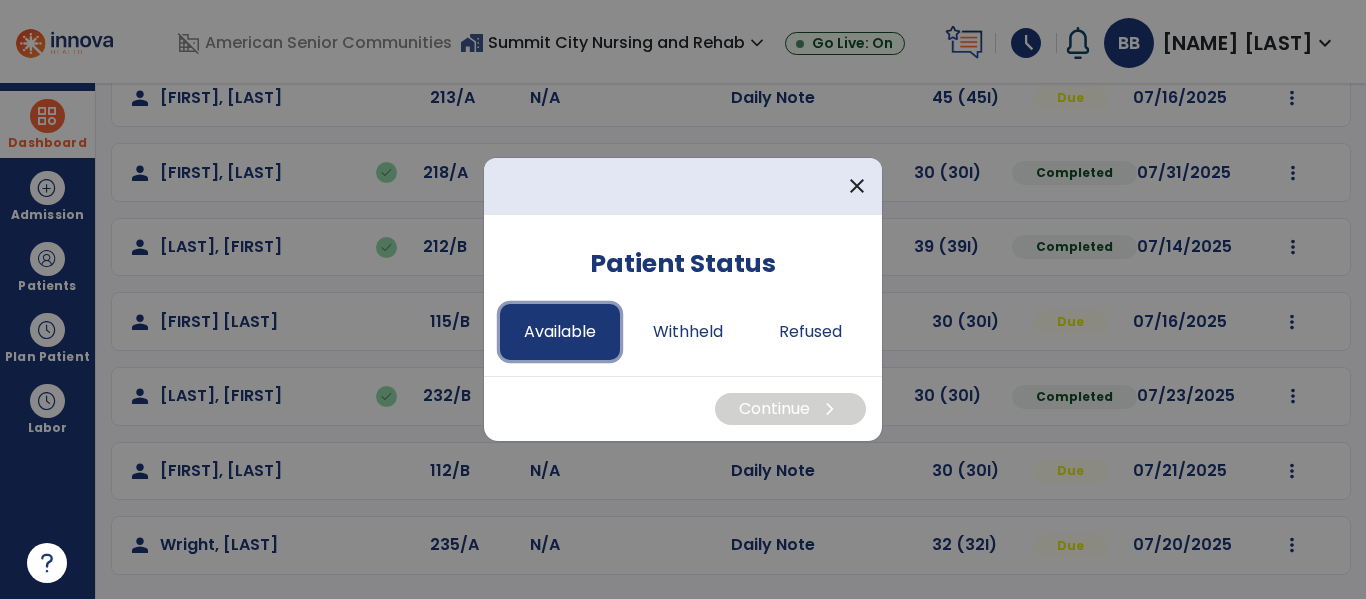 click on "Available" at bounding box center (560, 332) 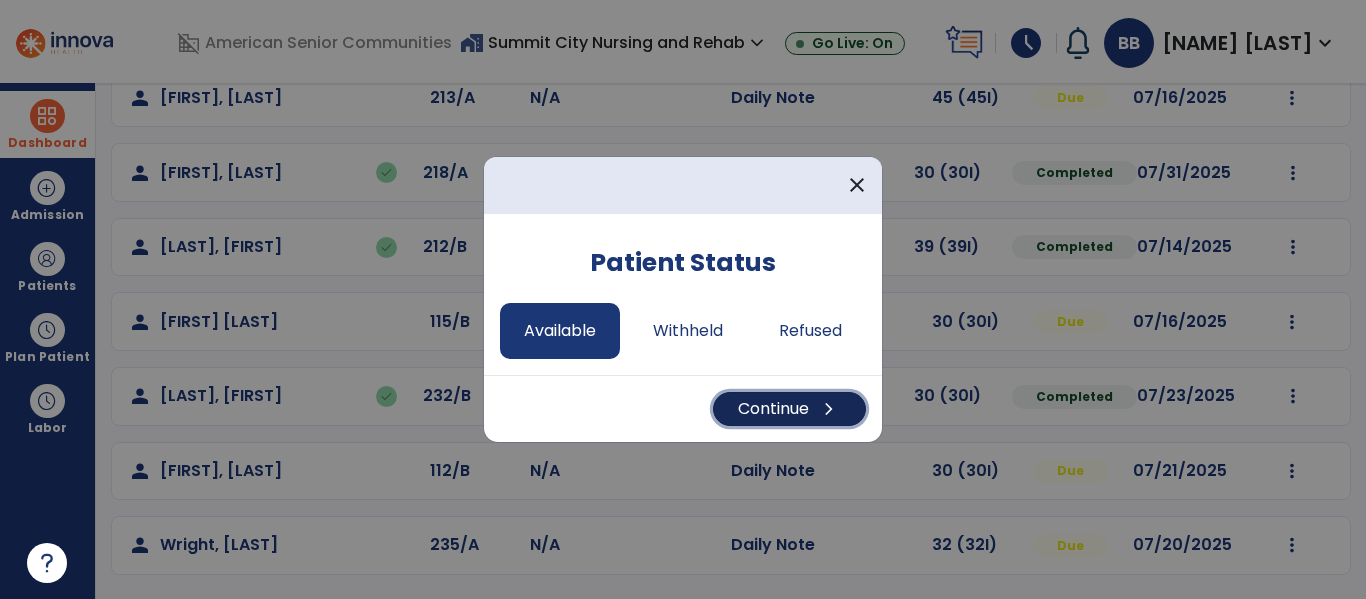 click on "Continue   chevron_right" at bounding box center (789, 409) 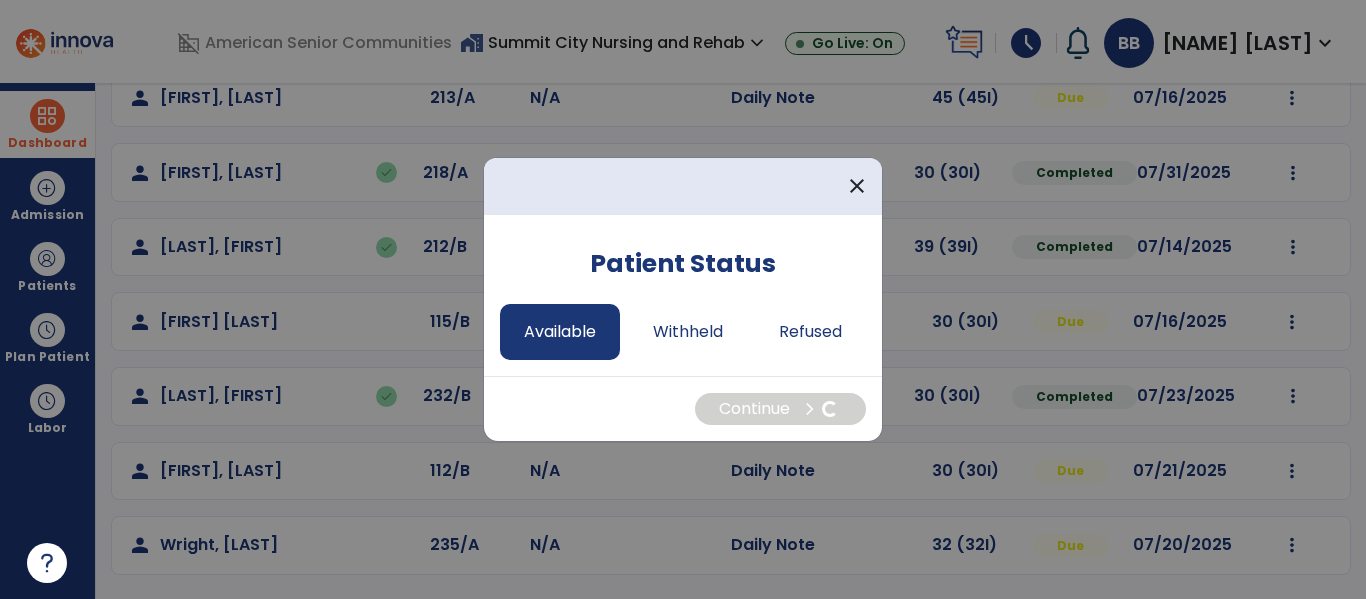 select on "*" 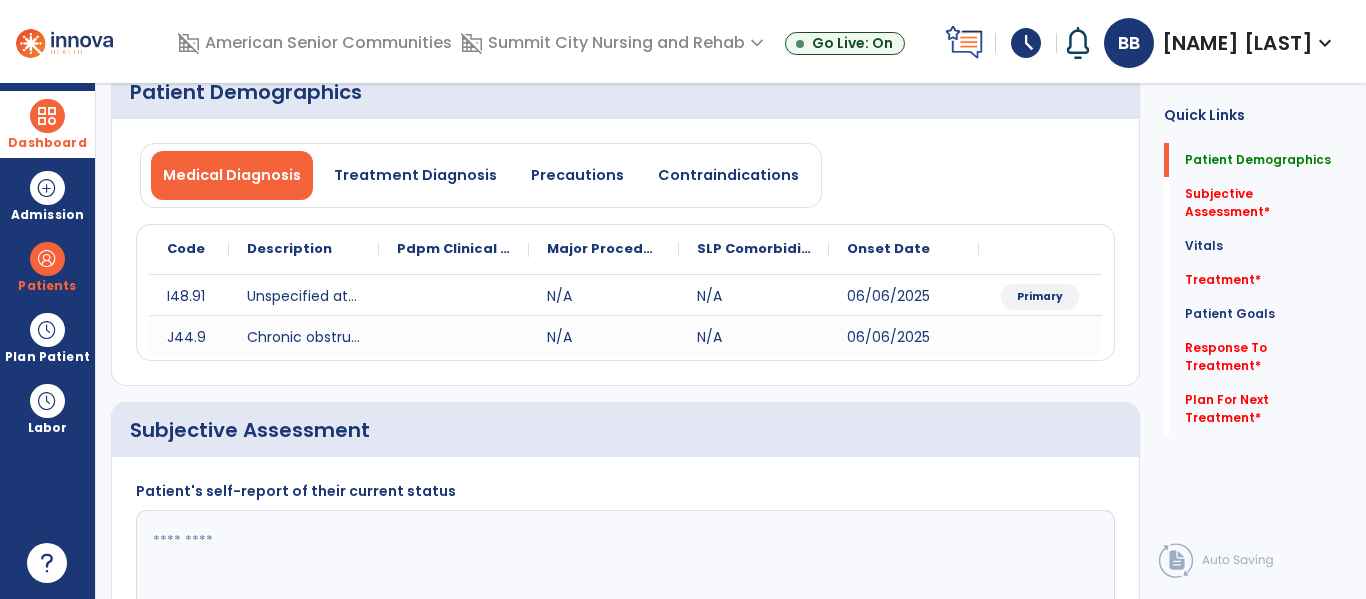 scroll, scrollTop: 0, scrollLeft: 0, axis: both 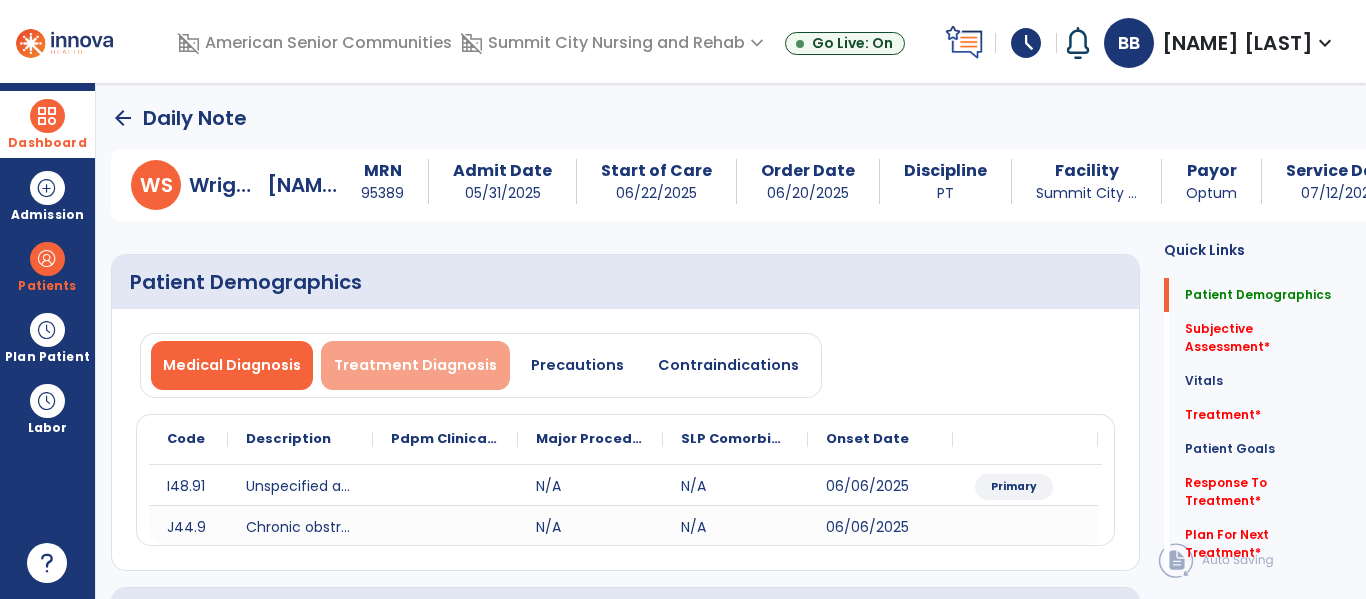 click on "Treatment Diagnosis" at bounding box center (415, 365) 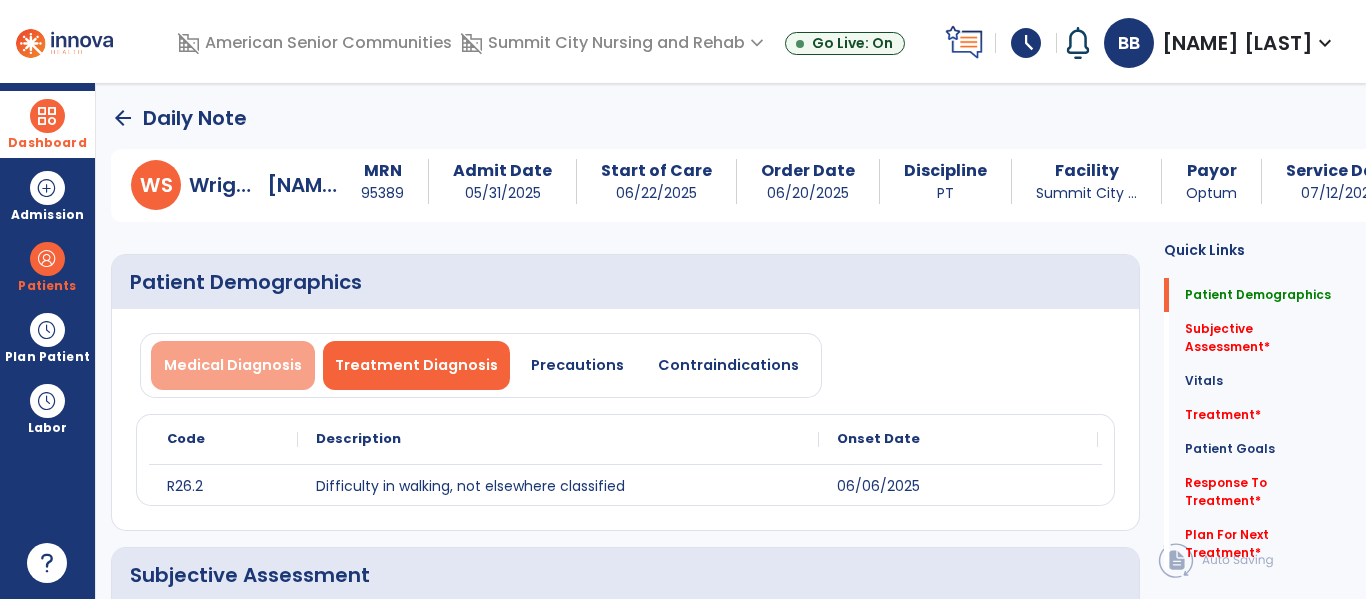 click on "Medical Diagnosis" at bounding box center [233, 365] 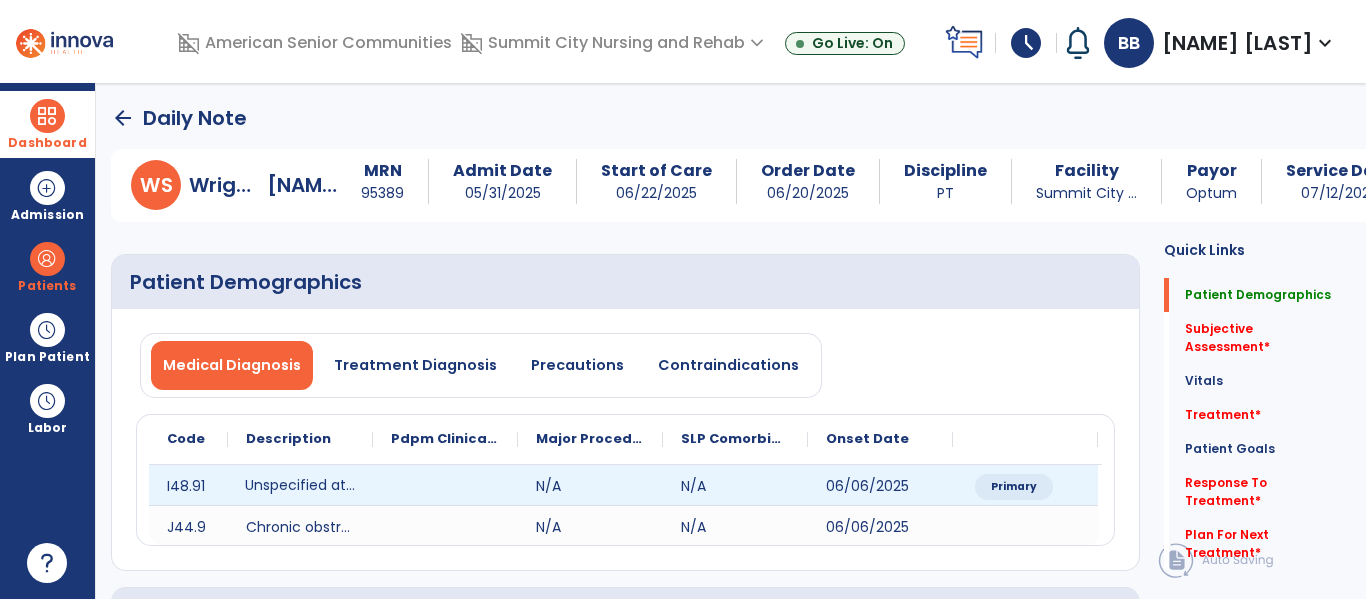 click on "Unspecified atrial fibrillation" 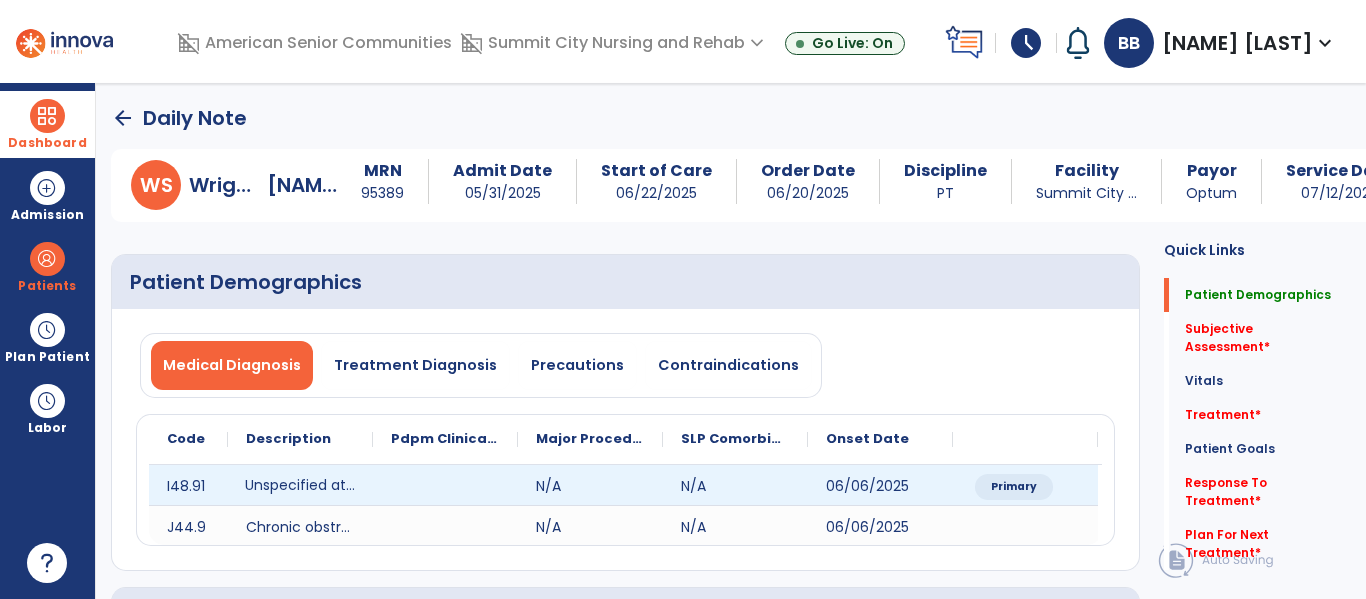 click on "Unspecified atrial fibrillation" 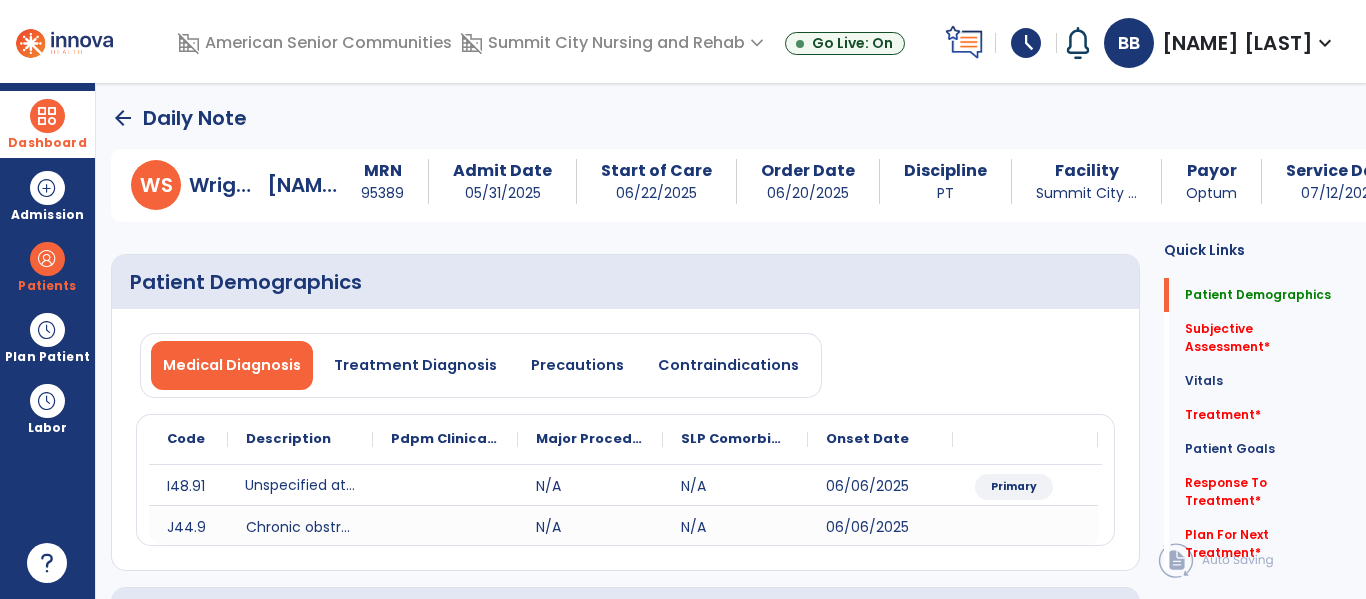 click on "Major Procedure" 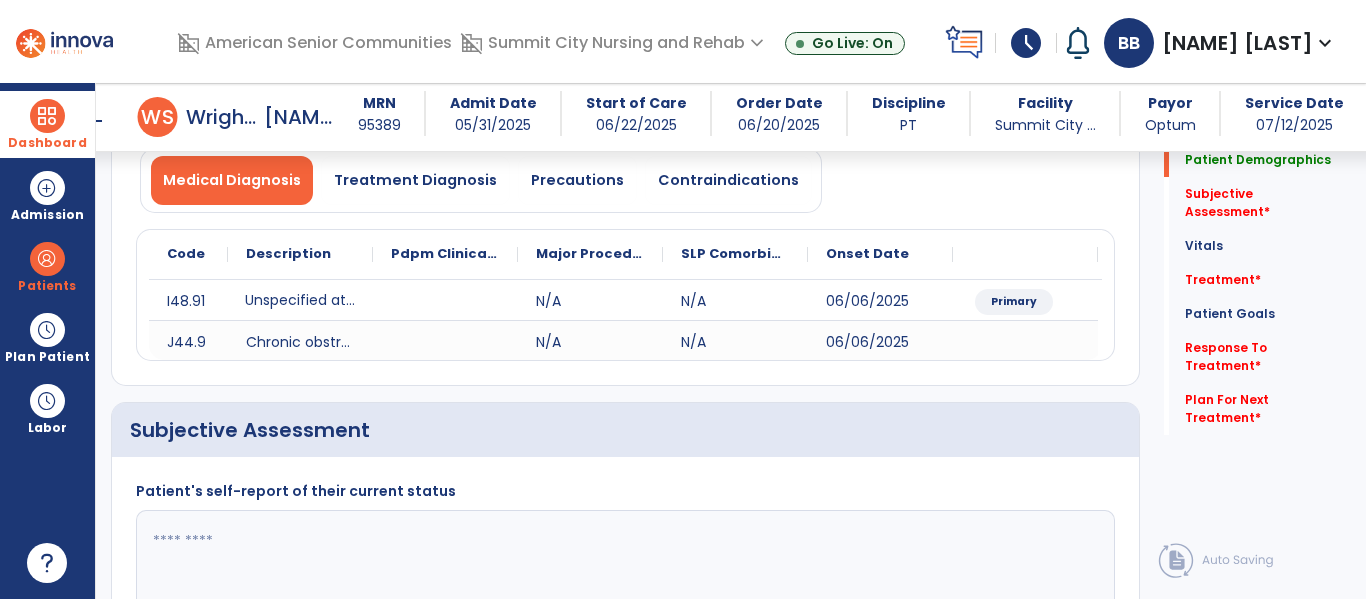 scroll, scrollTop: 163, scrollLeft: 0, axis: vertical 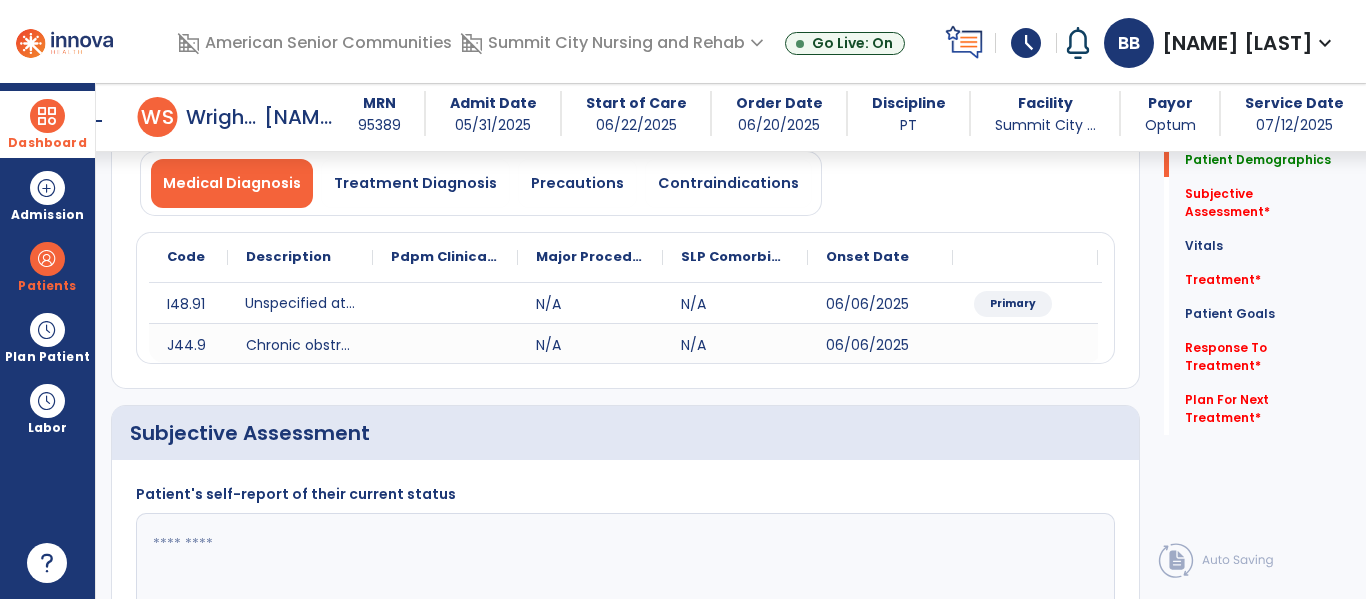 click on "Primary" 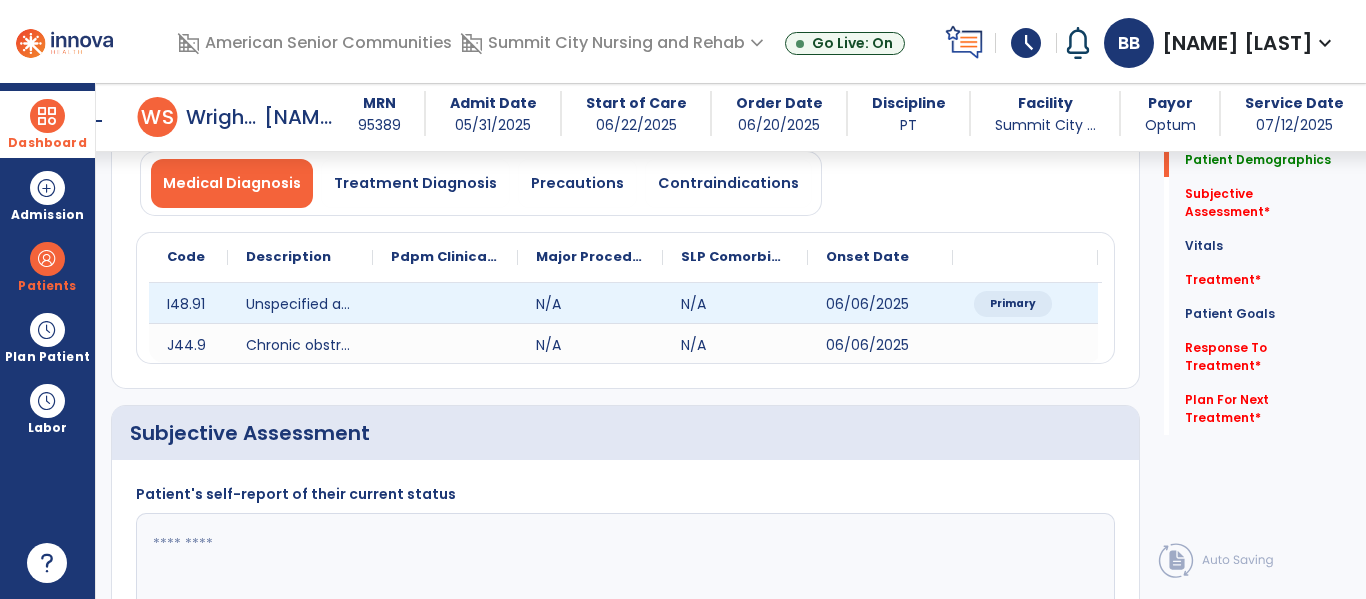 click 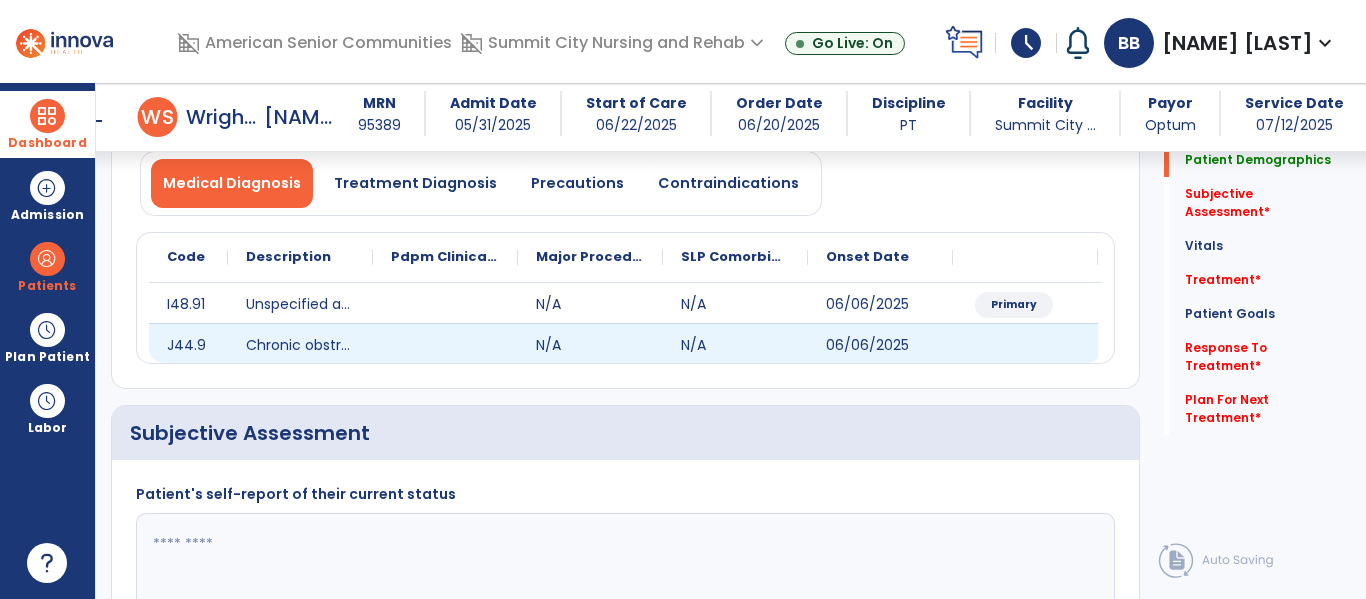 click 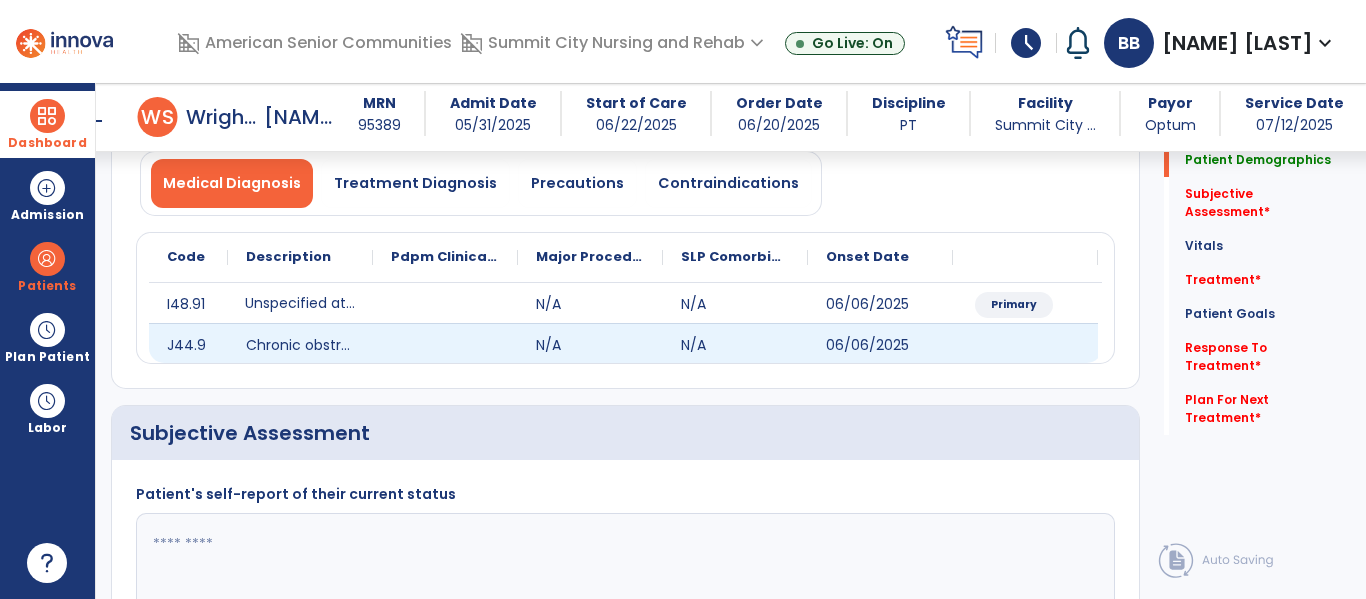 click on "Unspecified atrial fibrillation" 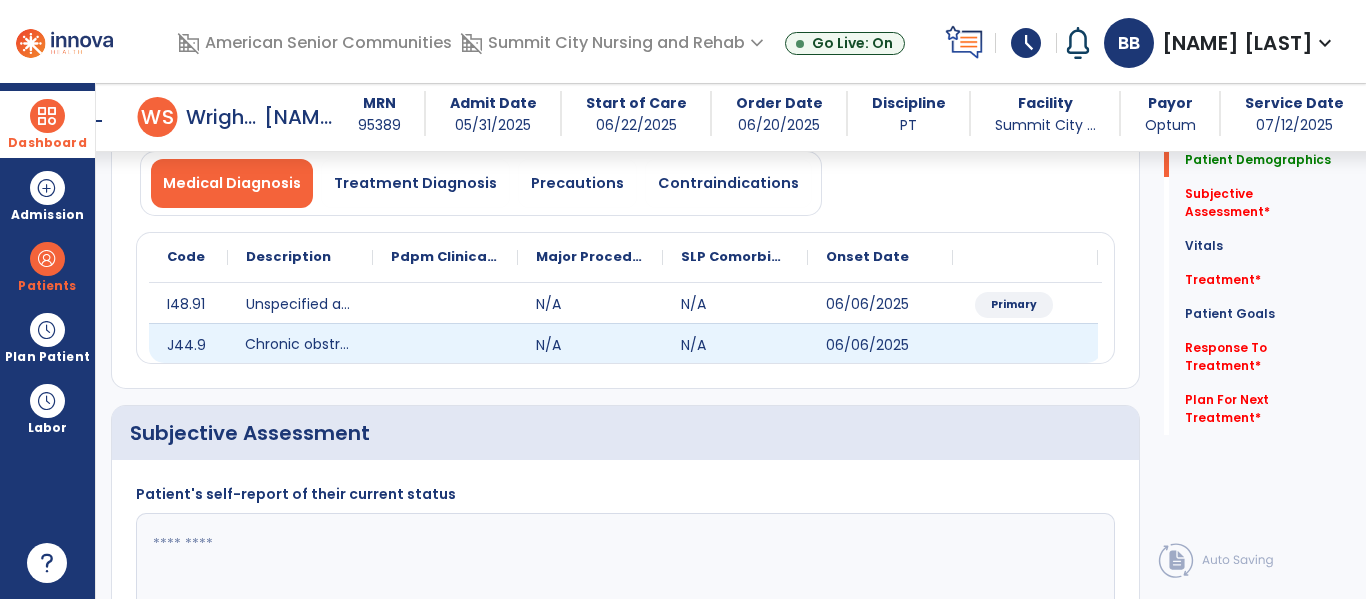 click on "Chronic obstructive pulmonary disease, unspecified" 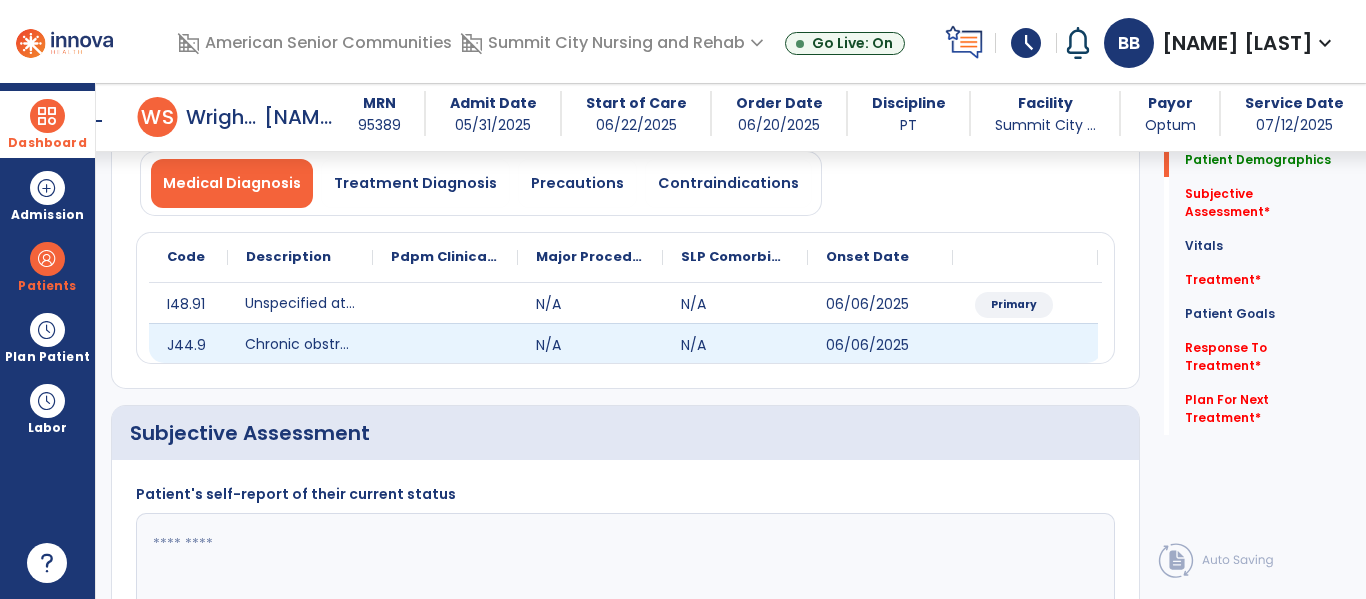 click on "Unspecified atrial fibrillation" 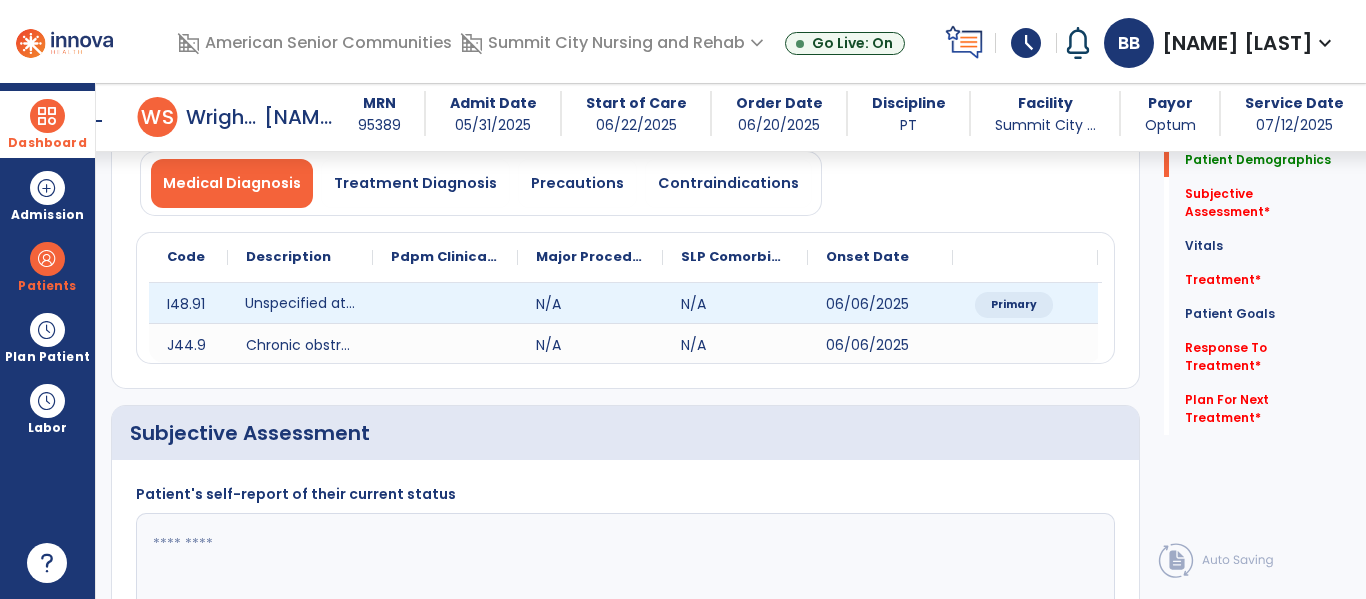 click 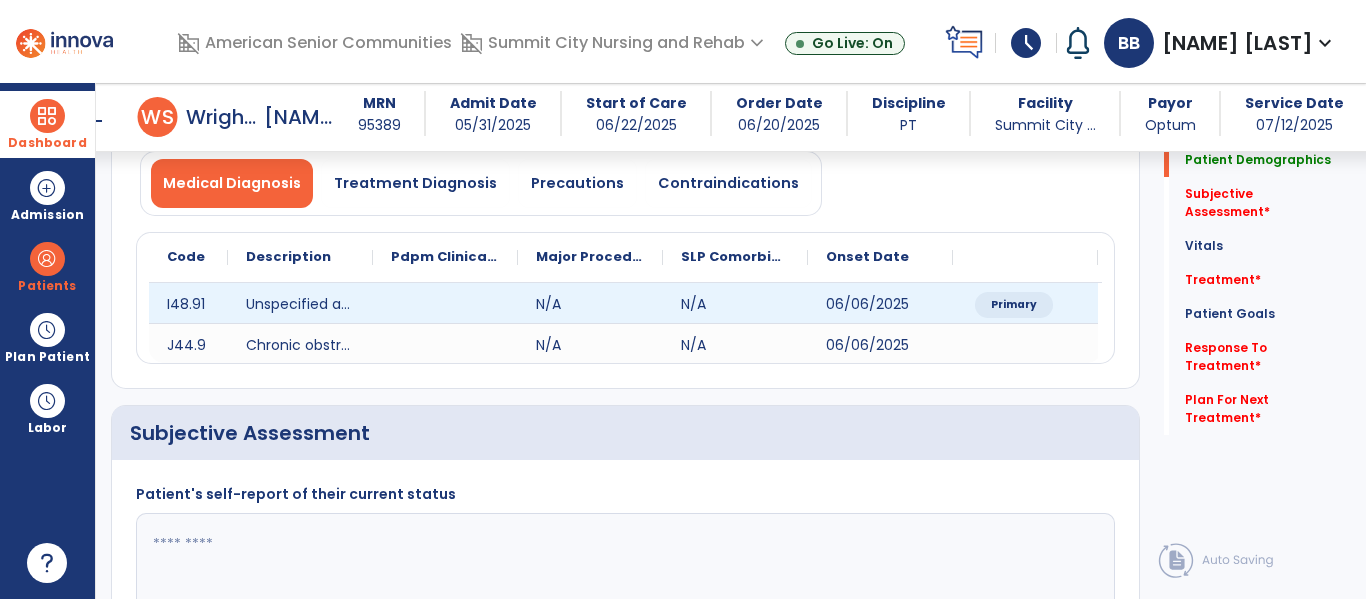 click 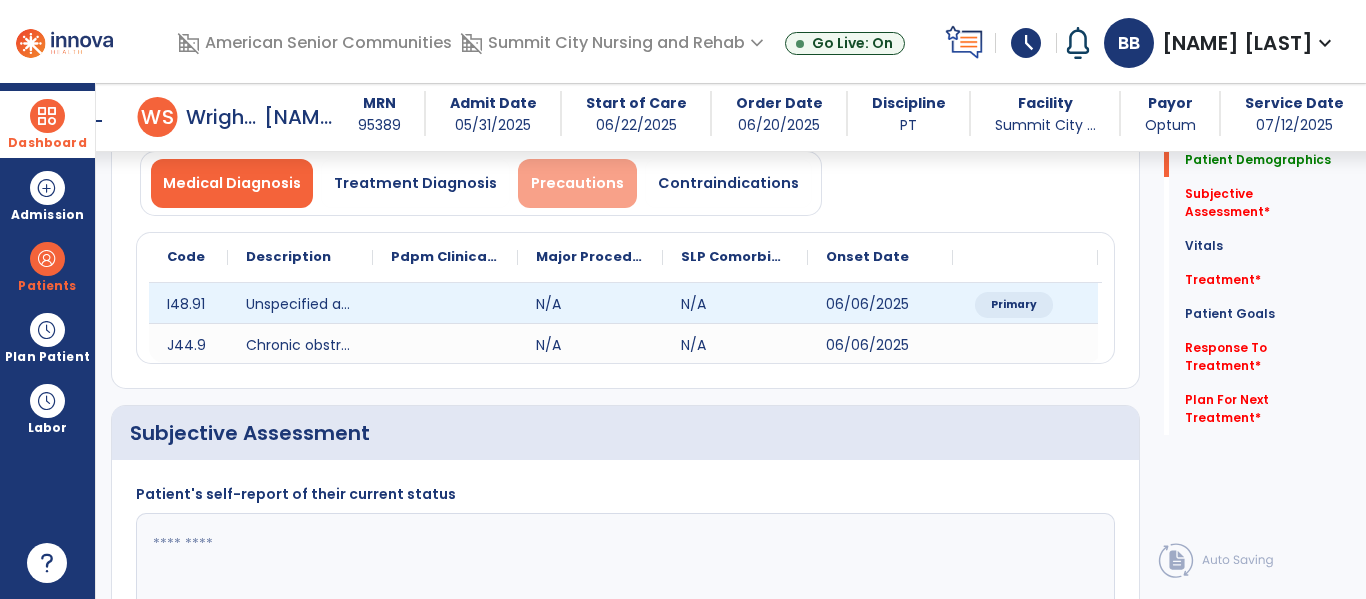 click on "Precautions" at bounding box center (577, 183) 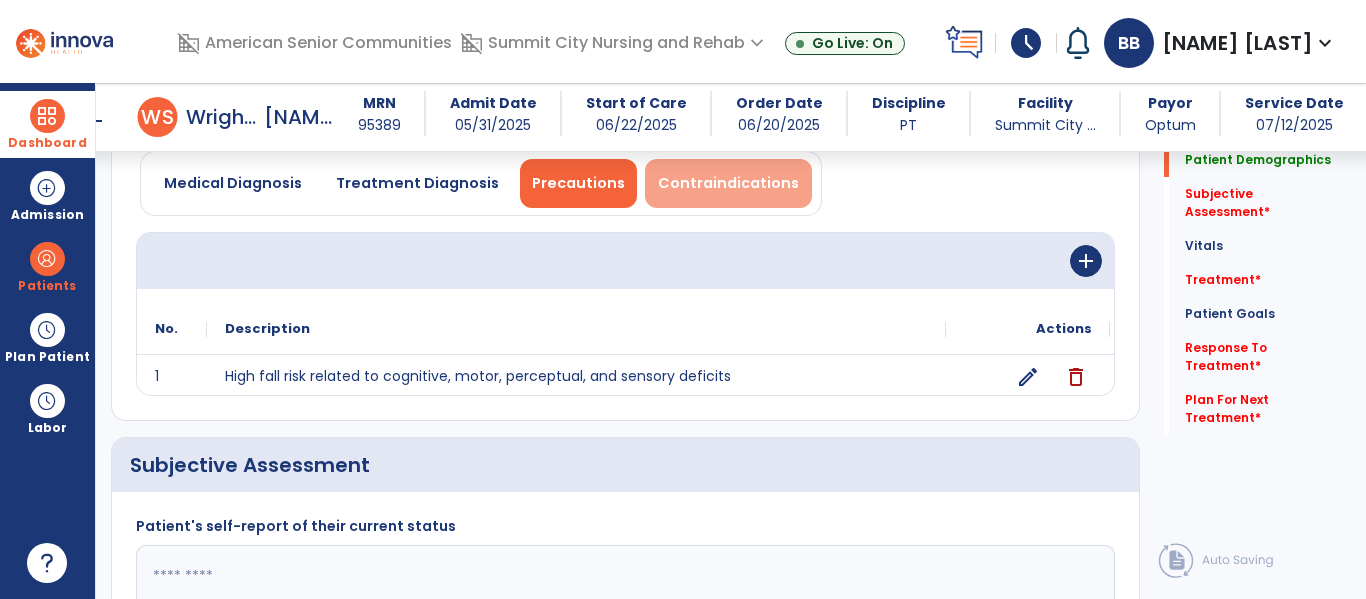 click on "Contraindications" at bounding box center (728, 183) 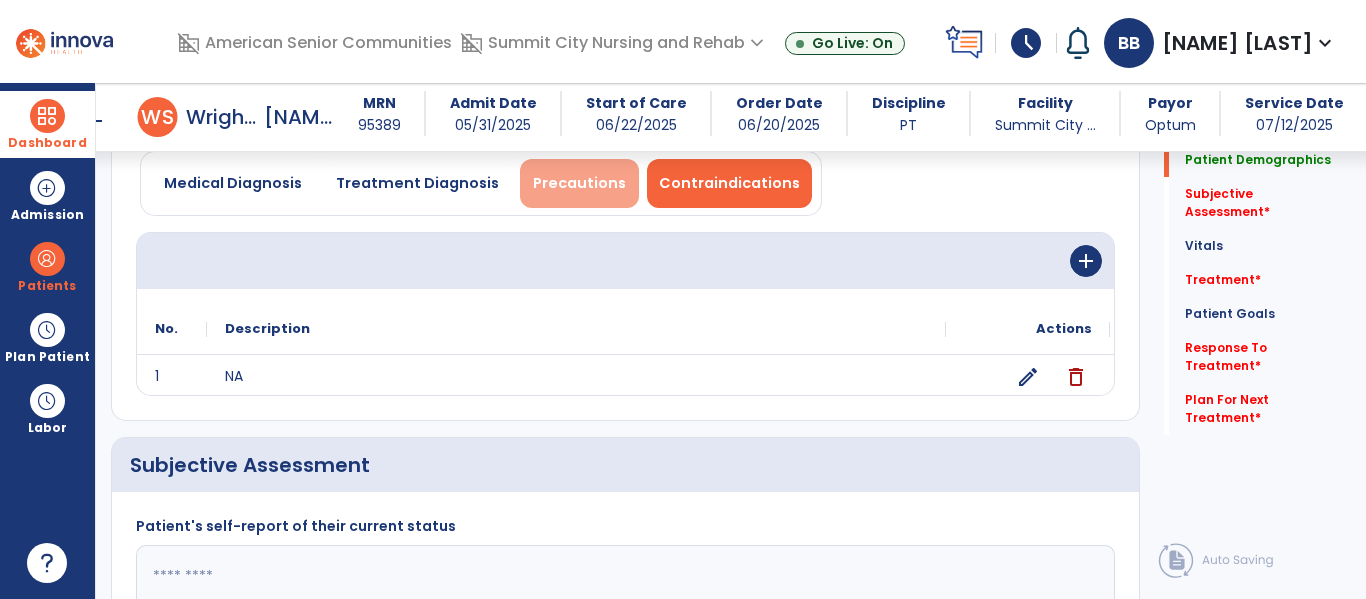 click on "Precautions" at bounding box center [579, 183] 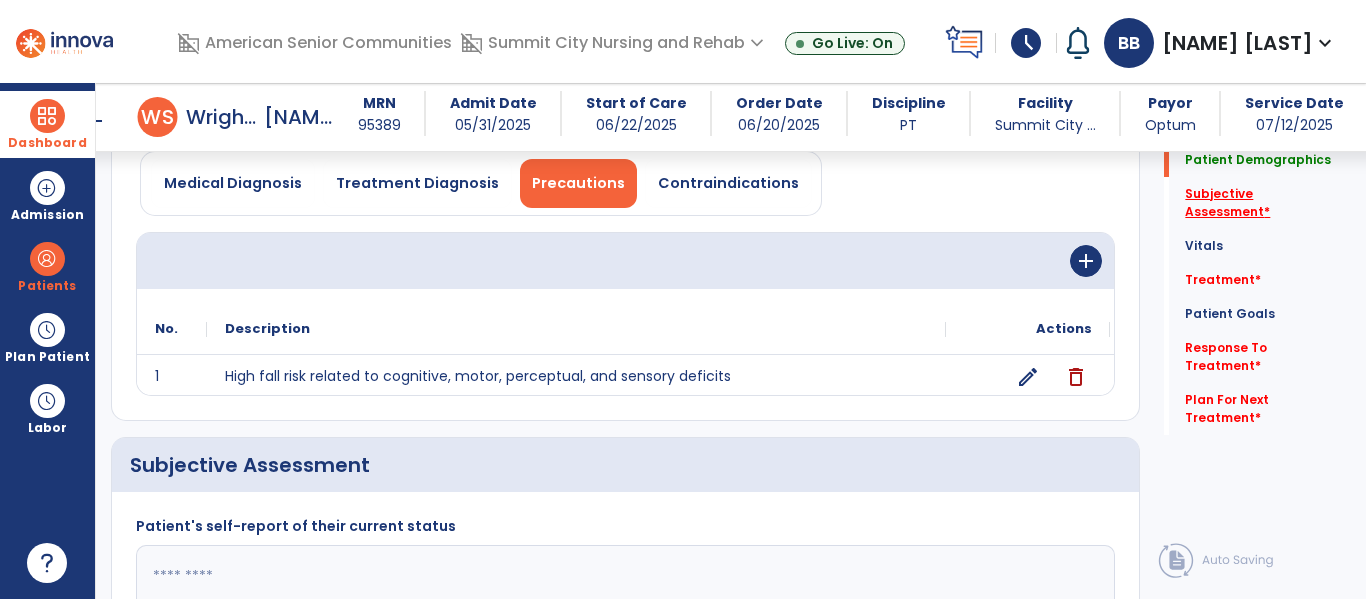 click on "Subjective Assessment   *" 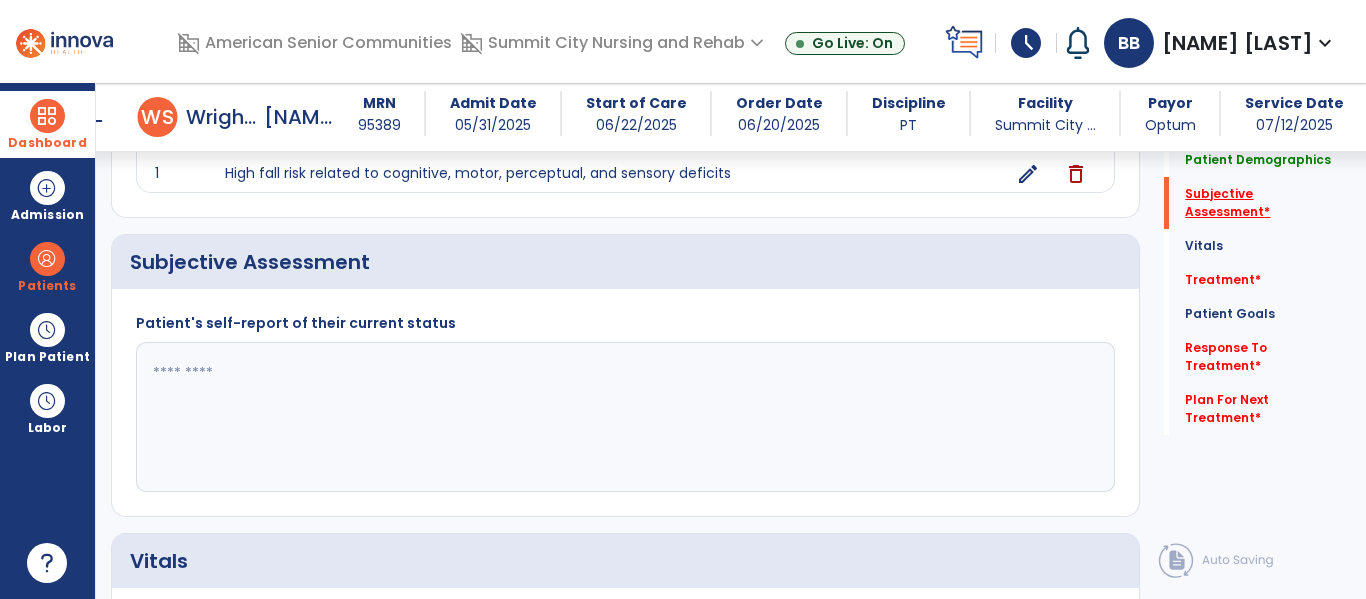 scroll, scrollTop: 346, scrollLeft: 0, axis: vertical 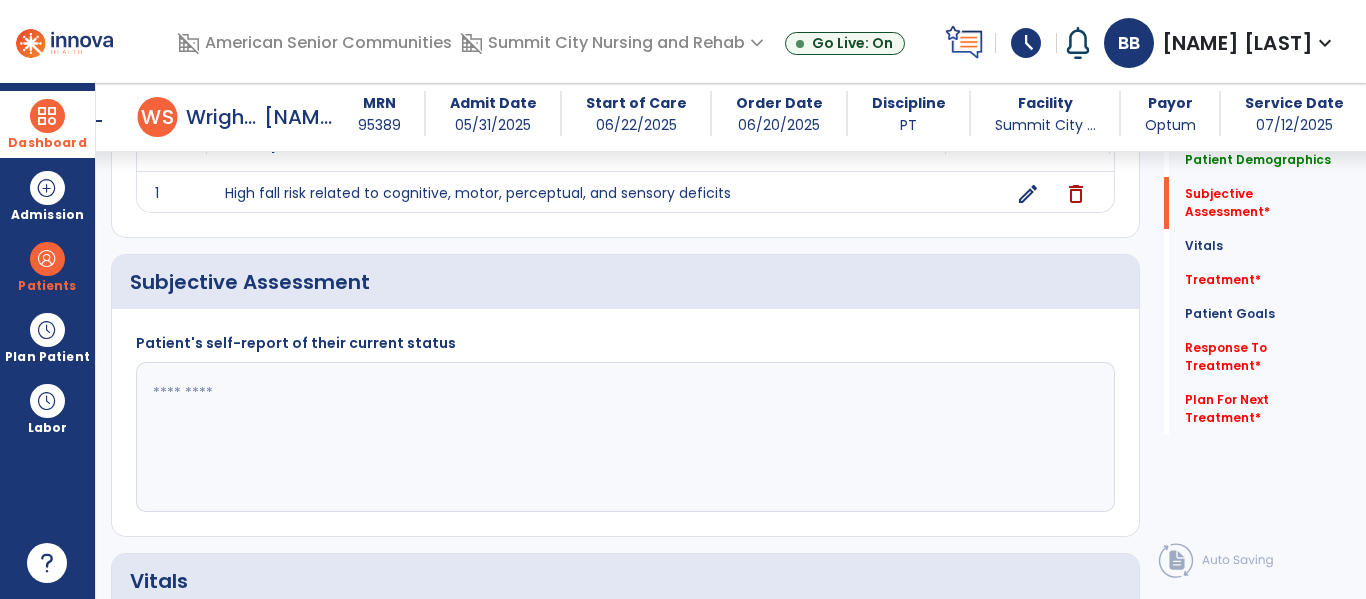 click 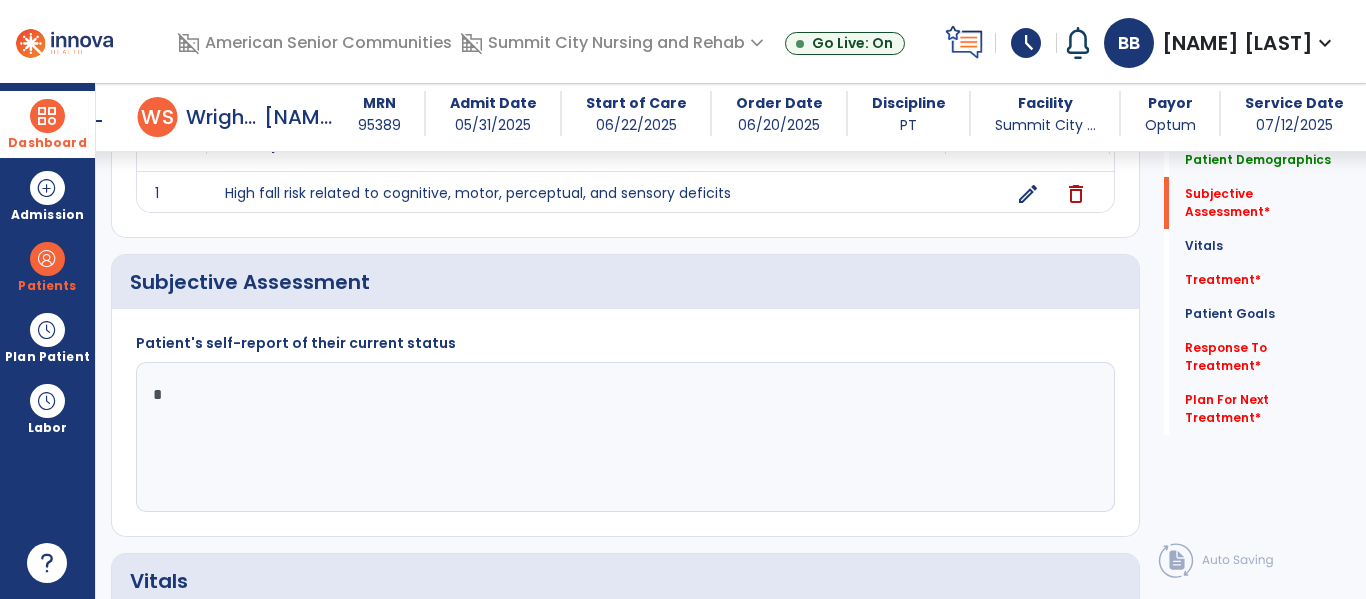 type on "**" 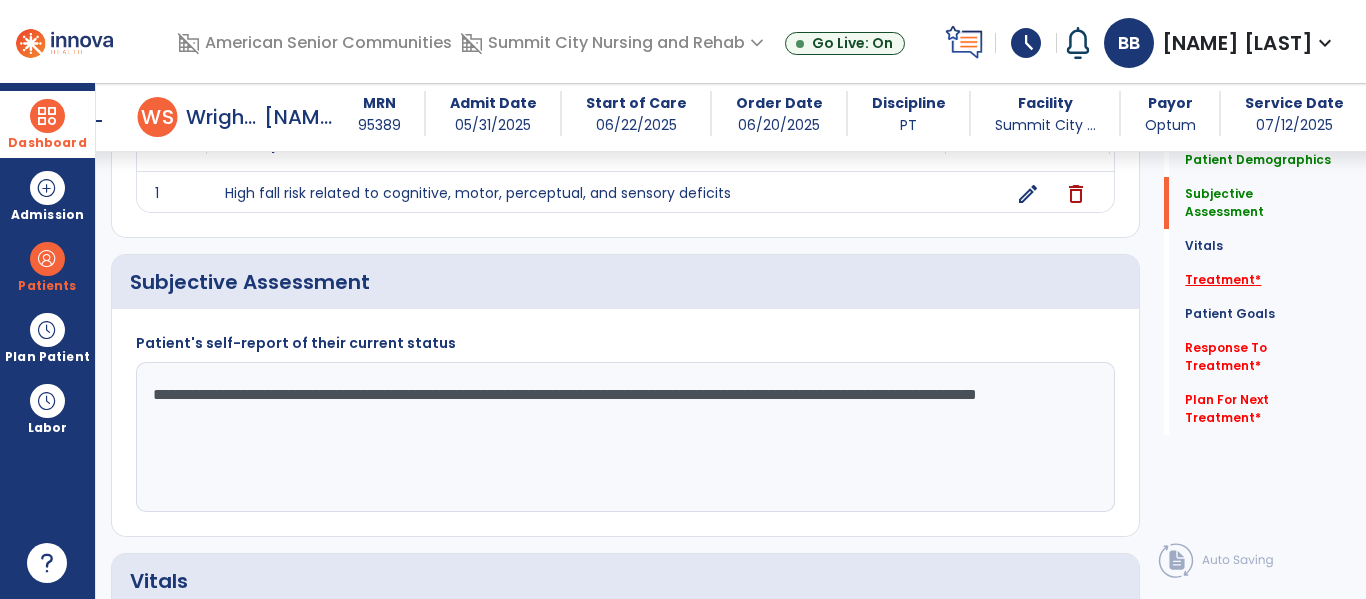 type on "**********" 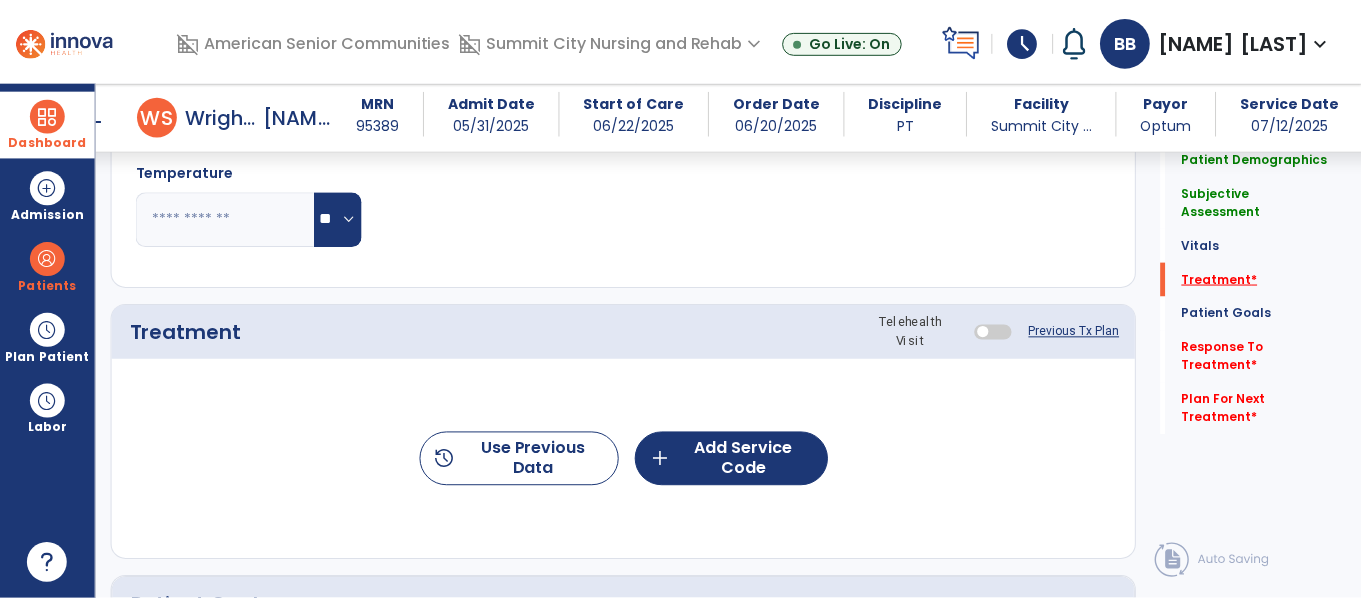 scroll, scrollTop: 1108, scrollLeft: 0, axis: vertical 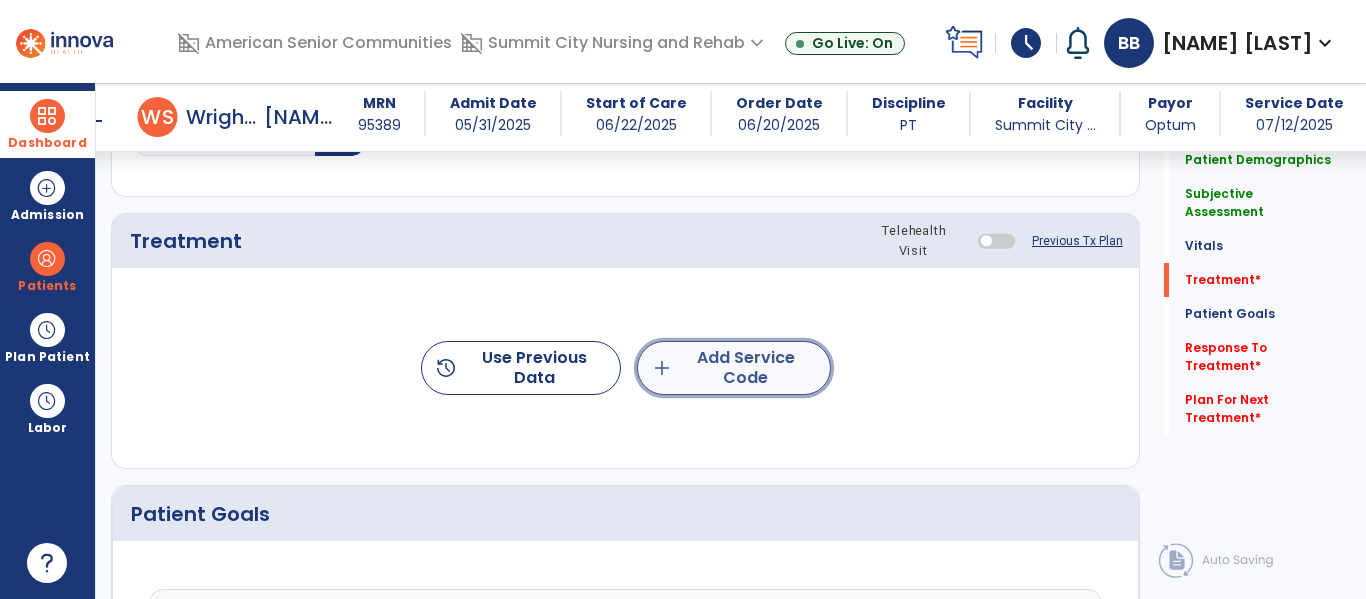 click on "add  Add Service Code" 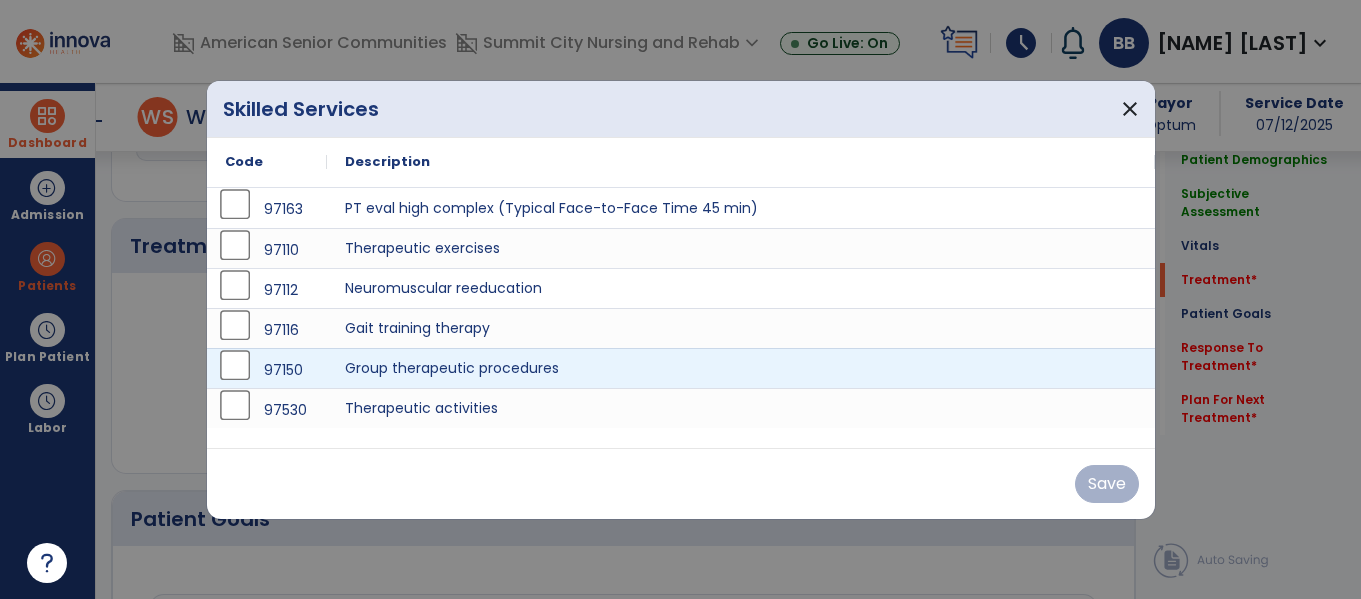 scroll, scrollTop: 1108, scrollLeft: 0, axis: vertical 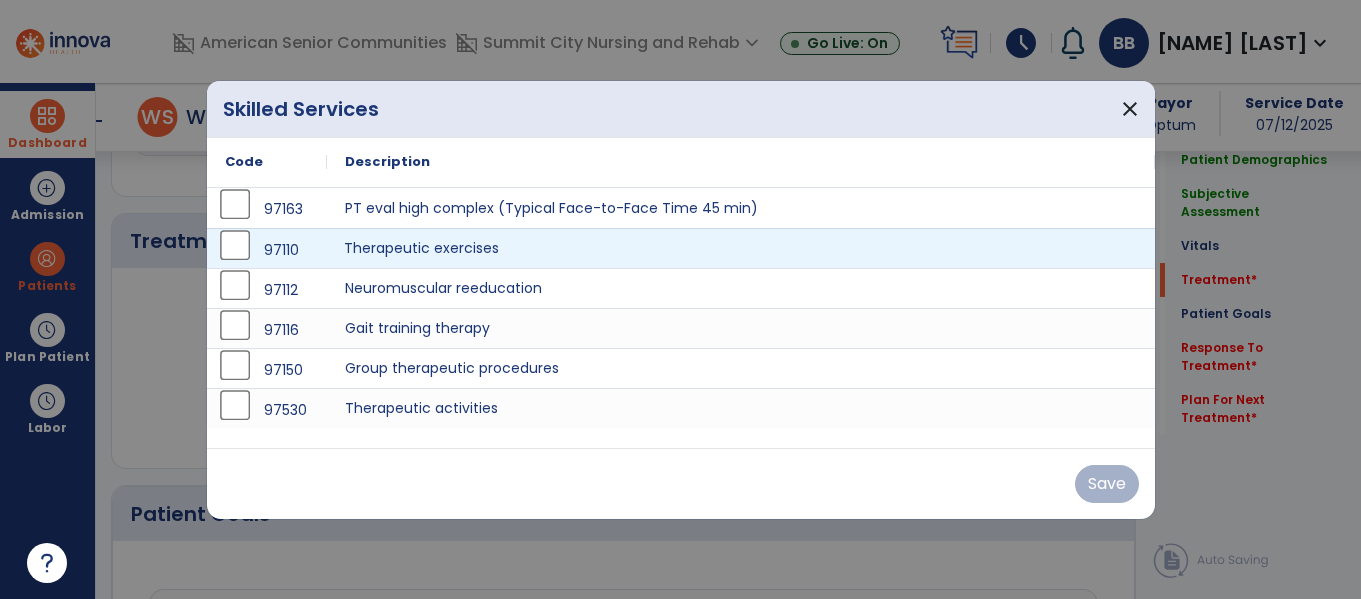 click on "Therapeutic exercises" at bounding box center [741, 248] 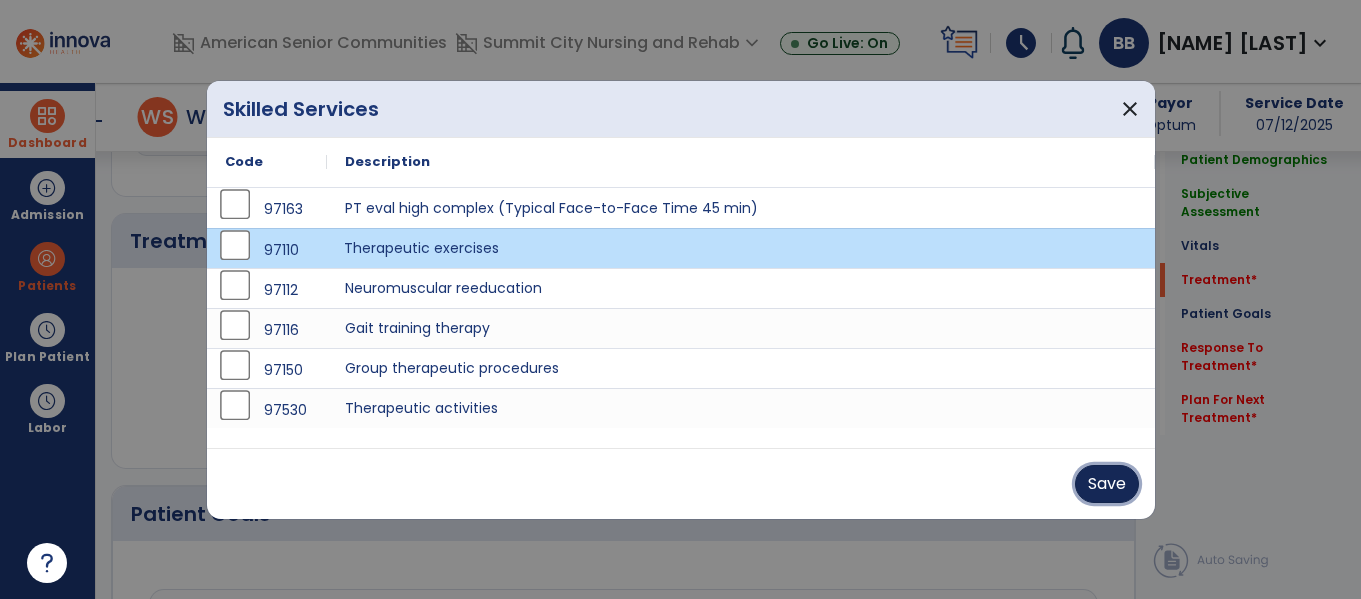 click on "Save" at bounding box center [1107, 484] 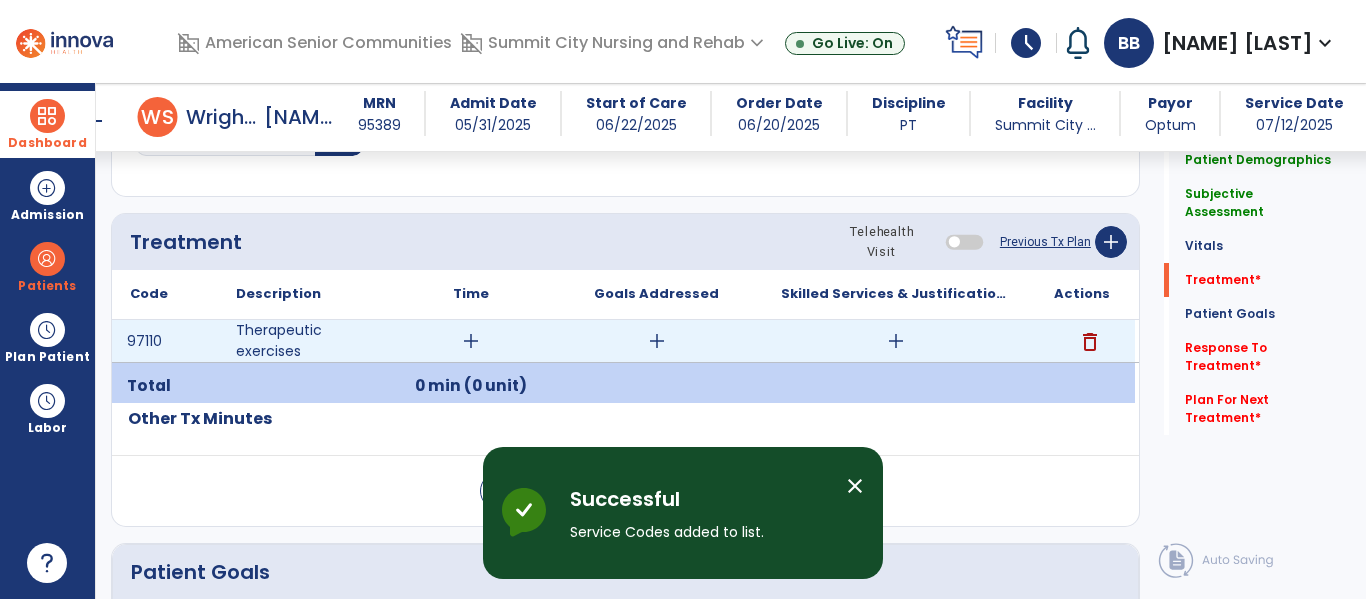 click on "add" at bounding box center [471, 341] 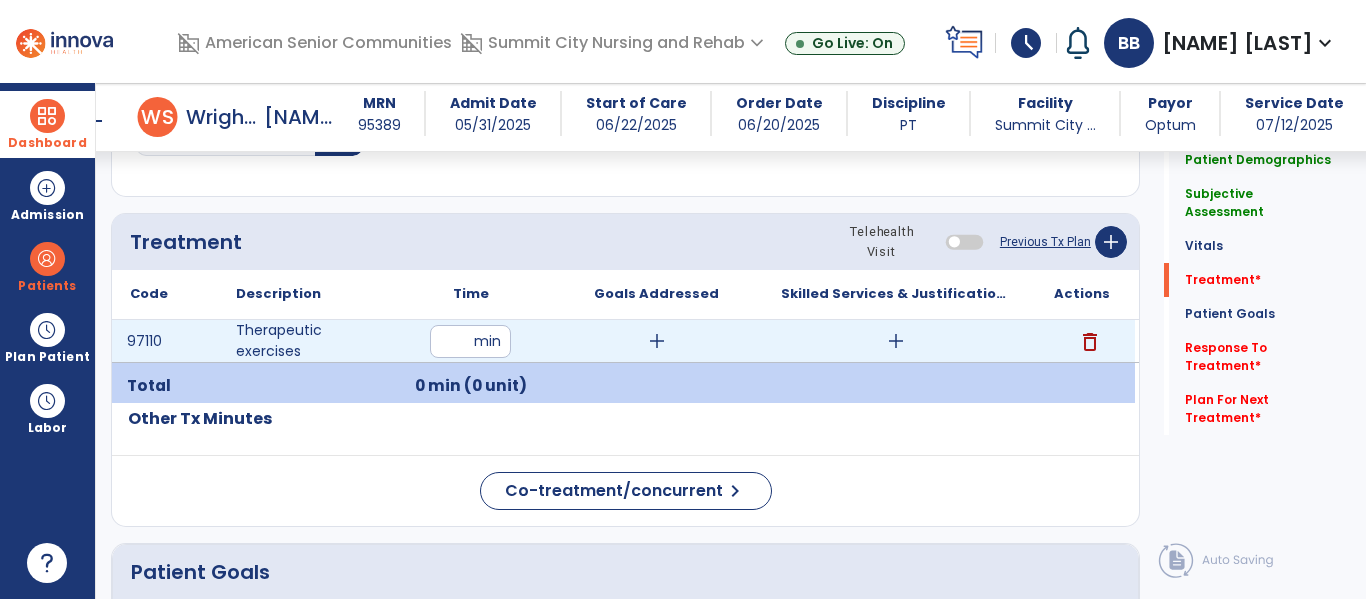 type on "**" 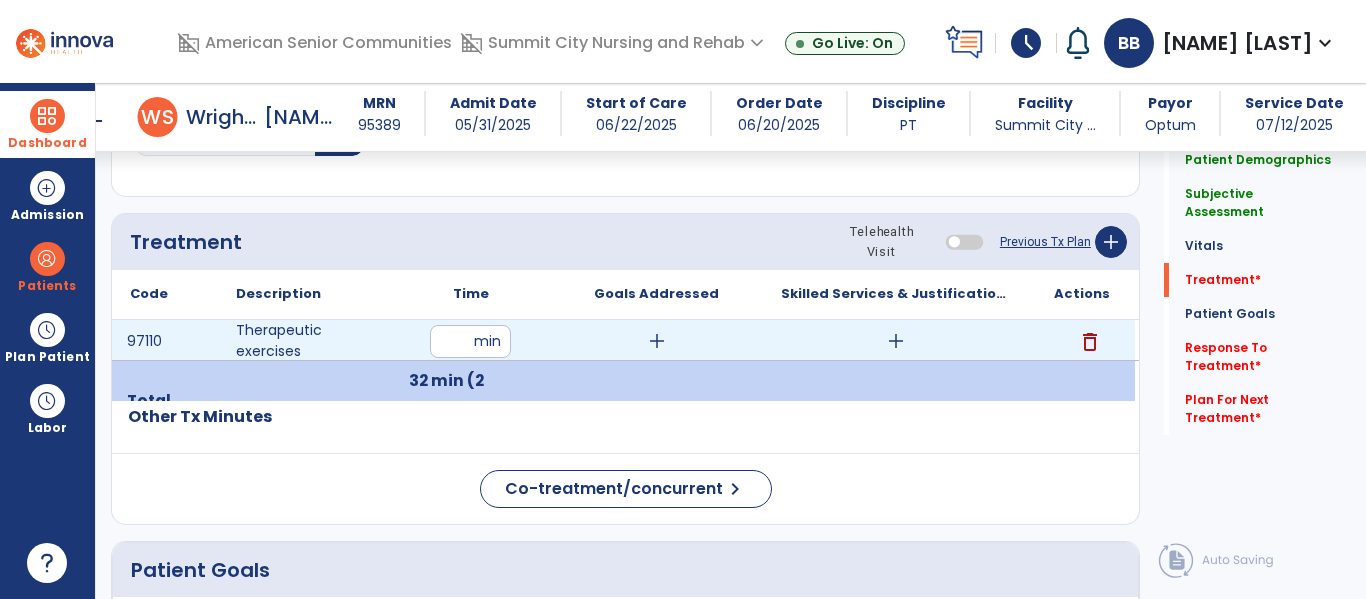 click on "add" at bounding box center [896, 341] 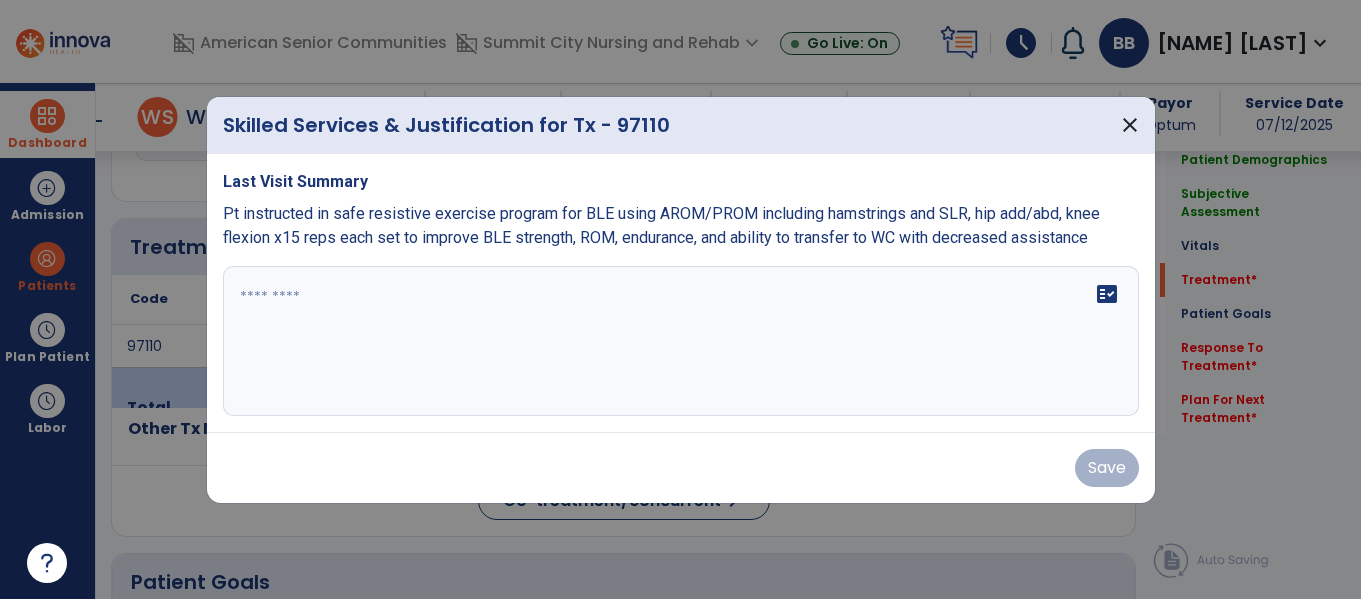 scroll, scrollTop: 1108, scrollLeft: 0, axis: vertical 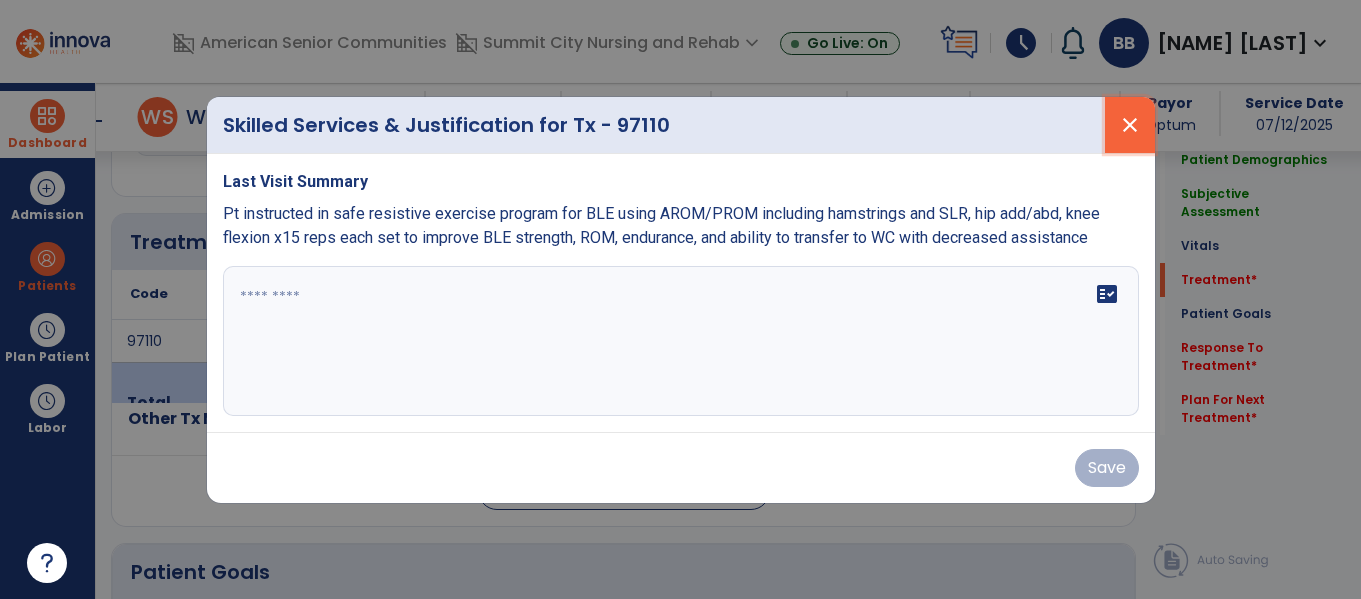 click on "close" at bounding box center [1130, 125] 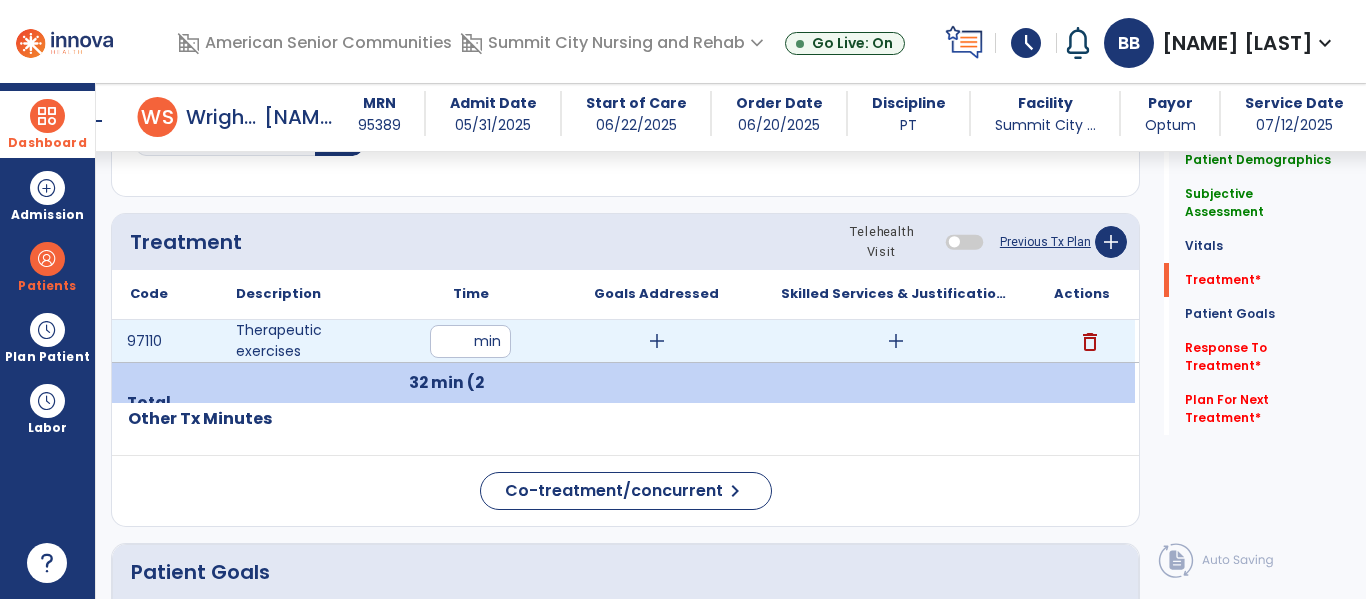 click on "add" at bounding box center (896, 341) 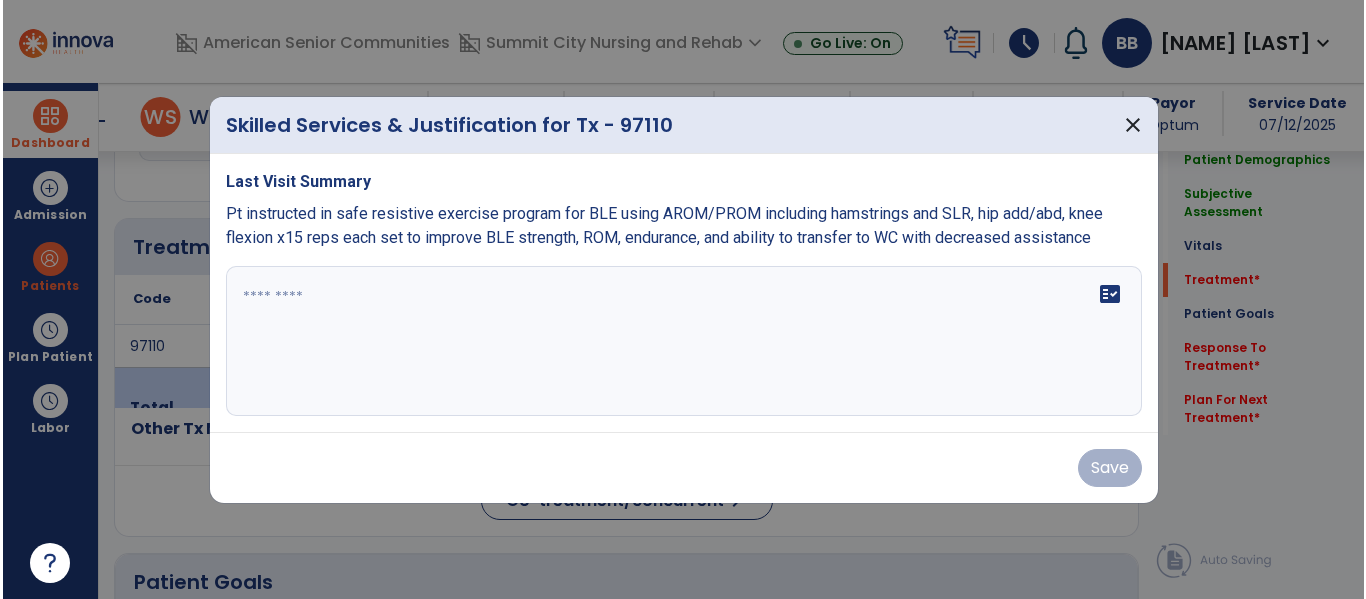 scroll, scrollTop: 1108, scrollLeft: 0, axis: vertical 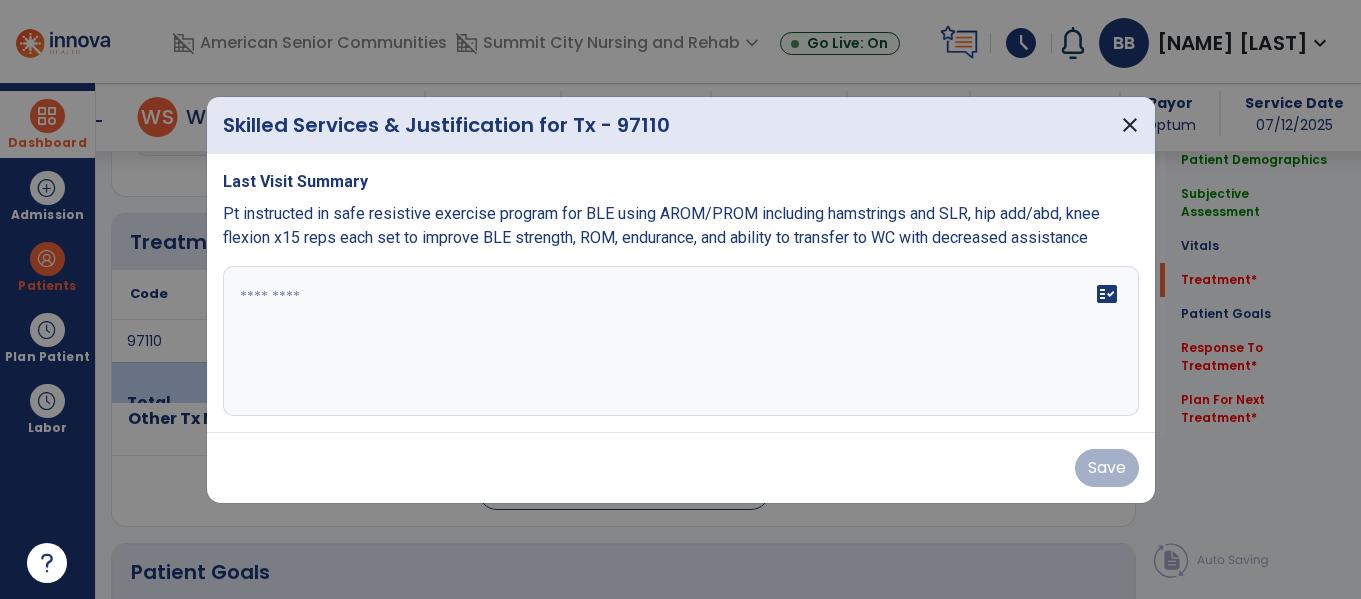 click on "fact_check" at bounding box center [681, 341] 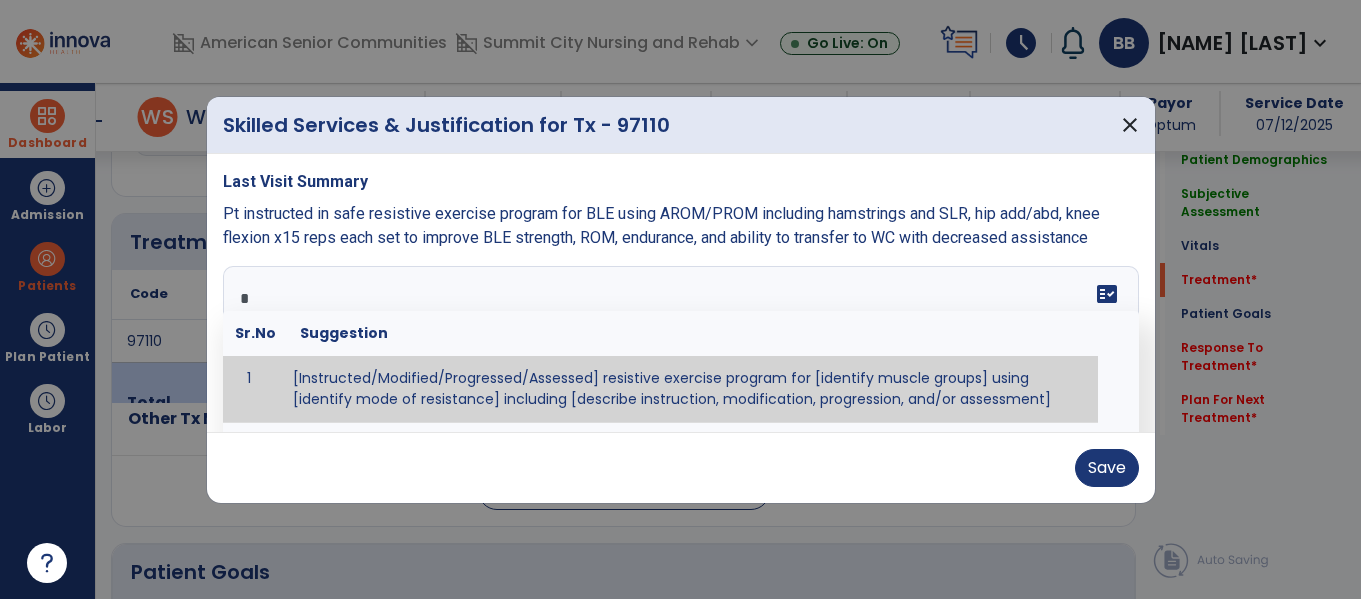 type on "*" 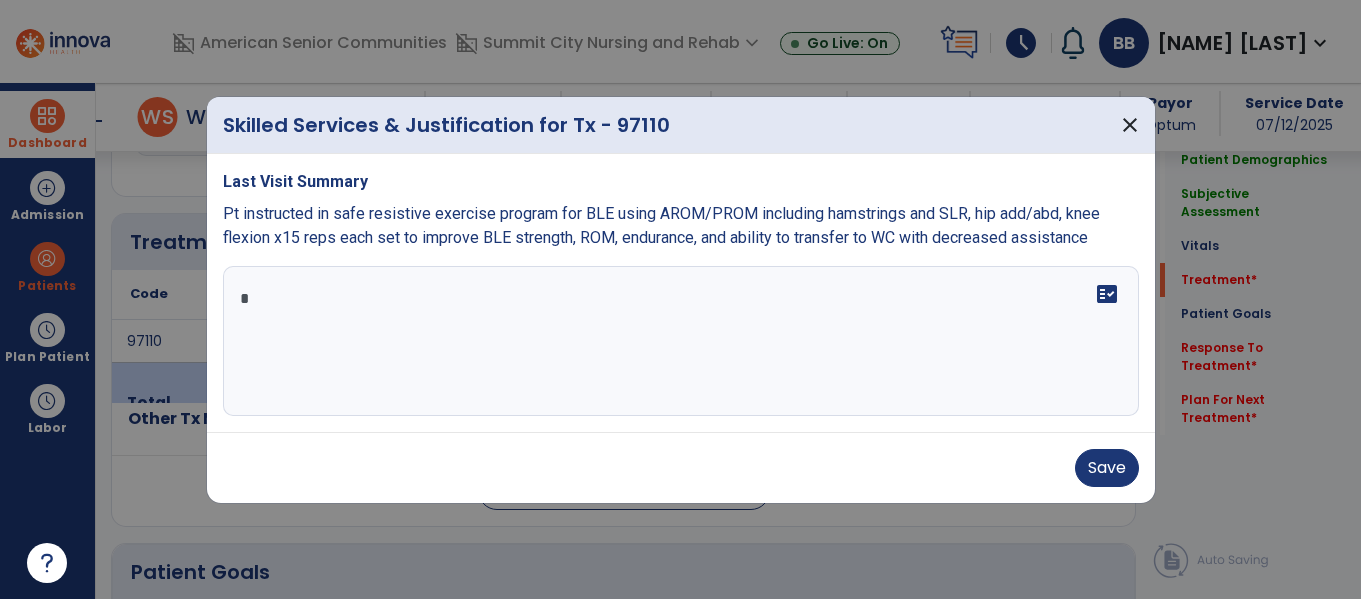 click on "*" at bounding box center [681, 341] 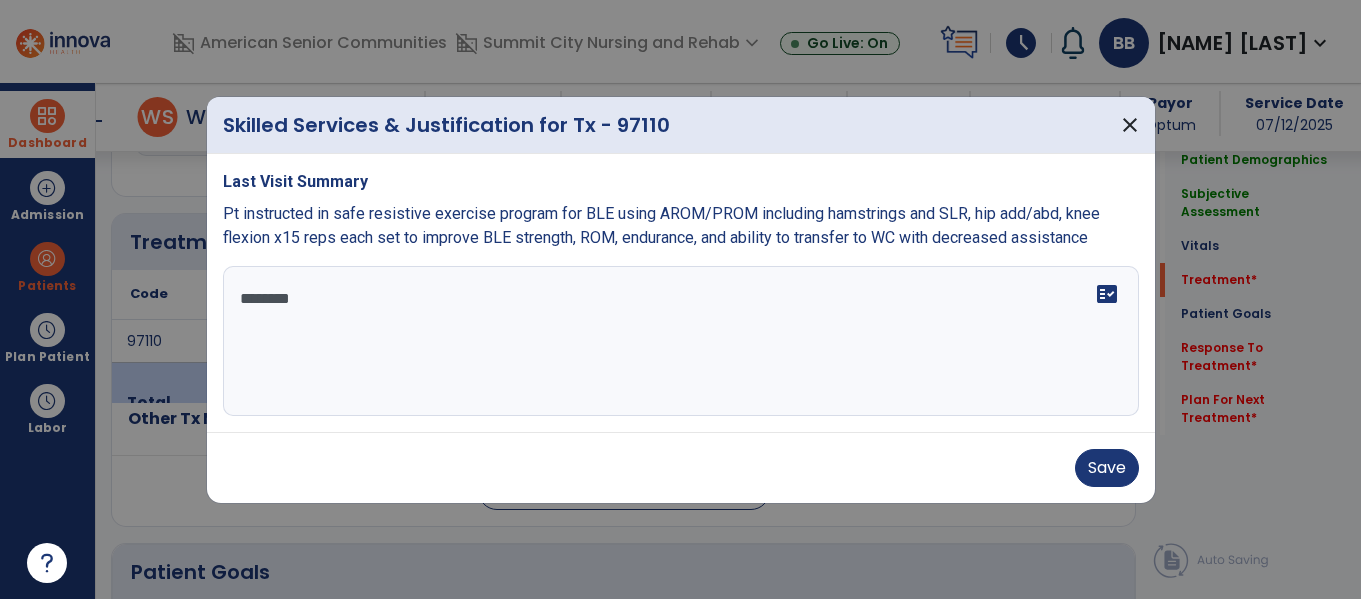 type on "*********" 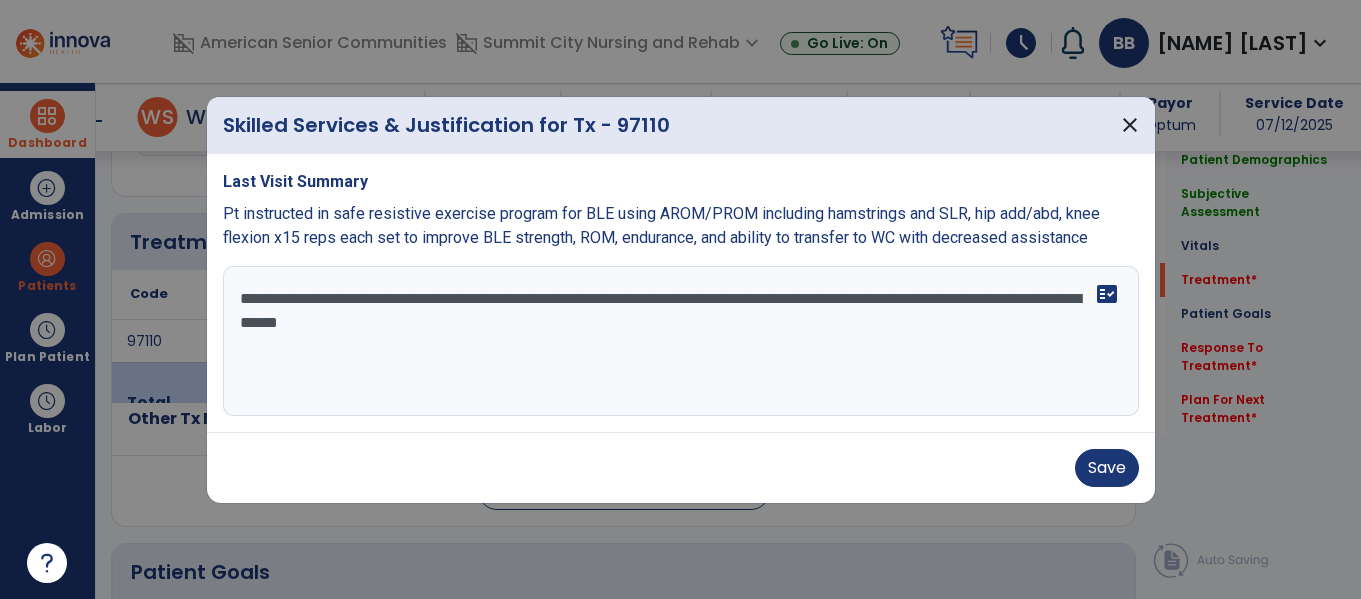 click on "**********" at bounding box center (681, 341) 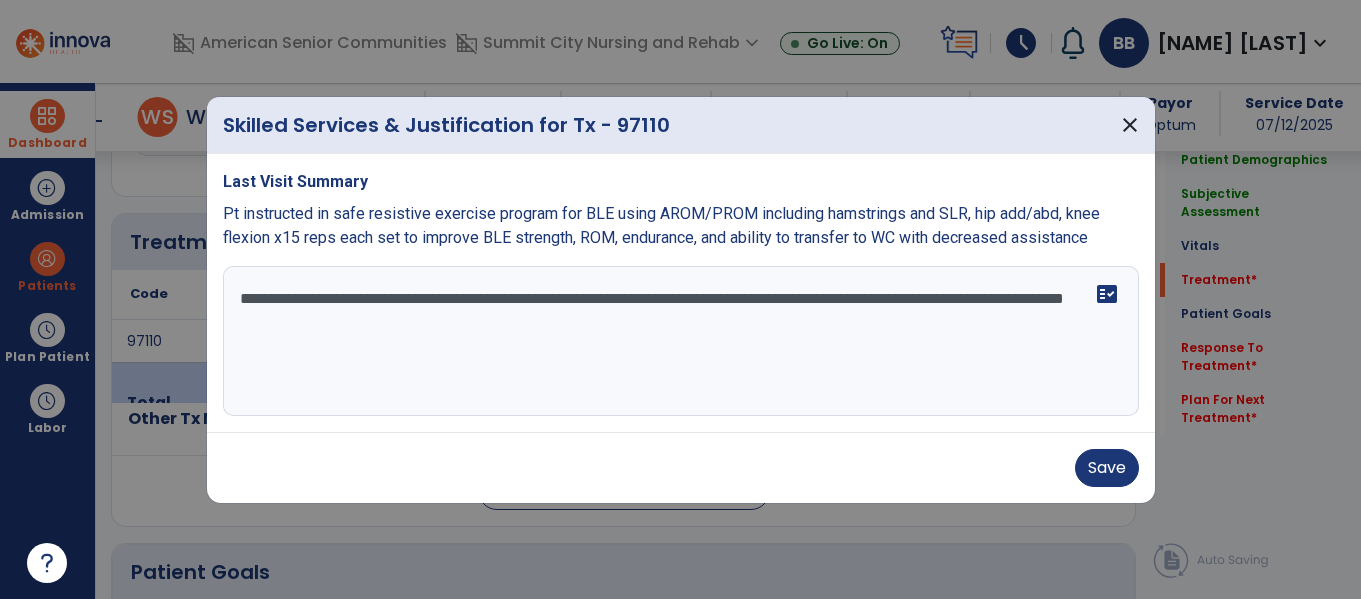 click on "**********" at bounding box center (681, 341) 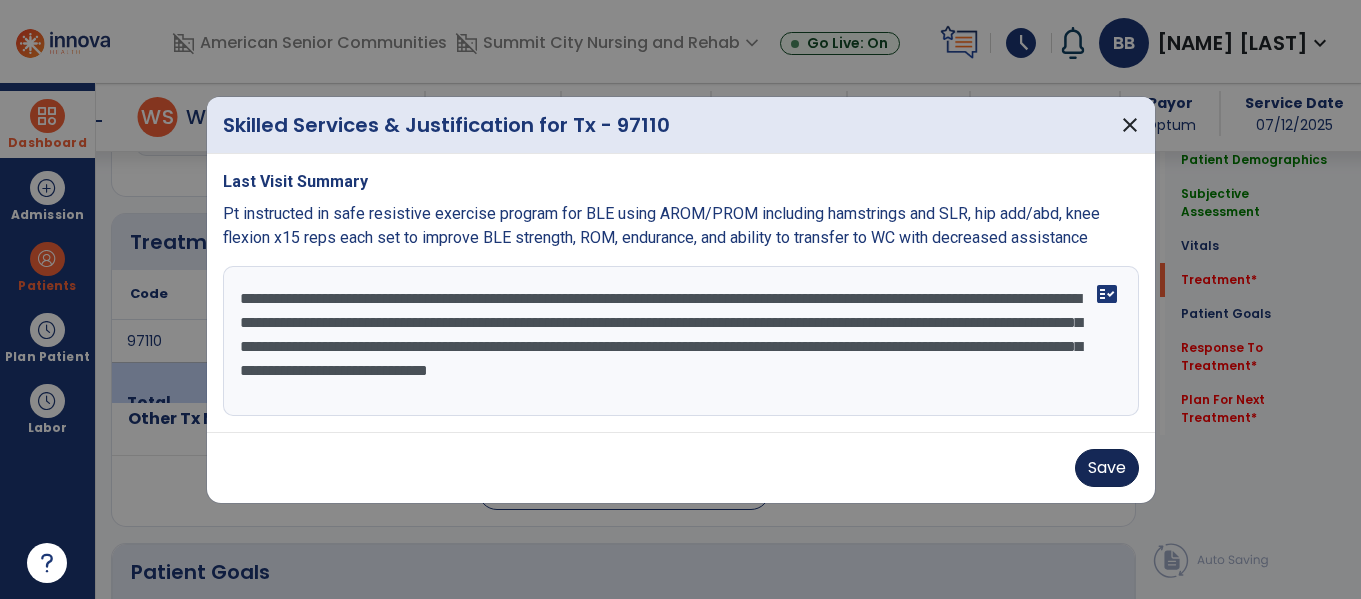 type on "**********" 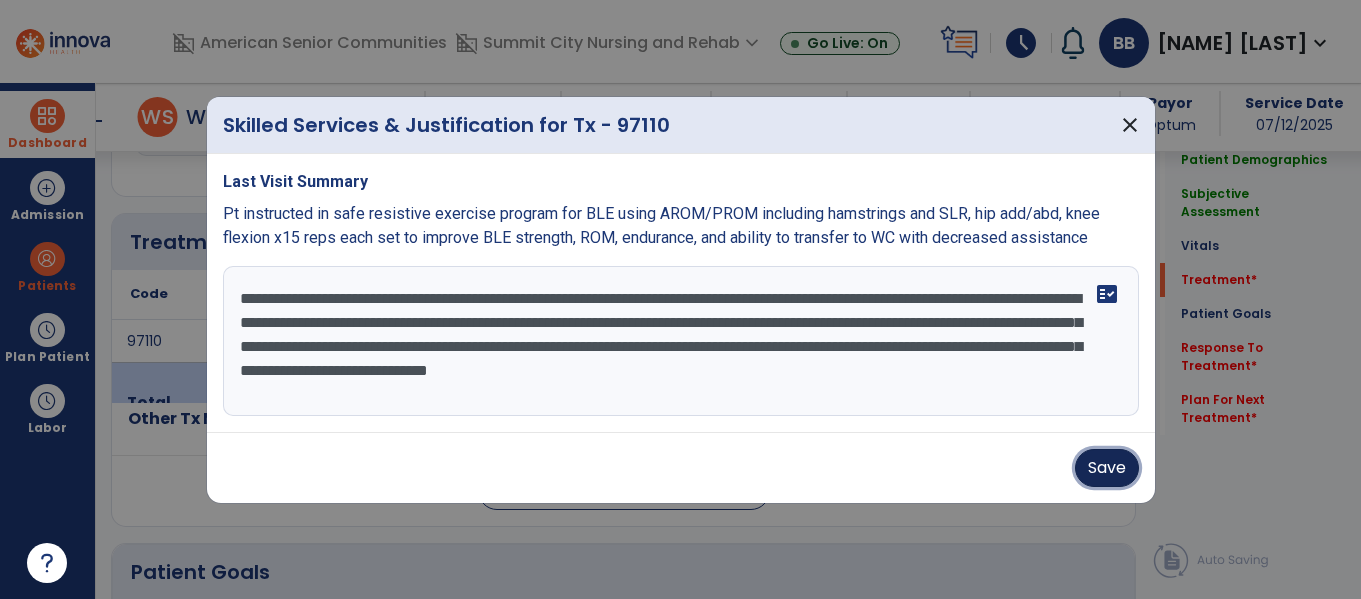 click on "Save" at bounding box center [1107, 468] 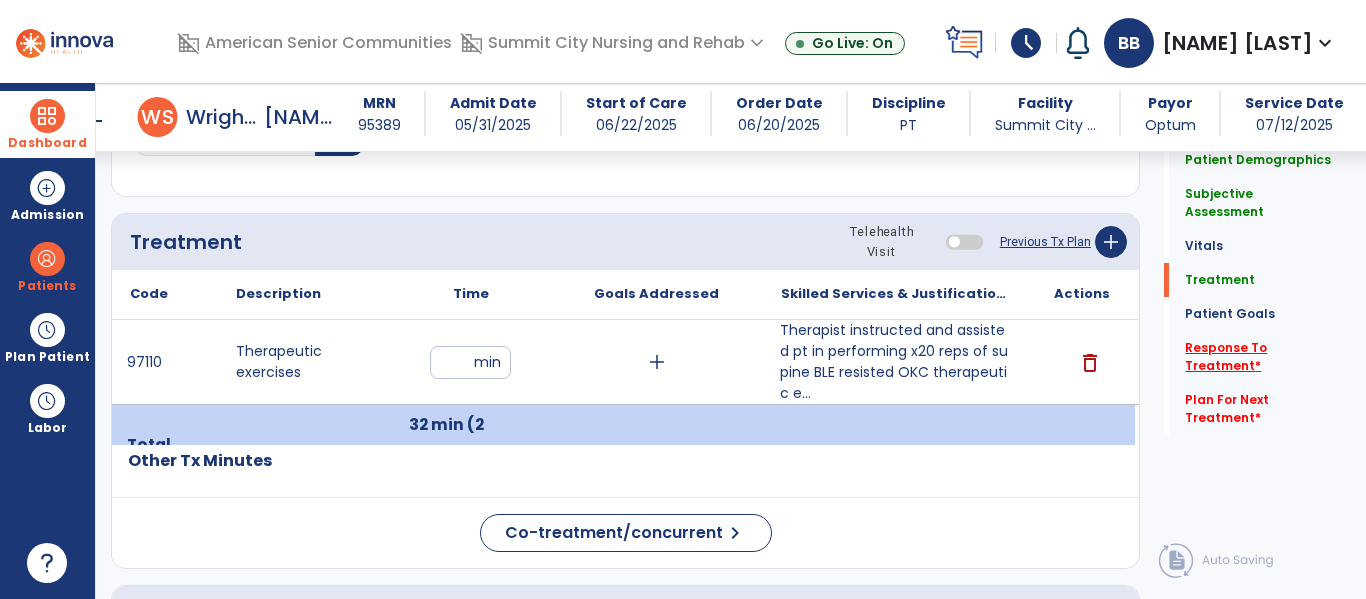 click on "Response To Treatment   *" 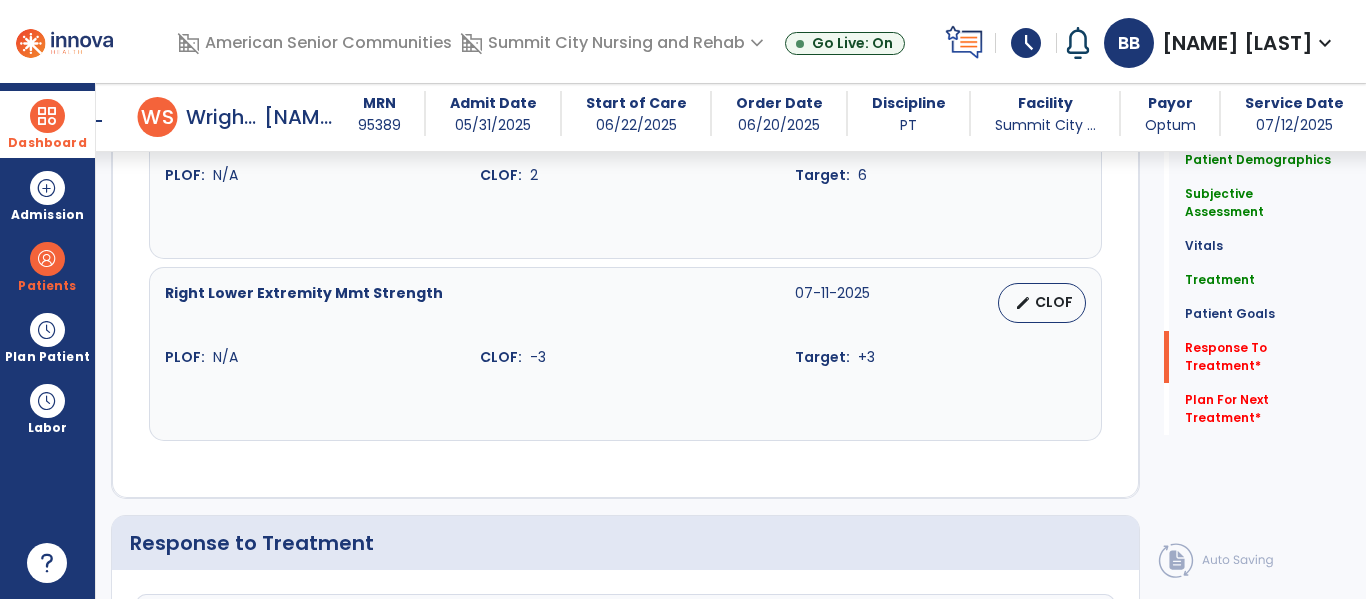 scroll, scrollTop: 3210, scrollLeft: 0, axis: vertical 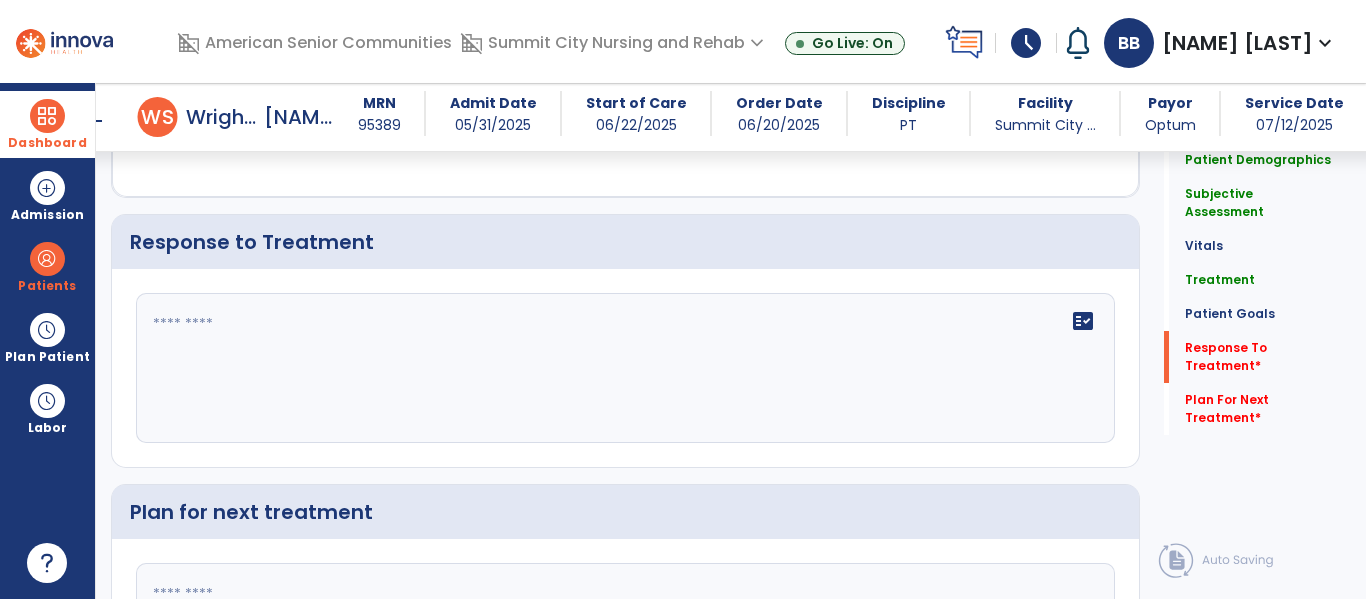 click 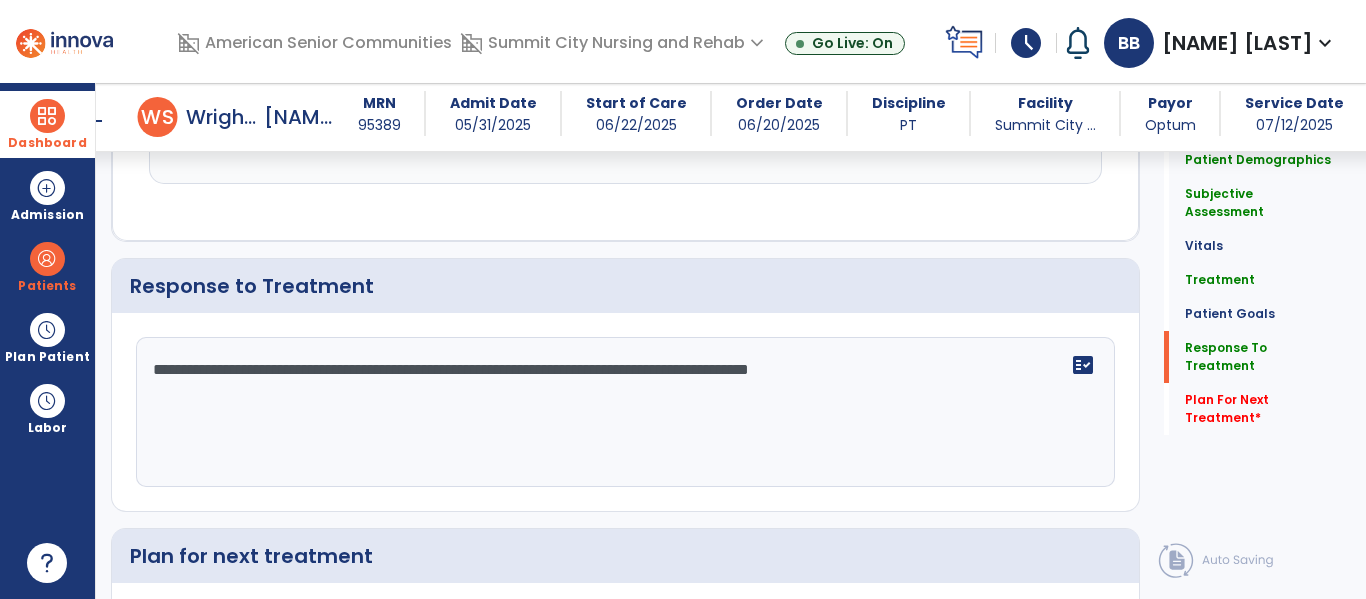 scroll, scrollTop: 3210, scrollLeft: 0, axis: vertical 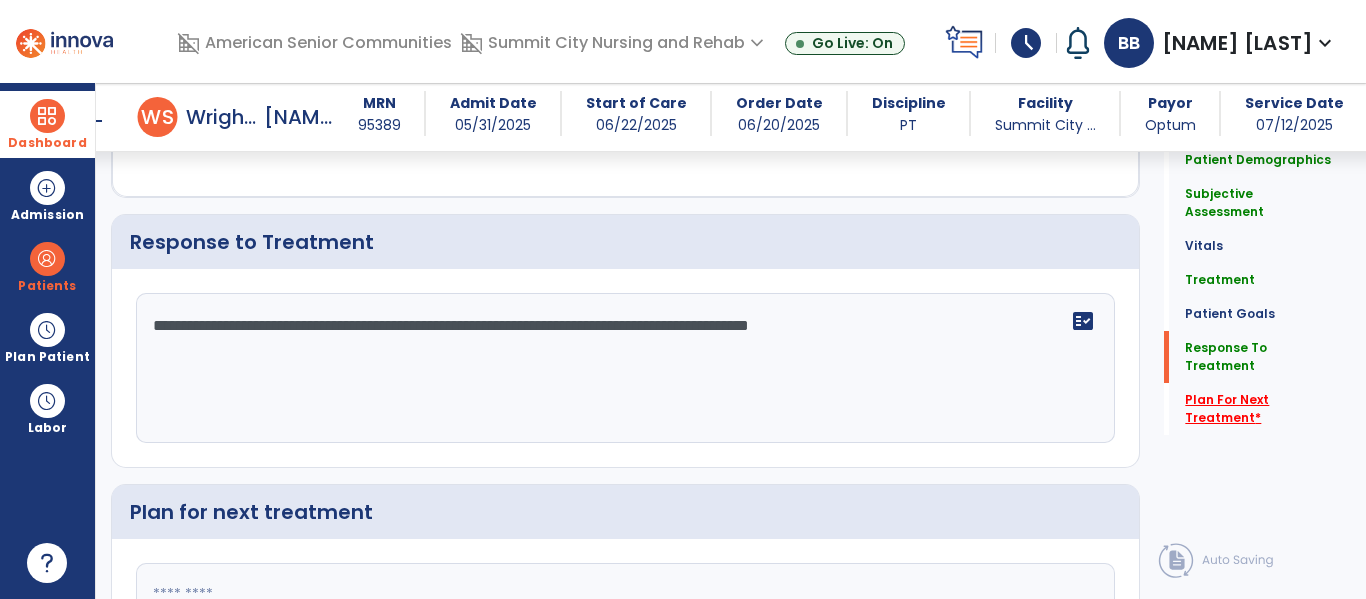 type on "**********" 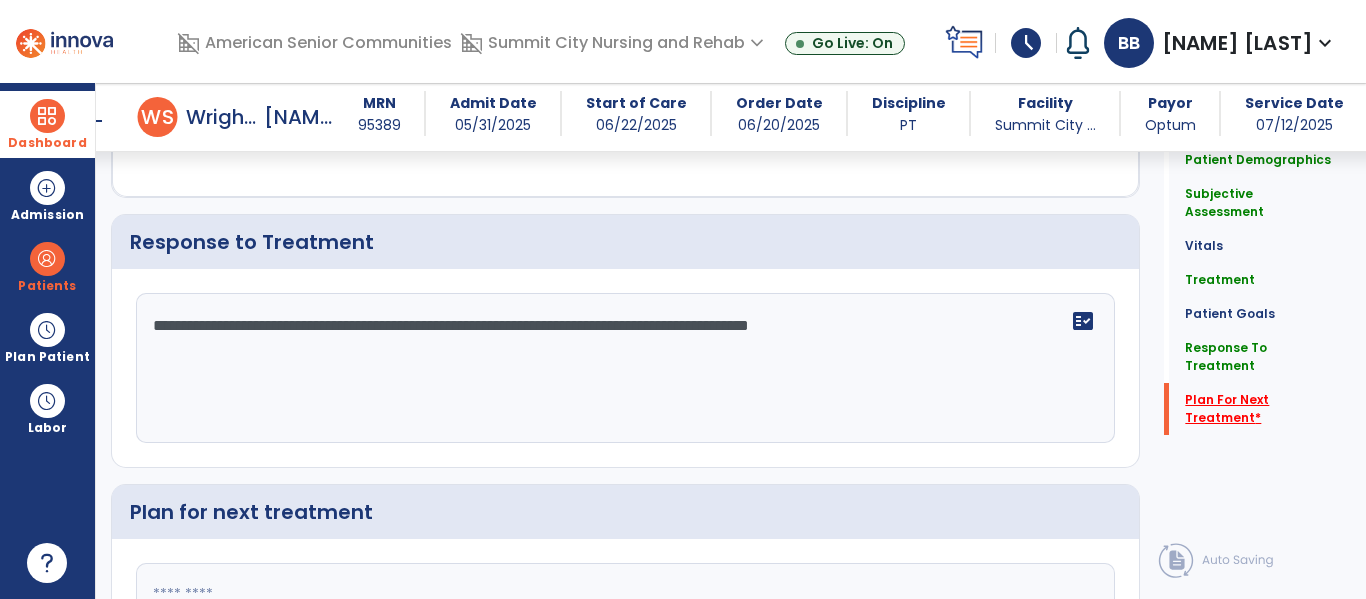 scroll, scrollTop: 3415, scrollLeft: 0, axis: vertical 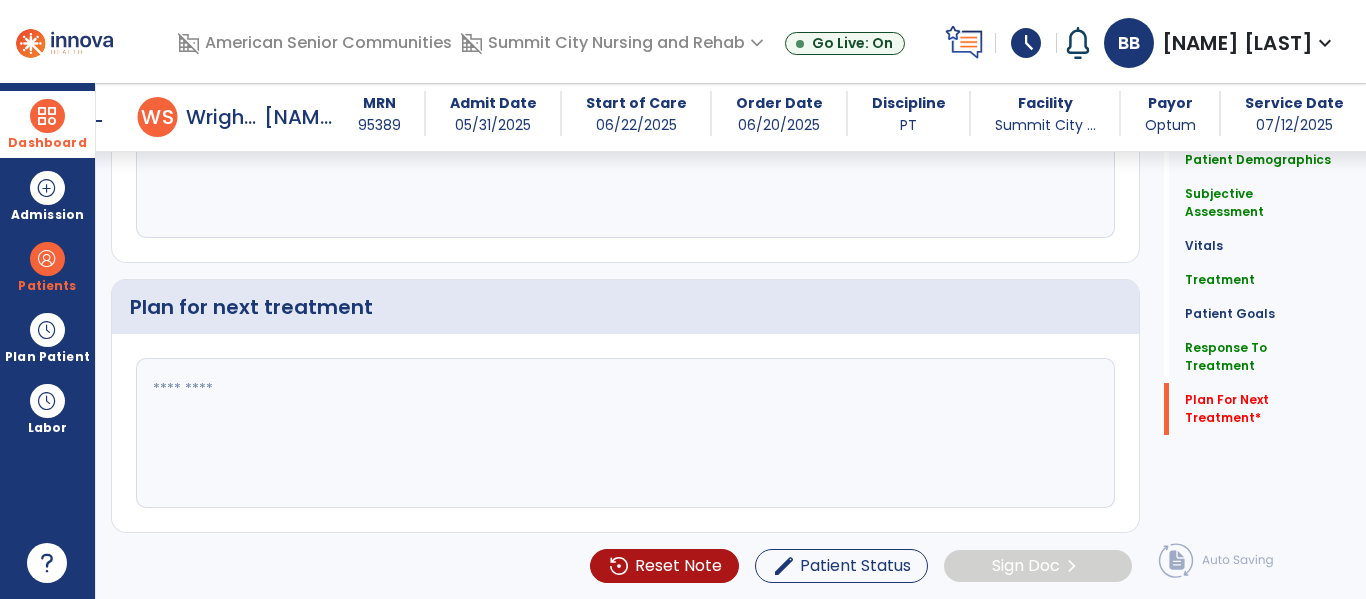 click 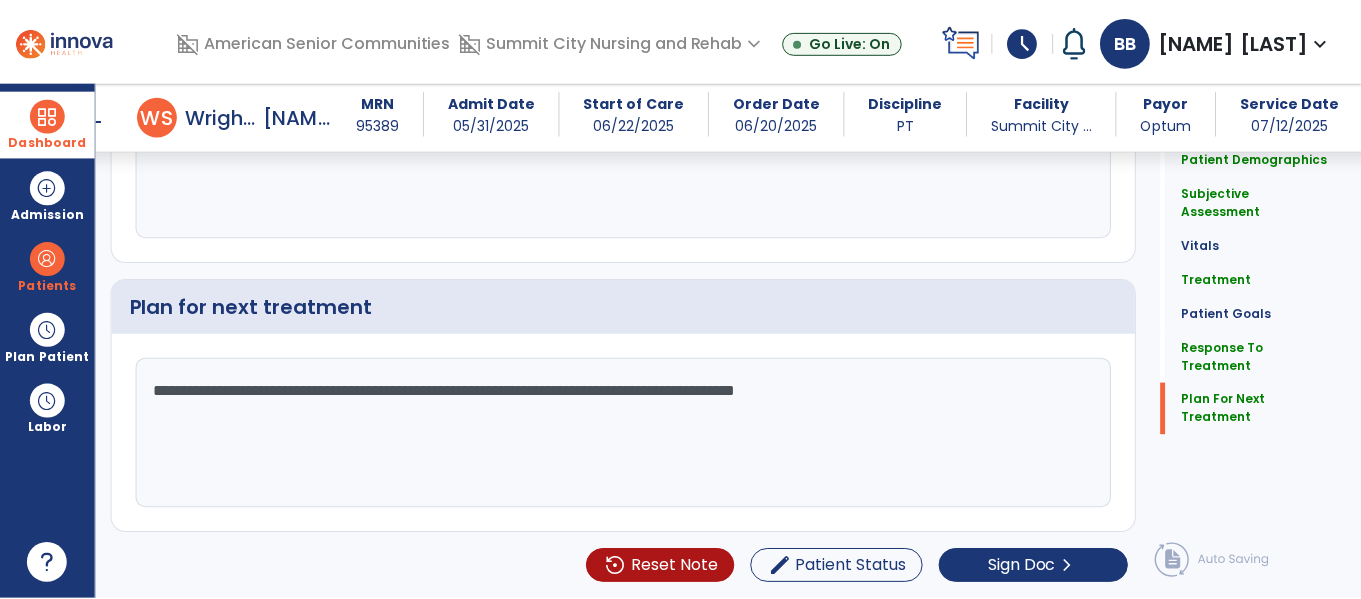 scroll, scrollTop: 3415, scrollLeft: 0, axis: vertical 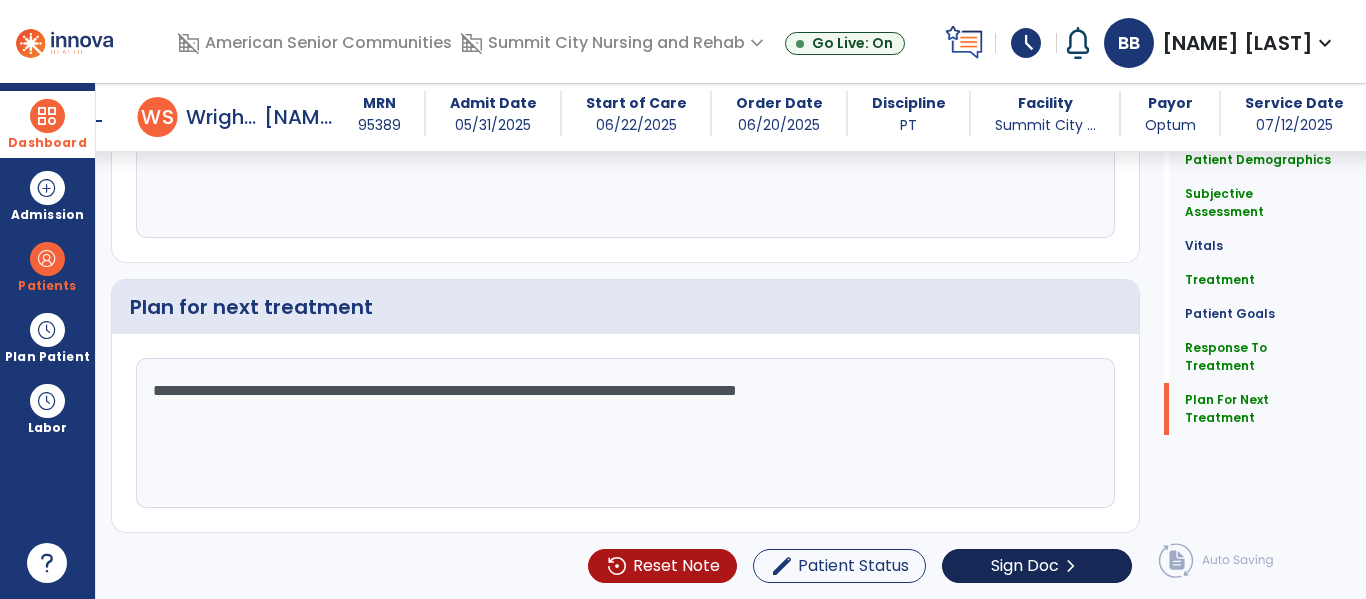type on "**********" 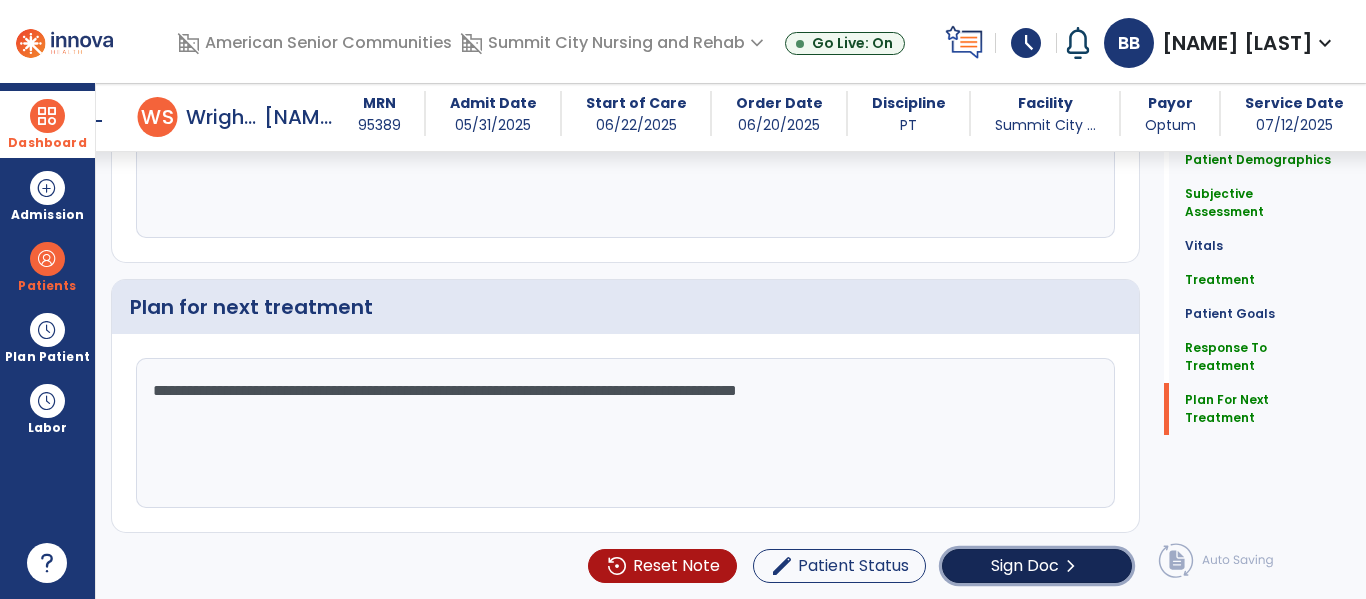 click on "Sign Doc" 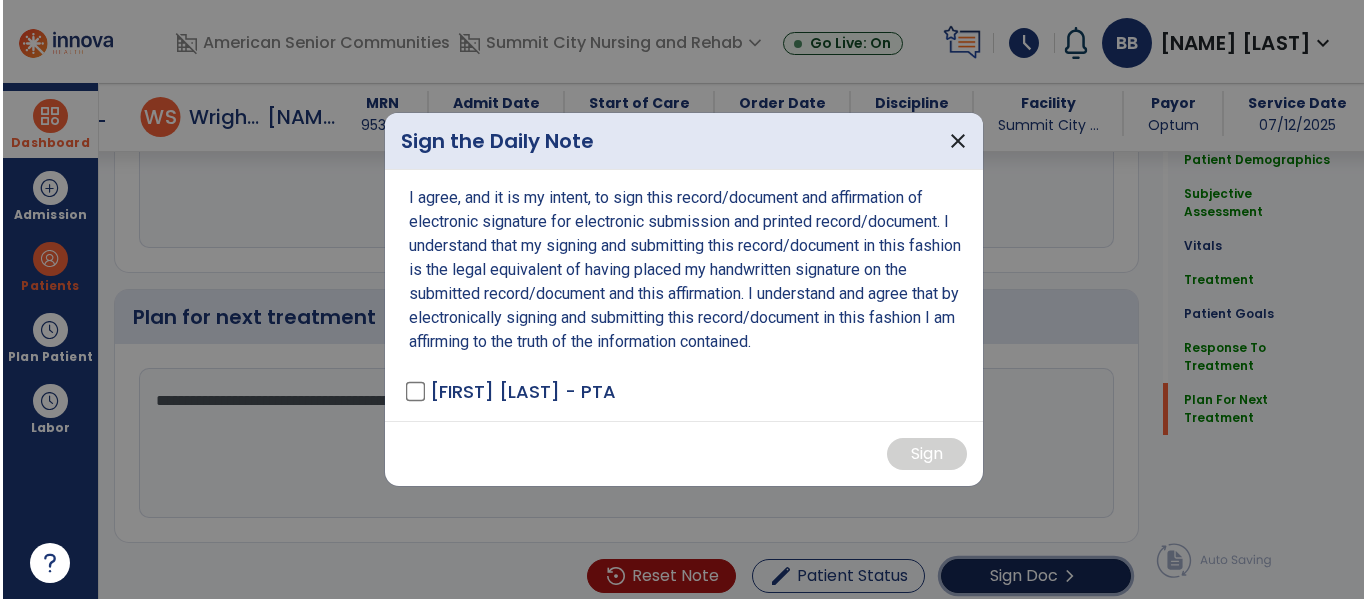 scroll, scrollTop: 3415, scrollLeft: 0, axis: vertical 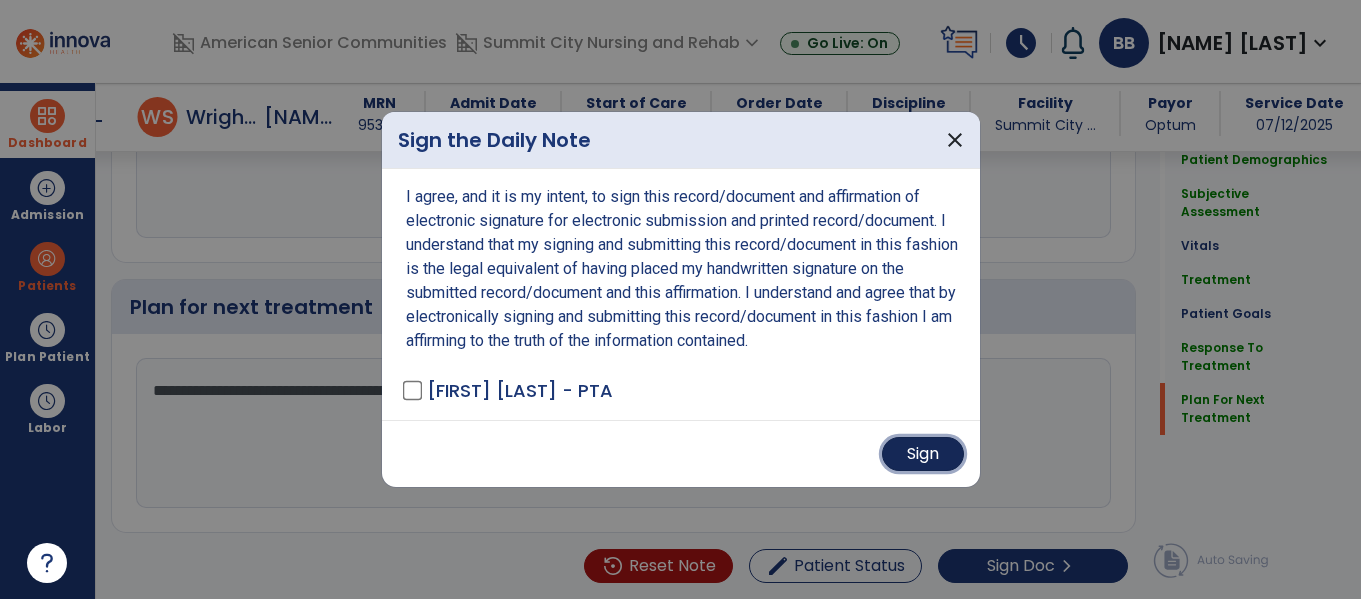 click on "Sign" at bounding box center [923, 454] 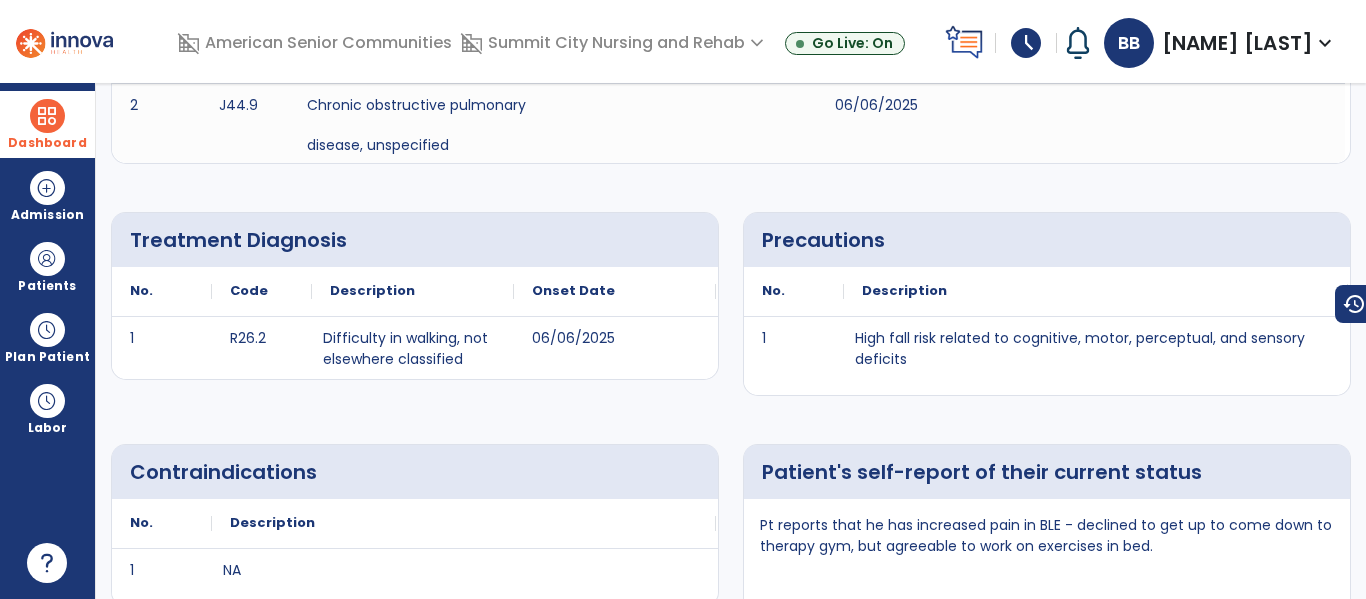 scroll, scrollTop: 0, scrollLeft: 0, axis: both 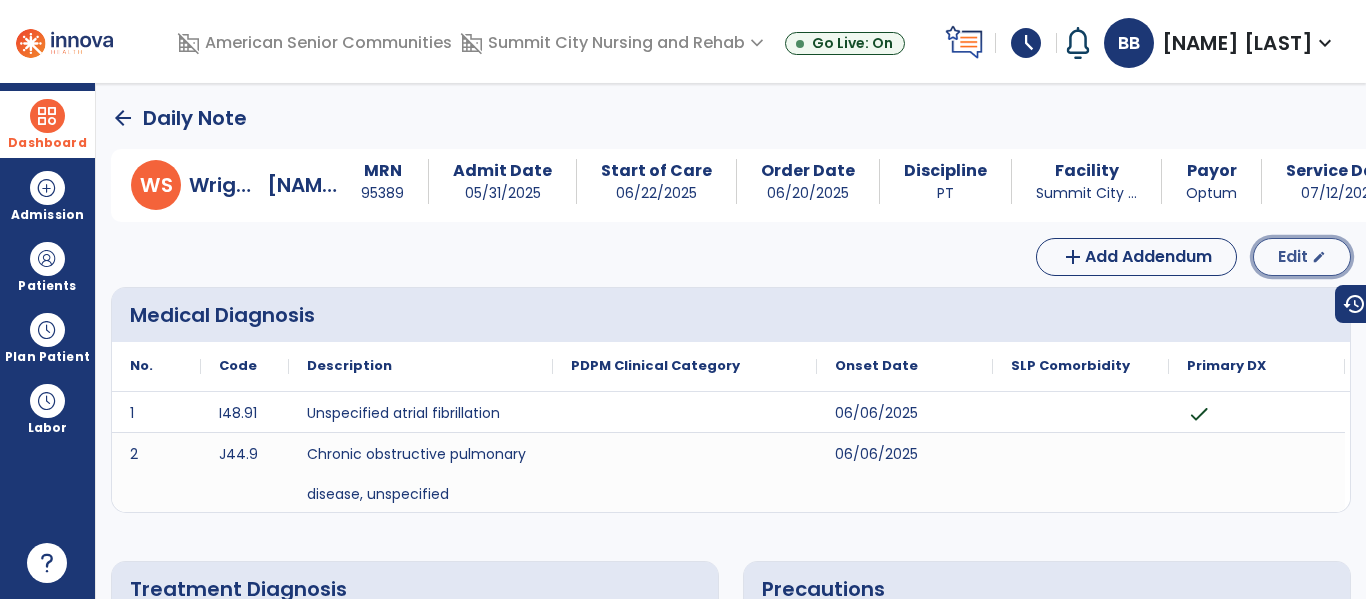 click on "Edit" 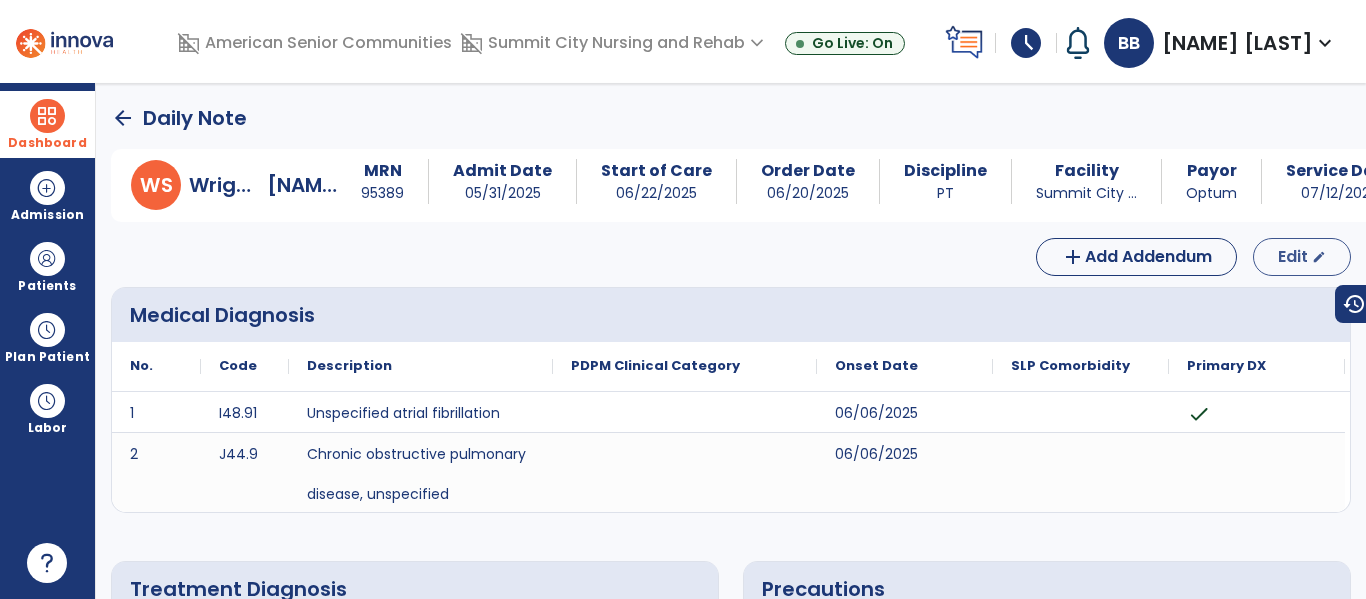 select on "*" 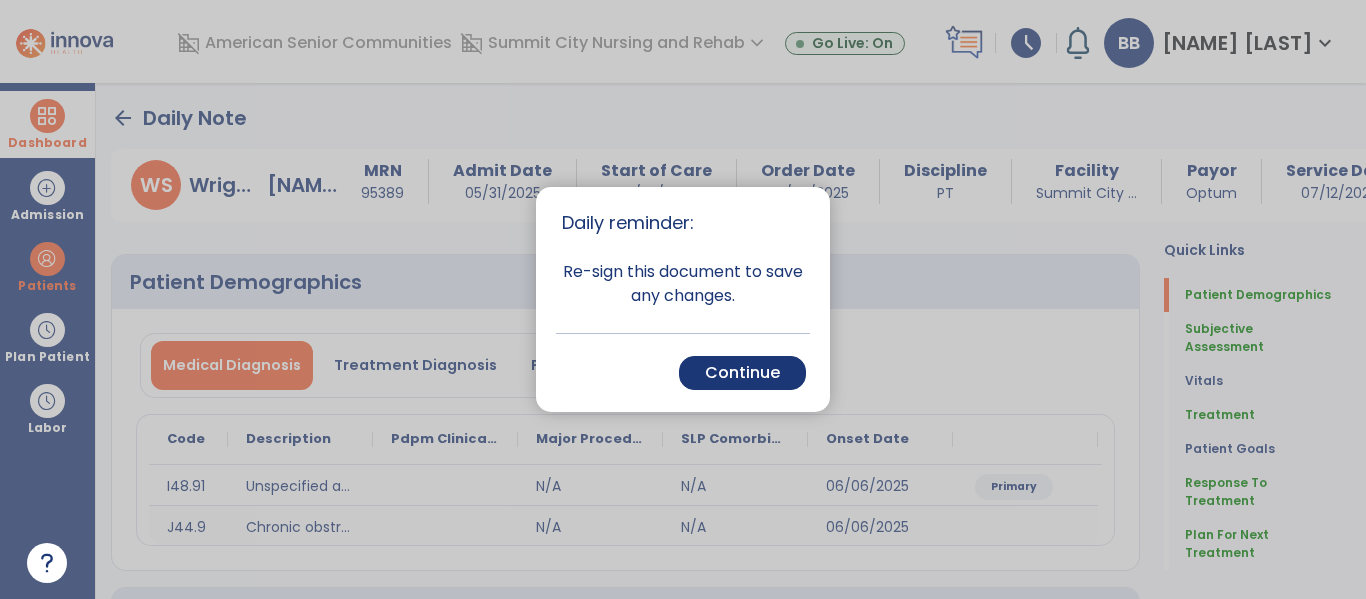 click at bounding box center [683, 299] 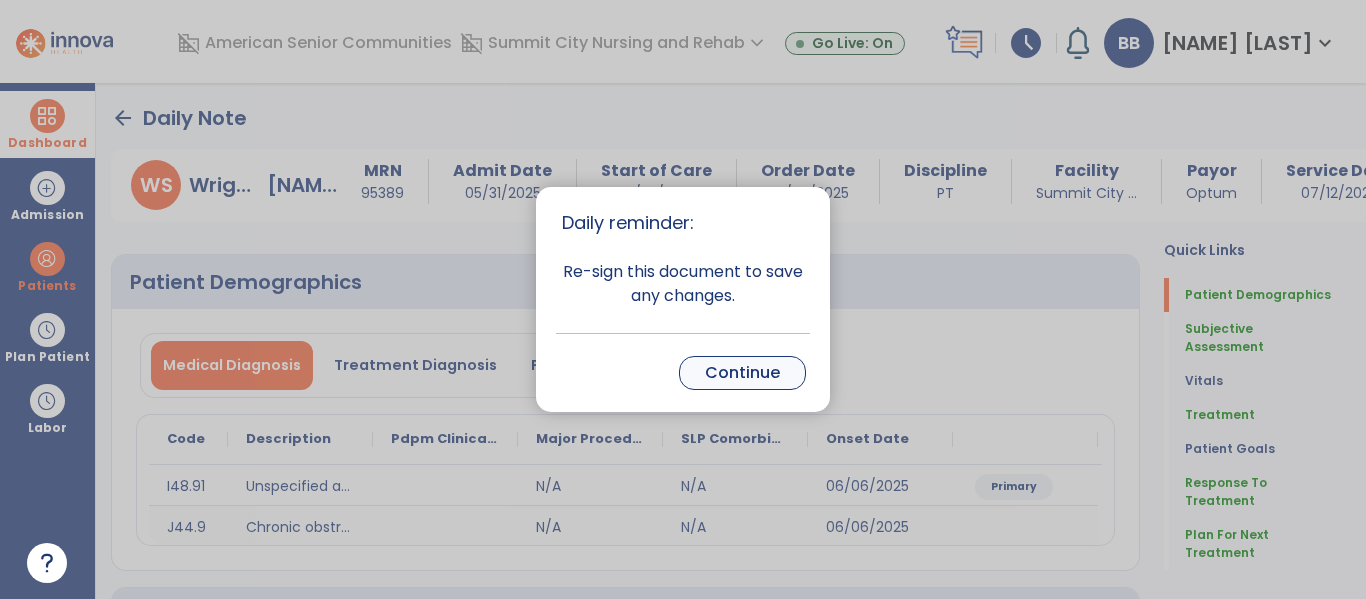 click on "Continue" at bounding box center [742, 373] 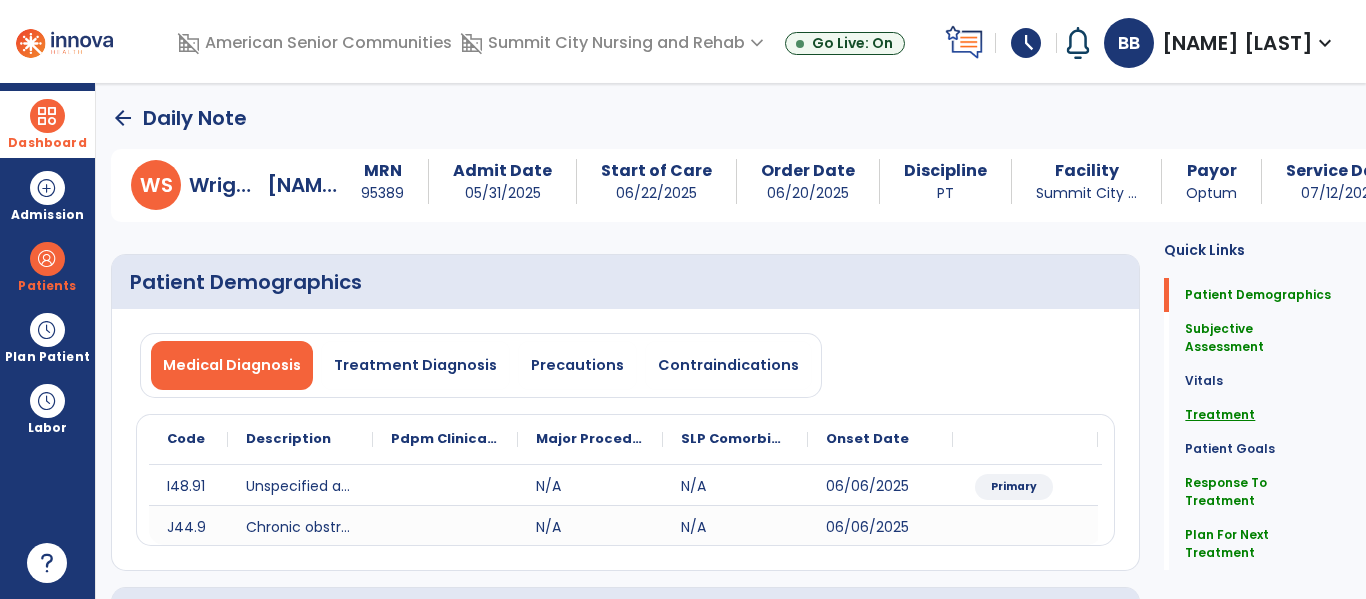 click on "Treatment" 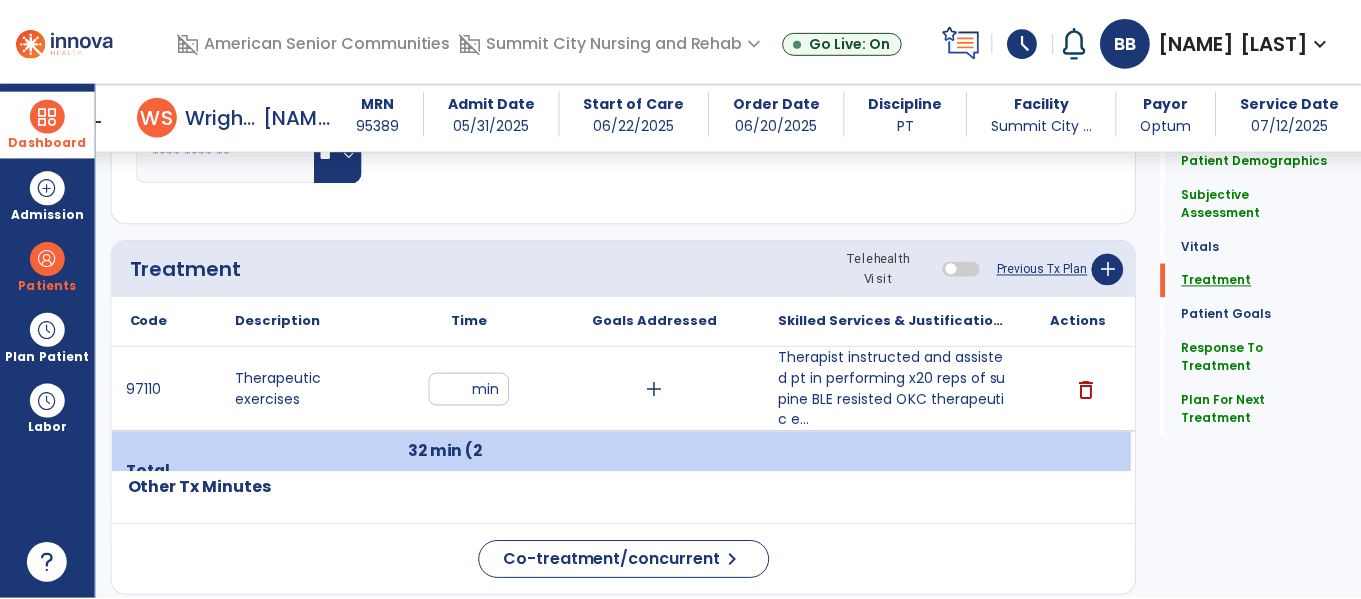 scroll, scrollTop: 1145, scrollLeft: 0, axis: vertical 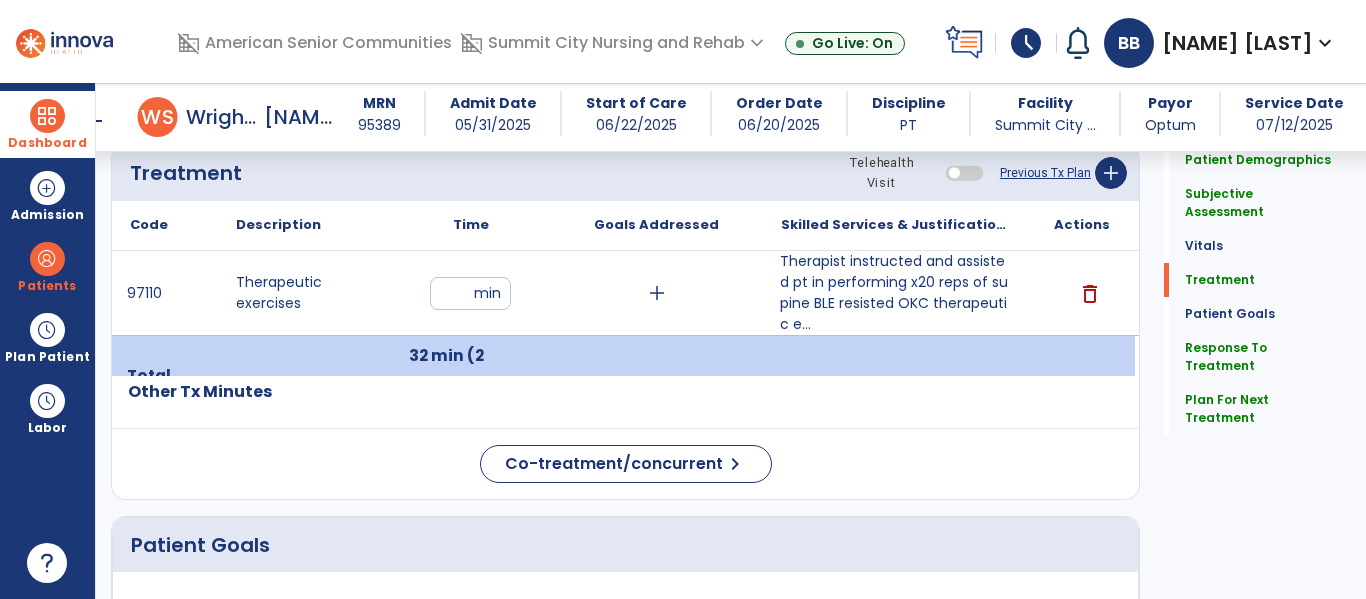 click on "Therapist instructed and assisted pt in performing x20 reps of supine BLE resisted OKC therapeutic e..." at bounding box center (896, 293) 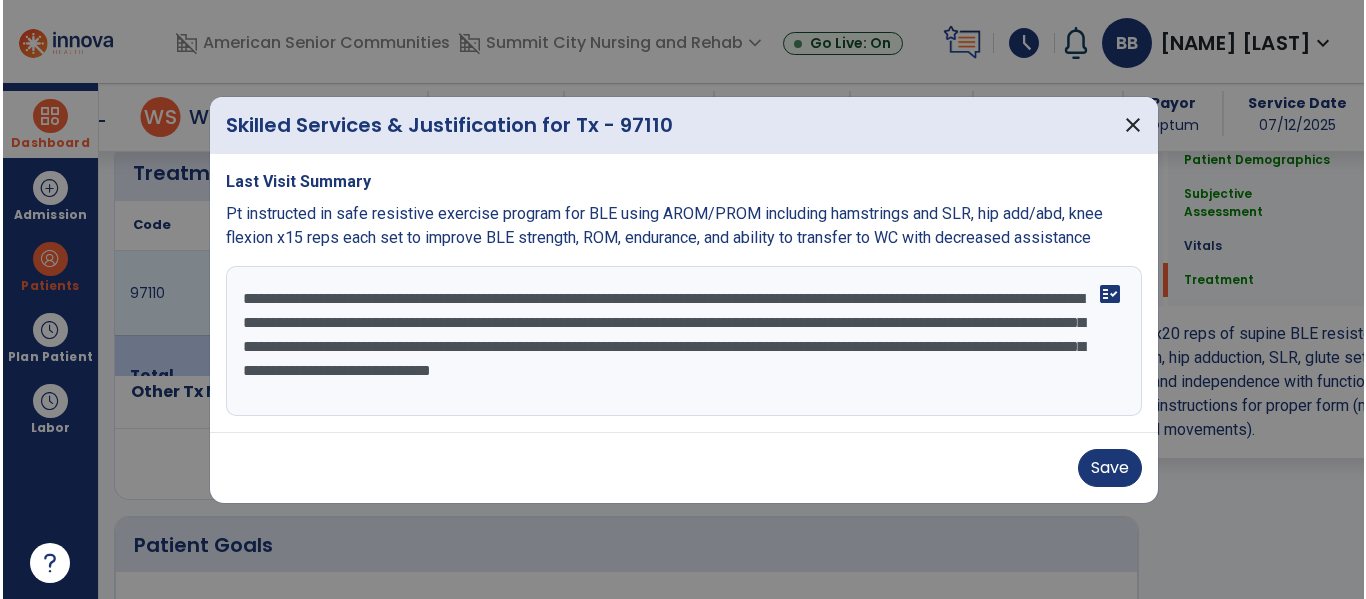 scroll, scrollTop: 1145, scrollLeft: 0, axis: vertical 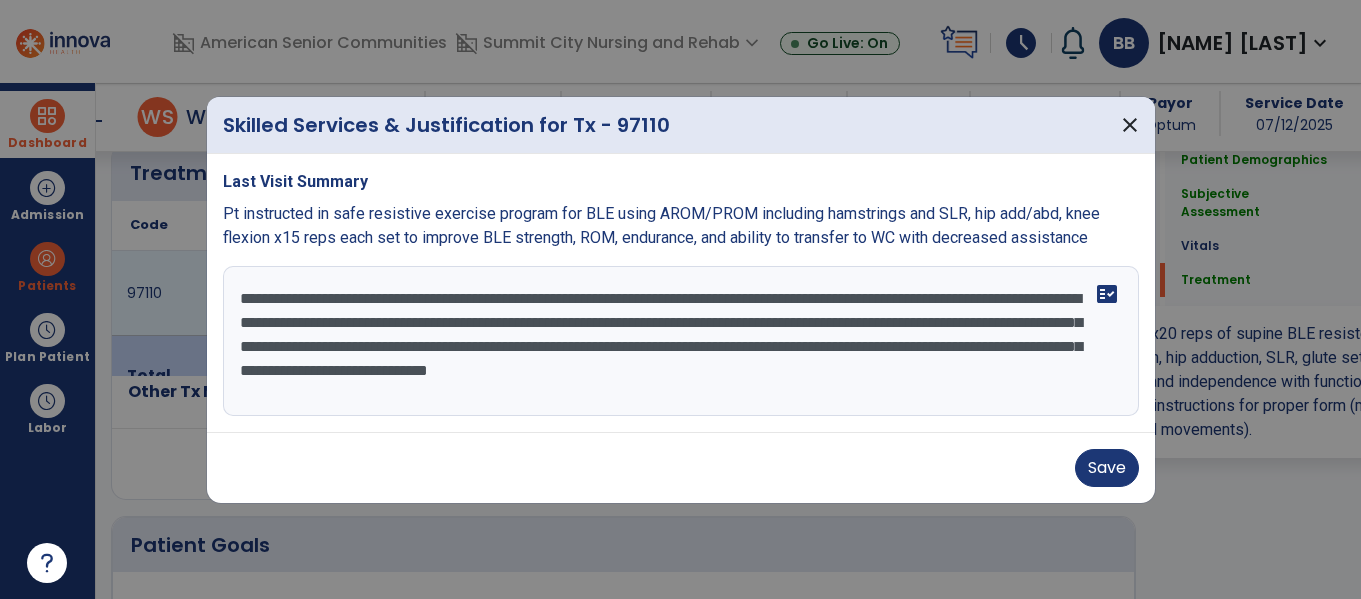 click on "**********" at bounding box center [681, 341] 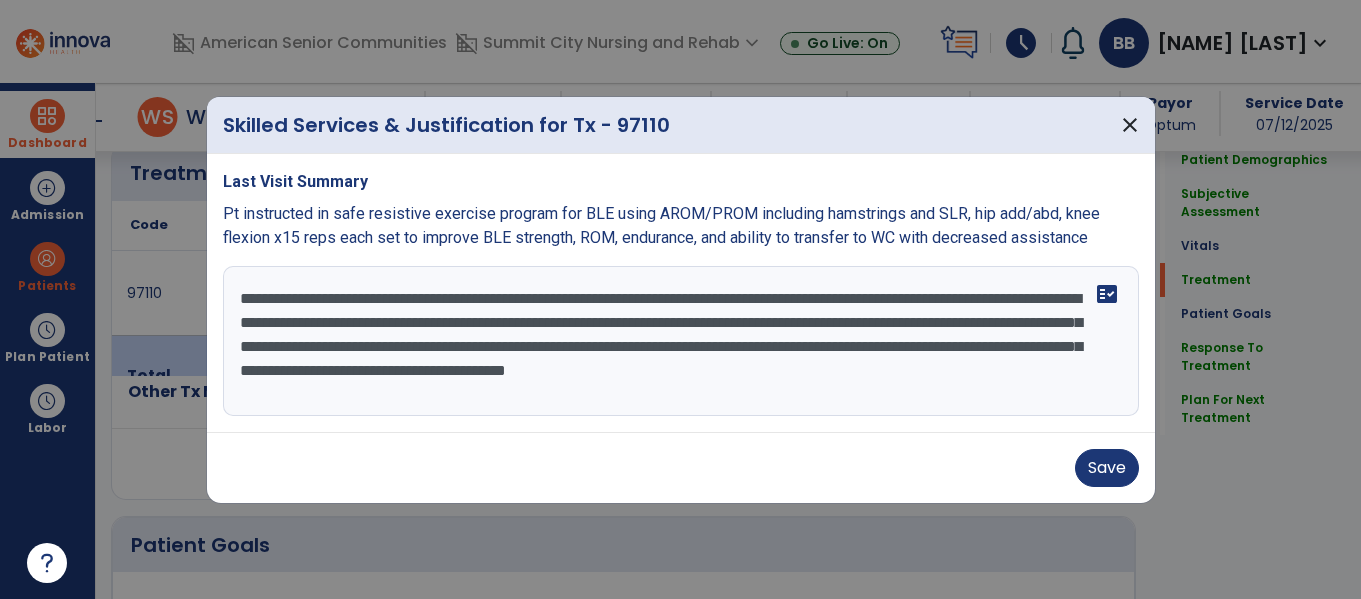 click on "**********" at bounding box center [681, 341] 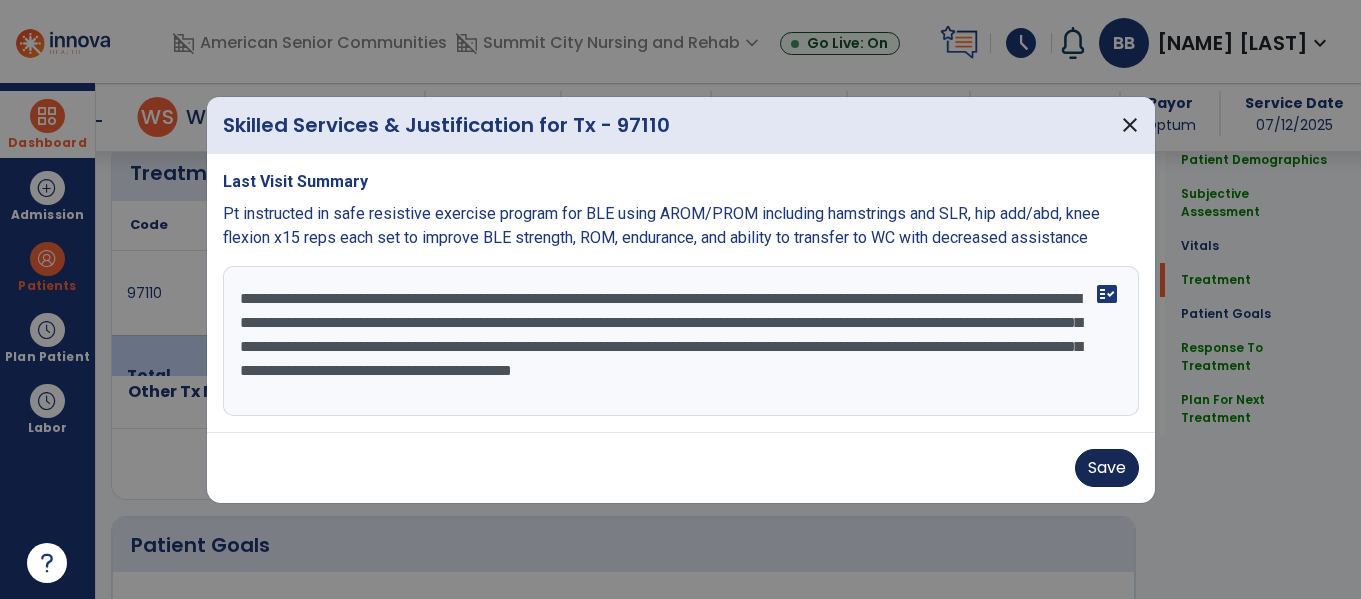 type on "**********" 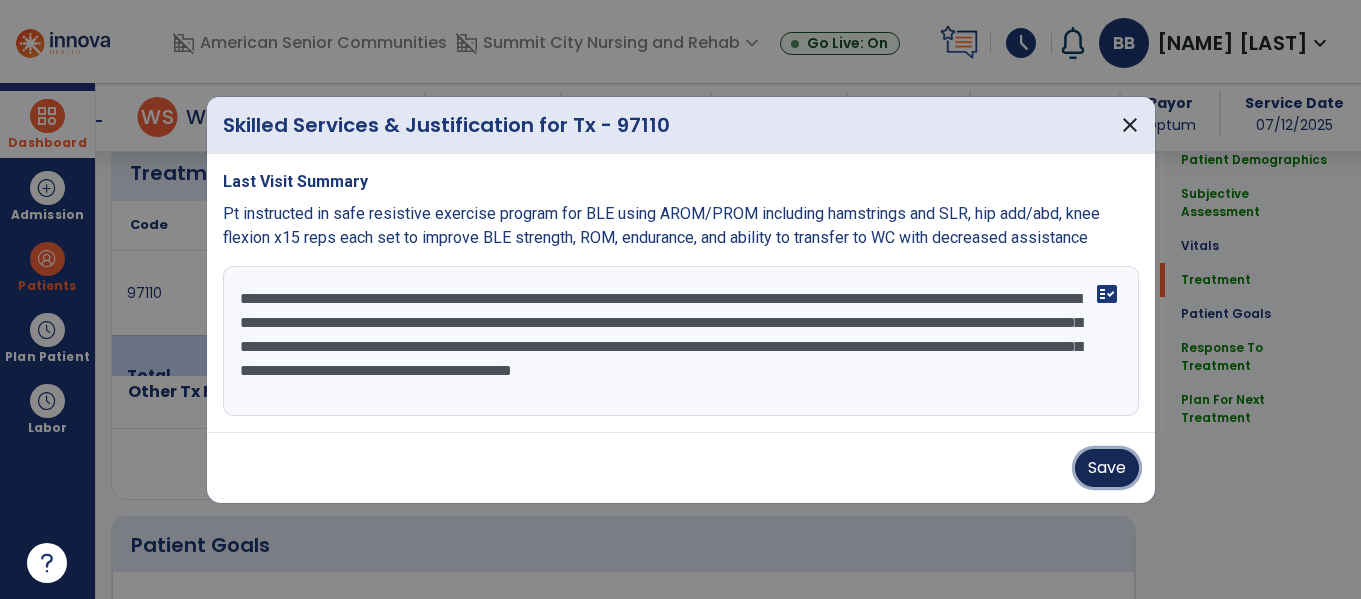 click on "Save" at bounding box center [1107, 468] 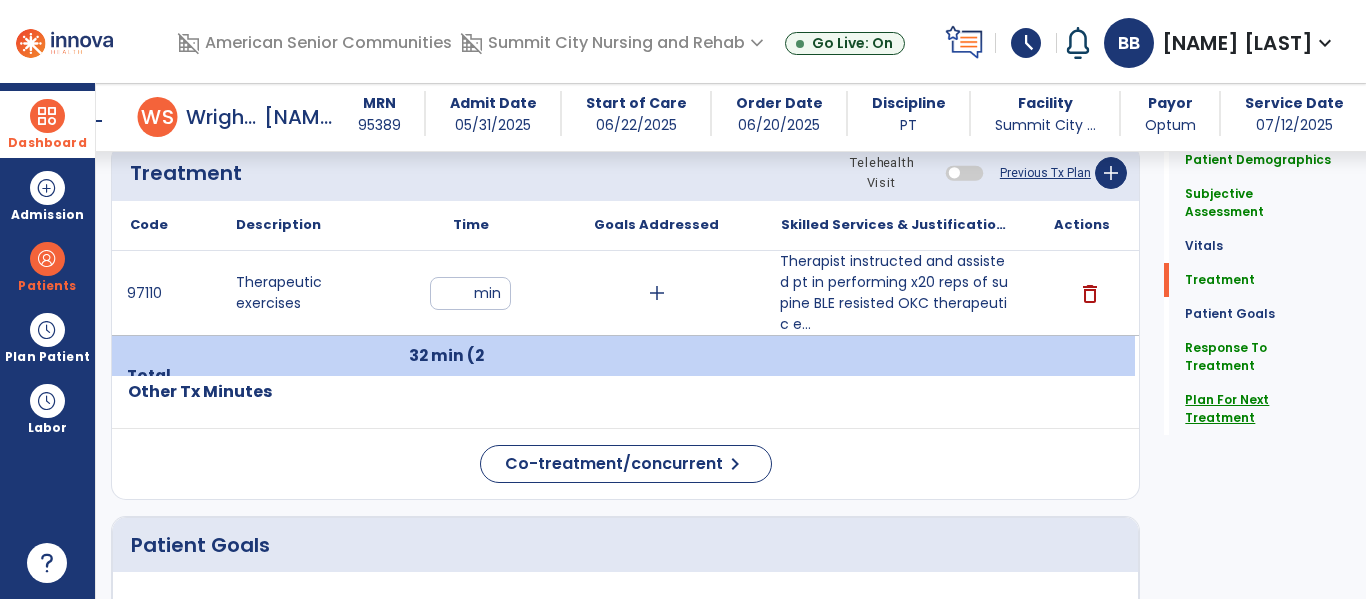 click on "Plan For Next Treatment" 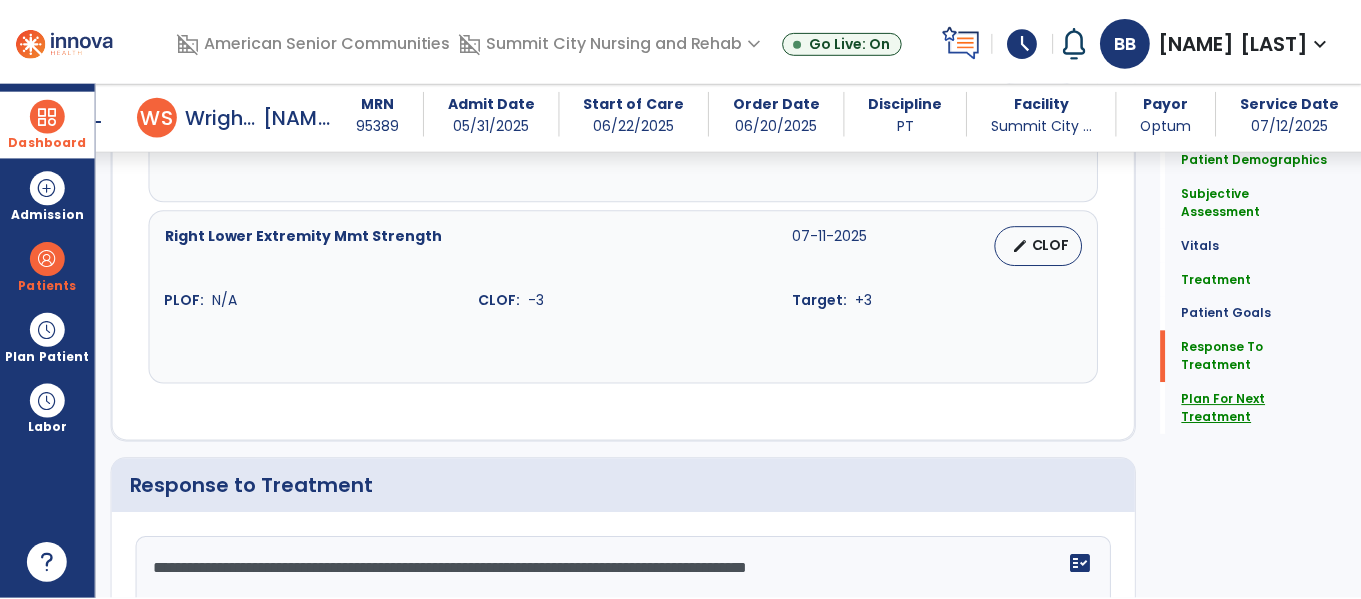 scroll, scrollTop: 3383, scrollLeft: 0, axis: vertical 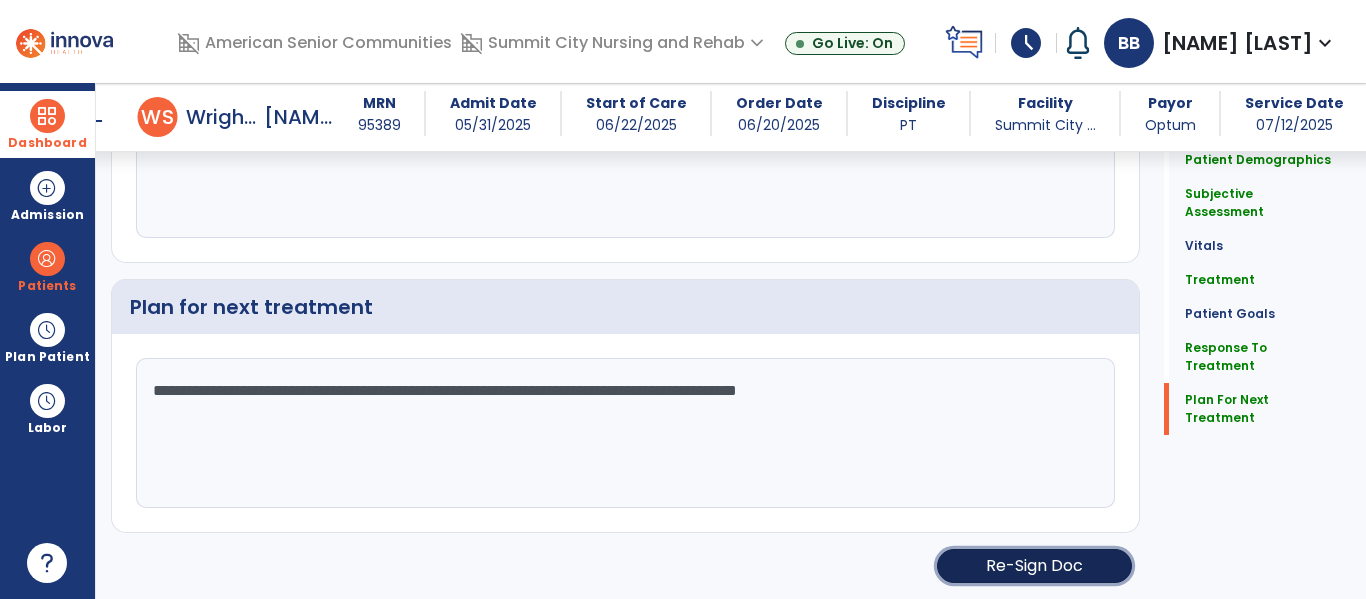 click on "Re-Sign Doc" 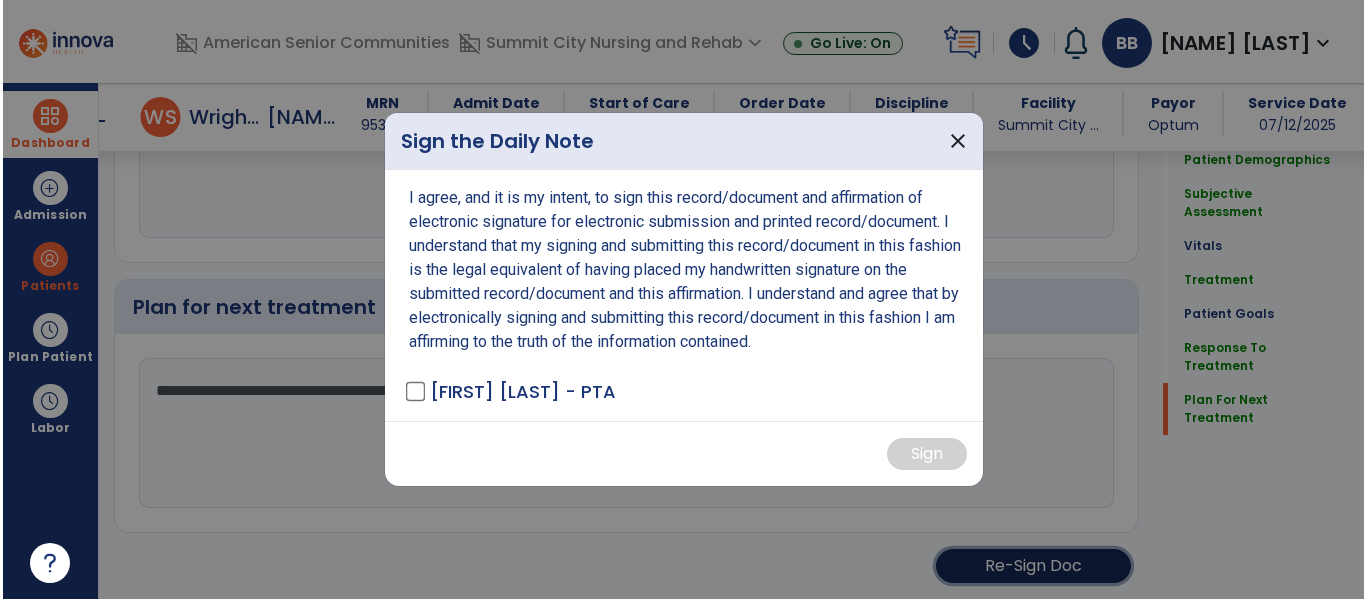 scroll, scrollTop: 3383, scrollLeft: 0, axis: vertical 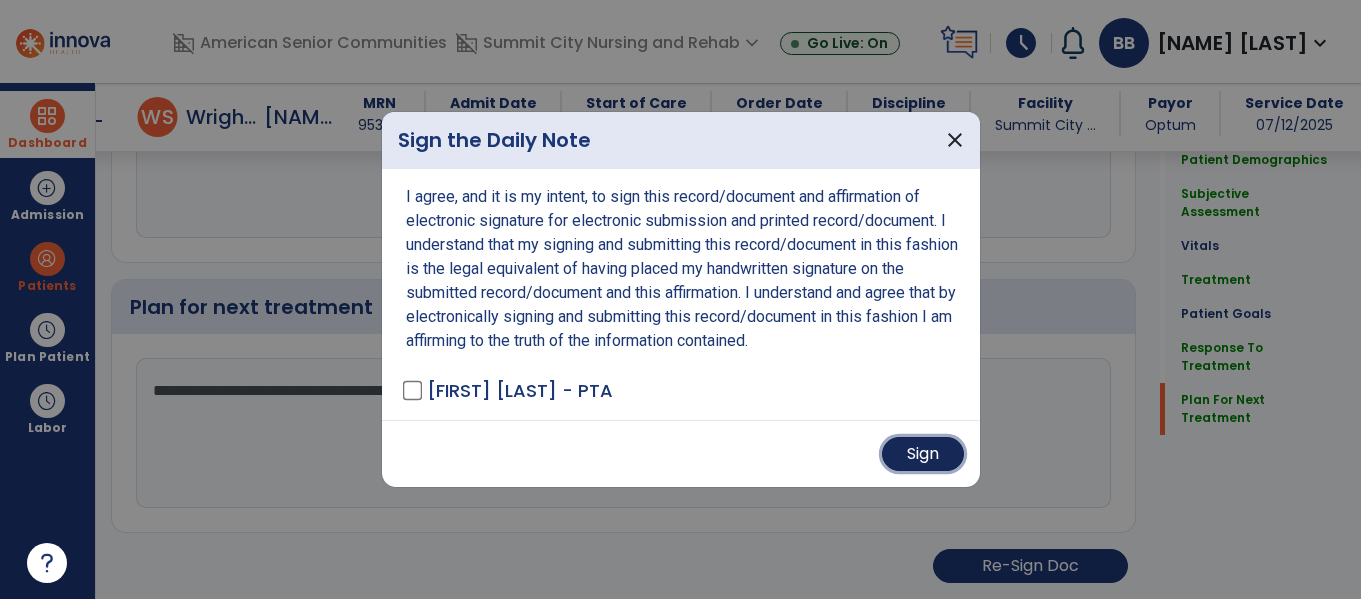 click on "Sign" at bounding box center [923, 454] 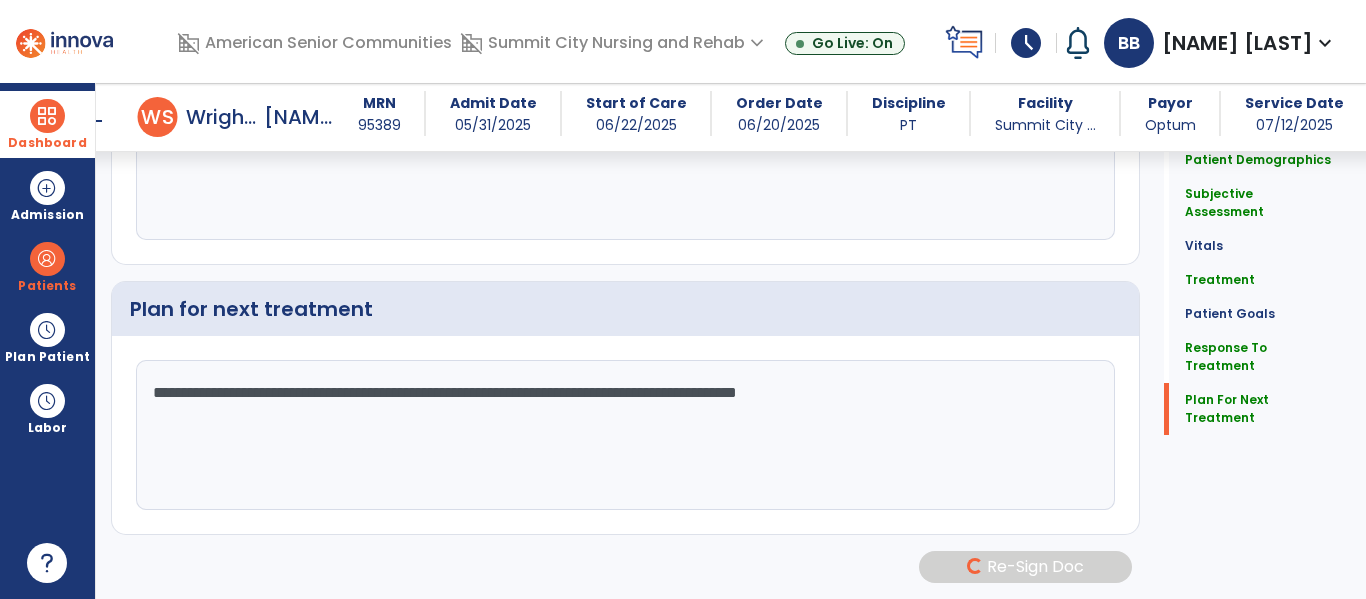 scroll, scrollTop: 3381, scrollLeft: 0, axis: vertical 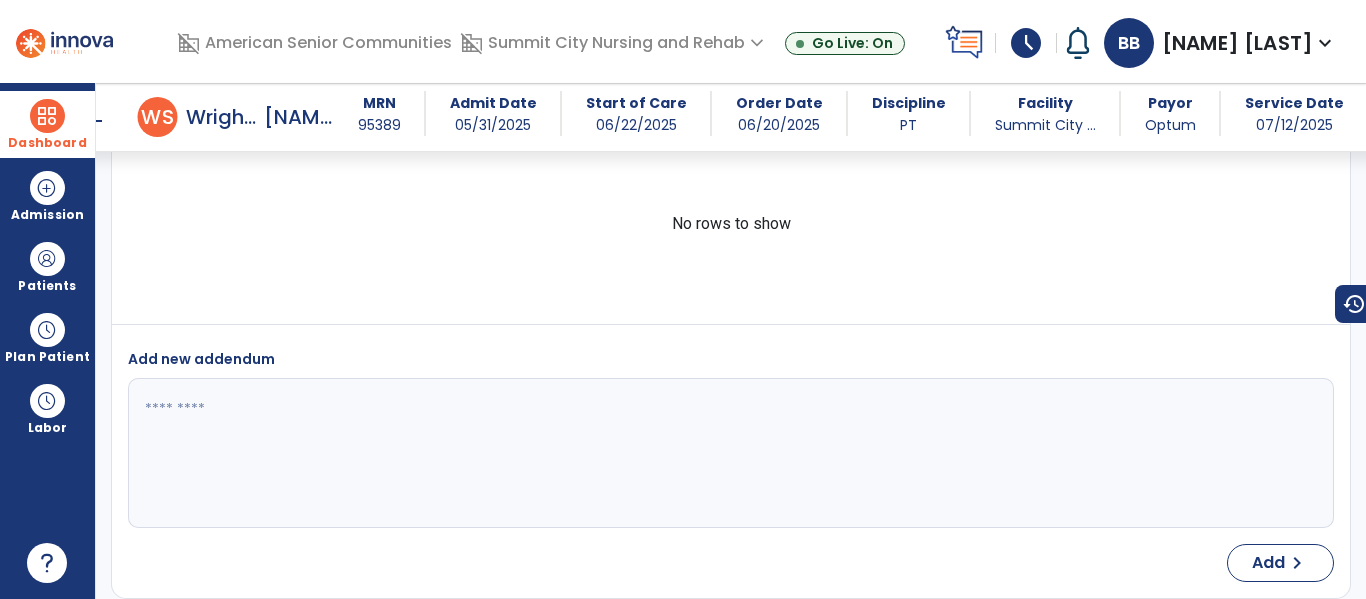 click on "Dashboard" at bounding box center (47, 124) 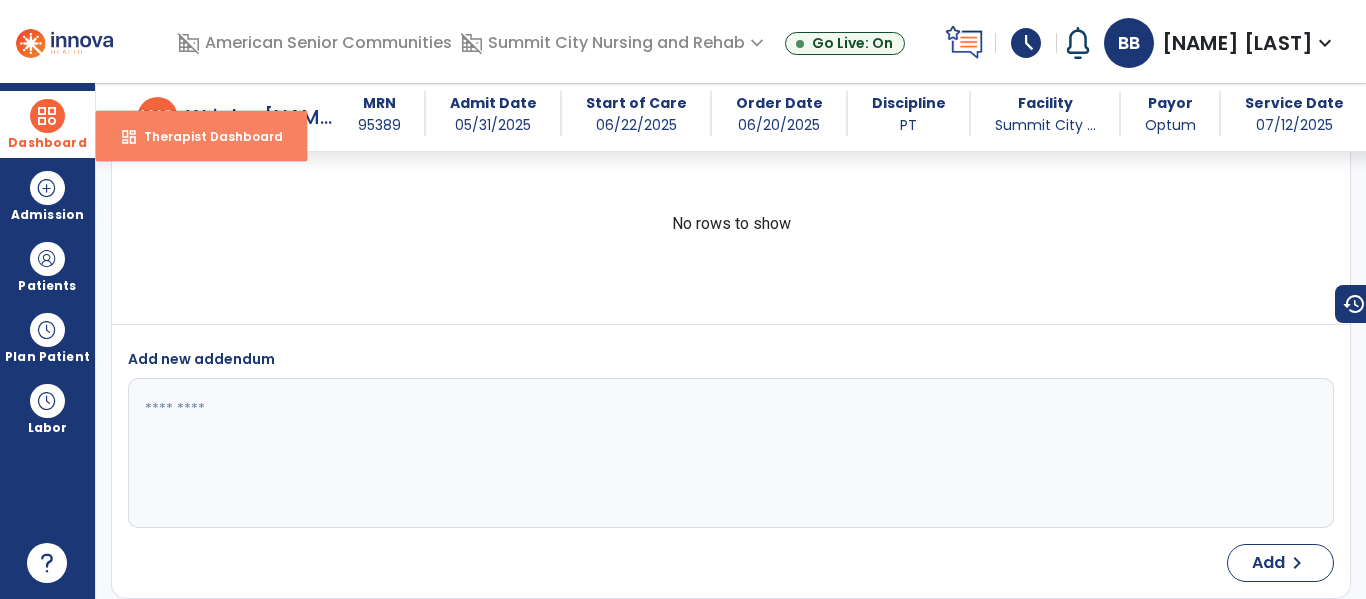 click on "Therapist Dashboard" at bounding box center (205, 136) 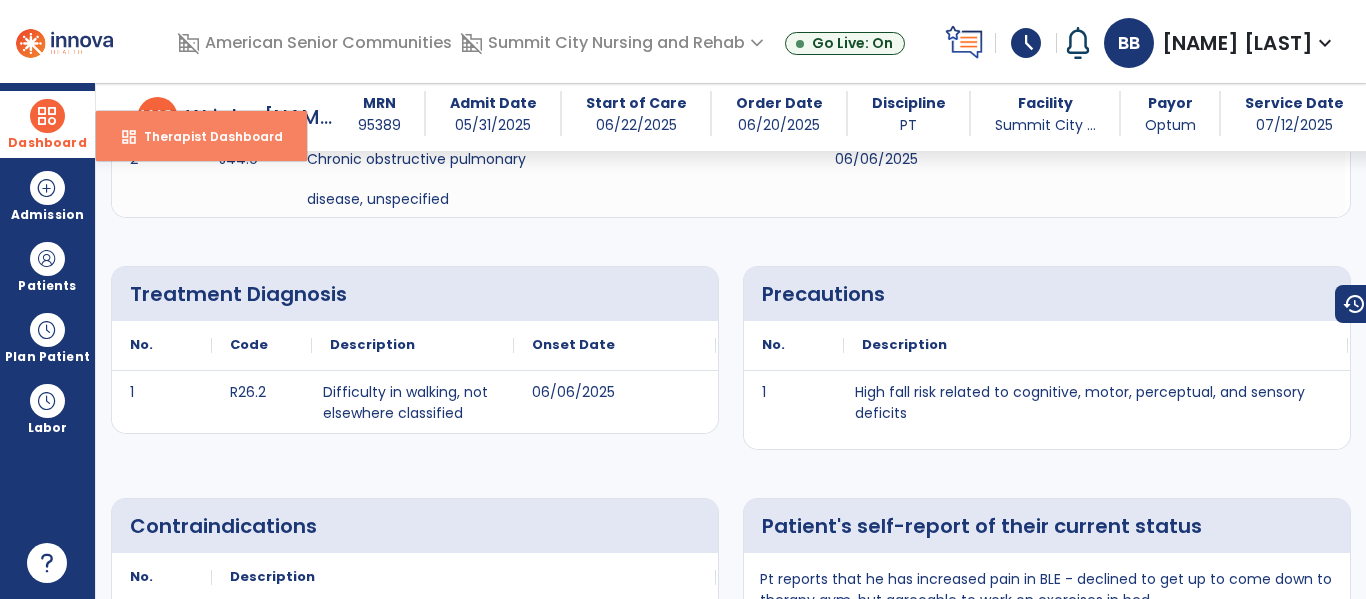 select on "****" 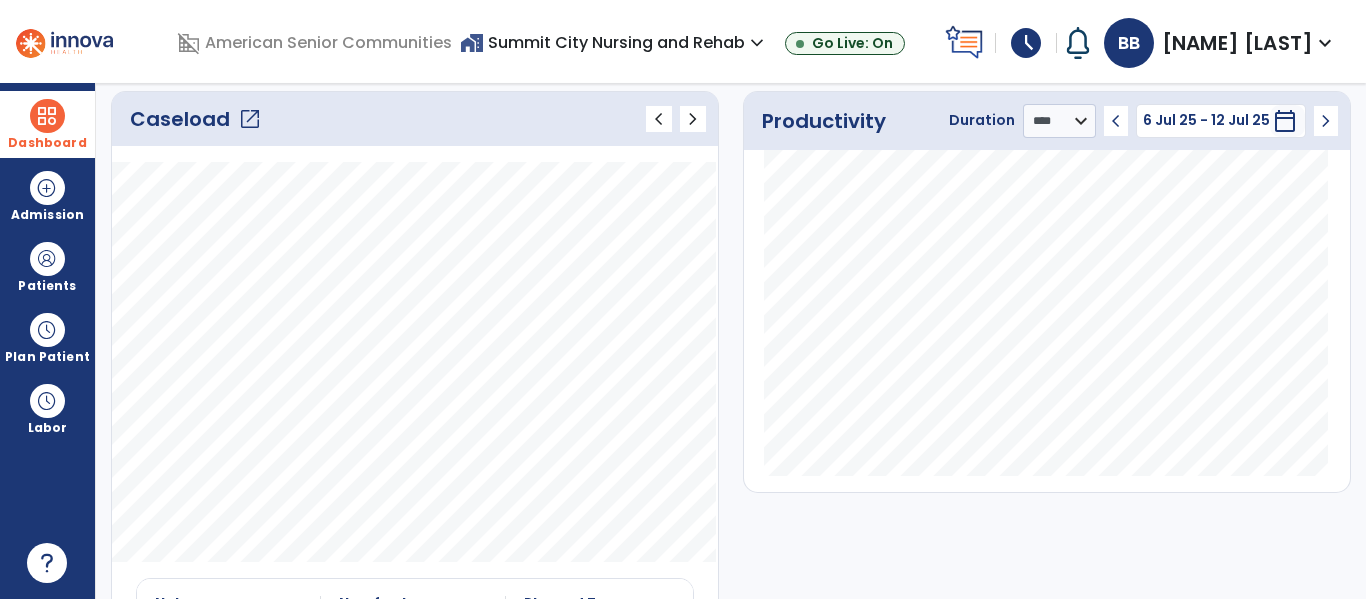 click on "Caseload   open_in_new   chevron_left   chevron_right" 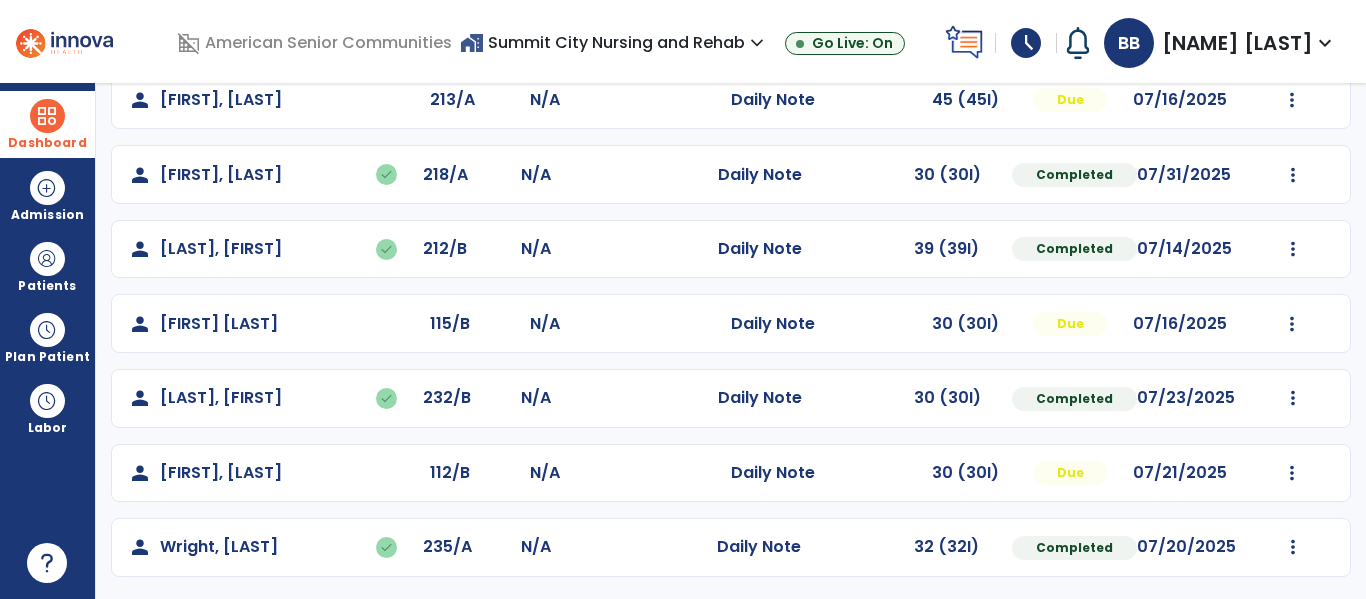 scroll, scrollTop: 190, scrollLeft: 0, axis: vertical 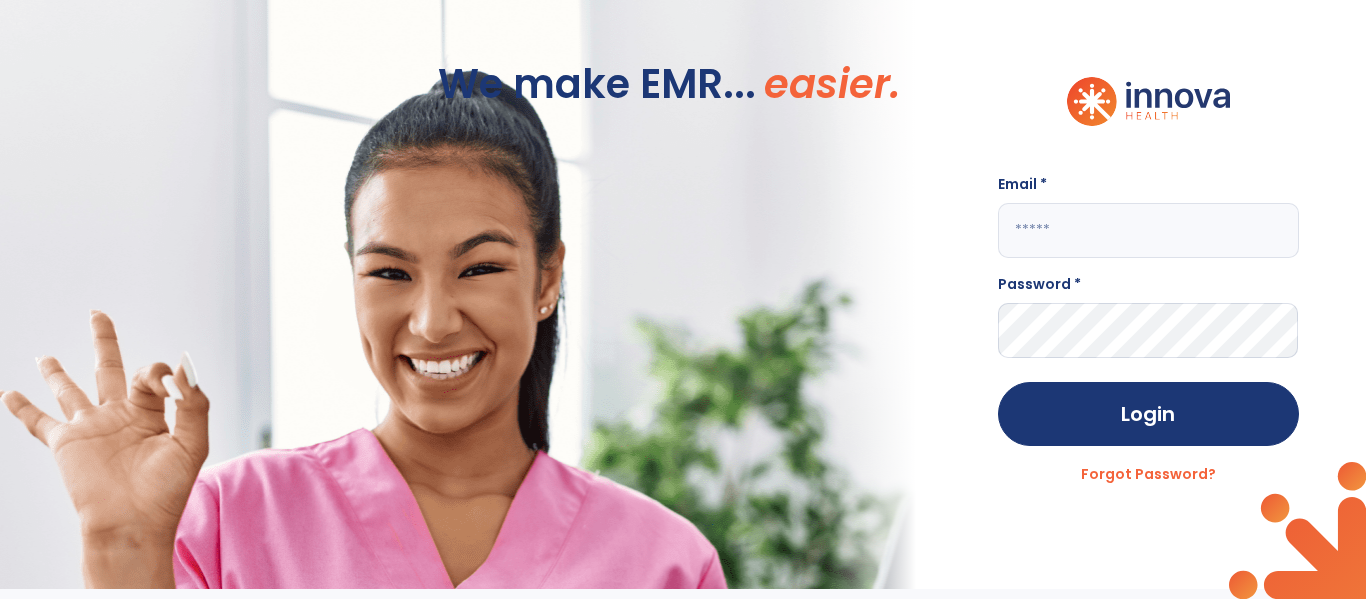 click 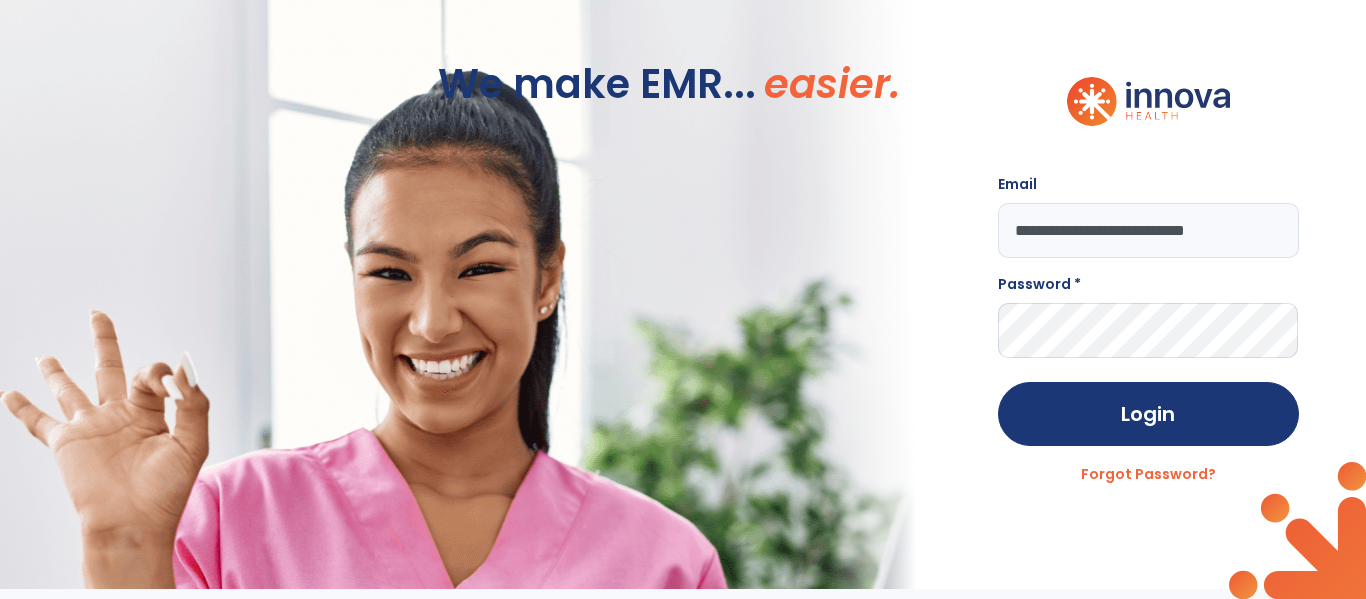 scroll, scrollTop: 0, scrollLeft: 5, axis: horizontal 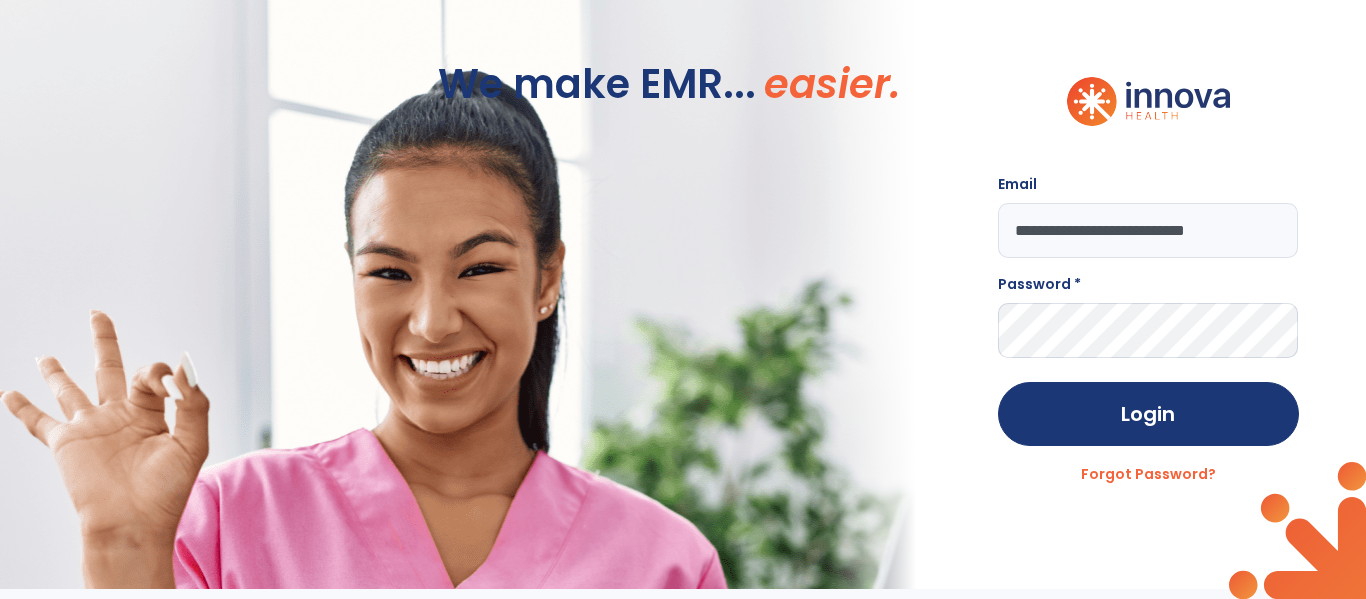 type on "**********" 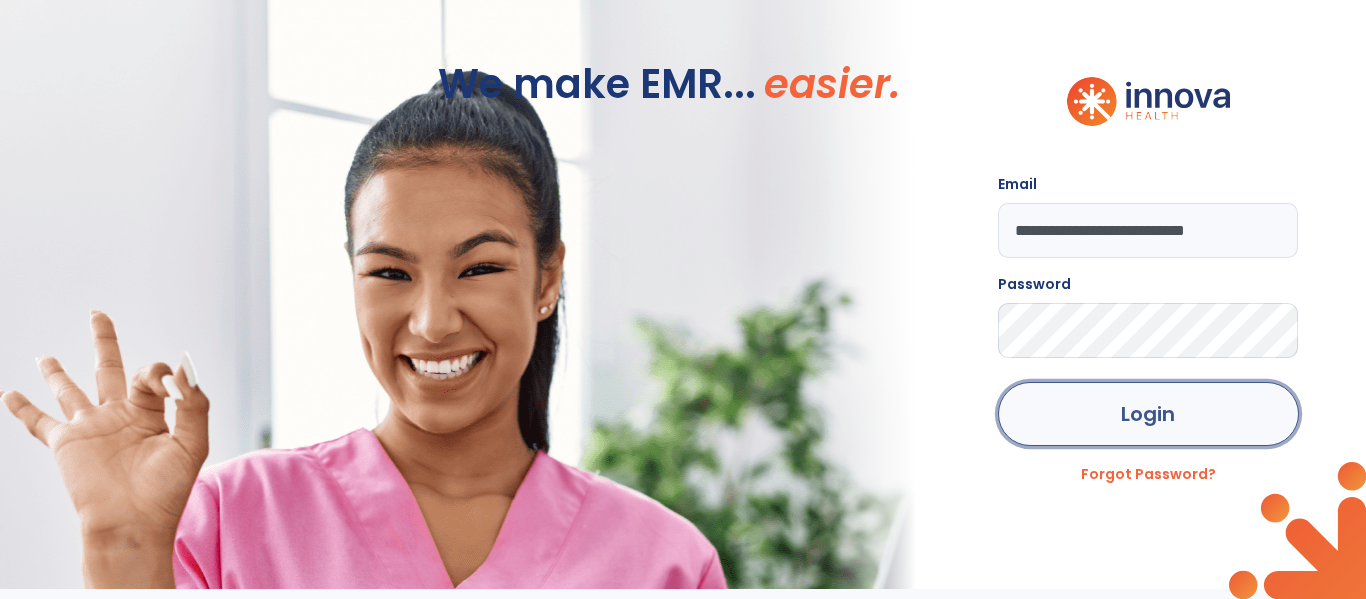 click on "Login" 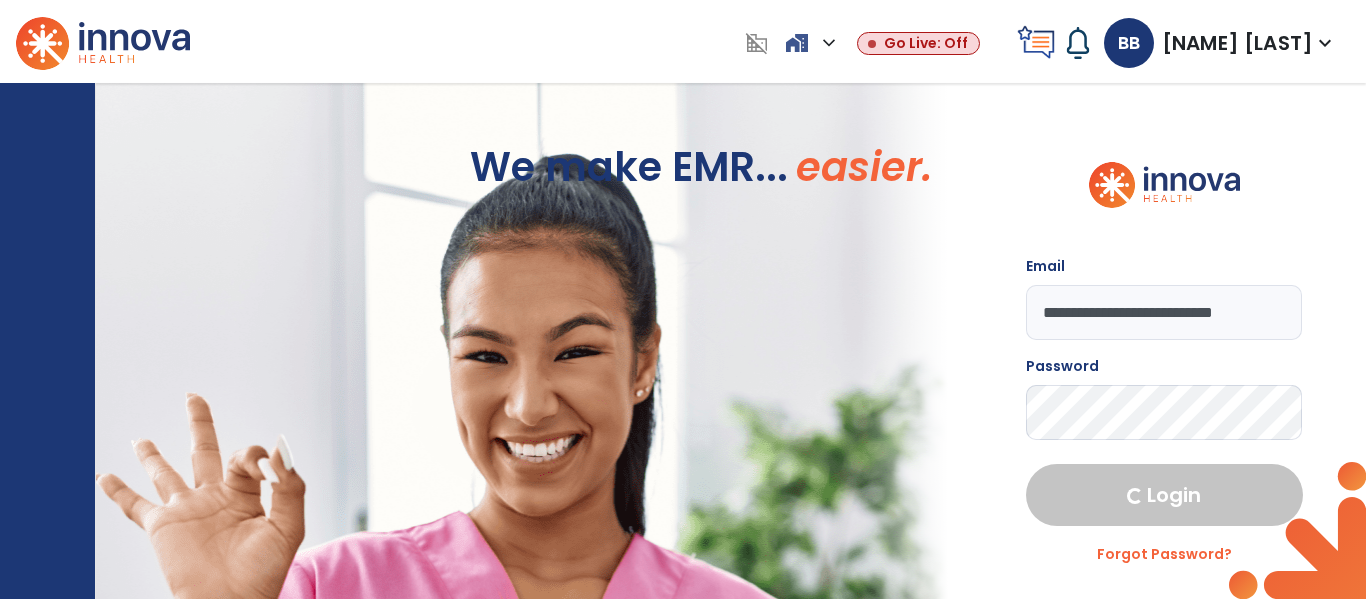 select on "****" 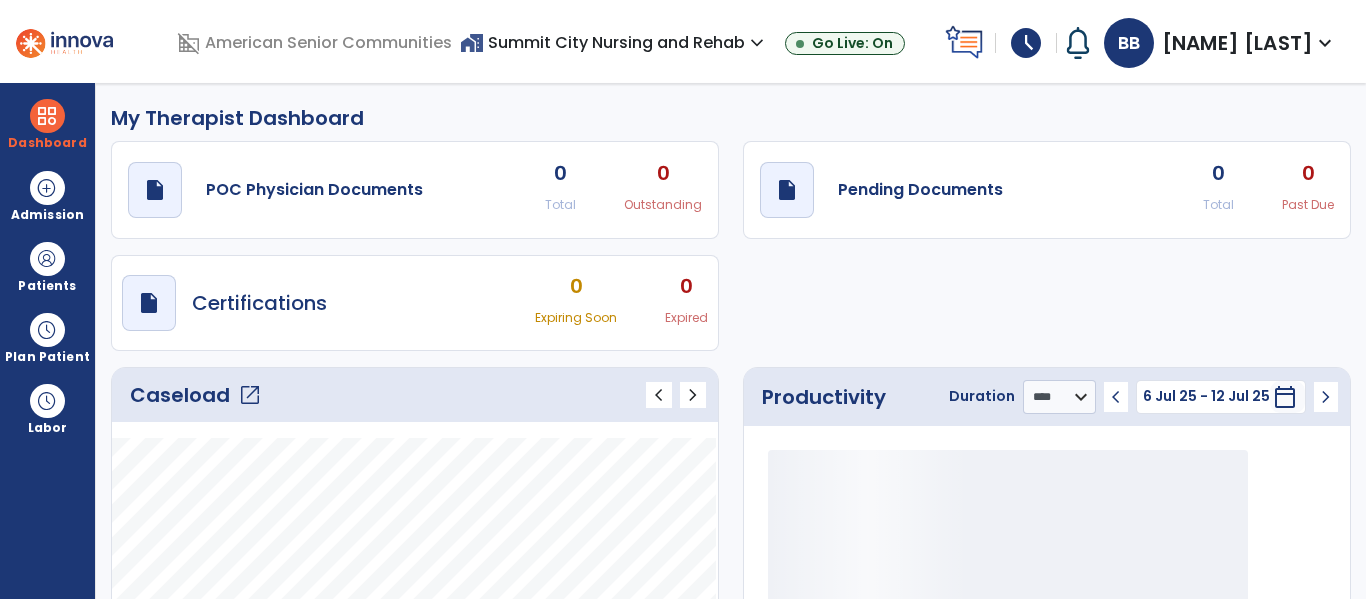 click on "open_in_new" 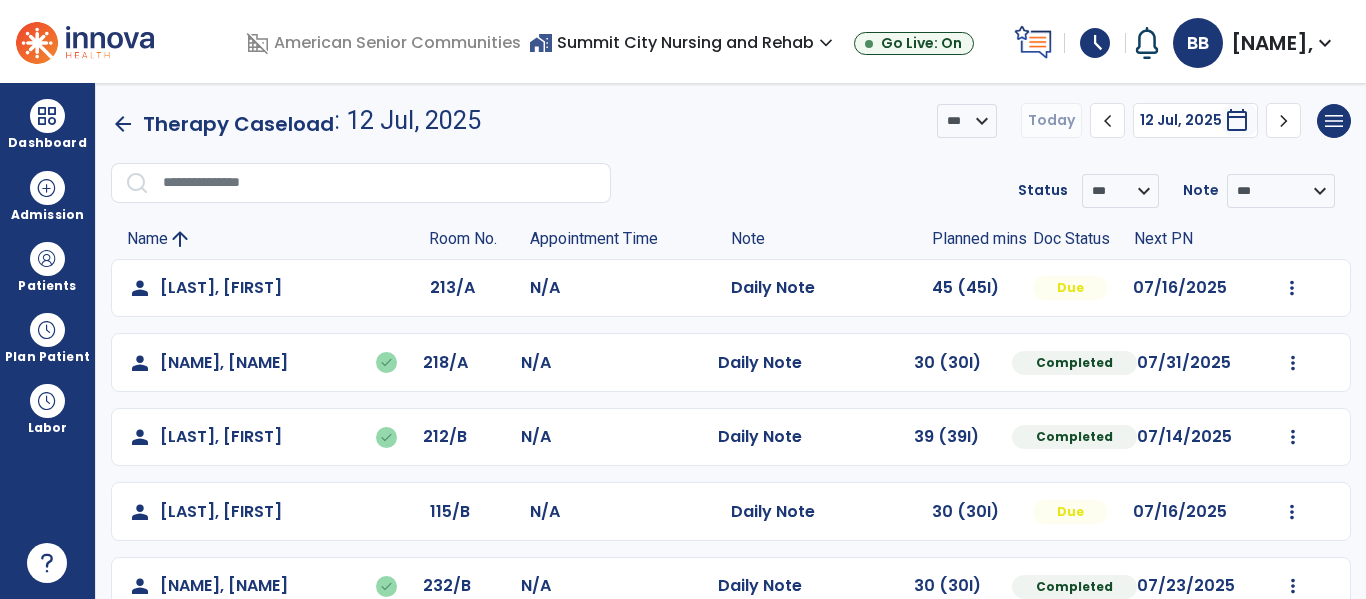 scroll, scrollTop: 0, scrollLeft: 0, axis: both 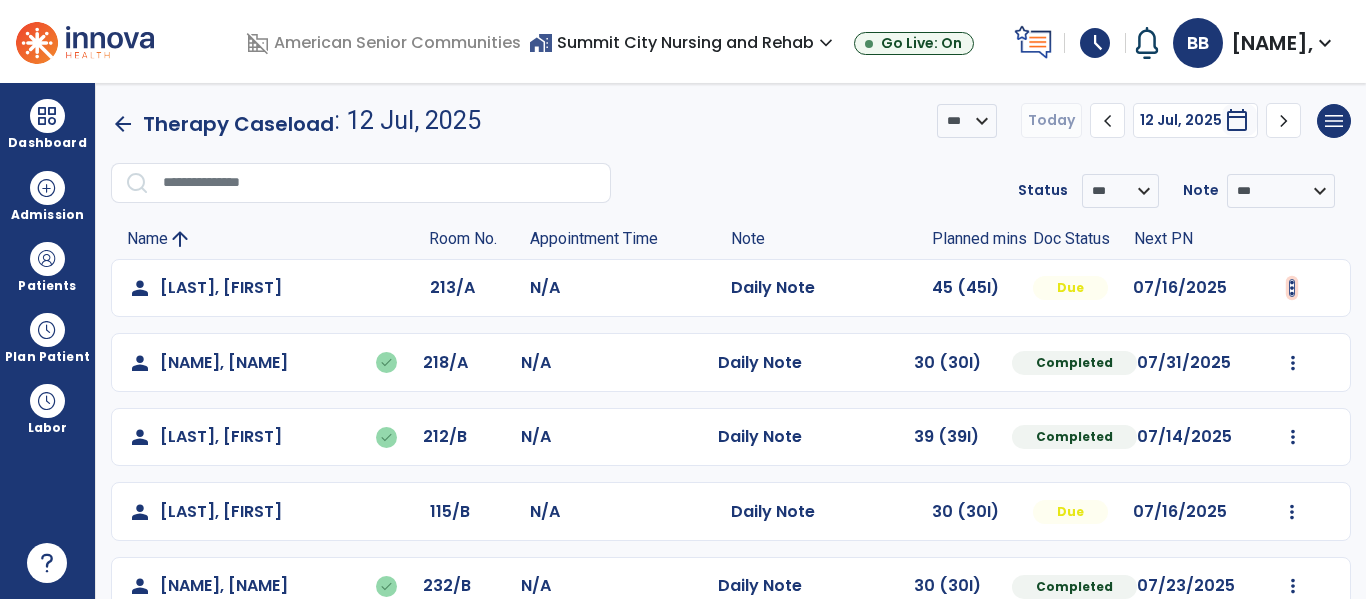 click at bounding box center (1292, 288) 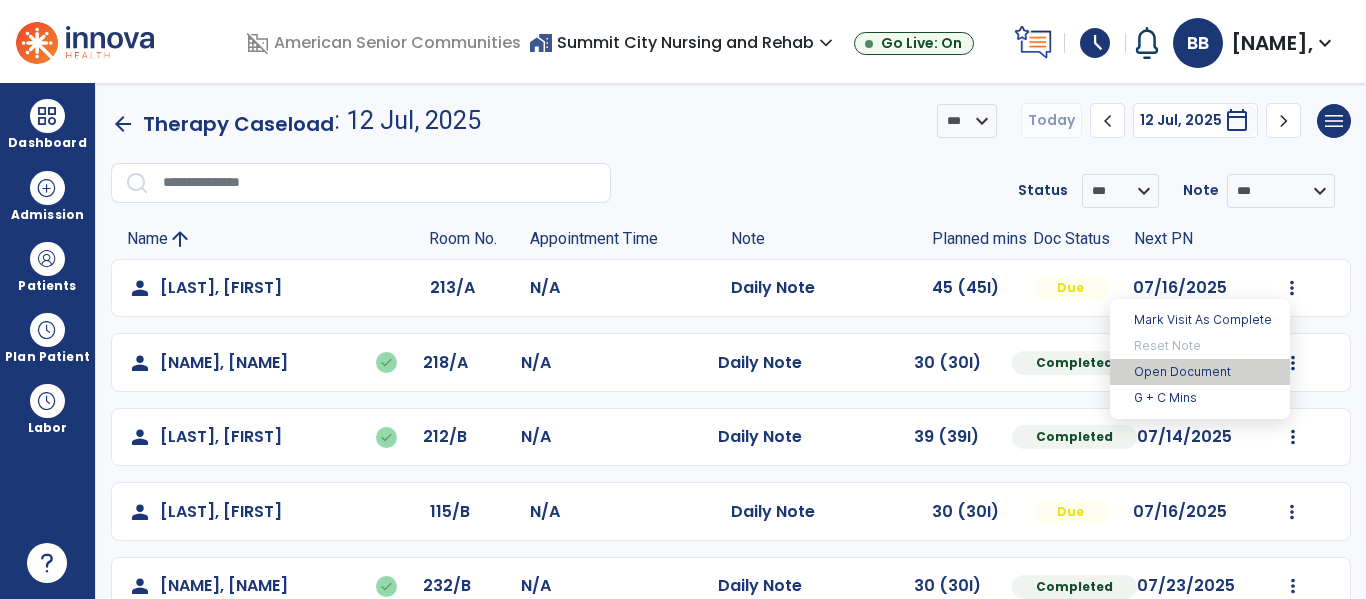 click on "Open Document" at bounding box center (1200, 372) 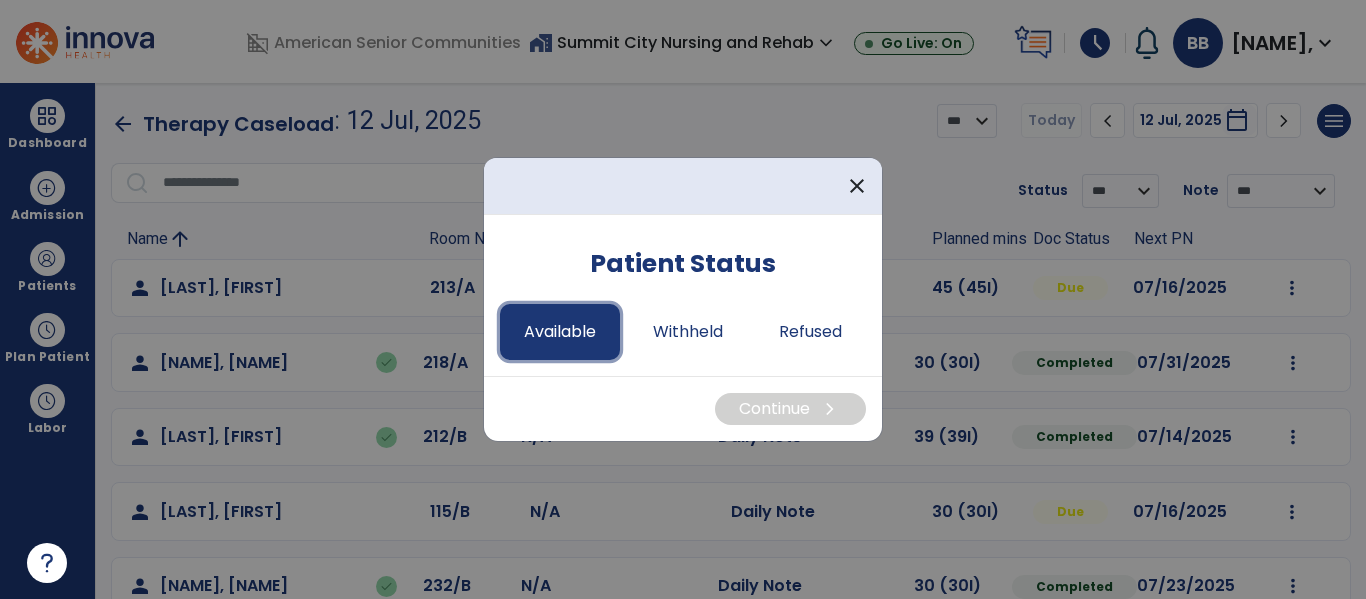 click on "Available" at bounding box center [560, 332] 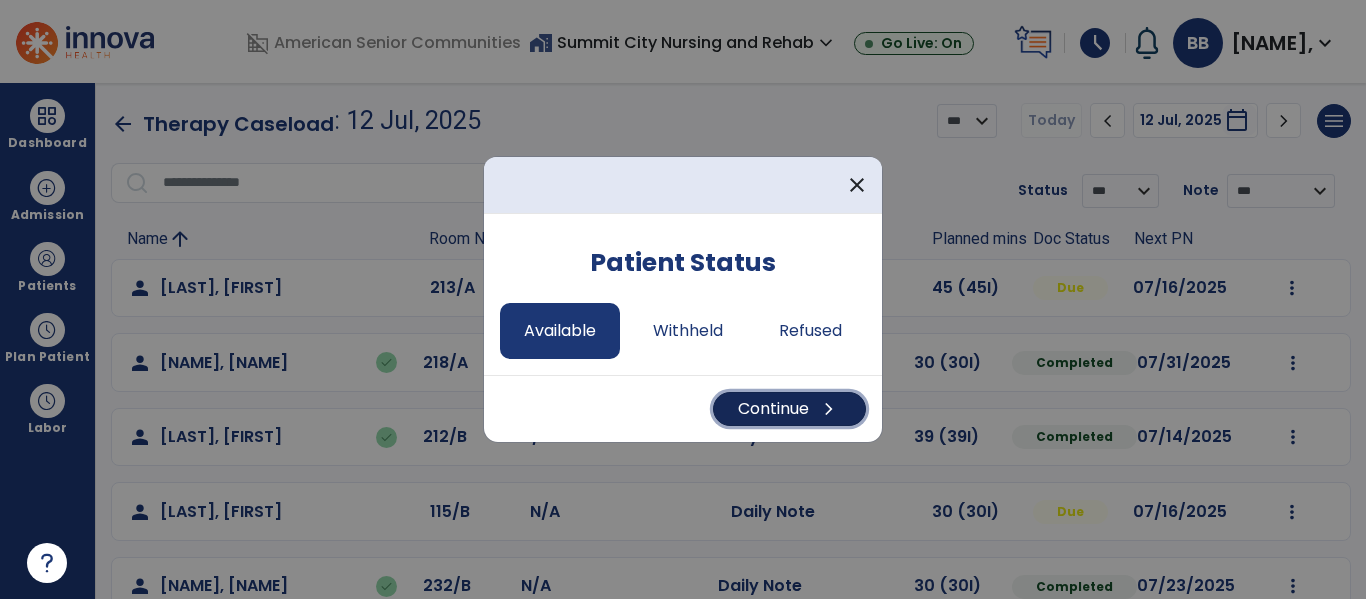 click on "Continue   chevron_right" at bounding box center [789, 409] 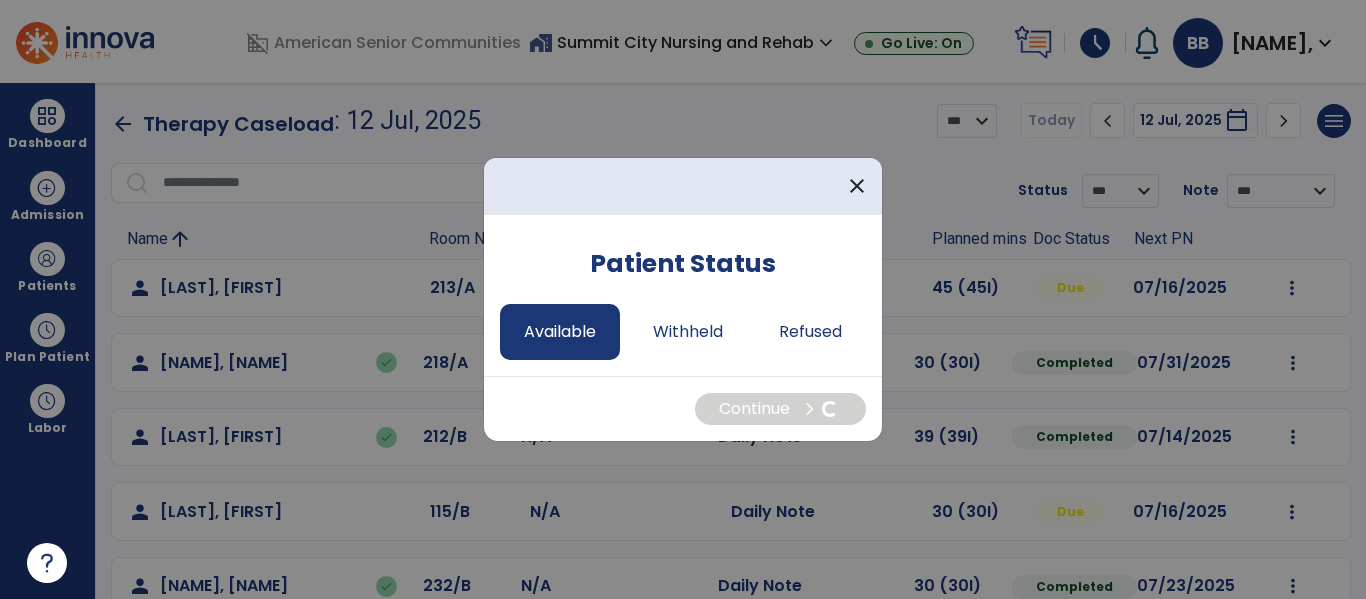 select on "*" 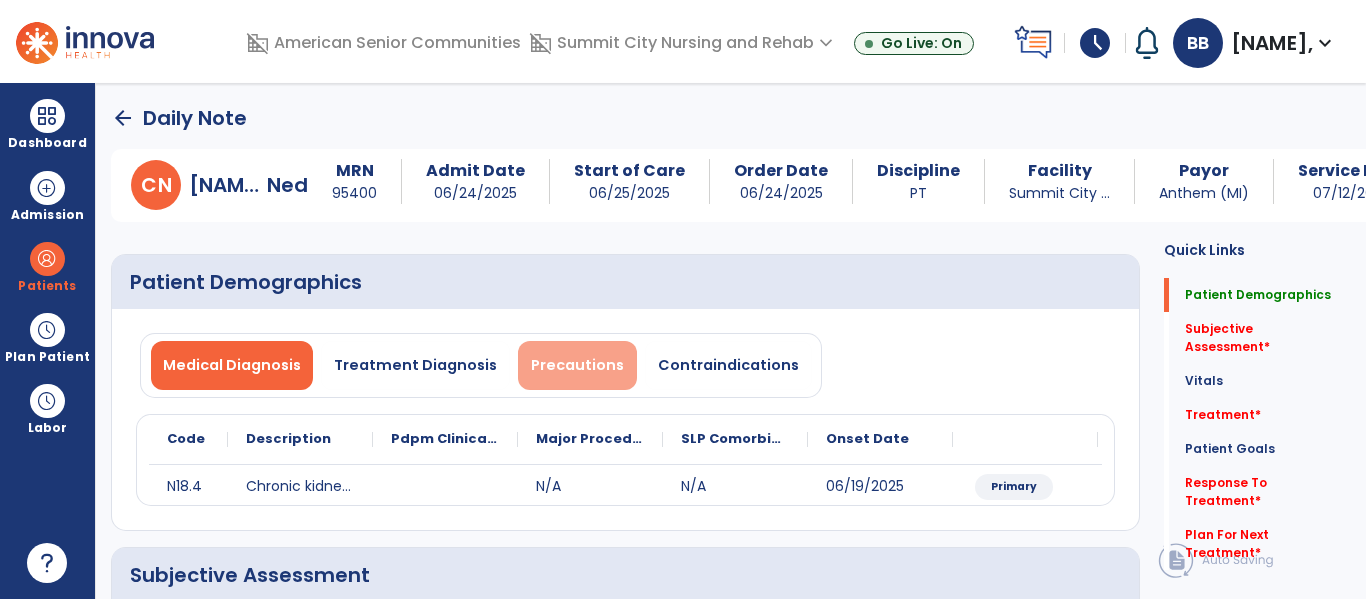 click on "Precautions" at bounding box center (577, 365) 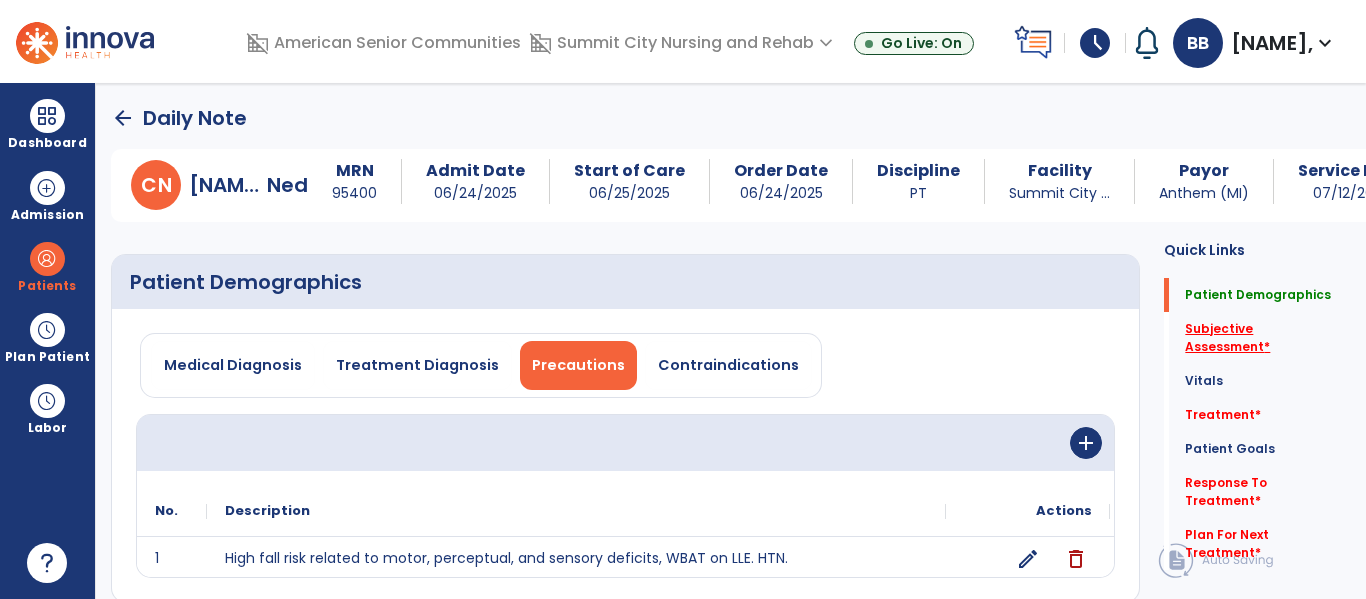 click on "Subjective Assessment   *" 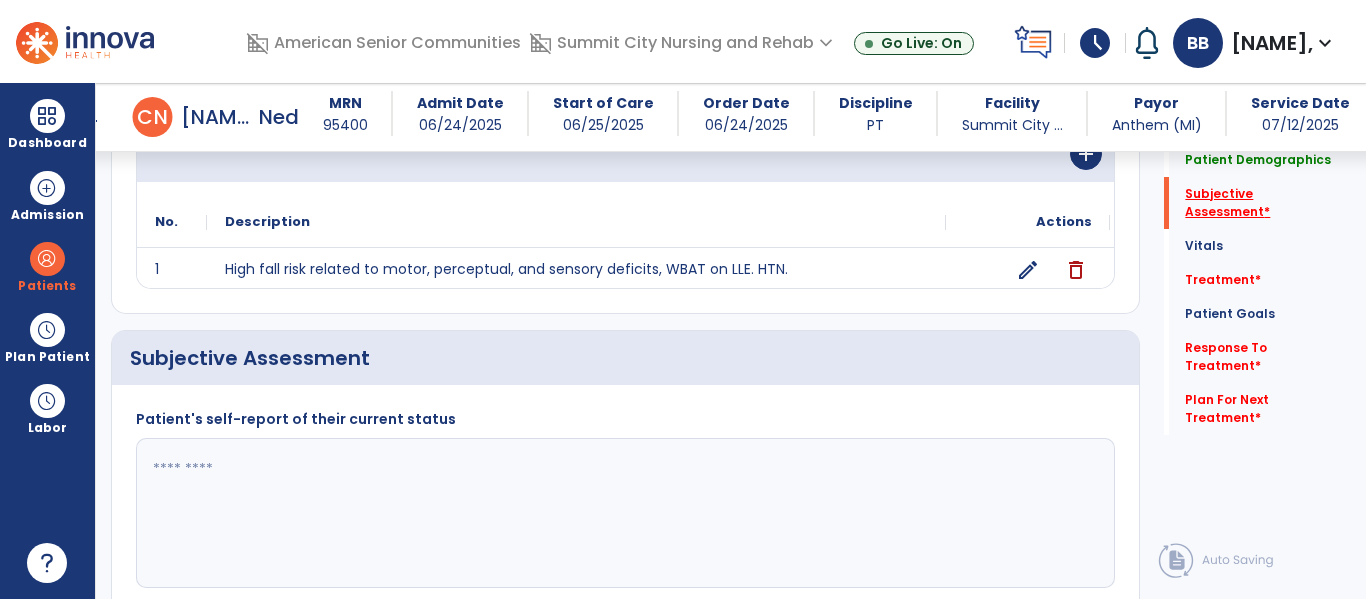 scroll, scrollTop: 419, scrollLeft: 0, axis: vertical 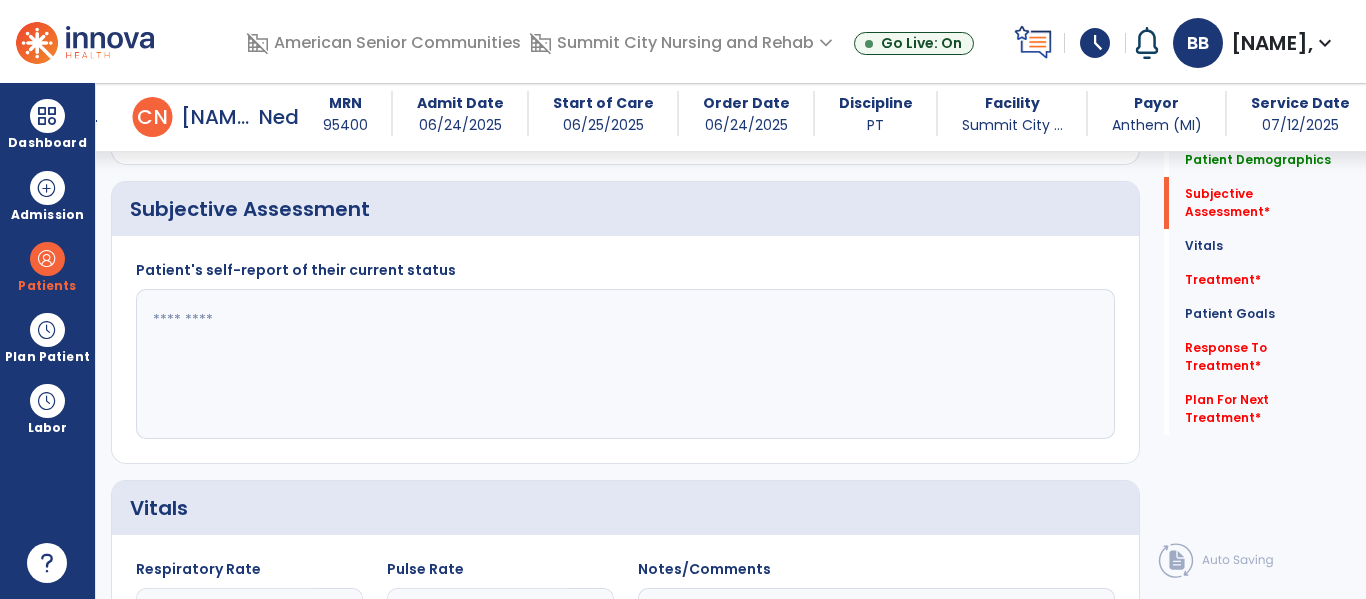 click 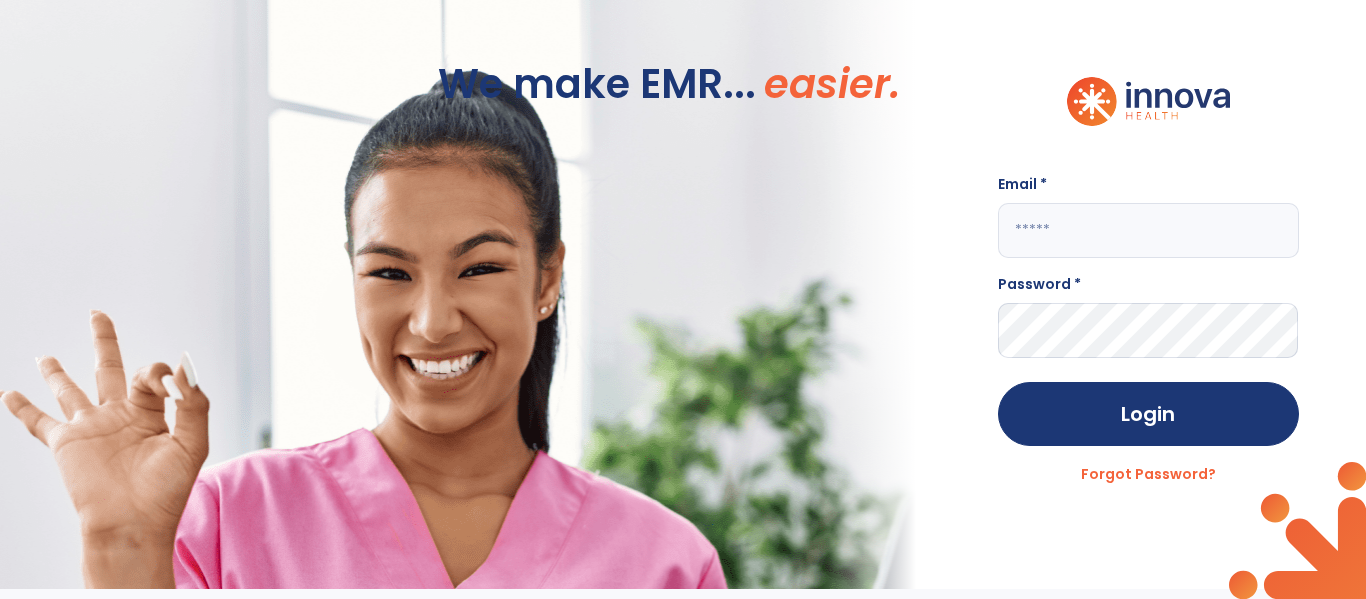 scroll, scrollTop: 0, scrollLeft: 0, axis: both 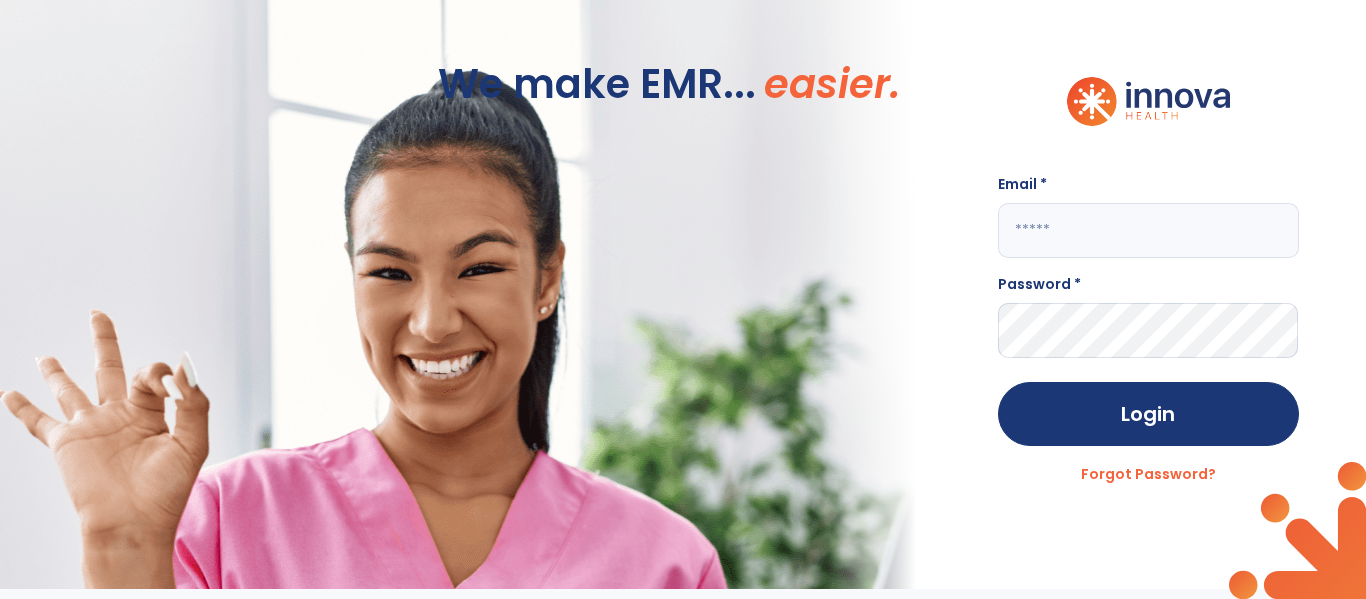 click 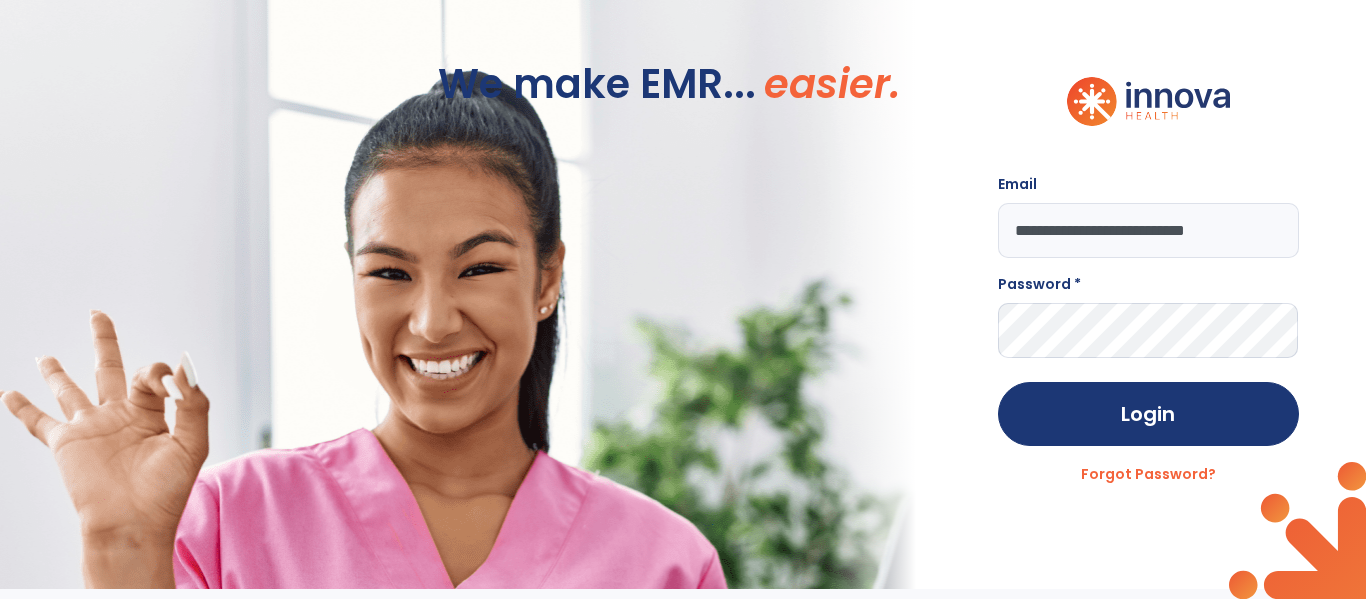 scroll, scrollTop: 0, scrollLeft: 5, axis: horizontal 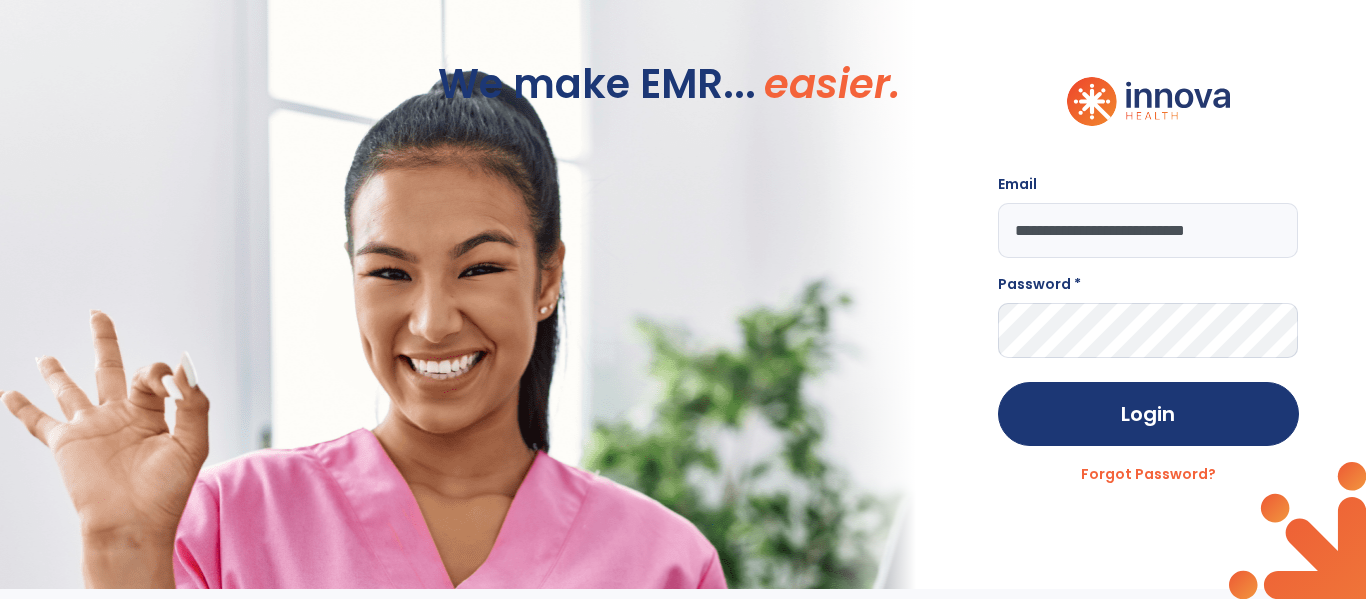 type on "**********" 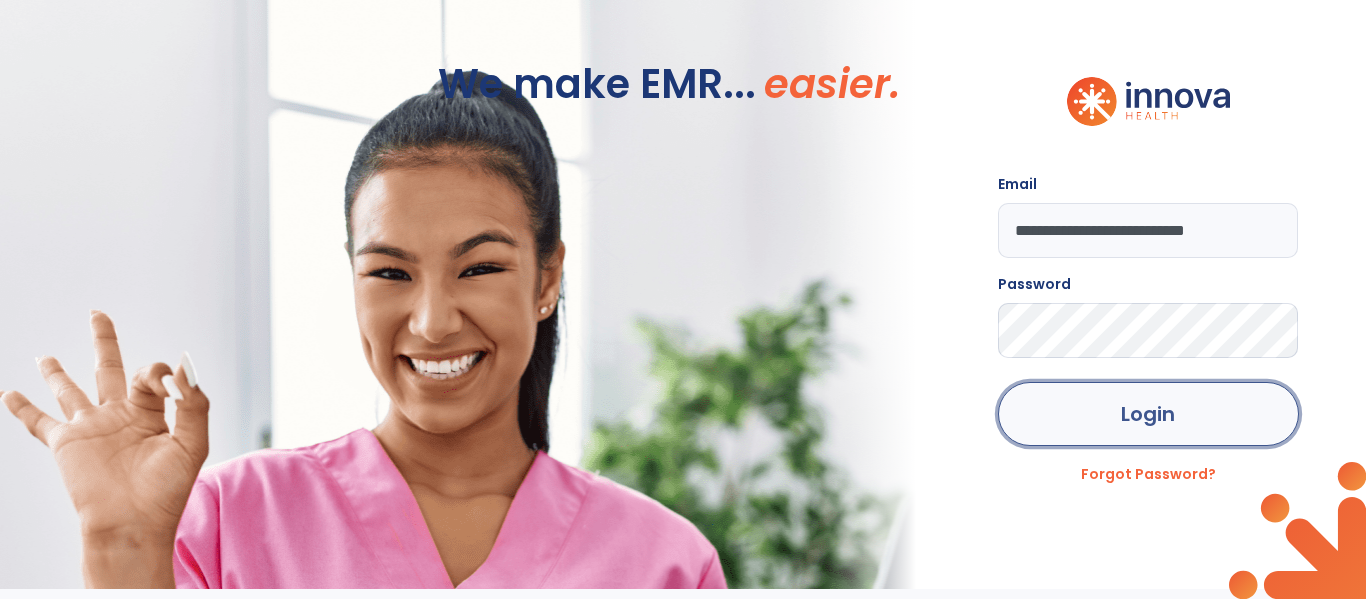 click on "Login" 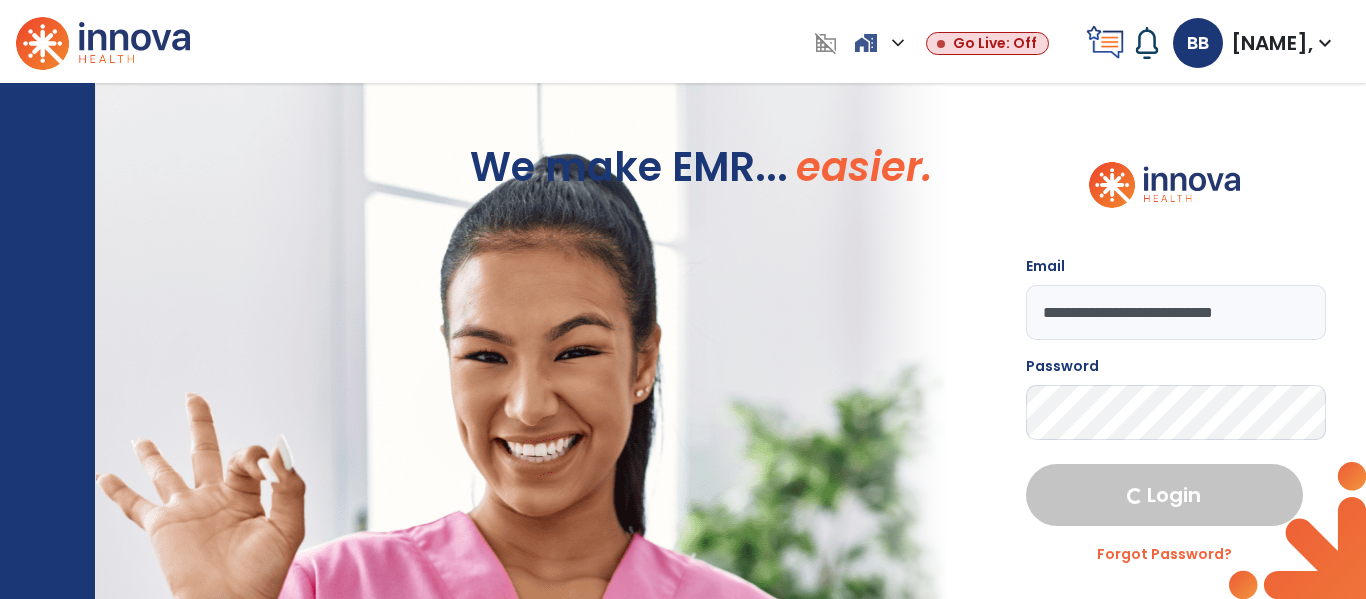 select on "****" 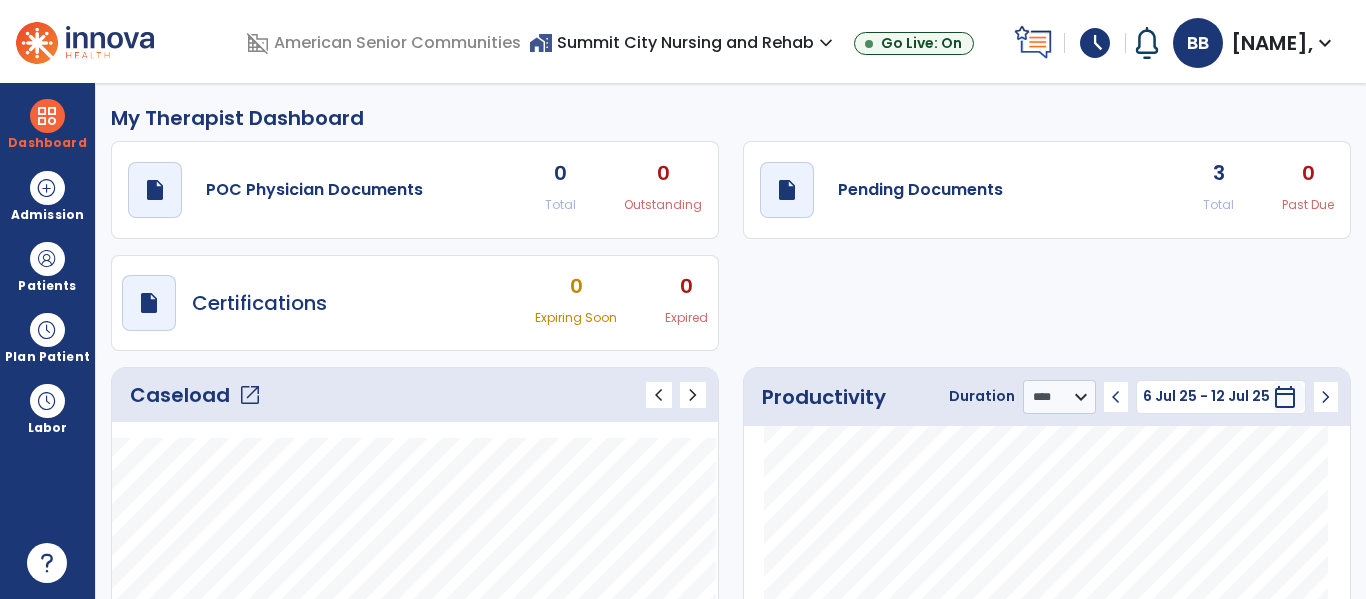 click on "open_in_new" 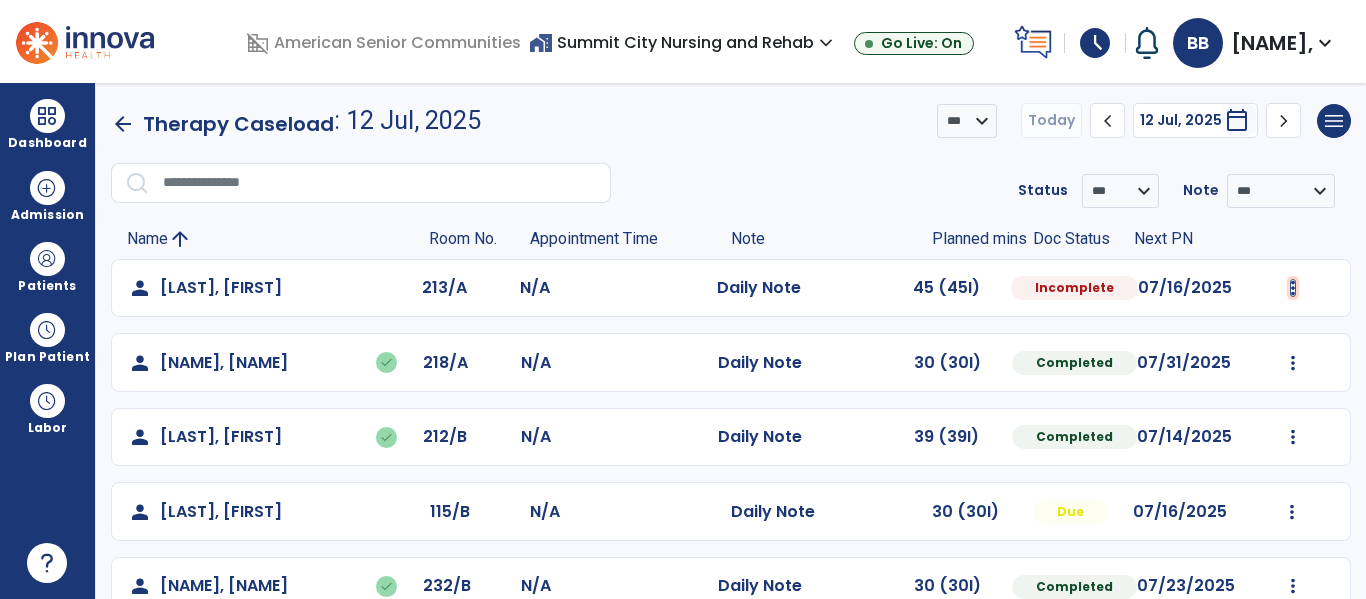 click at bounding box center [1293, 288] 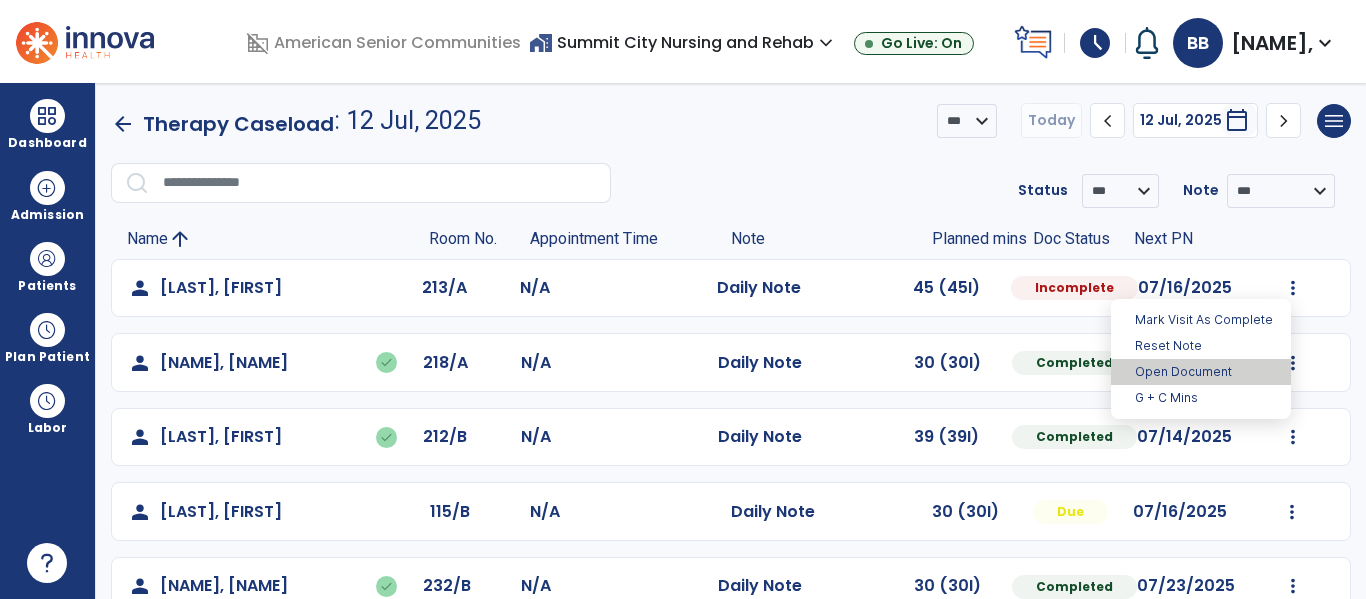 click on "Open Document" at bounding box center (1201, 372) 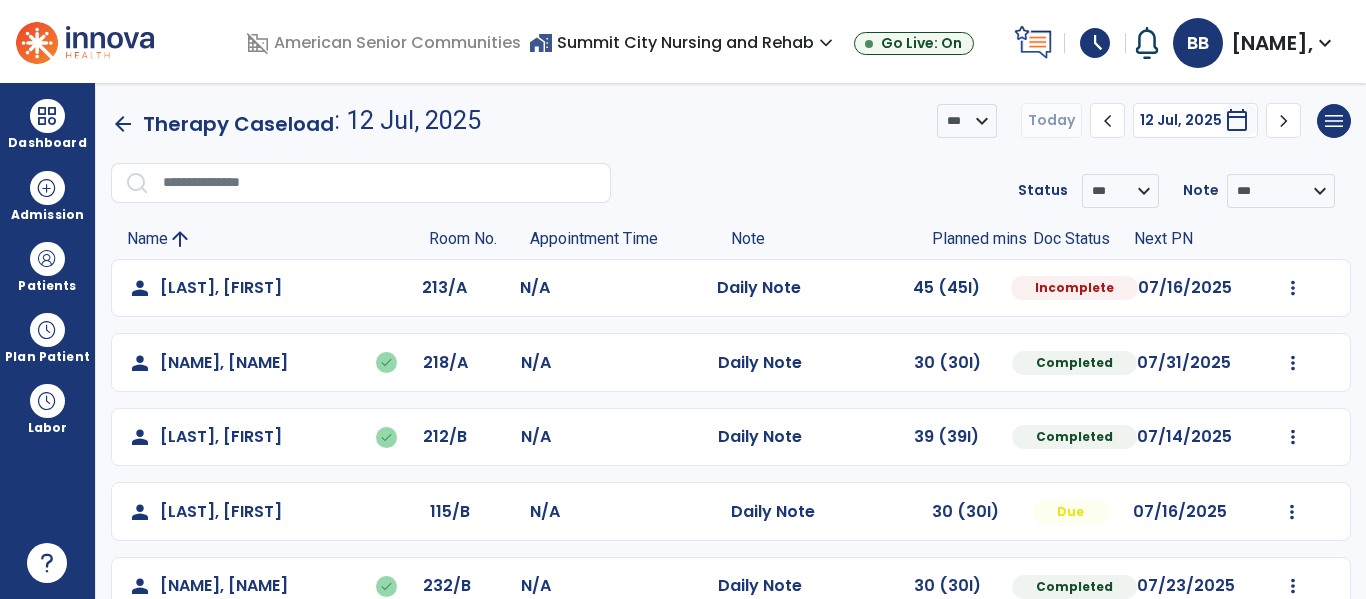 select on "*" 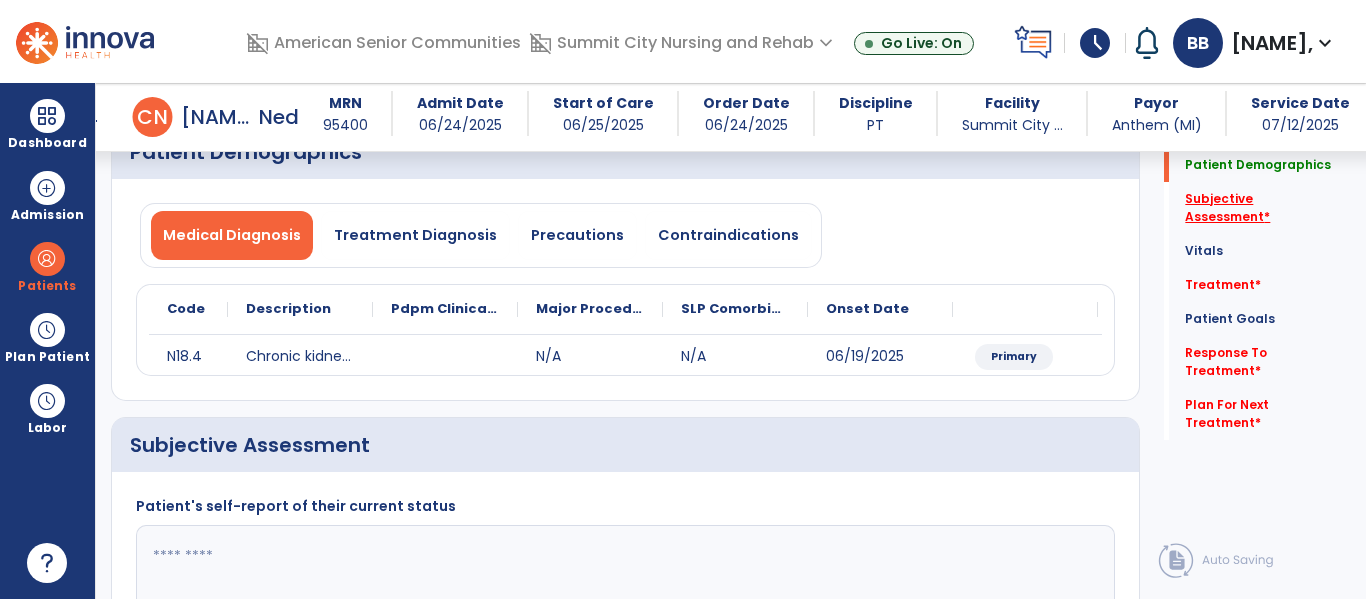 click on "Subjective Assessment   *" 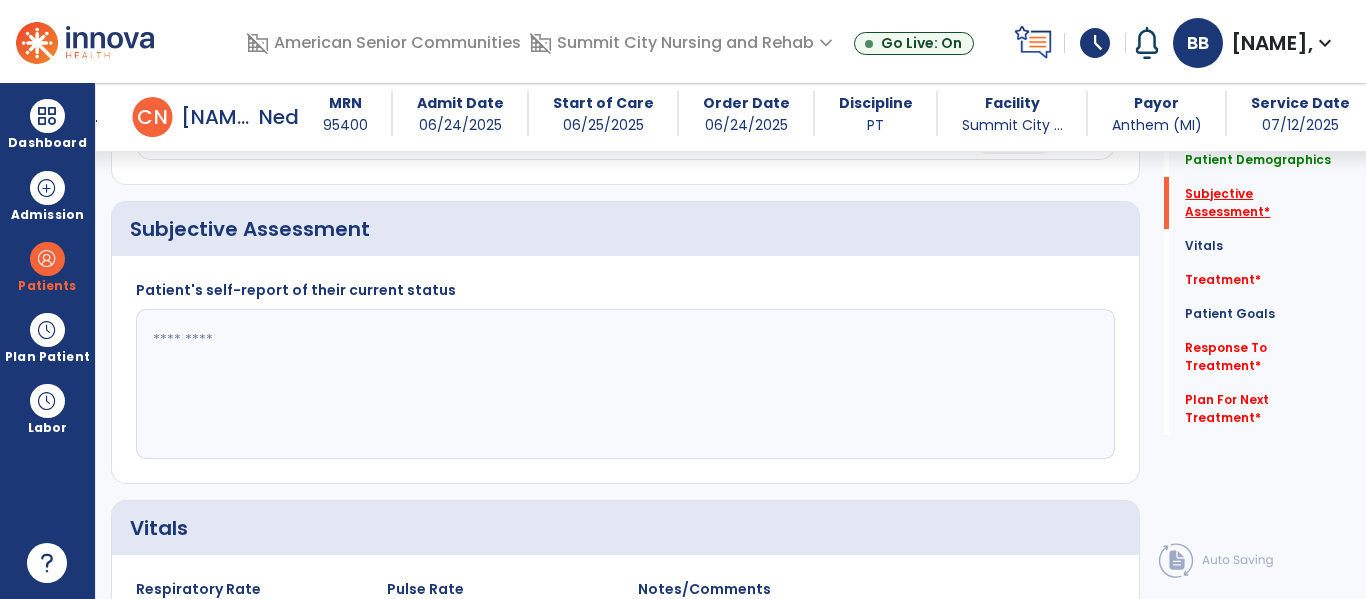 scroll, scrollTop: 328, scrollLeft: 0, axis: vertical 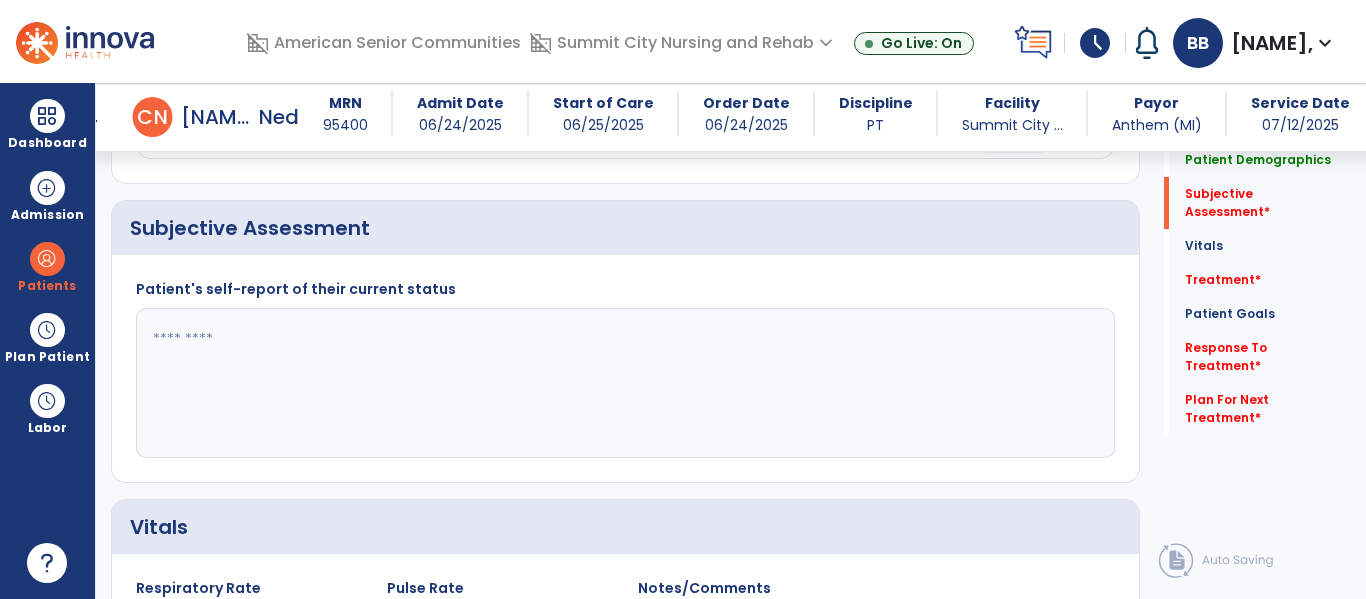 click 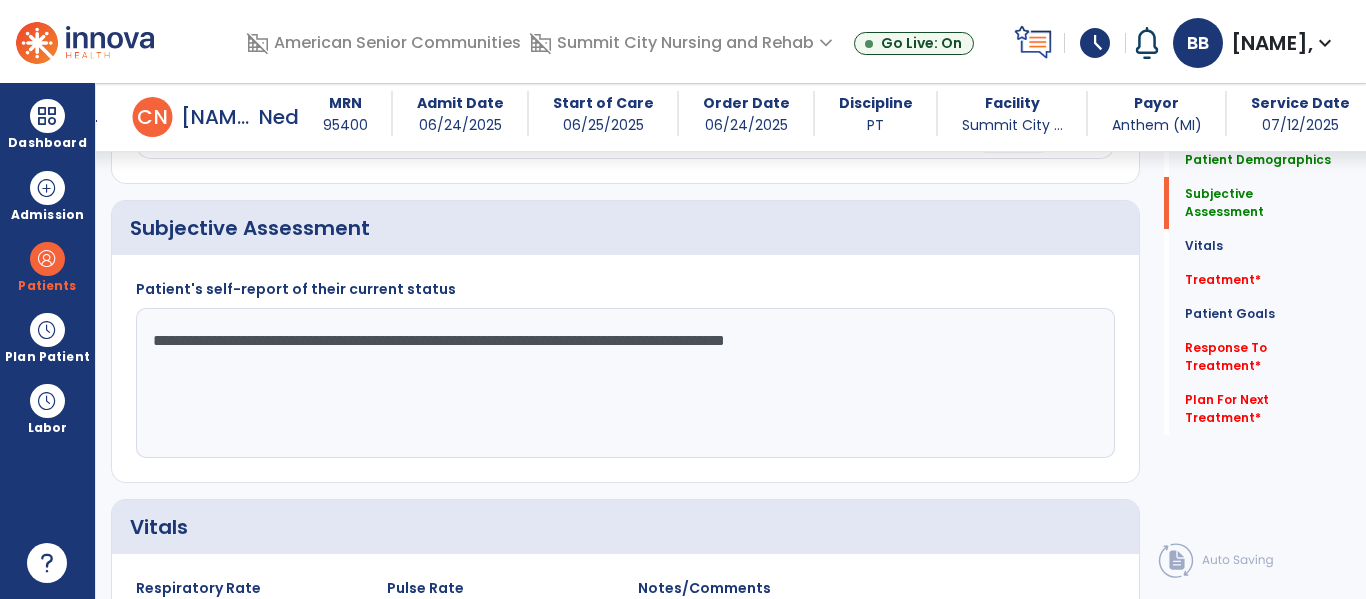 type on "**********" 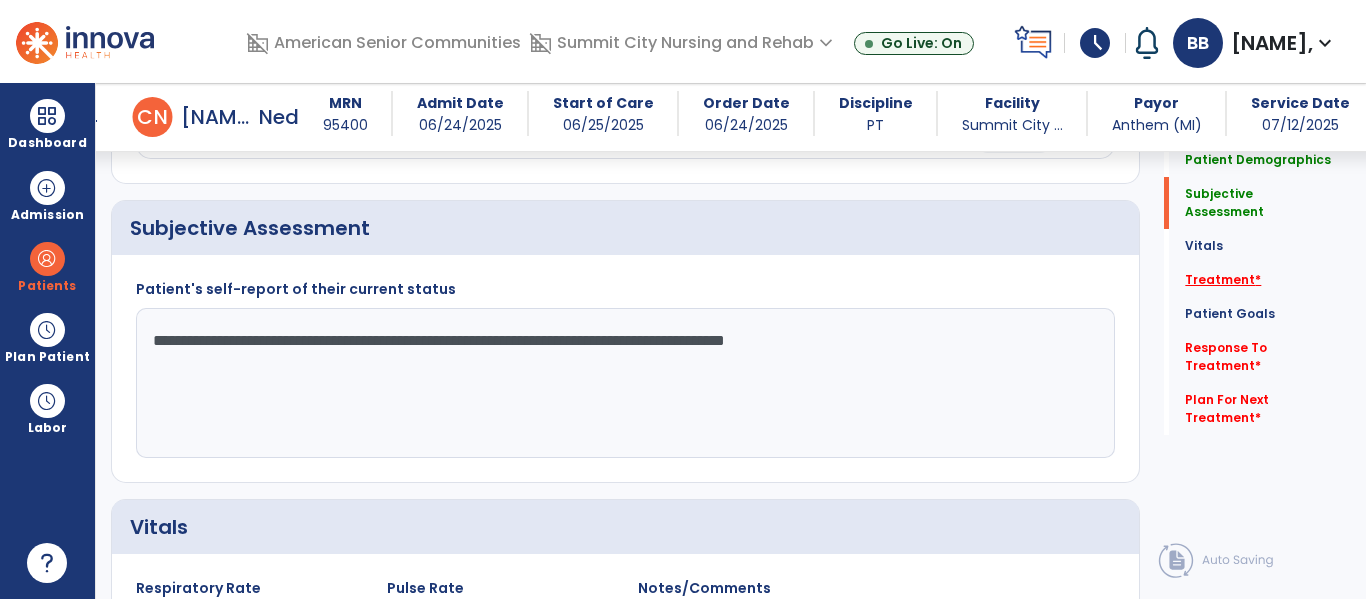 click on "Treatment   *" 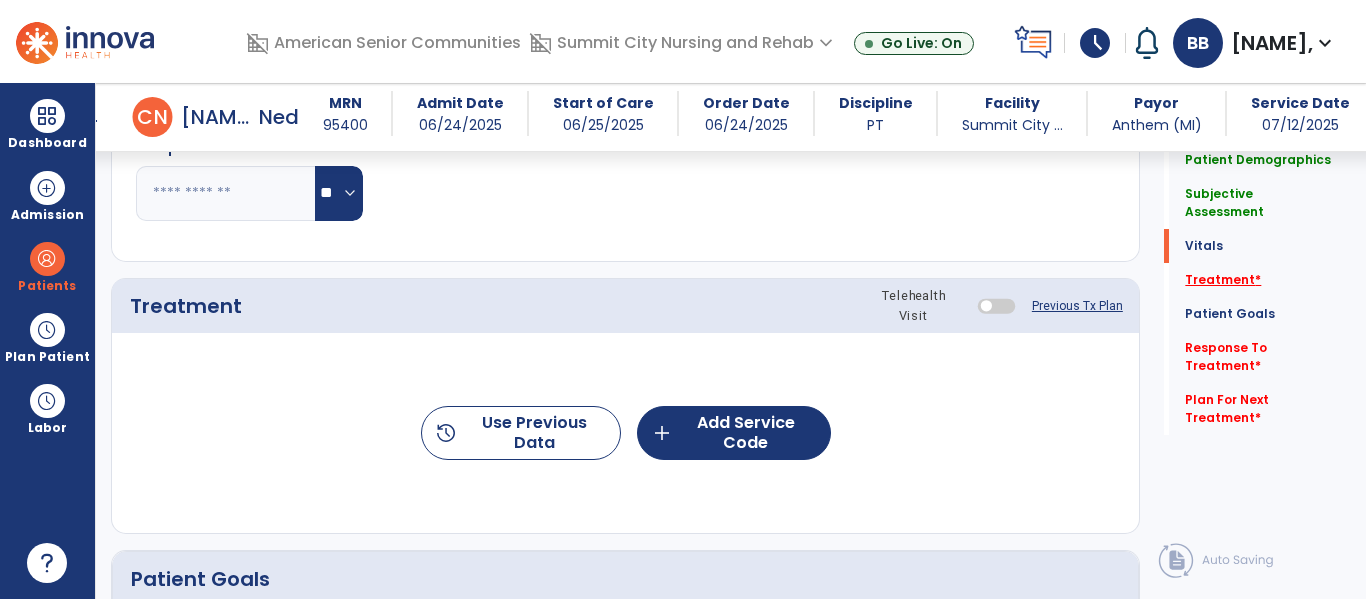 scroll, scrollTop: 1036, scrollLeft: 0, axis: vertical 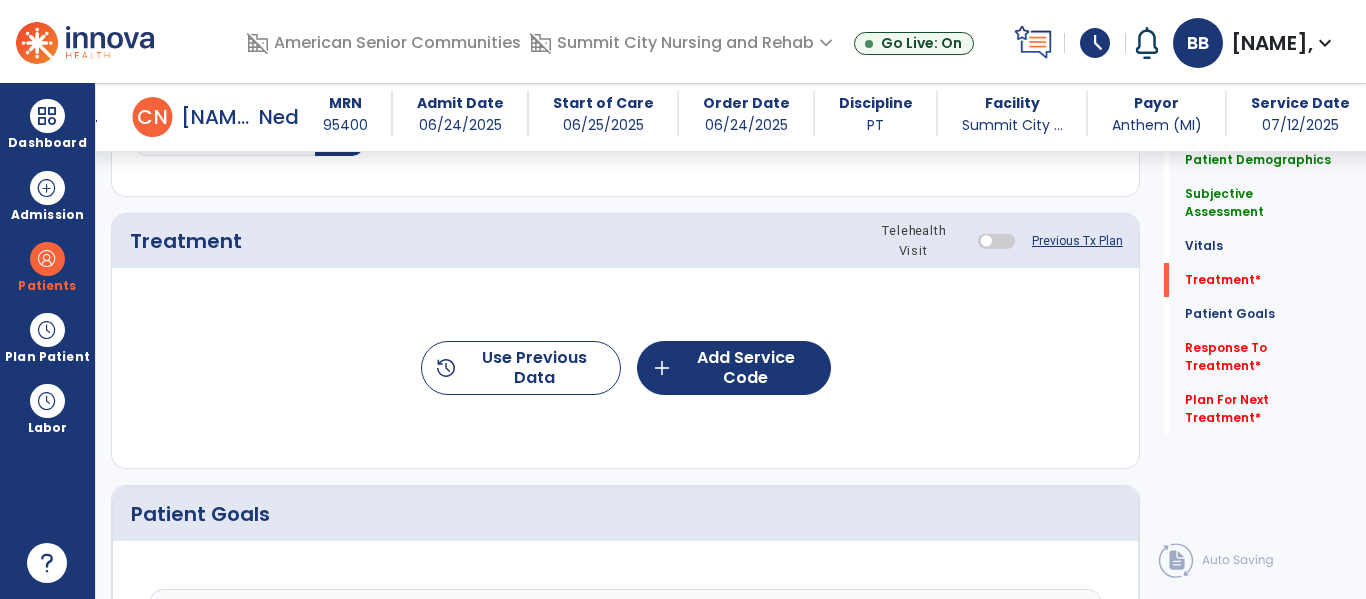 click on "Previous Tx Plan" 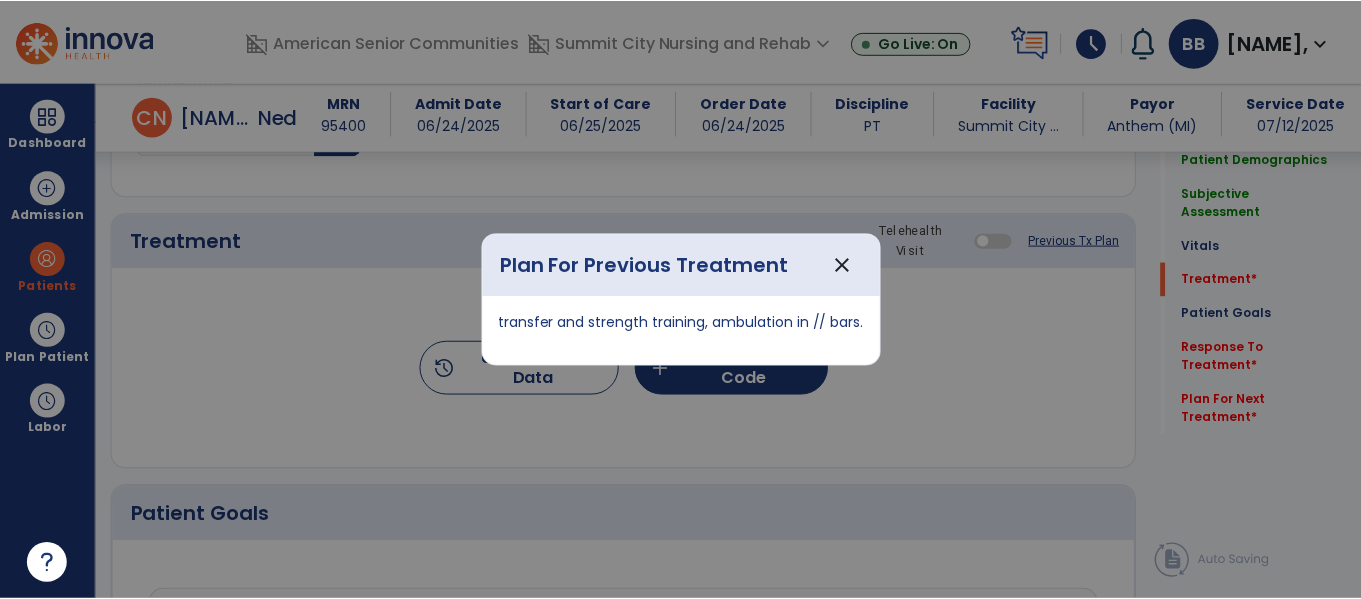 scroll, scrollTop: 1036, scrollLeft: 0, axis: vertical 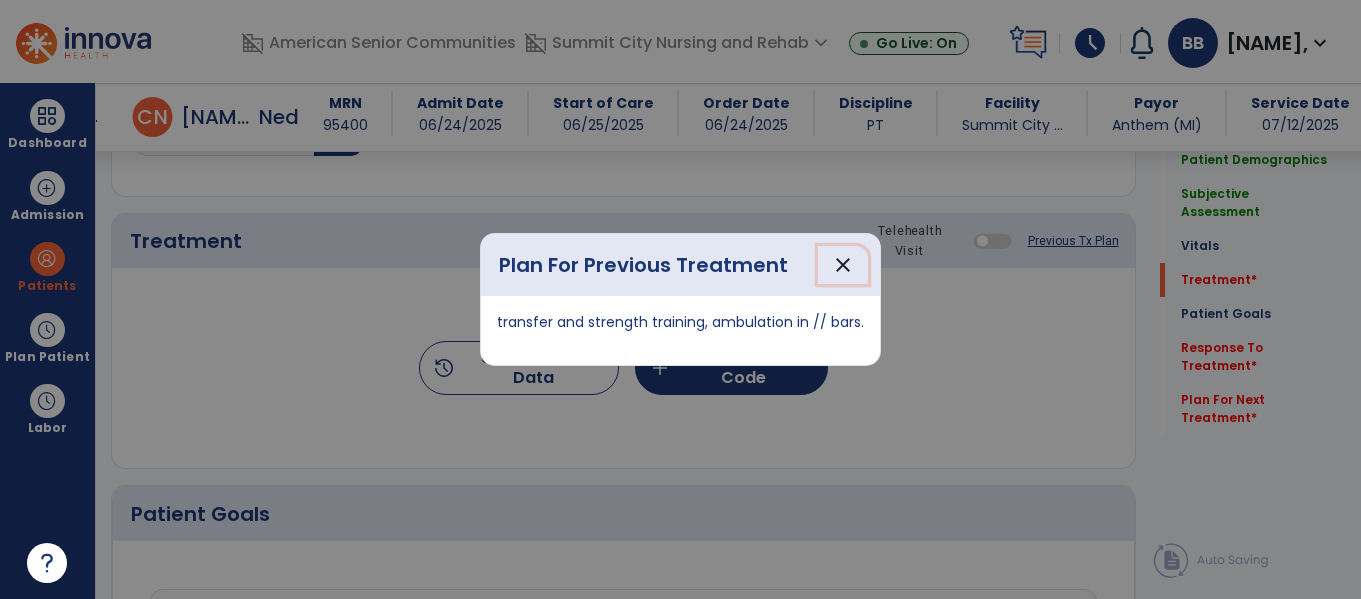 click on "close" at bounding box center (843, 265) 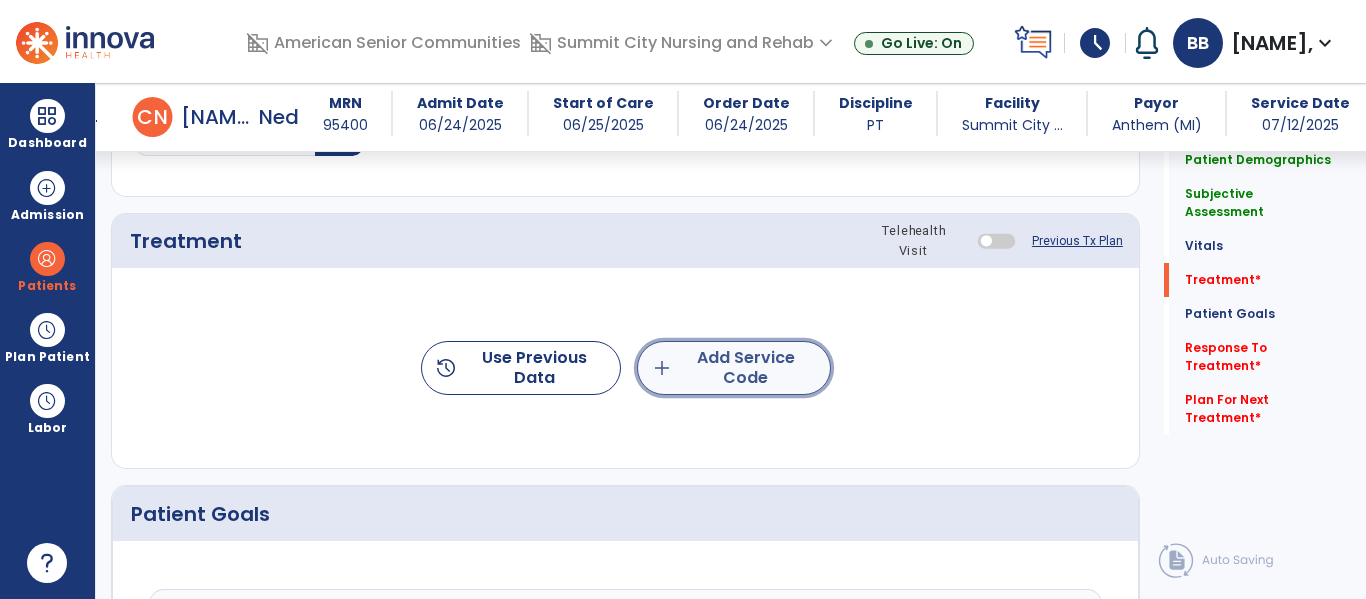 click on "add  Add Service Code" 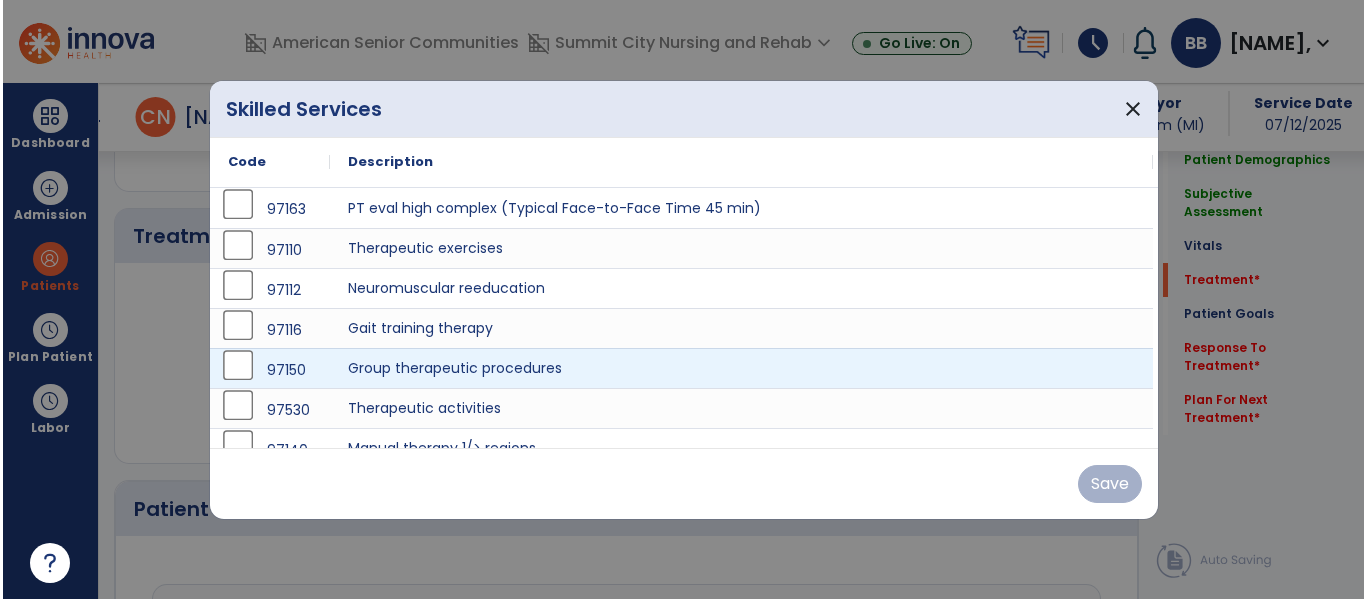 scroll, scrollTop: 1036, scrollLeft: 0, axis: vertical 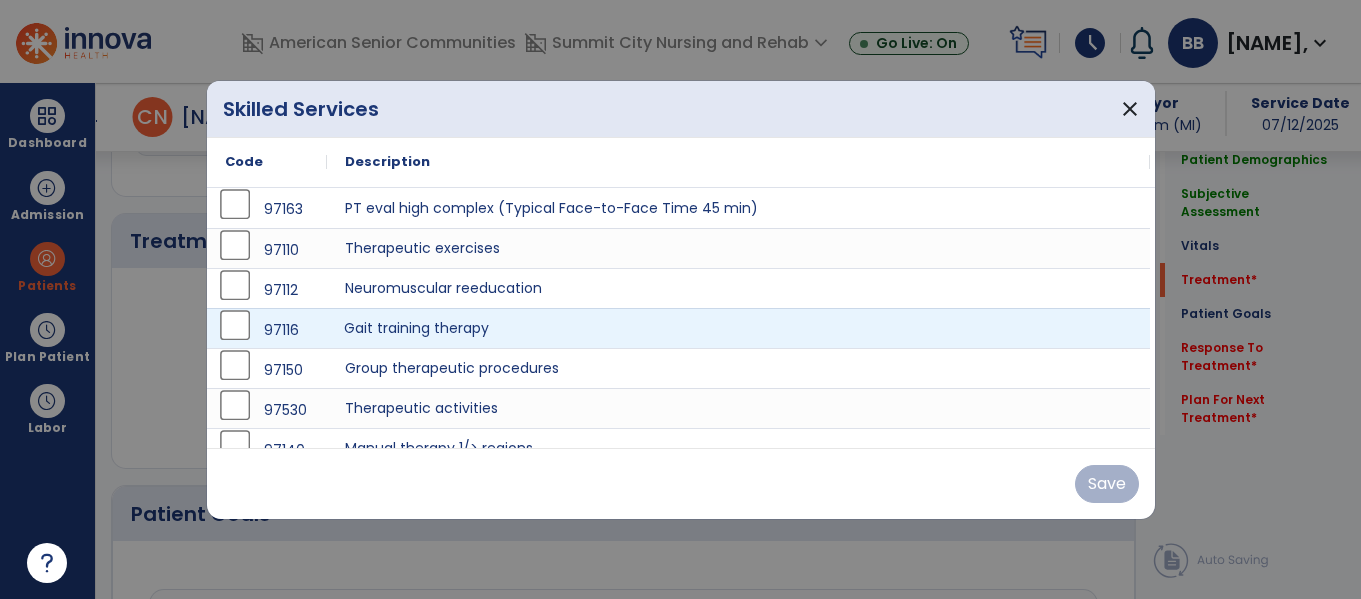 click on "Gait training therapy" at bounding box center (738, 328) 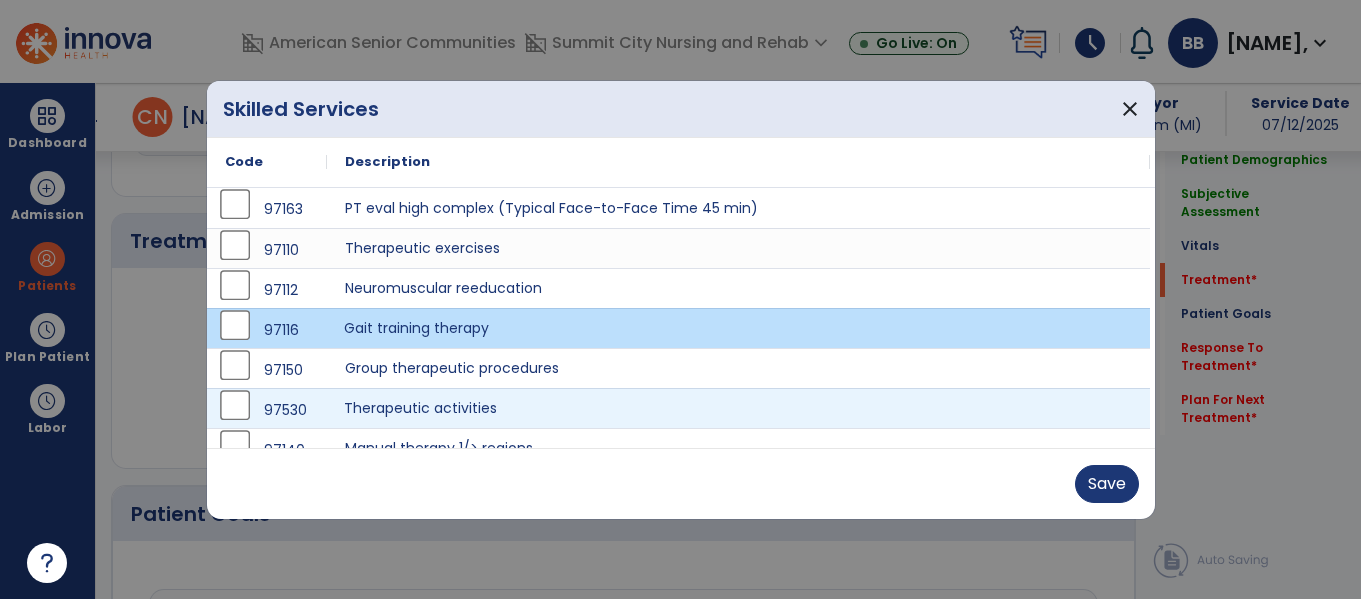 click on "Therapeutic activities" at bounding box center (738, 408) 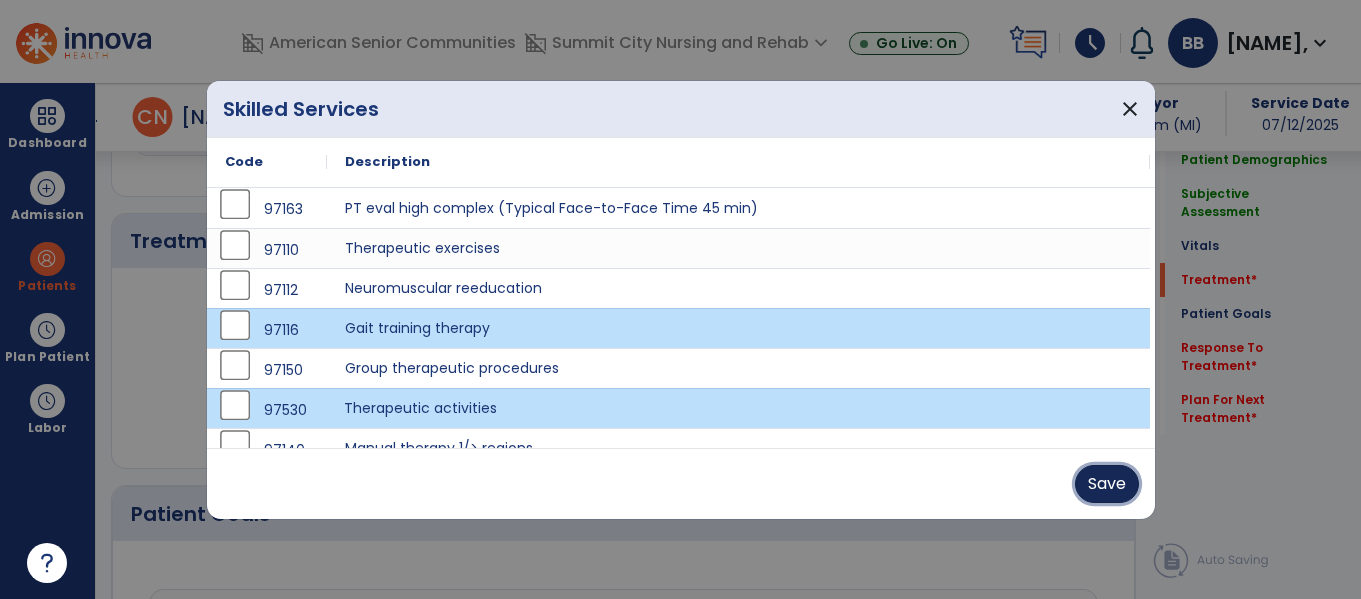 click on "Save" at bounding box center [1107, 484] 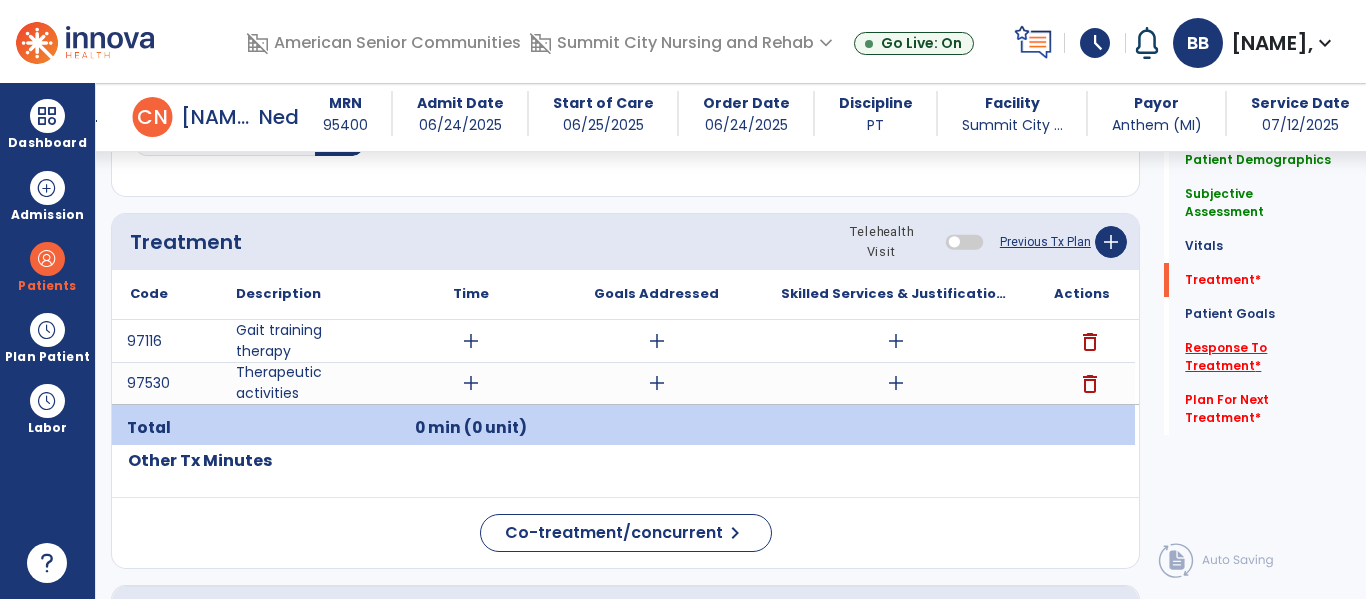 click on "Response To Treatment   *" 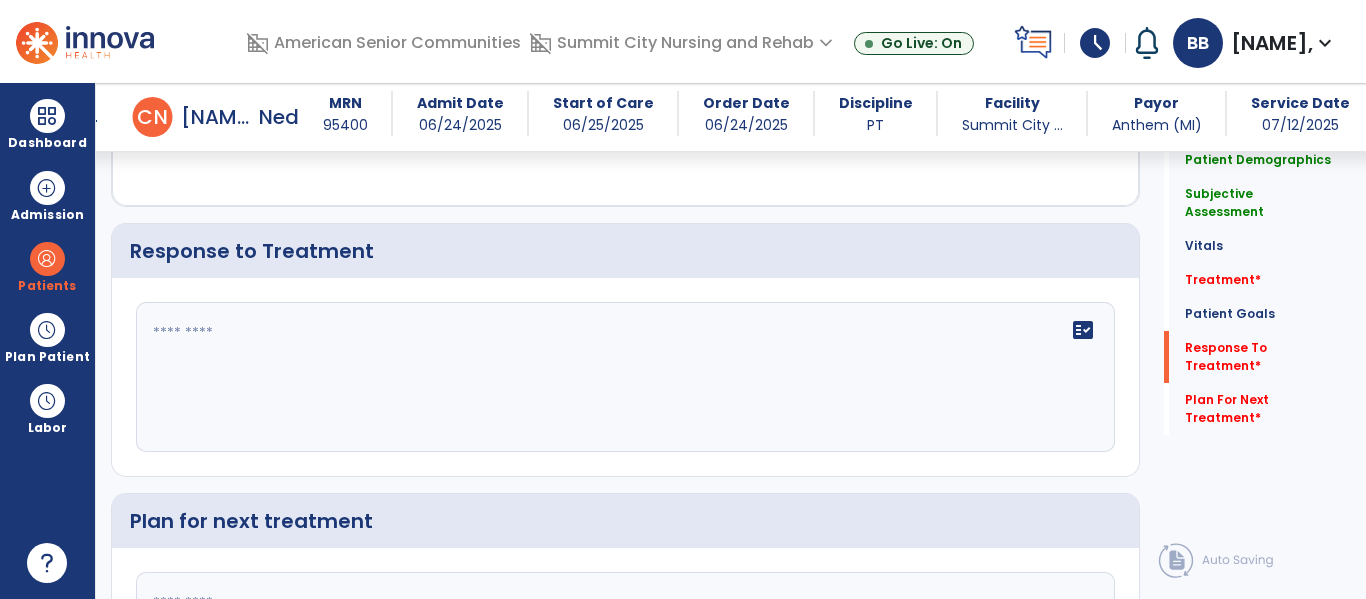 scroll, scrollTop: 3105, scrollLeft: 0, axis: vertical 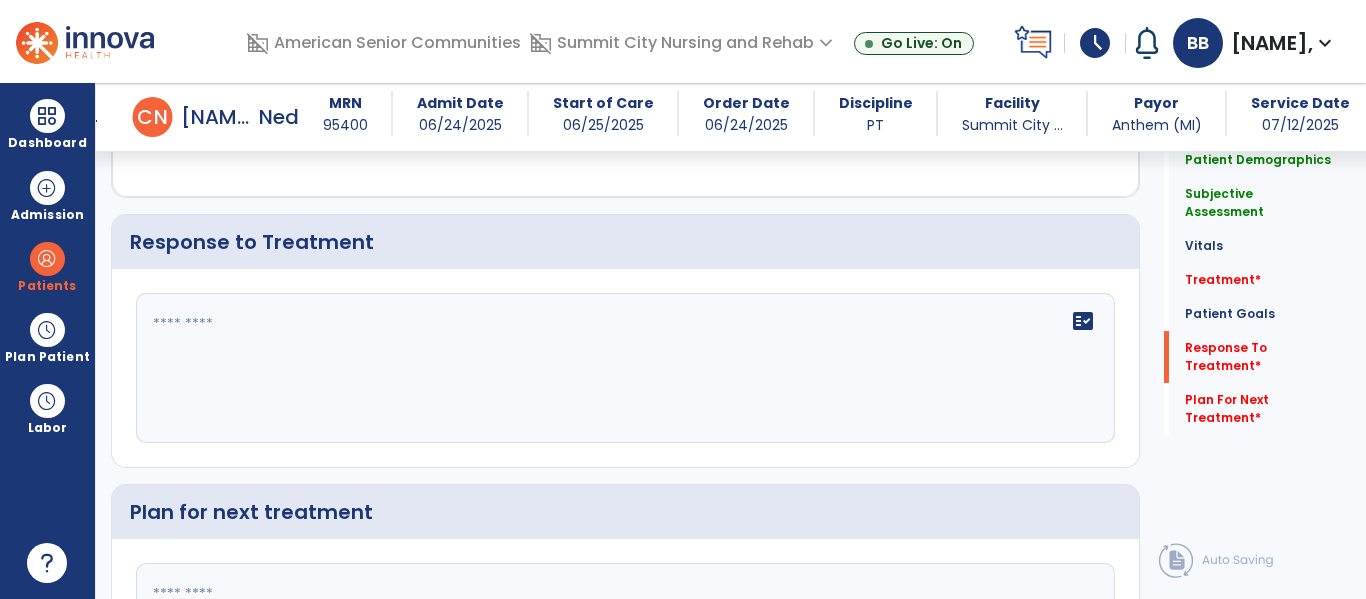 click on "fact_check" 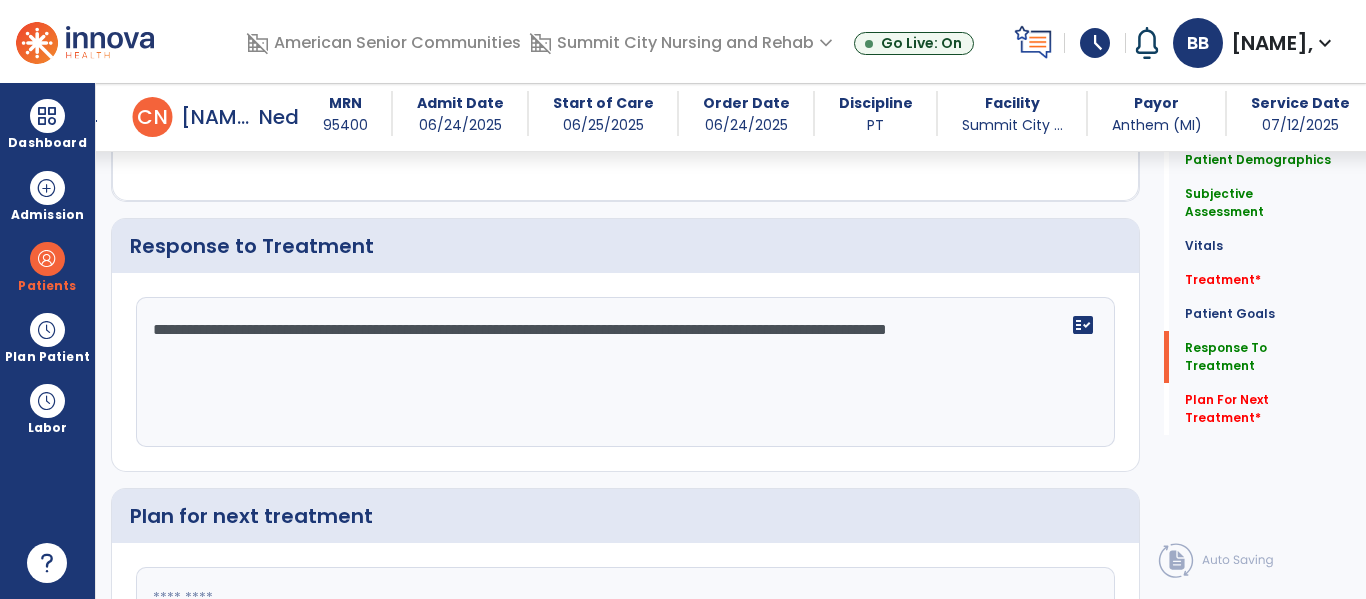 scroll, scrollTop: 3105, scrollLeft: 0, axis: vertical 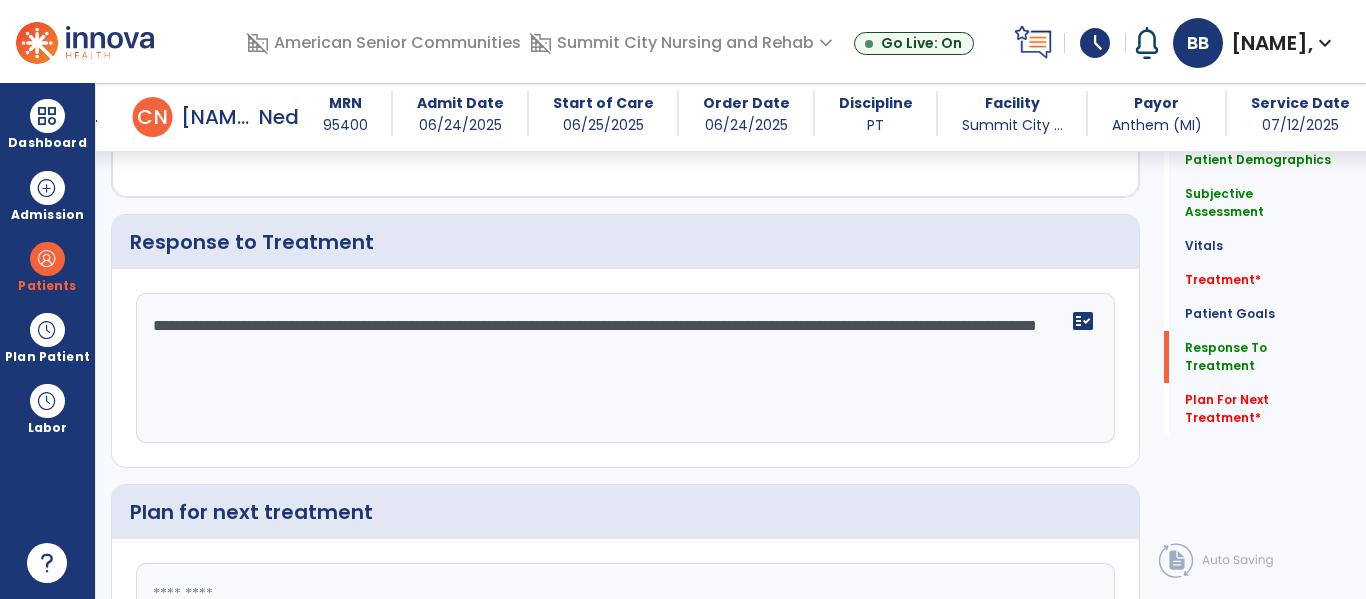 type on "**********" 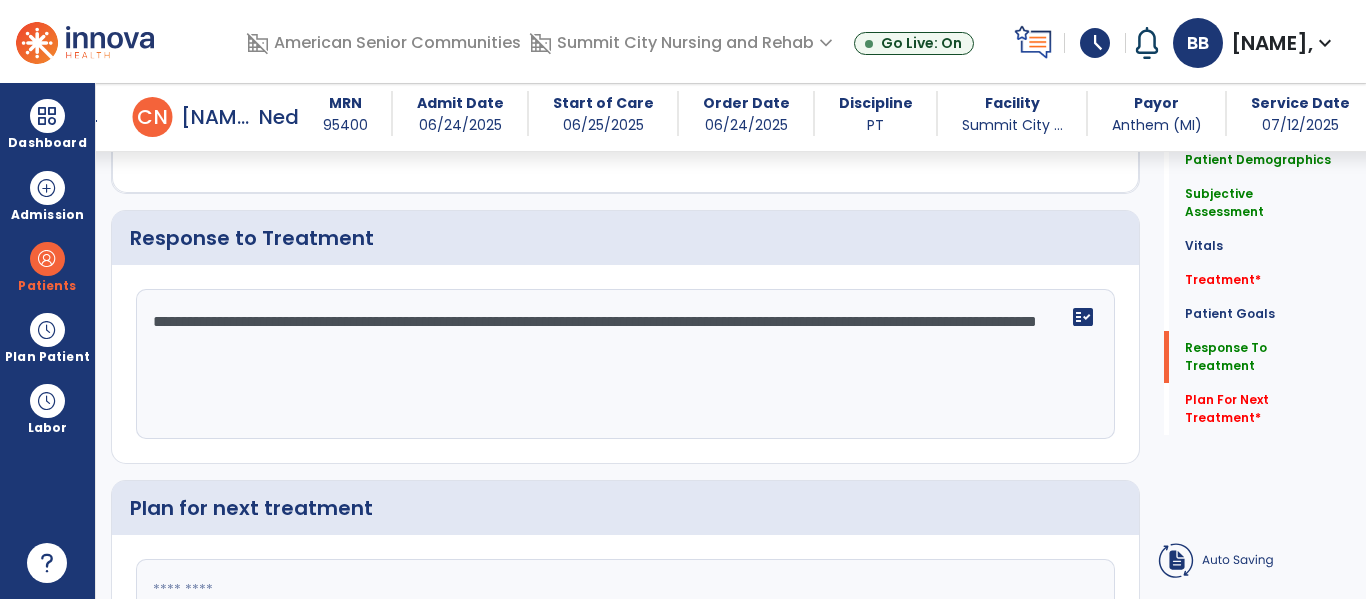 click on "Treatment   *  Treatment   *" 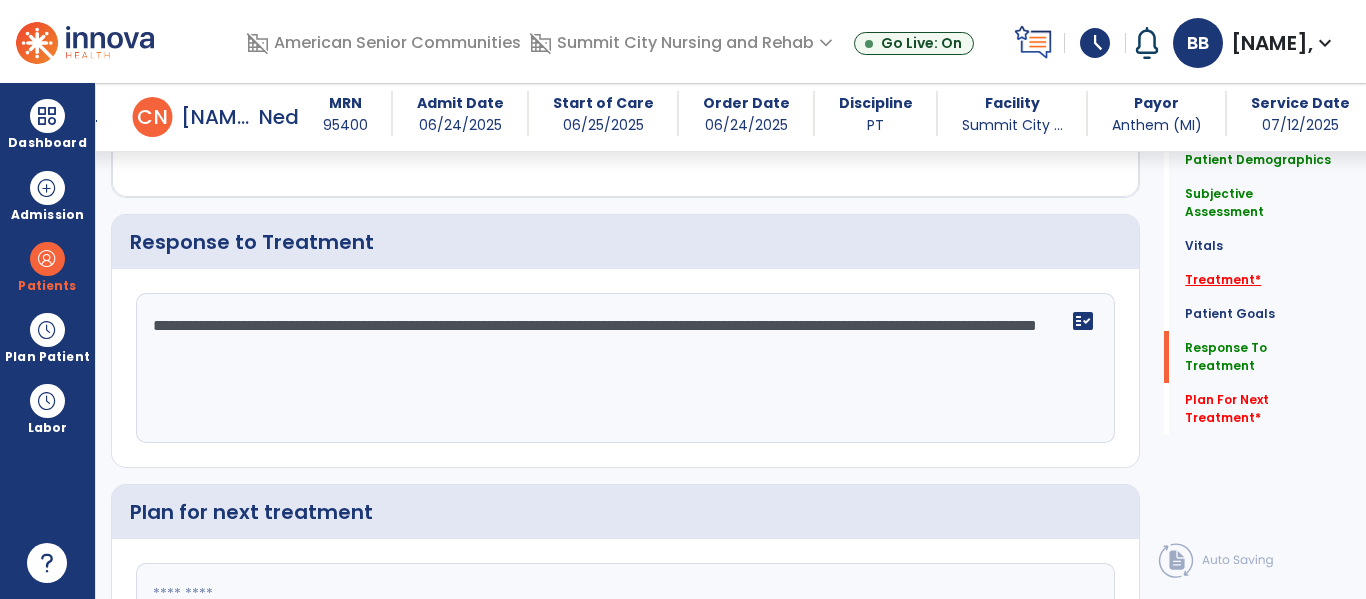 click on "Treatment   *" 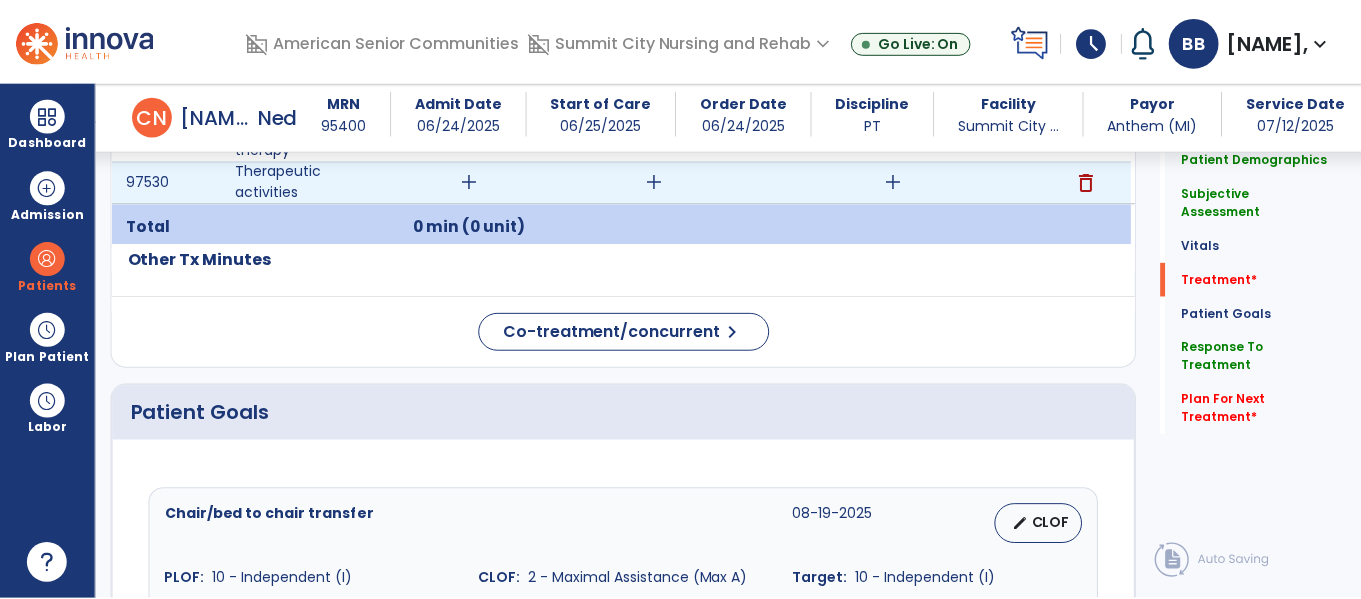 scroll, scrollTop: 1086, scrollLeft: 0, axis: vertical 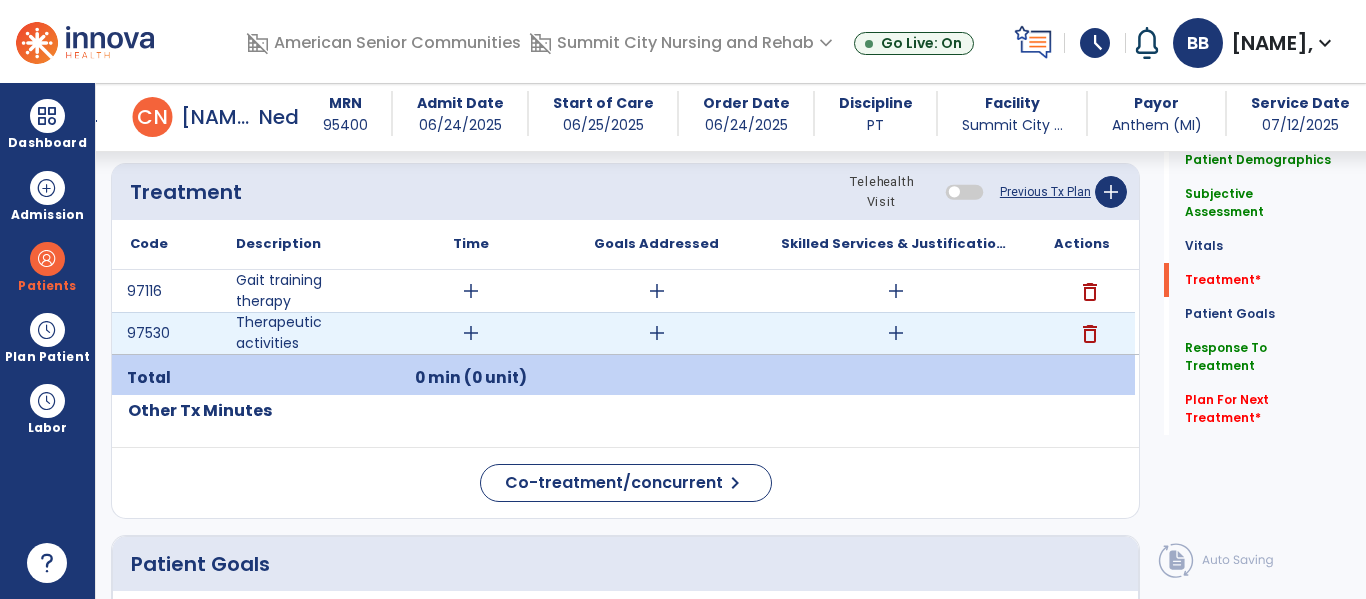click on "add" at bounding box center [471, 333] 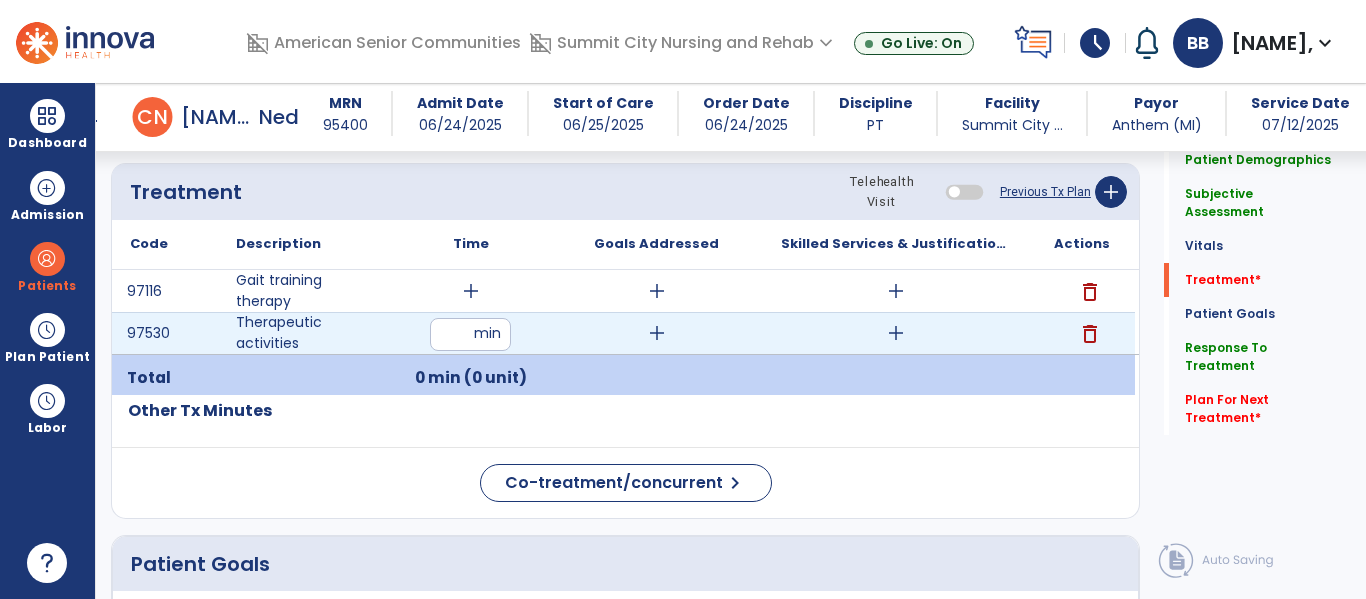 type on "**" 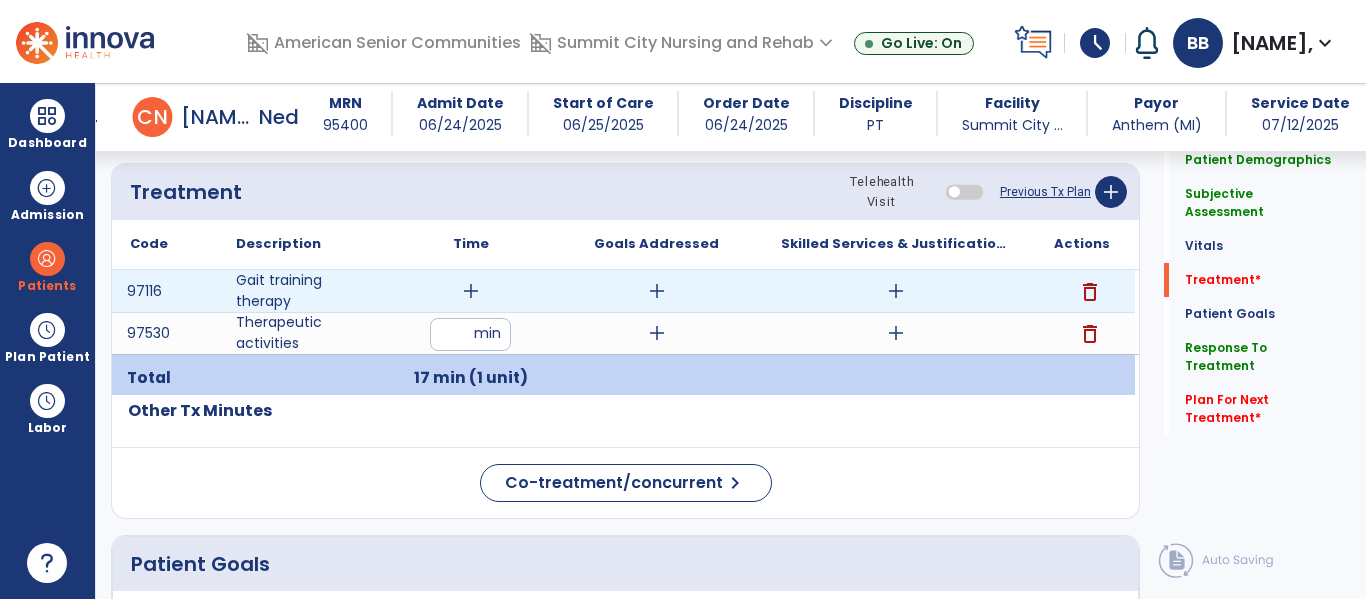 click on "add" at bounding box center (471, 291) 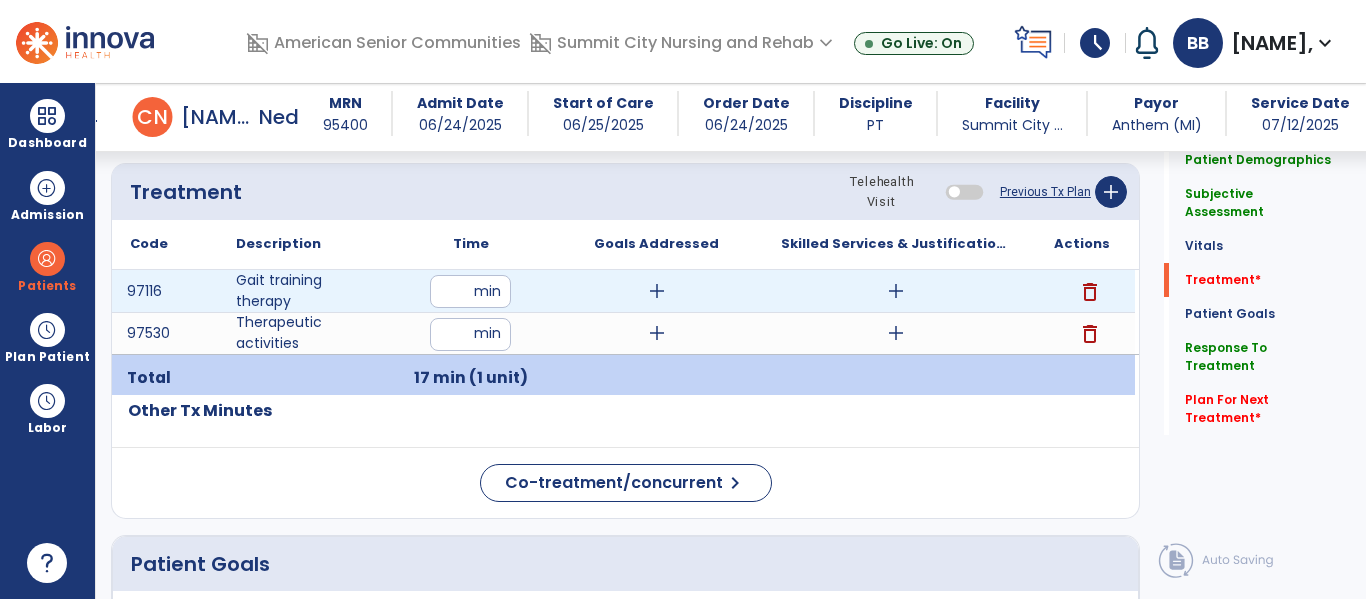 type on "**" 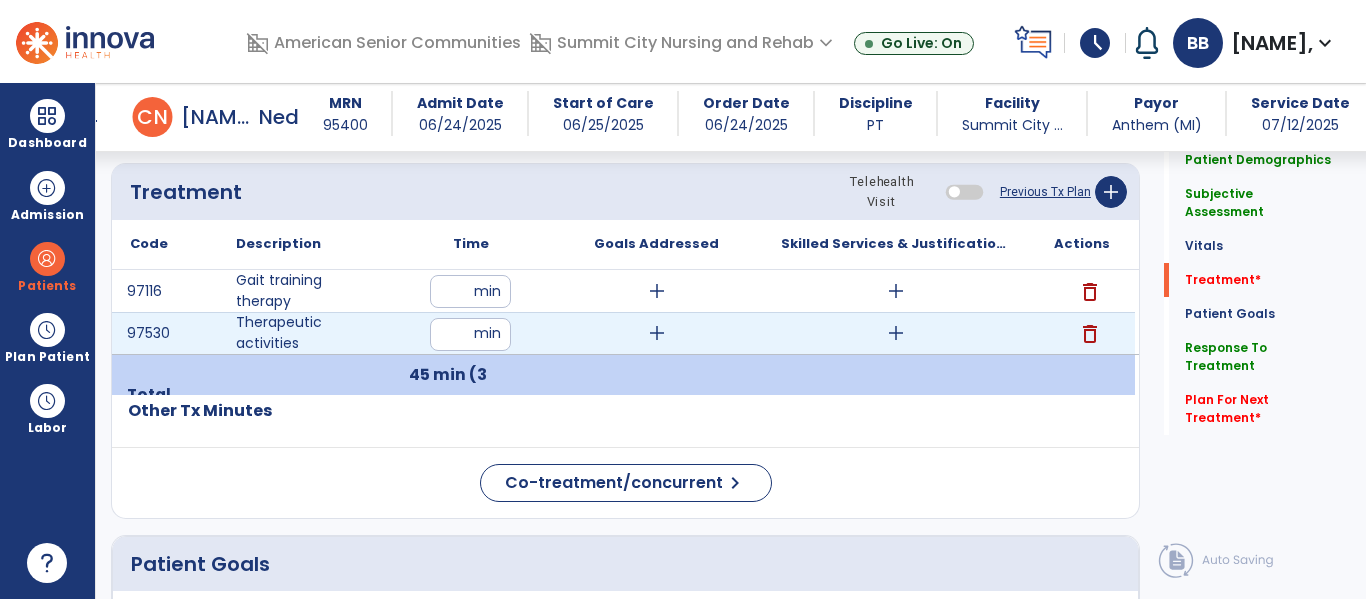 click on "add" at bounding box center [657, 333] 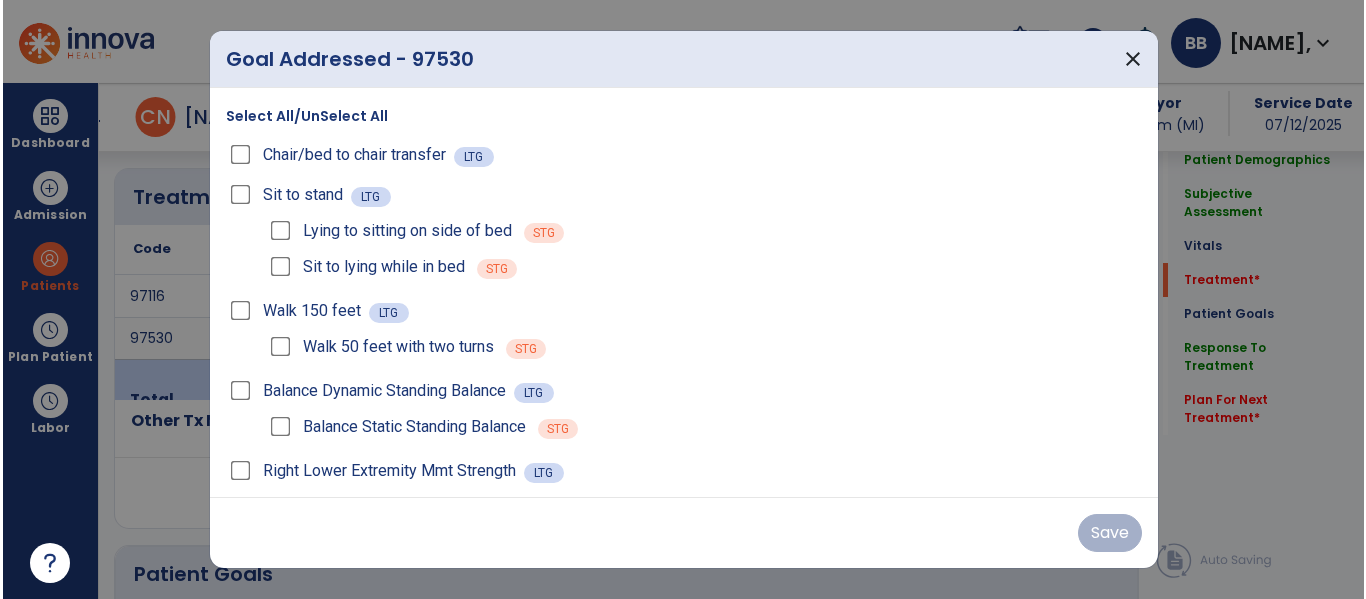 scroll, scrollTop: 1086, scrollLeft: 0, axis: vertical 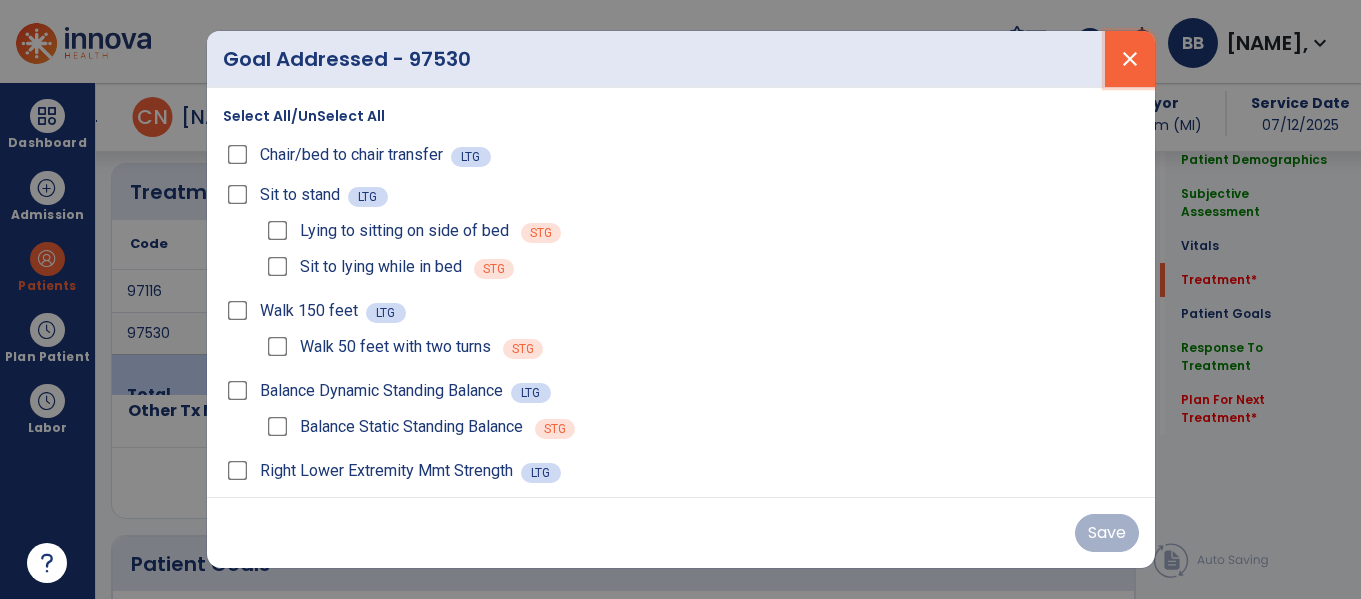 click on "close" at bounding box center [1130, 59] 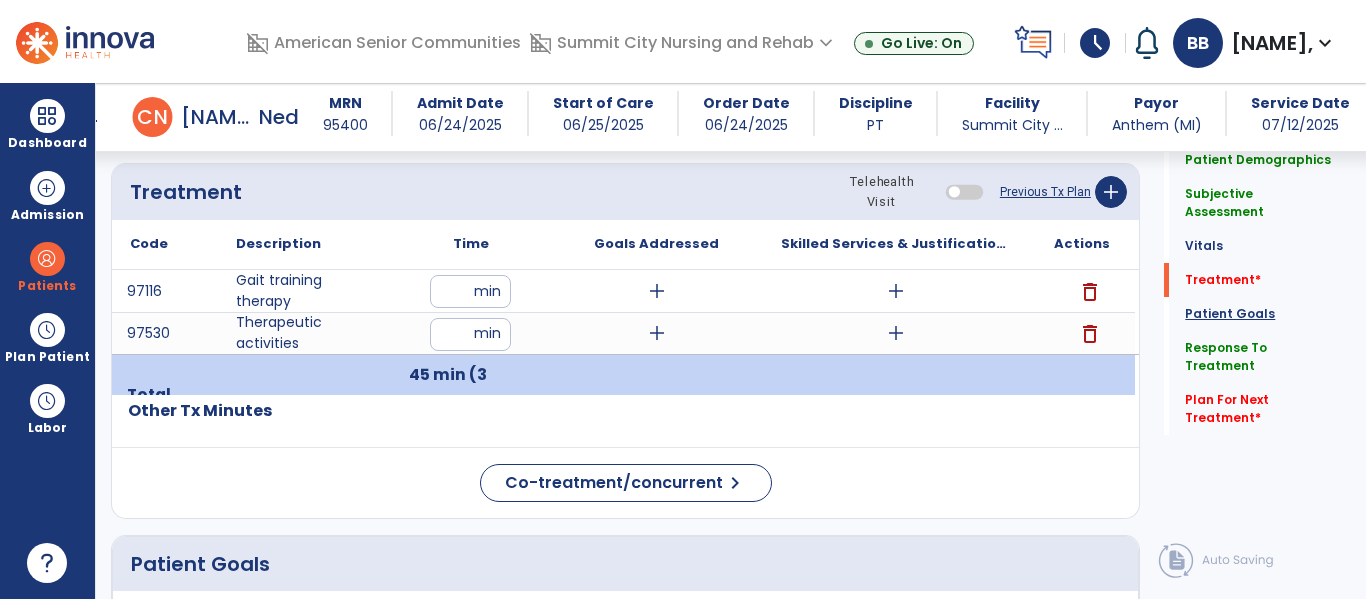click on "Patient Goals" 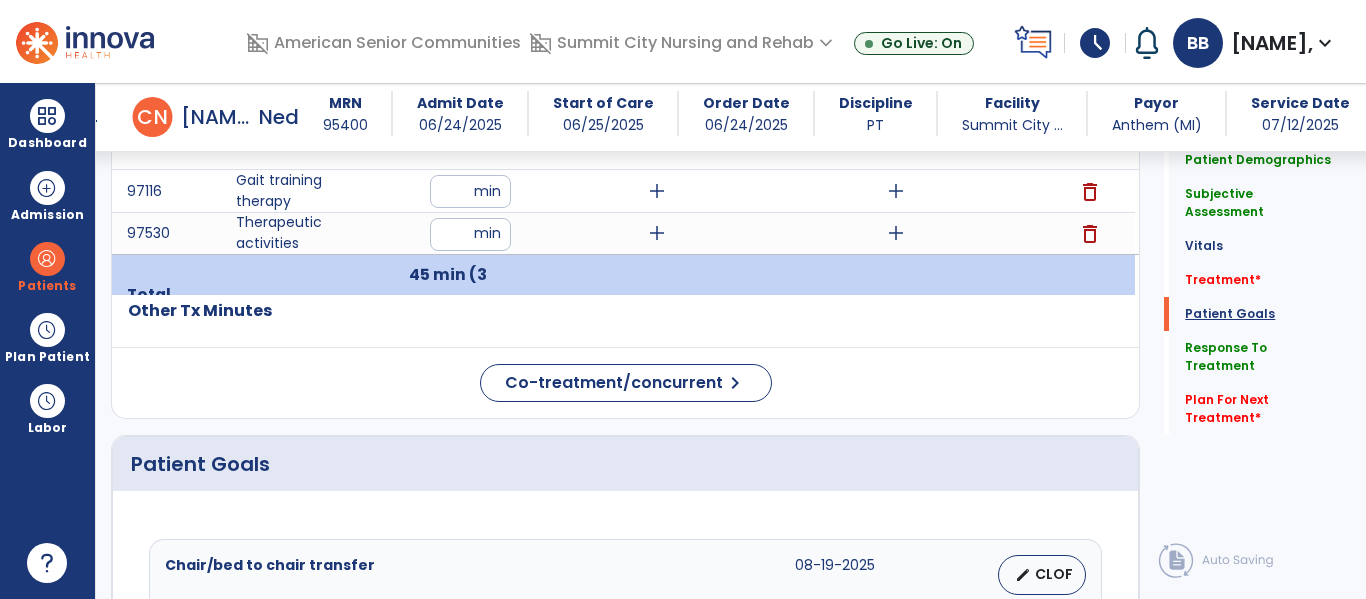 click on "Patient Goals" 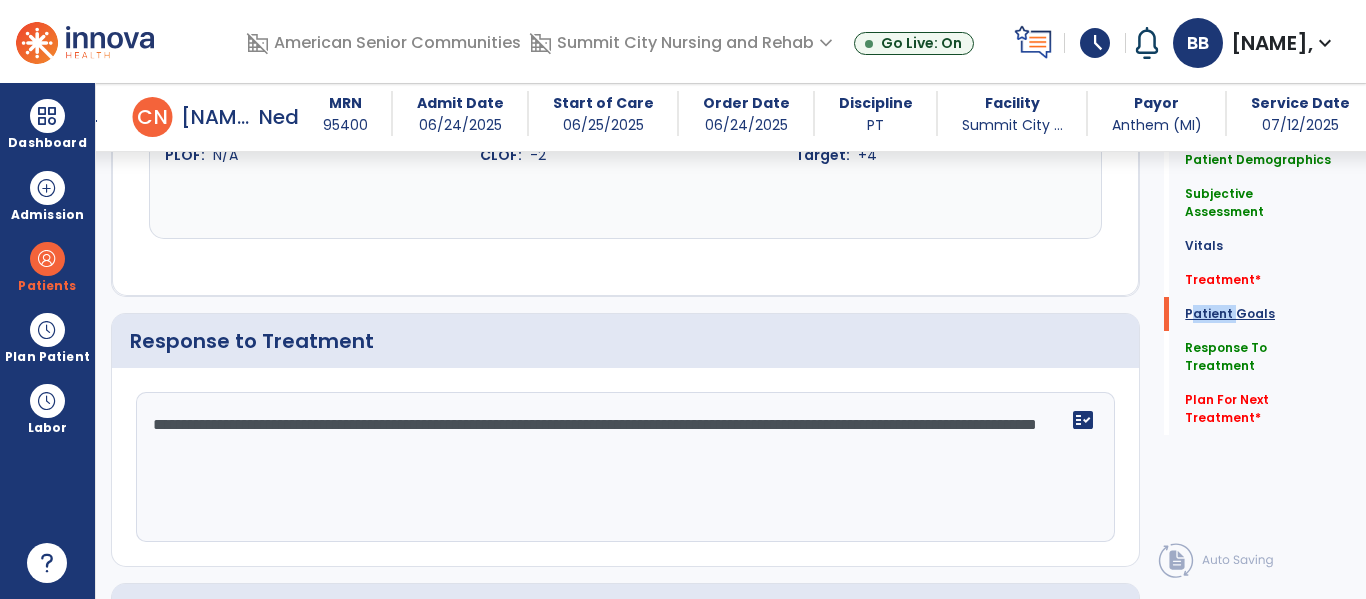 scroll, scrollTop: 3014, scrollLeft: 0, axis: vertical 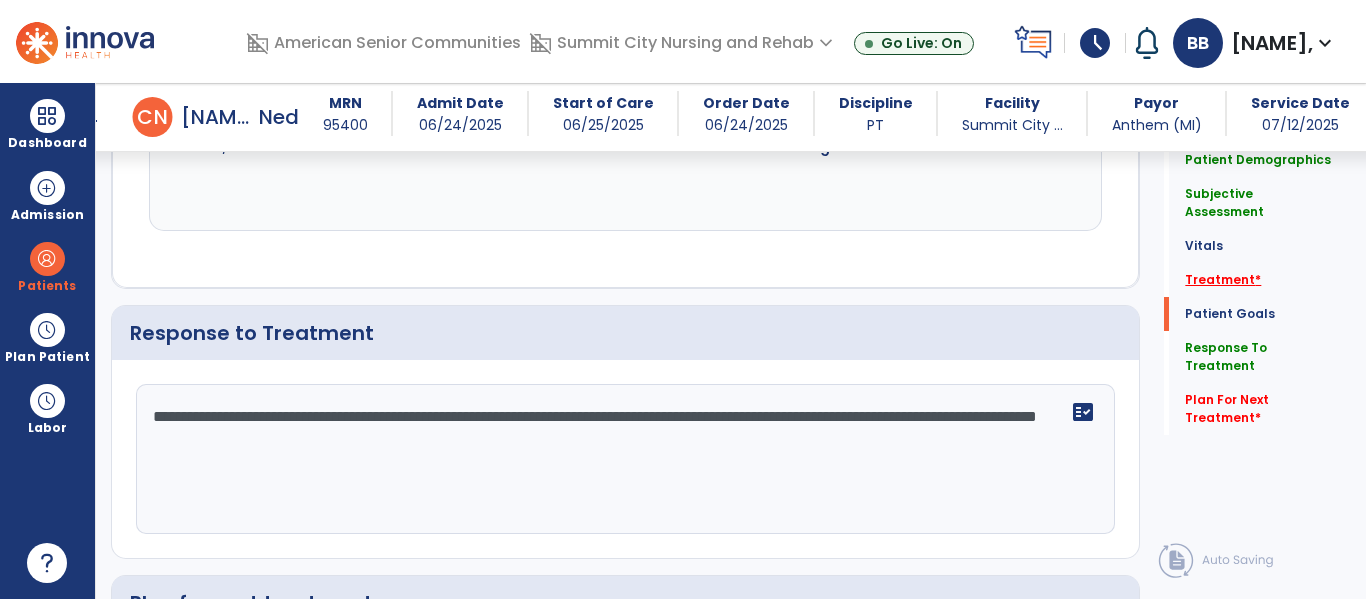 click on "*" 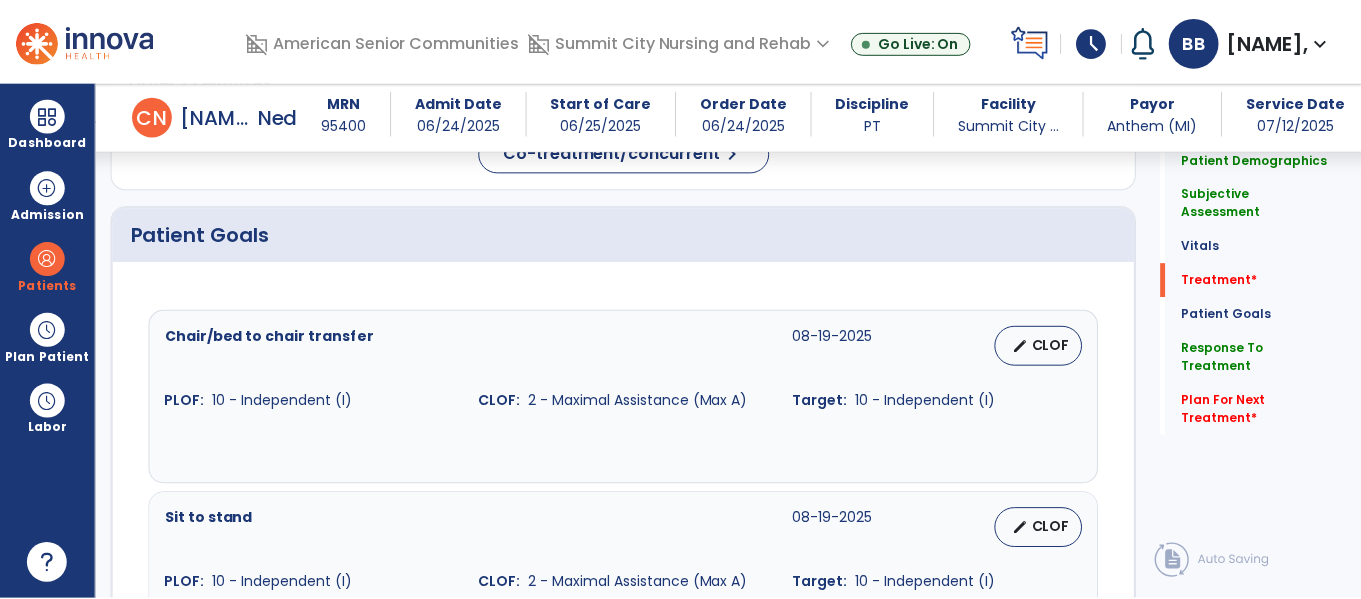 scroll, scrollTop: 1086, scrollLeft: 0, axis: vertical 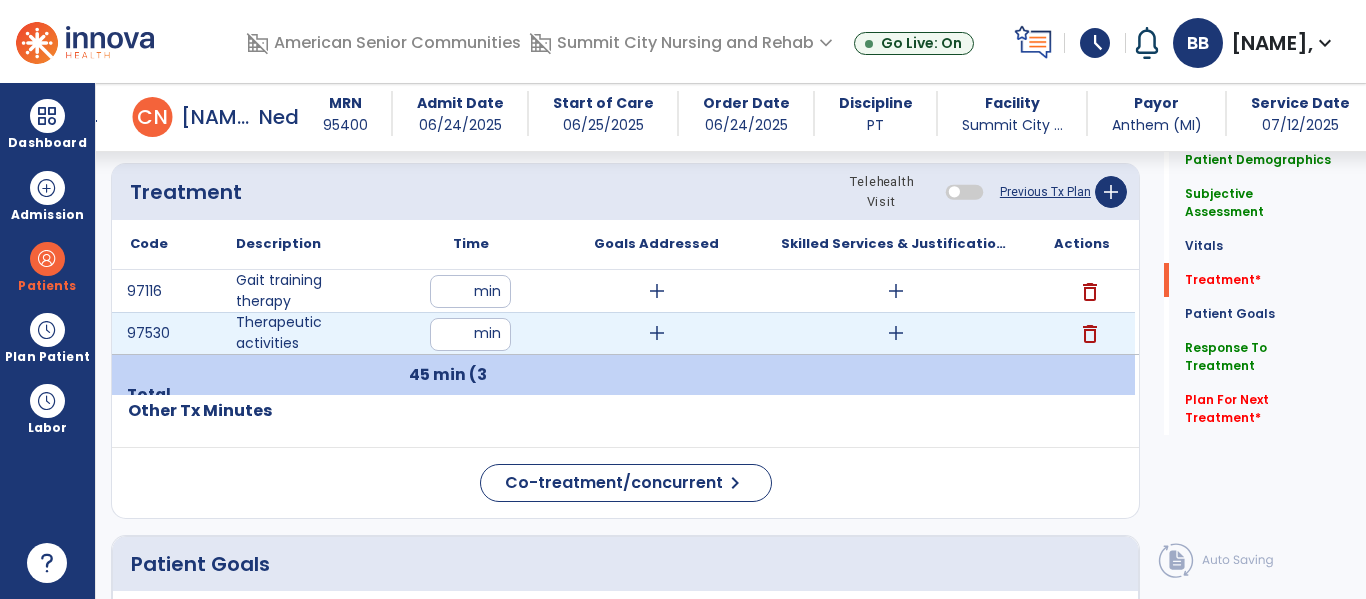 click on "add" at bounding box center (896, 333) 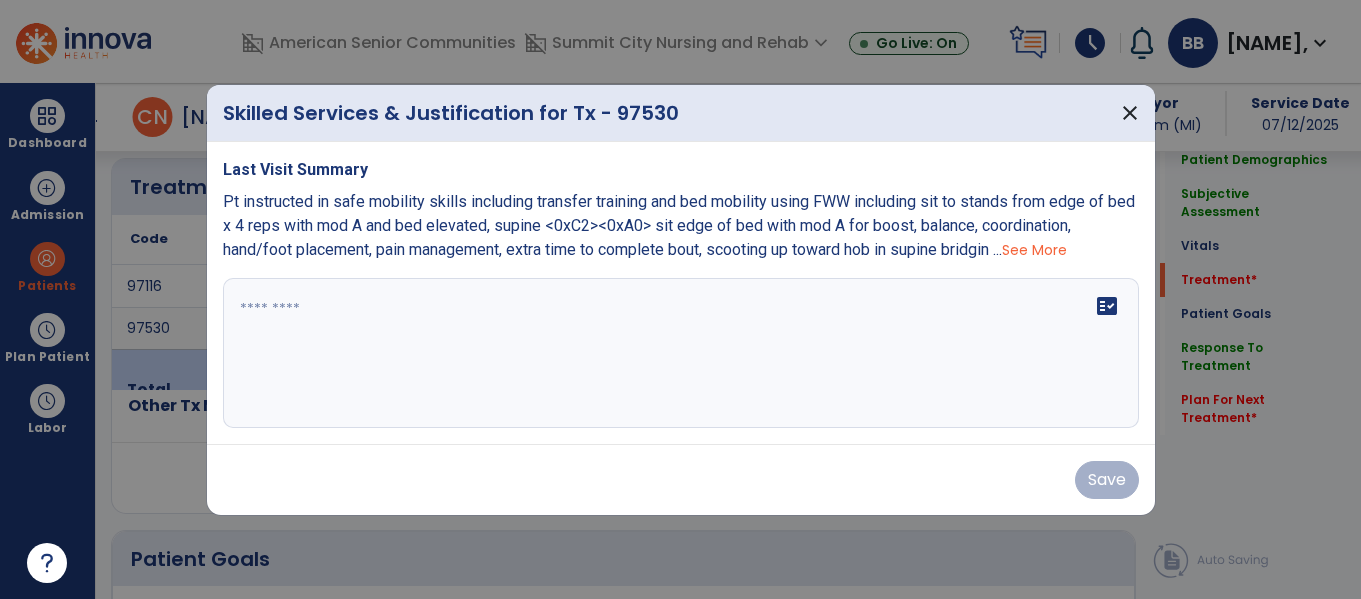 scroll, scrollTop: 1086, scrollLeft: 0, axis: vertical 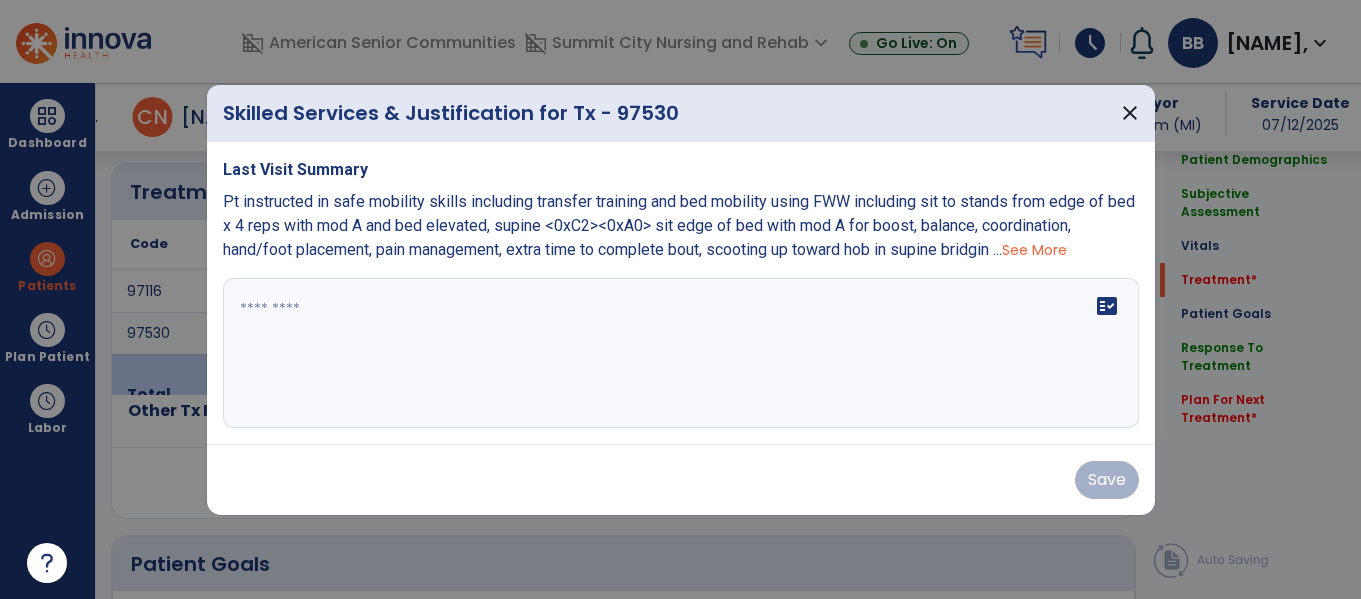 click on "fact_check" at bounding box center (681, 353) 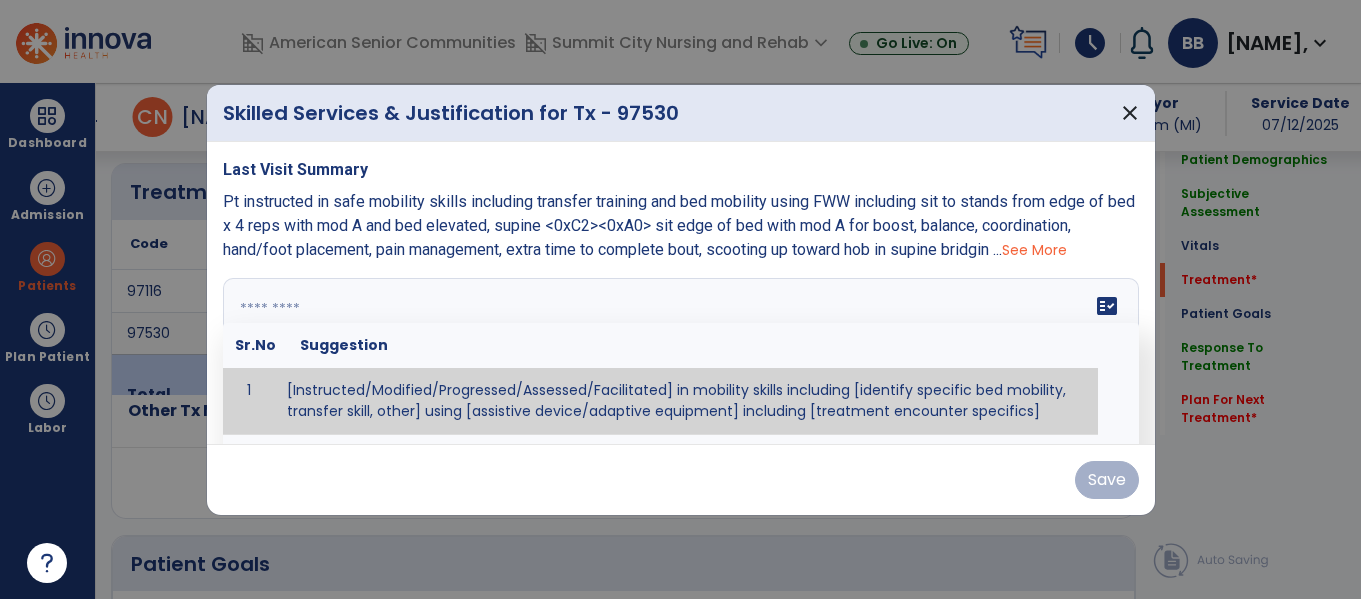 click on "Last Visit Summary Pt instructed in safe mobility skills including transfer training and bed mobility using FWW including sit to stands from edge of bed x 4 reps with mod A and bed elevated, supine <> sit edge of bed with mod A for boost, balance, coordination, hand/foot placement, pain management, extra time to complete bout, scooting up toward hob in supine bridgin ...  See More   fact_check  Sr.No Suggestion 1 [Instructed/Modified/Progressed/Assessed/Facilitated] in mobility skills including [identify specific bed mobility, transfer skill, other] using [assistive device/adaptive equipment] including [treatment encounter specifics]" at bounding box center [681, 293] 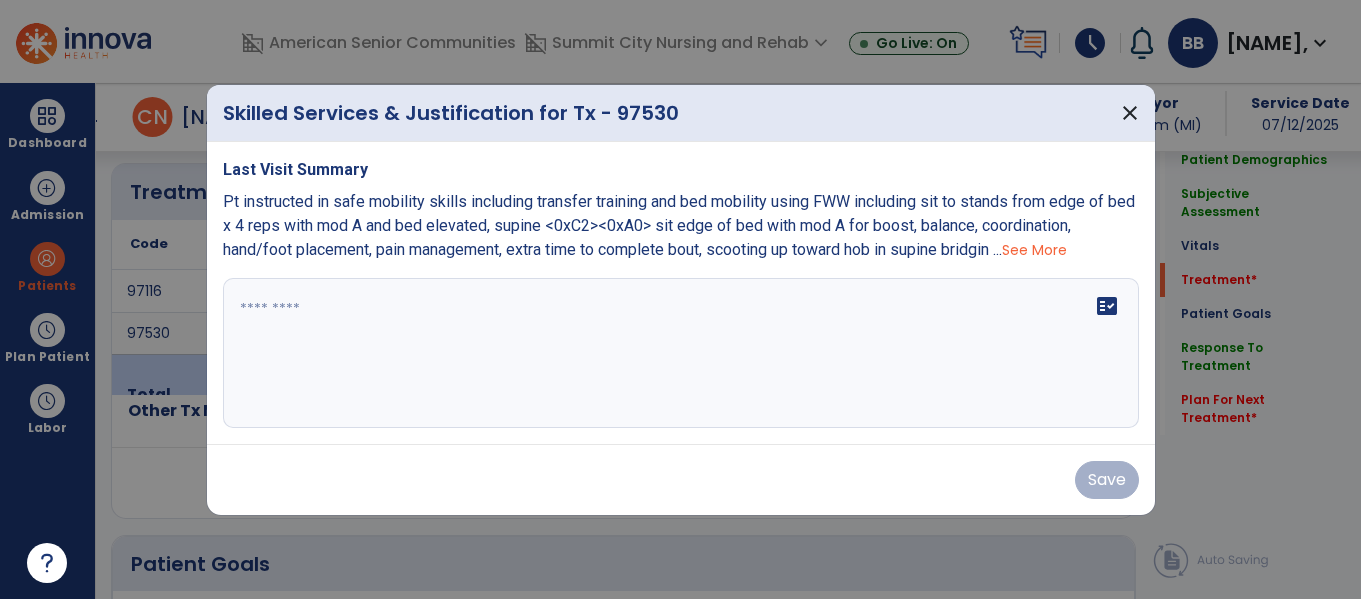 click on "See More" at bounding box center [1034, 250] 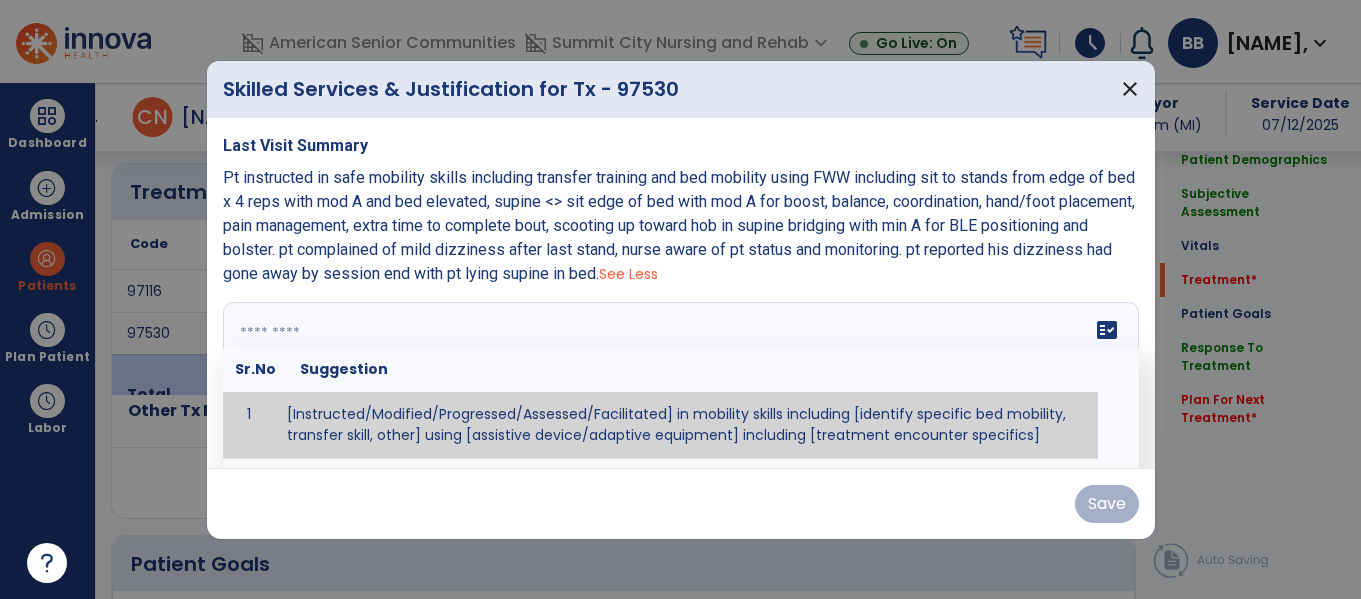 click on "fact_check  Sr.No Suggestion 1 [Instructed/Modified/Progressed/Assessed/Facilitated] in mobility skills including [identify specific bed mobility, transfer skill, other] using [assistive device/adaptive equipment] including [treatment encounter specifics]" at bounding box center [681, 377] 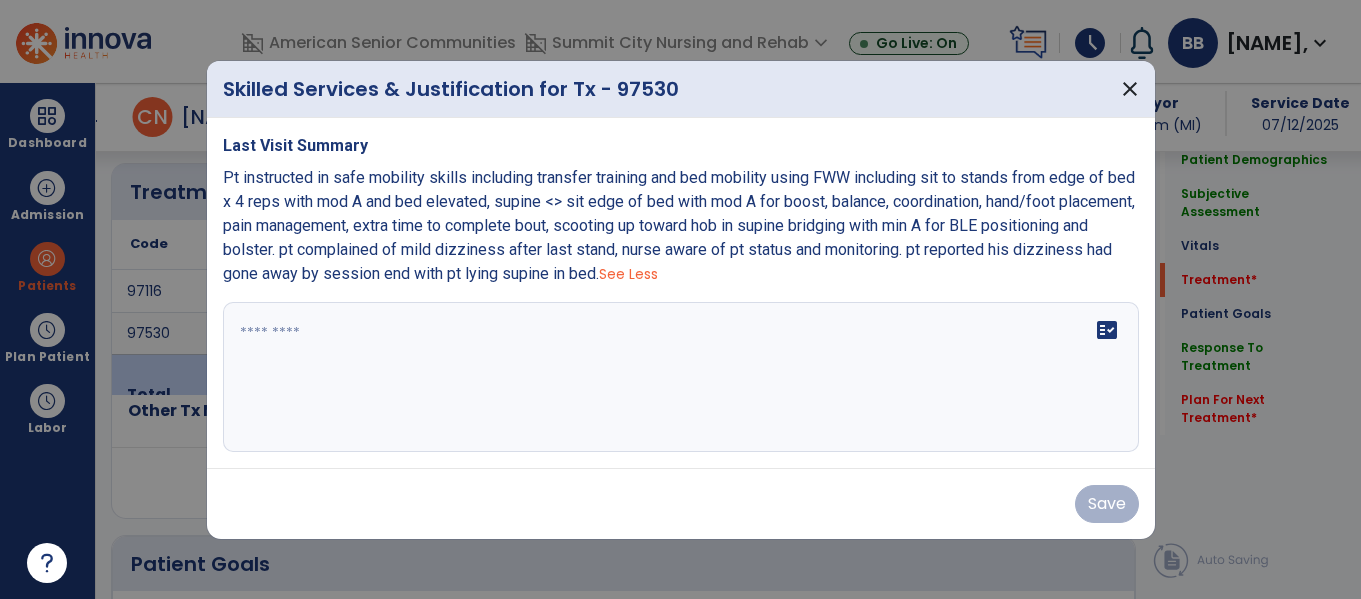 click on "fact_check" at bounding box center (681, 377) 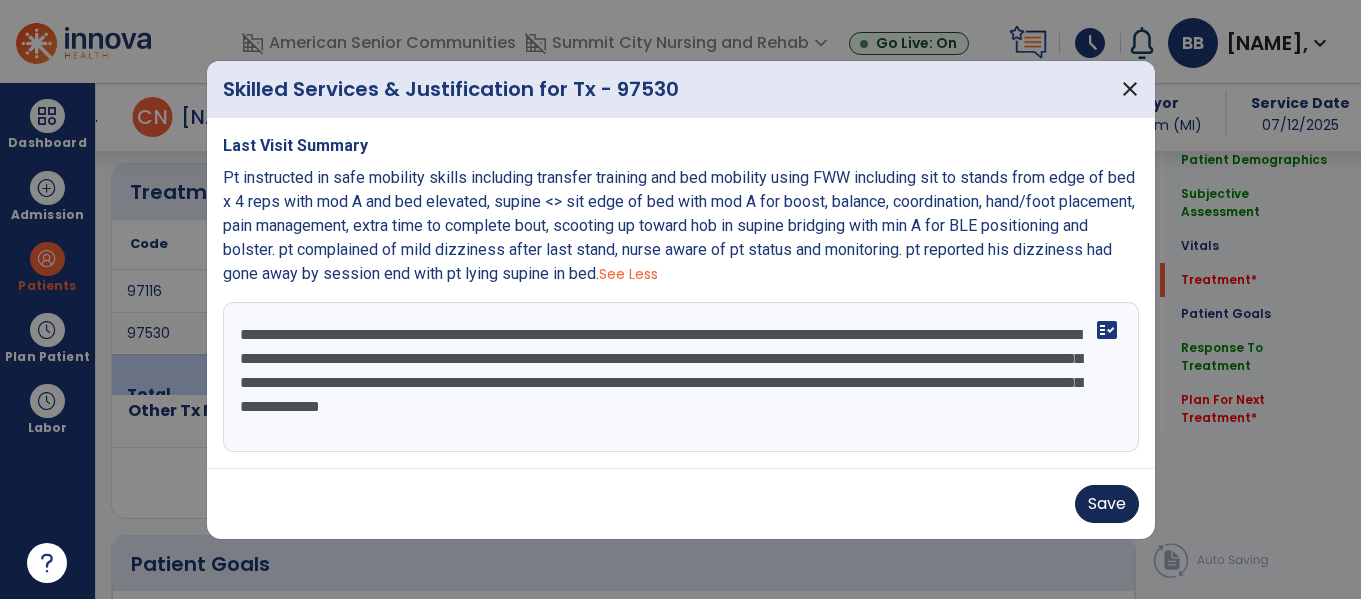 type on "**********" 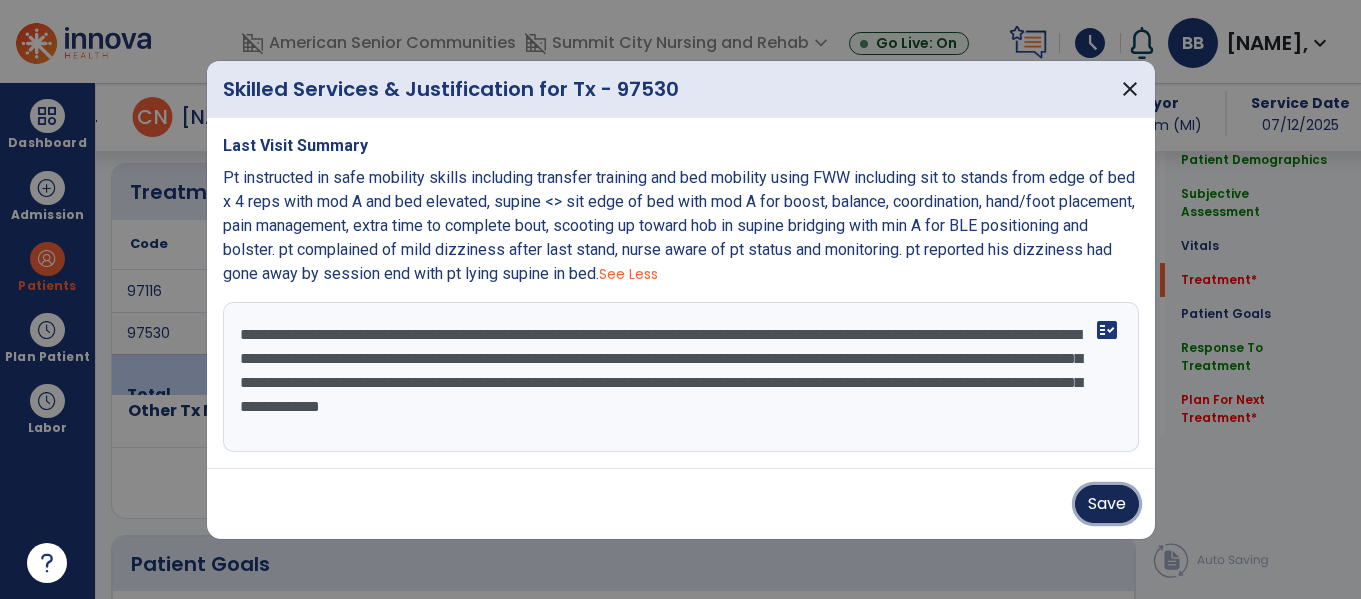 click on "Save" at bounding box center [1107, 504] 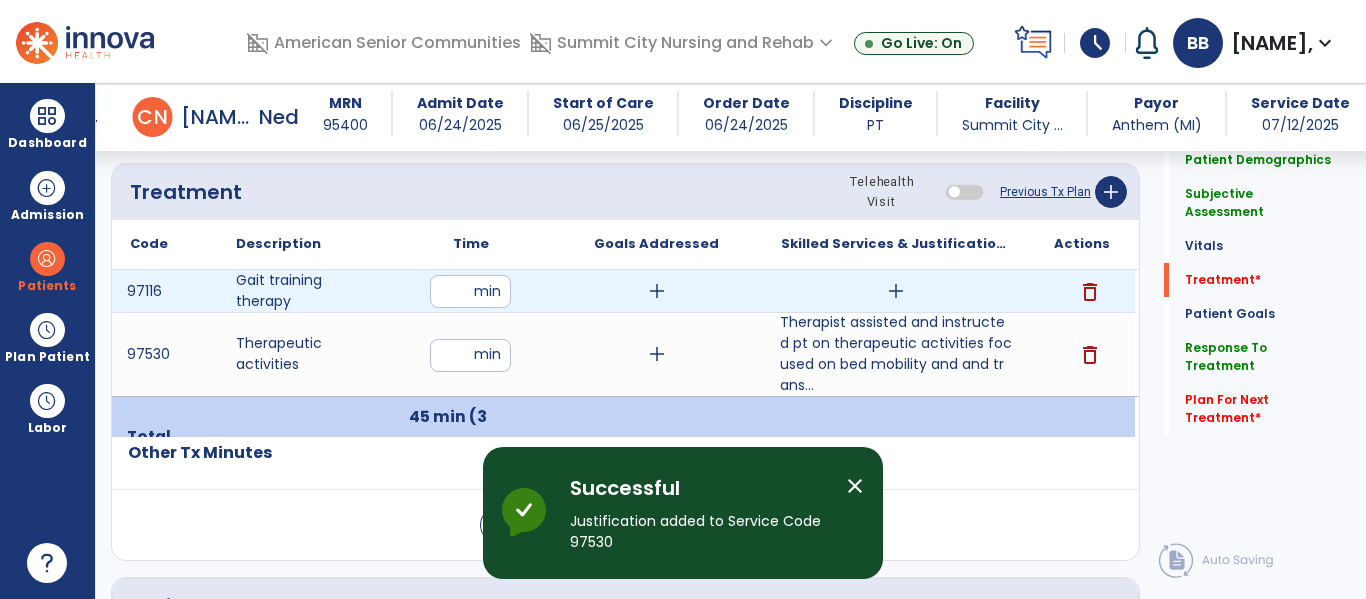 click on "add" at bounding box center (896, 291) 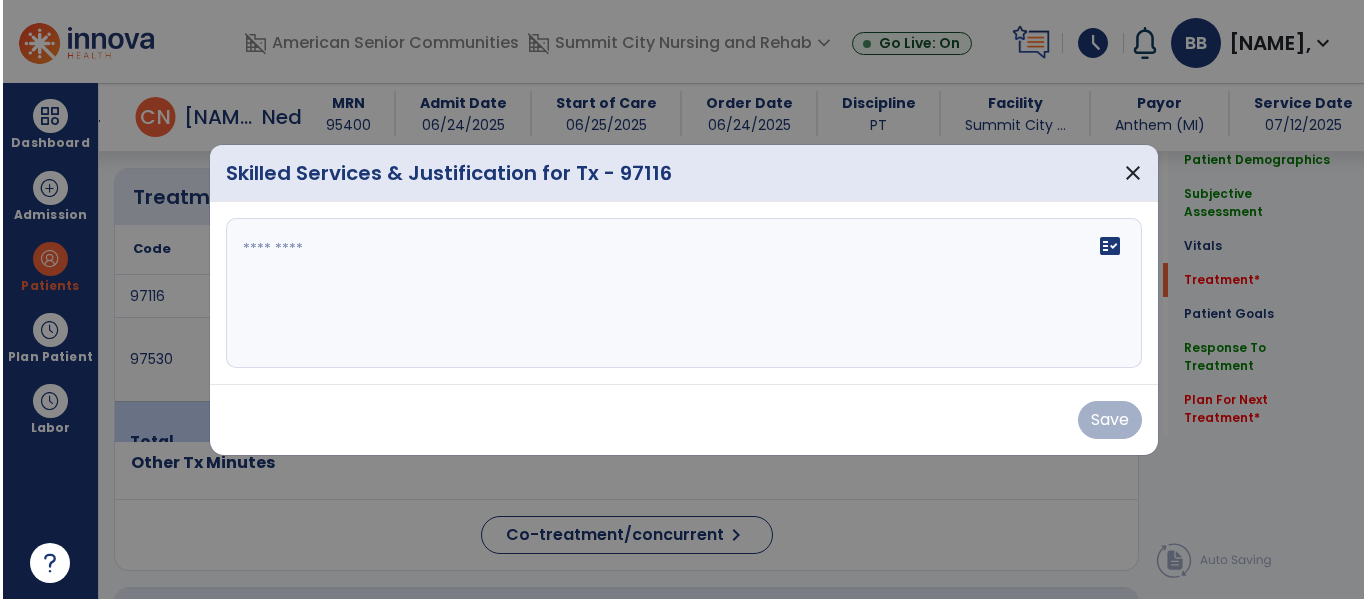 scroll, scrollTop: 1086, scrollLeft: 0, axis: vertical 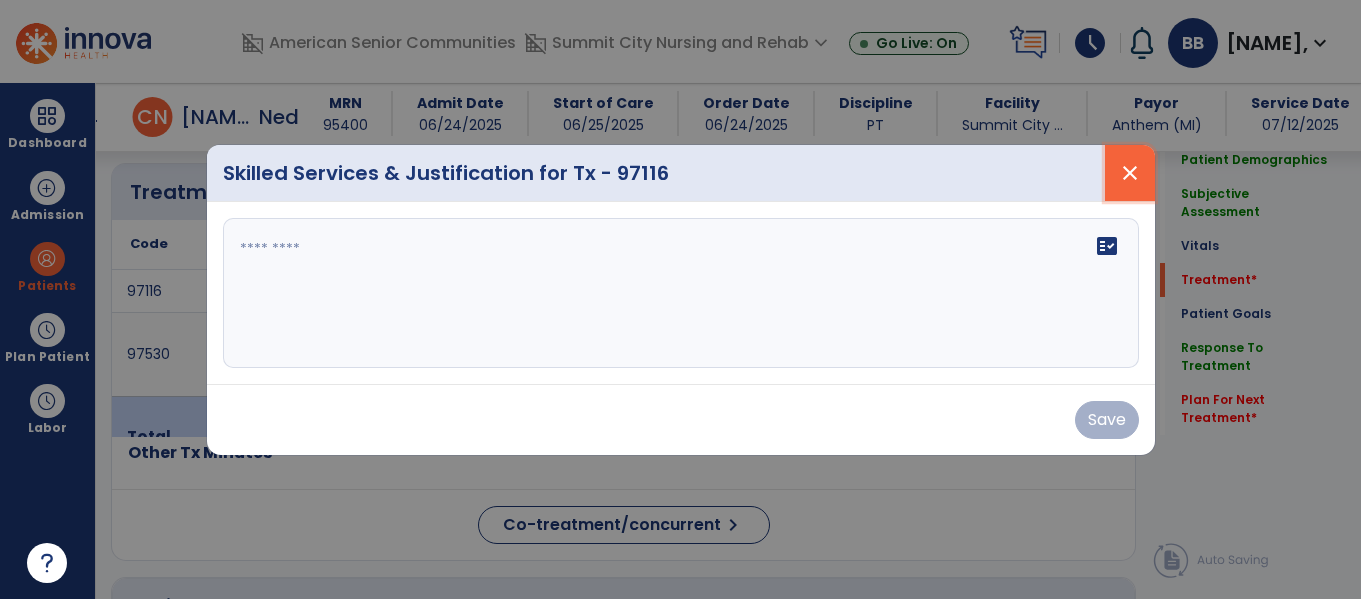 click on "close" at bounding box center [1130, 173] 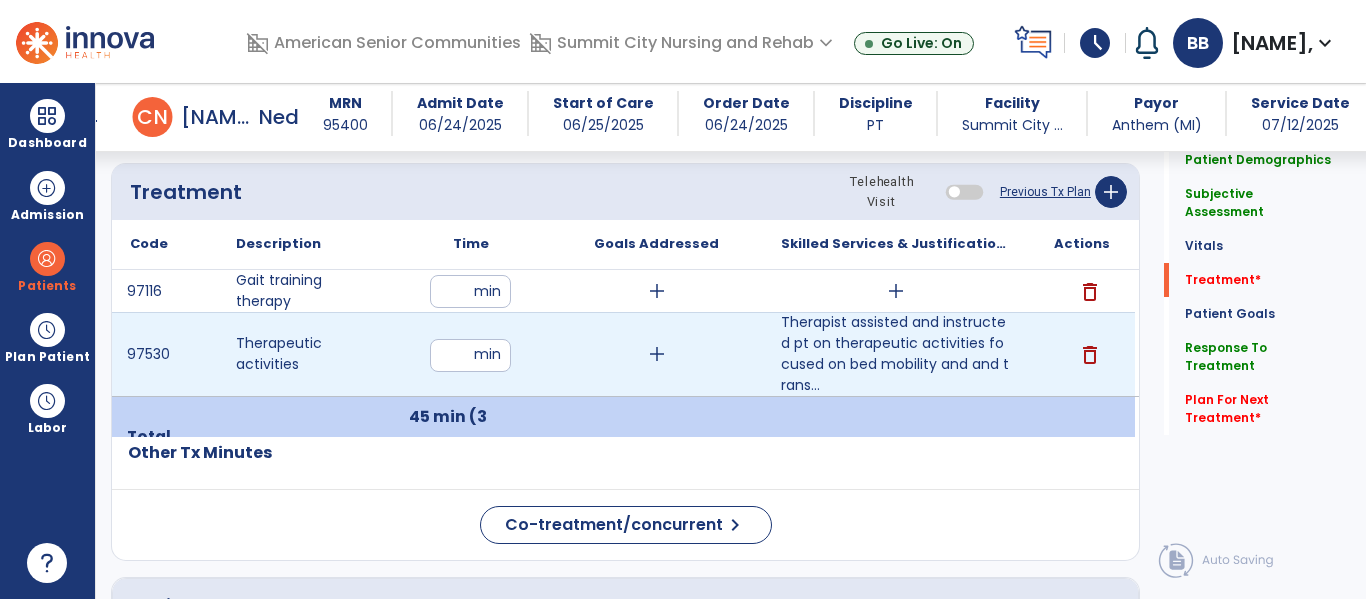 click on "**" at bounding box center [470, 355] 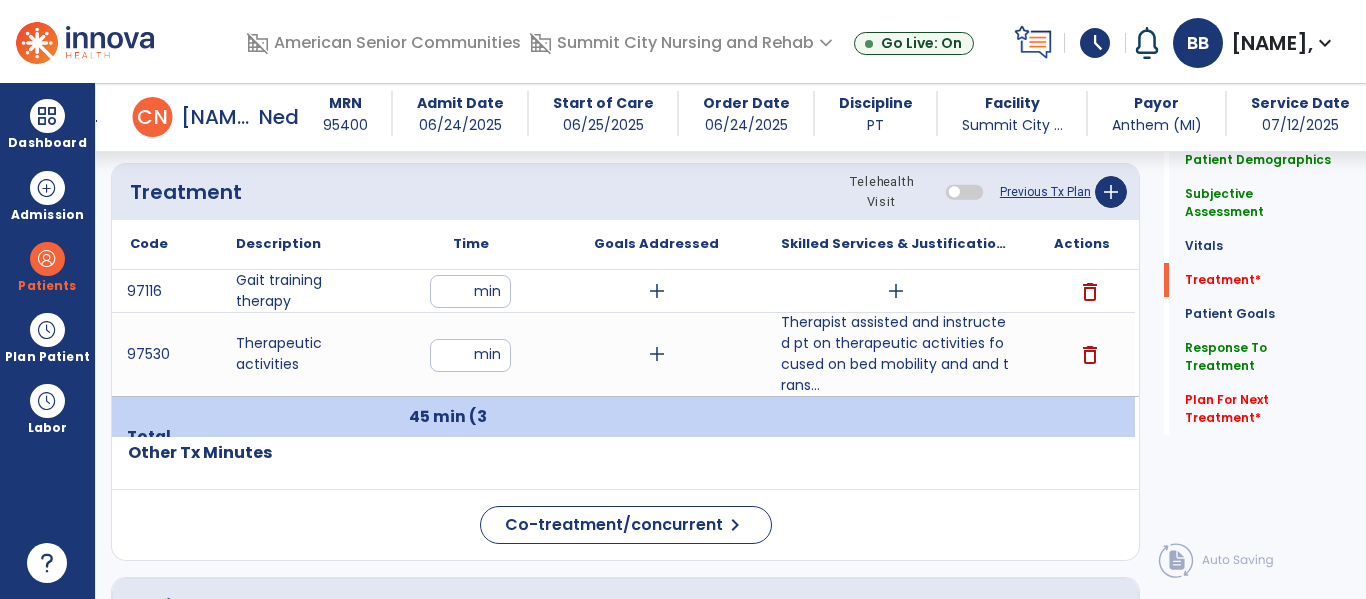type on "*" 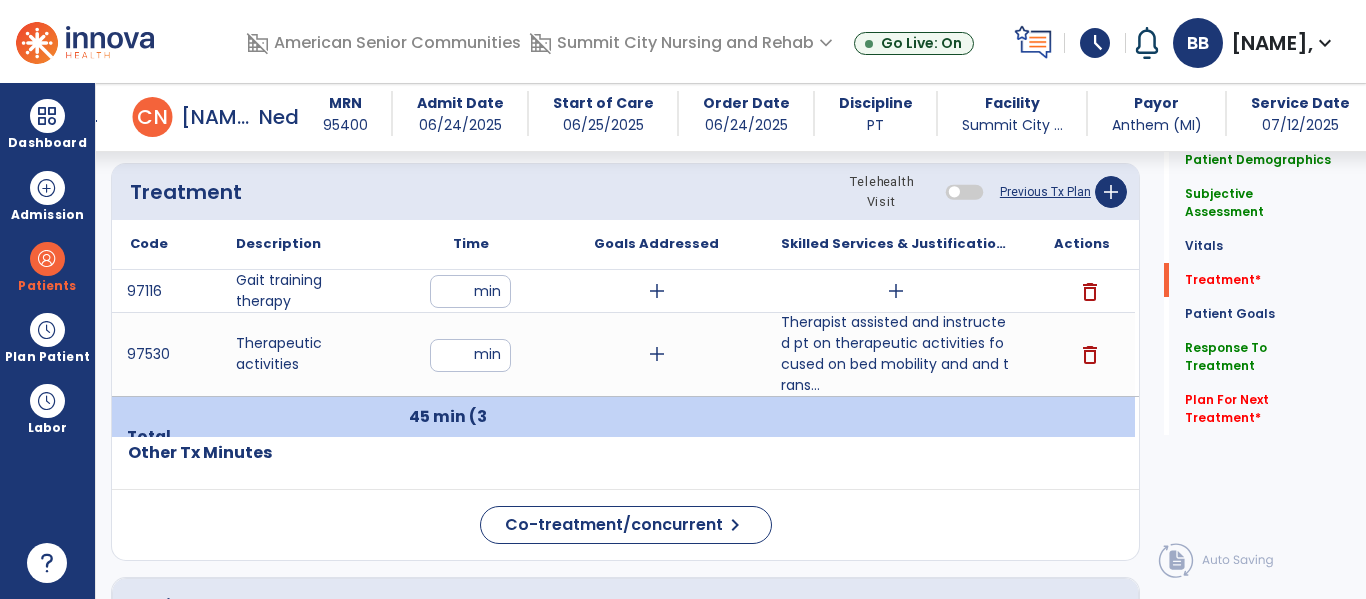 type on "**" 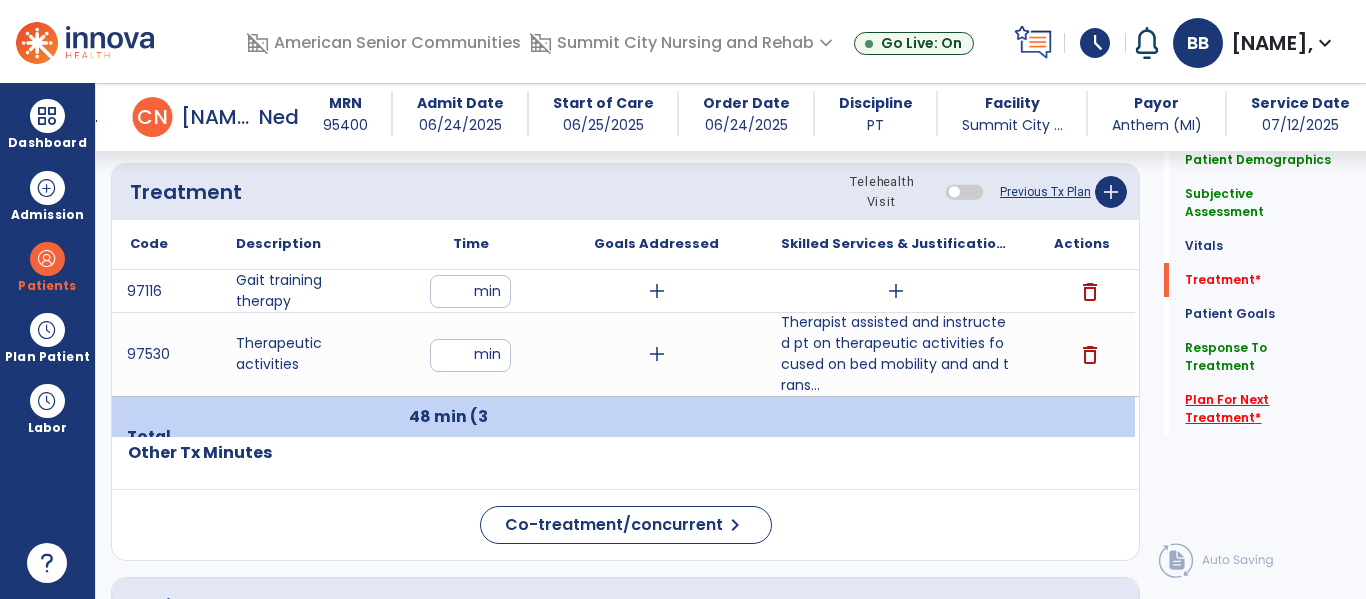 click on "Plan For Next Treatment   *" 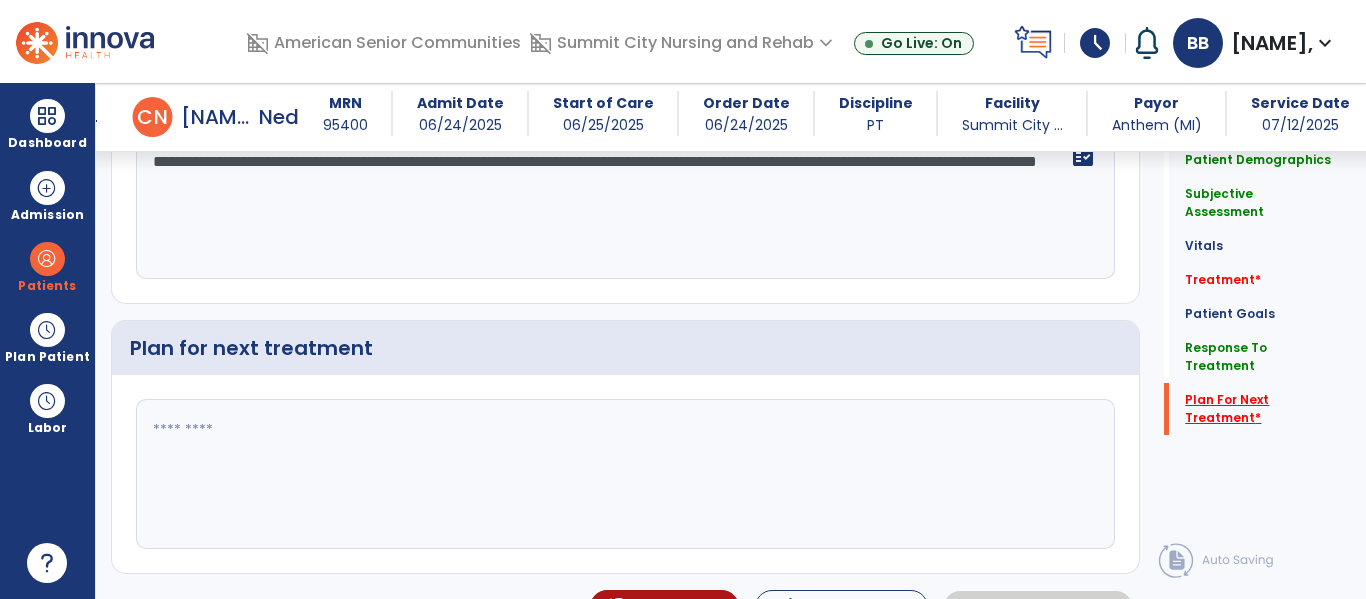 scroll, scrollTop: 3352, scrollLeft: 0, axis: vertical 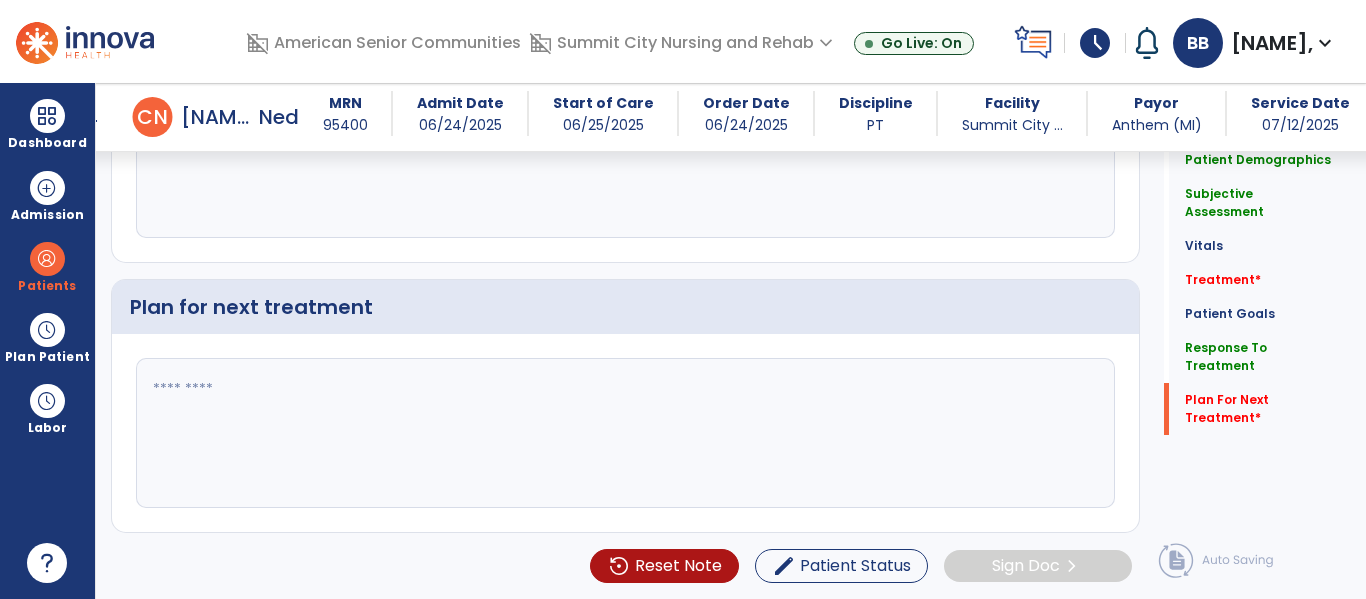 click 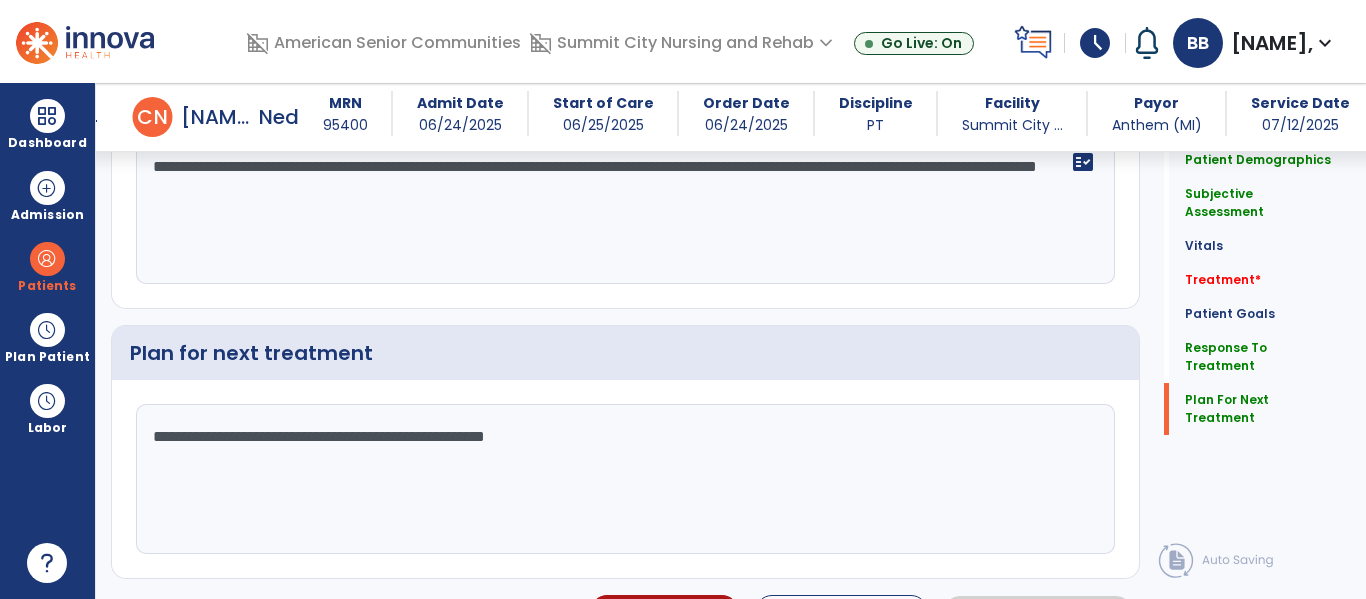 scroll, scrollTop: 3352, scrollLeft: 0, axis: vertical 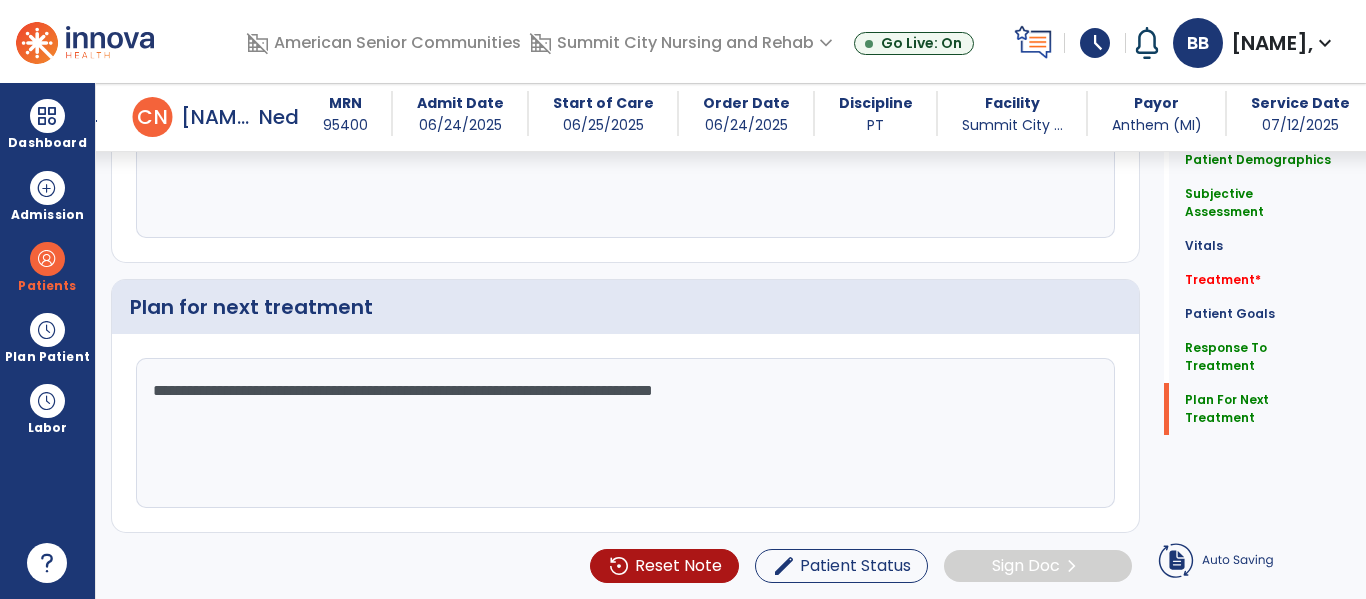 click on "**********" 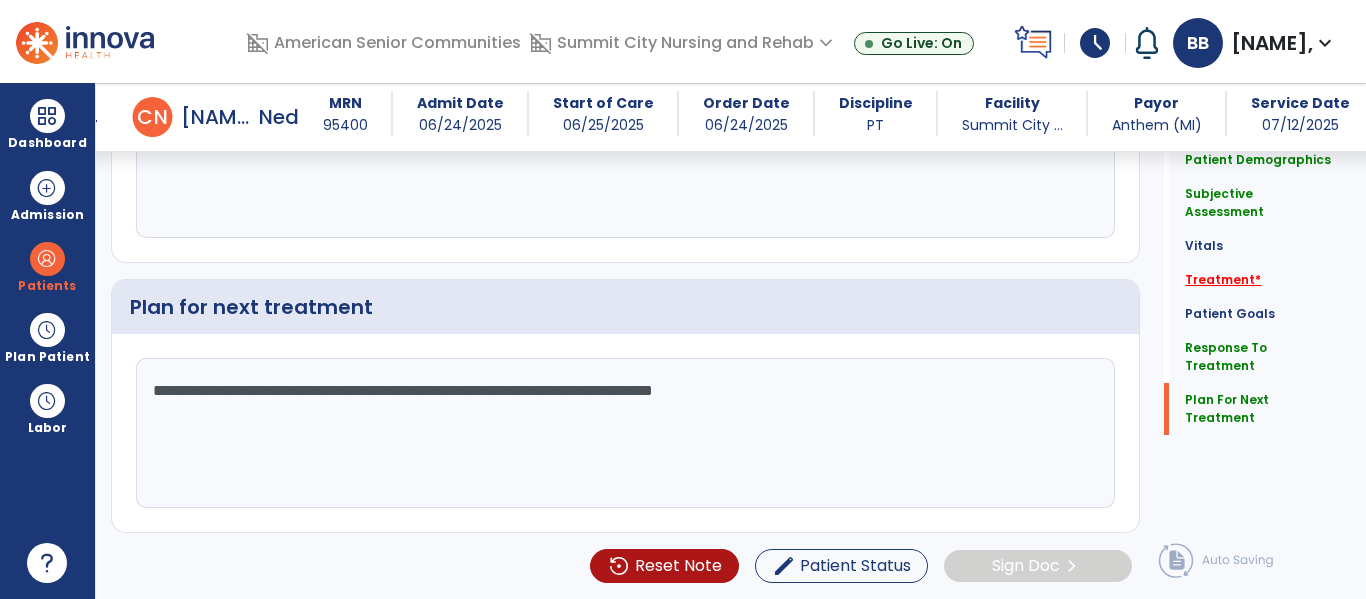 type on "**********" 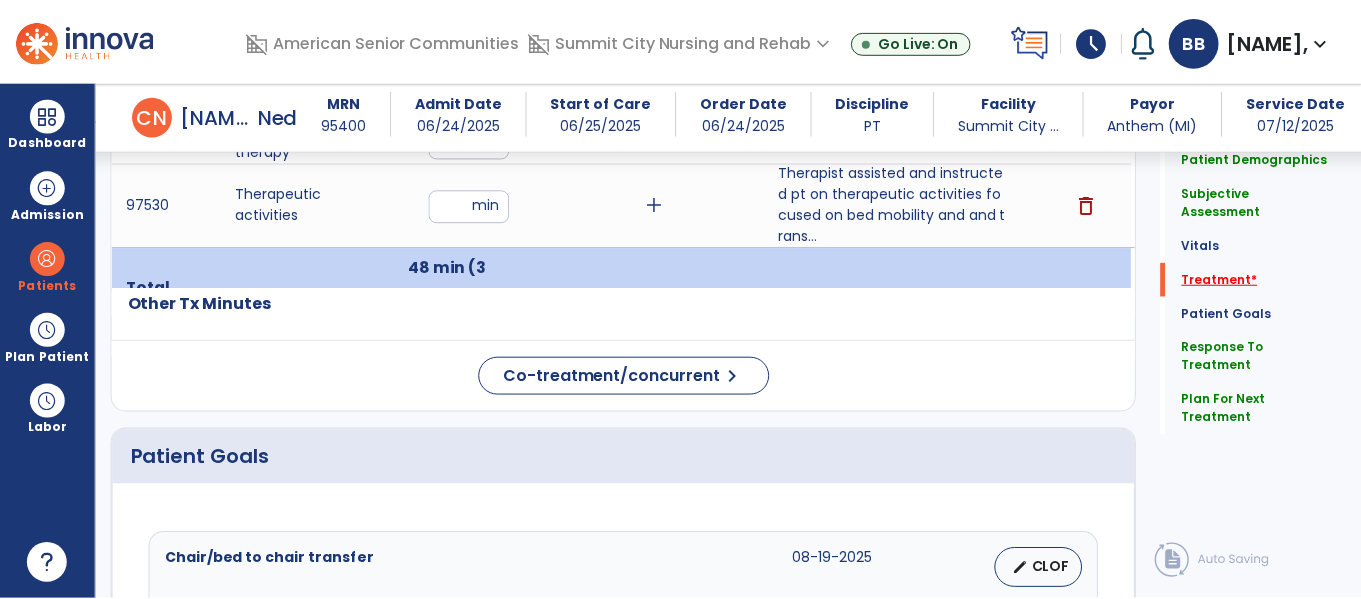 scroll, scrollTop: 1107, scrollLeft: 0, axis: vertical 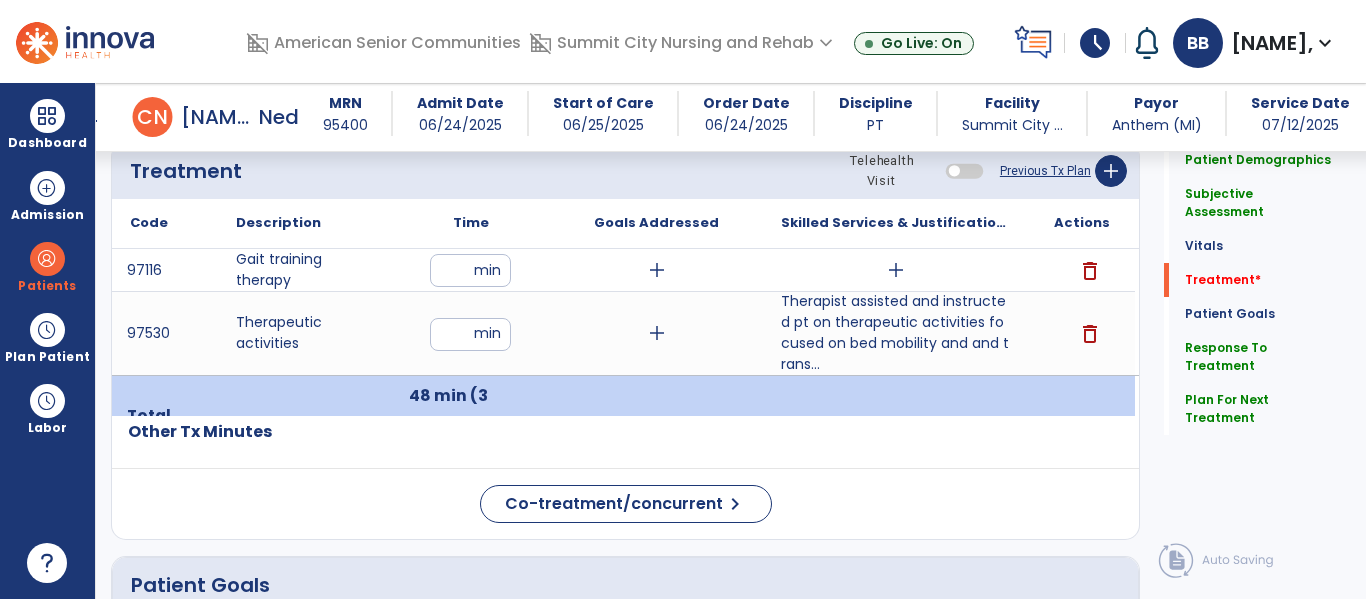 click on "add" at bounding box center [896, 270] 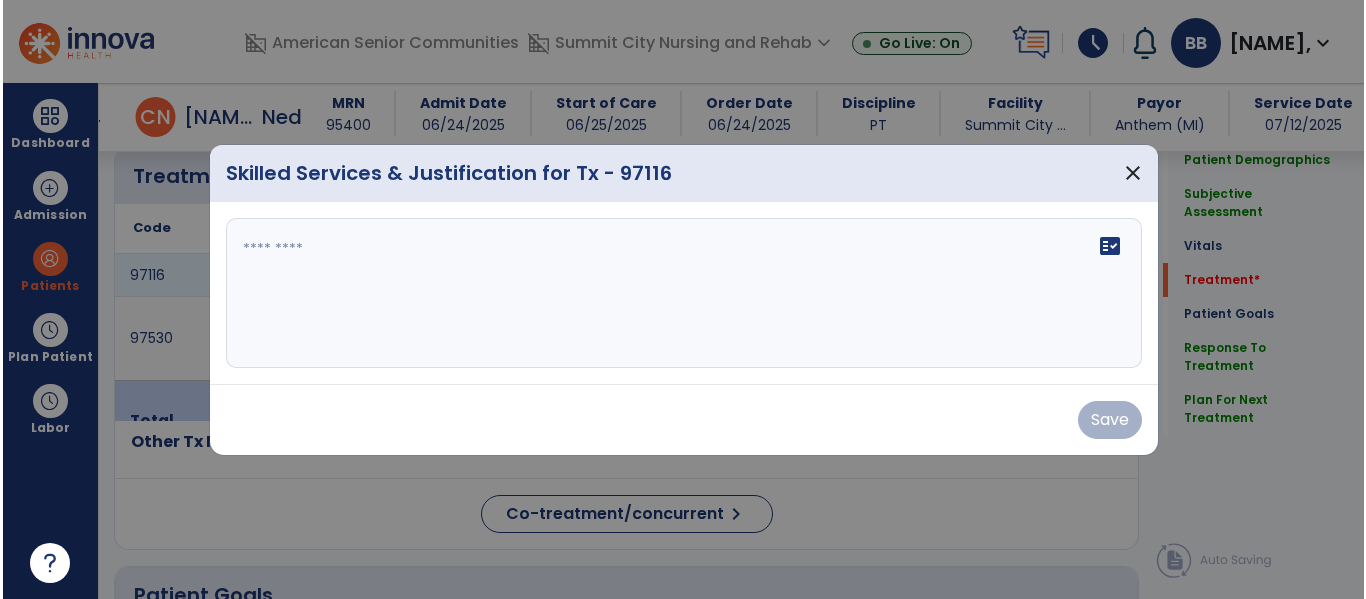 scroll, scrollTop: 1107, scrollLeft: 0, axis: vertical 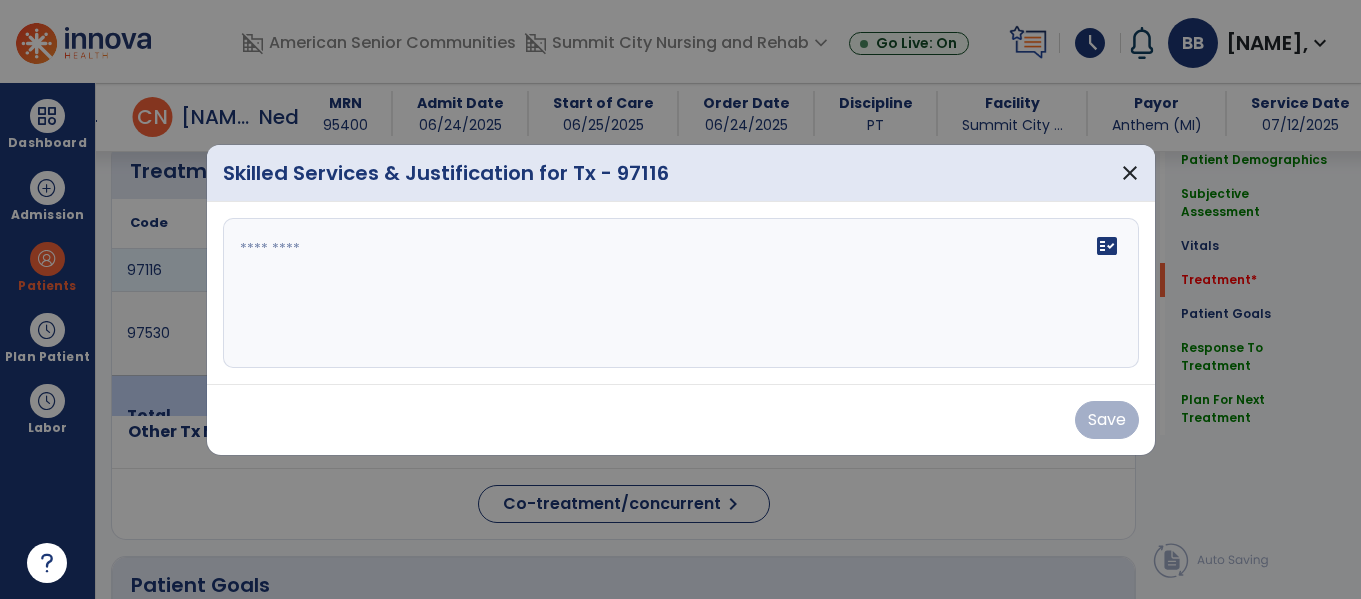 click on "fact_check" at bounding box center [681, 293] 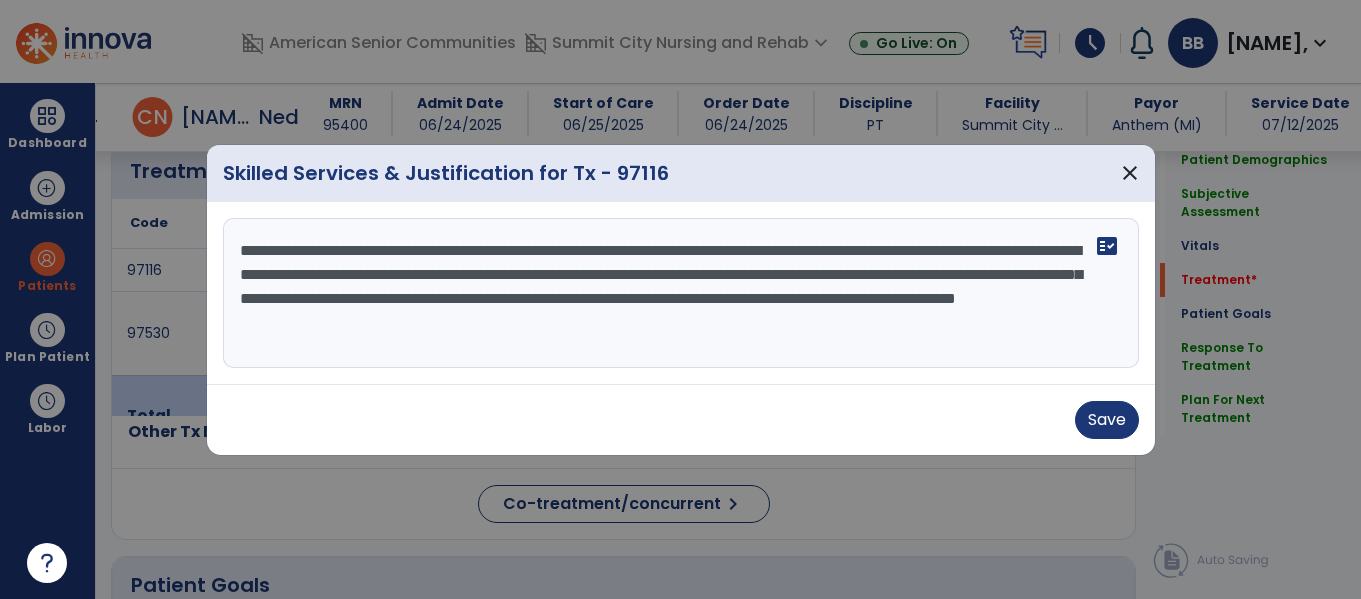 click on "**********" at bounding box center (681, 293) 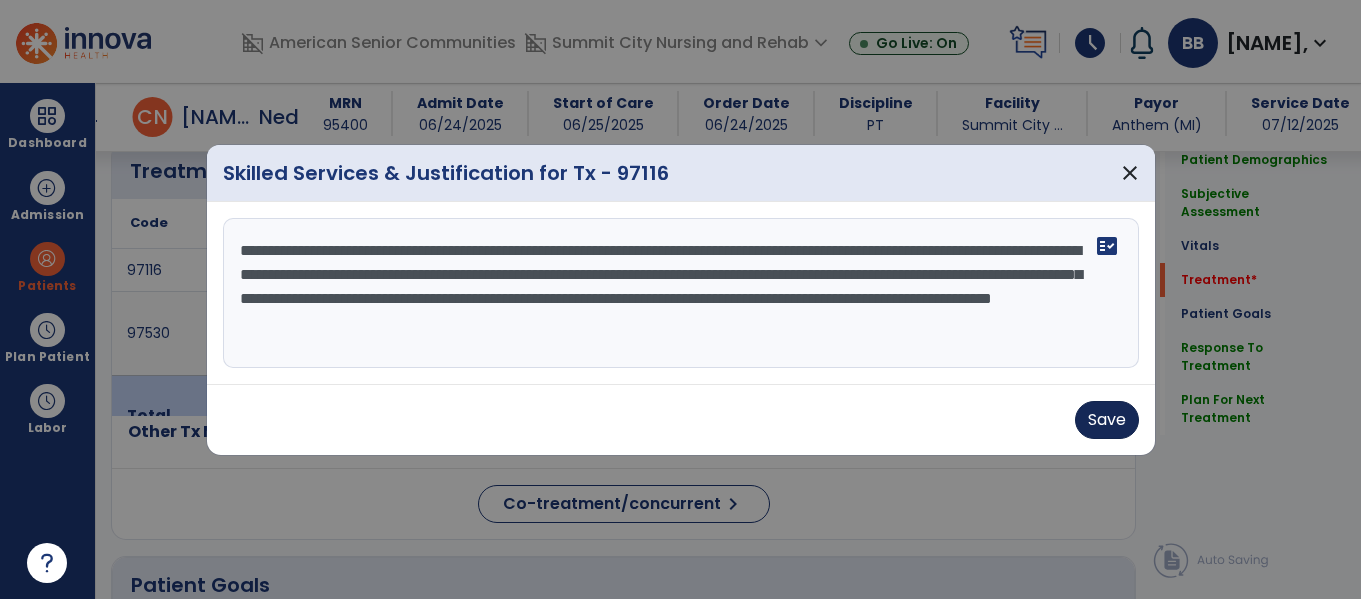 type on "**********" 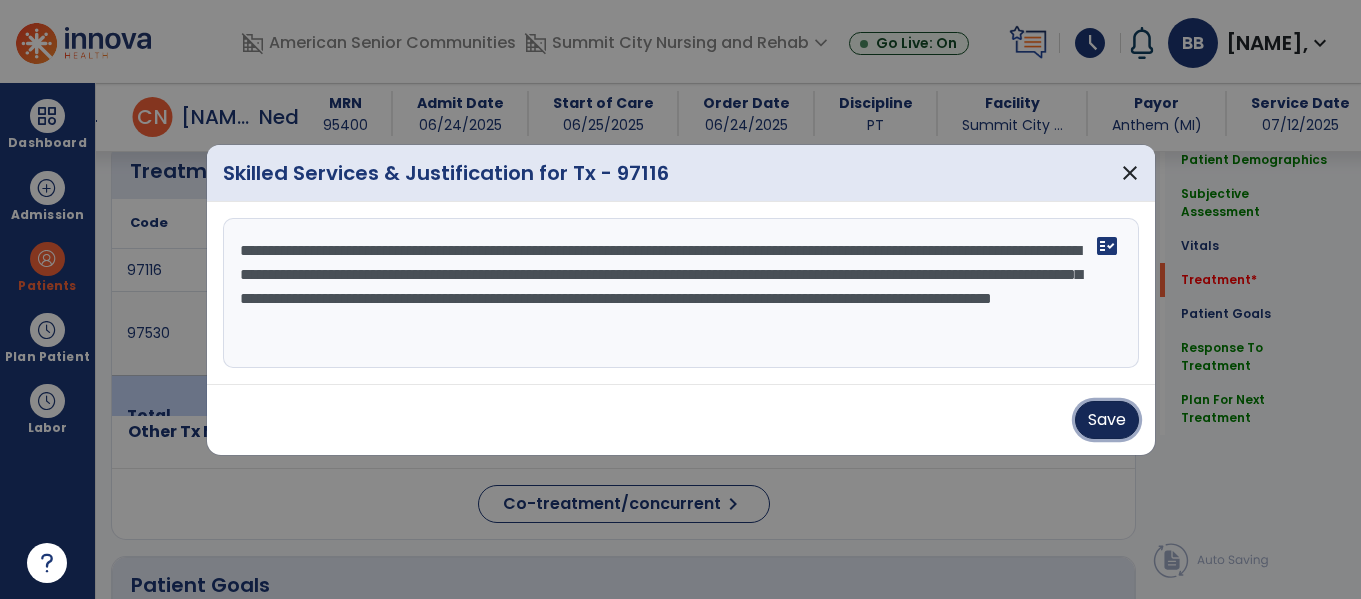 click on "Save" at bounding box center [1107, 420] 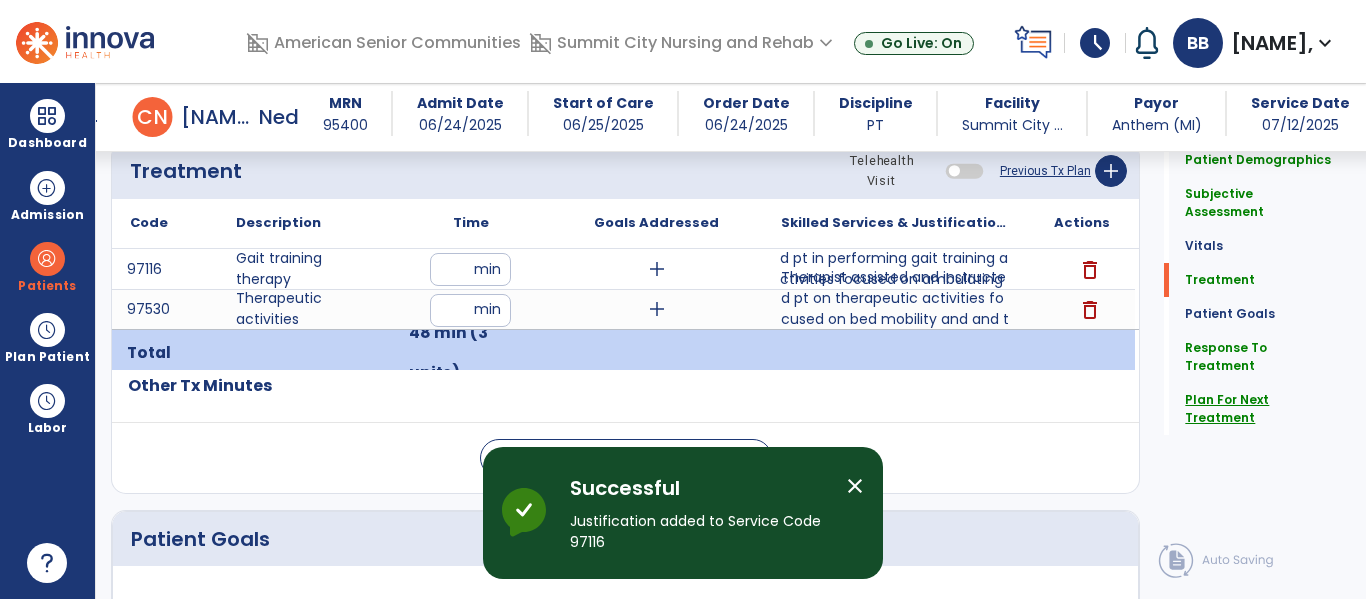 click on "Plan For Next Treatment" 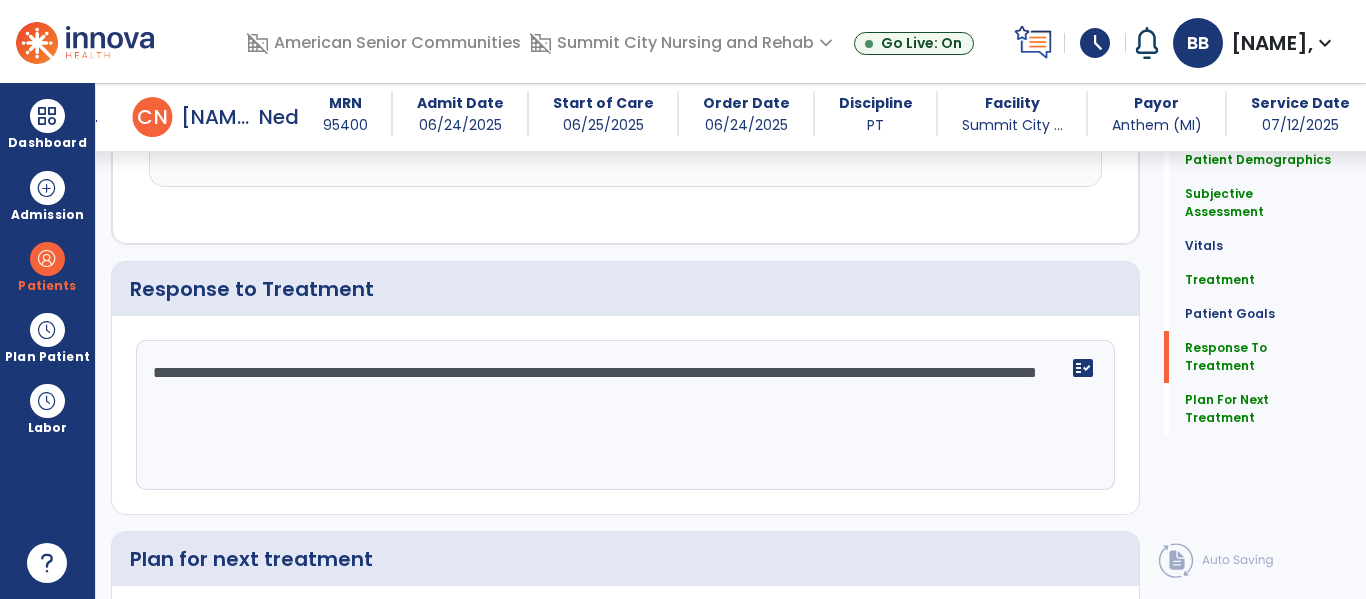 scroll, scrollTop: 3306, scrollLeft: 0, axis: vertical 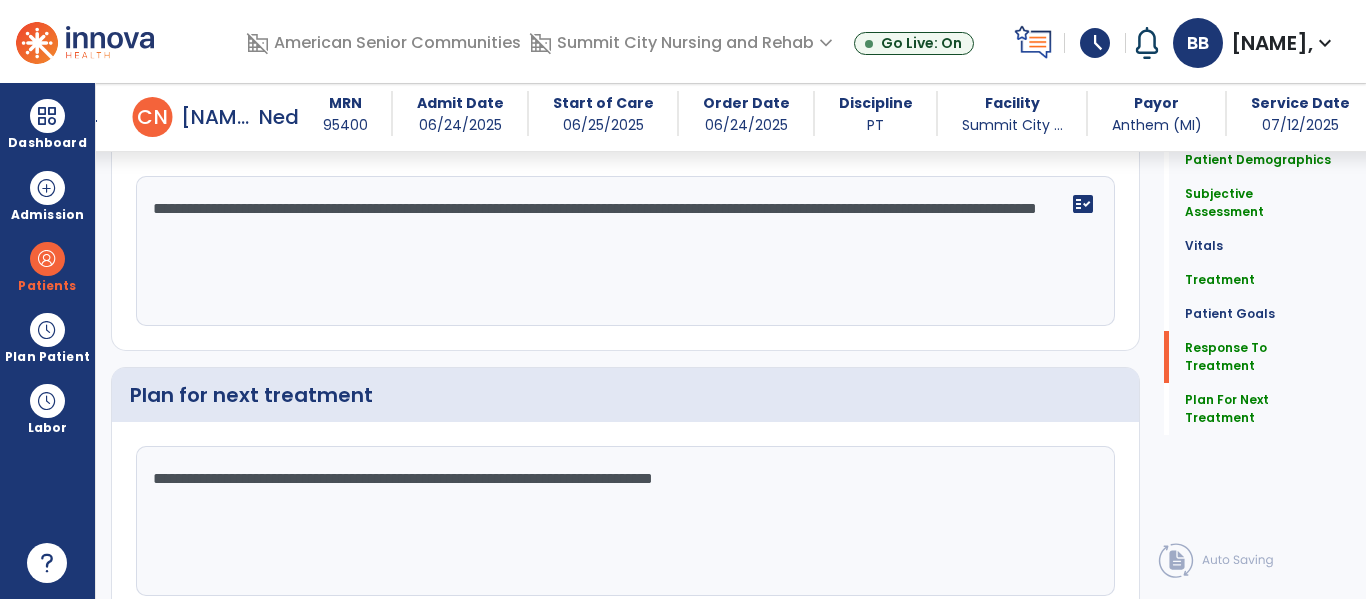 click on "Response To Treatment   Response To Treatment" 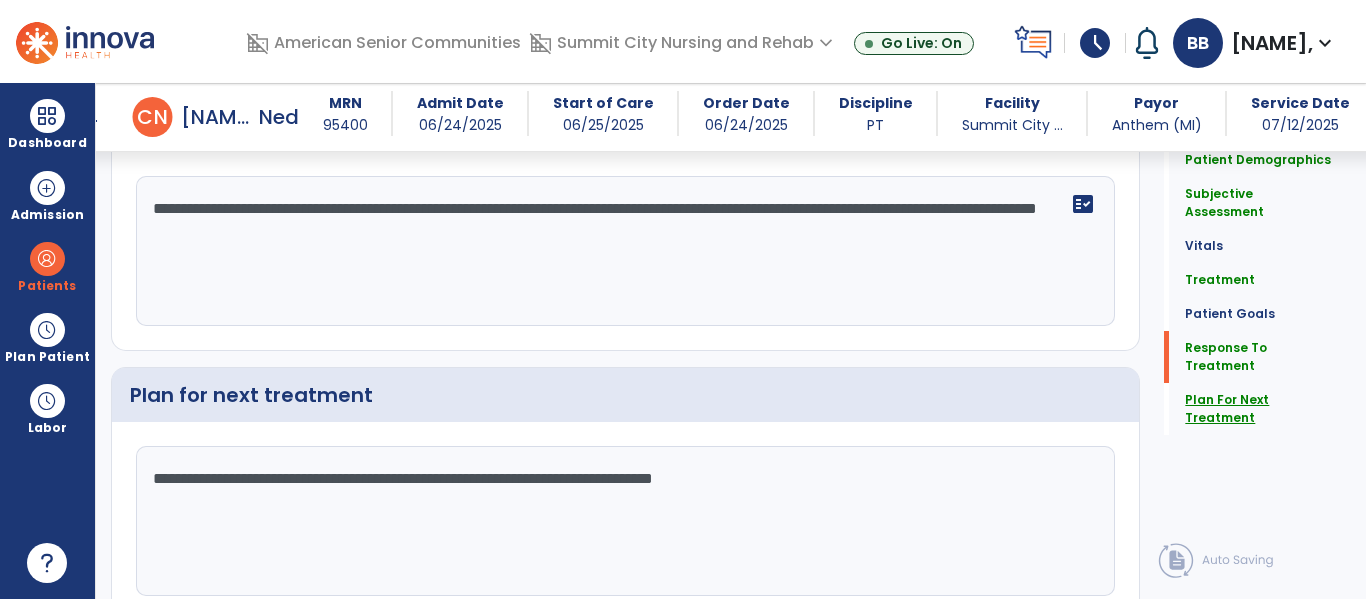 click on "Plan For Next Treatment" 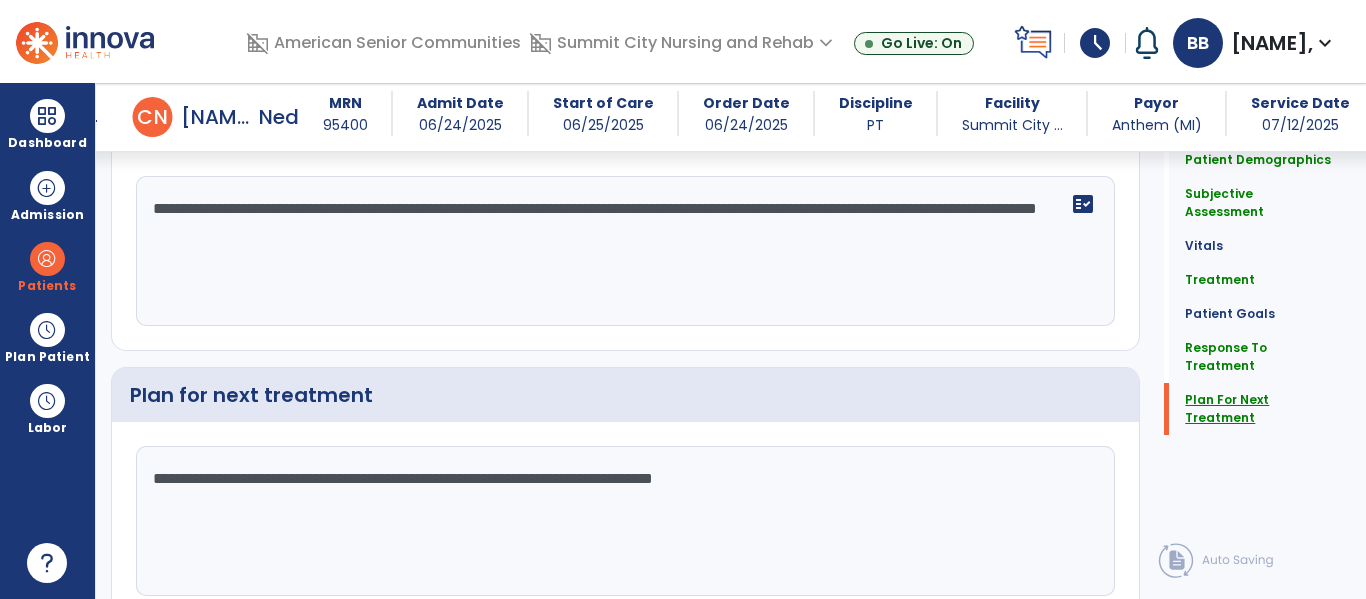 scroll, scrollTop: 3394, scrollLeft: 0, axis: vertical 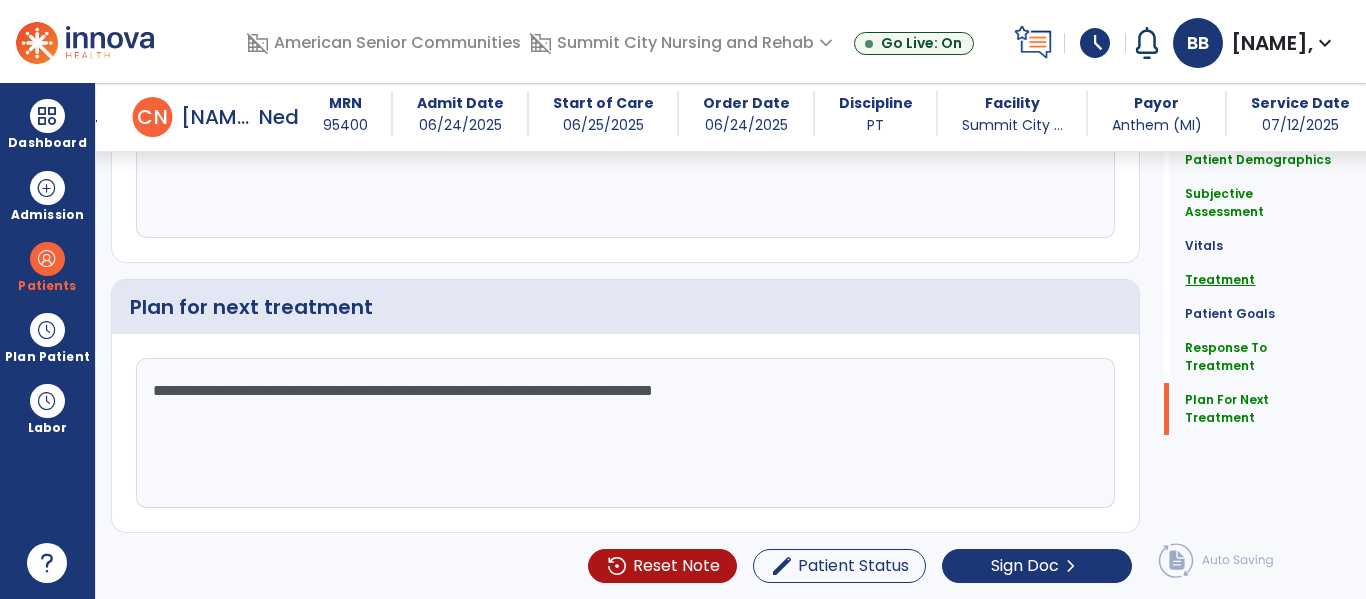 click on "Treatment" 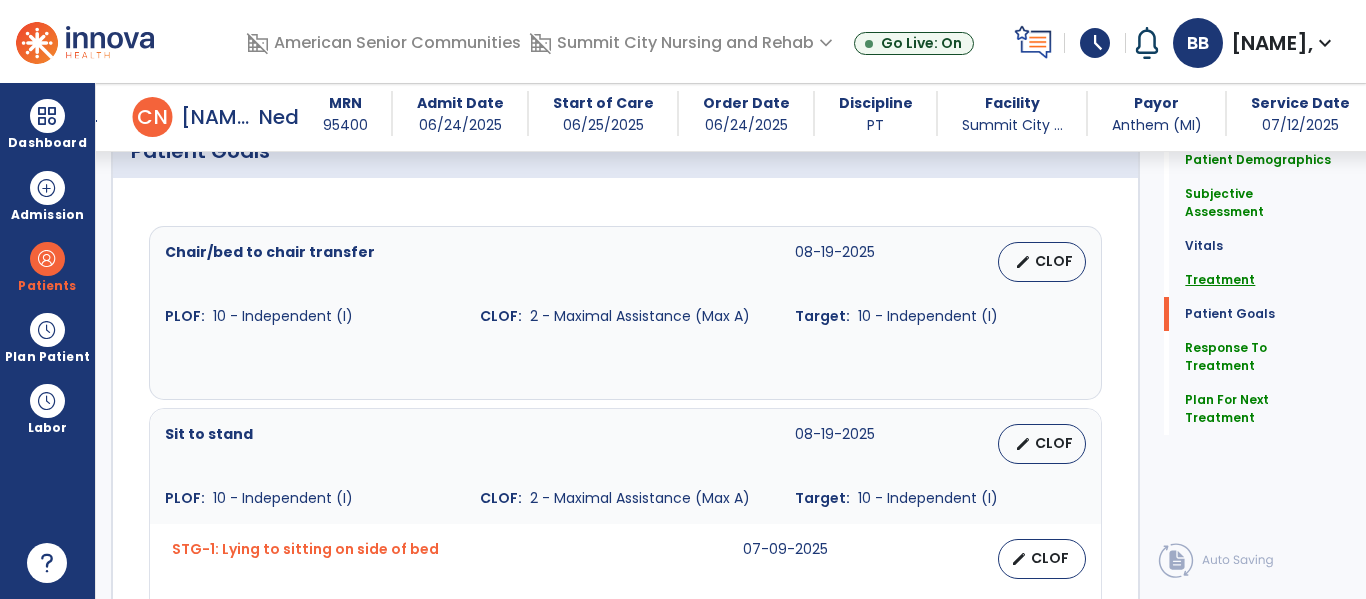 scroll, scrollTop: 1128, scrollLeft: 0, axis: vertical 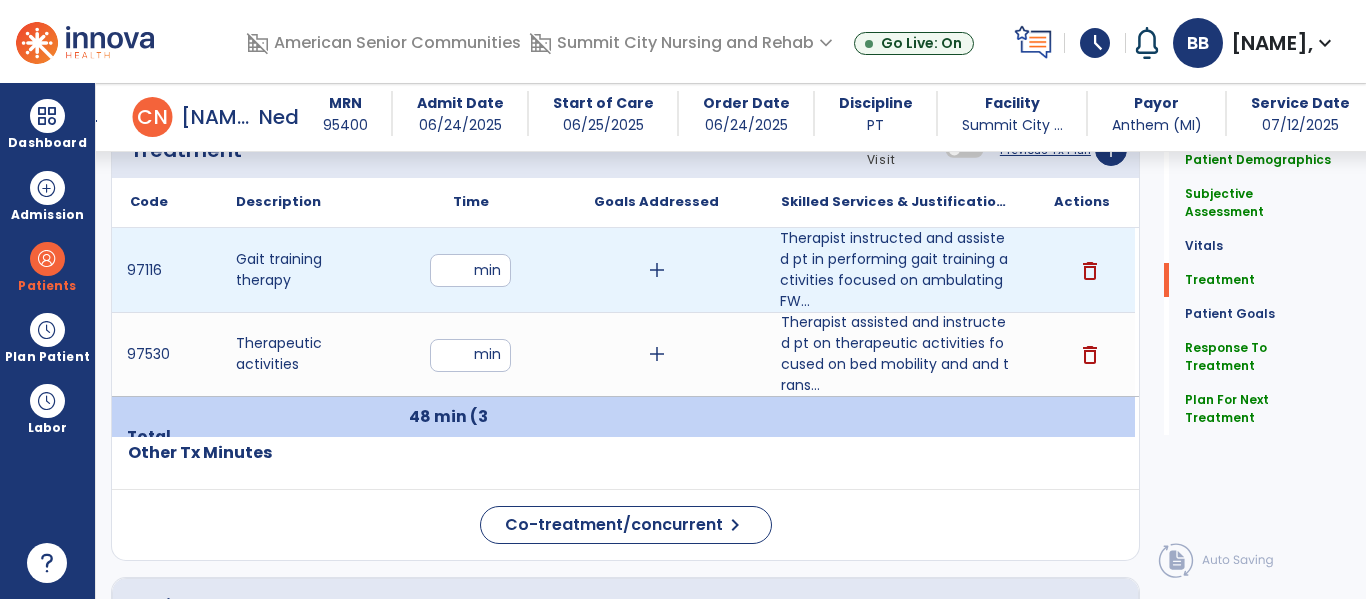 click on "**" at bounding box center (470, 270) 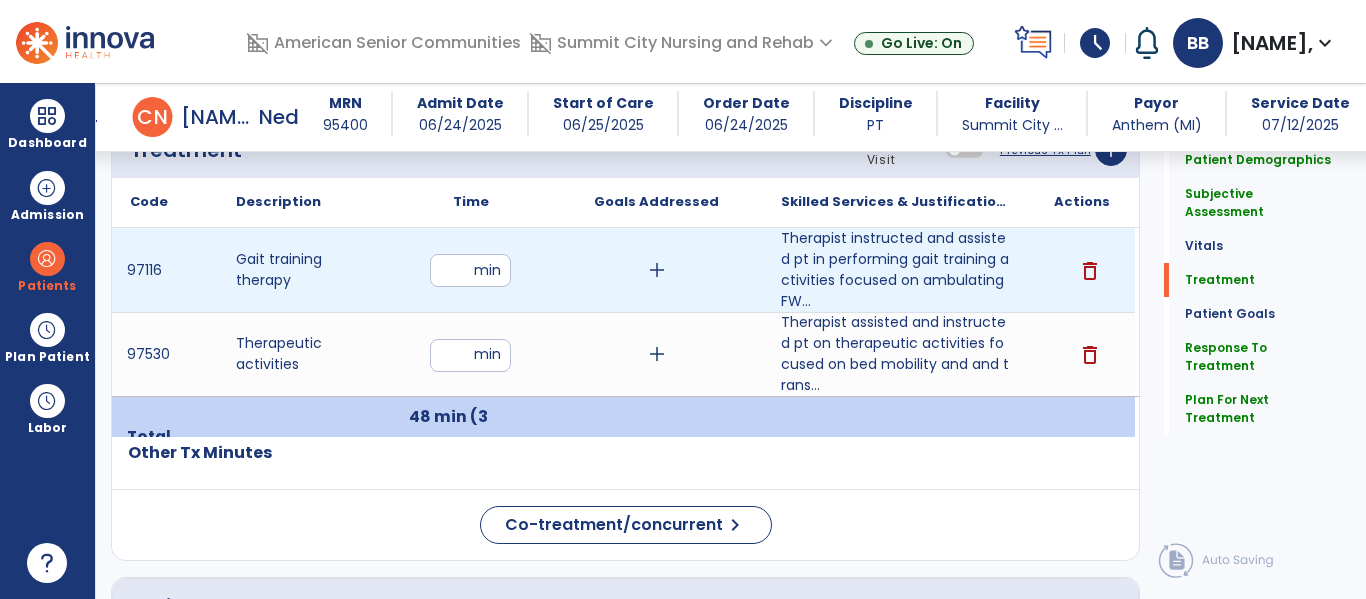 type on "**" 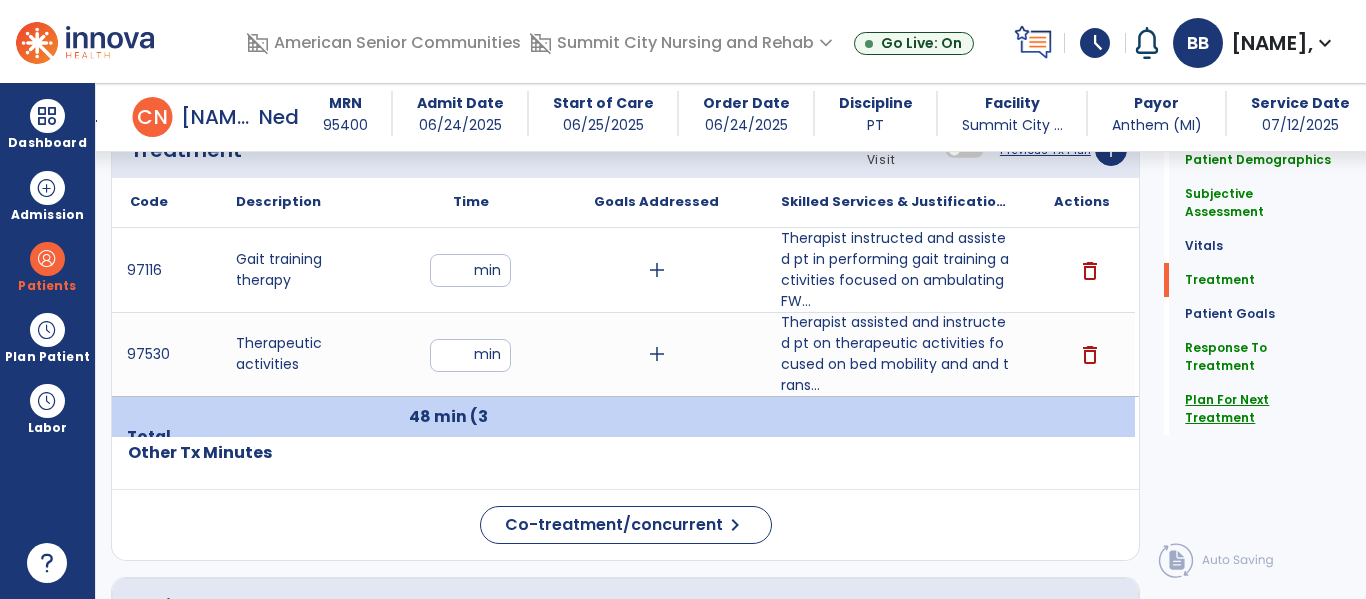 click on "Plan For Next Treatment" 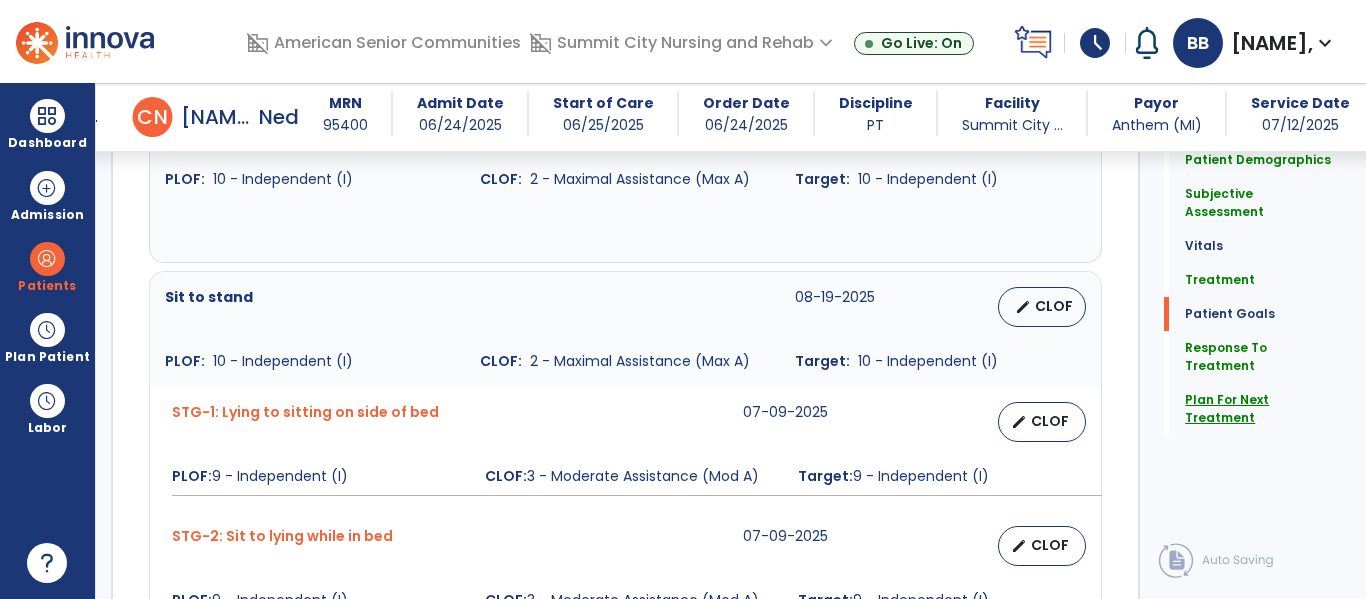 scroll, scrollTop: 3306, scrollLeft: 0, axis: vertical 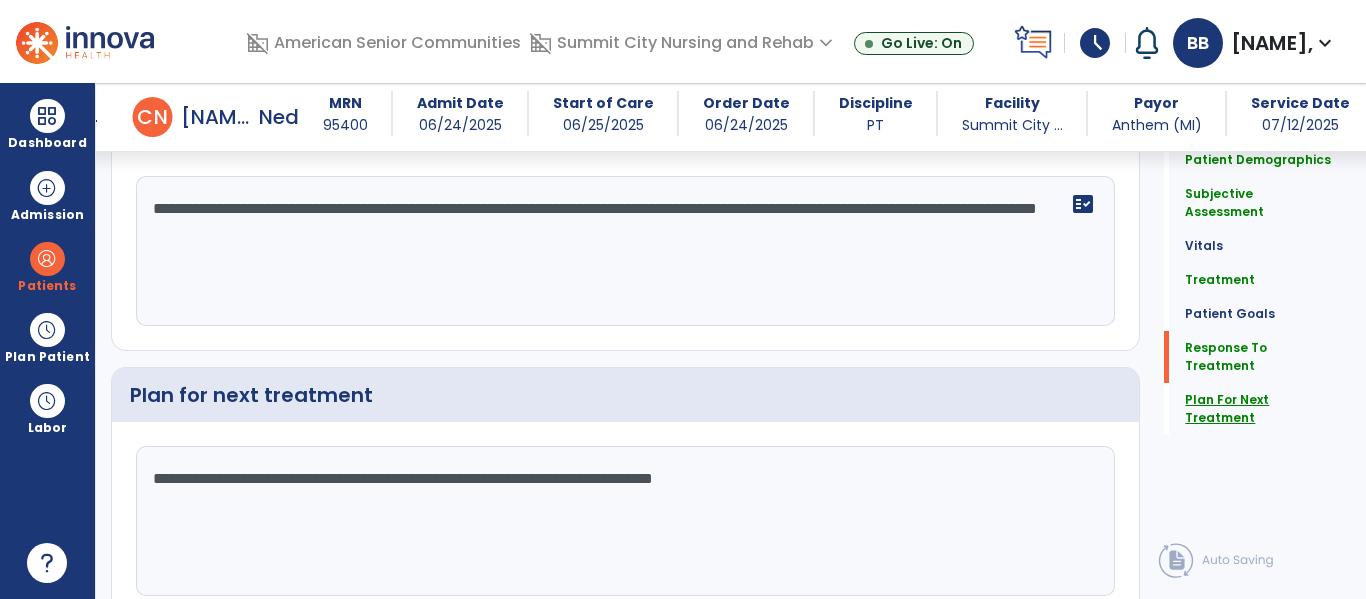 click on "Plan For Next Treatment" 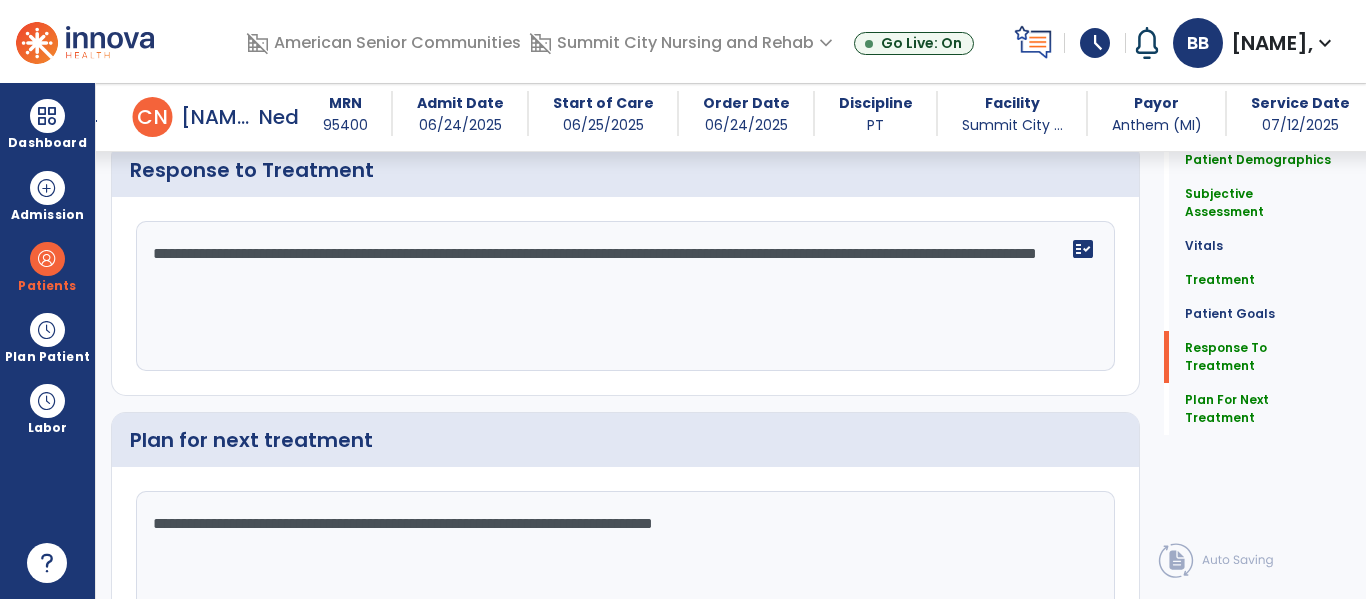 scroll, scrollTop: 3254, scrollLeft: 0, axis: vertical 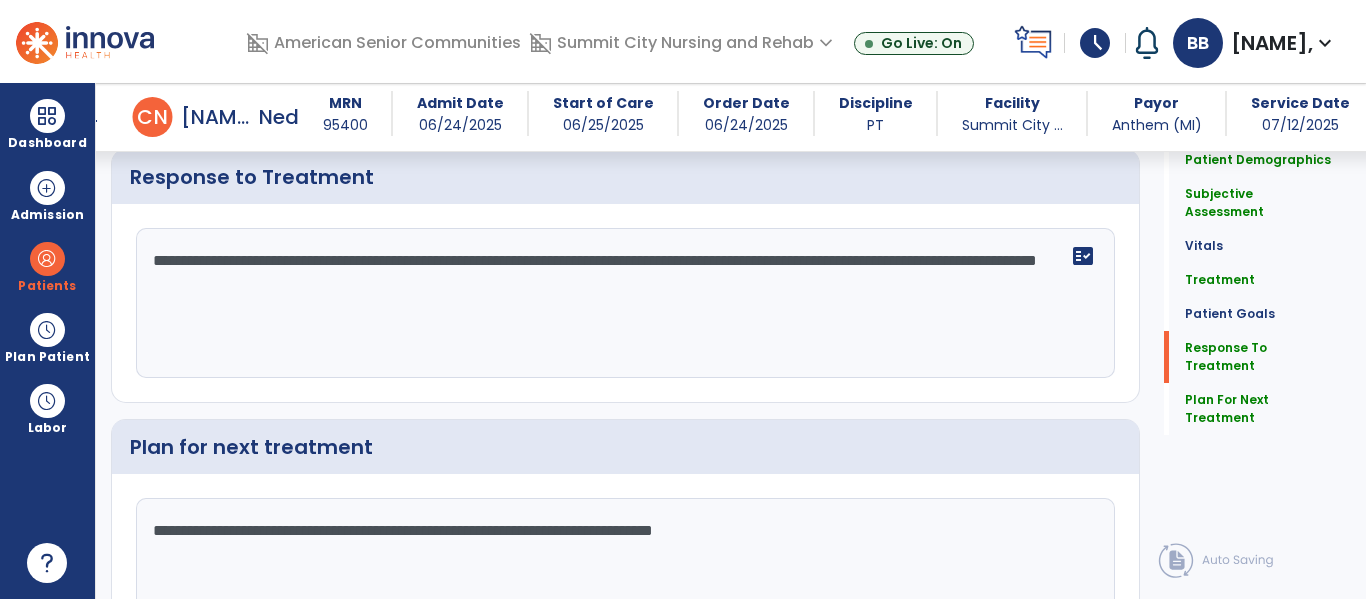 click on "**********" 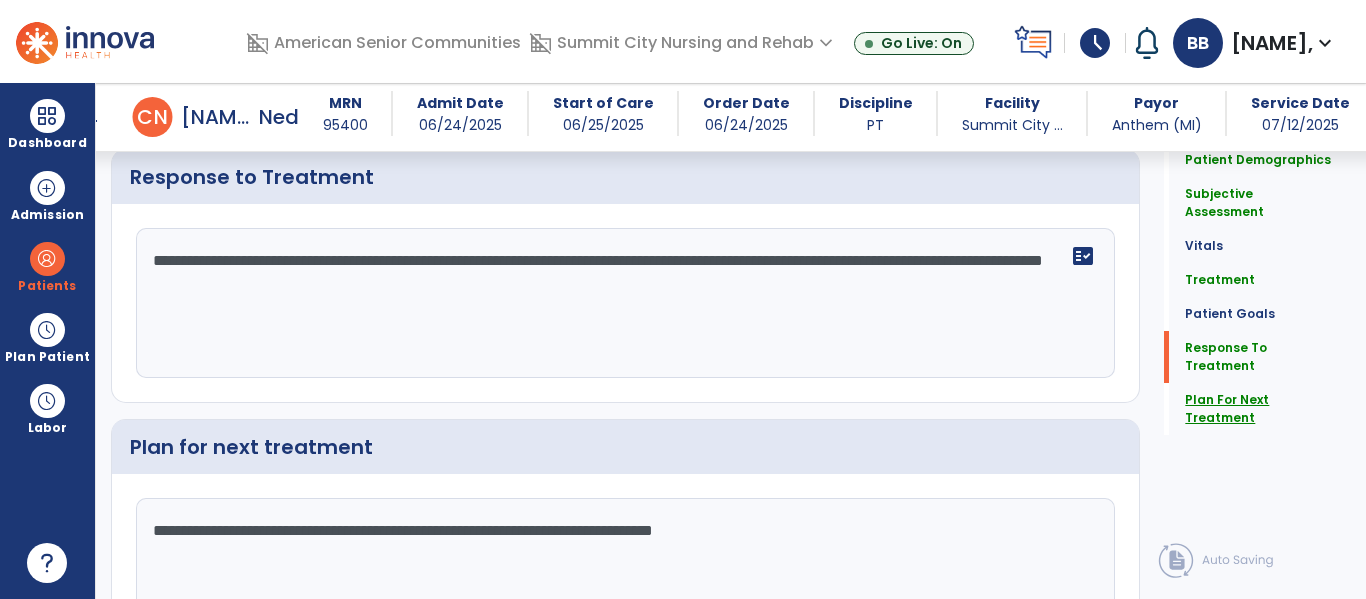type on "**********" 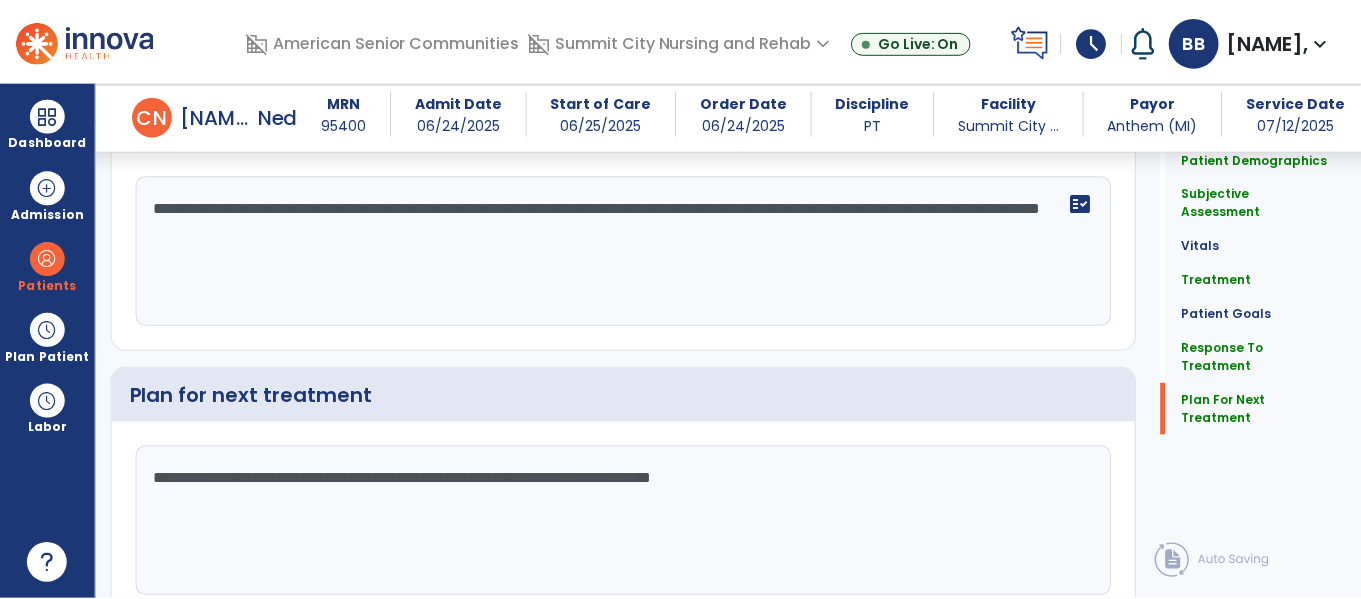 scroll, scrollTop: 3394, scrollLeft: 0, axis: vertical 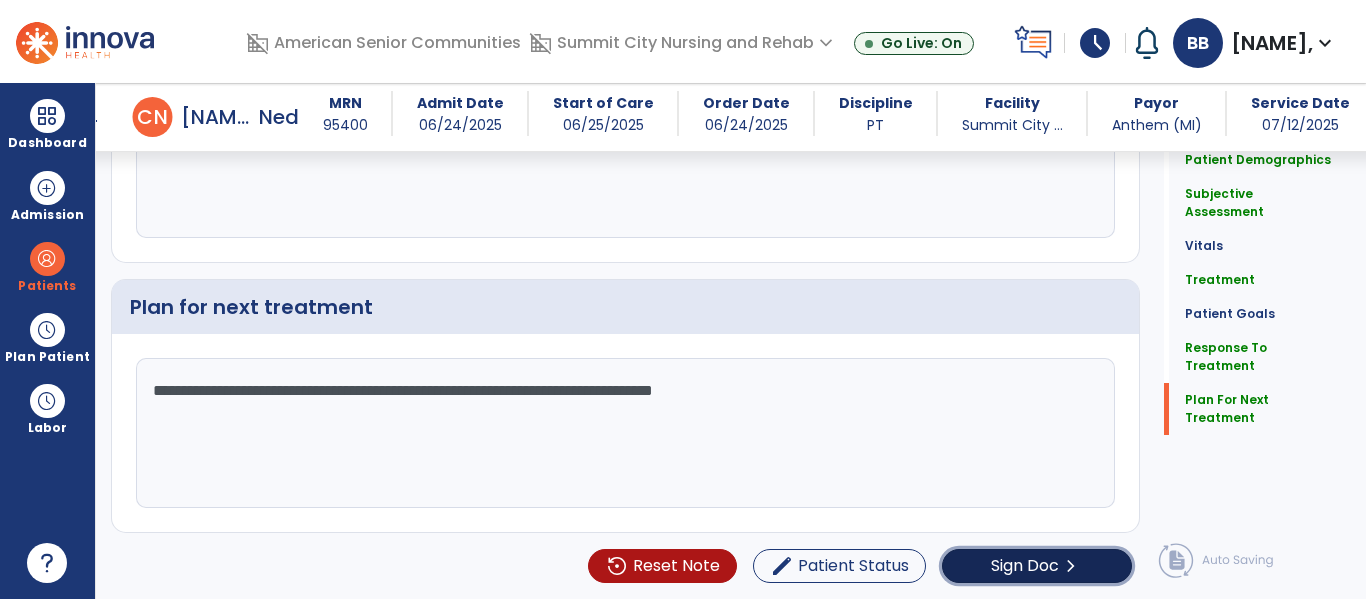 click on "Sign Doc" 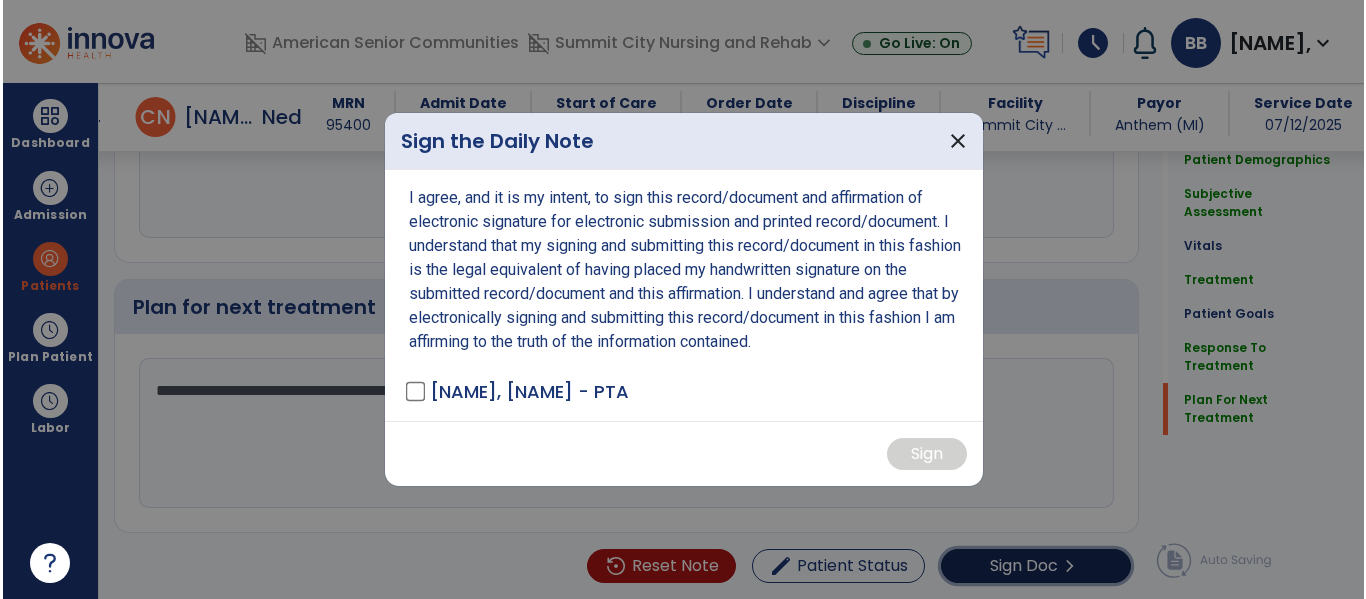 scroll, scrollTop: 3394, scrollLeft: 0, axis: vertical 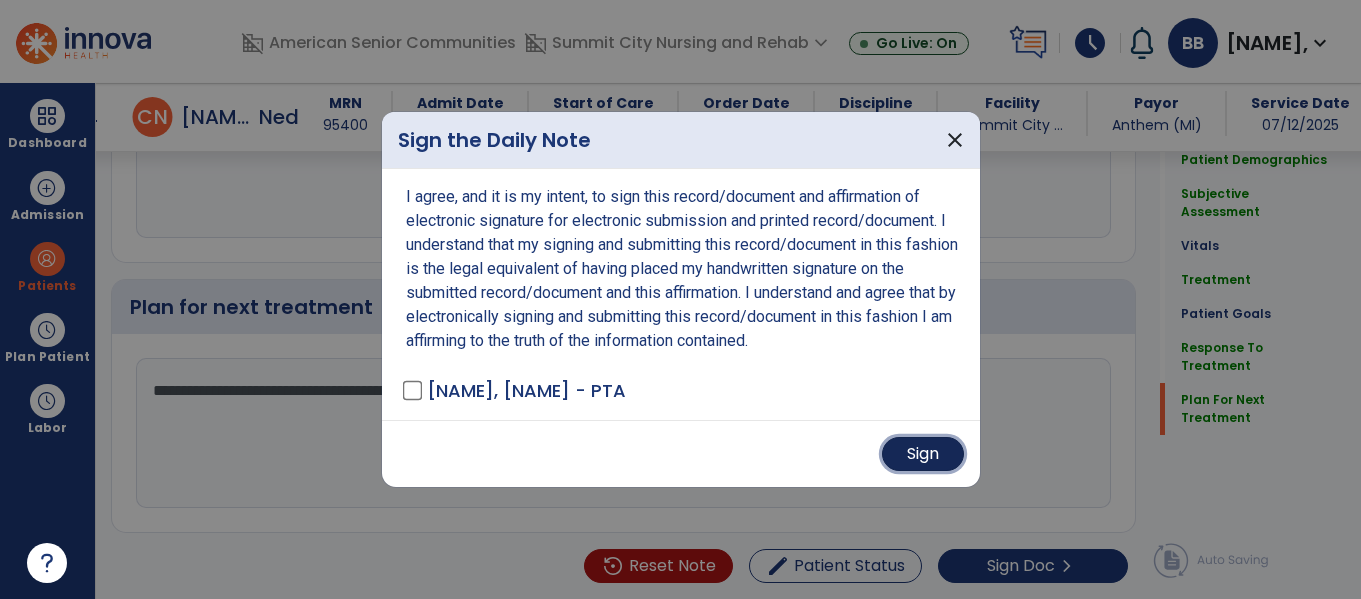 click on "Sign" at bounding box center [923, 454] 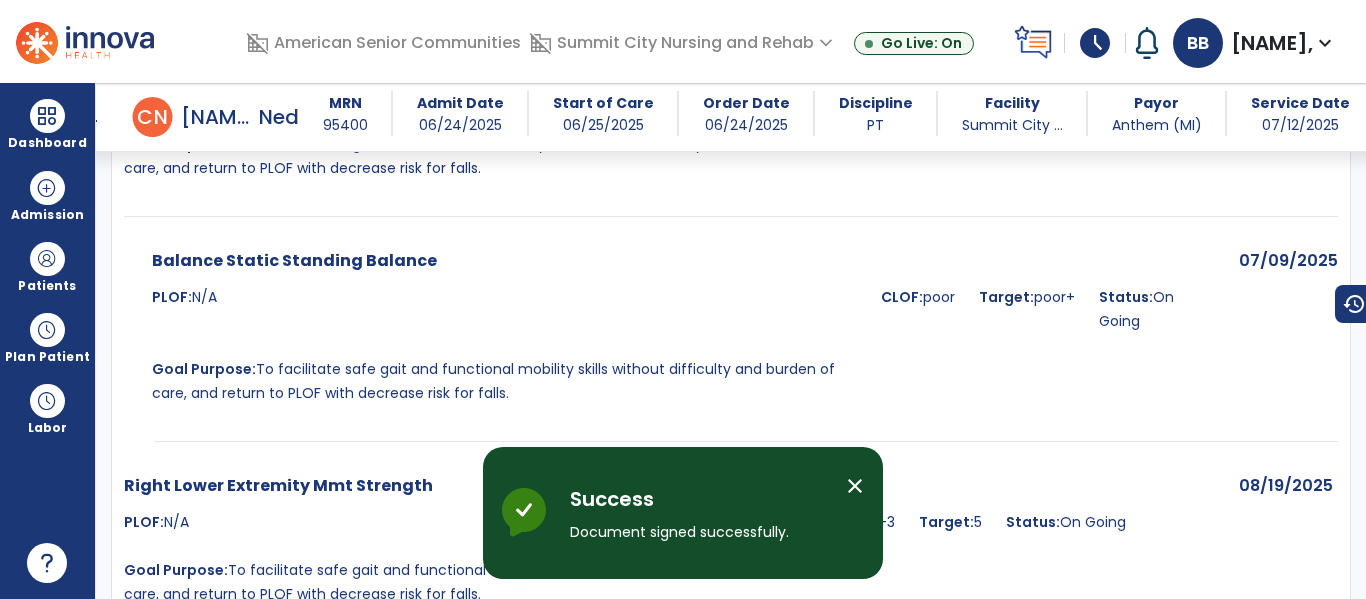 scroll, scrollTop: 4571, scrollLeft: 0, axis: vertical 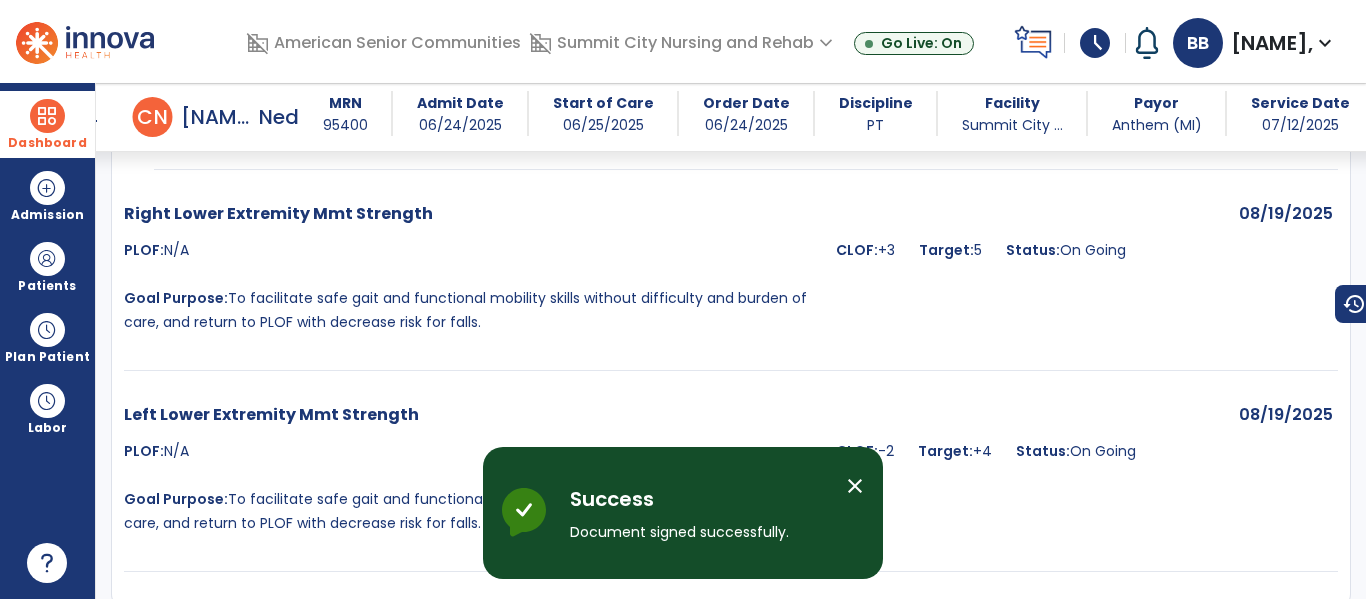 click at bounding box center (47, 116) 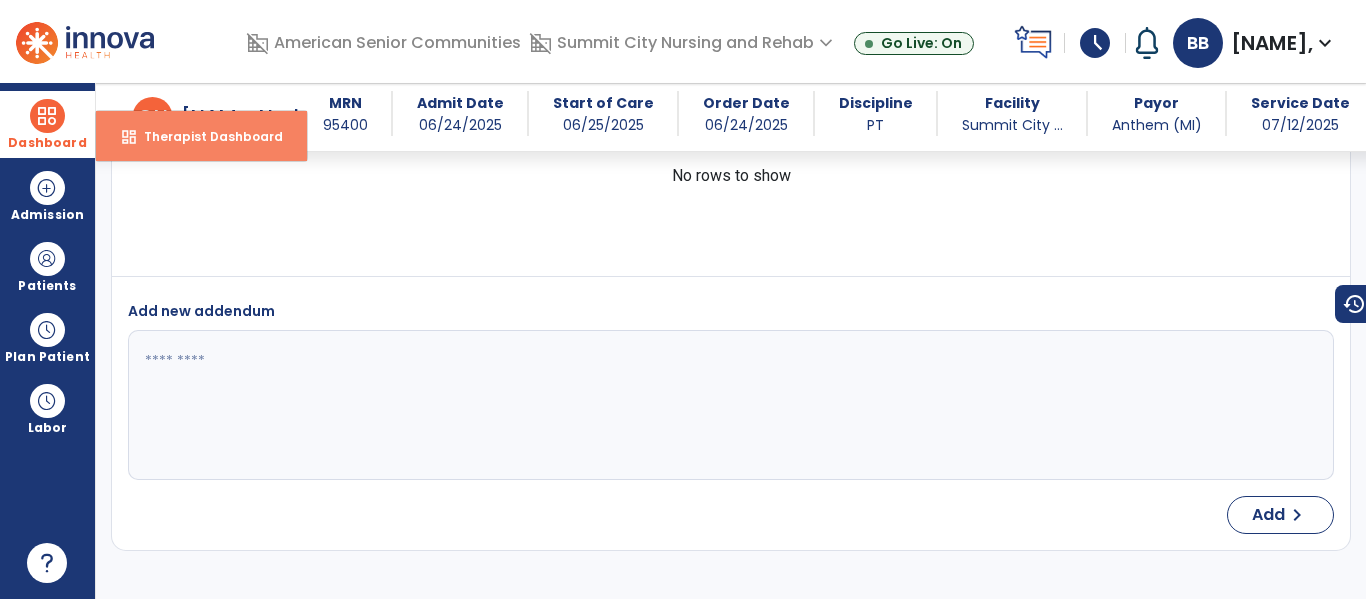 click on "dashboard  Therapist Dashboard" at bounding box center [201, 136] 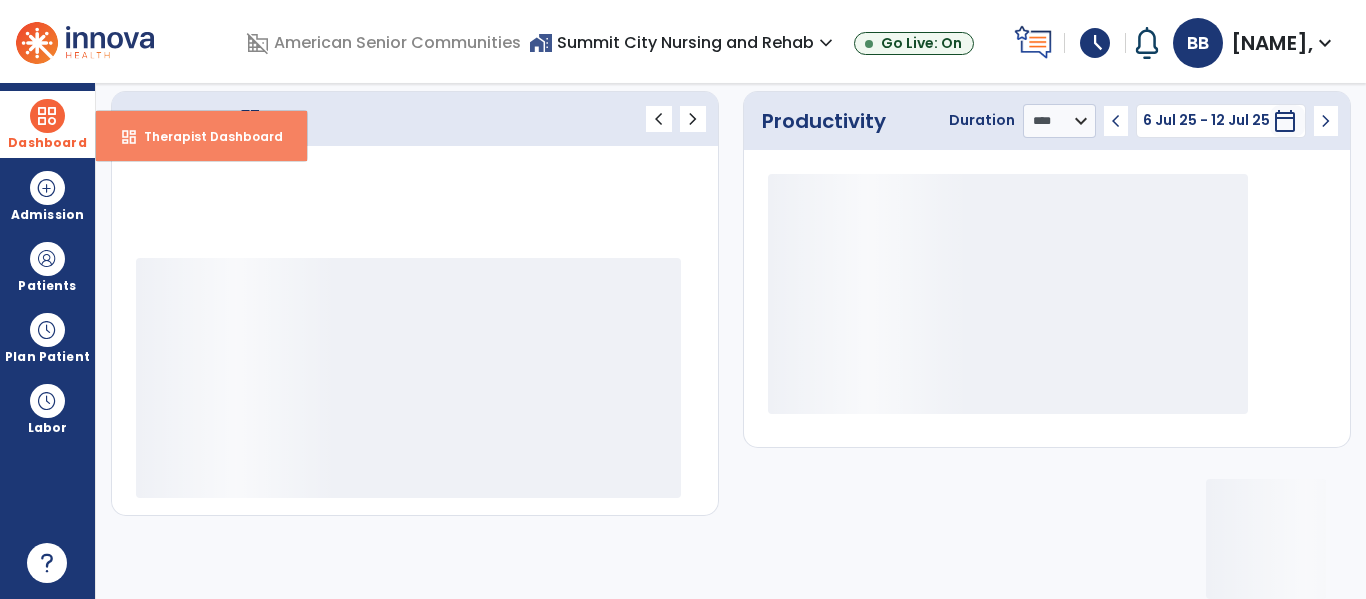 scroll, scrollTop: 276, scrollLeft: 0, axis: vertical 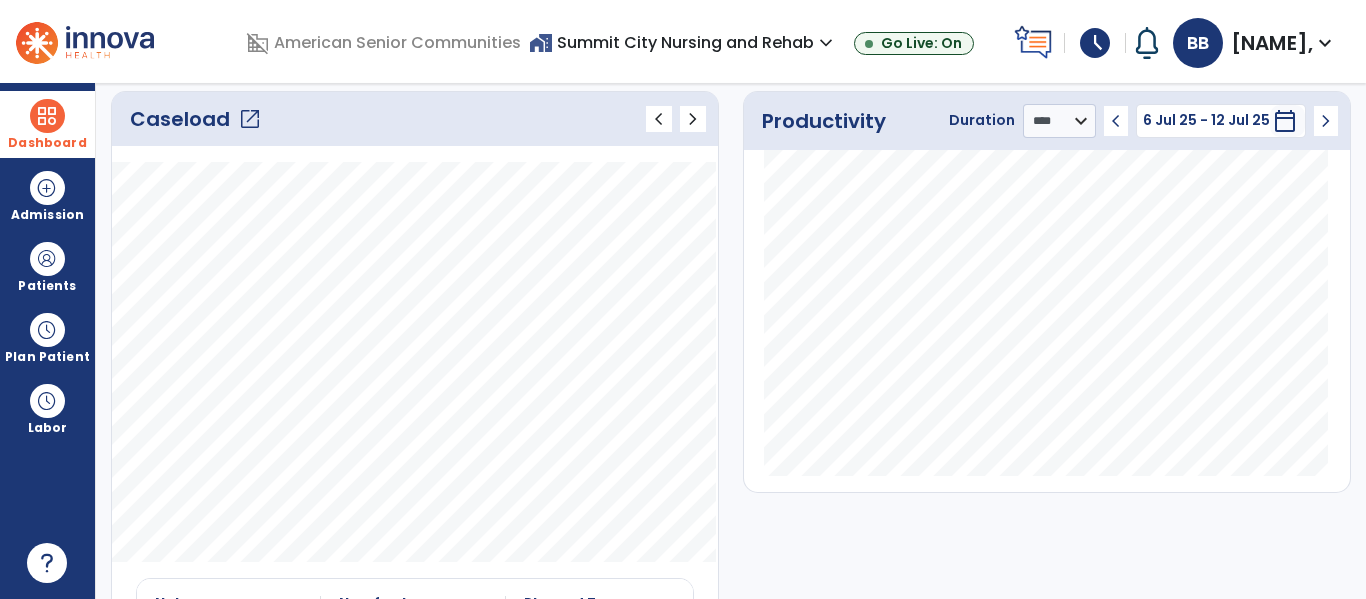 click on "open_in_new" 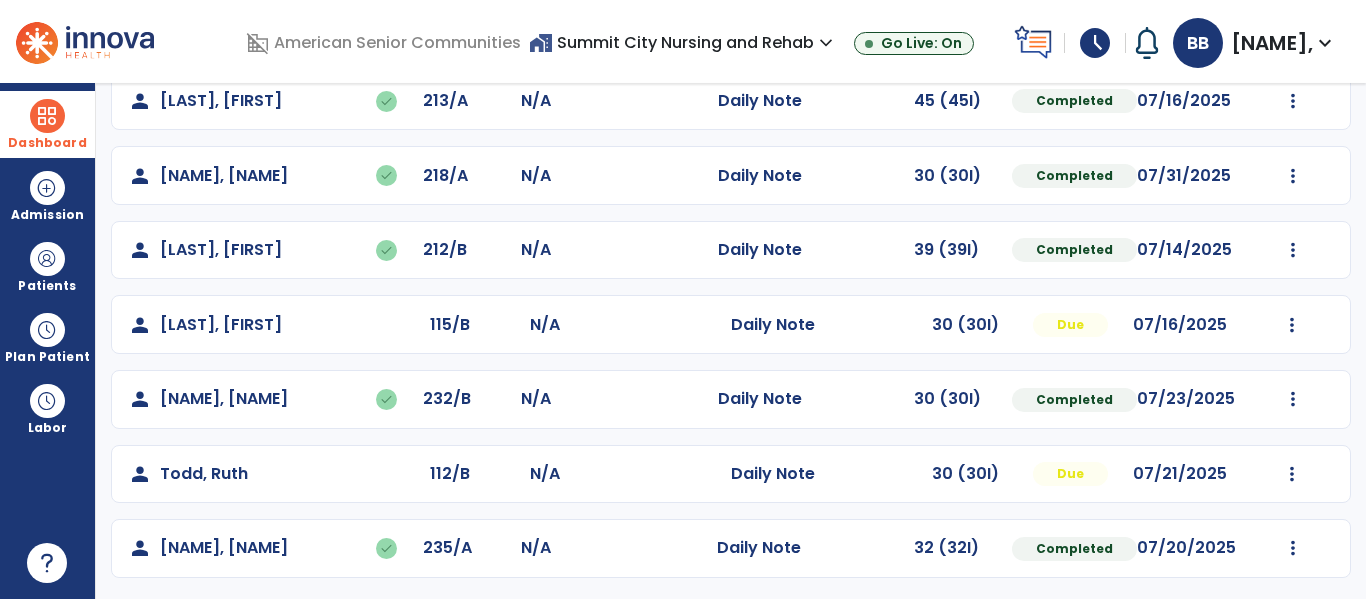 scroll, scrollTop: 190, scrollLeft: 0, axis: vertical 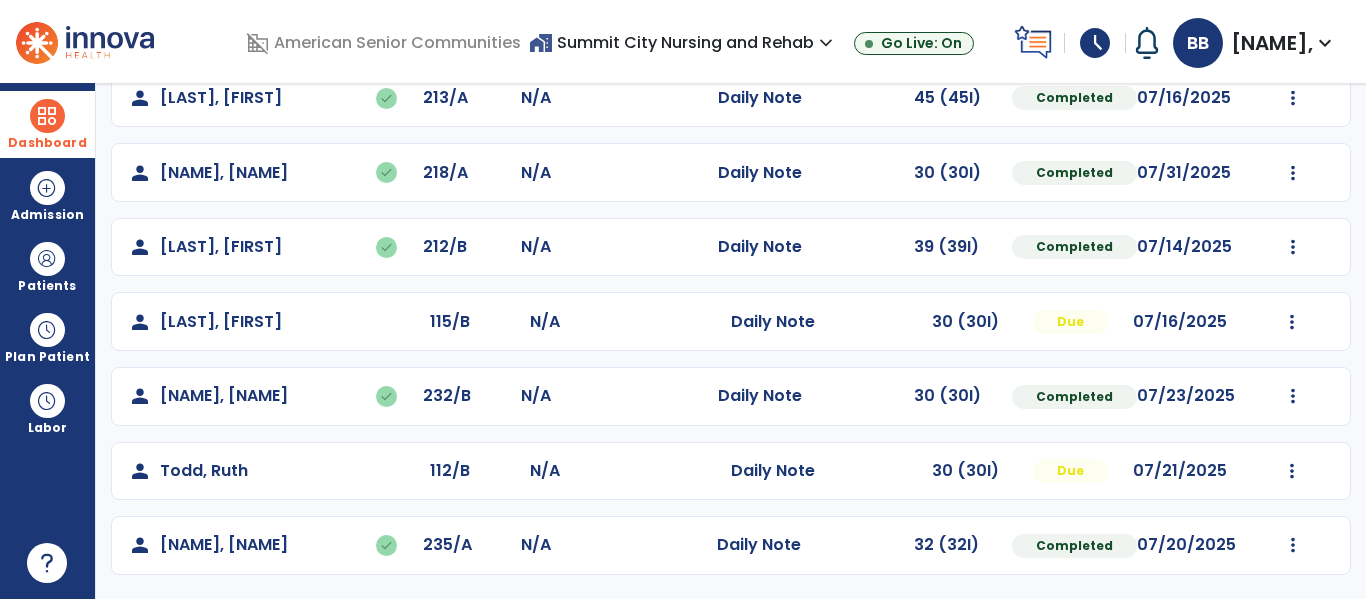 click on "person   Calvin, Ned   done  213/A N/A  Daily Note   45 (45I)  Completed 07/16/2025  Undo Visit Status   Reset Note   Open Document   G + C Mins" 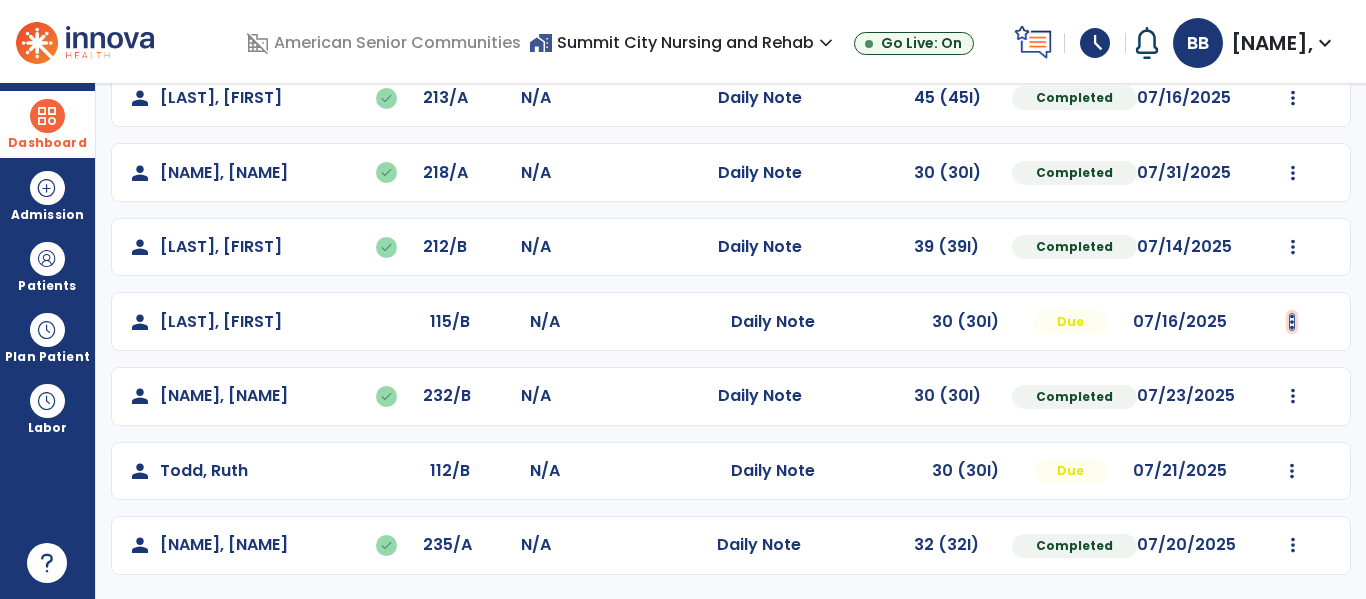 click at bounding box center (1293, 98) 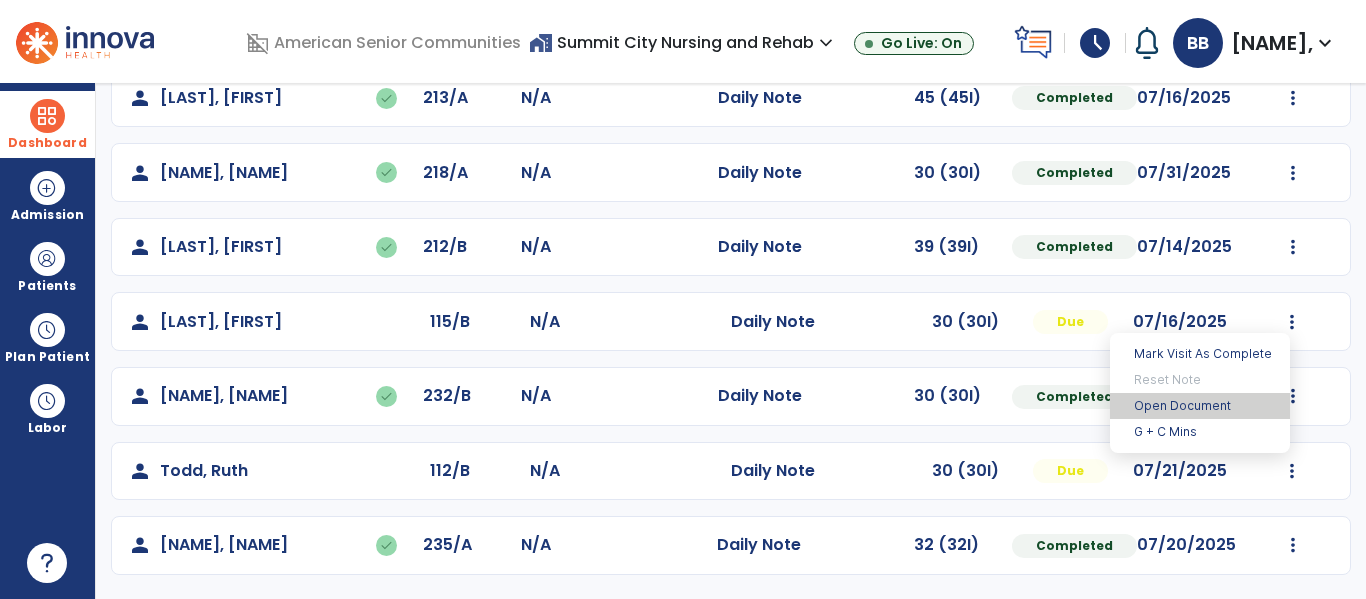 click on "Open Document" at bounding box center [1200, 406] 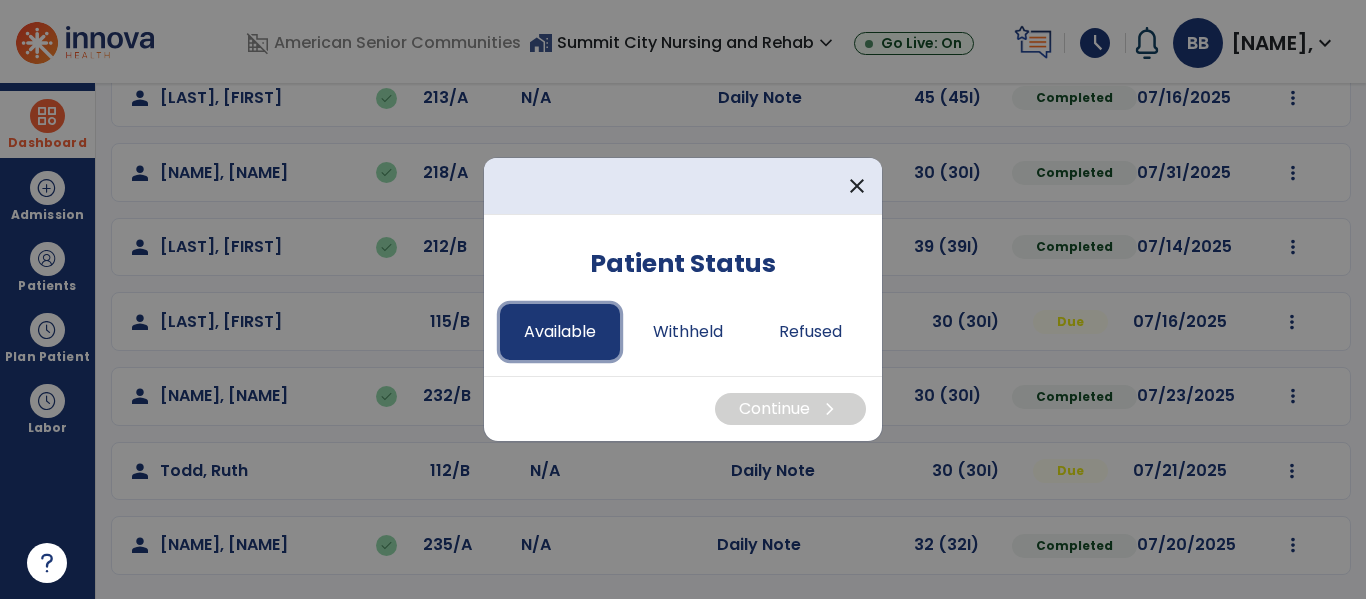 click on "Available" at bounding box center (560, 332) 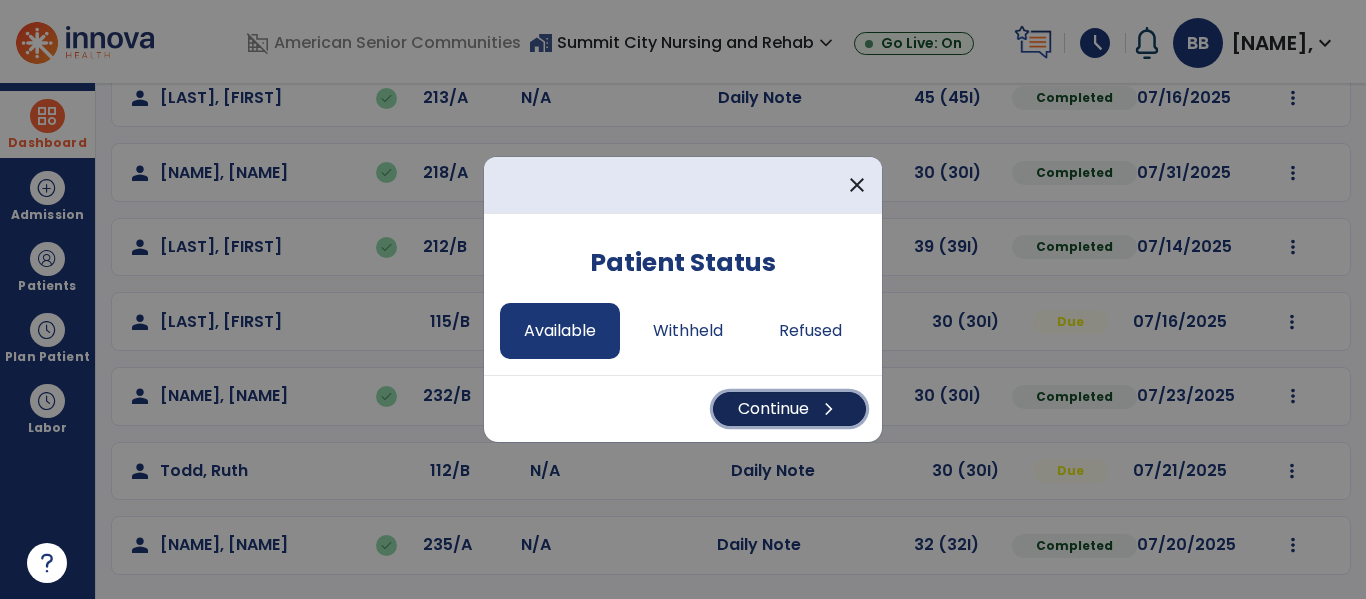 click on "Continue   chevron_right" at bounding box center (789, 409) 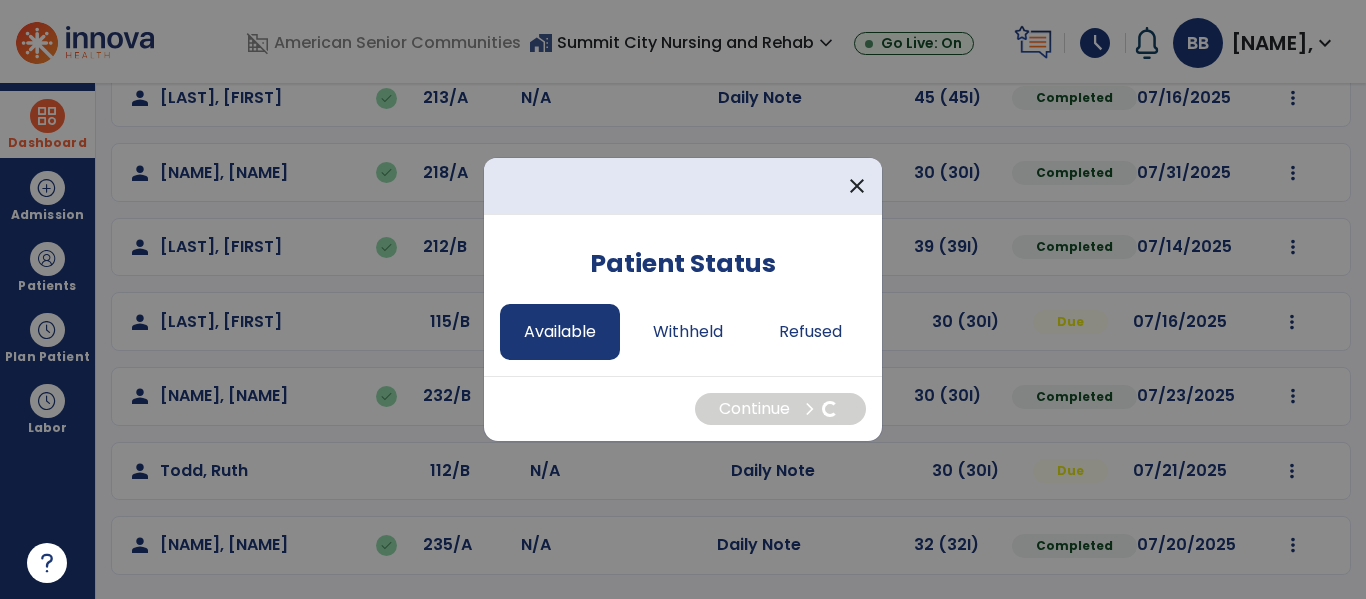 select on "*" 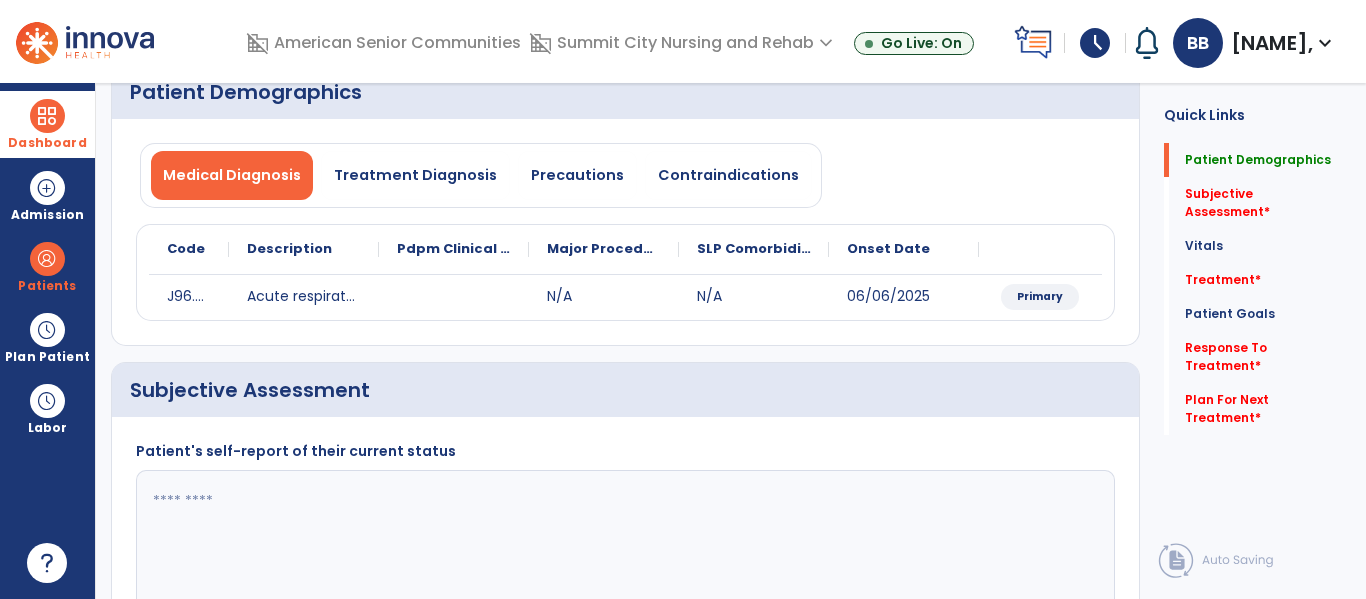 scroll, scrollTop: 0, scrollLeft: 0, axis: both 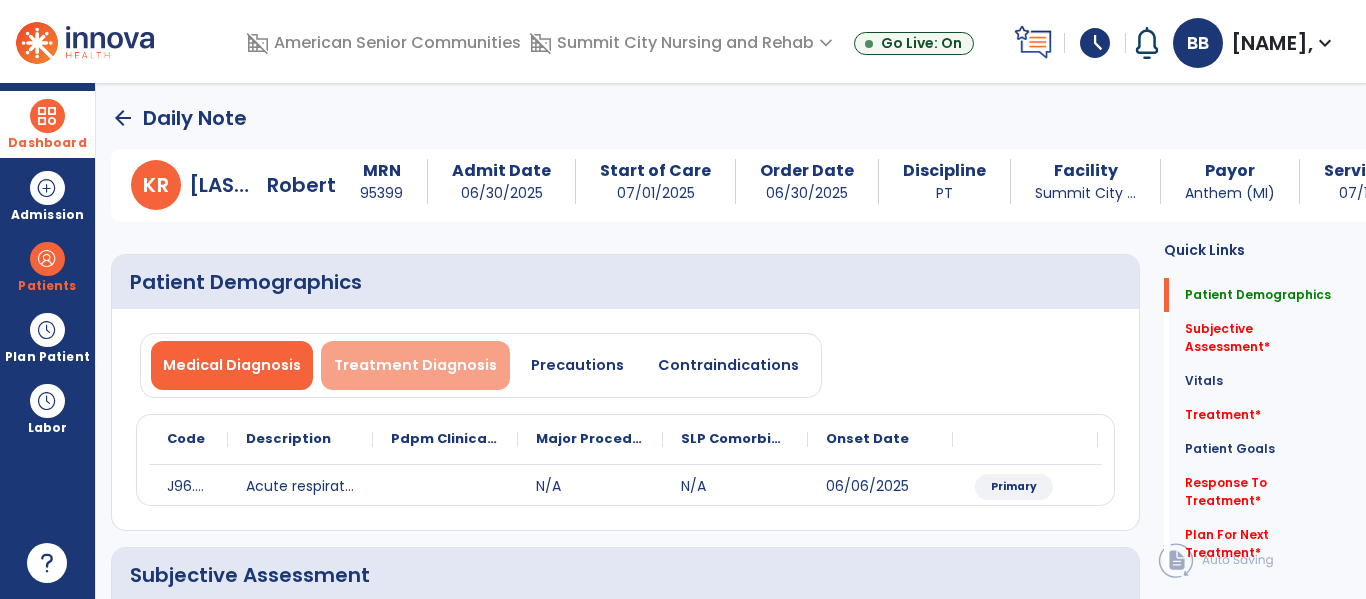 click on "Treatment Diagnosis" at bounding box center (415, 365) 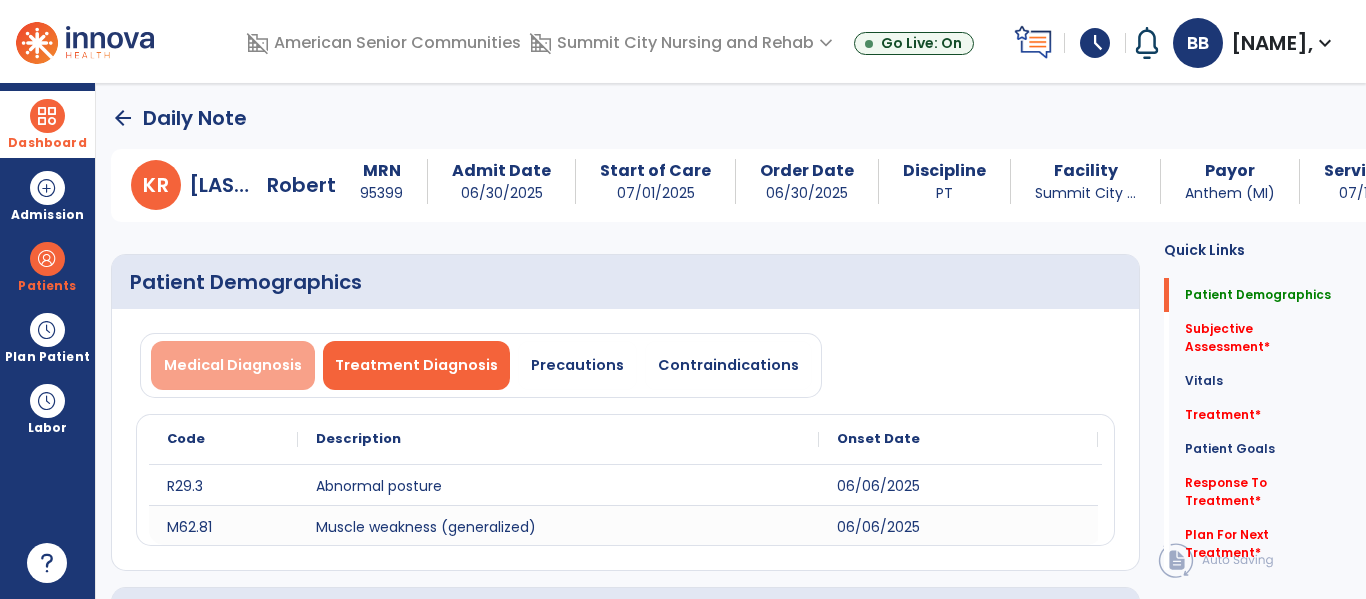 click on "Medical Diagnosis" at bounding box center (233, 365) 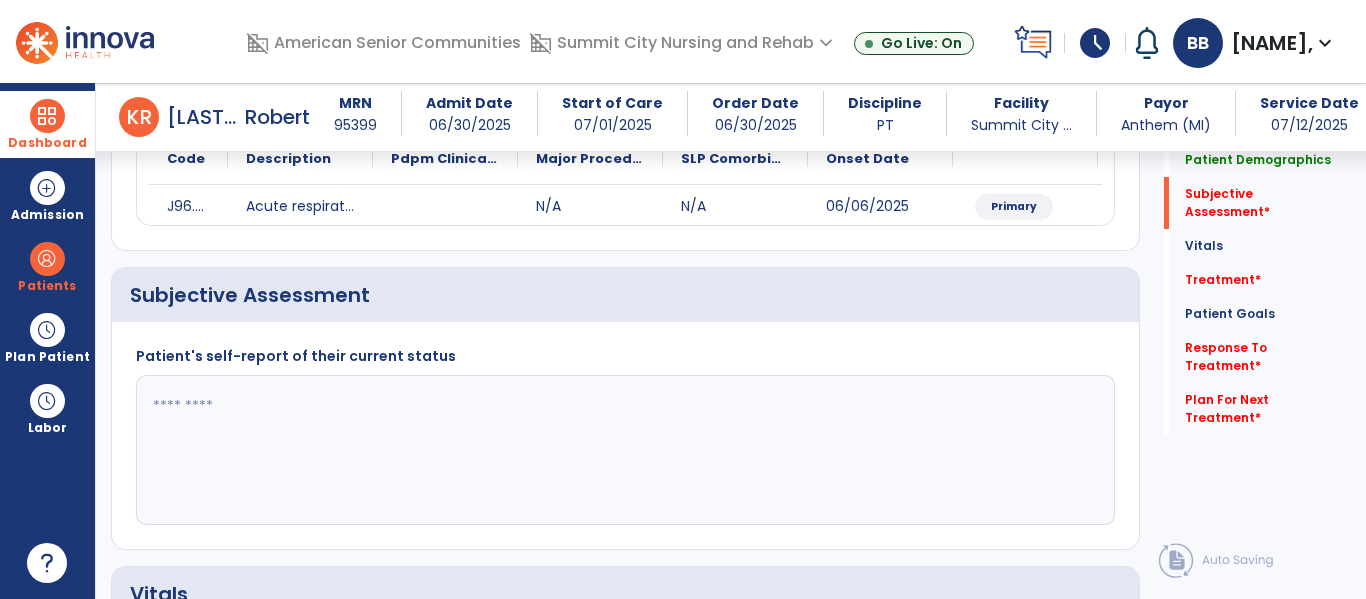 scroll, scrollTop: 264, scrollLeft: 0, axis: vertical 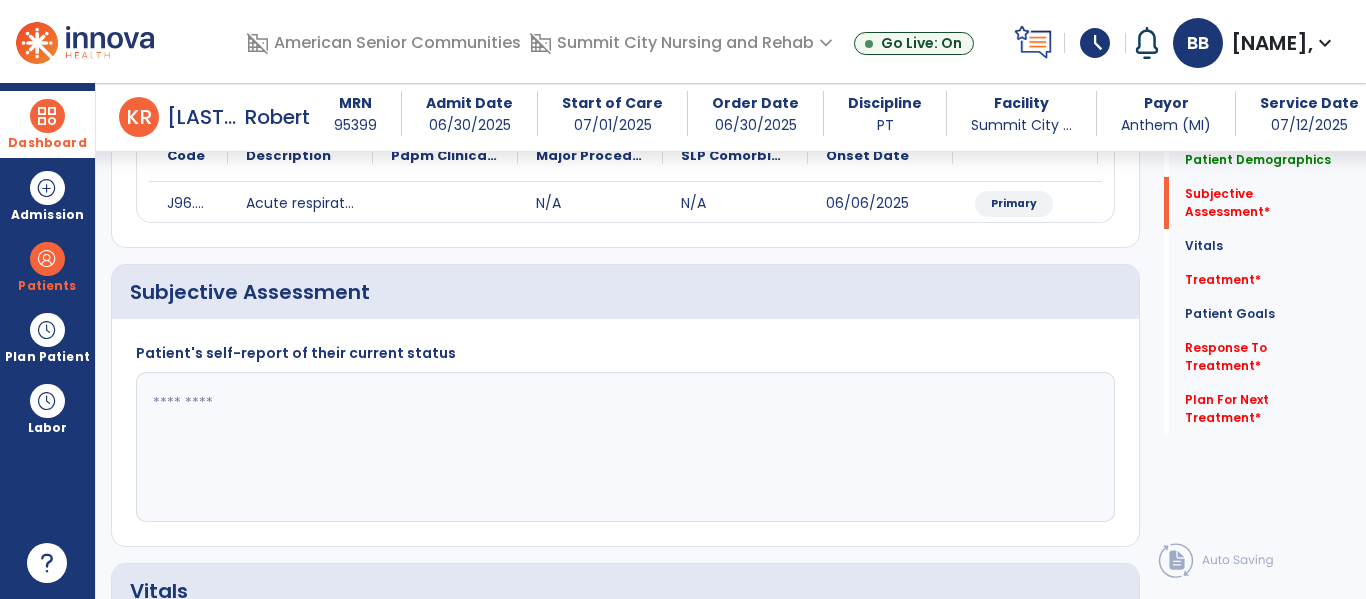 click 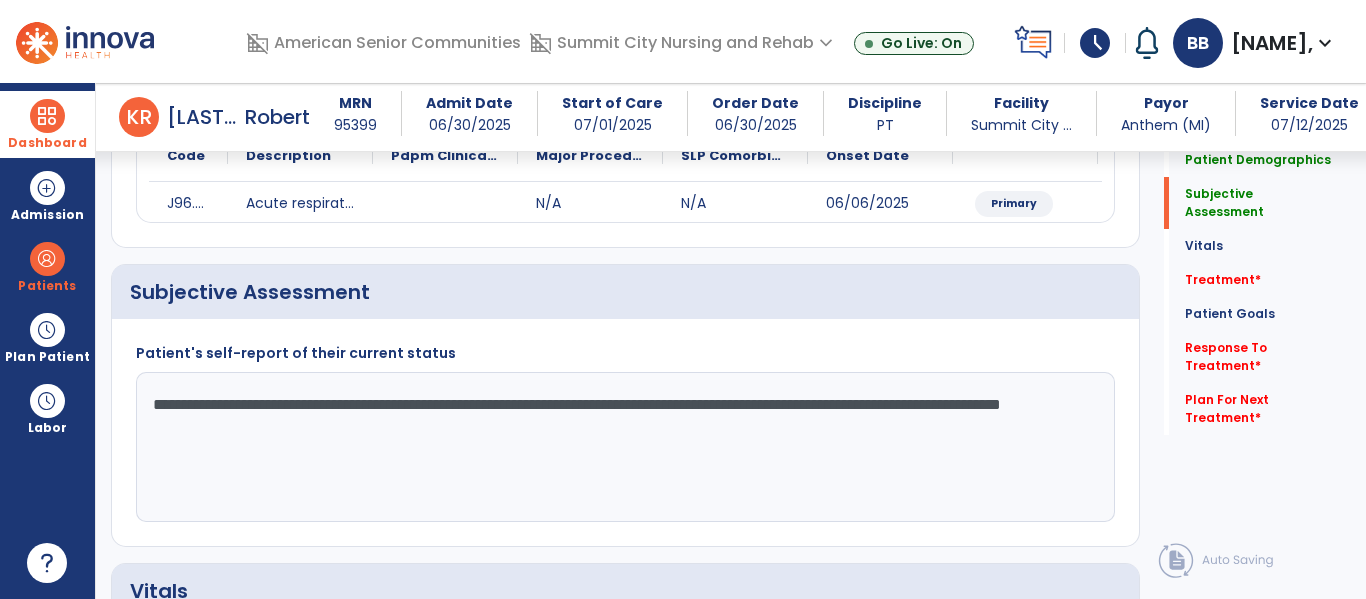 type on "**********" 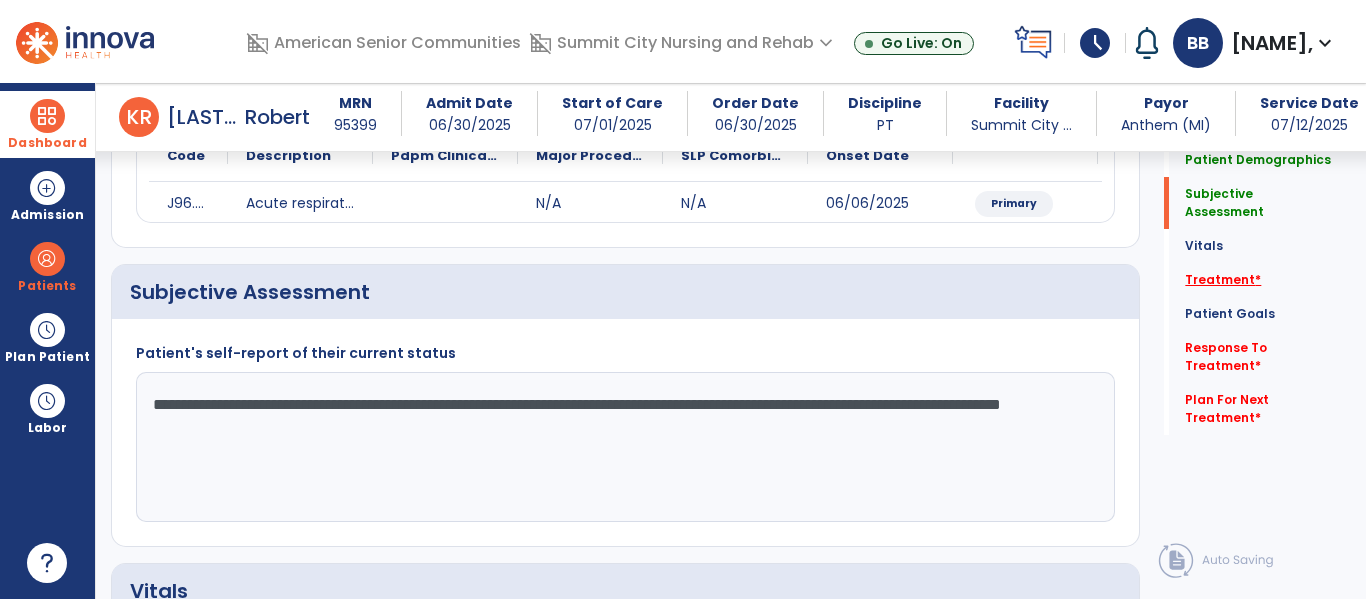 click on "Treatment   *" 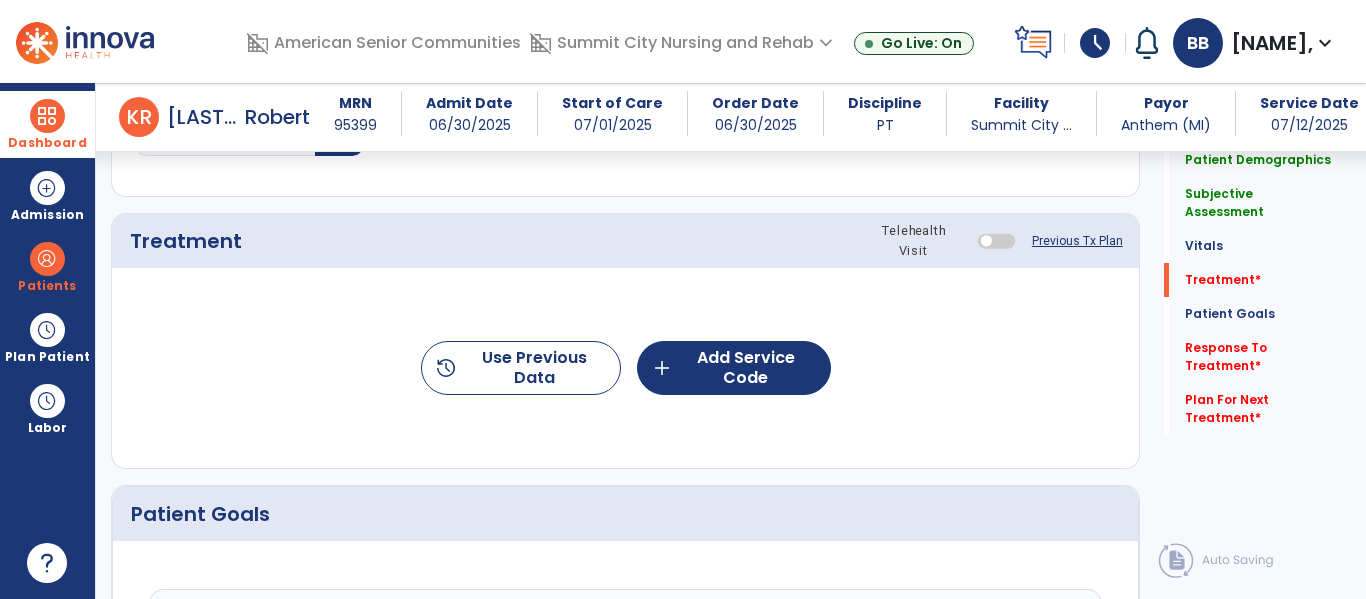 click on "Previous Tx Plan" 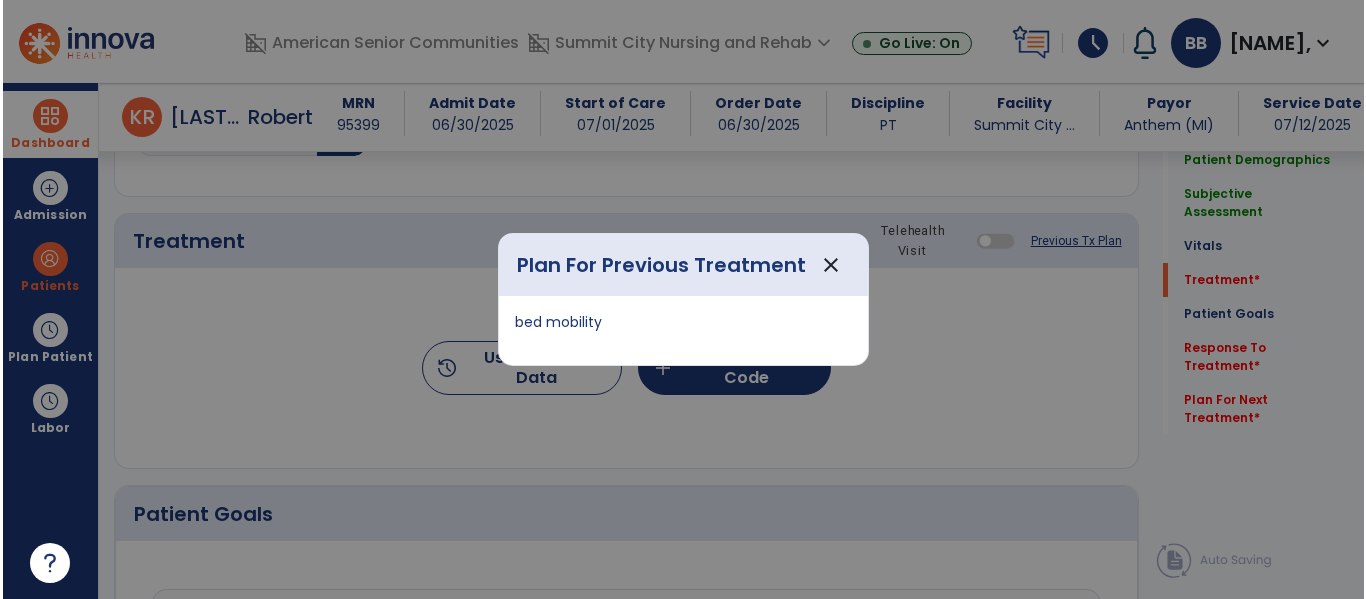 scroll, scrollTop: 1036, scrollLeft: 0, axis: vertical 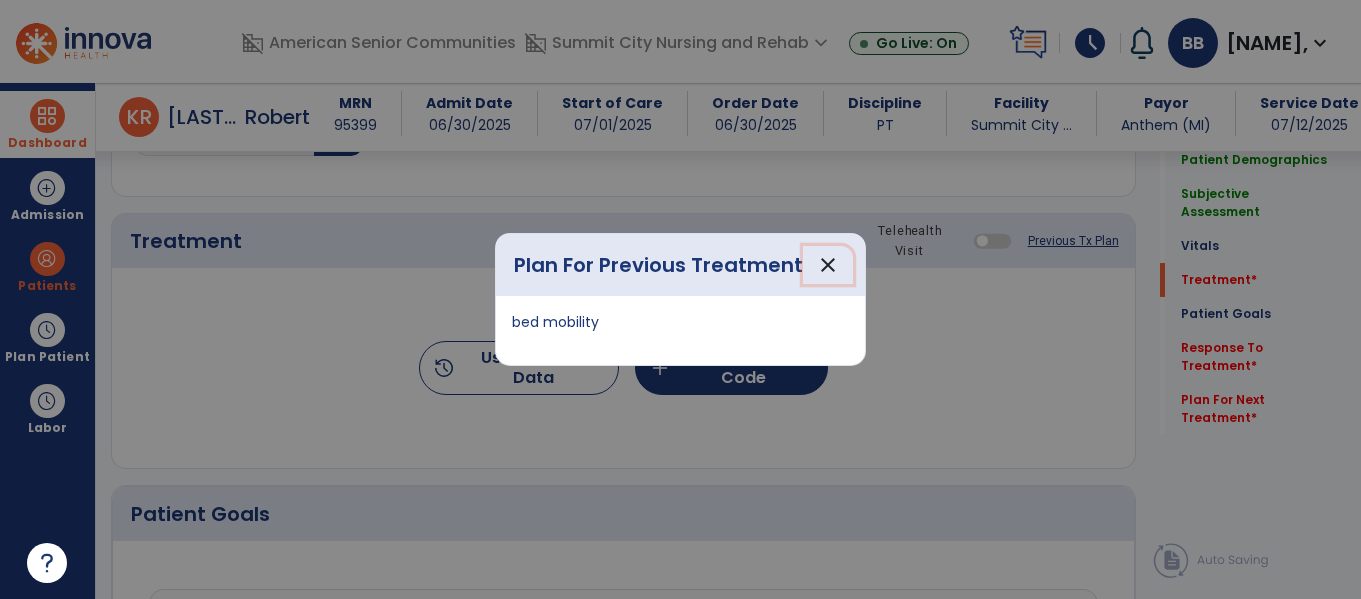 click on "close" at bounding box center (828, 265) 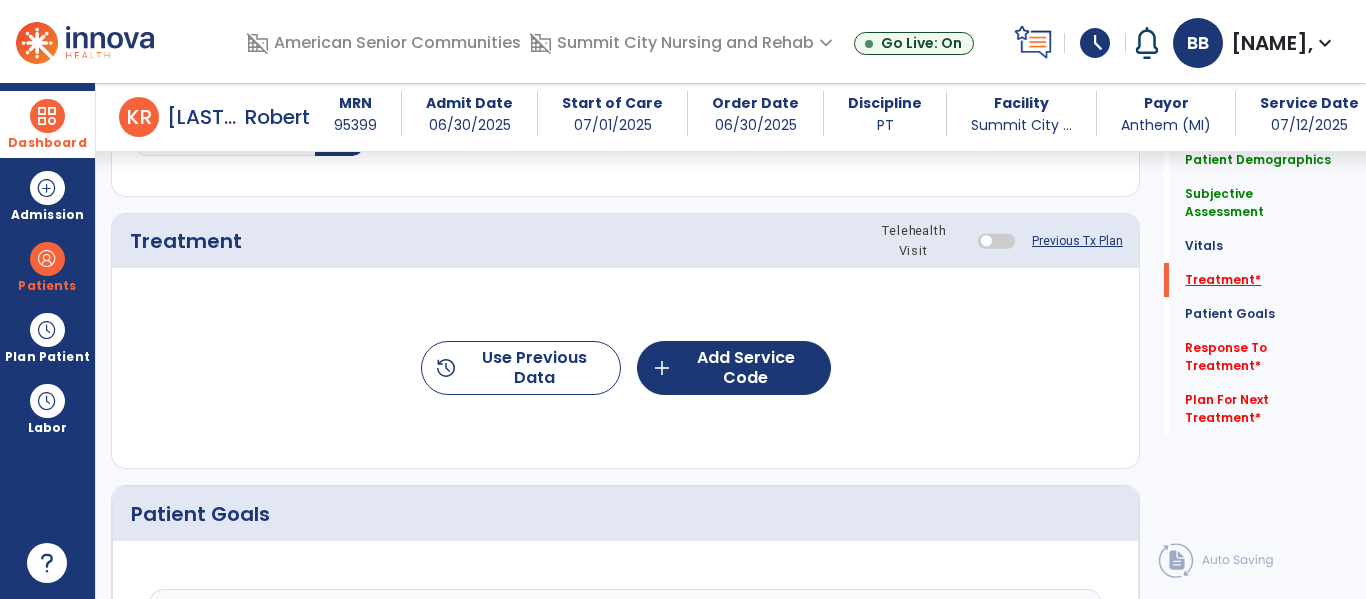 click on "Treatment   *" 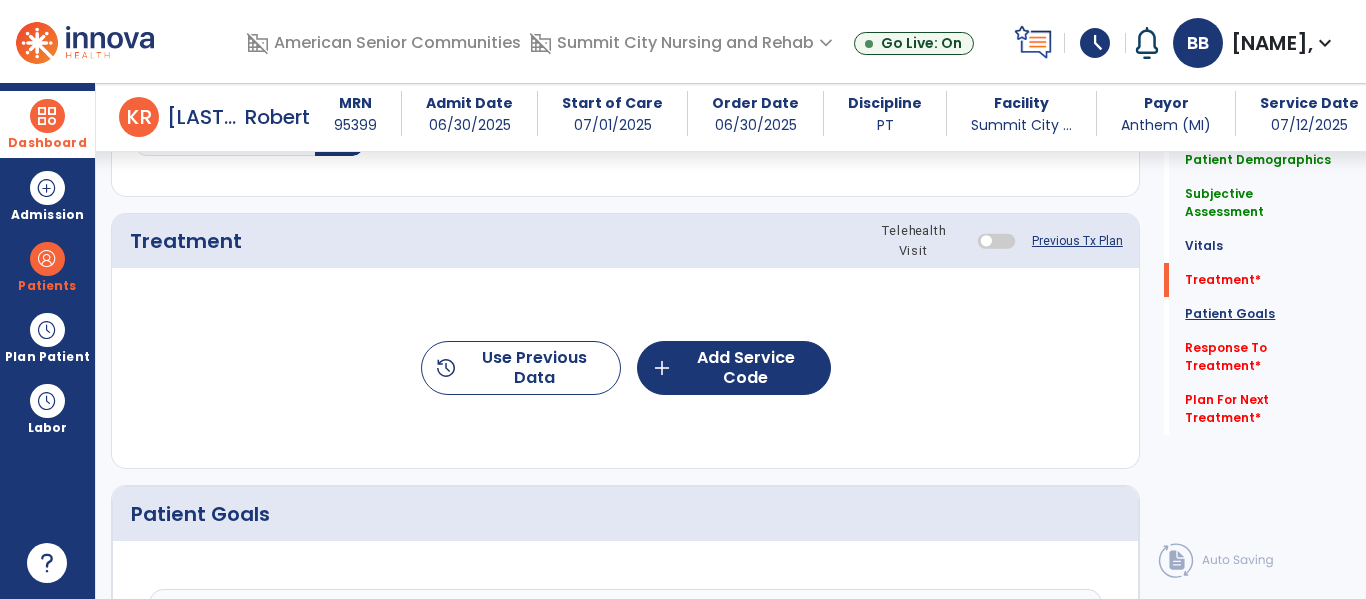 click on "Patient Goals" 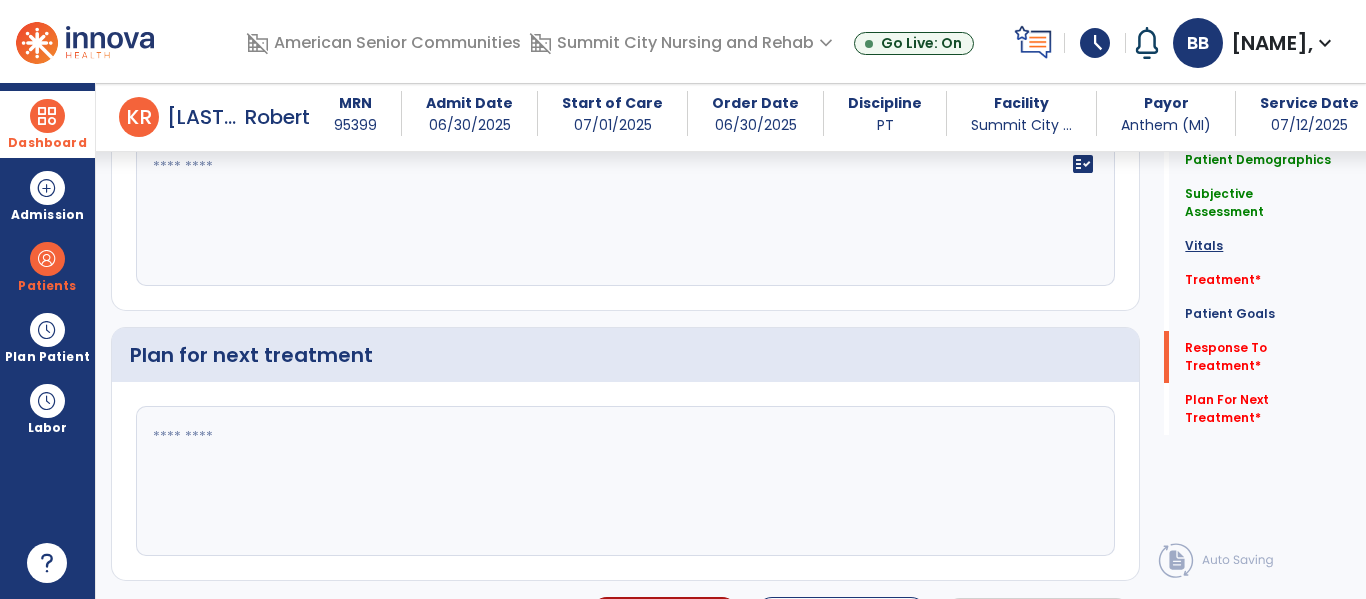 scroll, scrollTop: 2011, scrollLeft: 0, axis: vertical 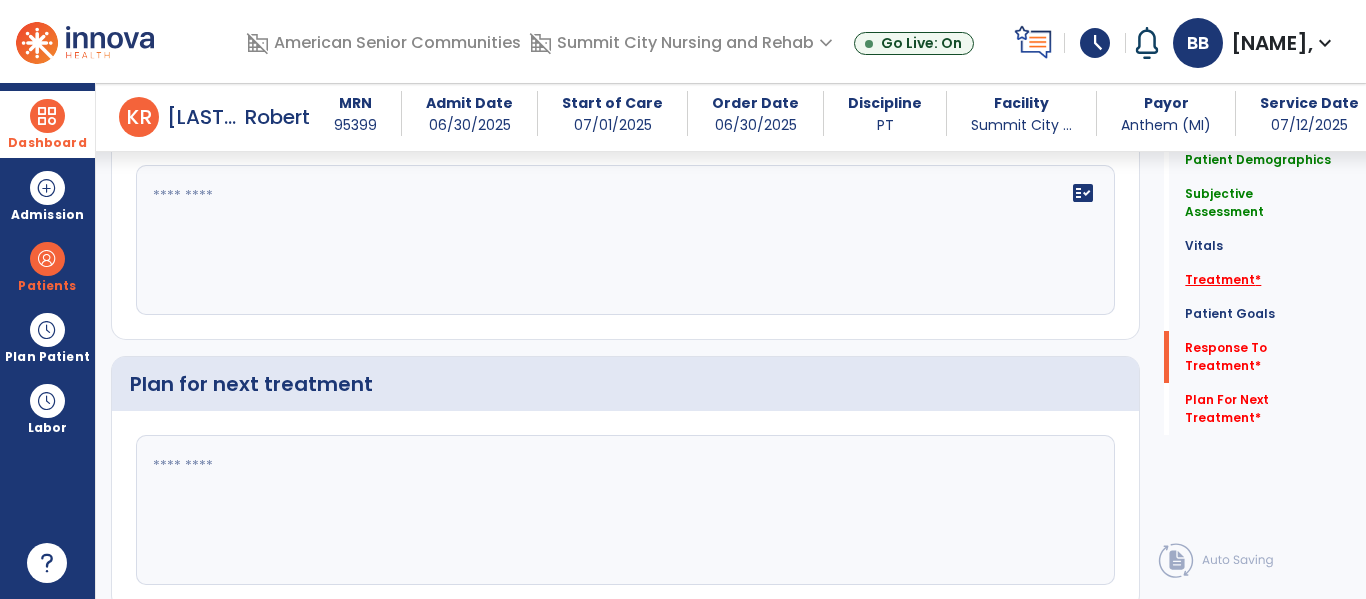 click on "Treatment   *" 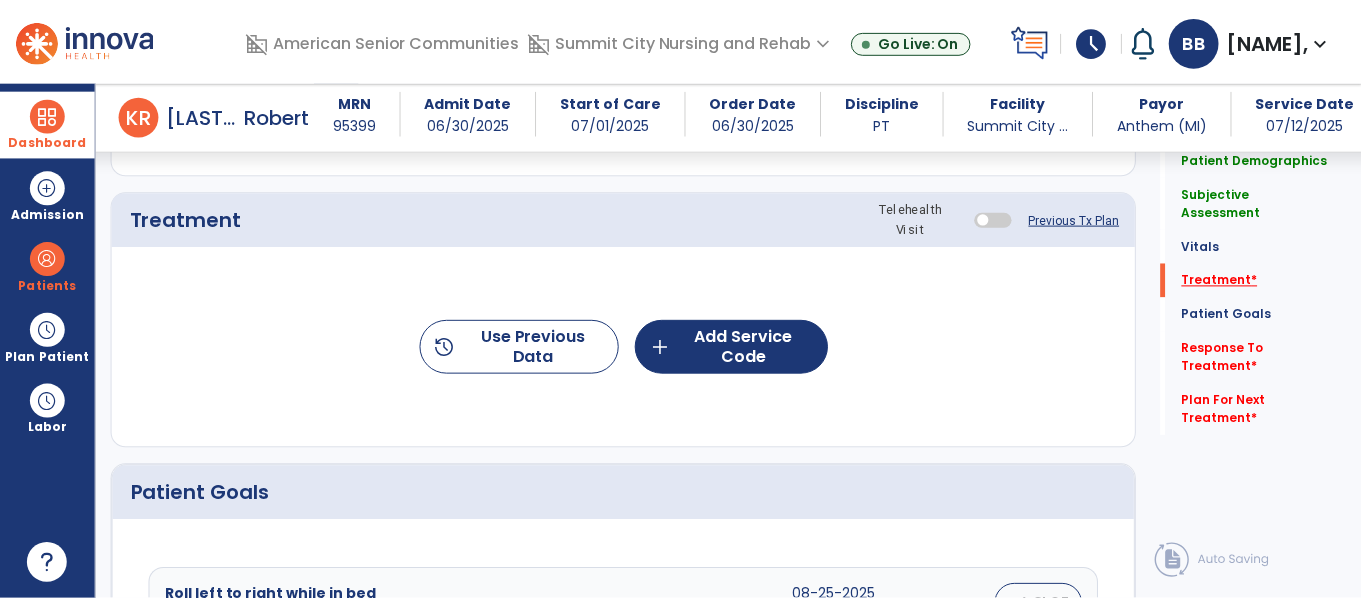 scroll, scrollTop: 1036, scrollLeft: 0, axis: vertical 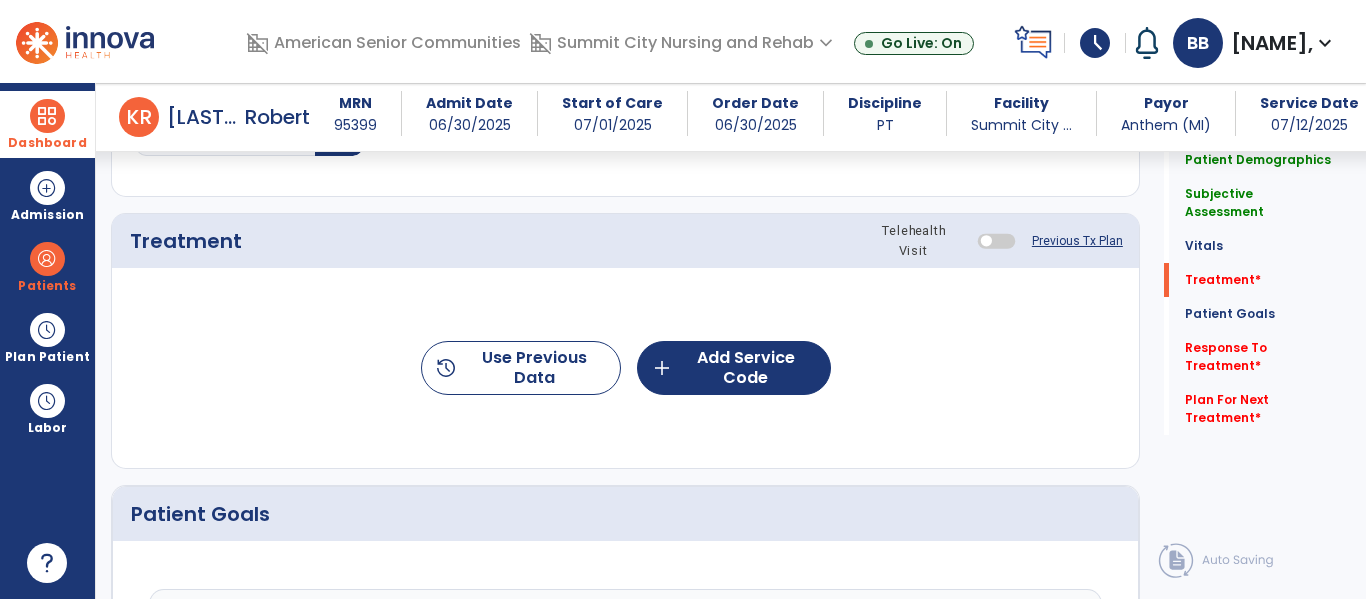 click on "Previous Tx Plan" 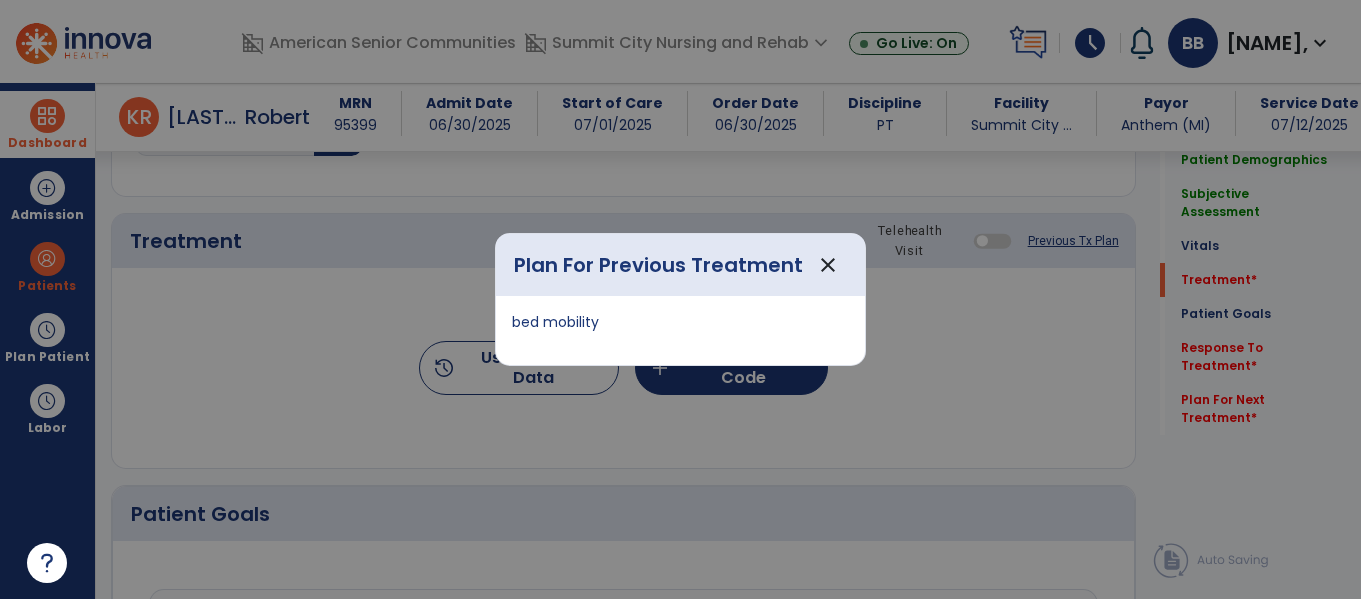 scroll, scrollTop: 1036, scrollLeft: 0, axis: vertical 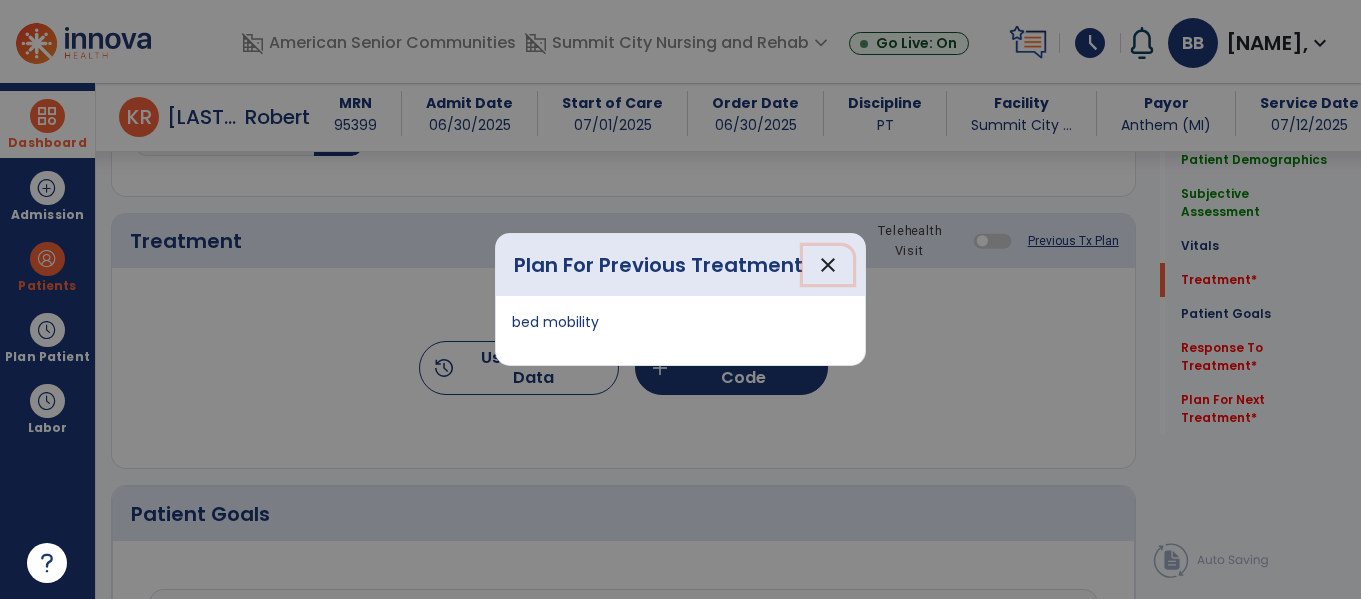 click on "close" at bounding box center [828, 265] 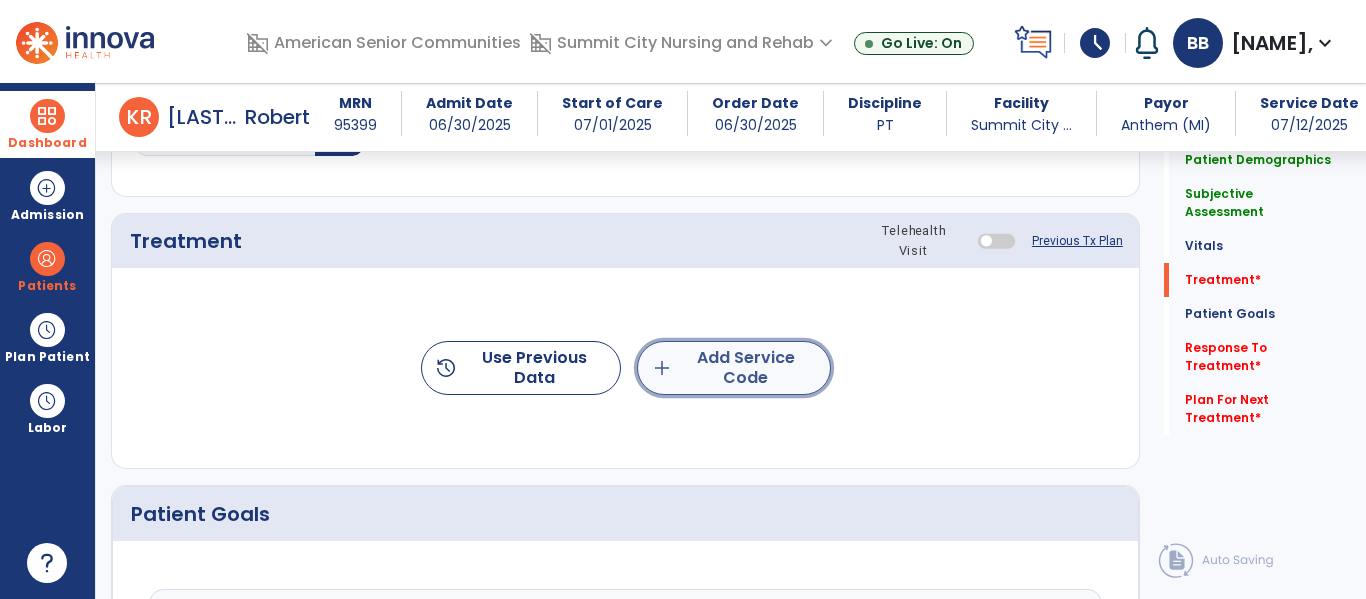 click on "add  Add Service Code" 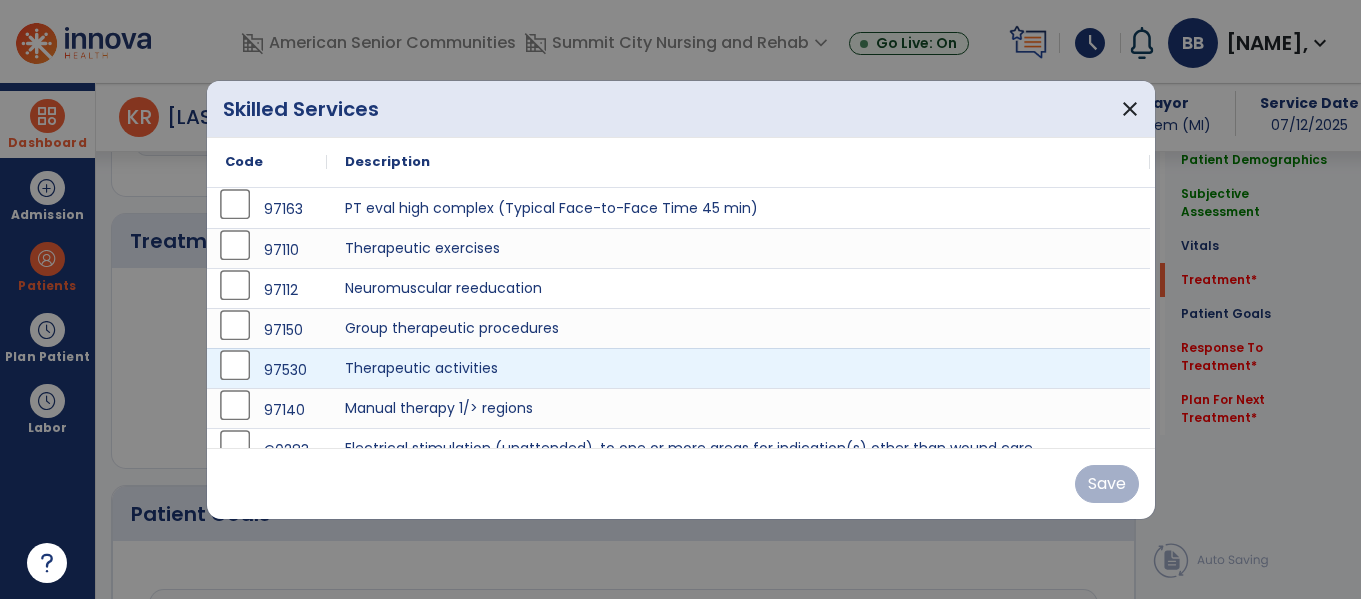scroll, scrollTop: 1036, scrollLeft: 0, axis: vertical 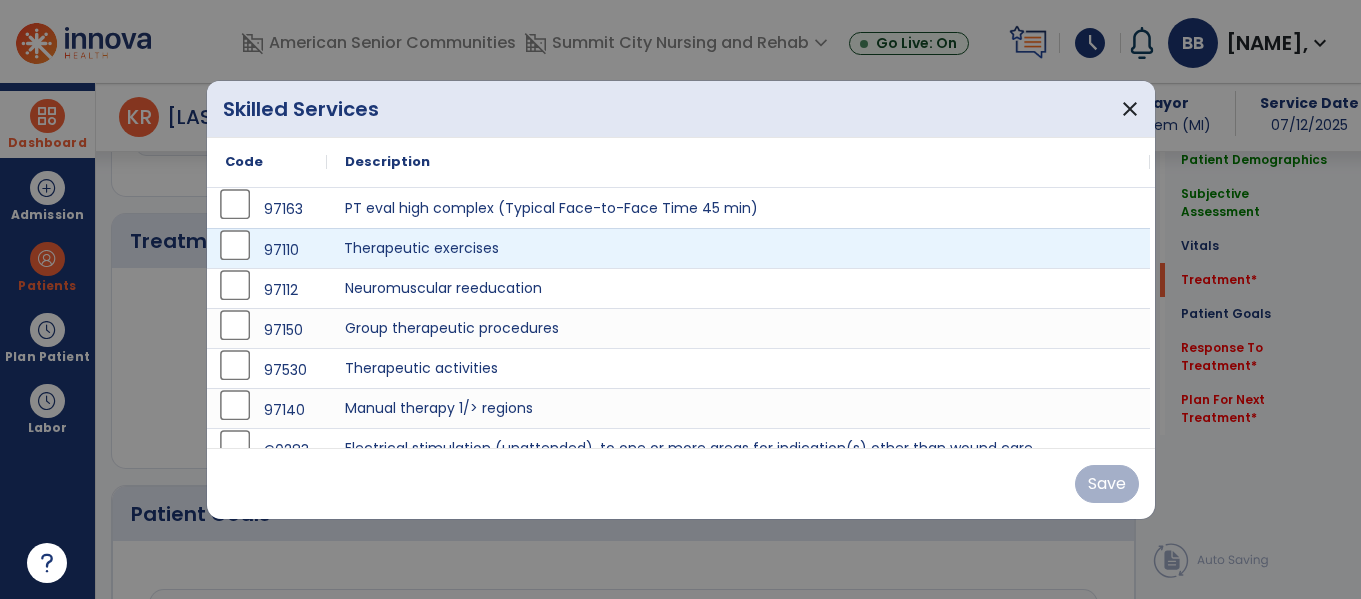 click on "Therapeutic exercises" at bounding box center (738, 248) 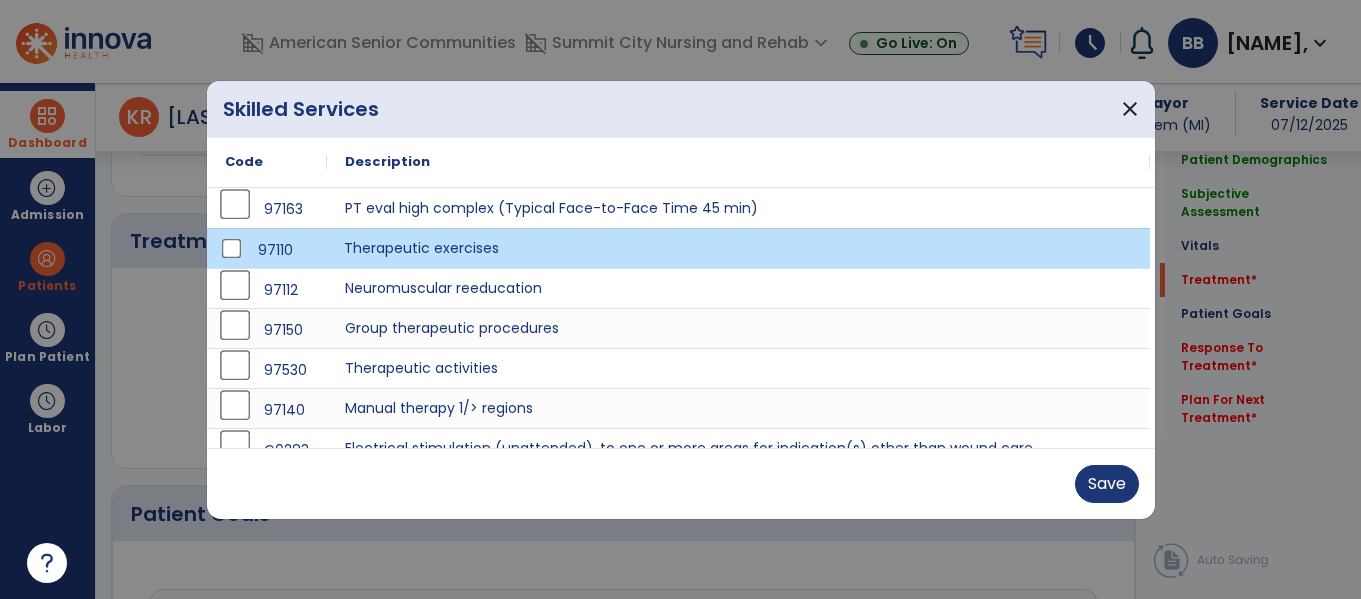 click on "Therapeutic exercises" at bounding box center (738, 248) 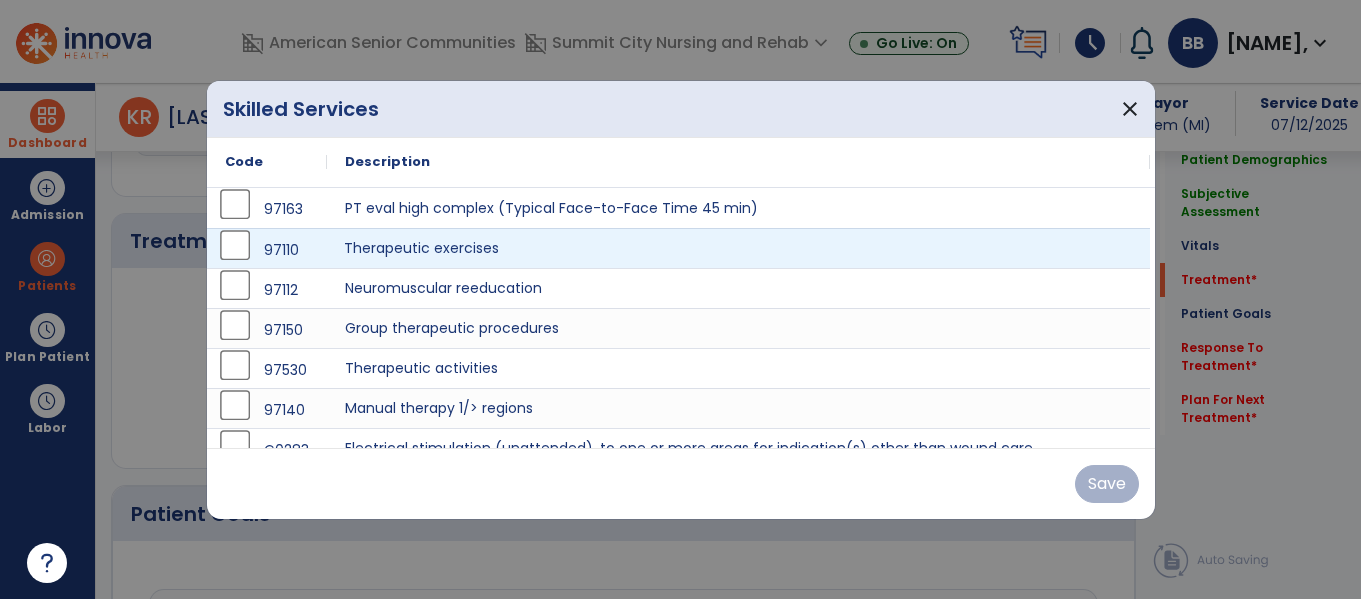 click on "Therapeutic exercises" at bounding box center (738, 248) 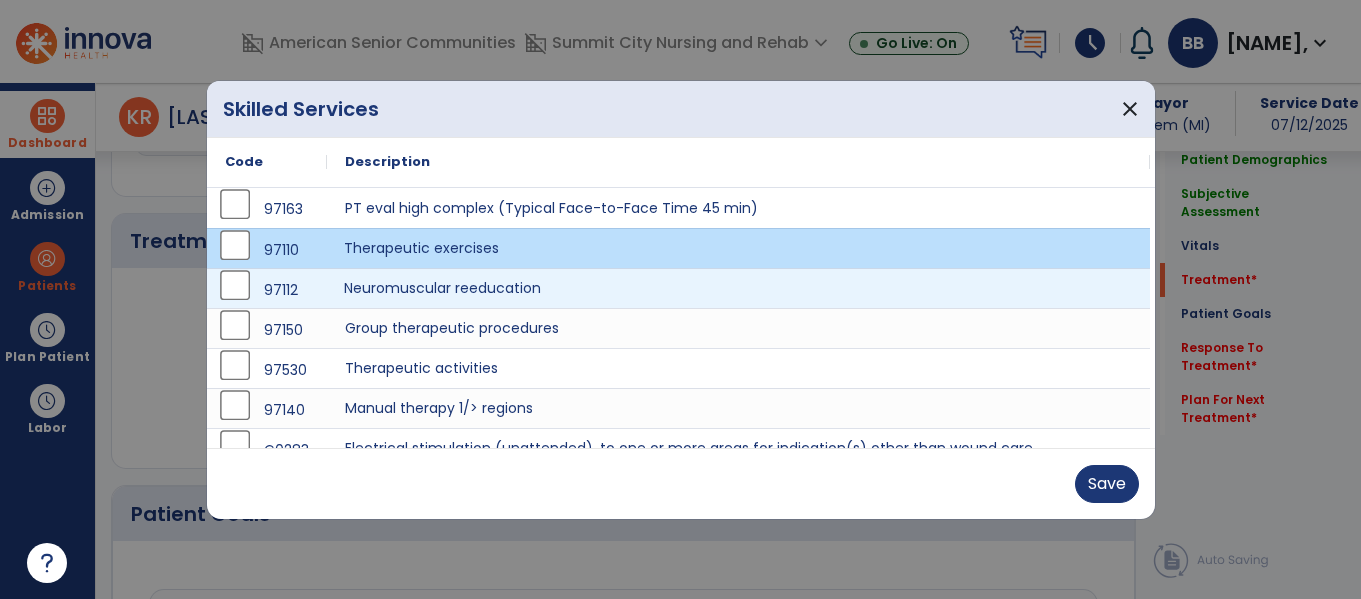 click on "Neuromuscular reeducation" at bounding box center [738, 288] 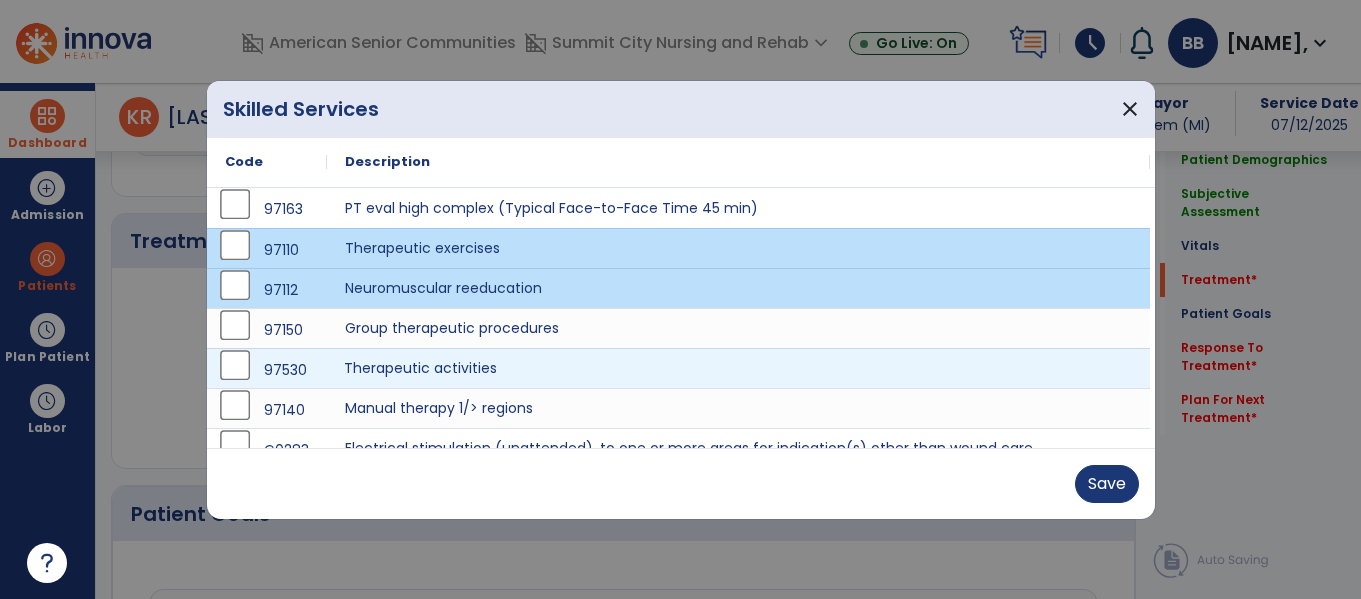 click on "Therapeutic activities" at bounding box center (738, 368) 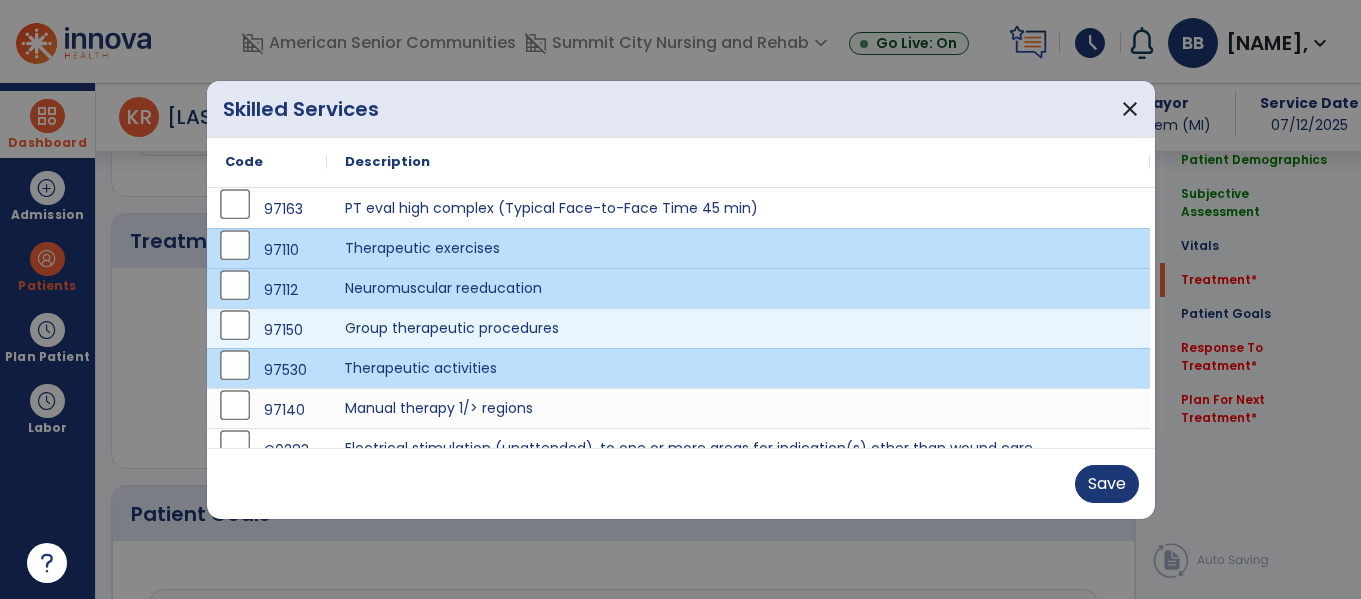 scroll, scrollTop: 20, scrollLeft: 0, axis: vertical 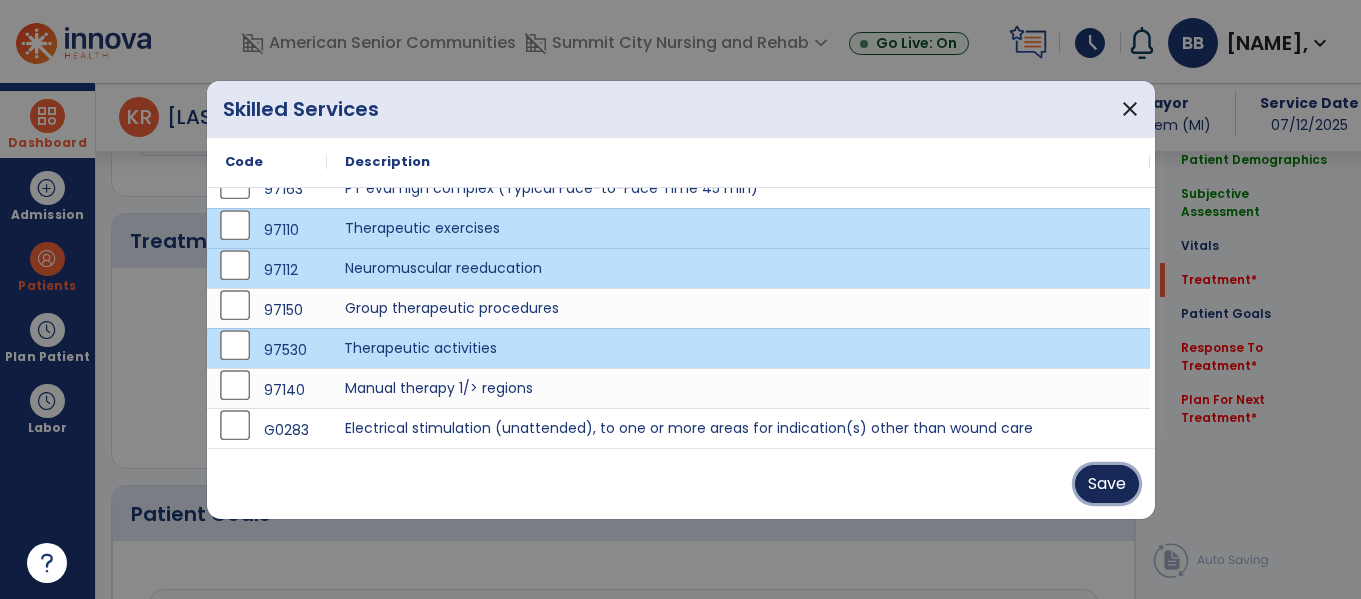click on "Save" at bounding box center [1107, 484] 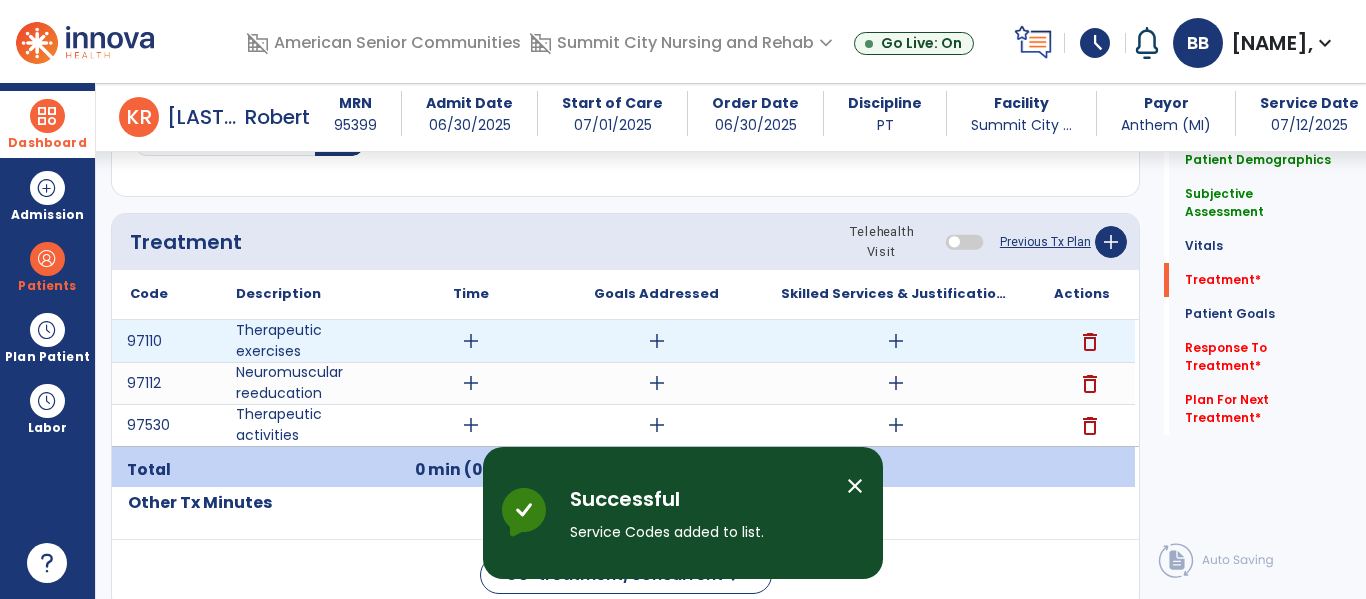 click on "add" at bounding box center (896, 341) 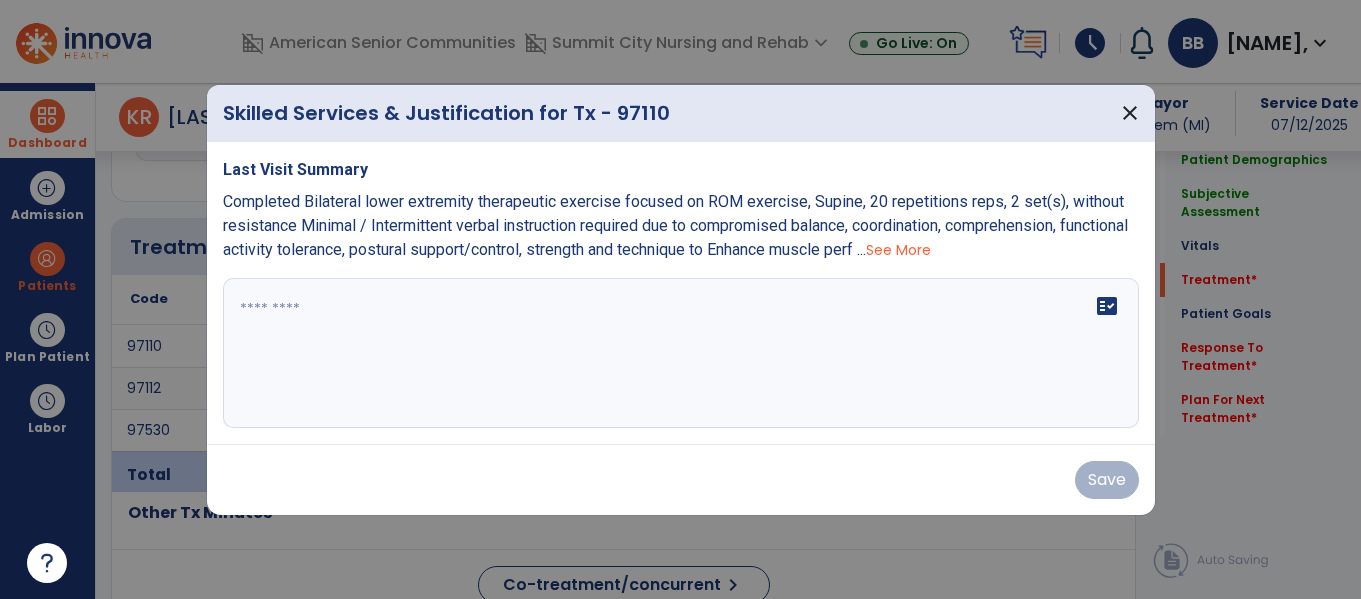 scroll, scrollTop: 1036, scrollLeft: 0, axis: vertical 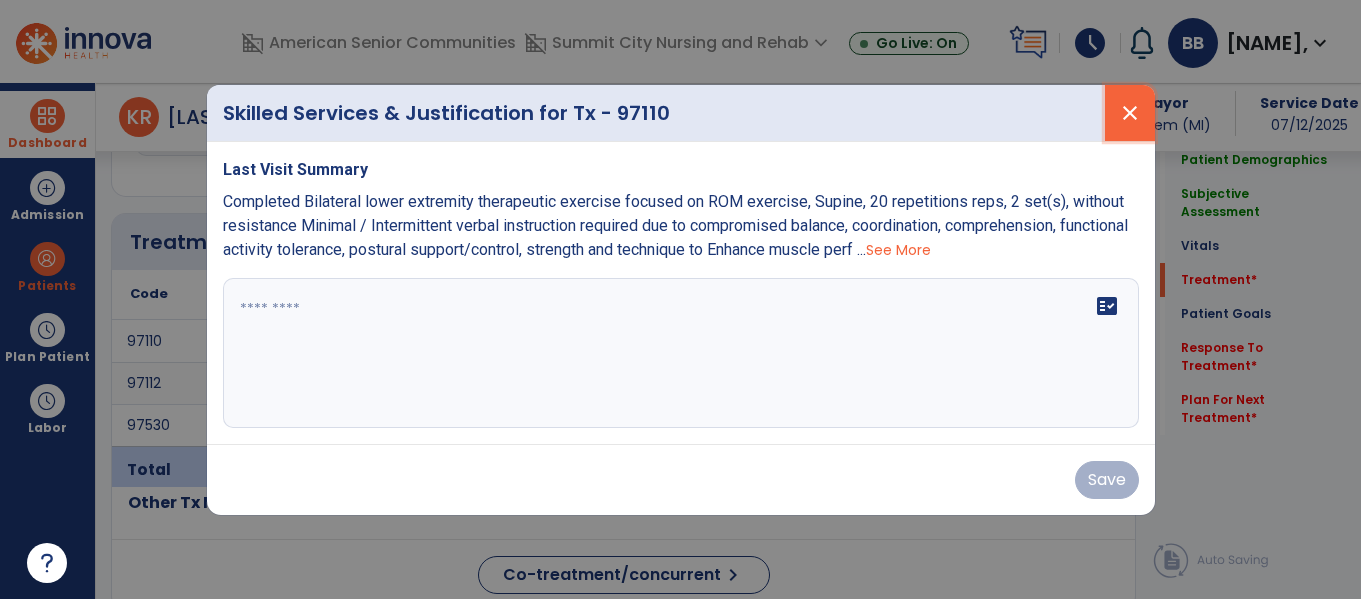 click on "close" at bounding box center [1130, 113] 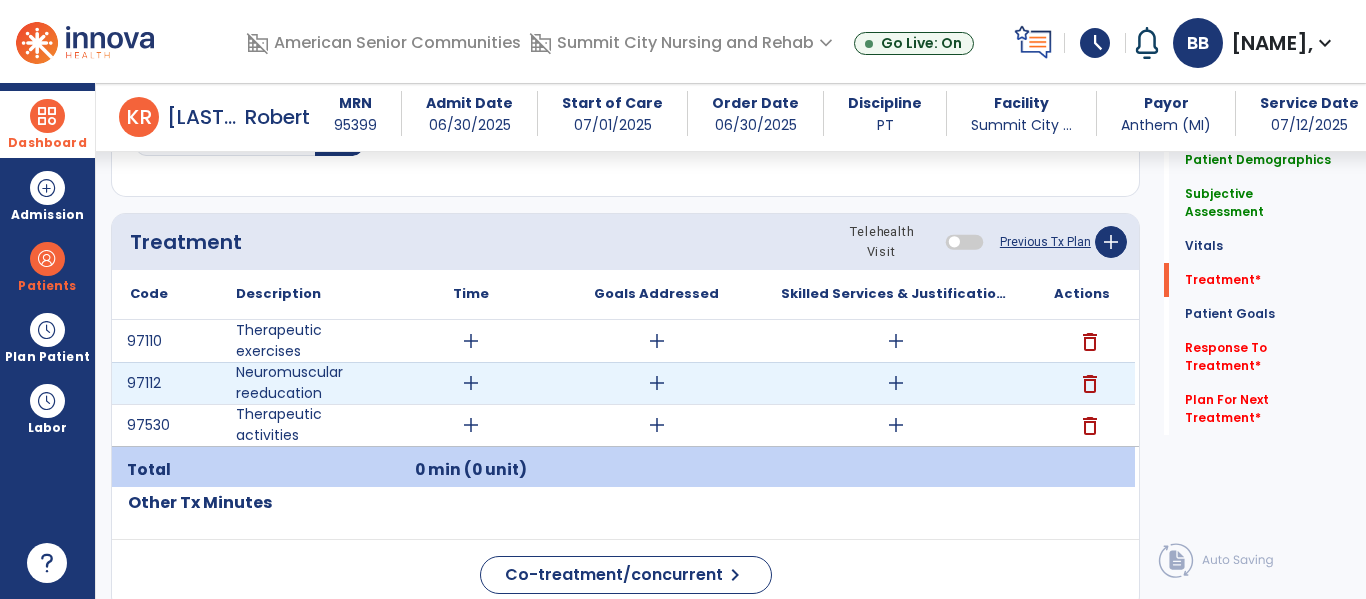 click on "add" at bounding box center [896, 383] 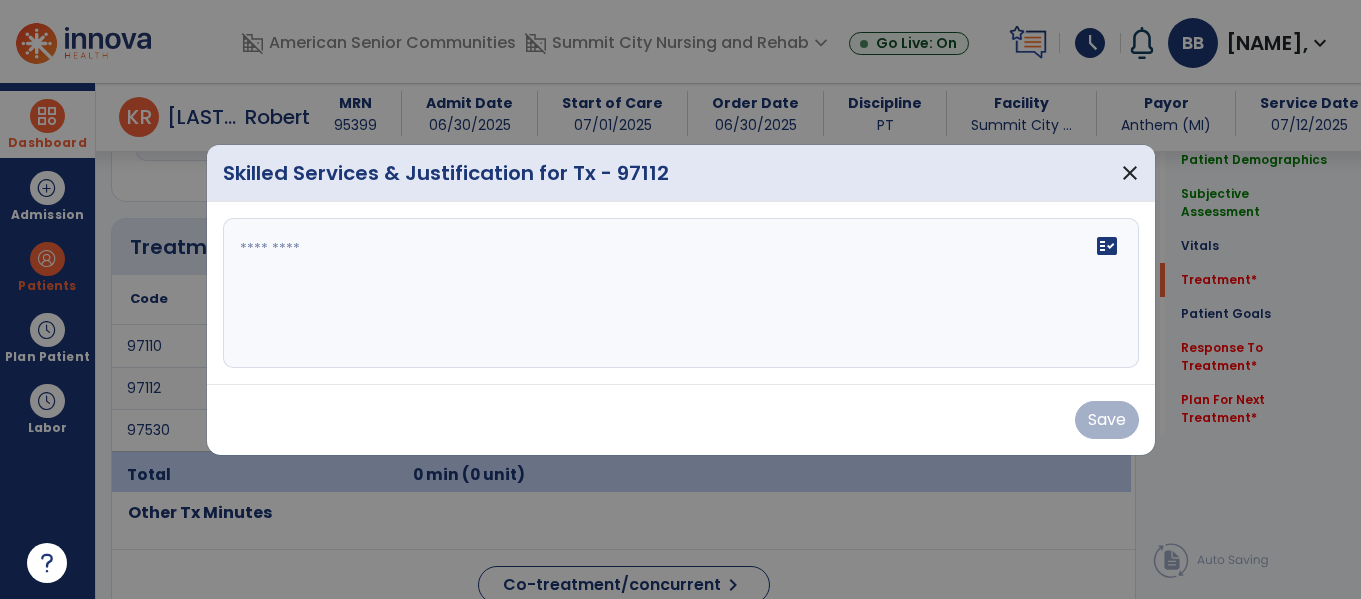scroll, scrollTop: 1036, scrollLeft: 0, axis: vertical 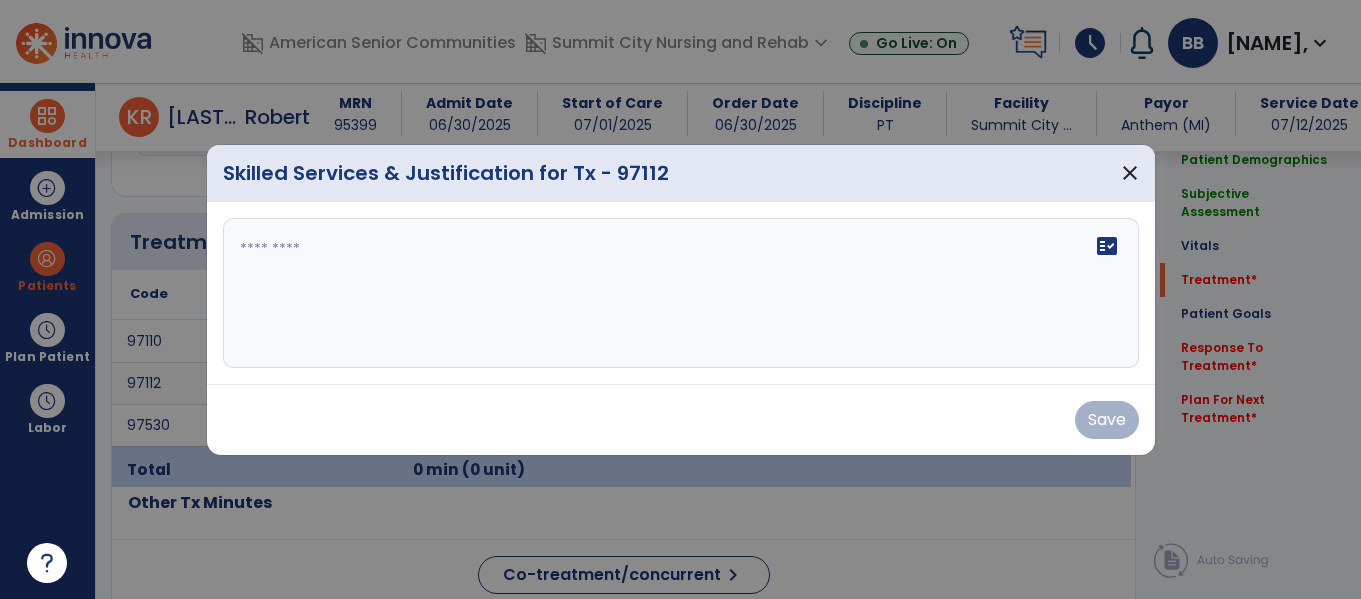 click on "Save" at bounding box center [681, 420] 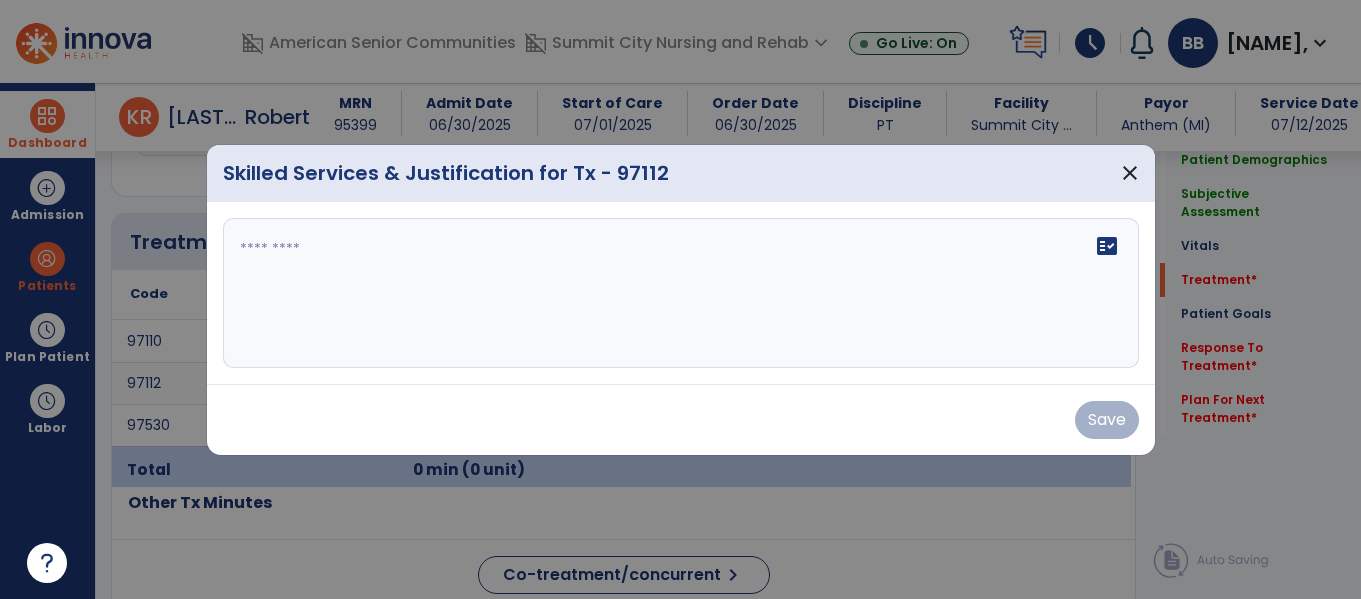 click on "Save" at bounding box center [681, 419] 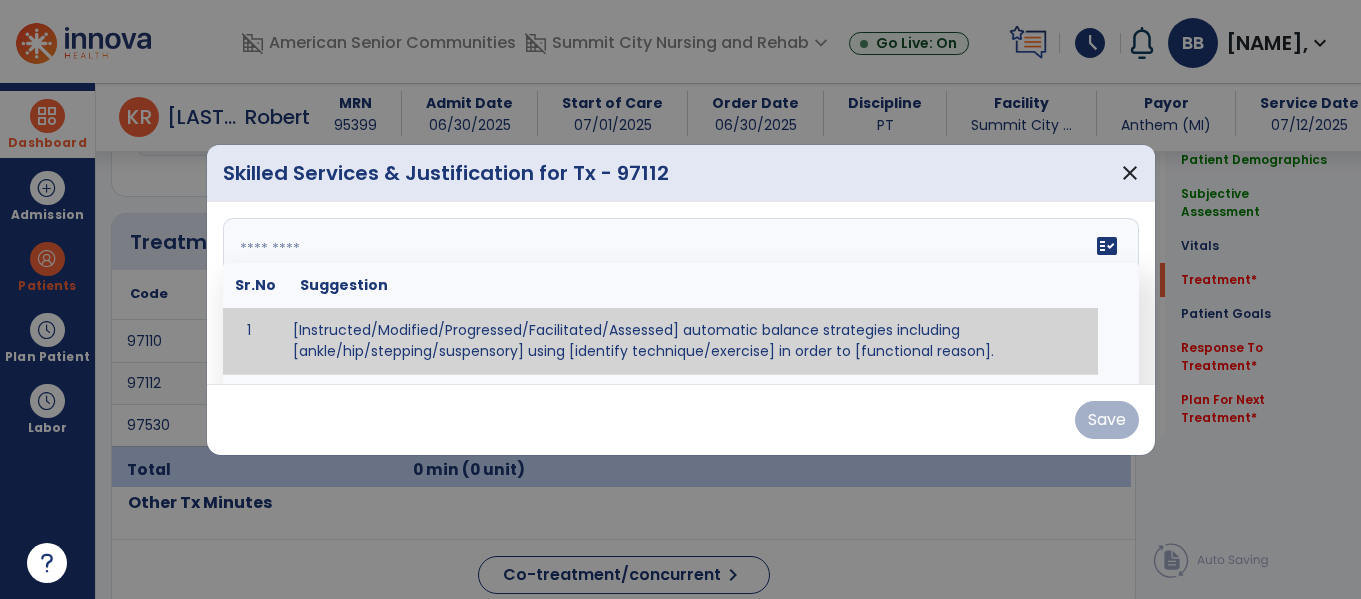 click at bounding box center (681, 293) 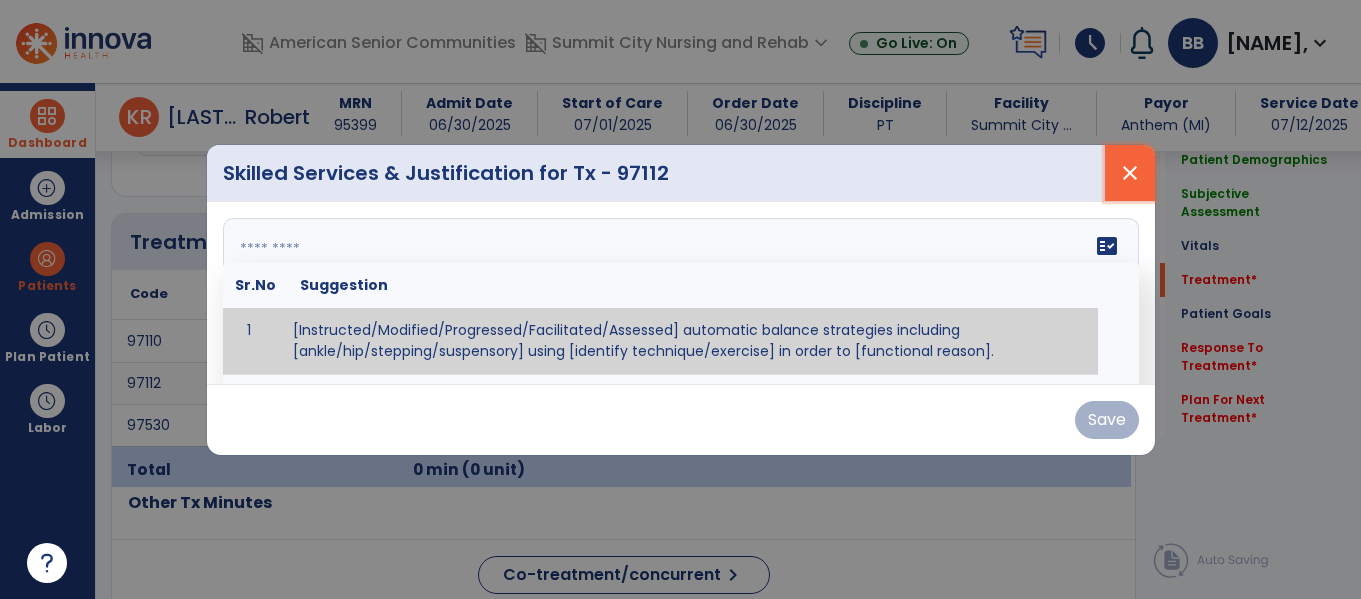 click on "close" at bounding box center (1130, 173) 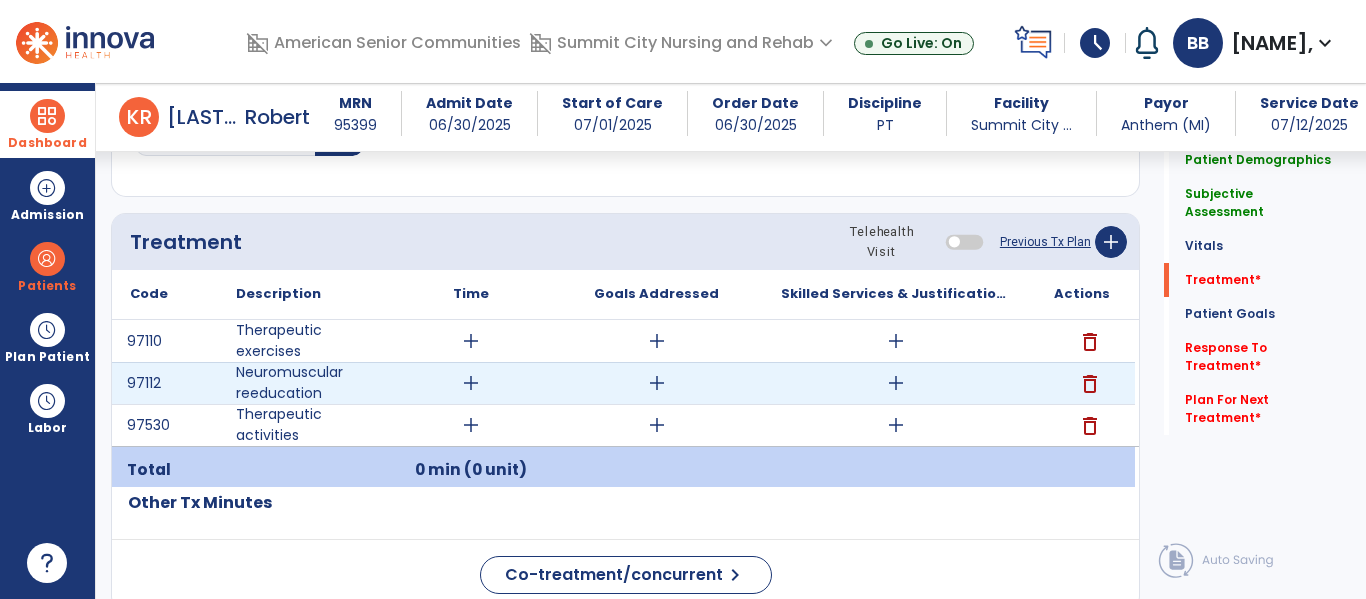 click on "delete" at bounding box center [1090, 384] 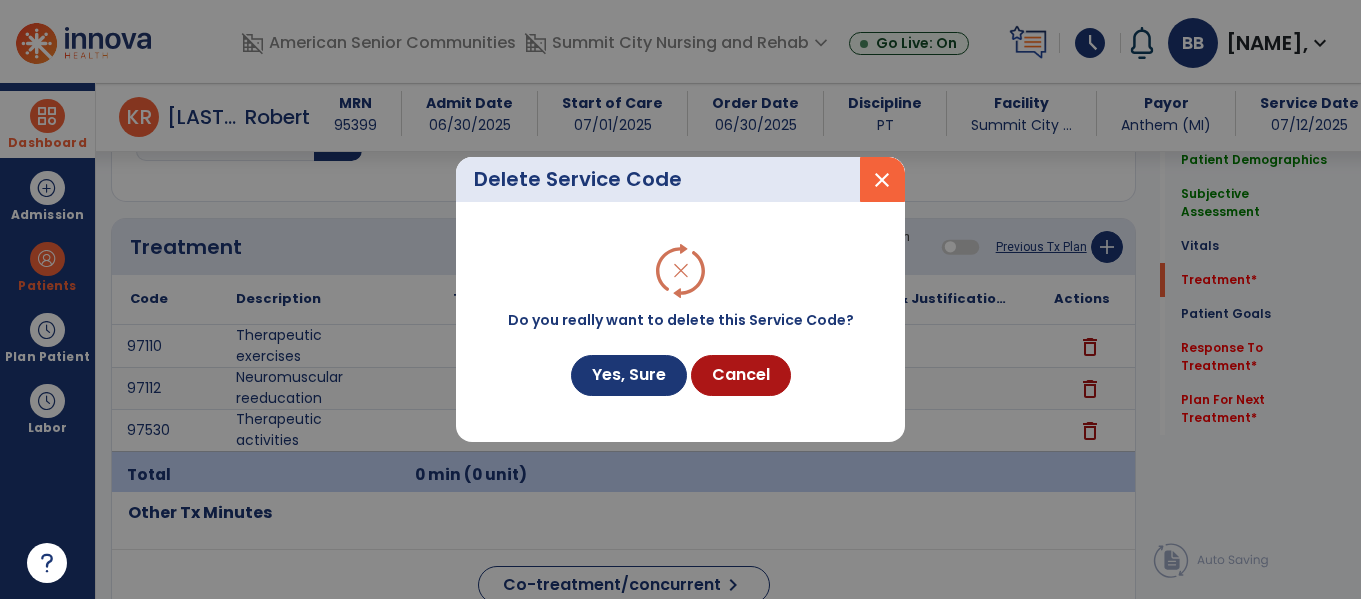 scroll, scrollTop: 1036, scrollLeft: 0, axis: vertical 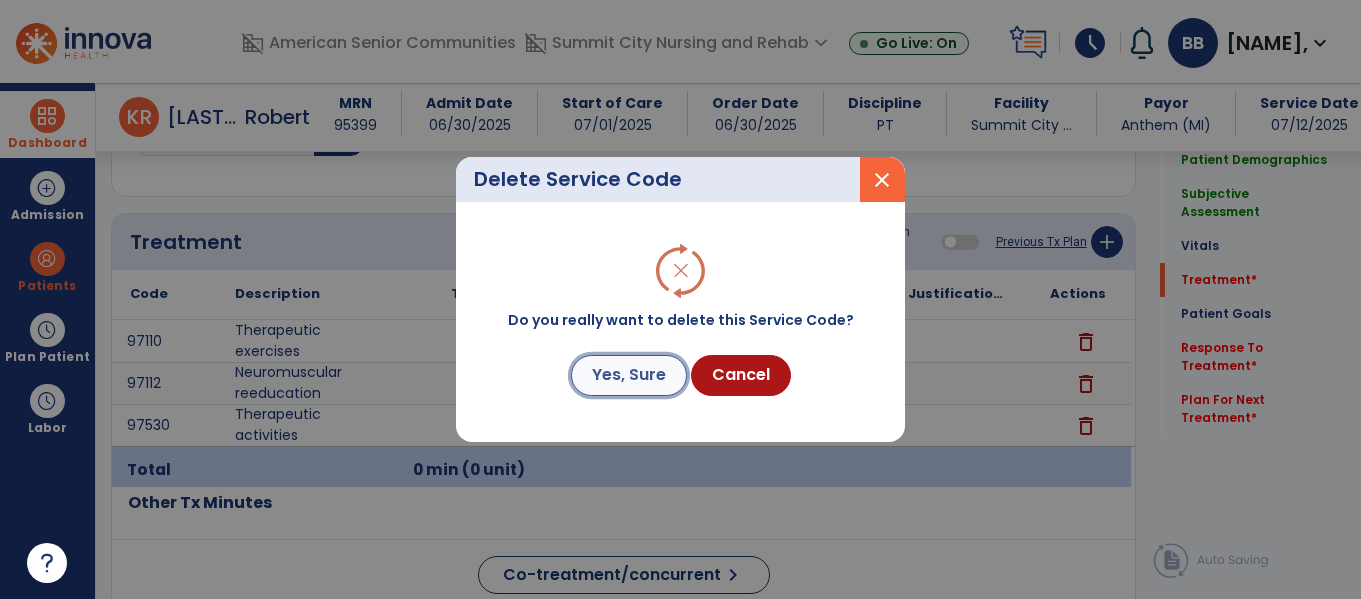 click on "Yes, Sure" at bounding box center (629, 375) 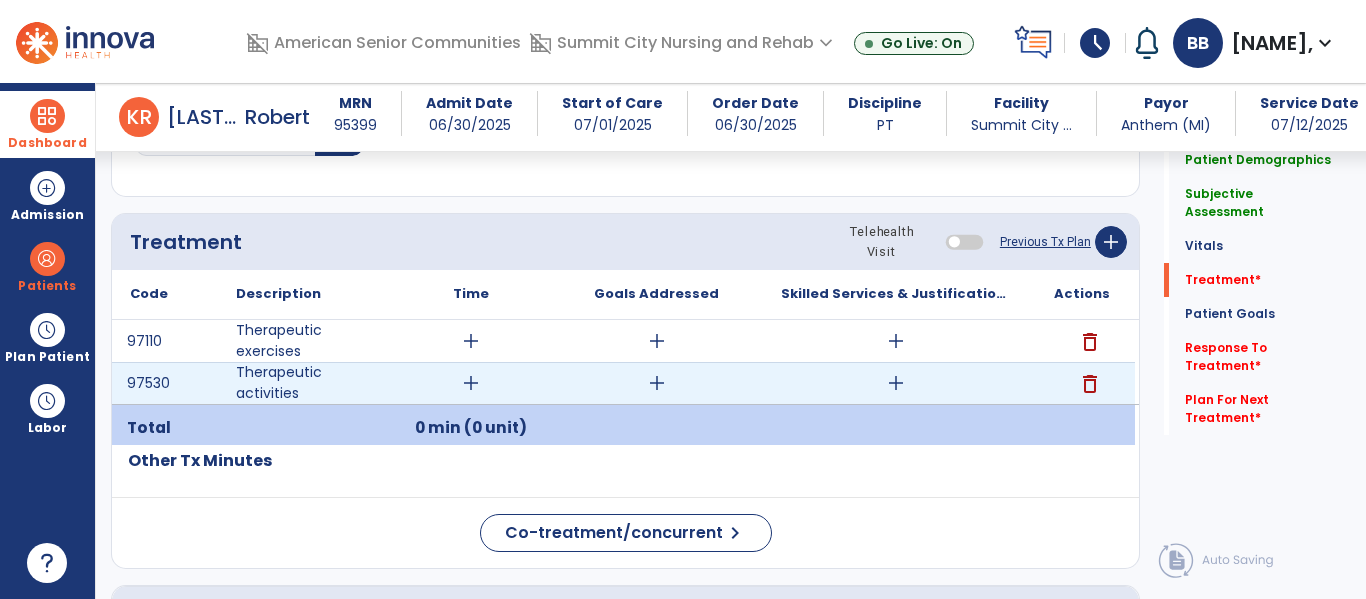 click on "add" at bounding box center [896, 383] 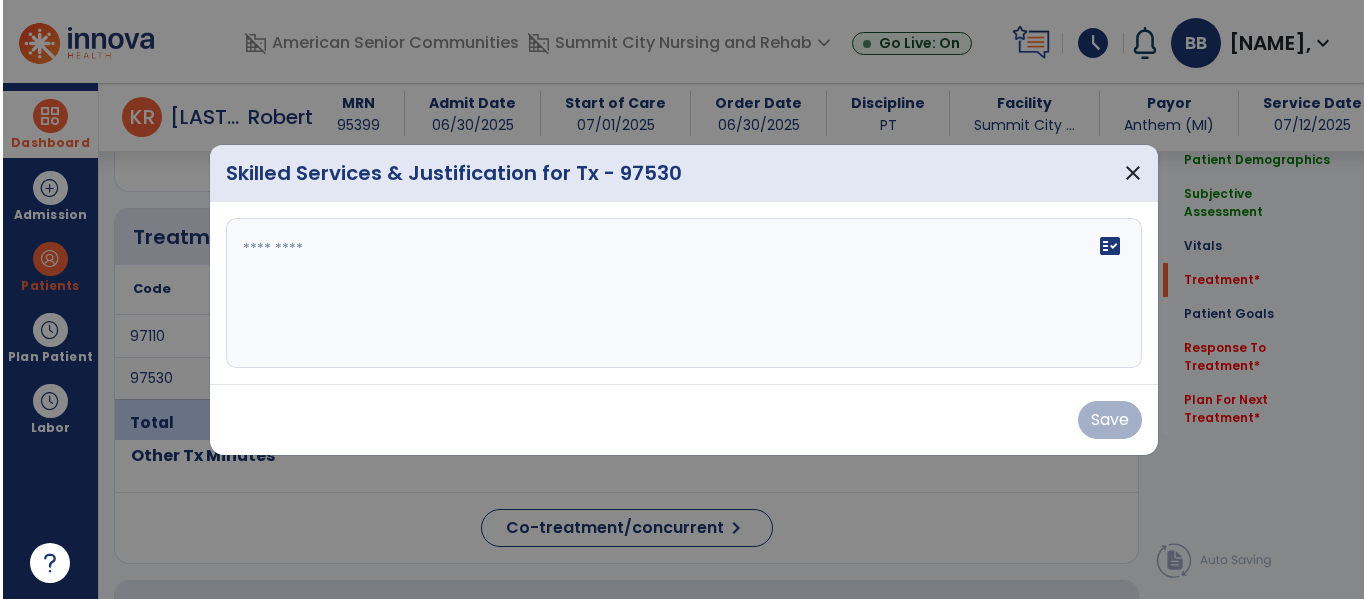 scroll, scrollTop: 1036, scrollLeft: 0, axis: vertical 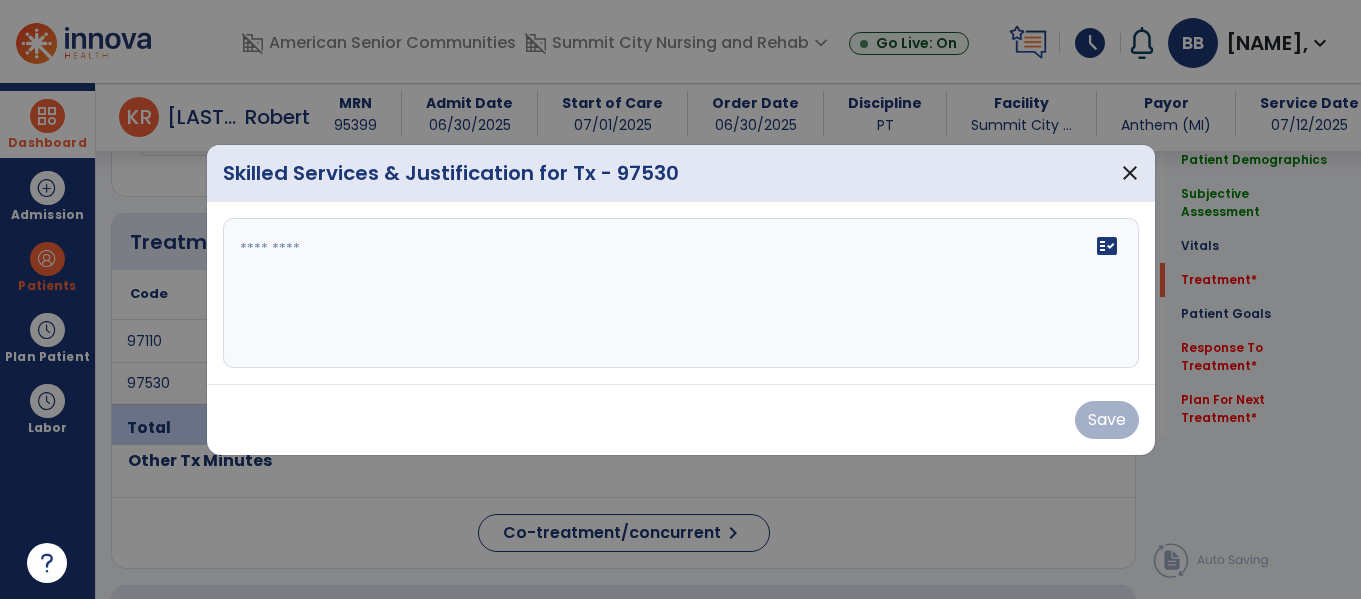 click on "fact_check" at bounding box center [681, 293] 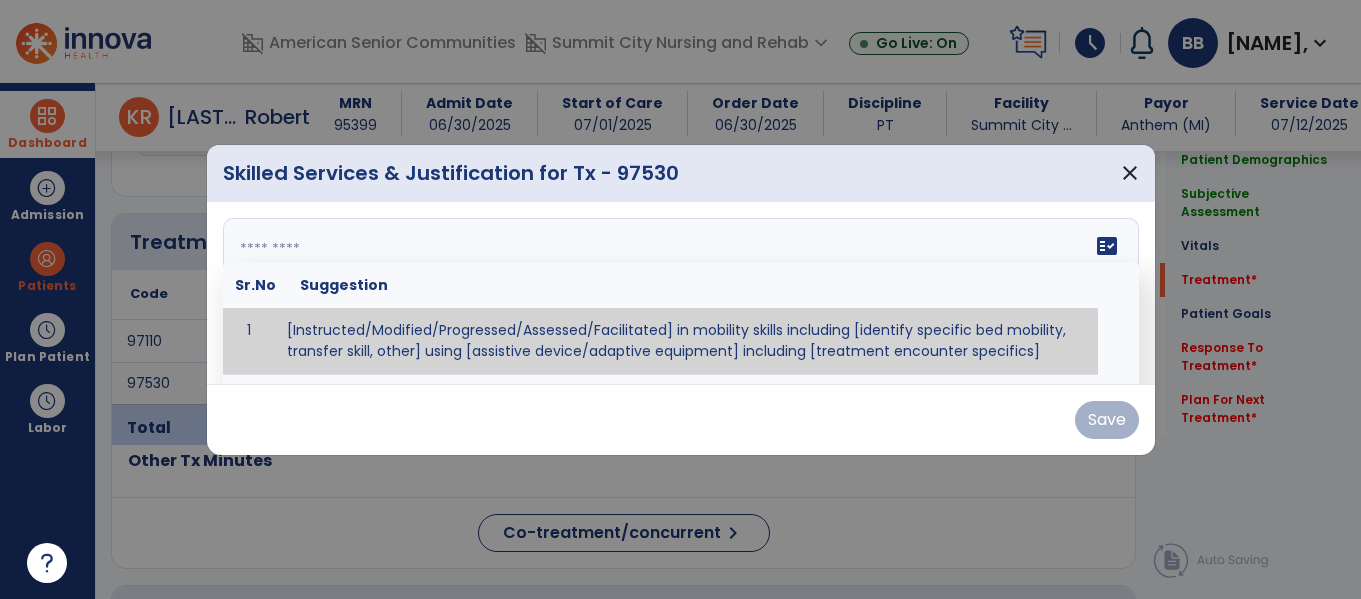 click on "fact_check  Sr.No Suggestion 1 [Instructed/Modified/Progressed/Assessed/Facilitated] in mobility skills including [identify specific bed mobility, transfer skill, other] using [assistive device/adaptive equipment] including [treatment encounter specifics]" at bounding box center (681, 293) 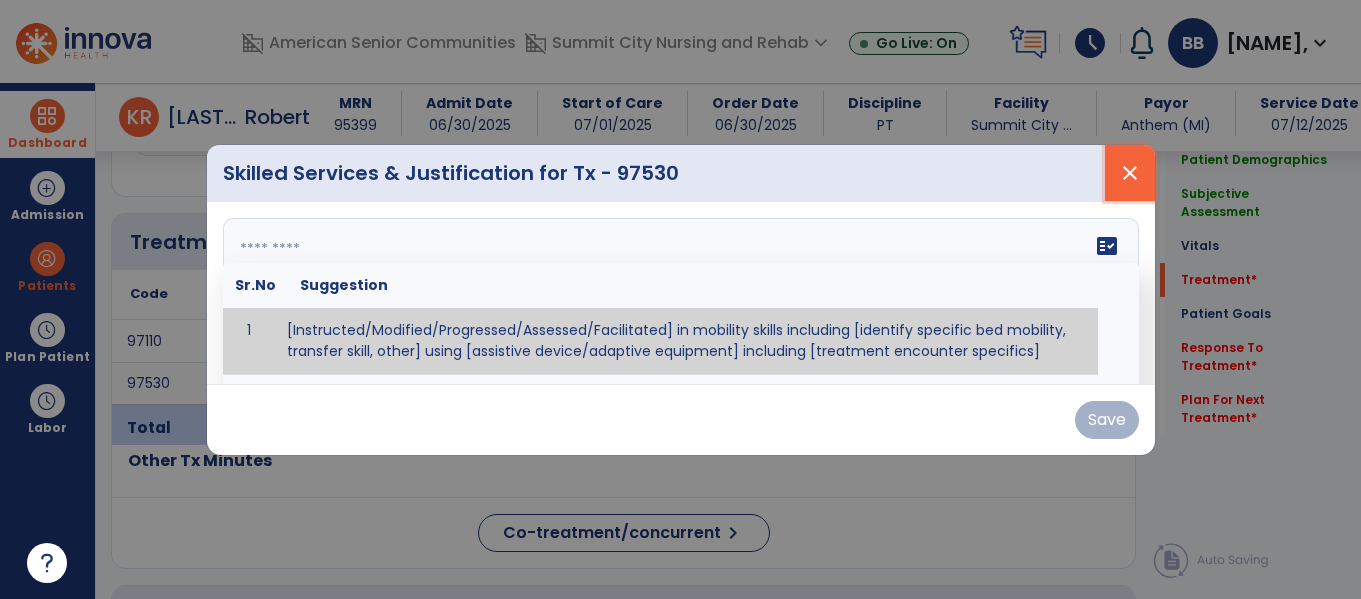 click on "close" at bounding box center (1130, 173) 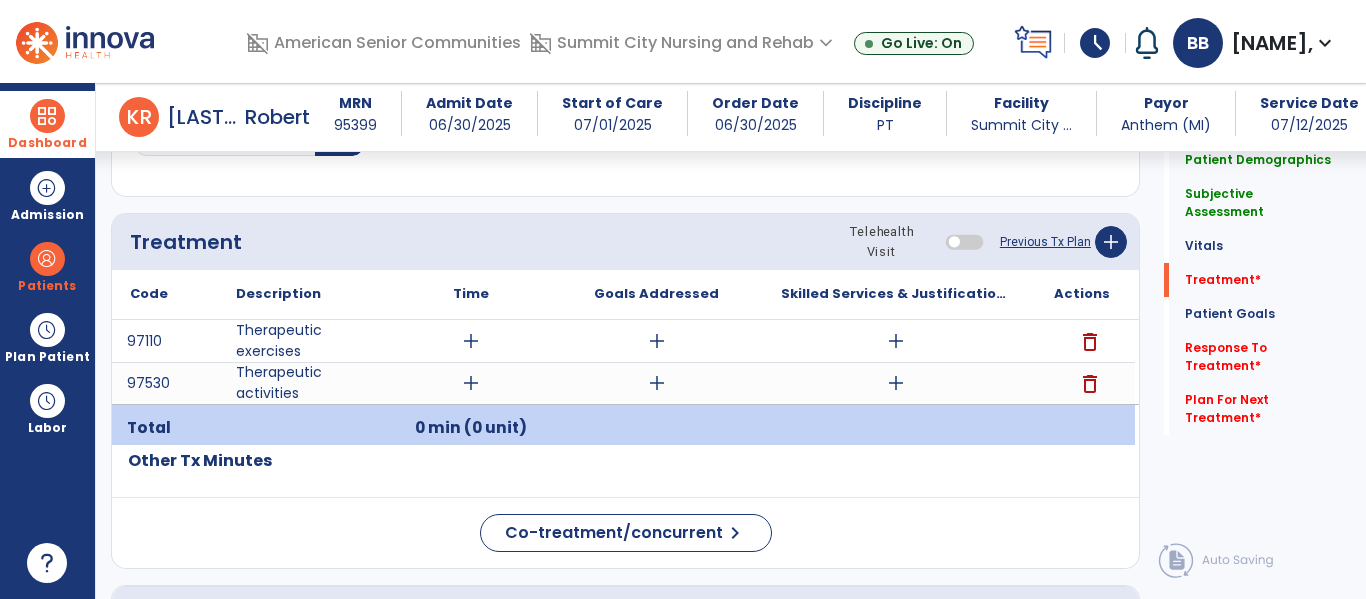click on "Dashboard" at bounding box center [47, 124] 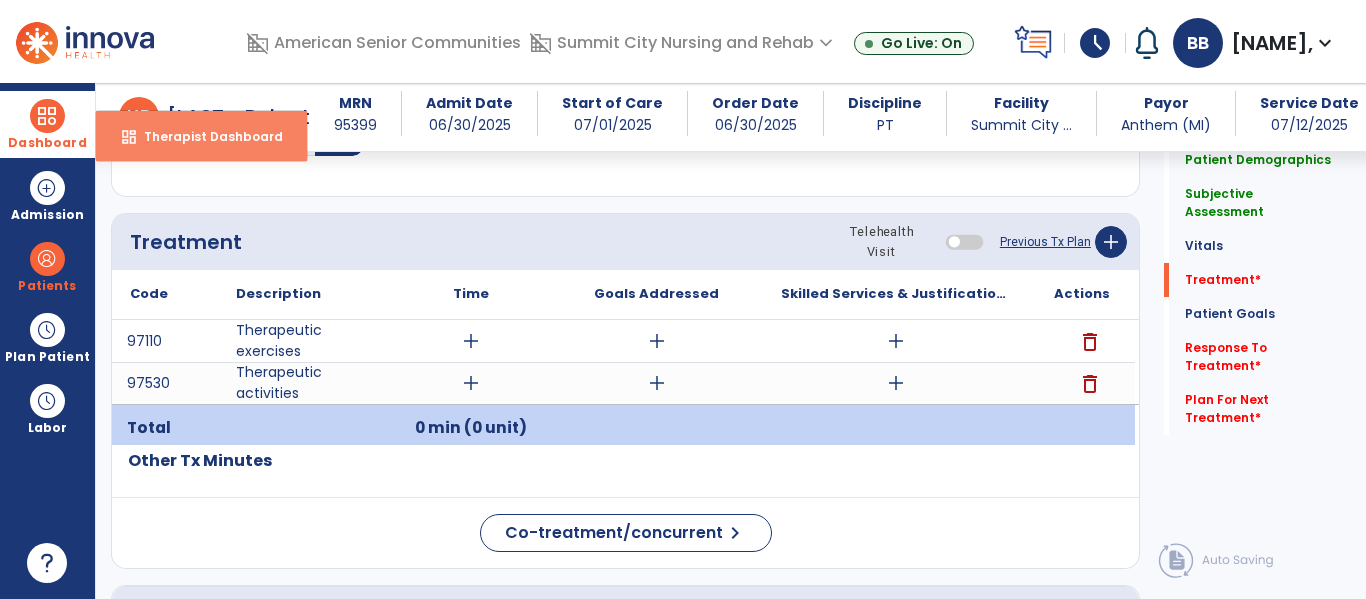 click on "dashboard" at bounding box center [129, 137] 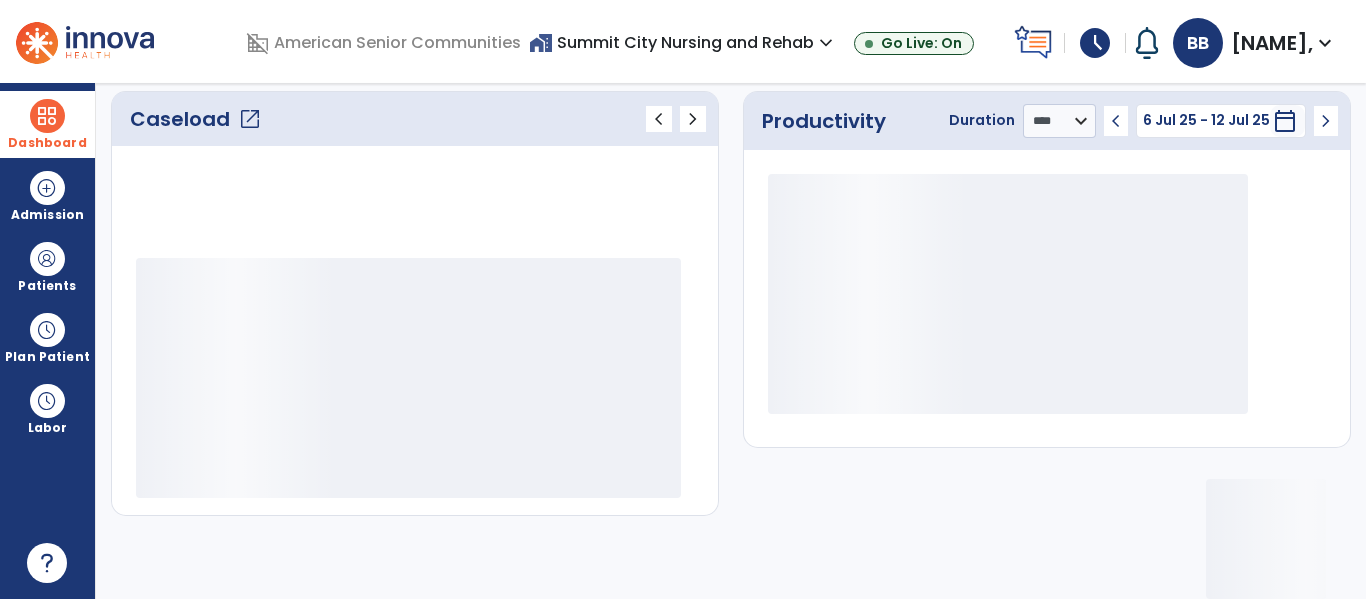 scroll, scrollTop: 276, scrollLeft: 0, axis: vertical 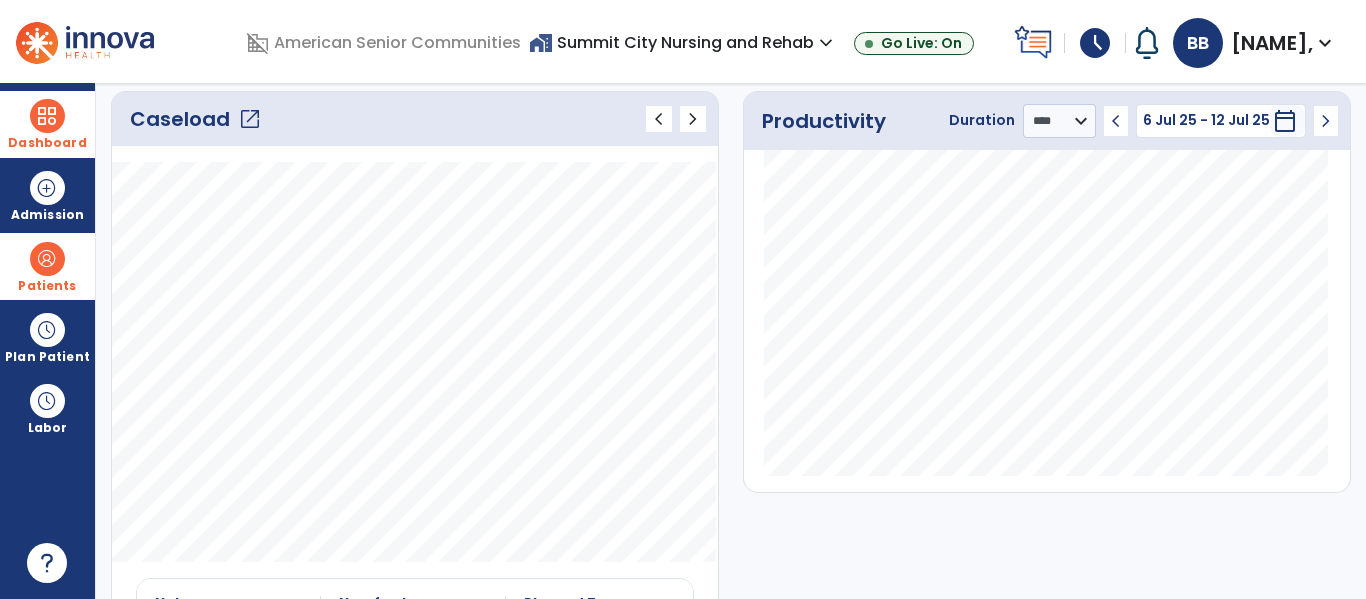 click at bounding box center [47, 259] 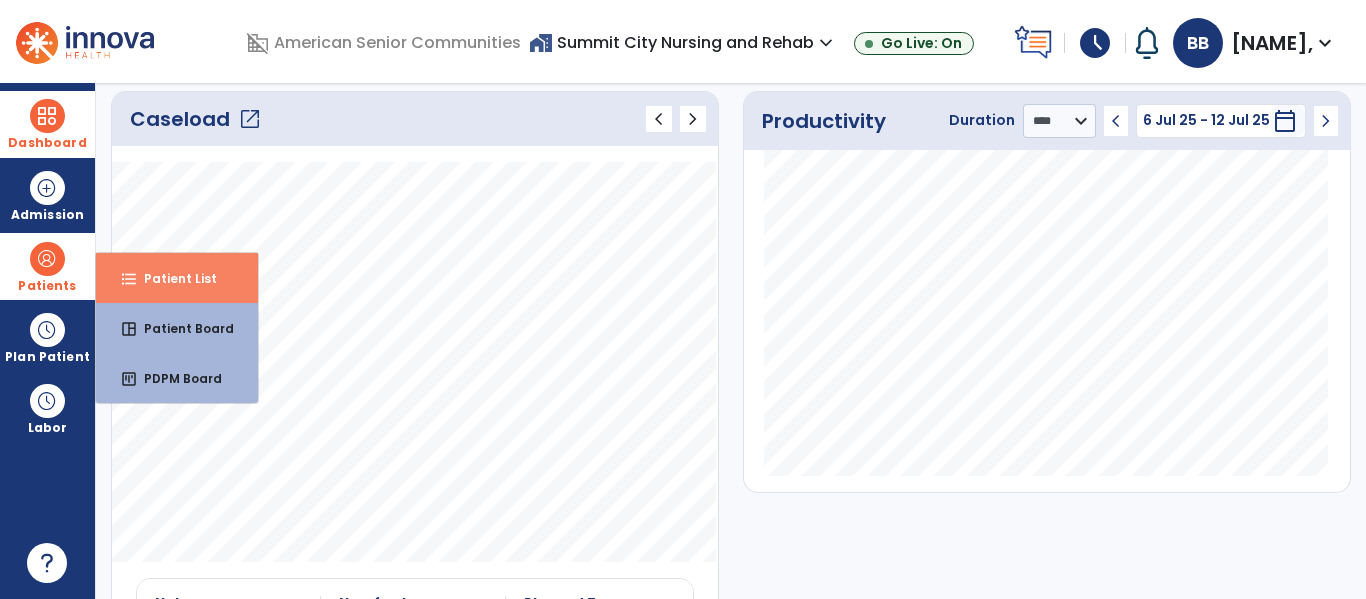 click on "format_list_bulleted  Patient List" at bounding box center (177, 278) 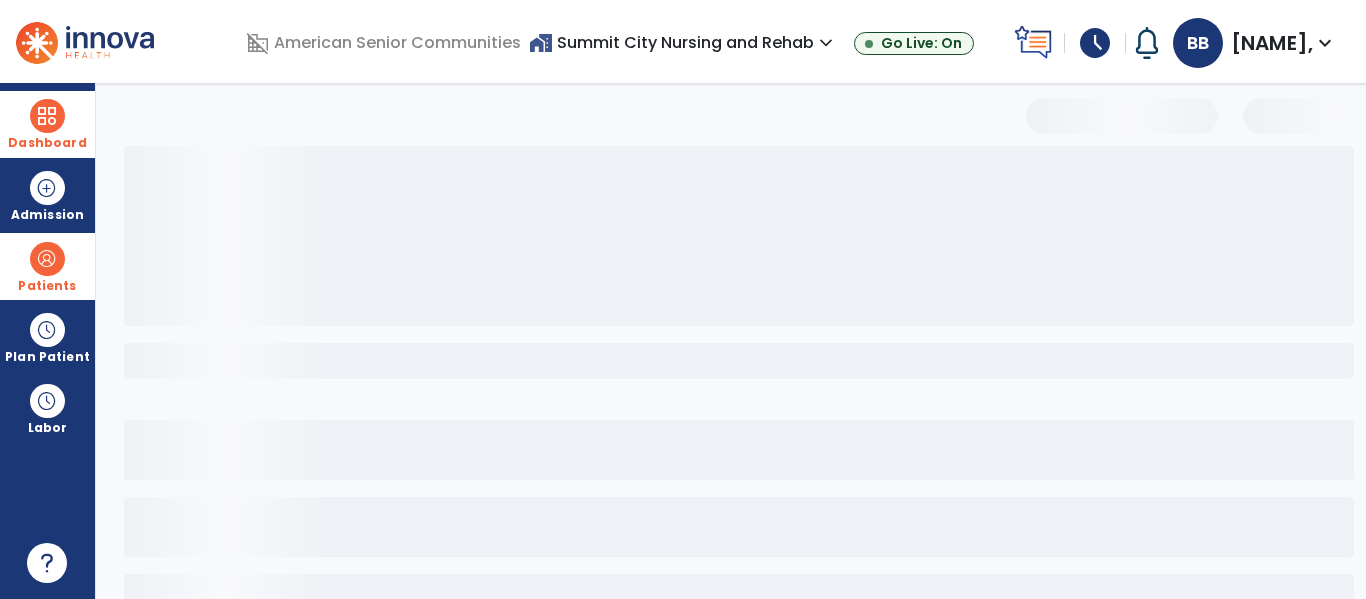 scroll, scrollTop: 144, scrollLeft: 0, axis: vertical 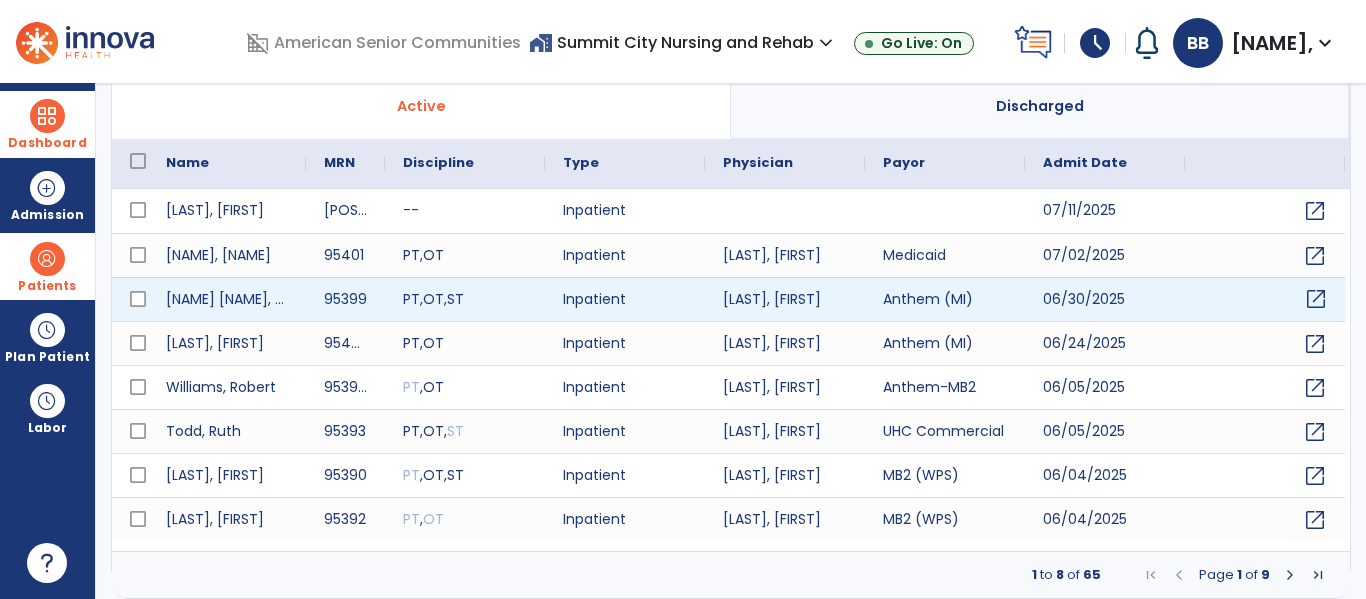 click on "open_in_new" at bounding box center (1316, 299) 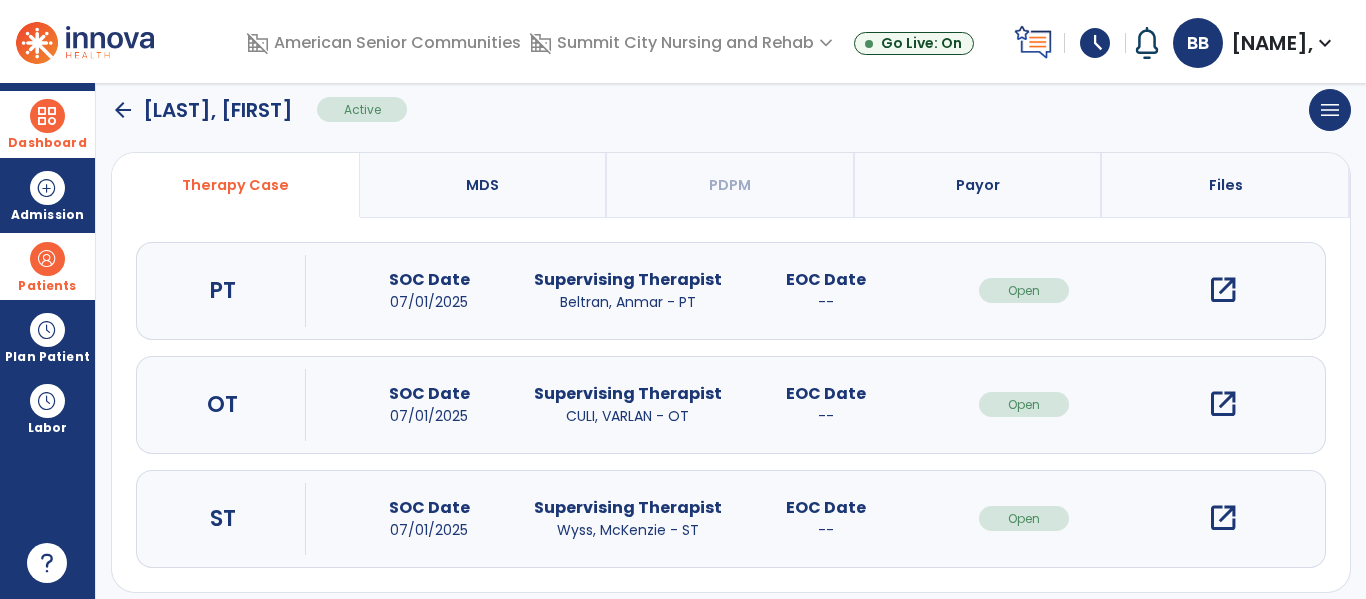 scroll, scrollTop: 160, scrollLeft: 0, axis: vertical 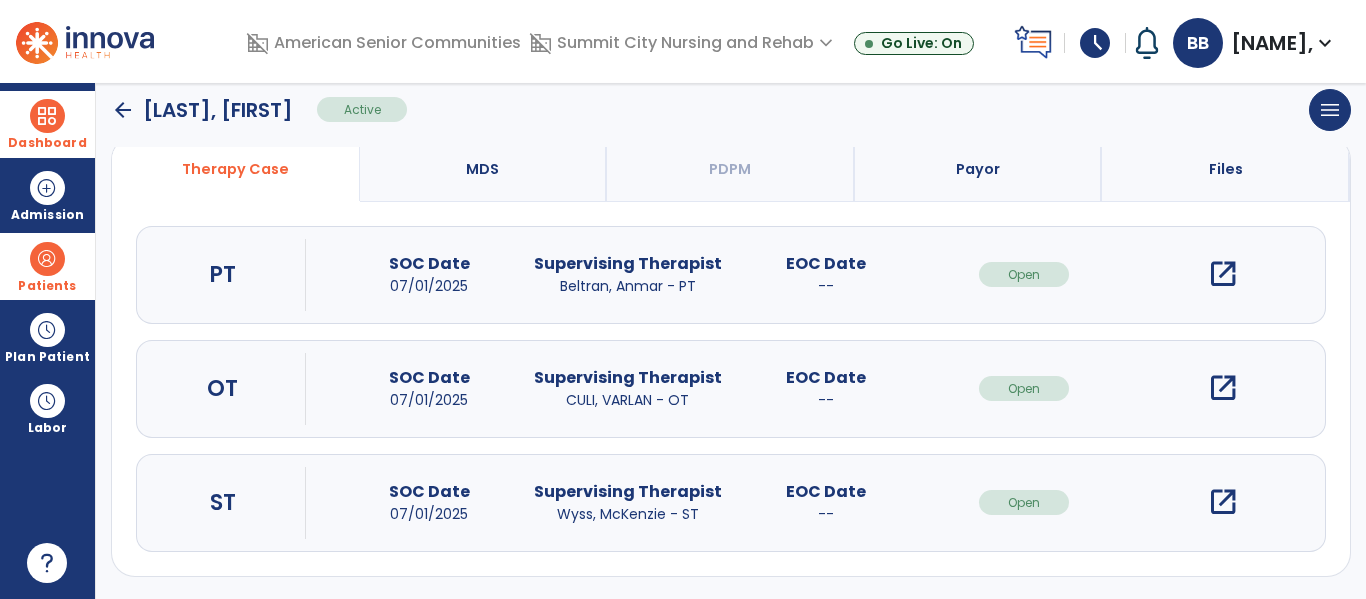 click on "open_in_new" at bounding box center (1223, 274) 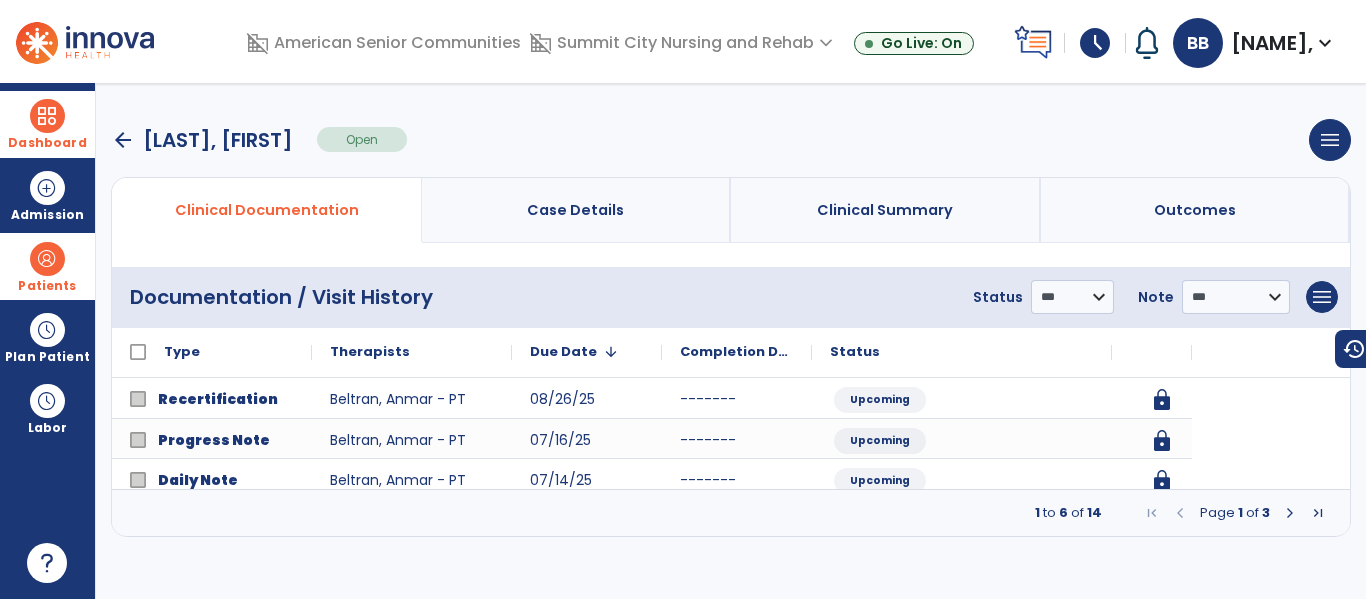 scroll, scrollTop: 0, scrollLeft: 0, axis: both 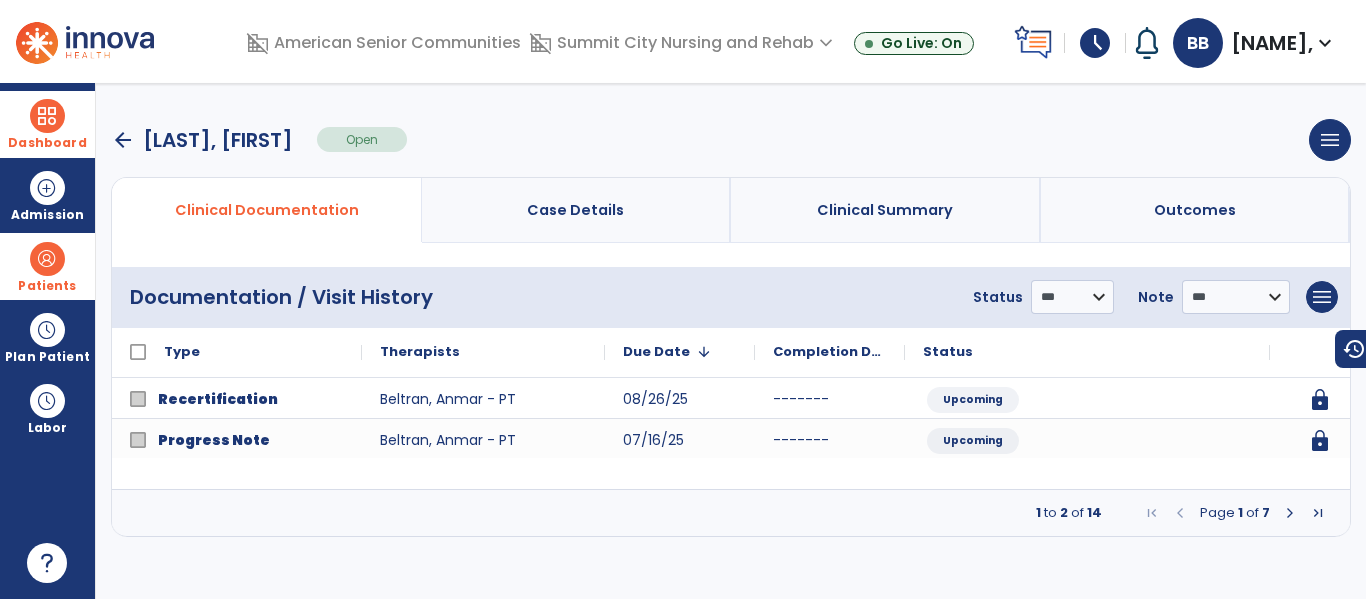 click at bounding box center (1290, 513) 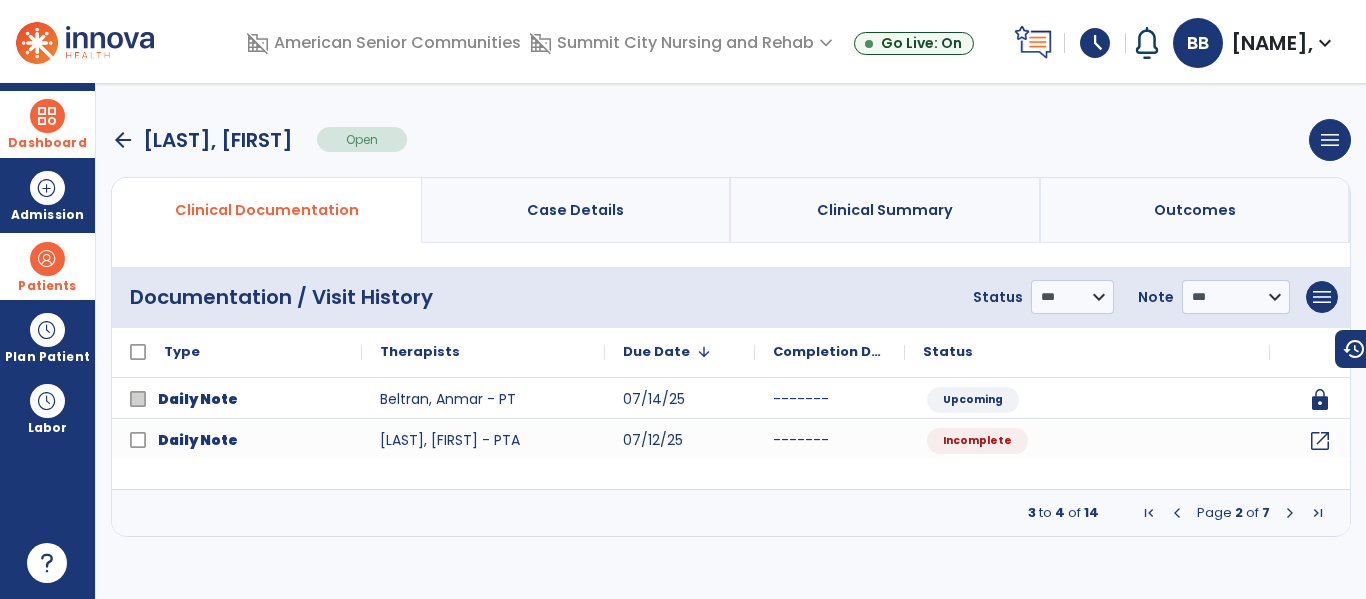 click at bounding box center [1290, 513] 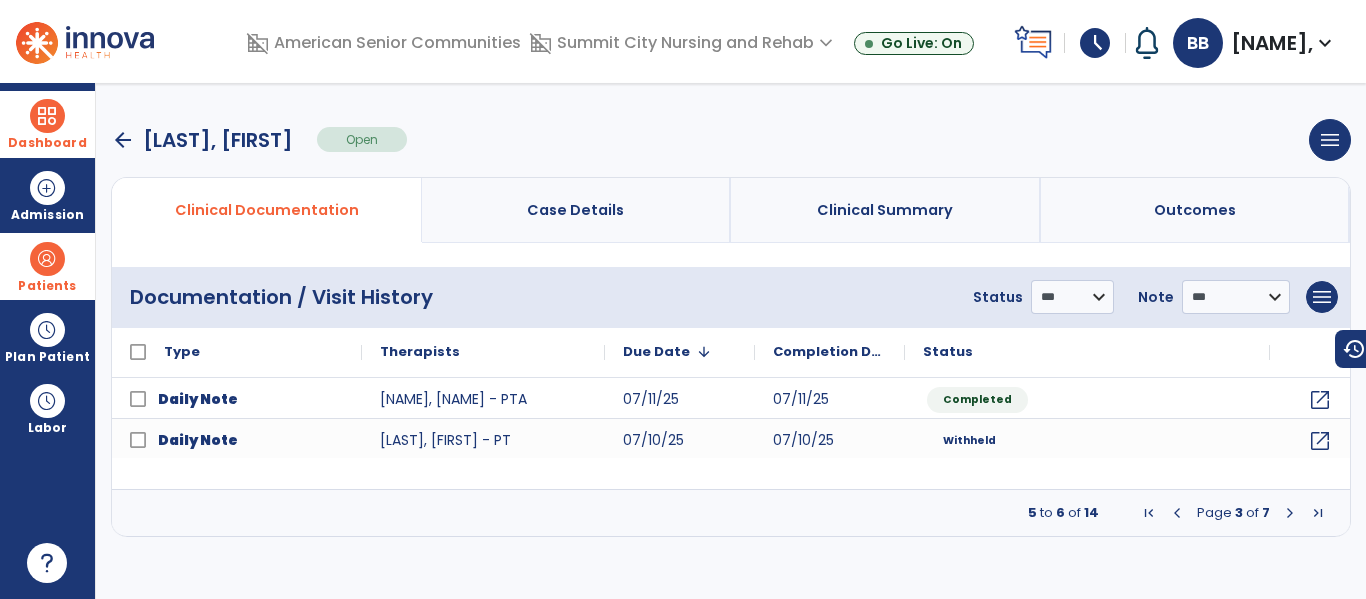 click at bounding box center [1290, 513] 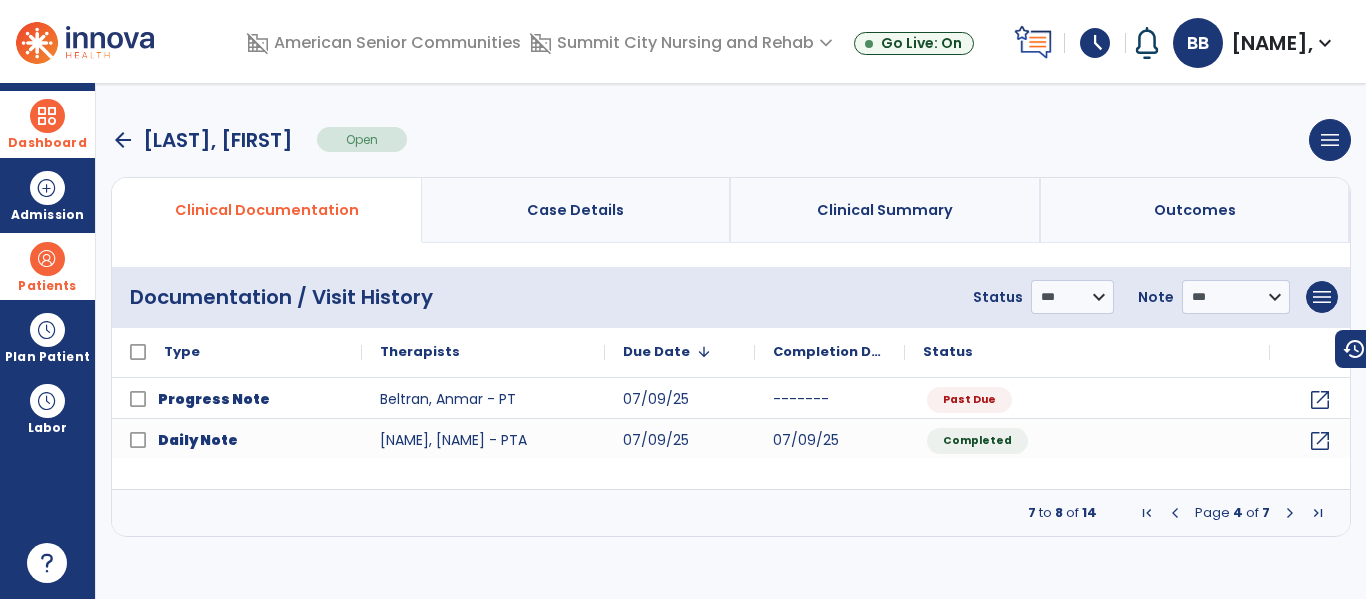 click at bounding box center [1290, 513] 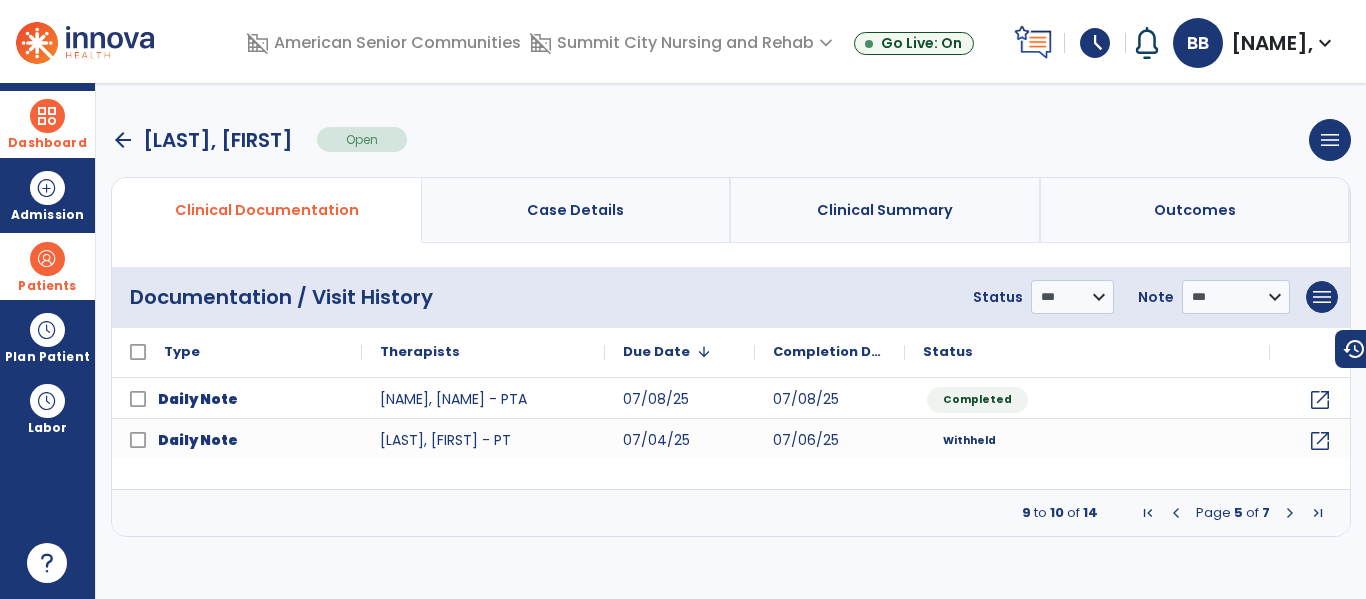 click at bounding box center [1290, 513] 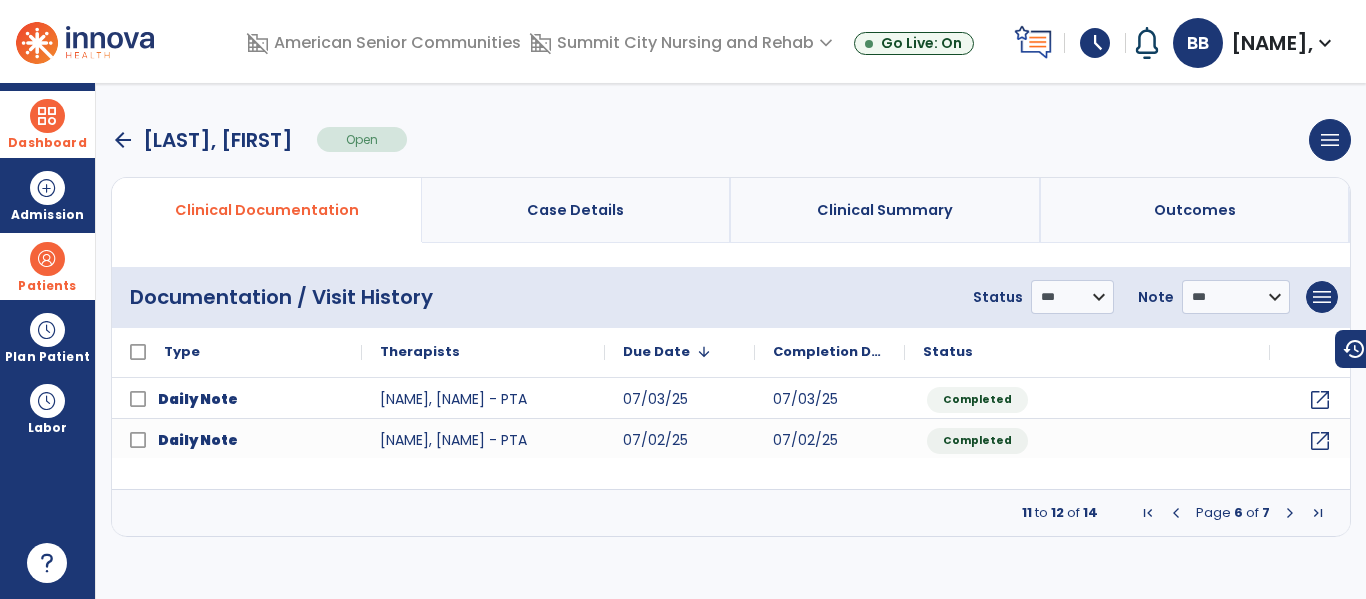 click at bounding box center (1290, 513) 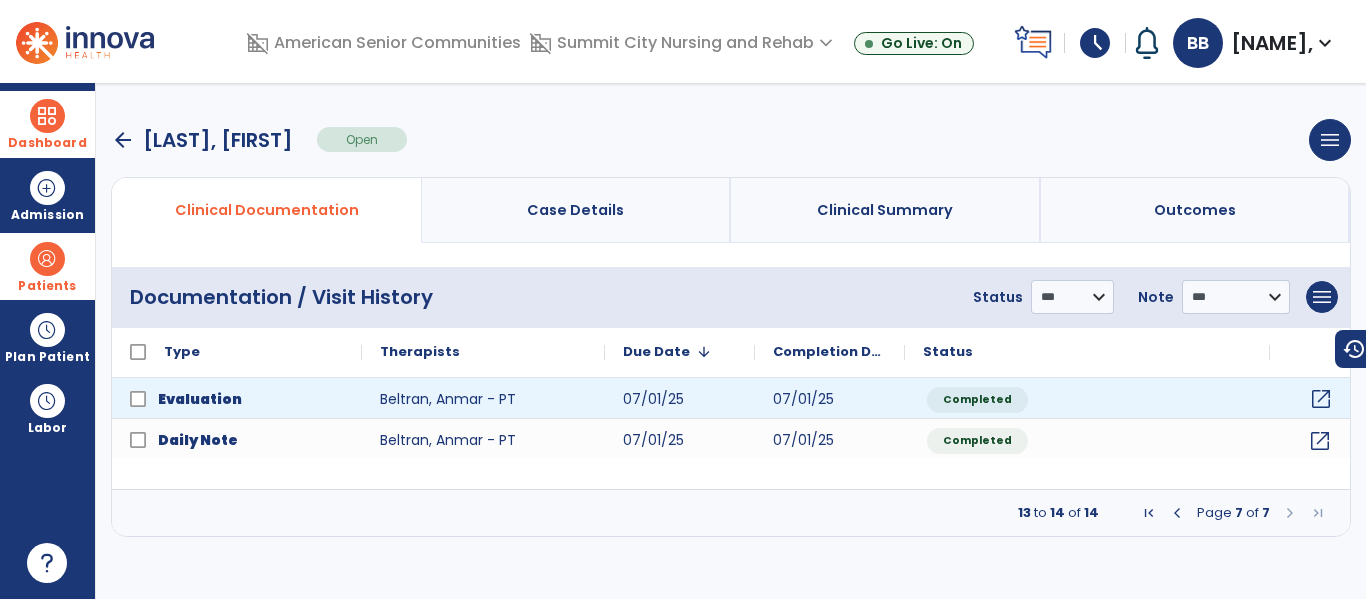 click on "open_in_new" 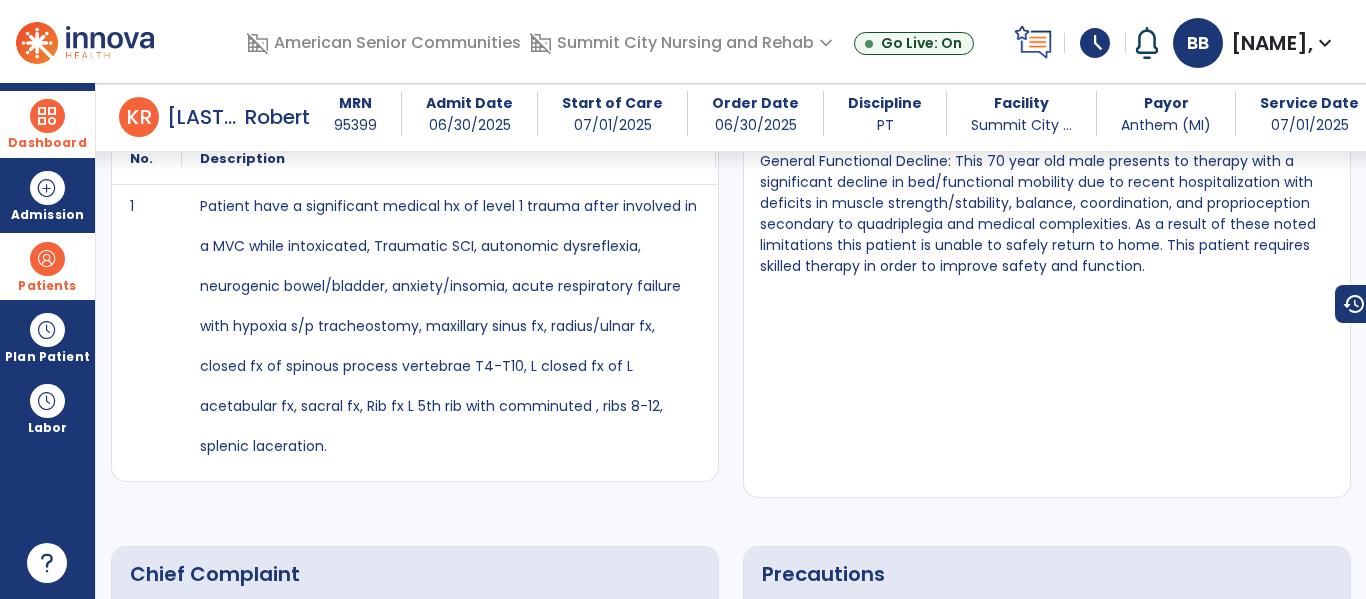 scroll, scrollTop: 747, scrollLeft: 0, axis: vertical 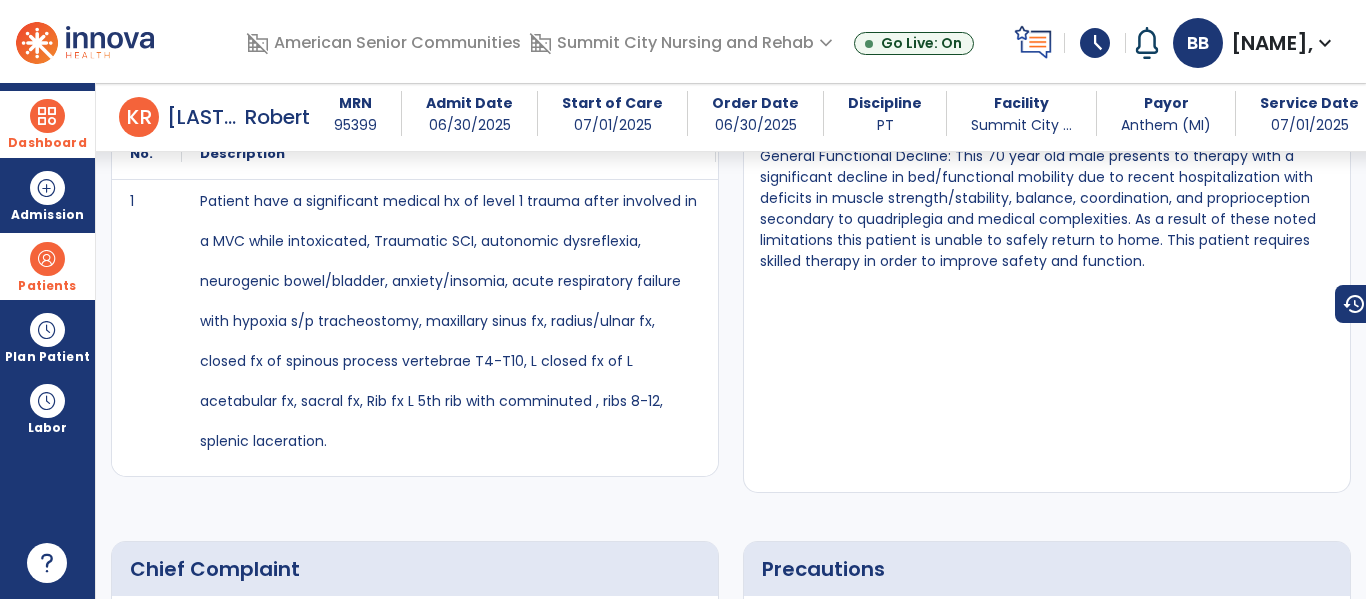 click on "Reason for Referral General Functional Decline: This 70 year old male presents to therapy with a significant decline in bed/functional mobility due to recent hospitalization with deficits in muscle strength/stability, balance, coordination, and proprioception secondary to quadriplegia and medical complexities.  As a result of these noted limitations this patient is unable to safely return to home.  This patient requires skilled therapy in order to improve safety and function." at bounding box center (1047, 284) 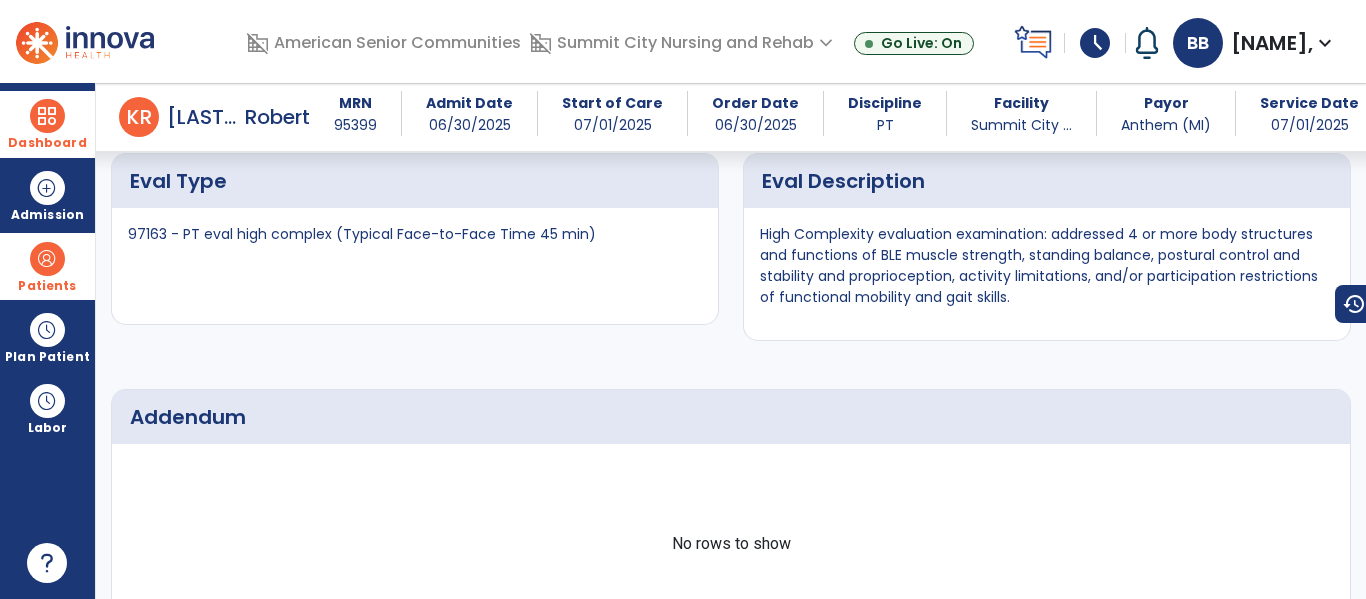 scroll, scrollTop: 7415, scrollLeft: 0, axis: vertical 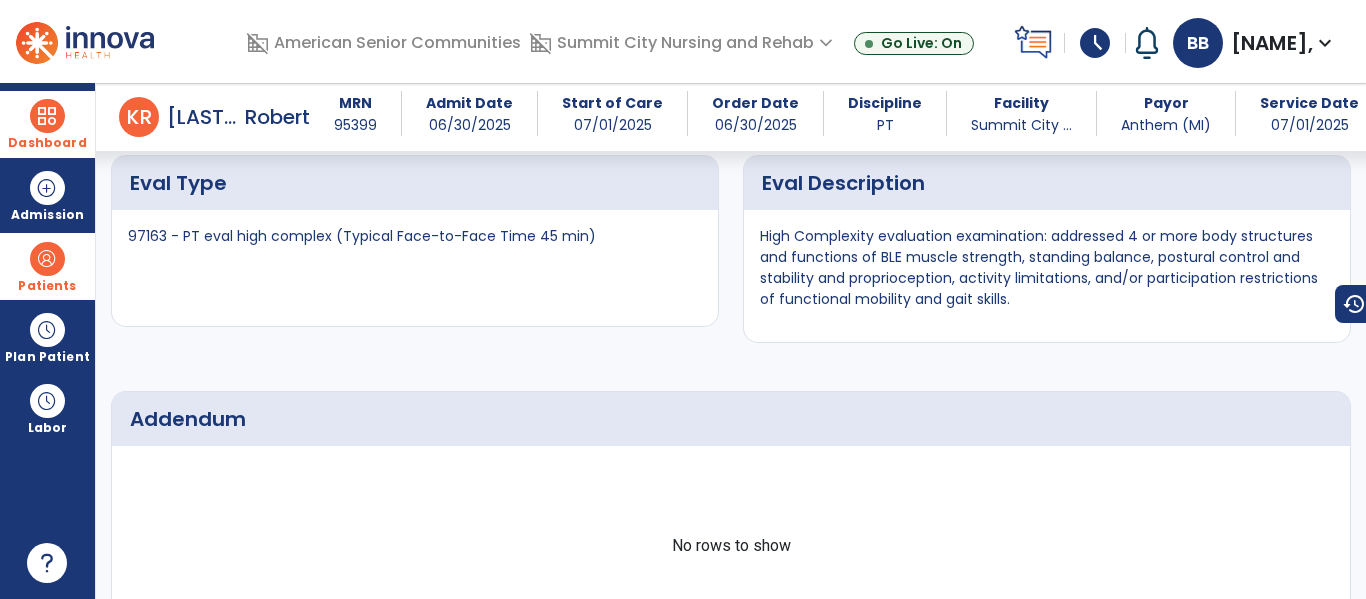 click at bounding box center (47, 116) 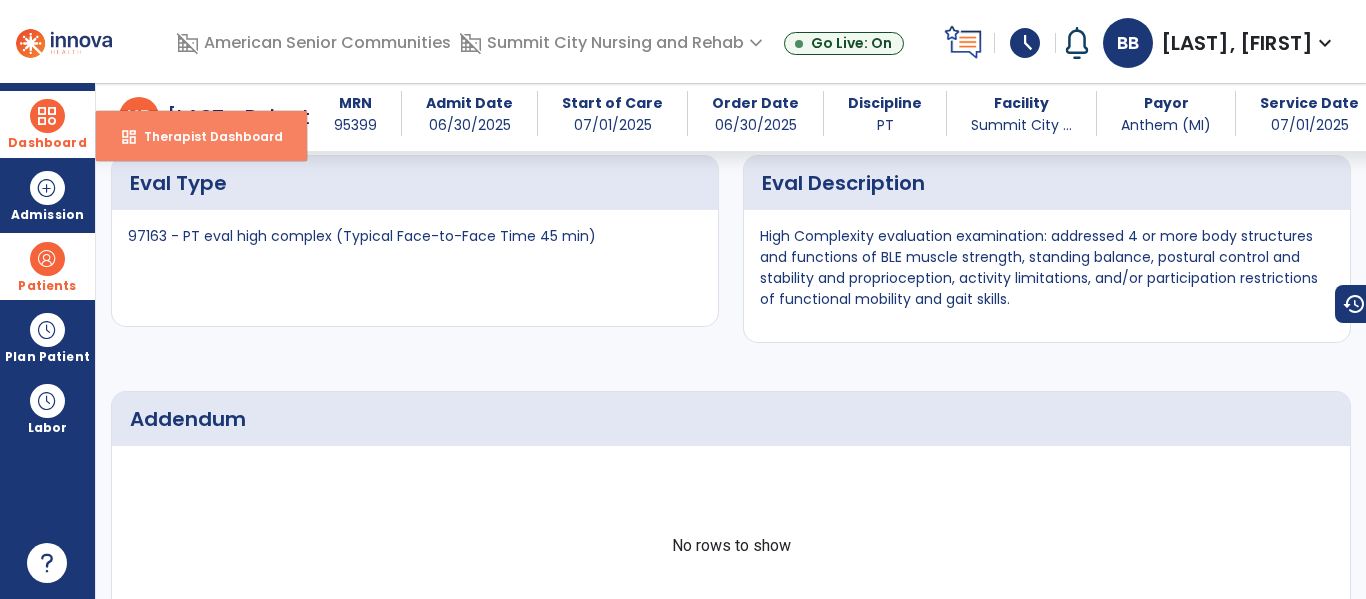 click on "dashboard  Therapist Dashboard" at bounding box center (201, 136) 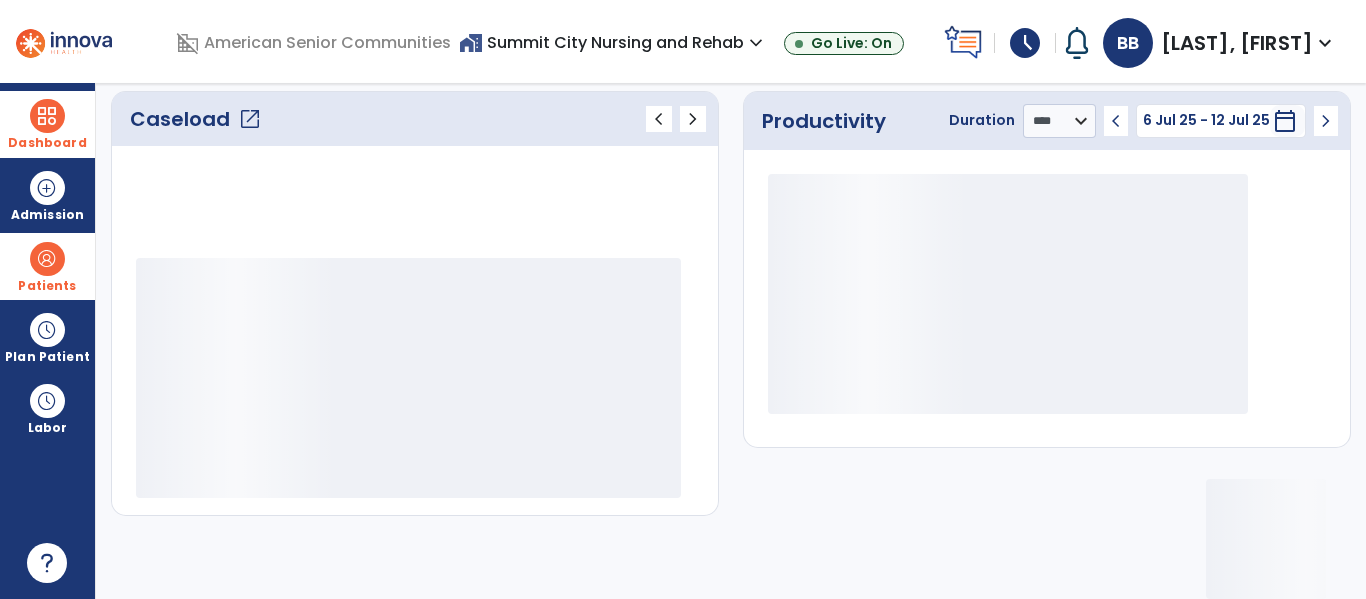 scroll, scrollTop: 276, scrollLeft: 0, axis: vertical 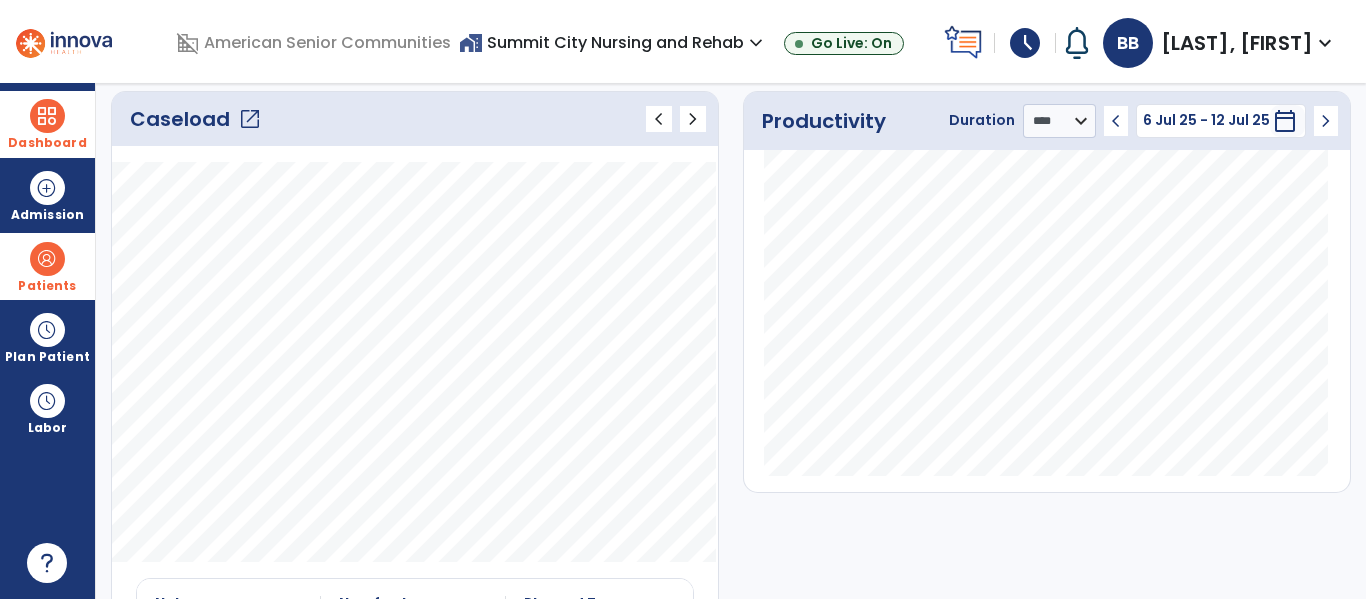 click on "open_in_new" 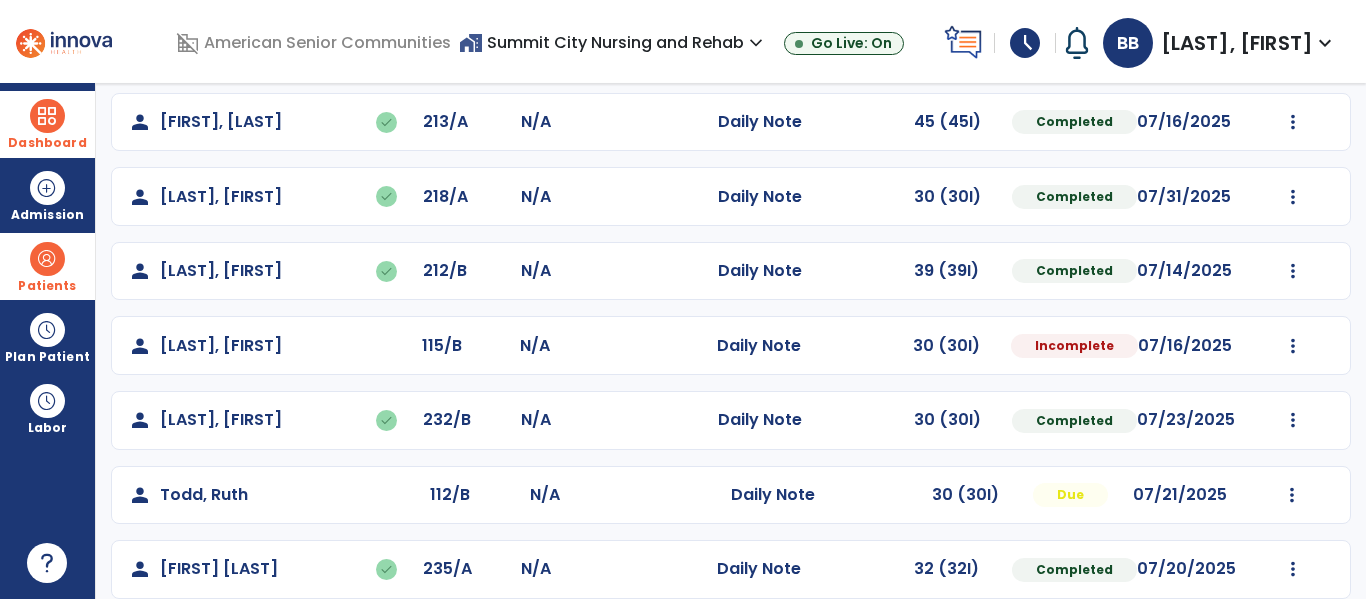 scroll, scrollTop: 173, scrollLeft: 0, axis: vertical 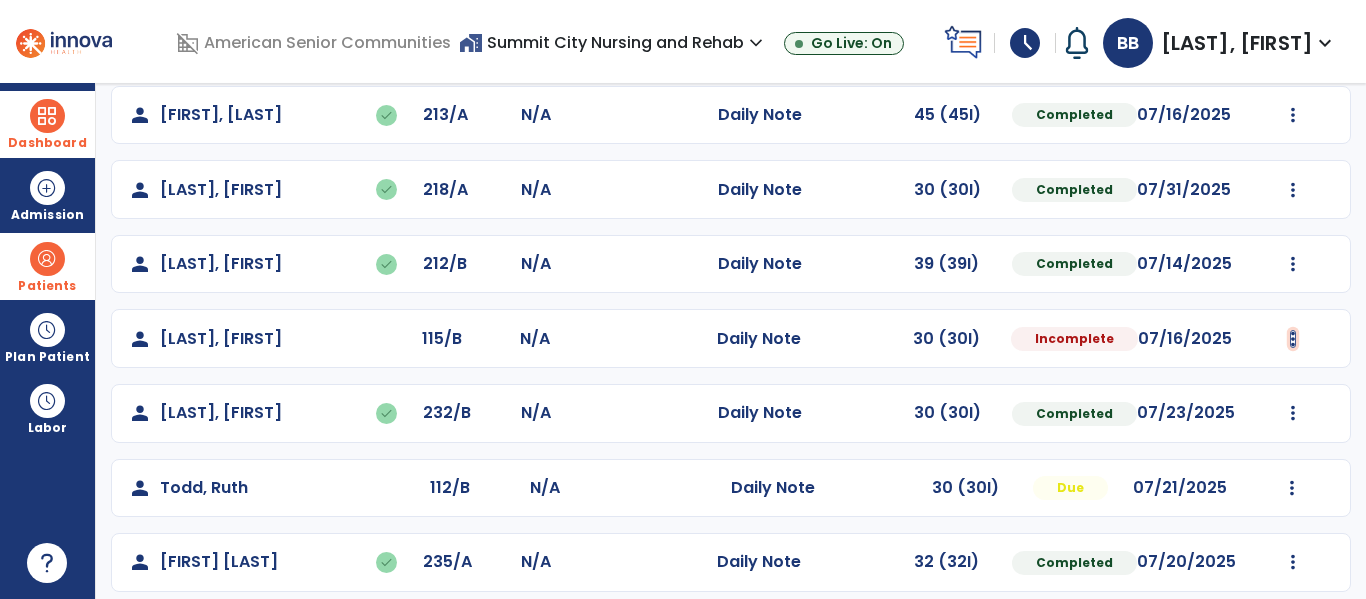 click at bounding box center [1293, 115] 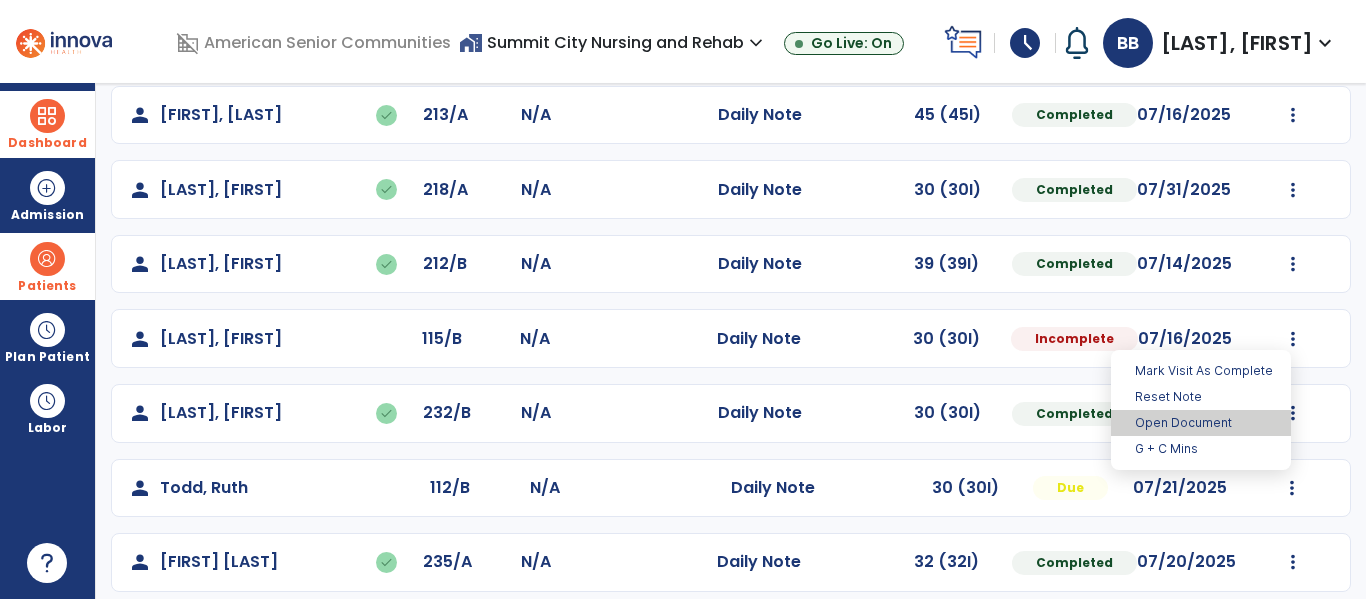 click on "Open Document" at bounding box center (1201, 423) 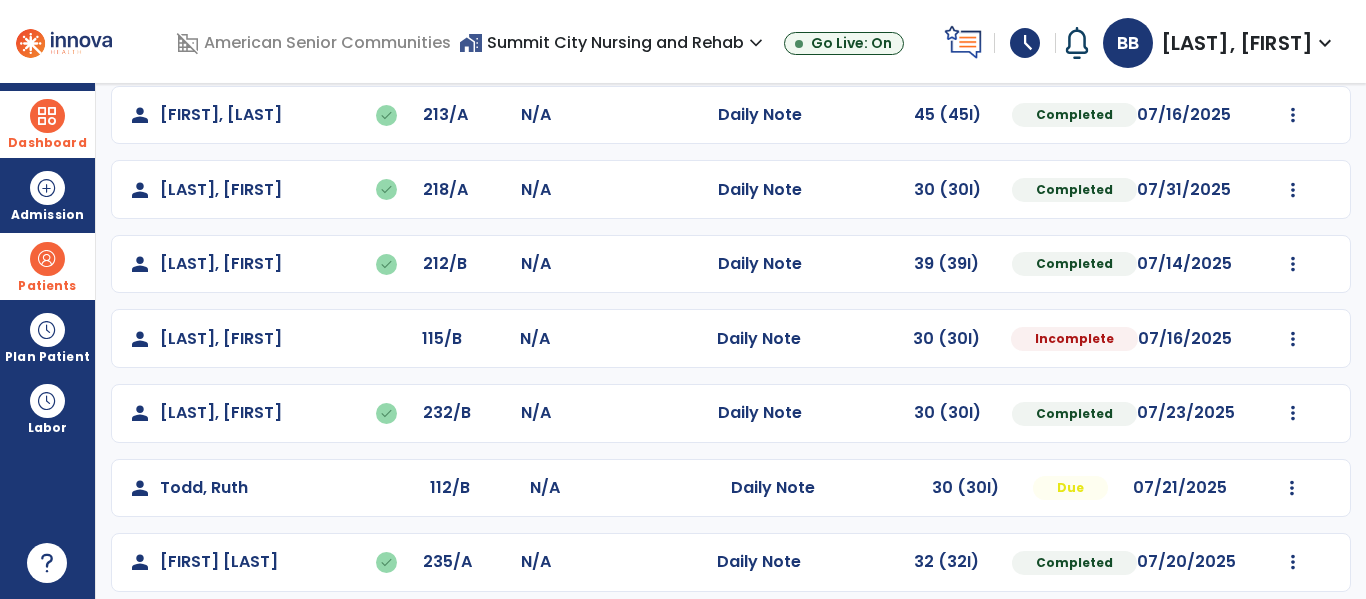 select on "*" 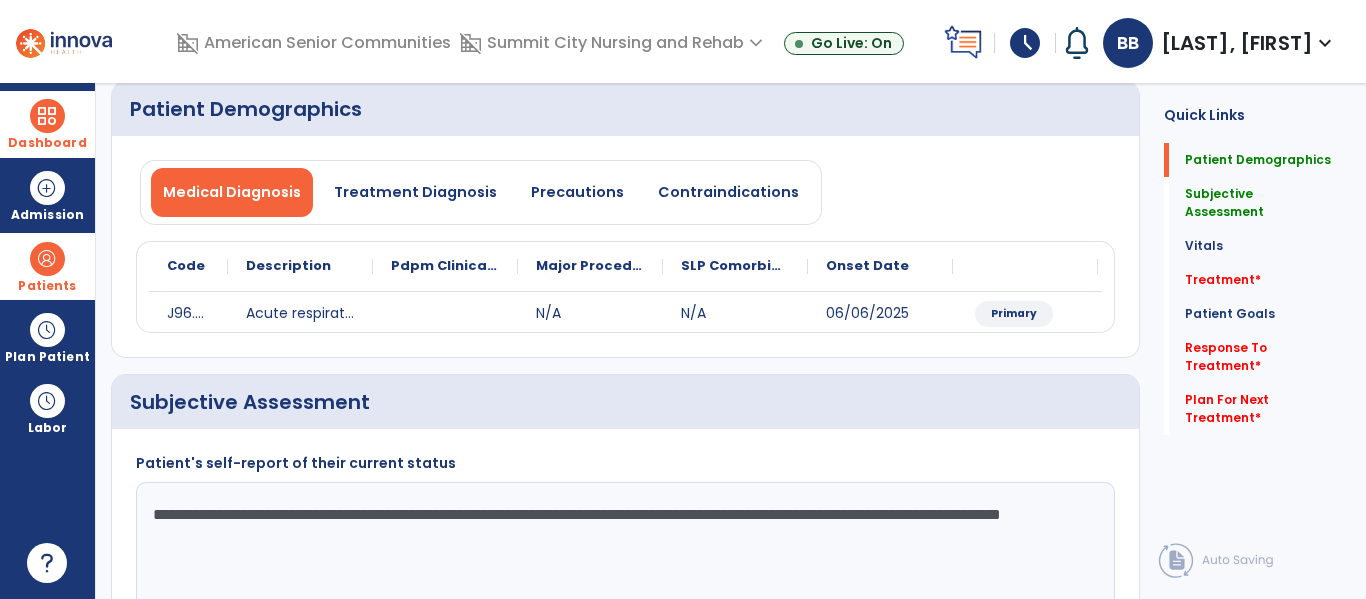 click on "Treatment   *  Treatment   *" 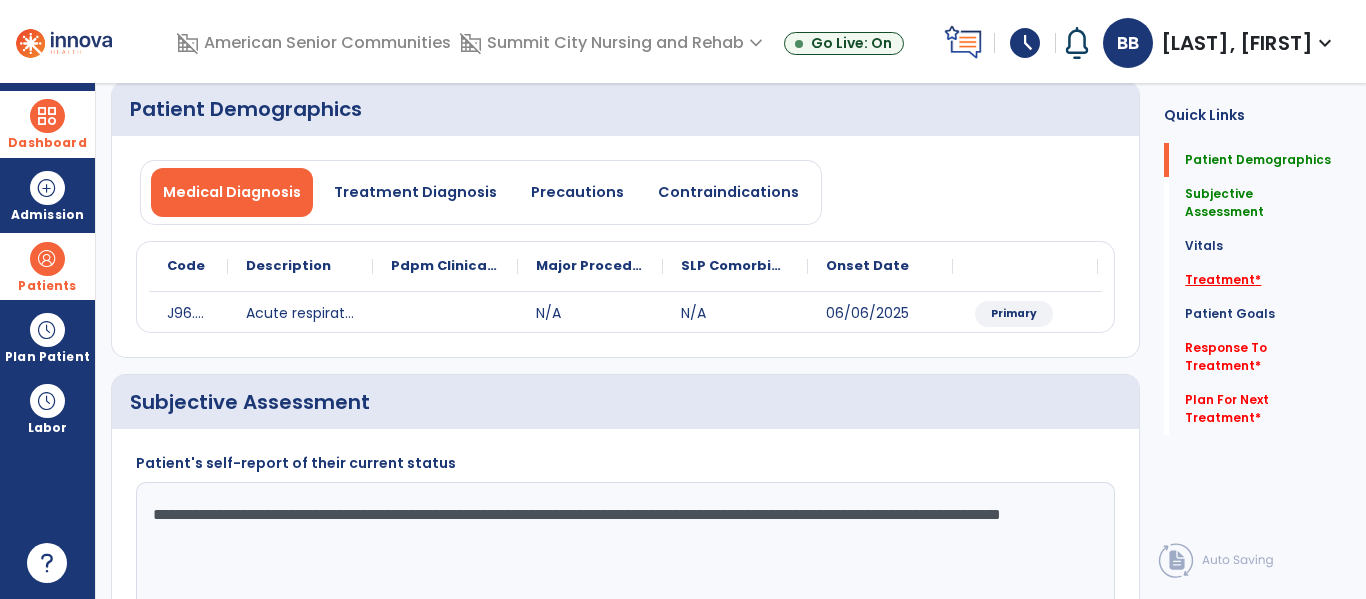 click on "Treatment   *" 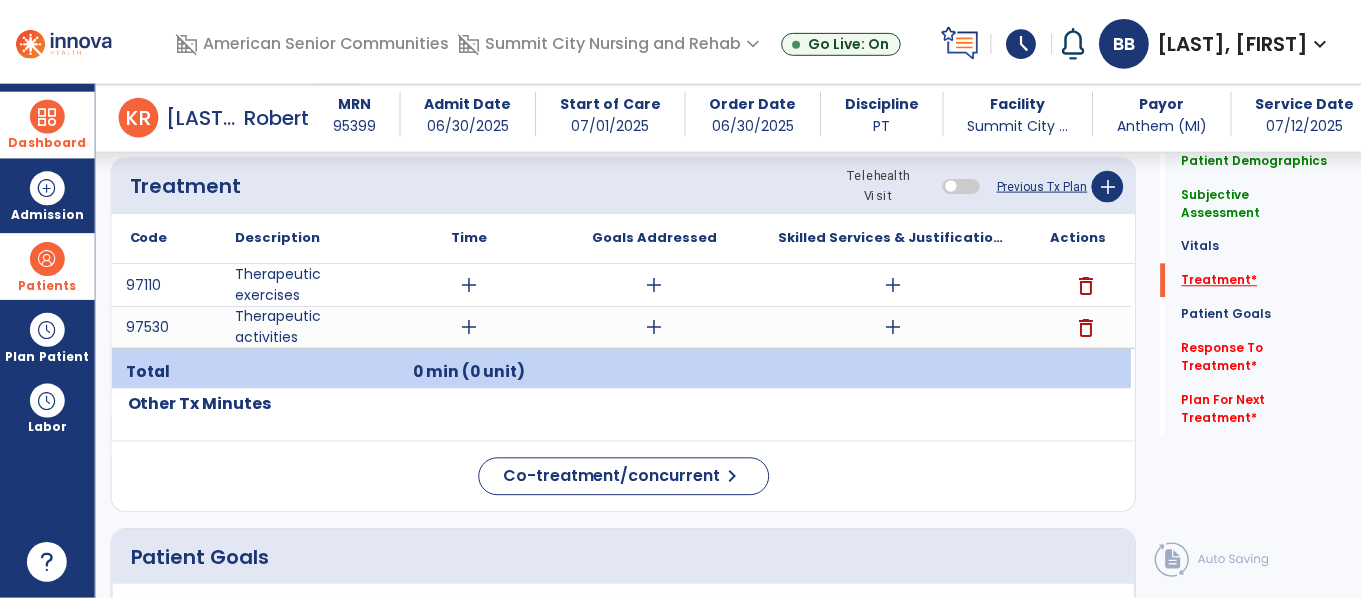 scroll, scrollTop: 1105, scrollLeft: 0, axis: vertical 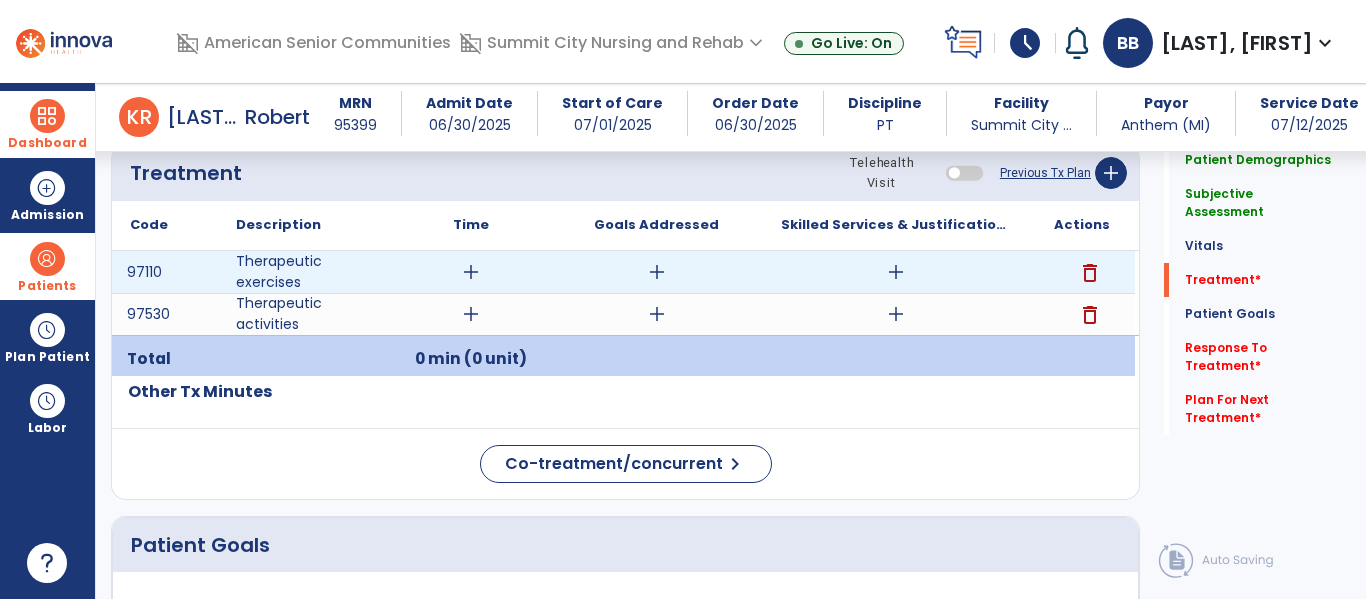 click on "add" at bounding box center (896, 272) 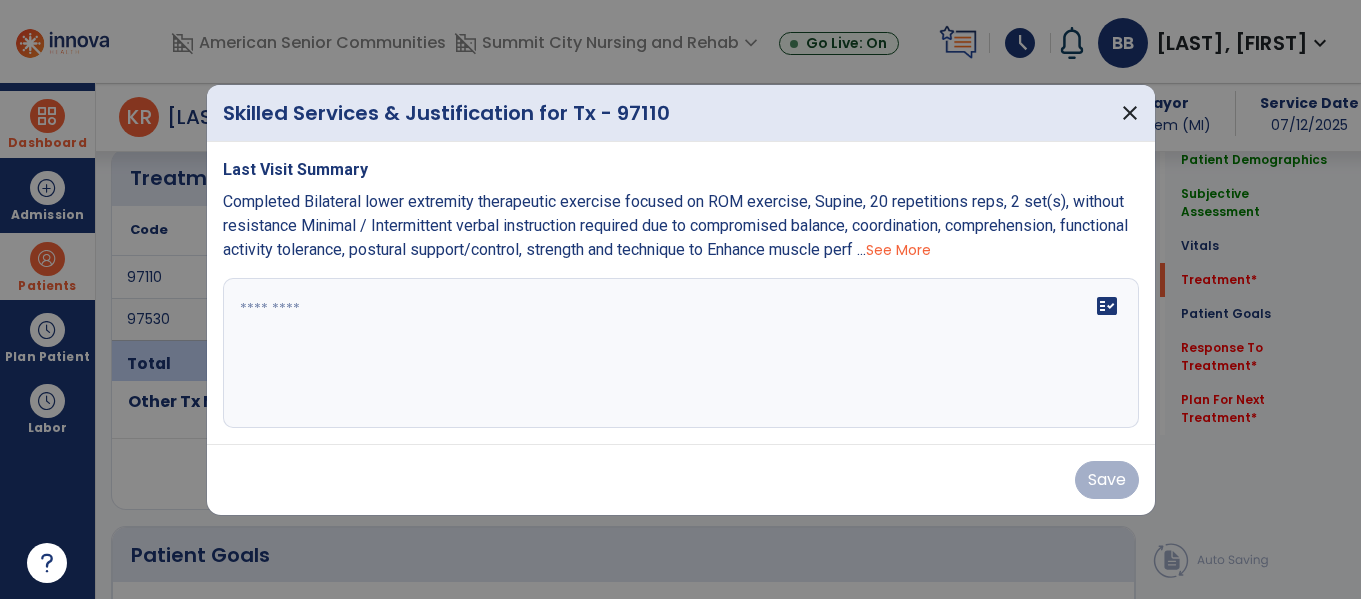 scroll, scrollTop: 1105, scrollLeft: 0, axis: vertical 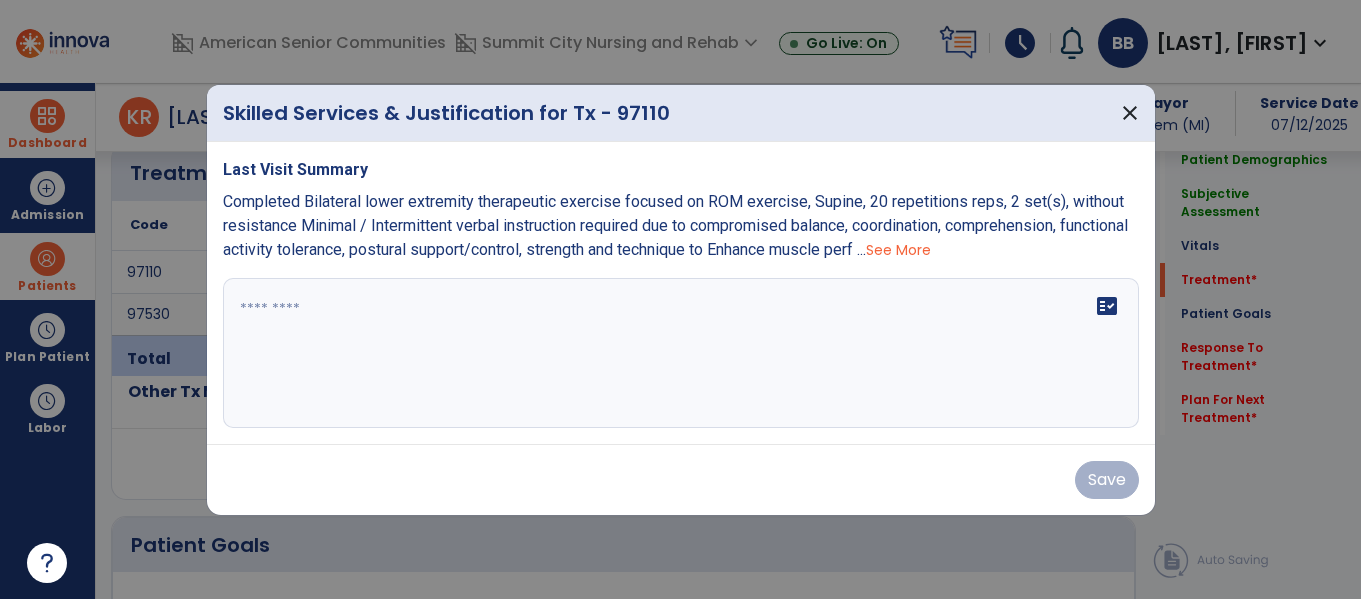 click at bounding box center [681, 353] 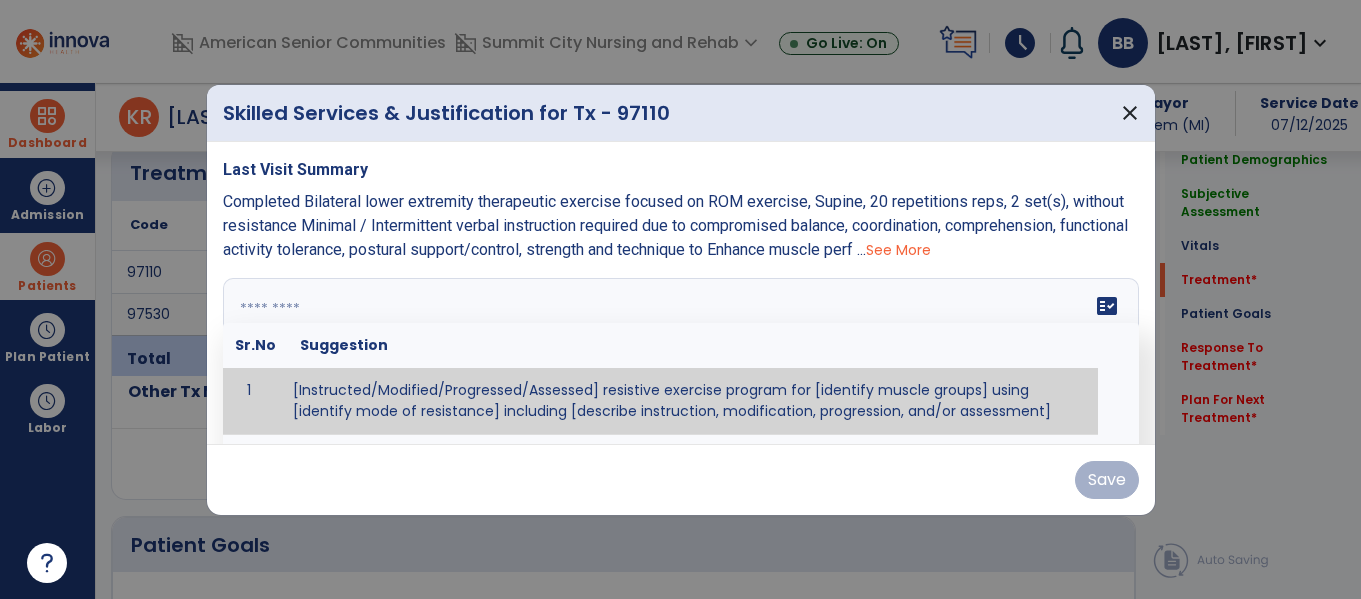 click at bounding box center [678, 353] 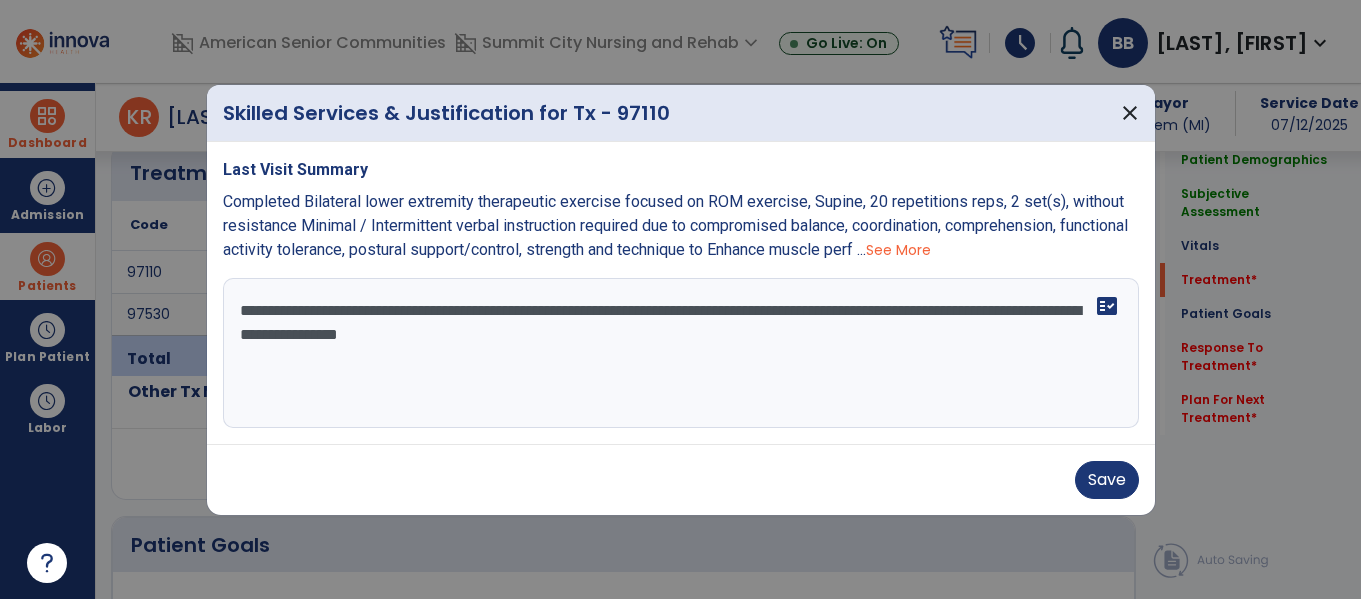 click on "**********" at bounding box center [681, 353] 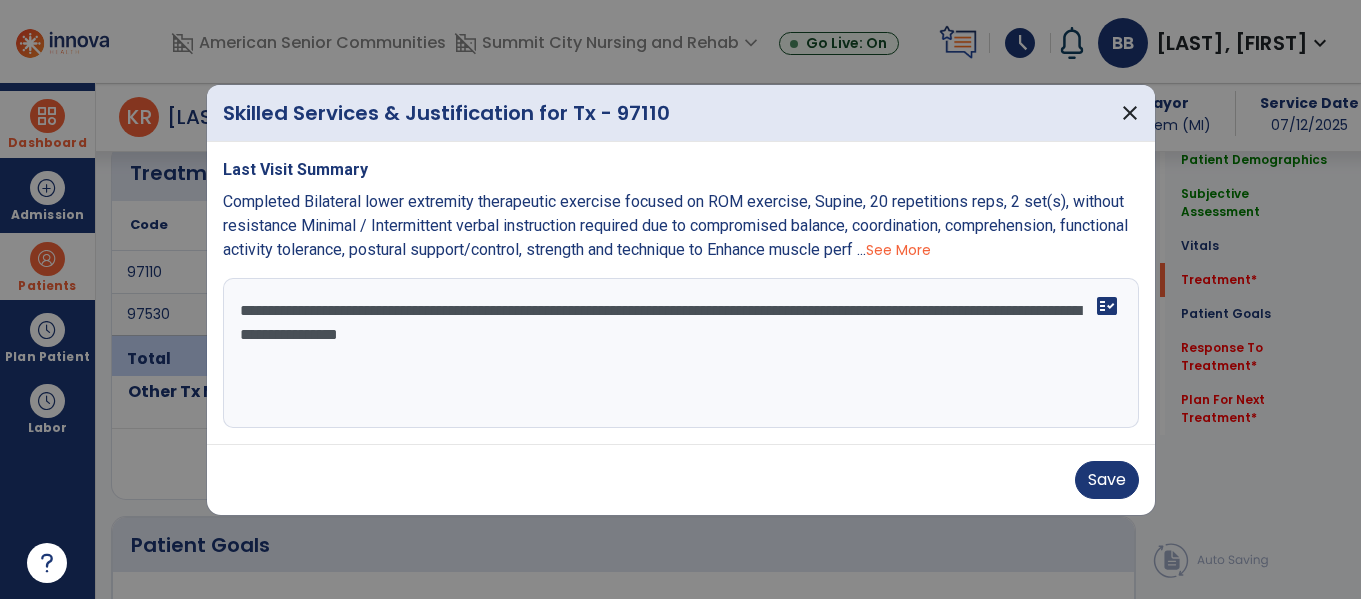 click on "**********" at bounding box center (681, 353) 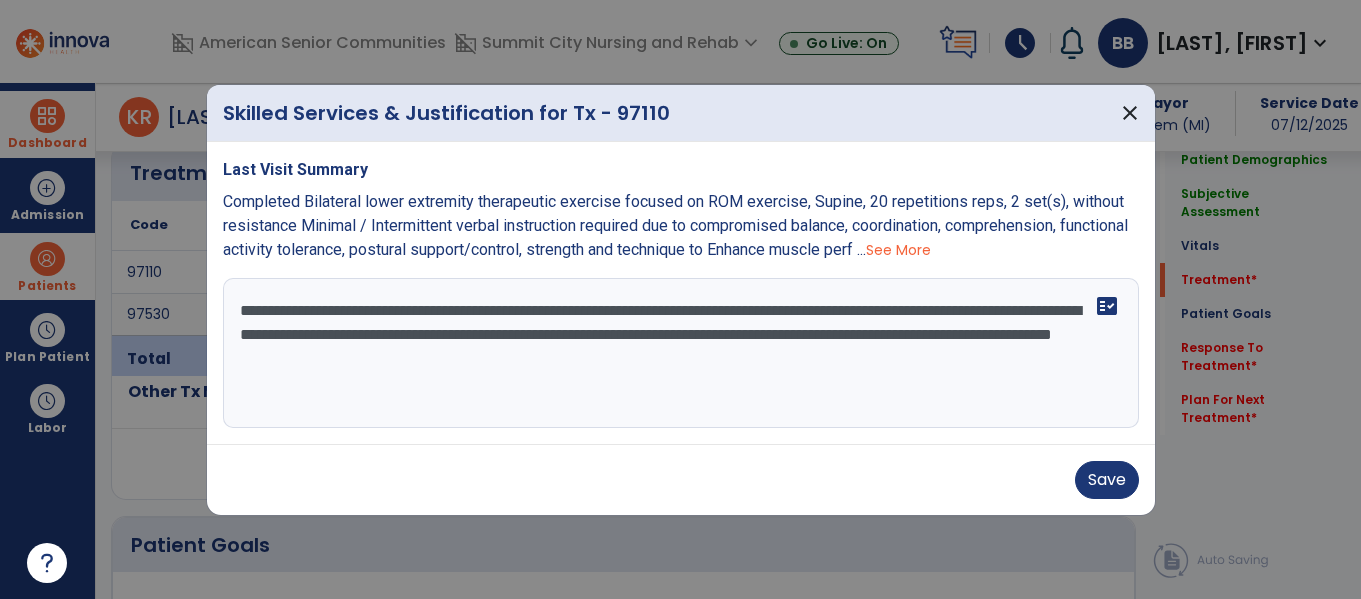click on "**********" at bounding box center [681, 353] 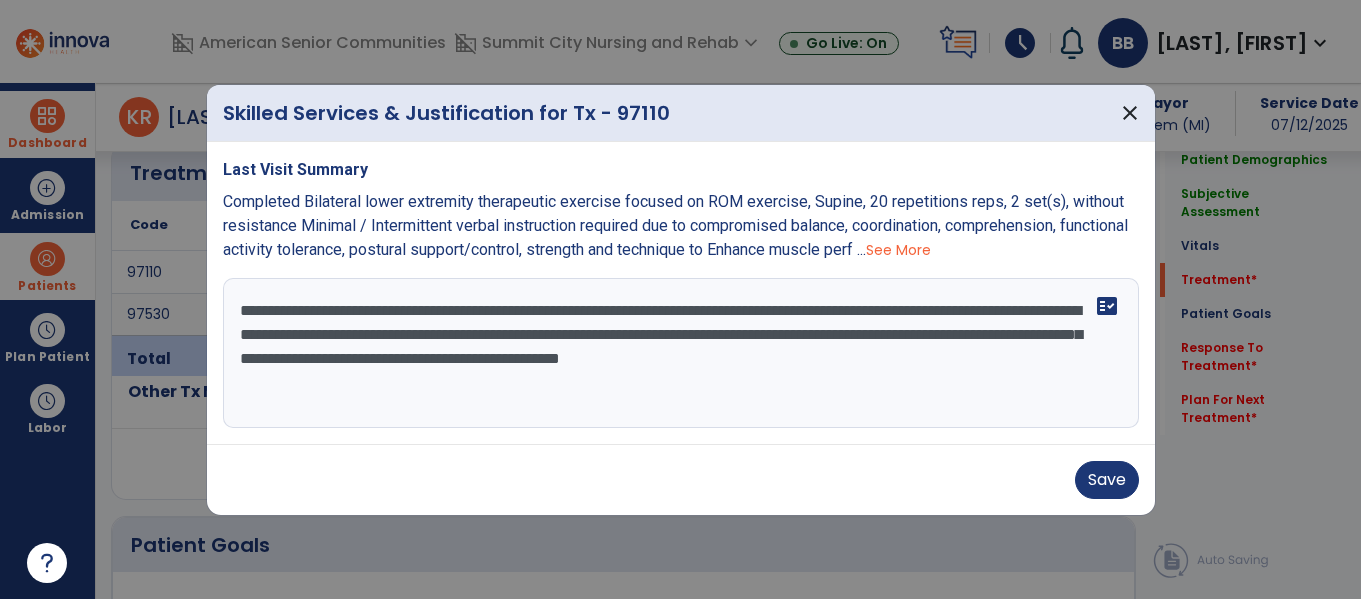 click on "**********" at bounding box center (681, 353) 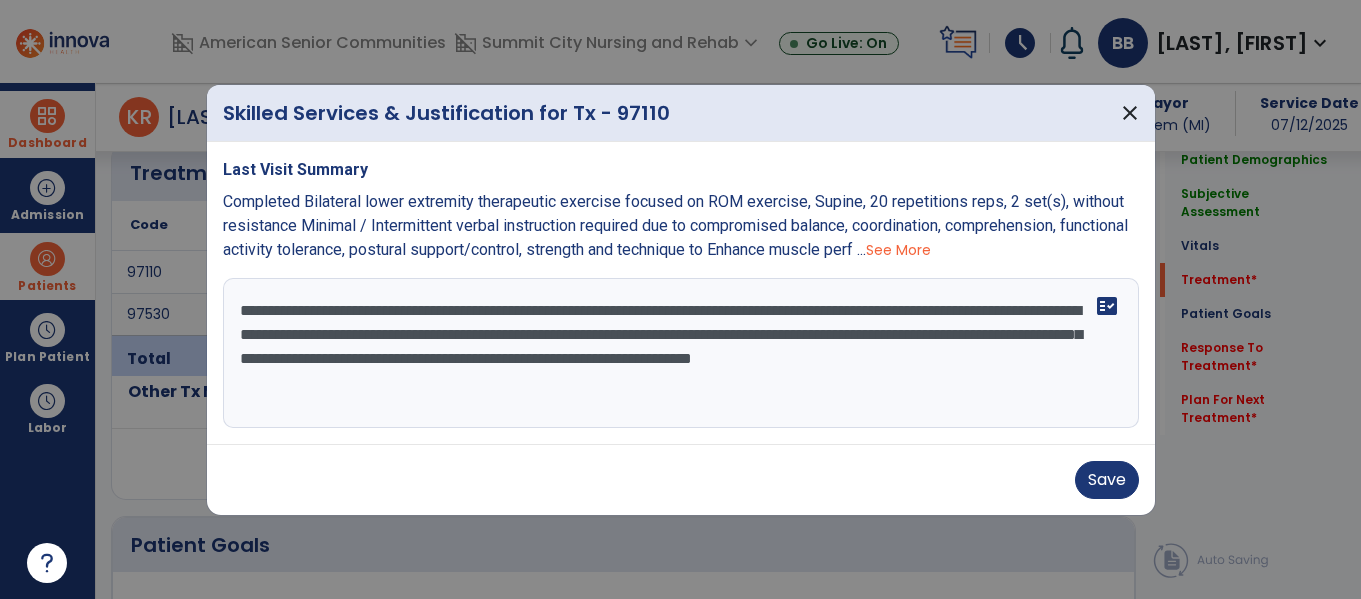 click on "**********" at bounding box center (681, 353) 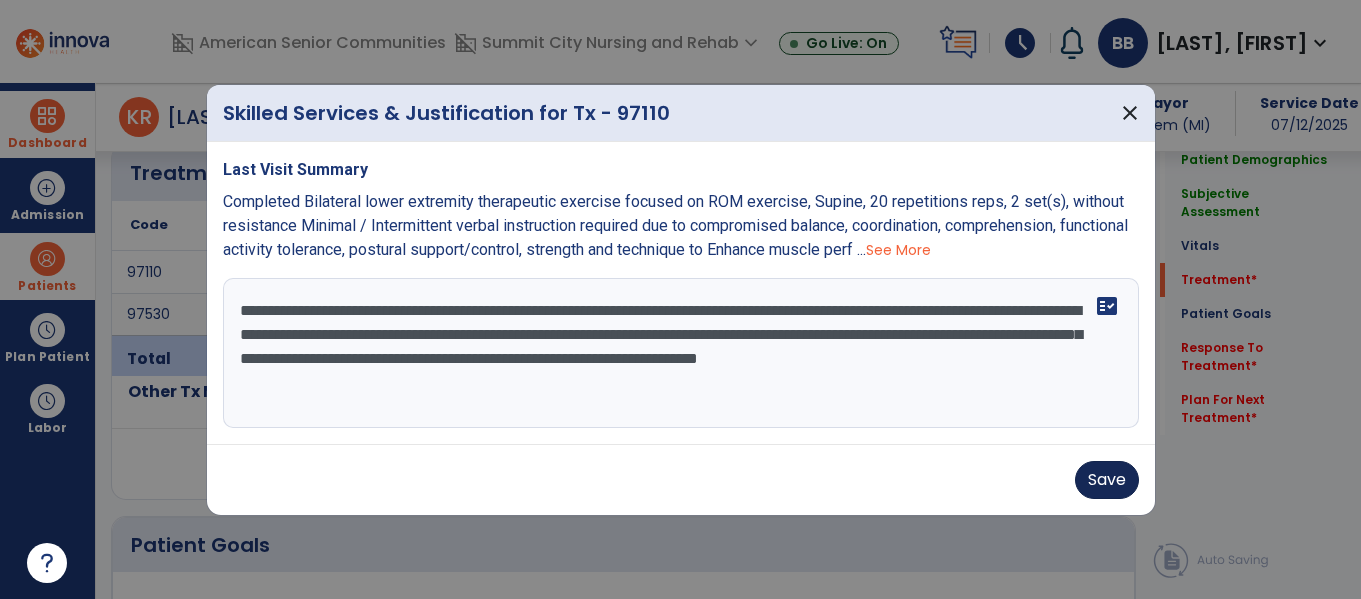 type on "**********" 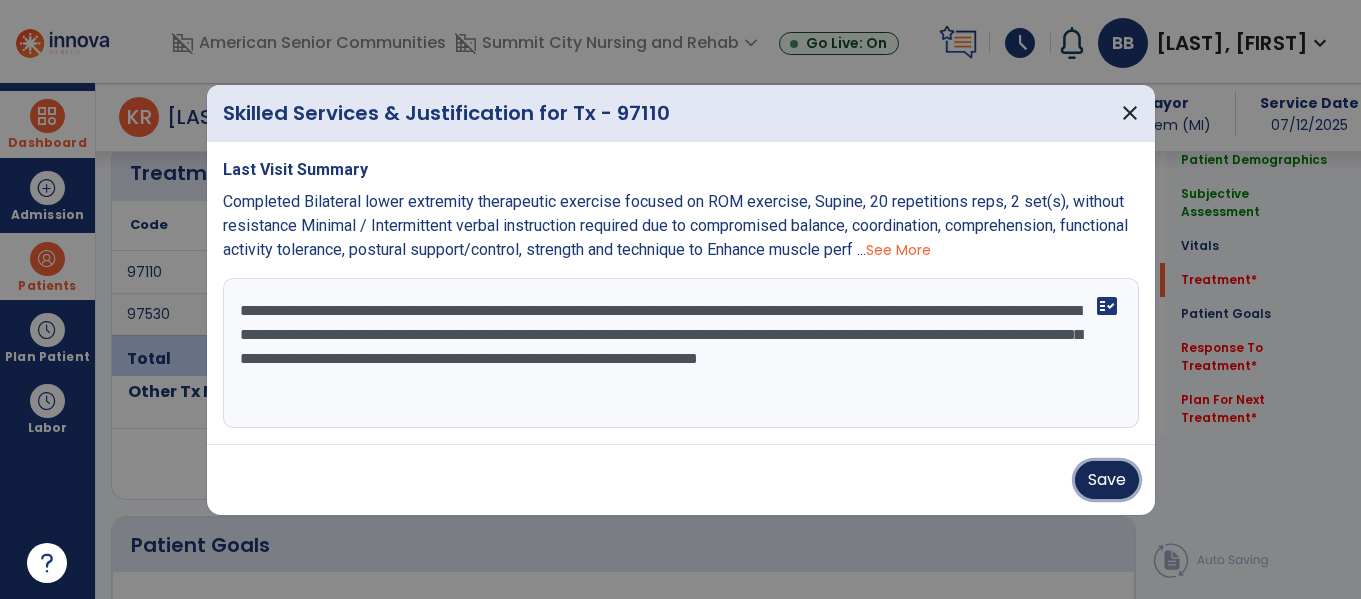 click on "Save" at bounding box center [1107, 480] 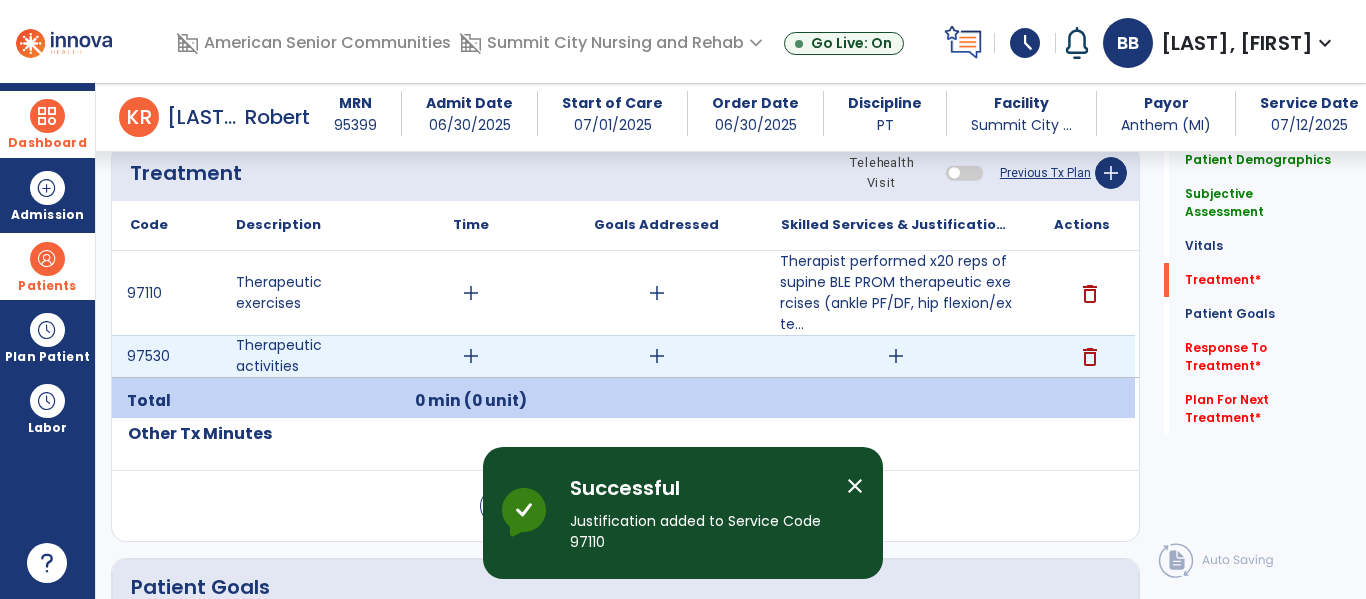 click on "add" at bounding box center [896, 356] 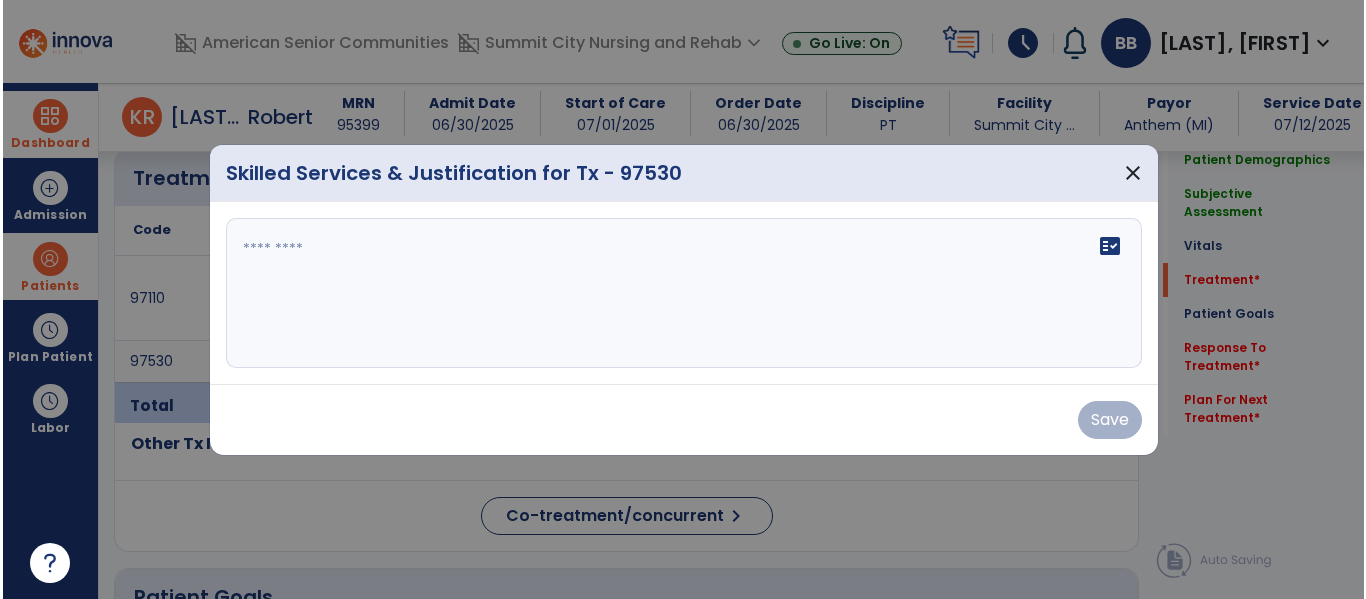 scroll, scrollTop: 1105, scrollLeft: 0, axis: vertical 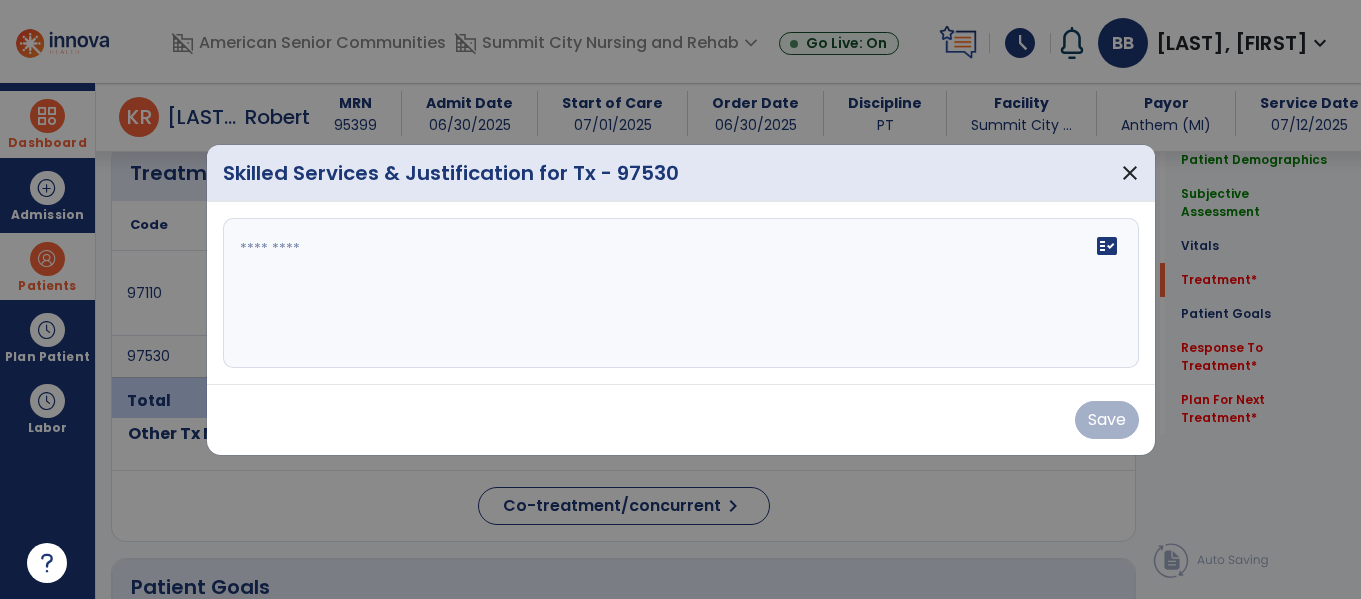 click on "fact_check" at bounding box center [681, 293] 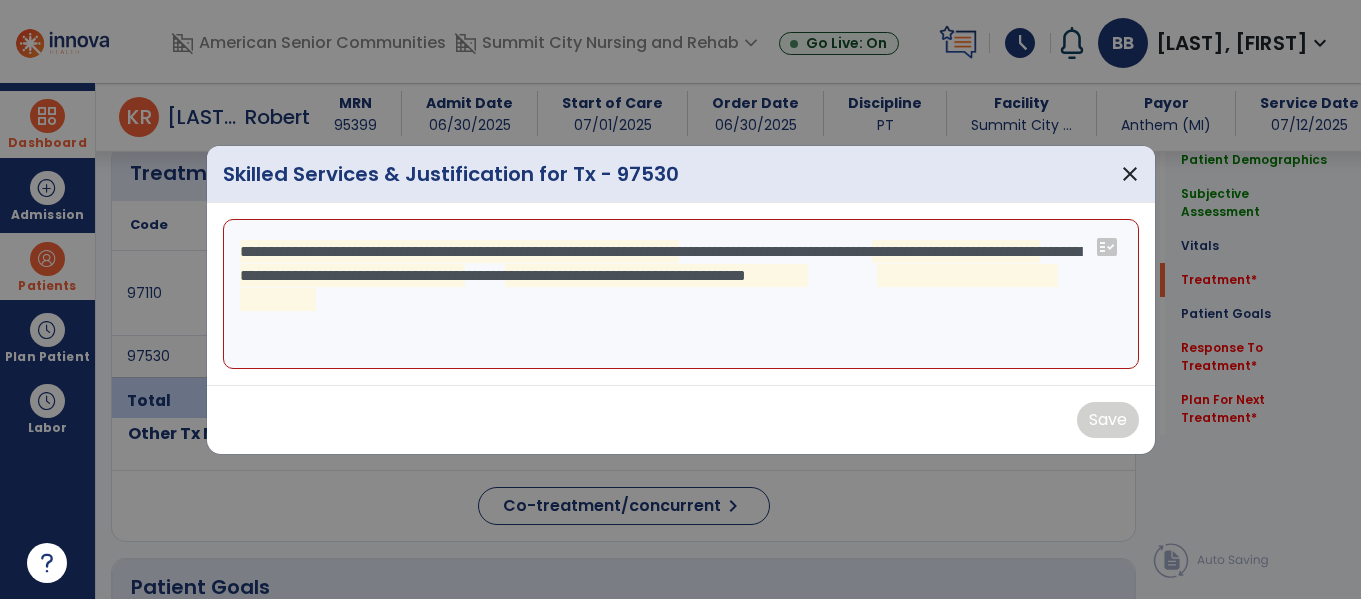 click on "**********" at bounding box center (681, 294) 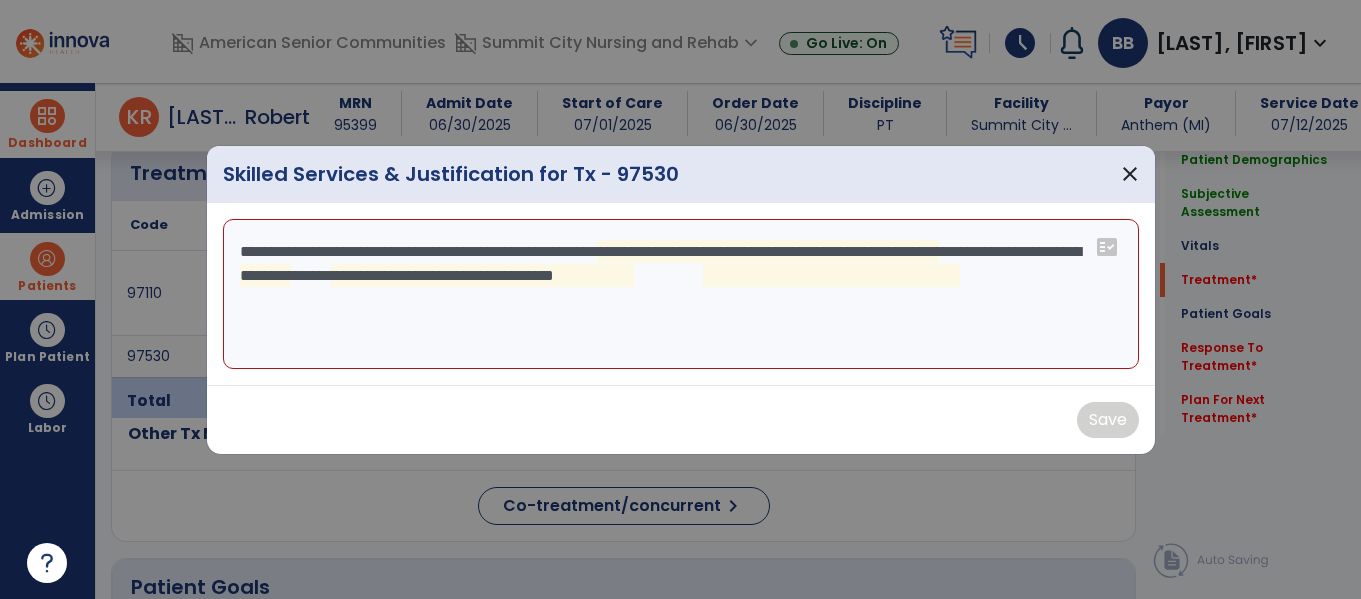 click on "**********" at bounding box center [681, 294] 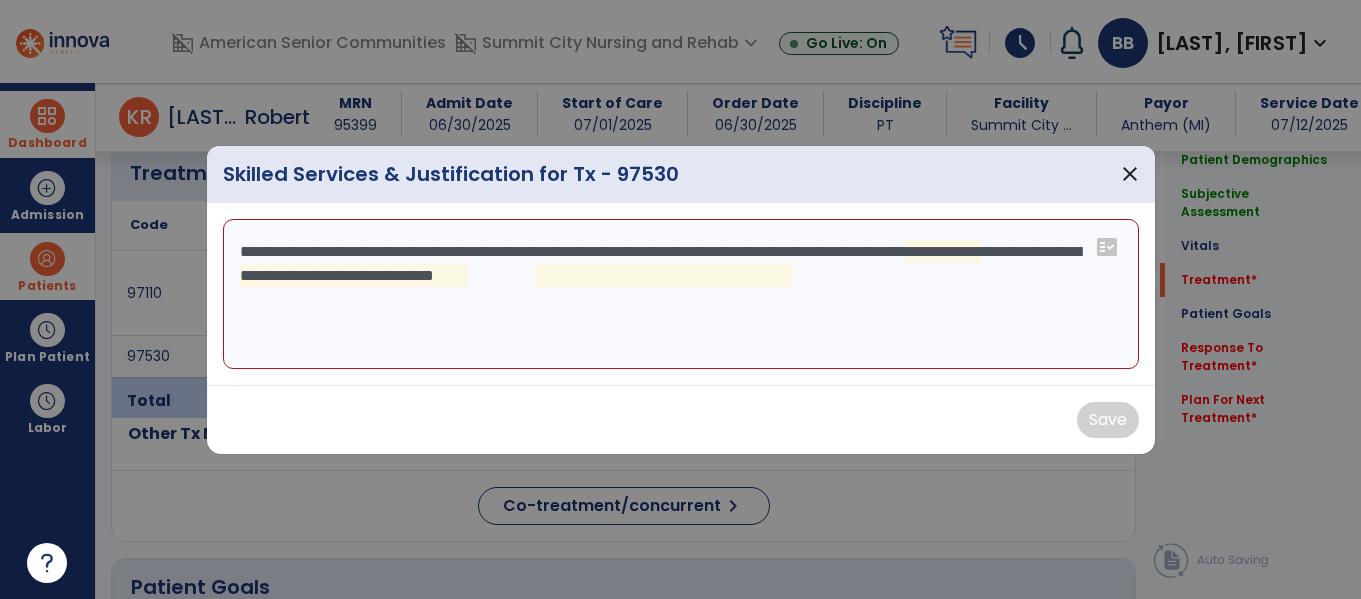 click on "**********" at bounding box center [681, 294] 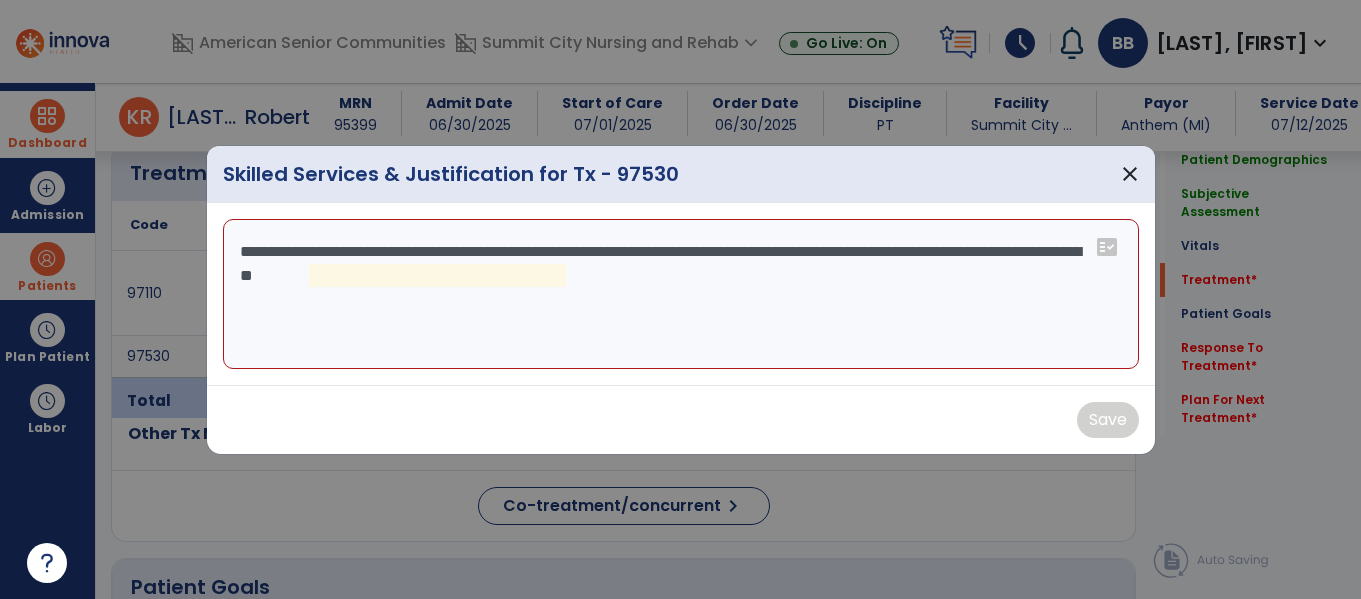 click on "**********" at bounding box center (681, 294) 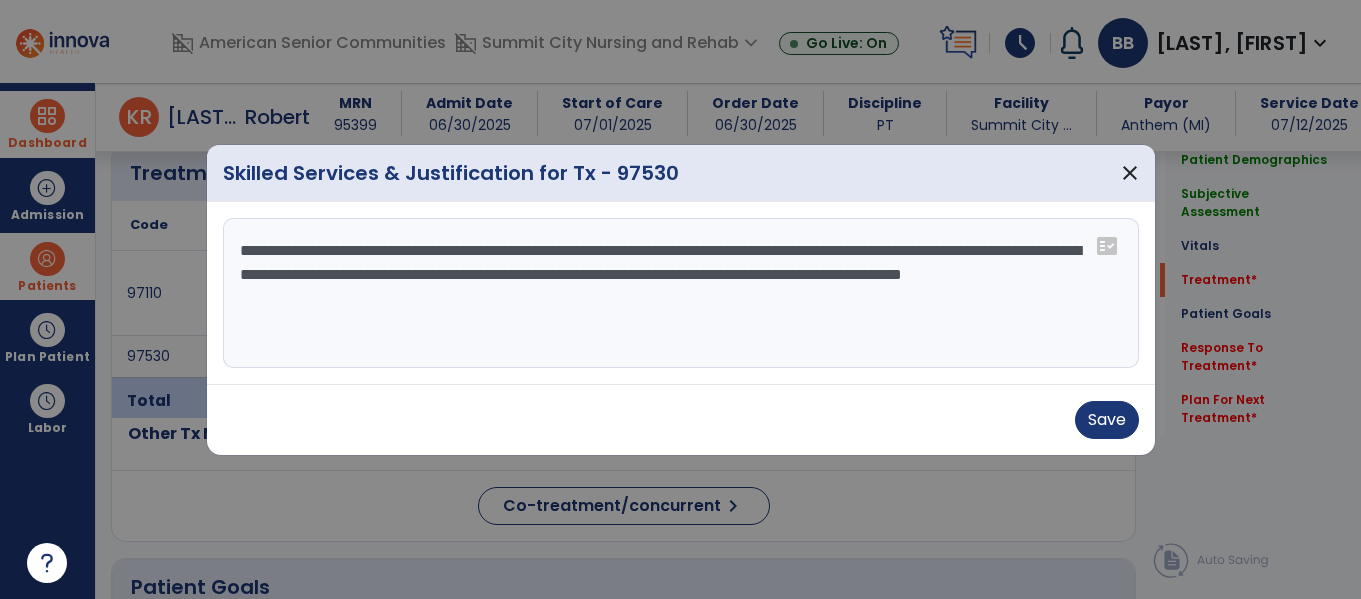 click on "**********" at bounding box center [681, 293] 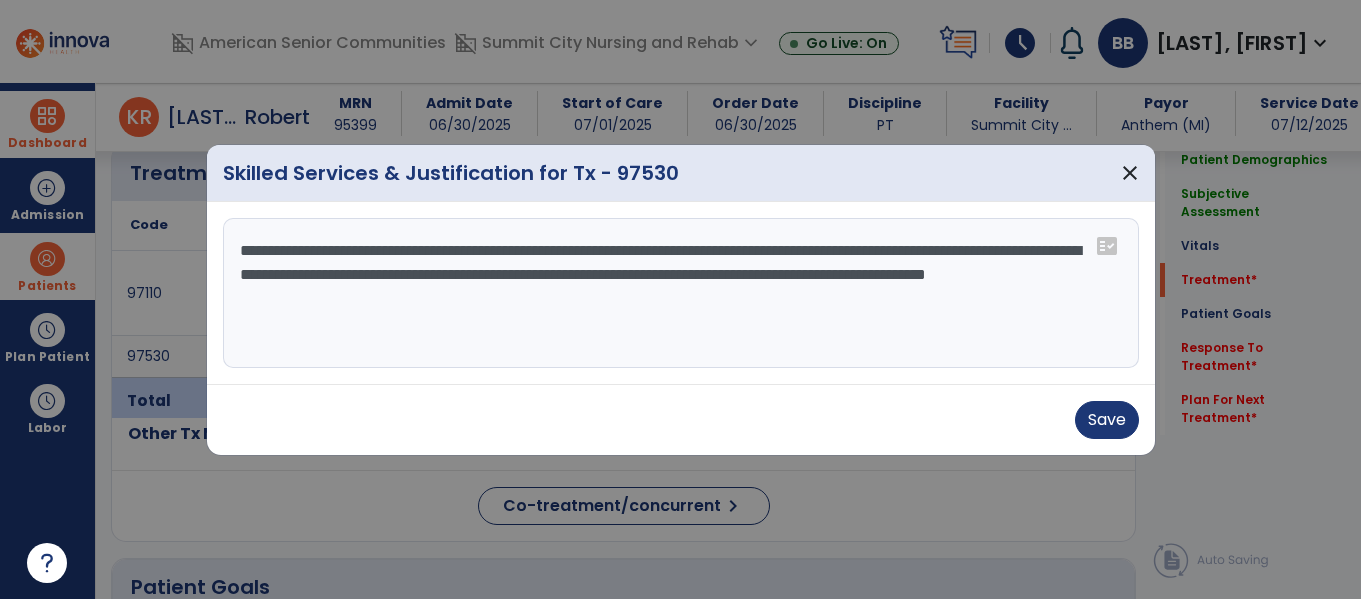 click on "**********" at bounding box center (681, 293) 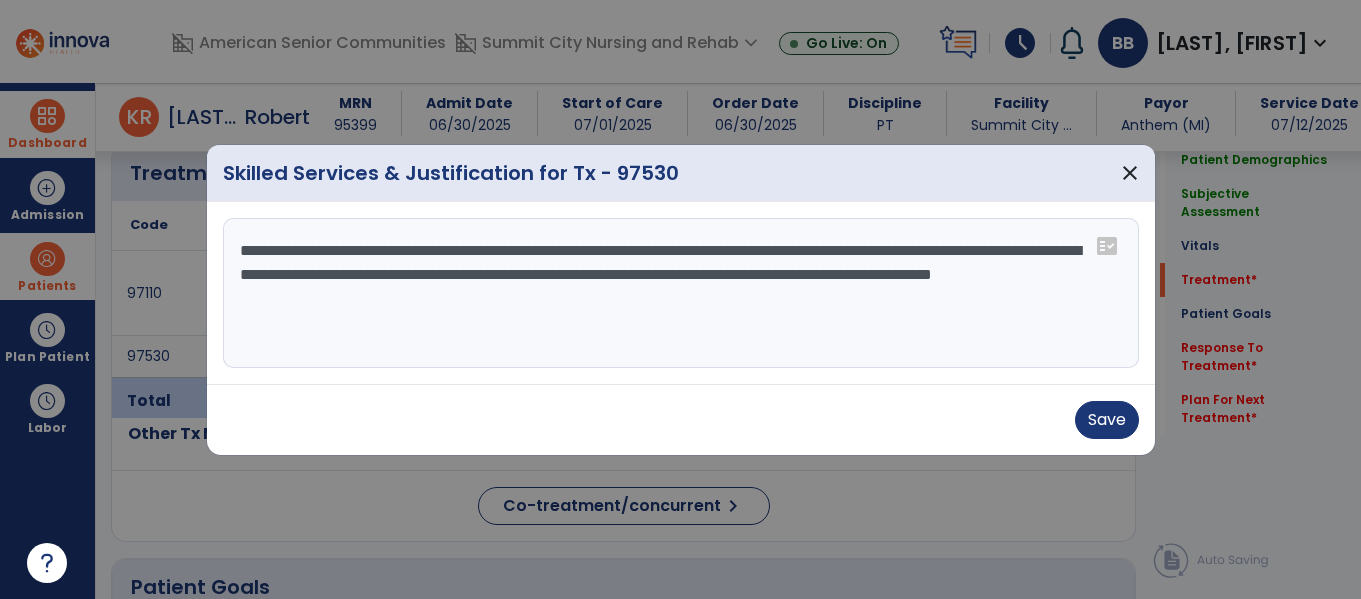 click on "**********" at bounding box center (681, 293) 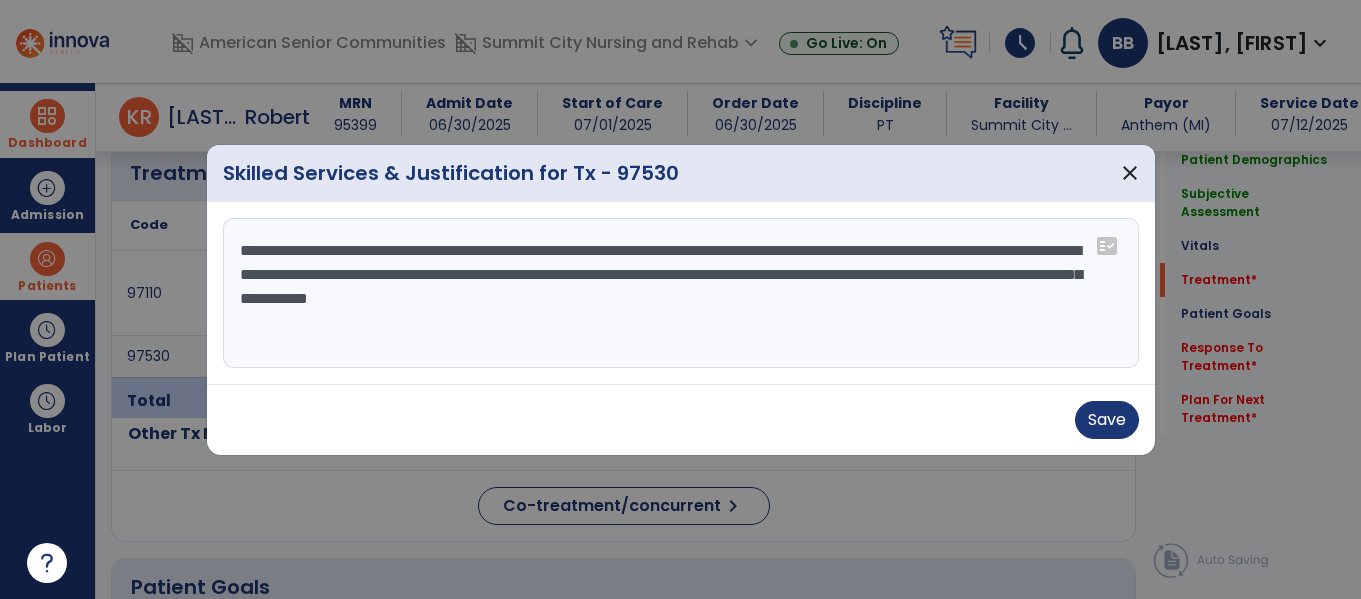 type on "**********" 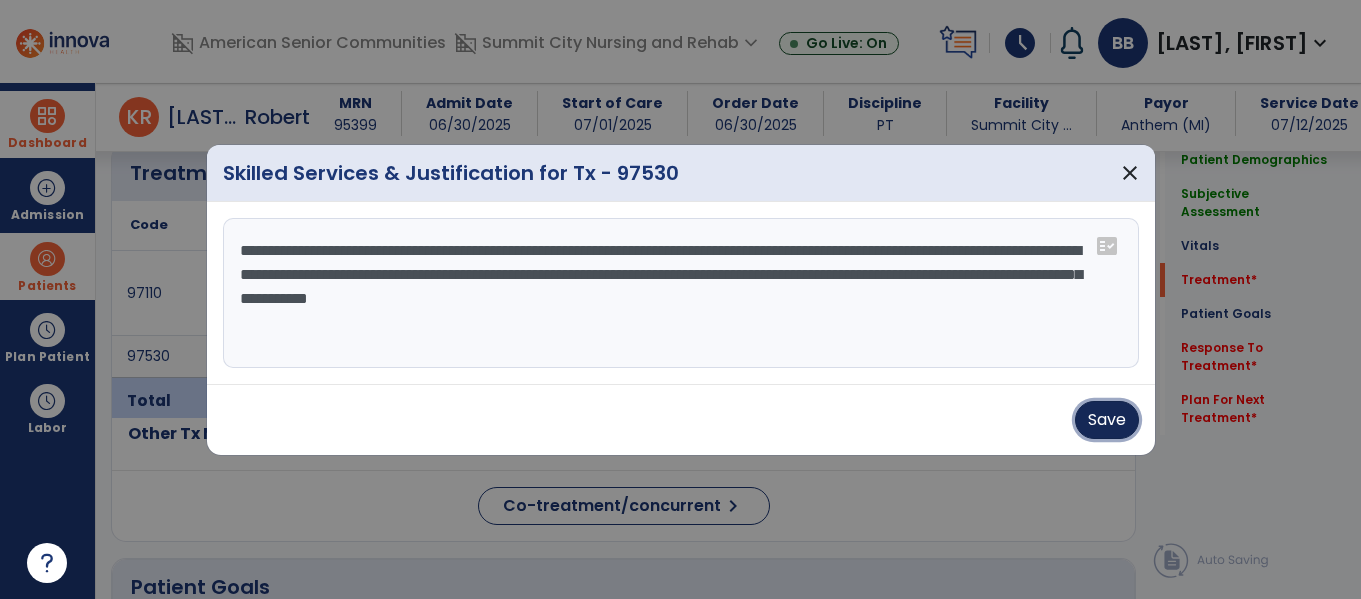 click on "Save" at bounding box center (1107, 420) 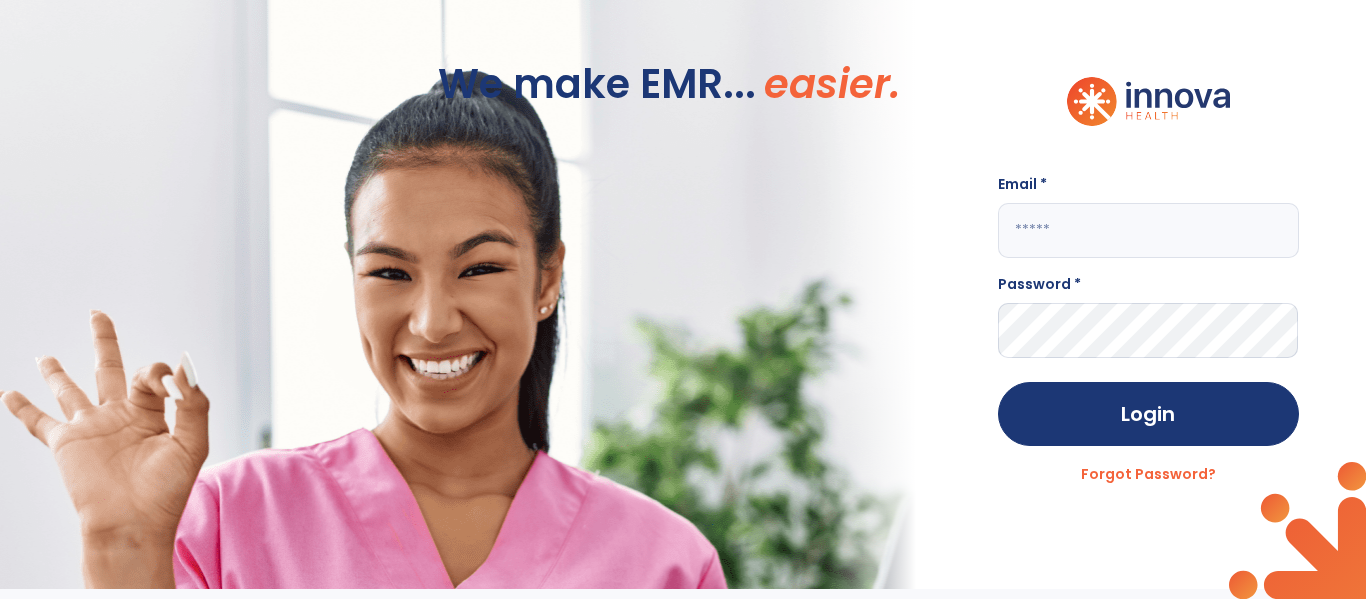scroll, scrollTop: 0, scrollLeft: 0, axis: both 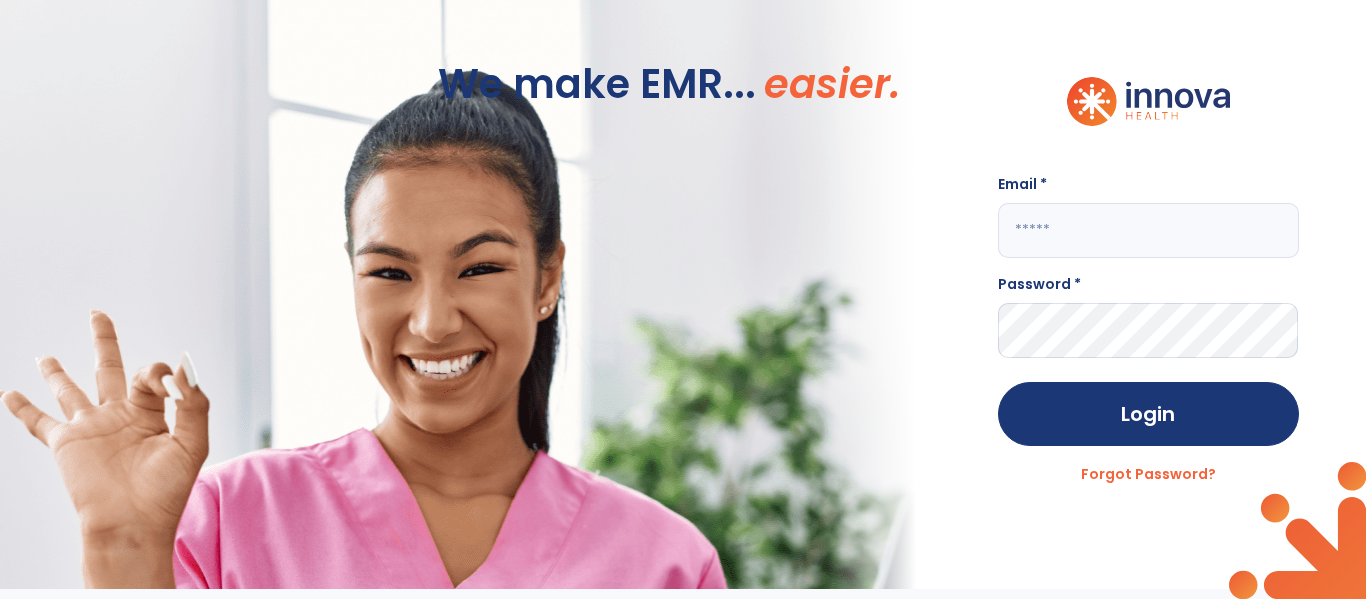 click 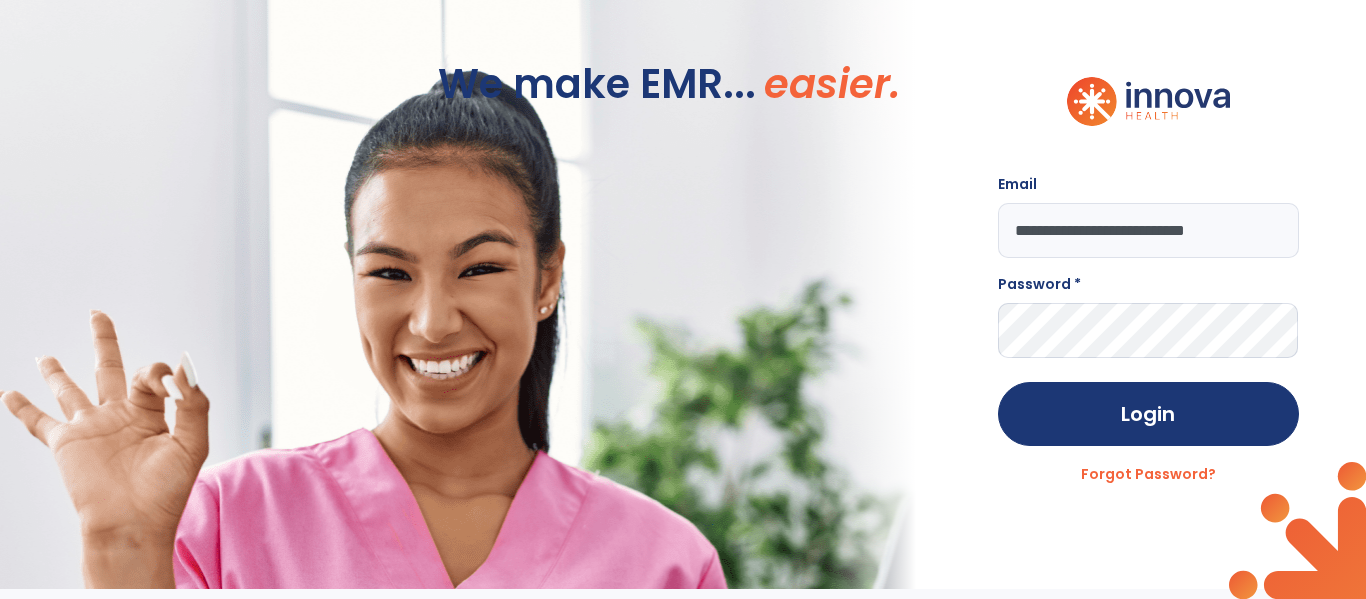 scroll, scrollTop: 0, scrollLeft: 5, axis: horizontal 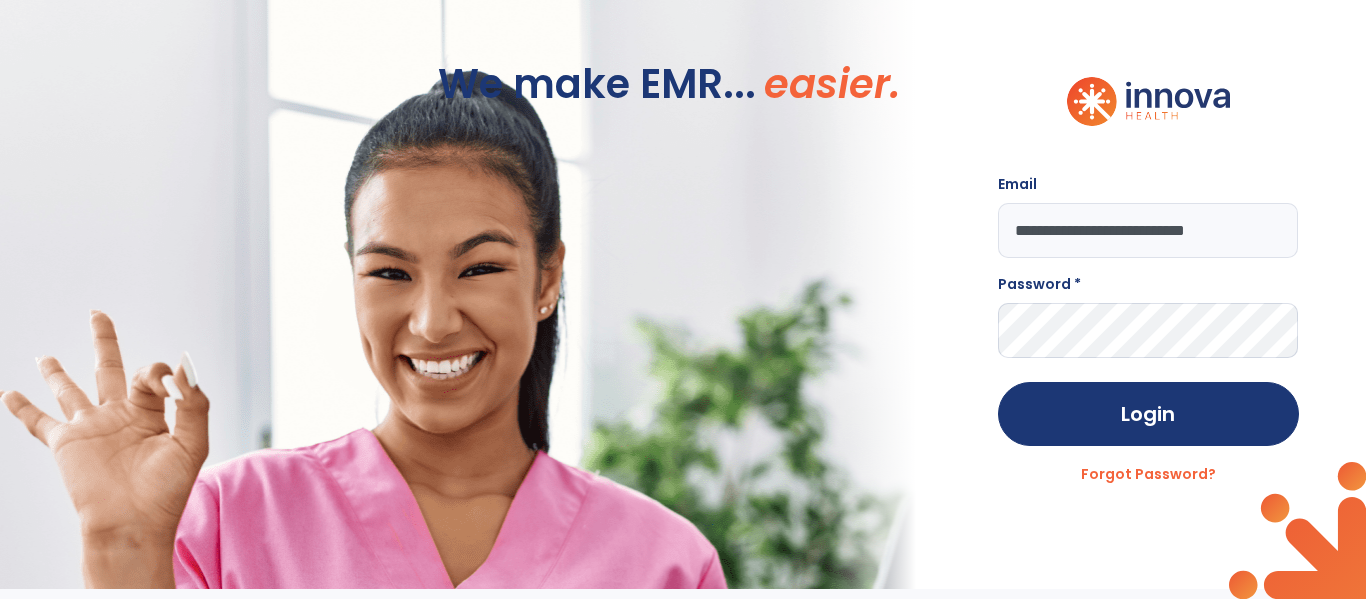 type on "**********" 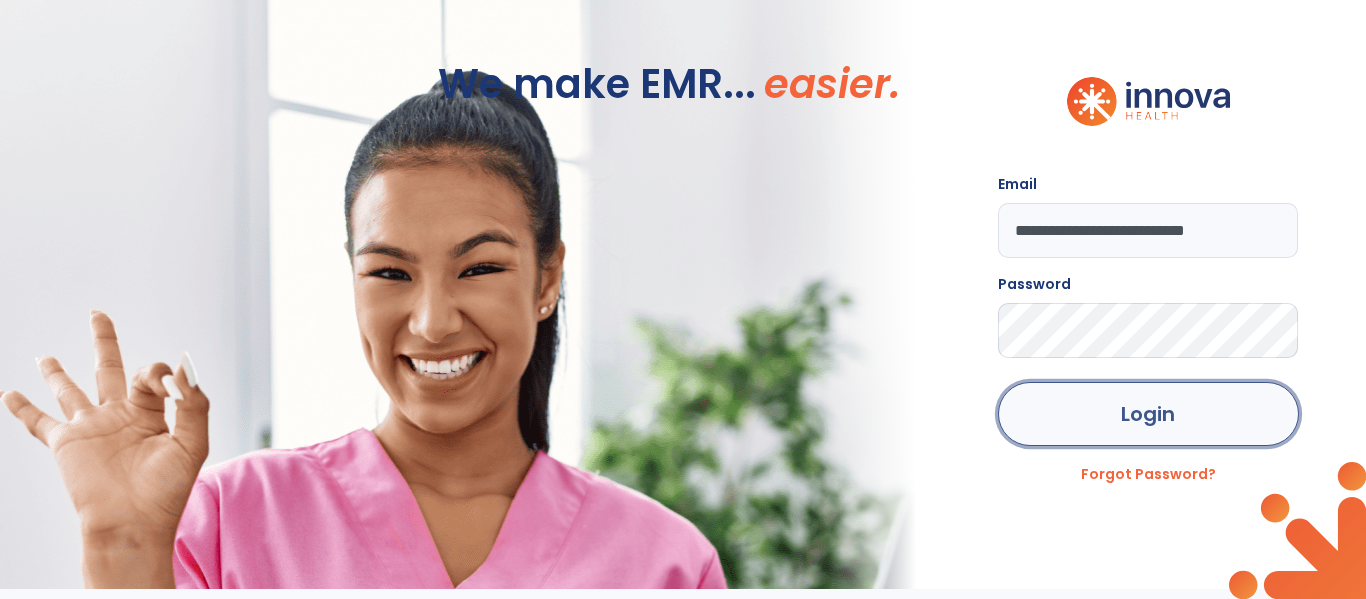 click on "Login" 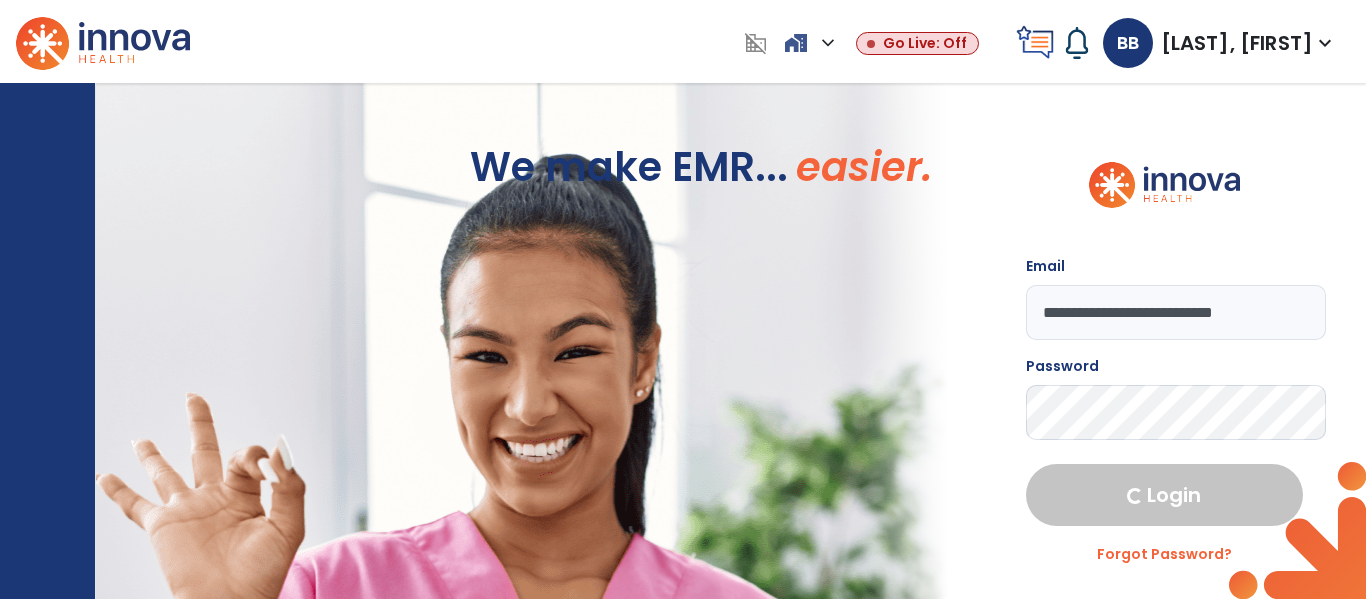 select on "****" 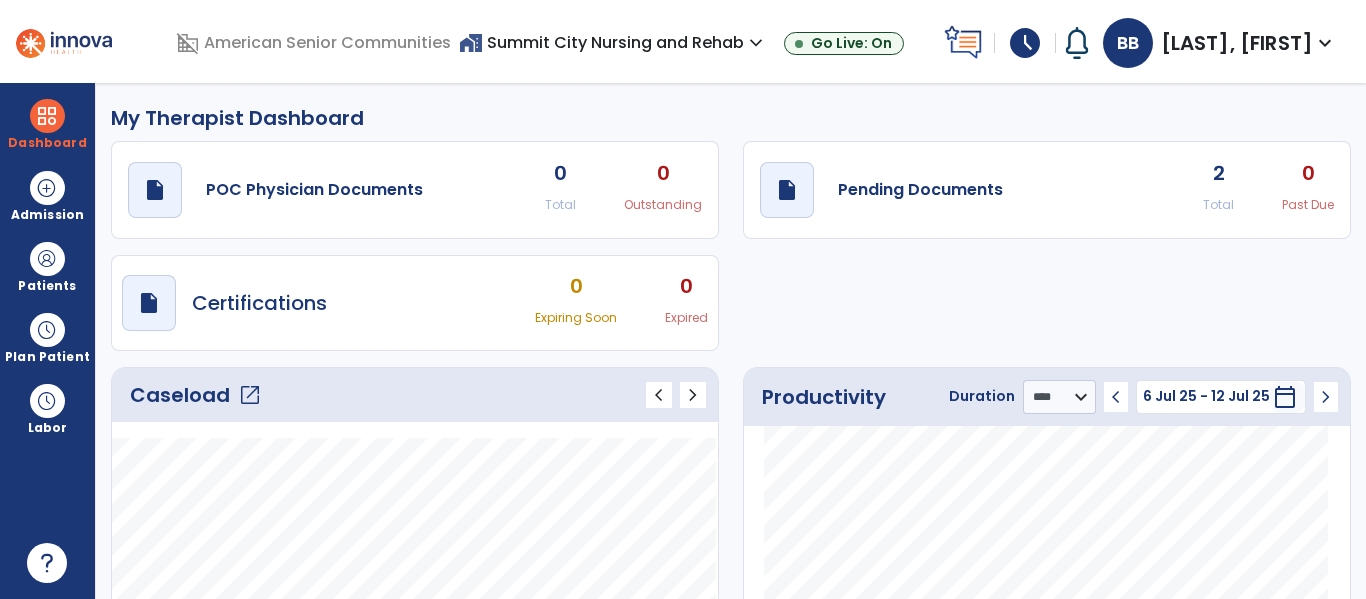 click on "open_in_new" 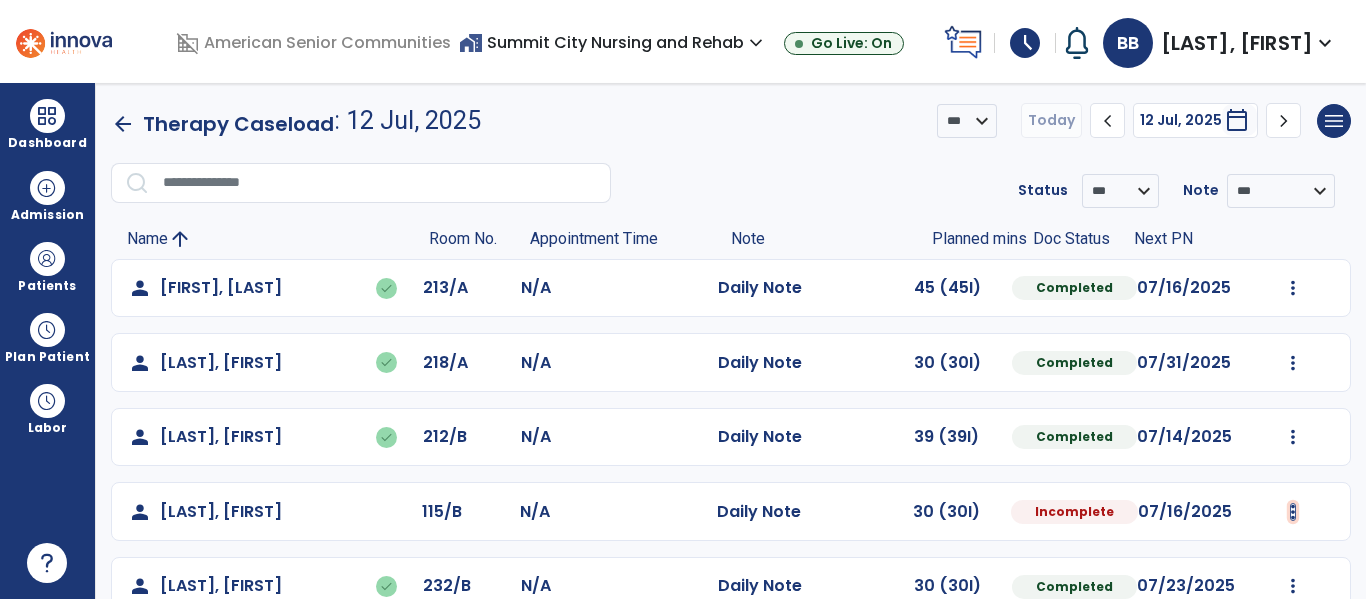 click at bounding box center (1293, 288) 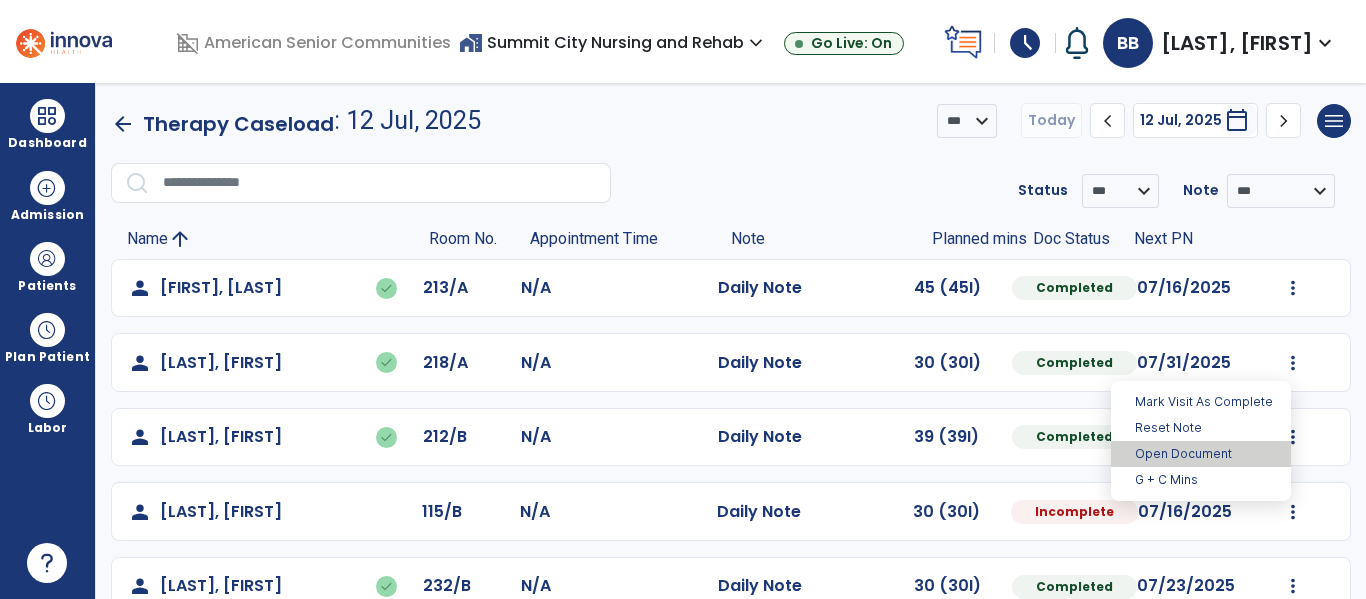 click on "Open Document" at bounding box center [1201, 454] 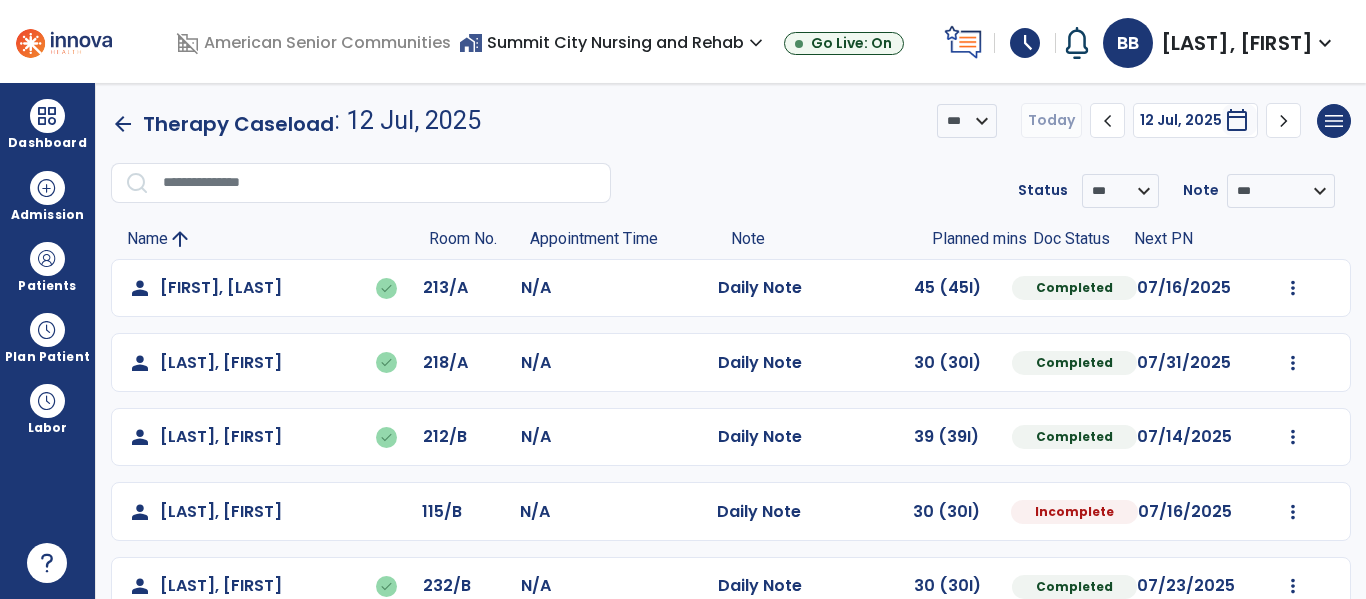select on "*" 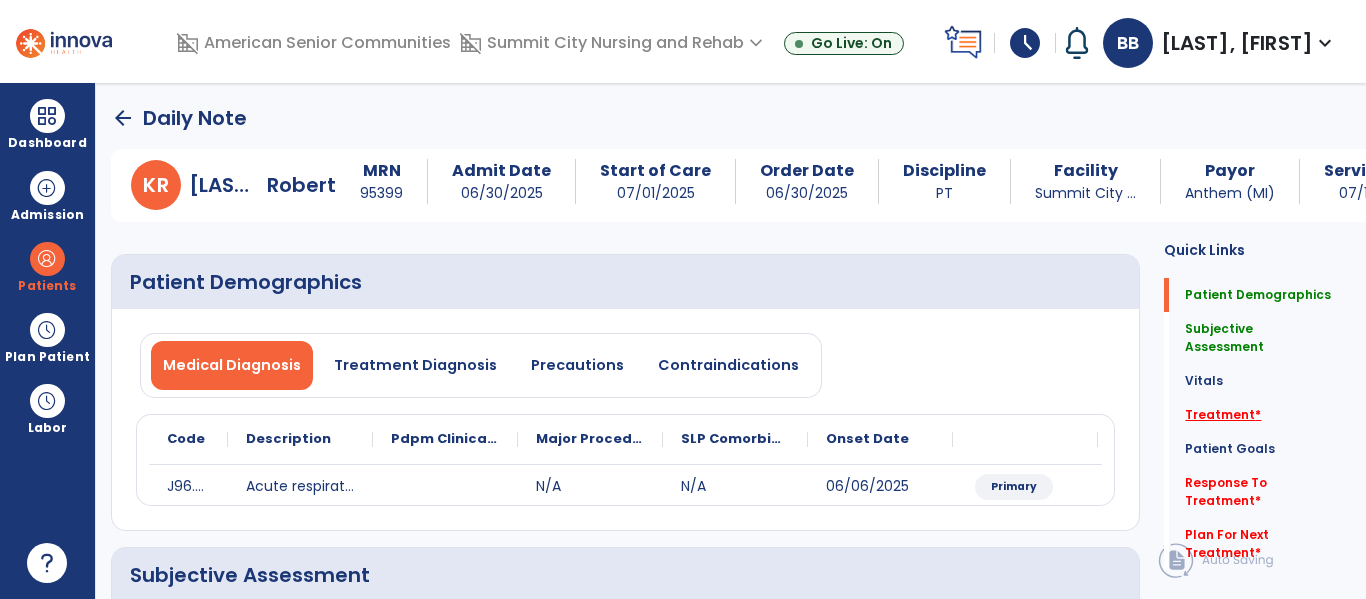 click on "Treatment   *" 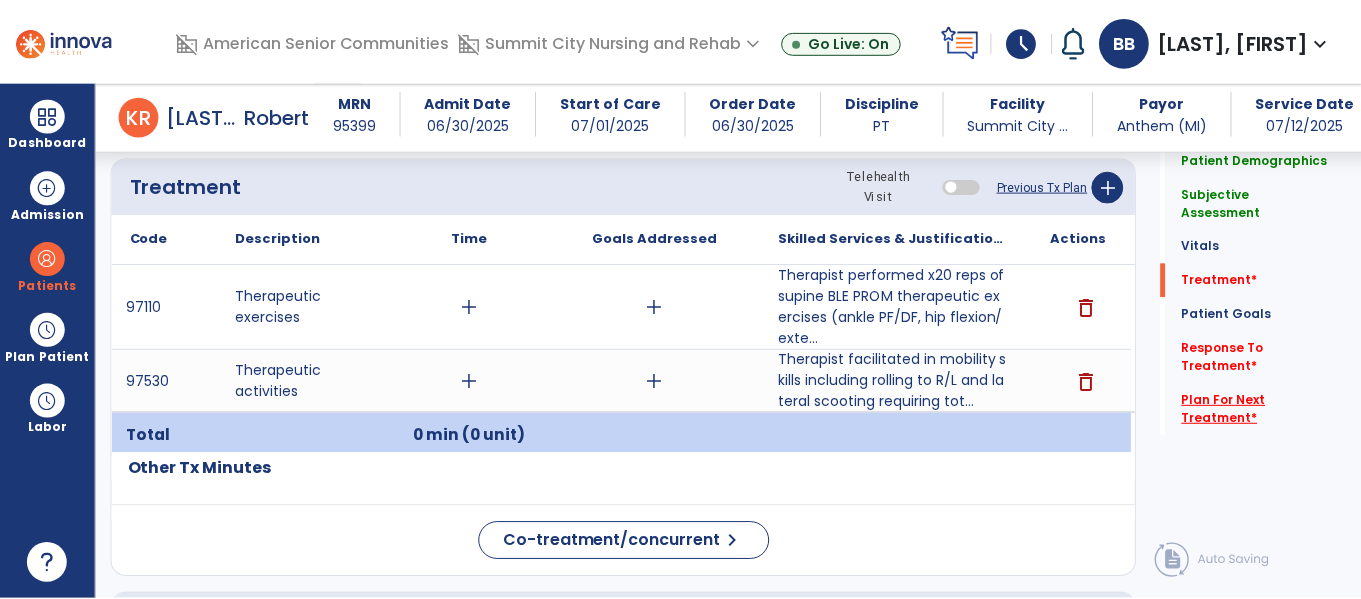 scroll, scrollTop: 1136, scrollLeft: 0, axis: vertical 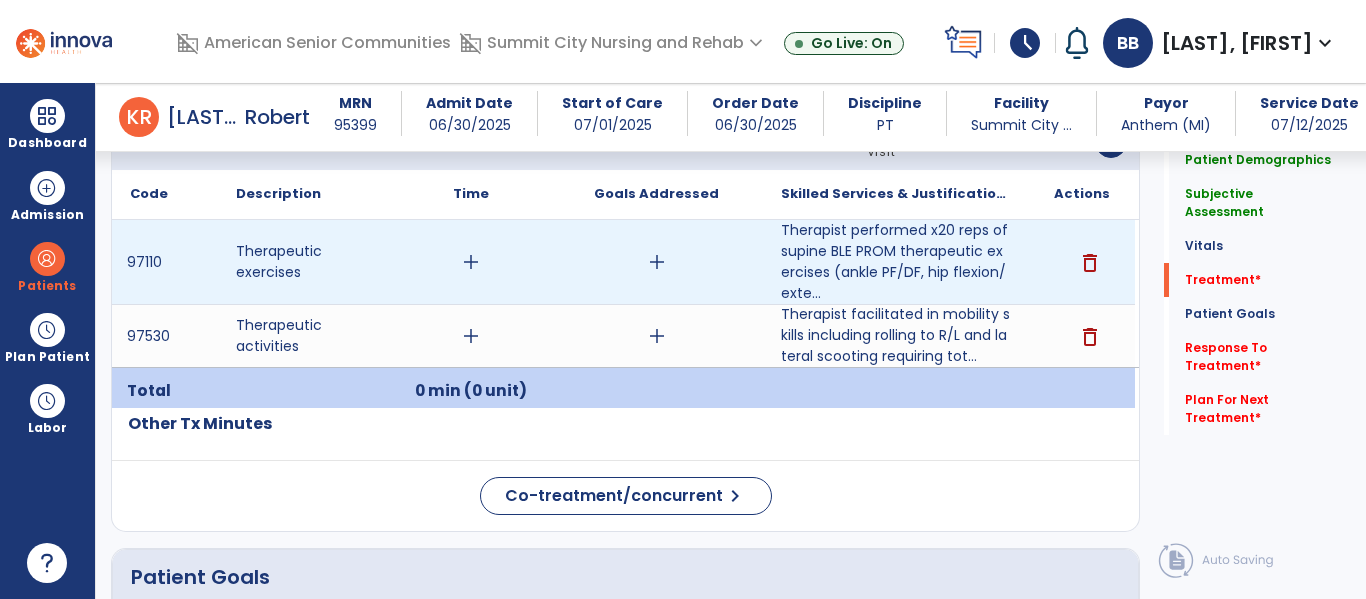 click on "add" at bounding box center [471, 262] 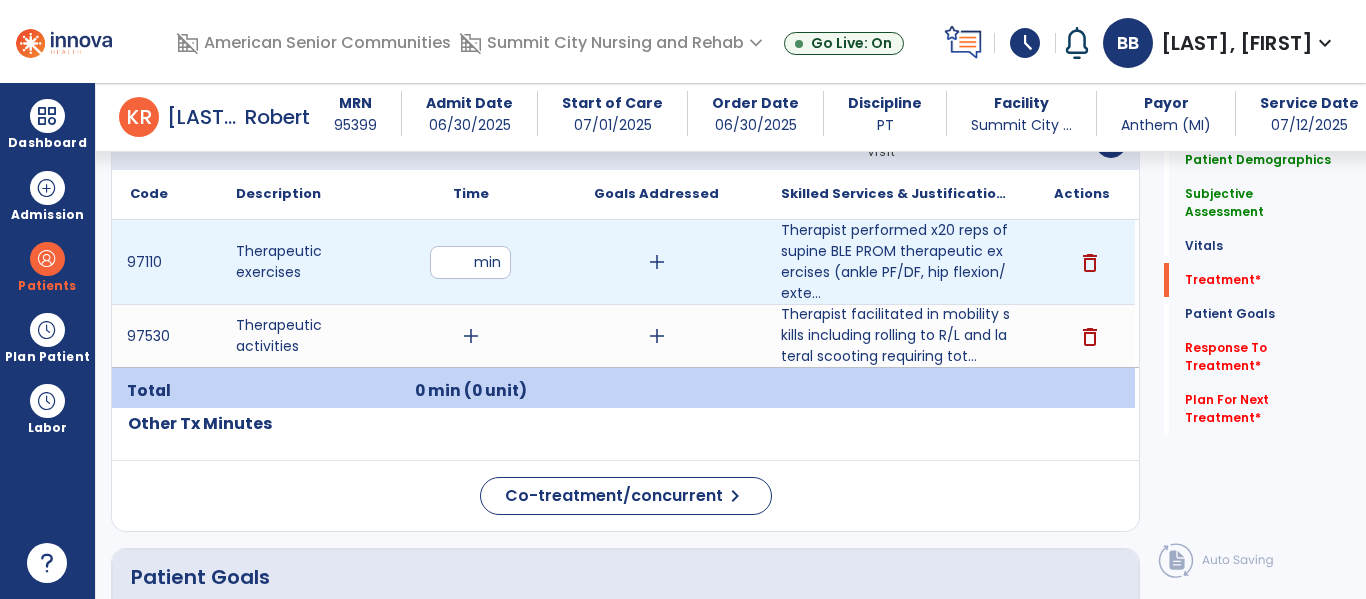 type on "**" 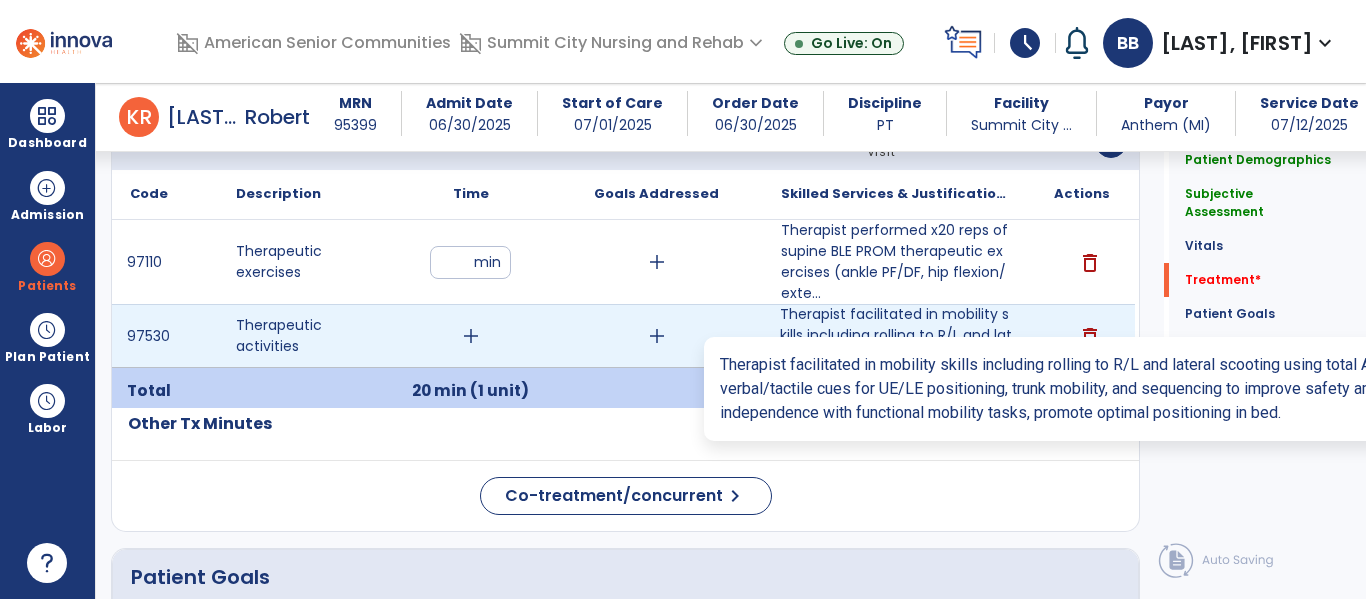 click on "Therapist facilitated in mobility skills including rolling to R/L and lateral scooting requiring tot..." at bounding box center (896, 335) 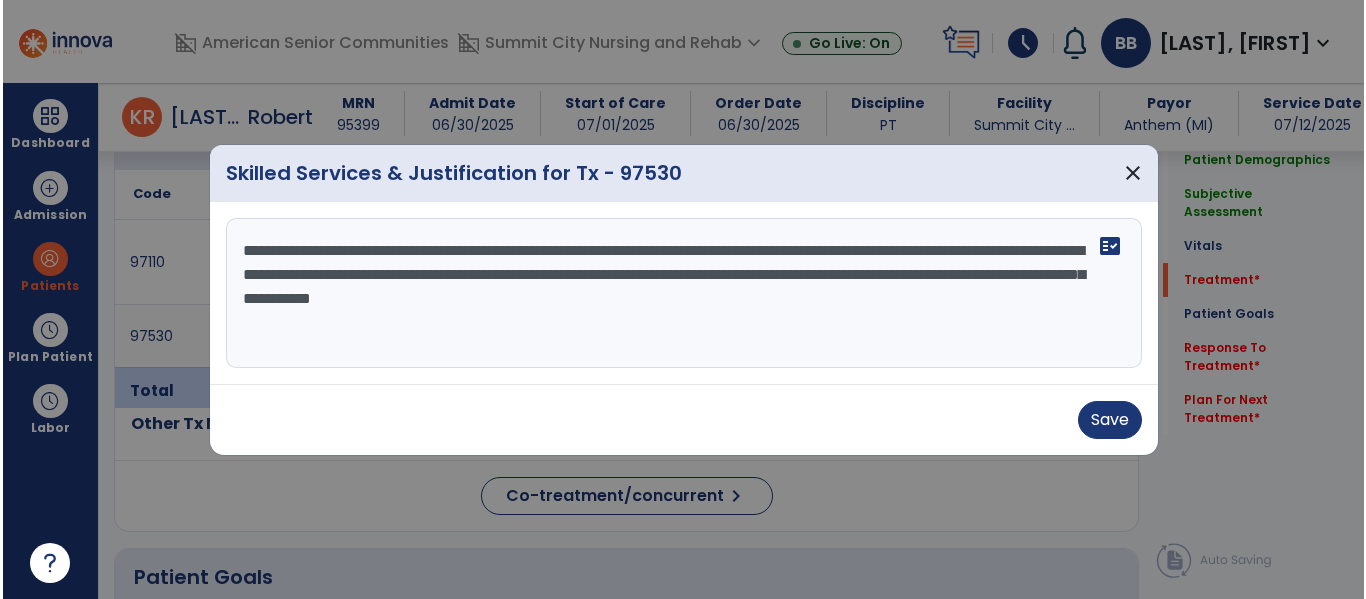 scroll, scrollTop: 1136, scrollLeft: 0, axis: vertical 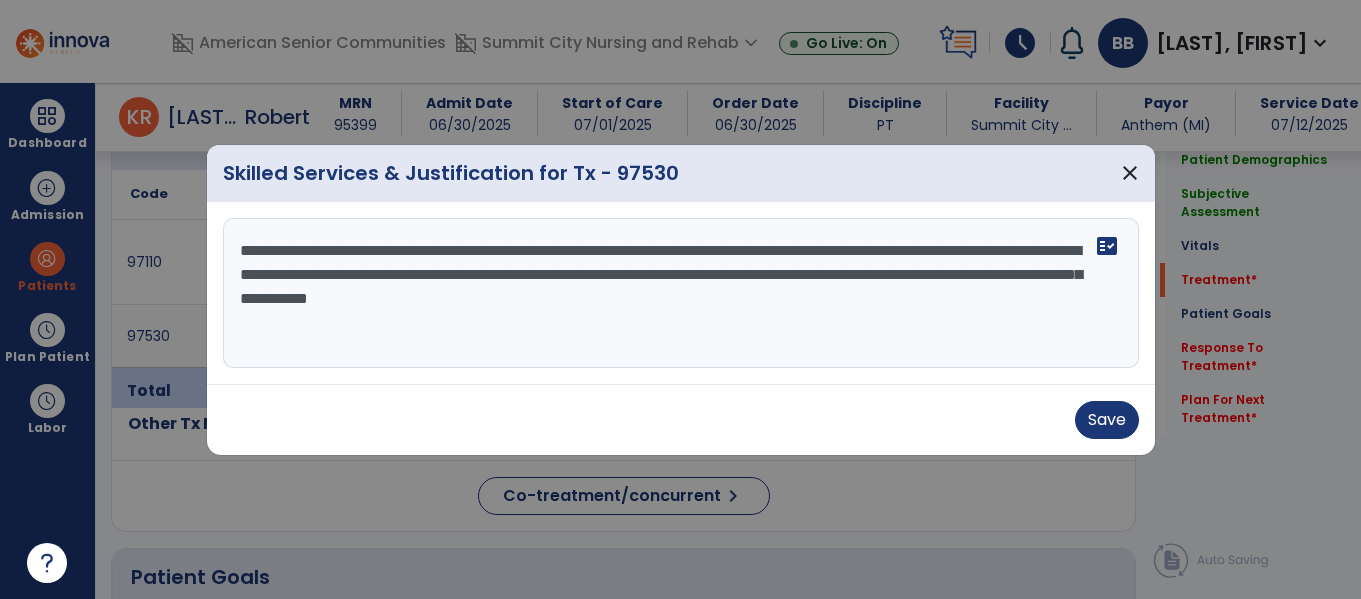 click on "**********" at bounding box center [681, 293] 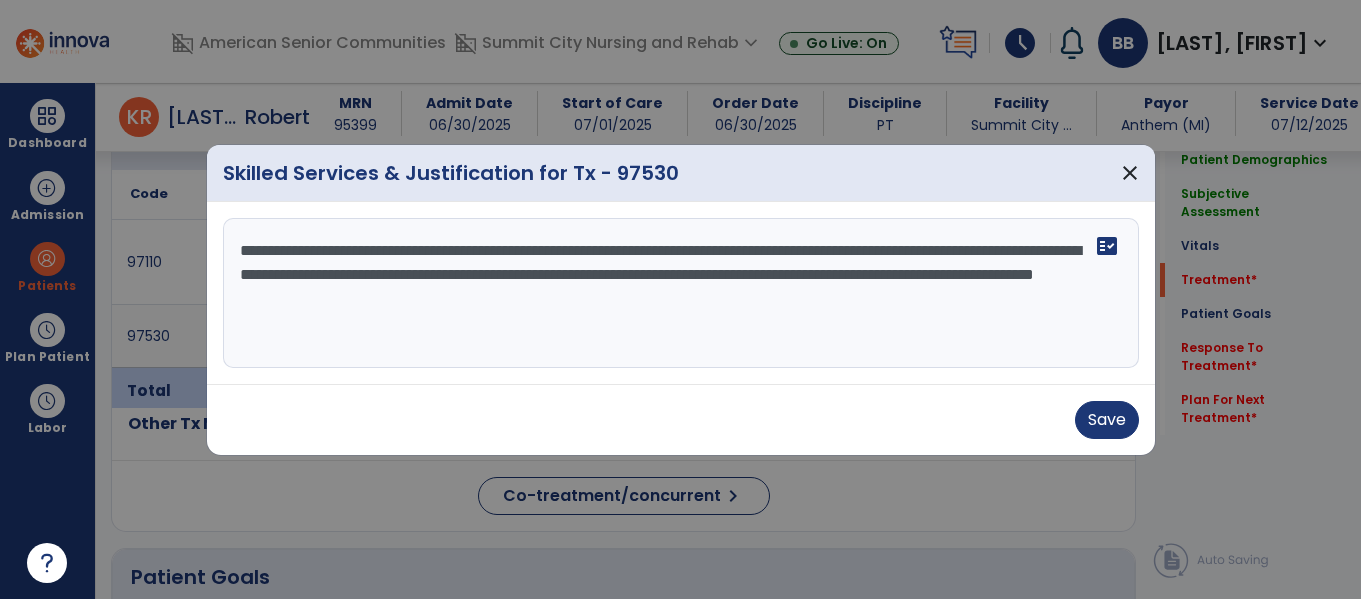 click on "**********" at bounding box center (681, 293) 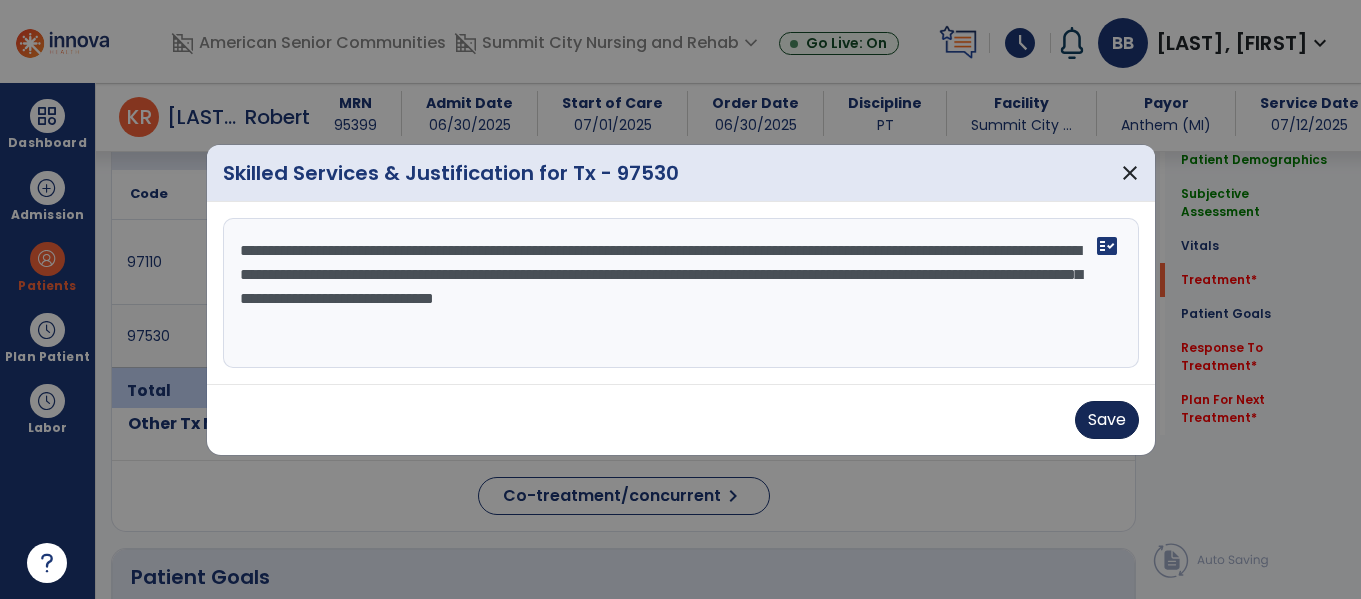 type on "**********" 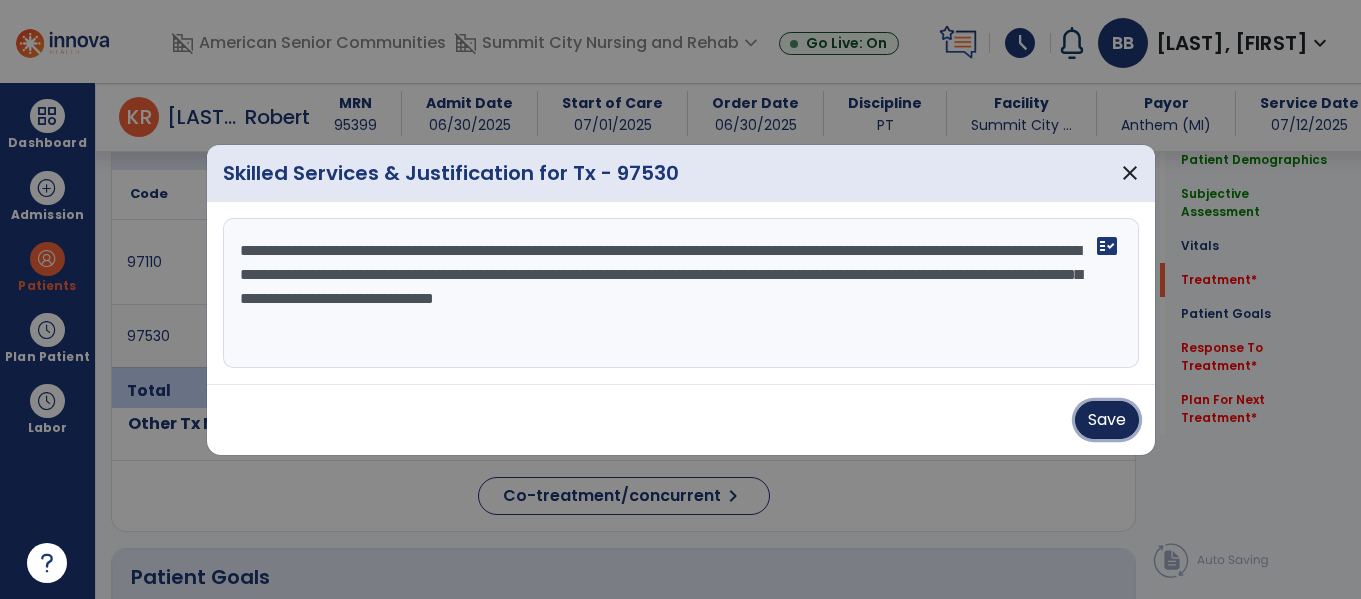 click on "Save" at bounding box center (1107, 420) 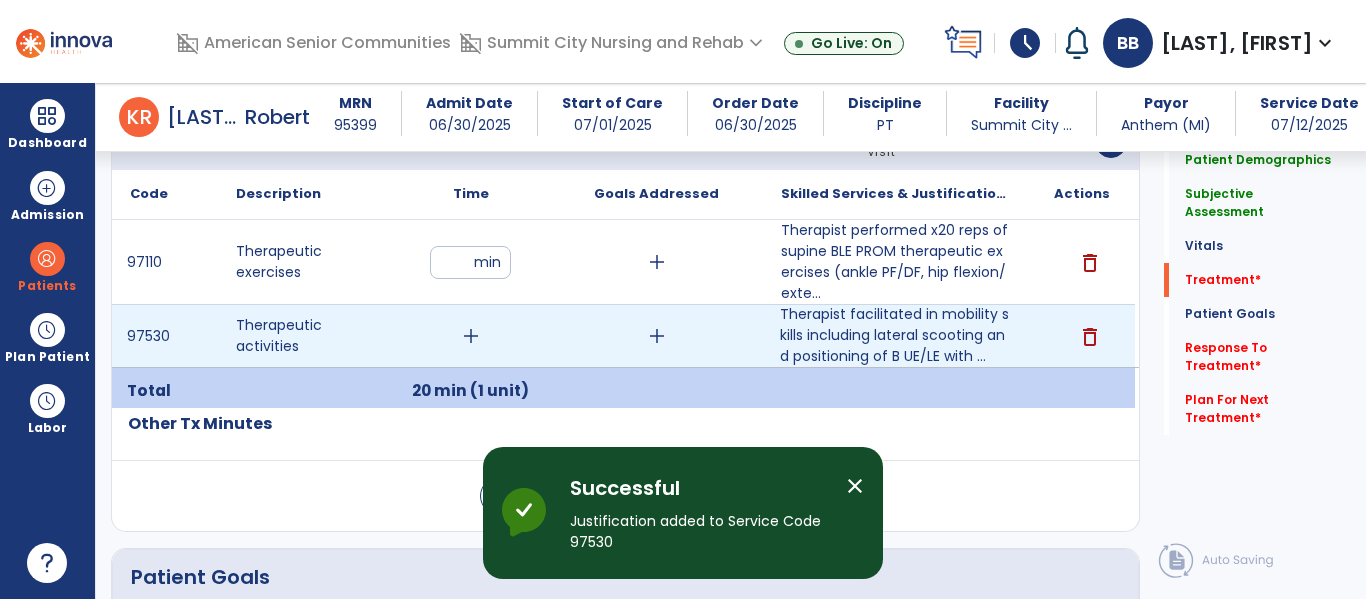 click on "add" at bounding box center (471, 336) 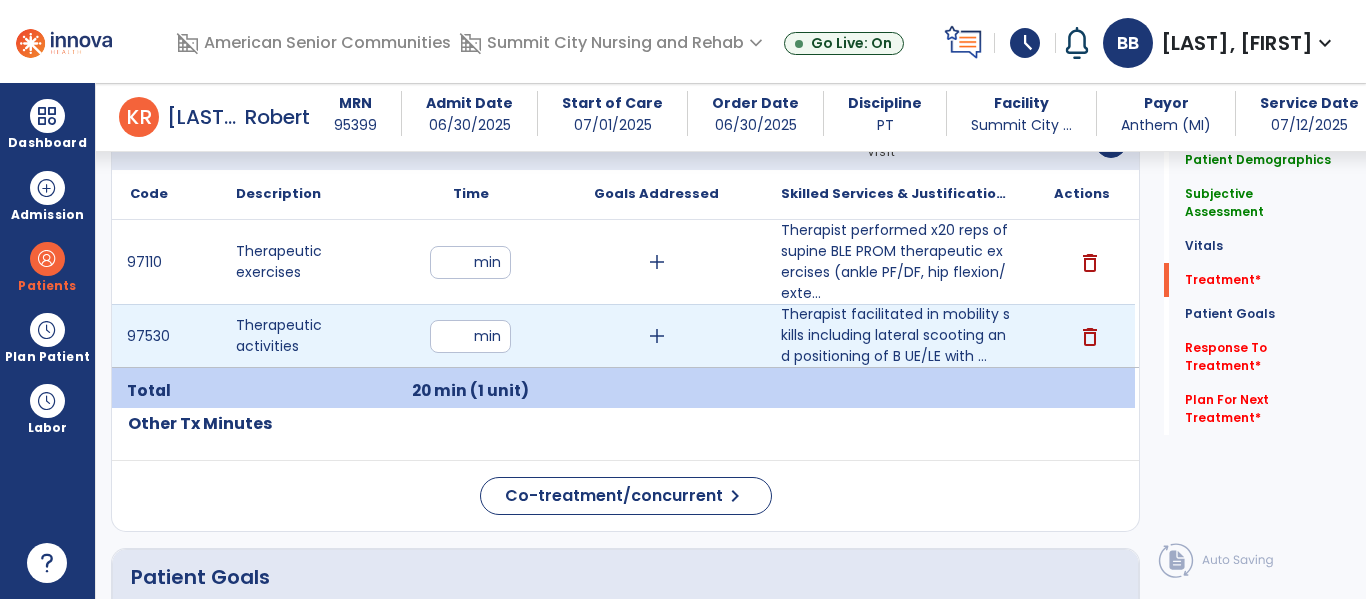 type on "*" 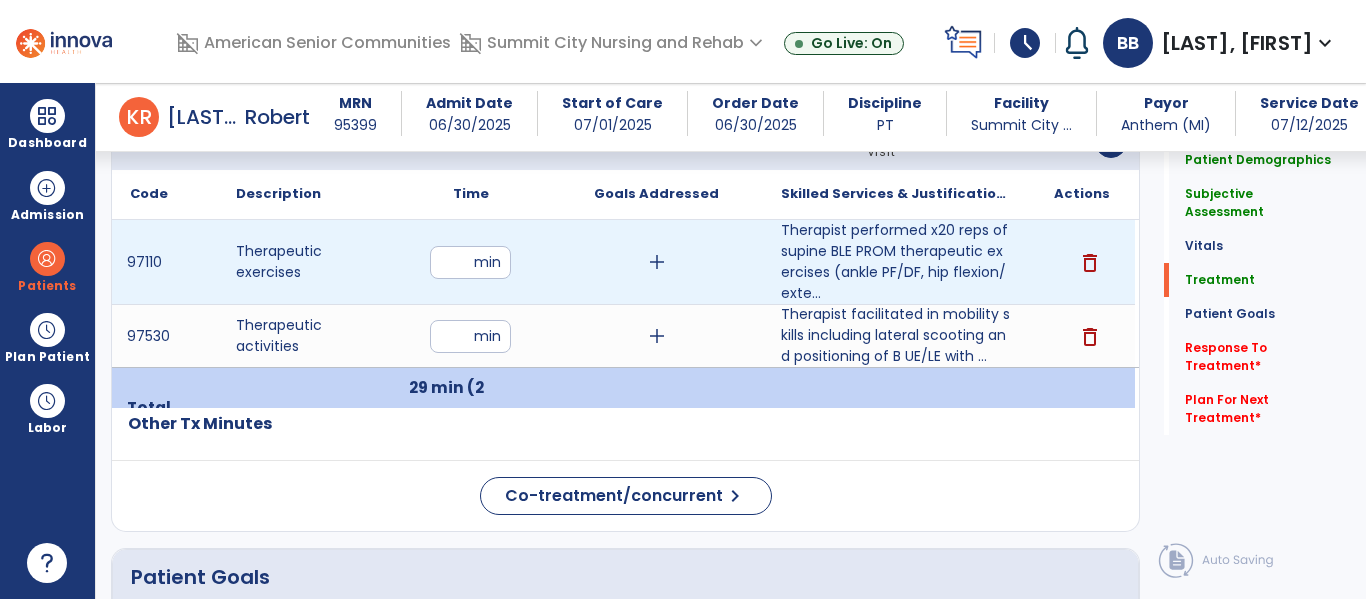 click on "**" at bounding box center (470, 262) 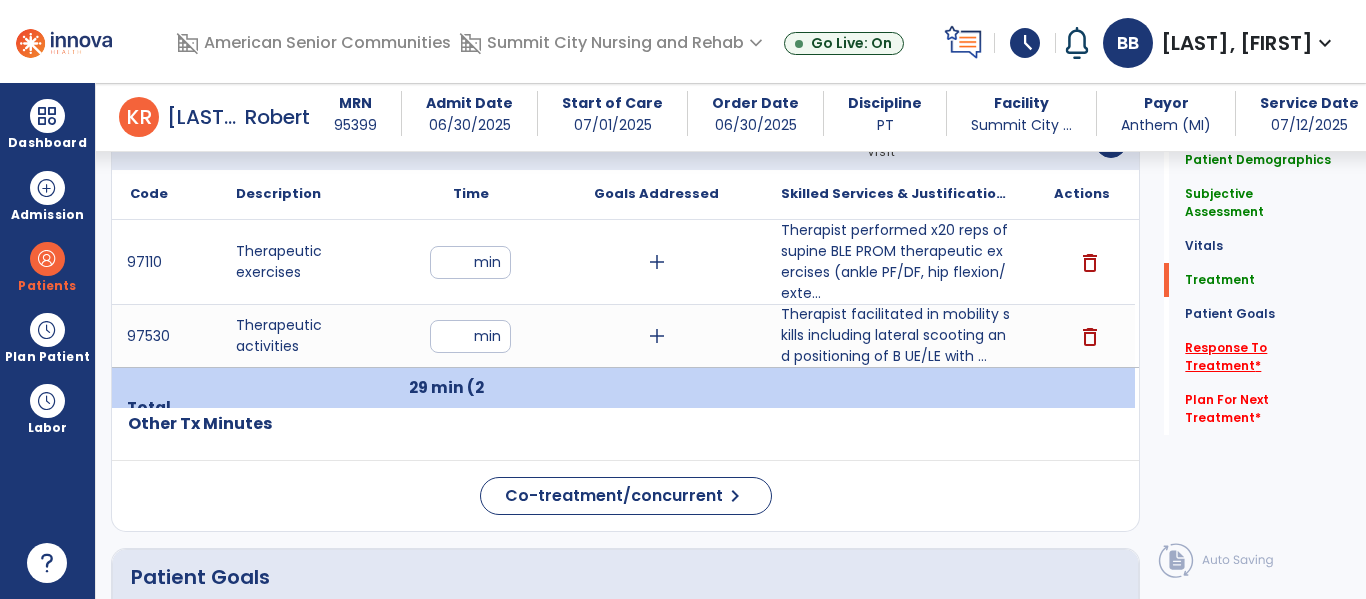 click on "Response To Treatment   *" 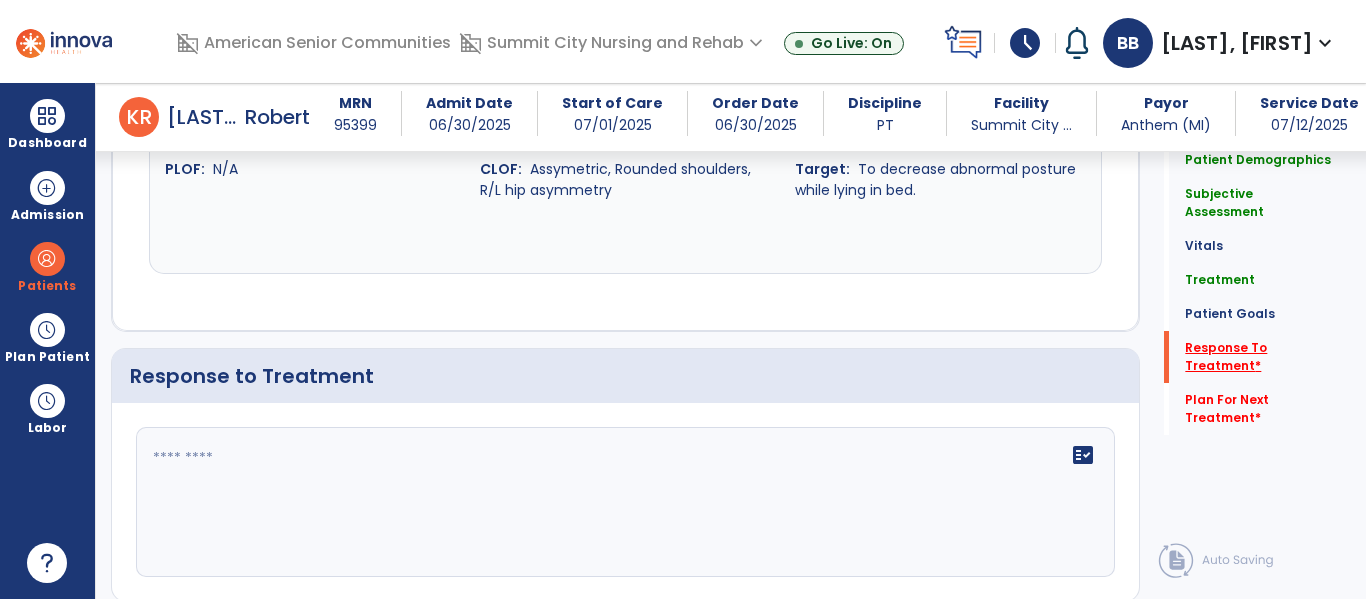scroll, scrollTop: 1979, scrollLeft: 0, axis: vertical 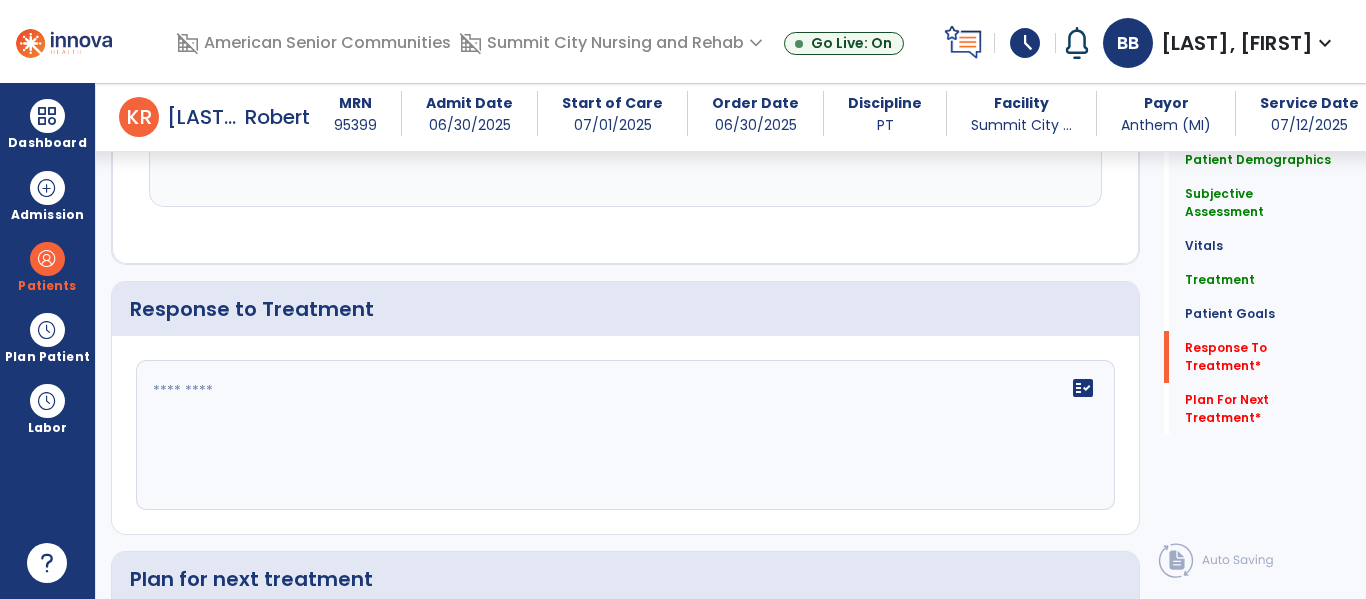 click on "fact_check" 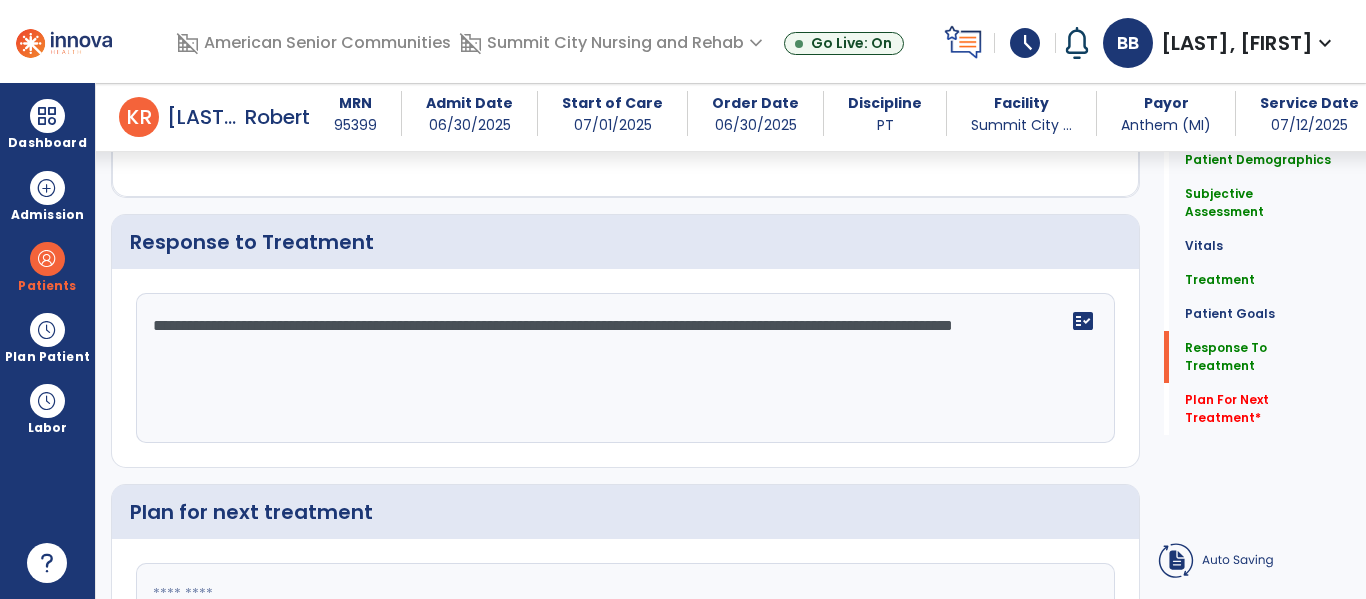 scroll, scrollTop: 1984, scrollLeft: 0, axis: vertical 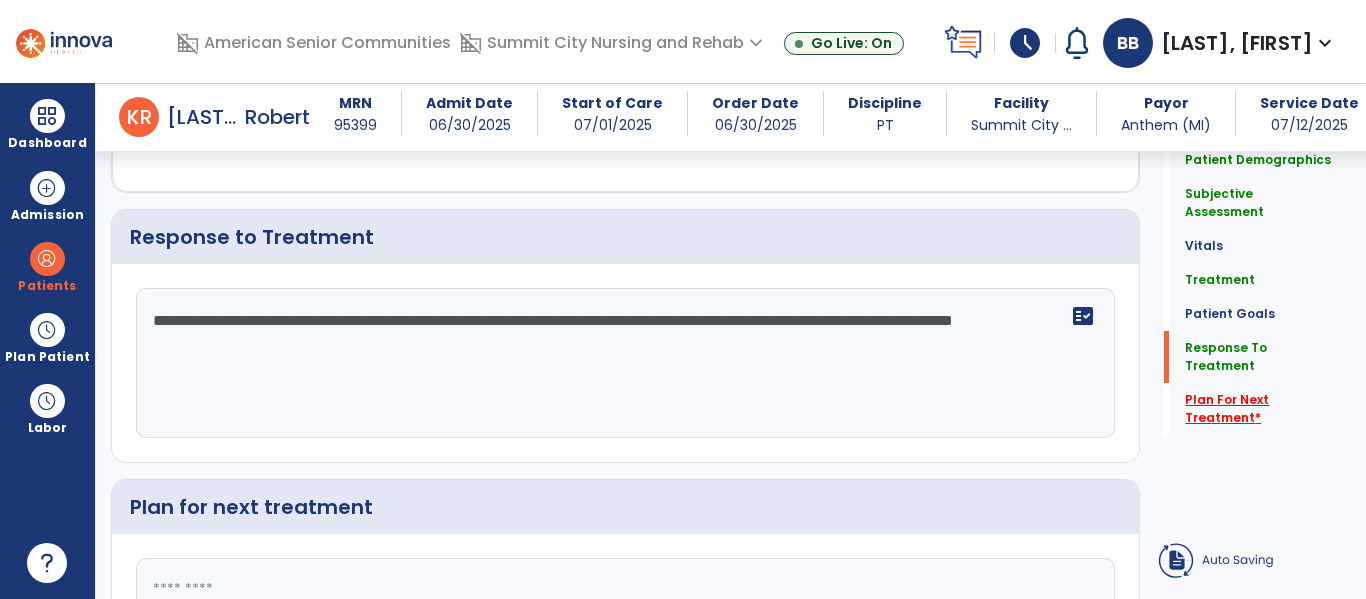 type on "**********" 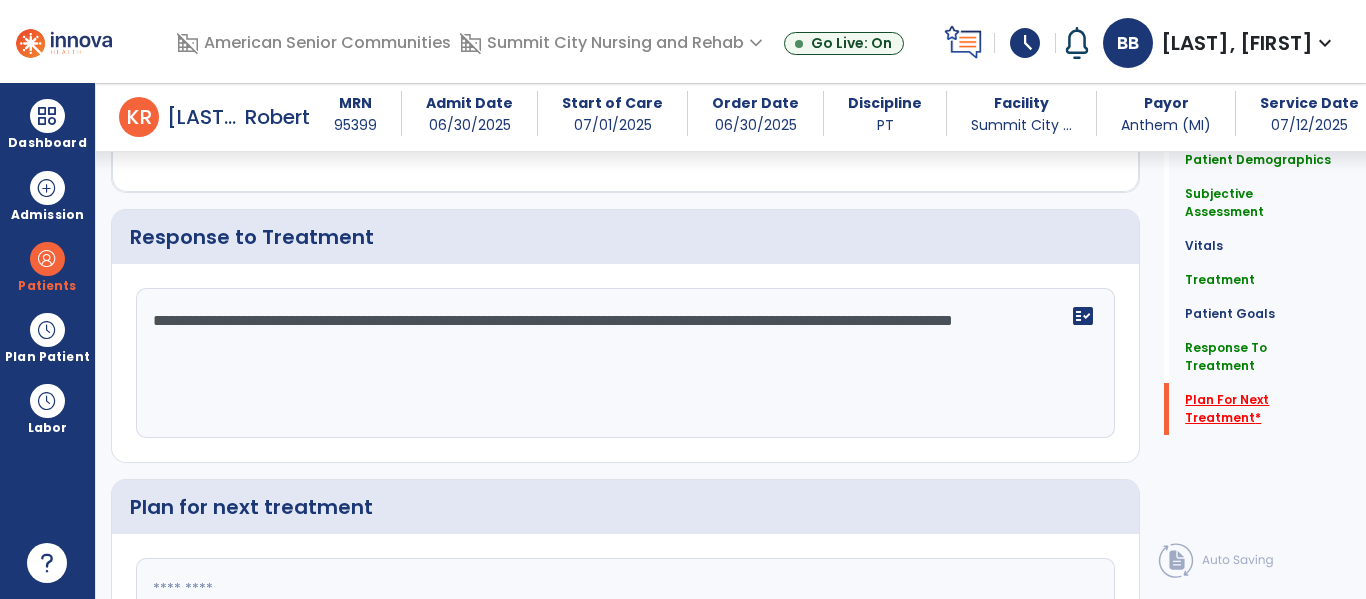 scroll, scrollTop: 2251, scrollLeft: 0, axis: vertical 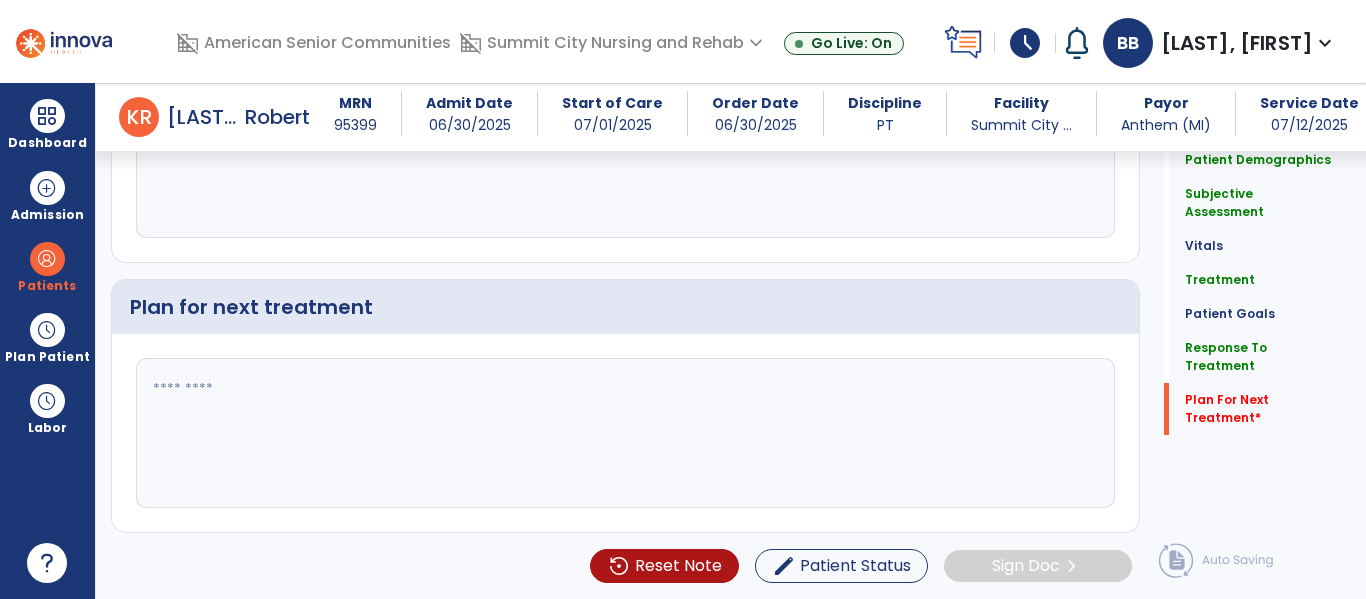 click 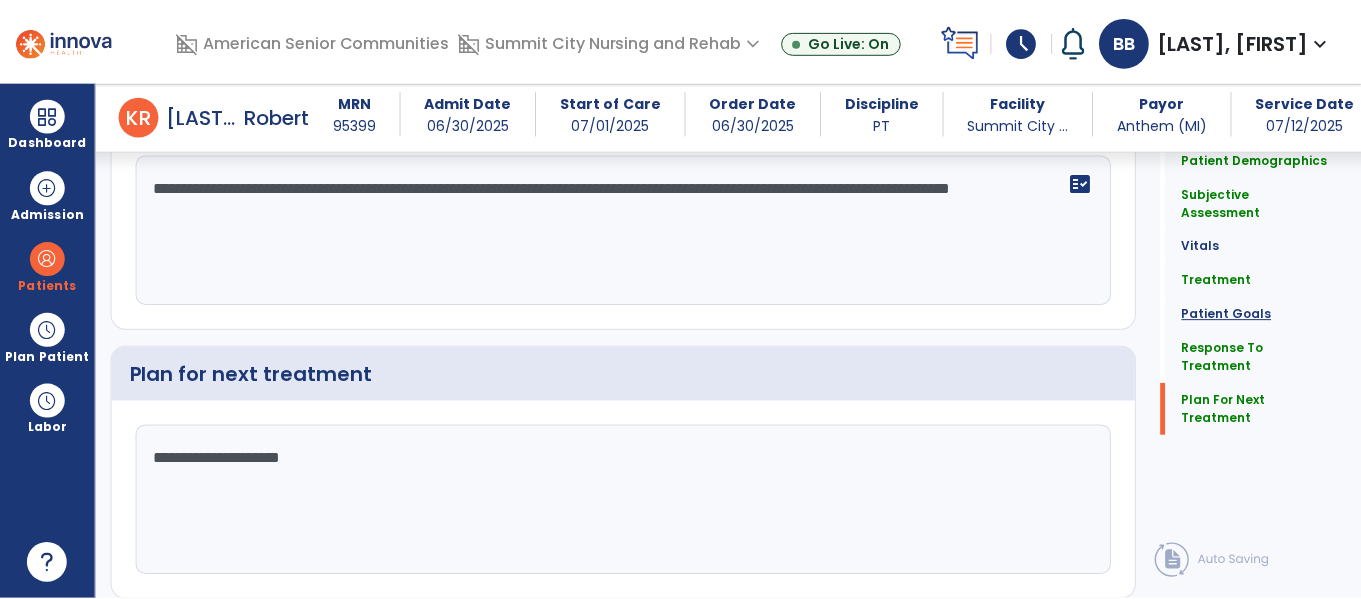 scroll, scrollTop: 2251, scrollLeft: 0, axis: vertical 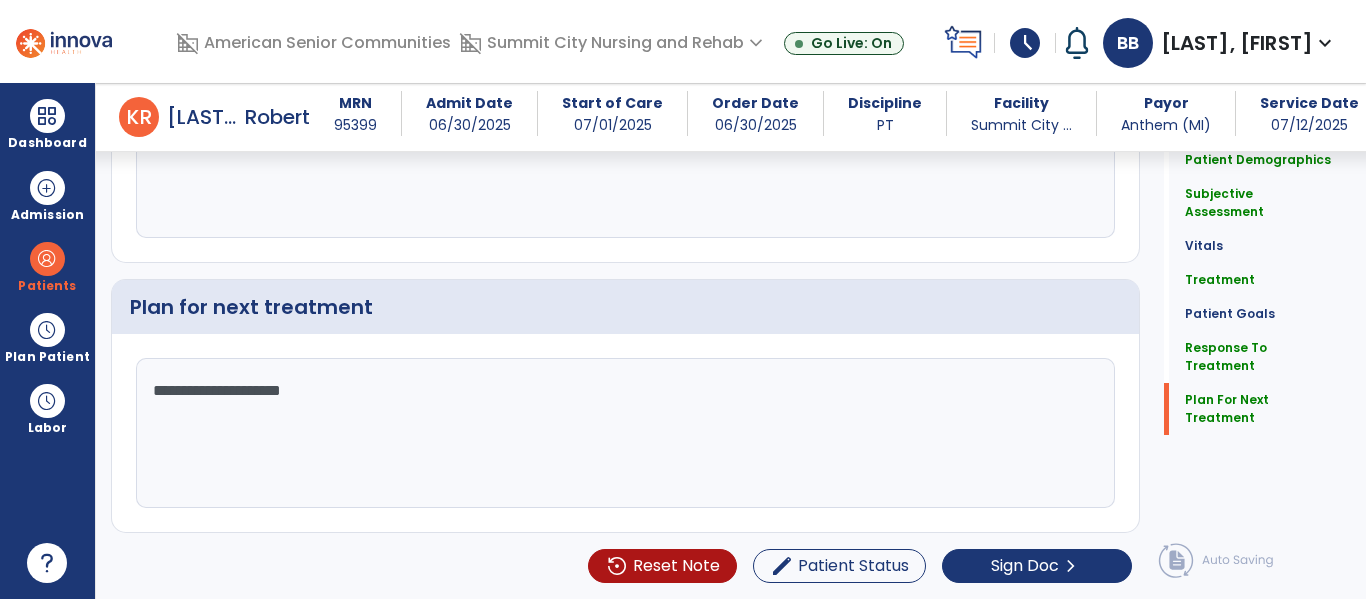 type on "**********" 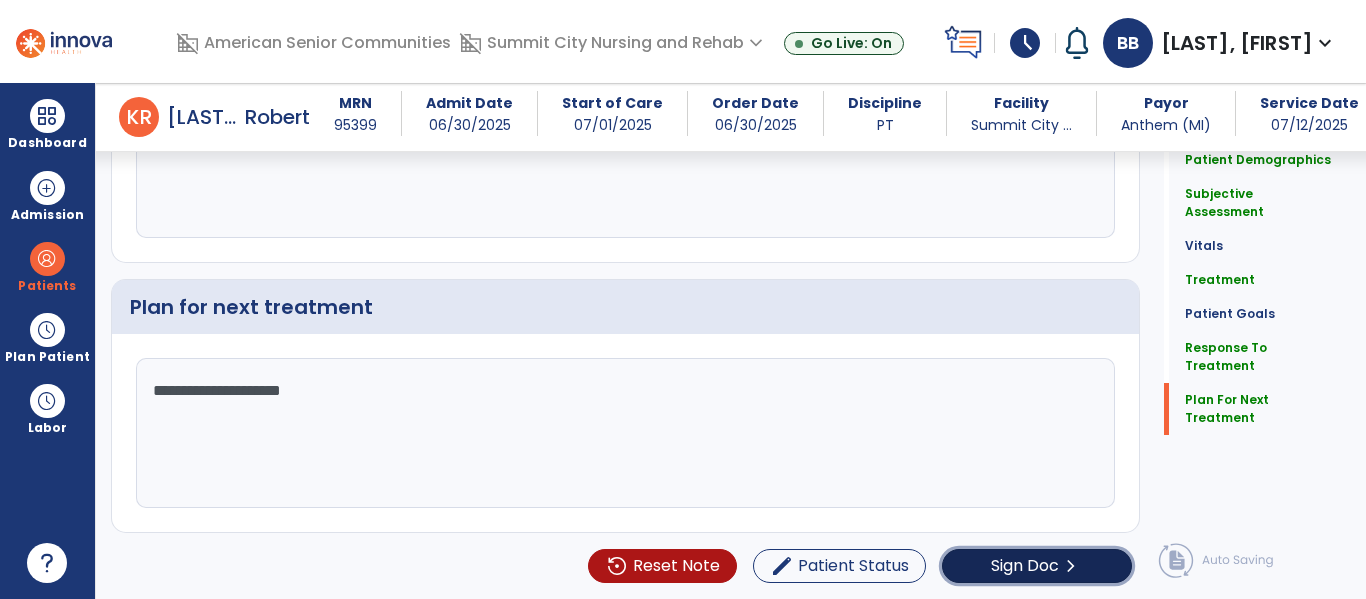 click on "Sign Doc" 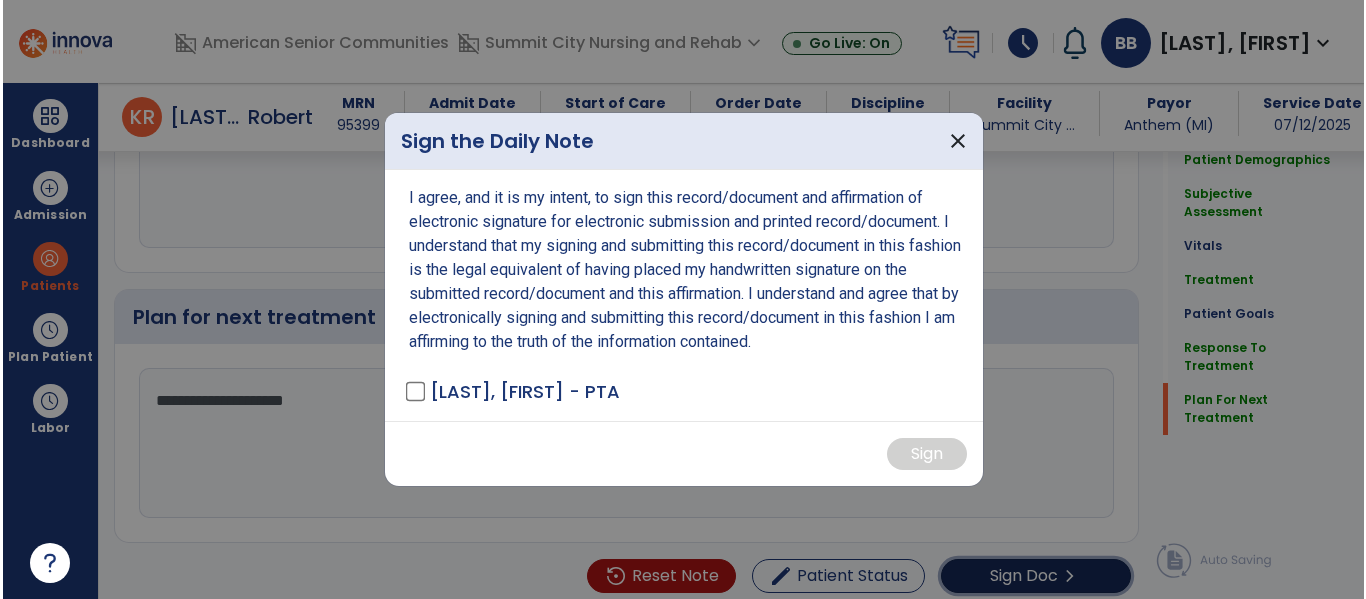 scroll, scrollTop: 2251, scrollLeft: 0, axis: vertical 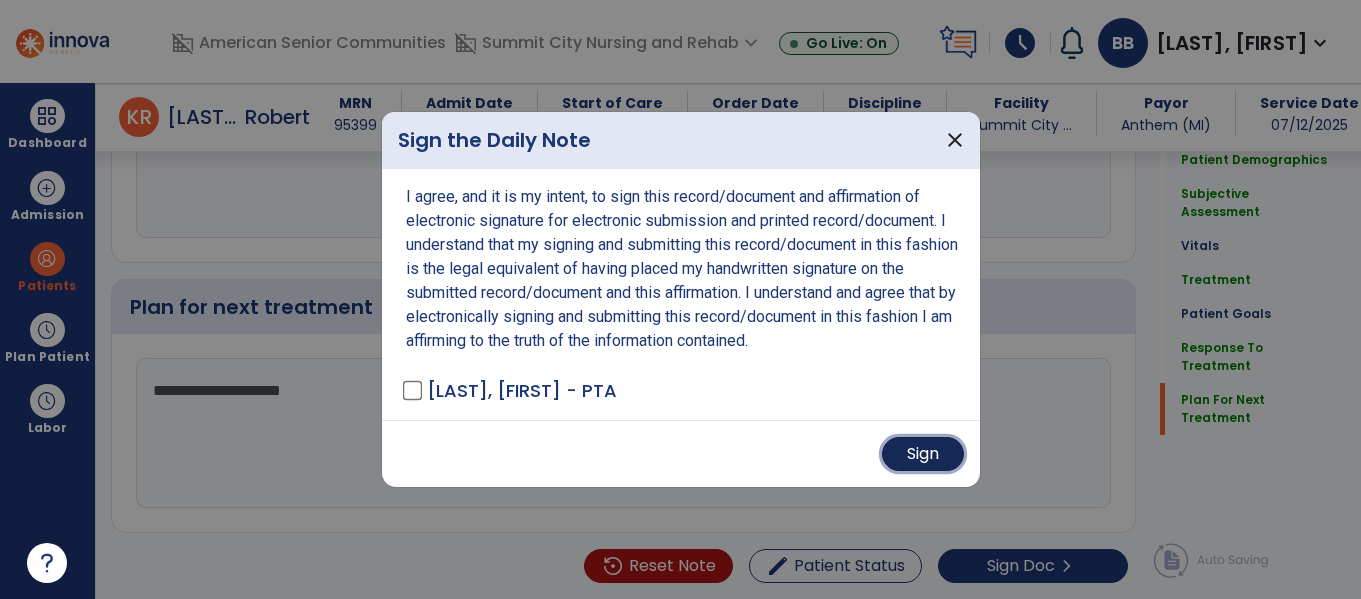 click on "Sign" at bounding box center [923, 454] 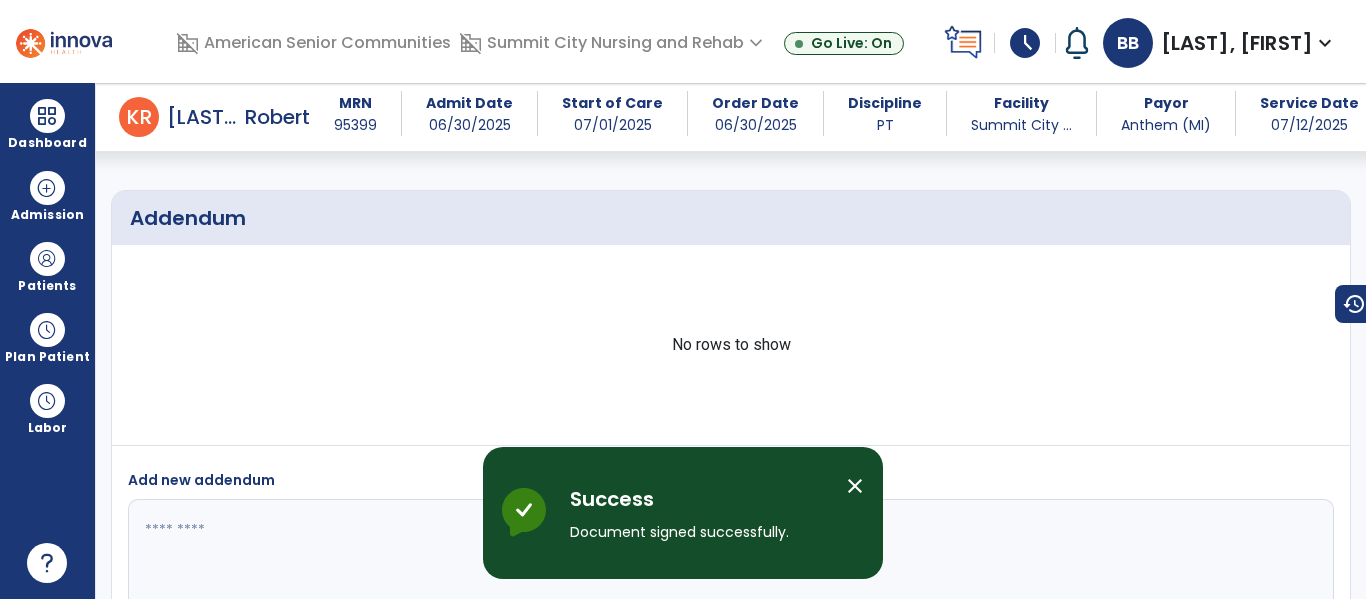 scroll, scrollTop: 3027, scrollLeft: 0, axis: vertical 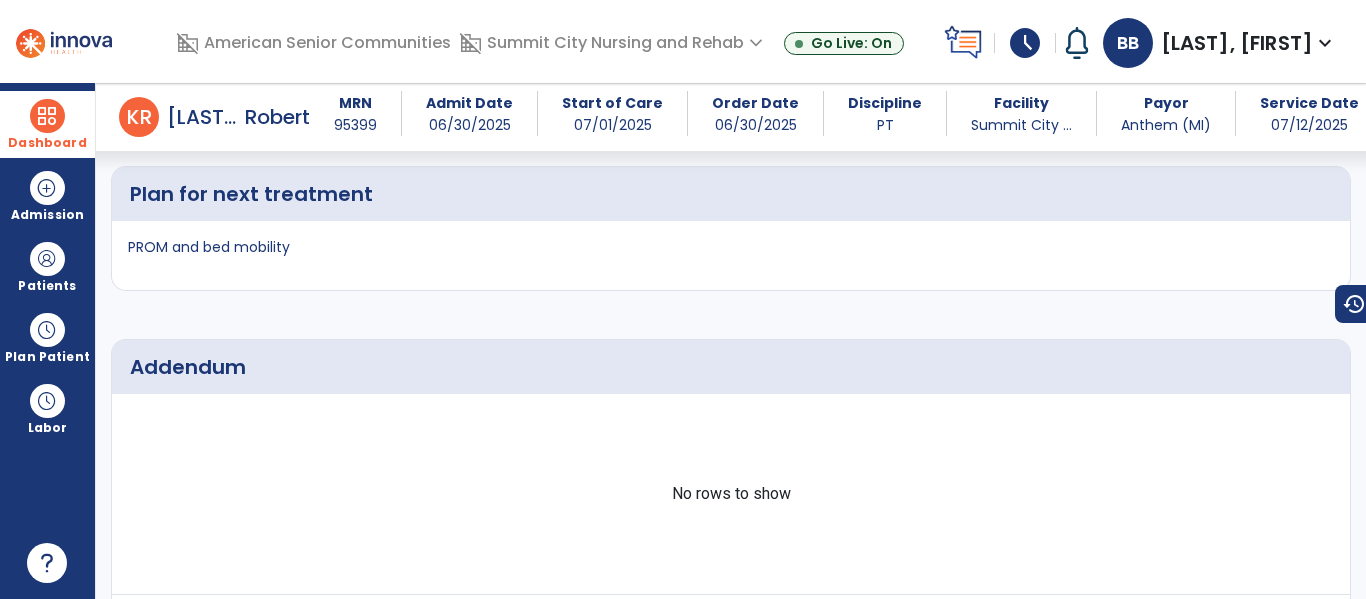 click at bounding box center (47, 116) 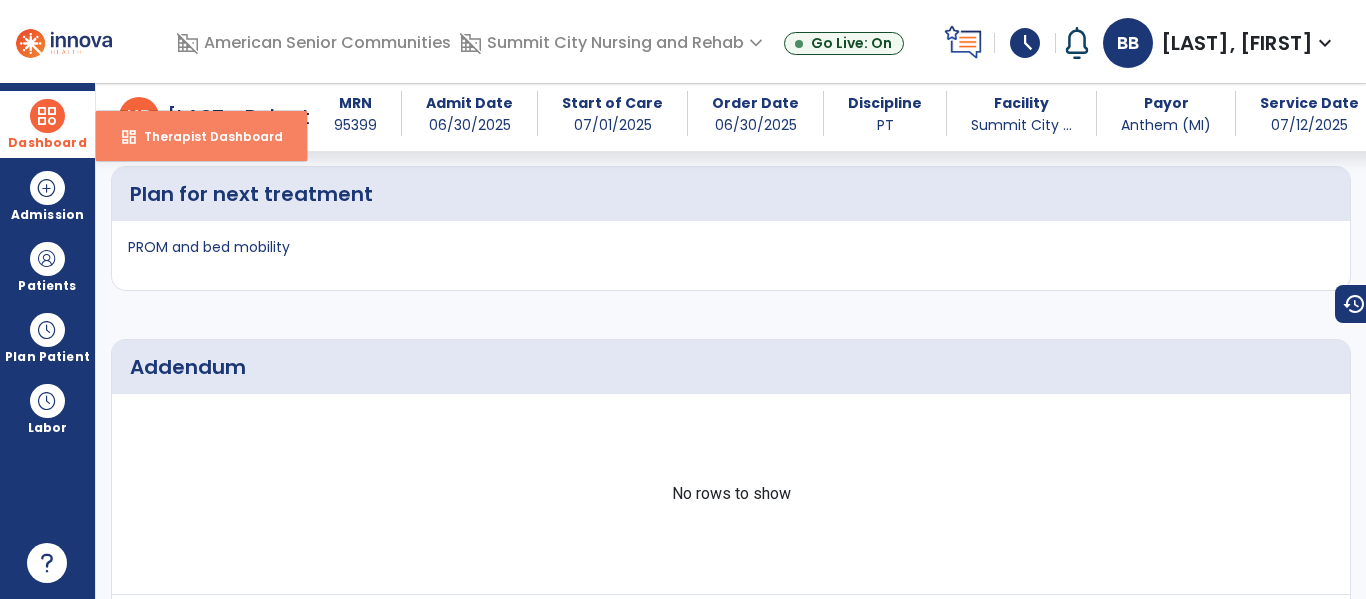 click on "dashboard  Therapist Dashboard" at bounding box center (201, 136) 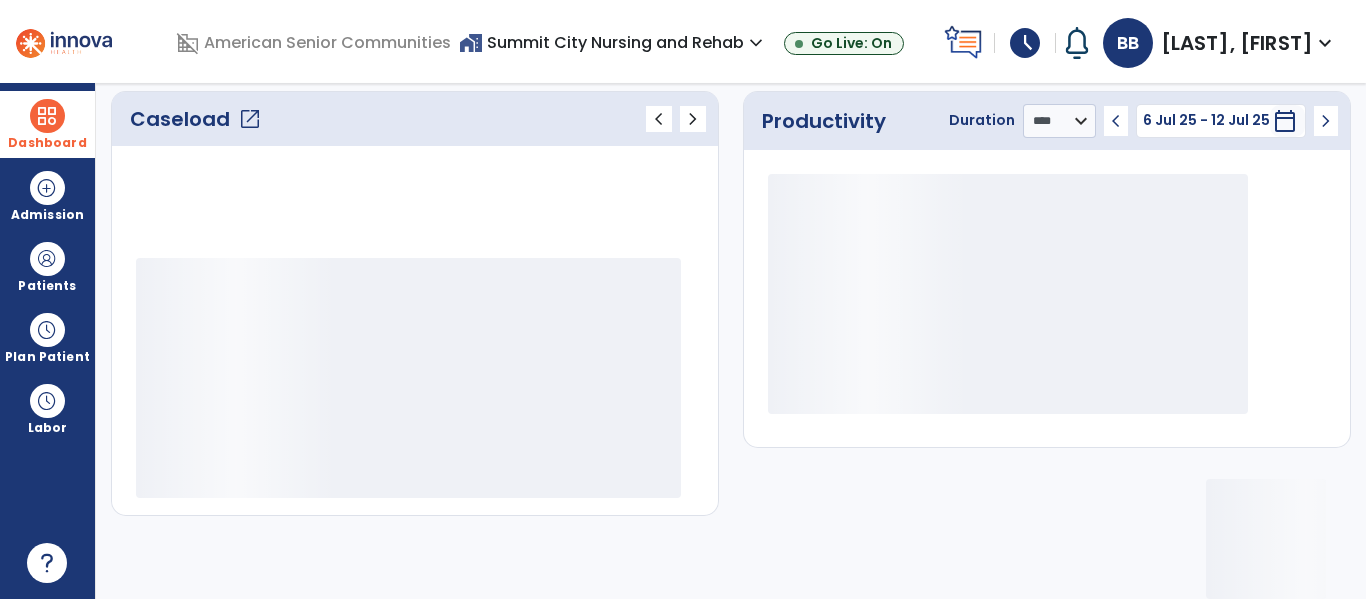 scroll, scrollTop: 276, scrollLeft: 0, axis: vertical 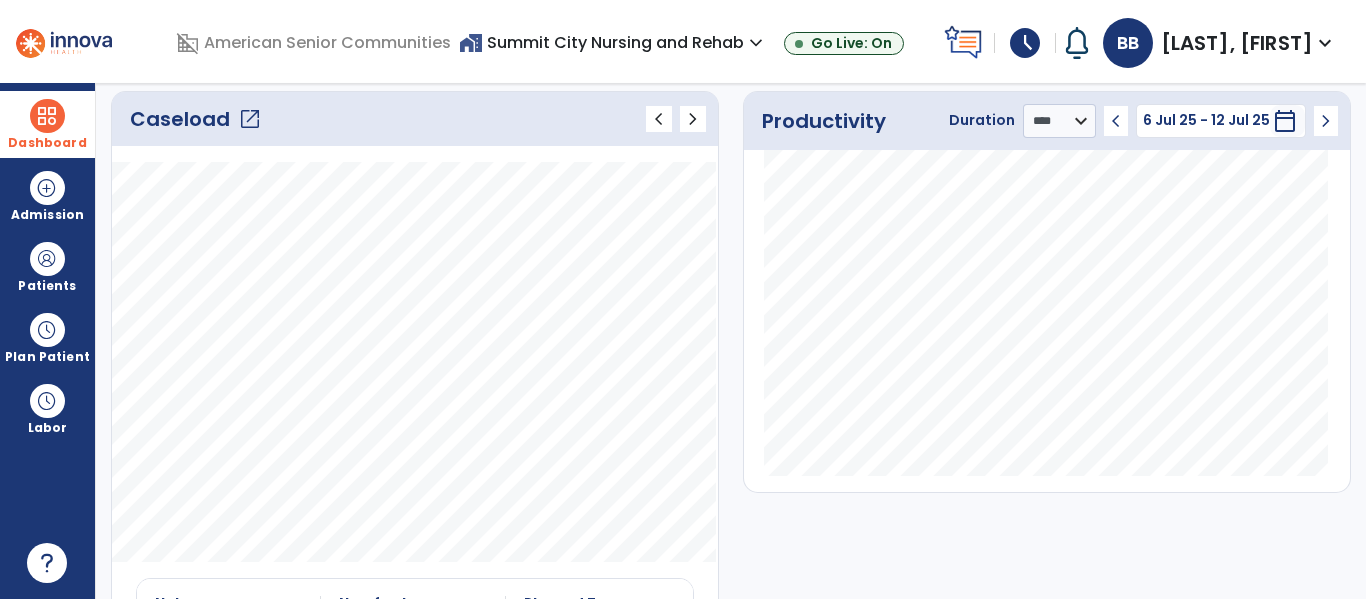 click on "open_in_new" 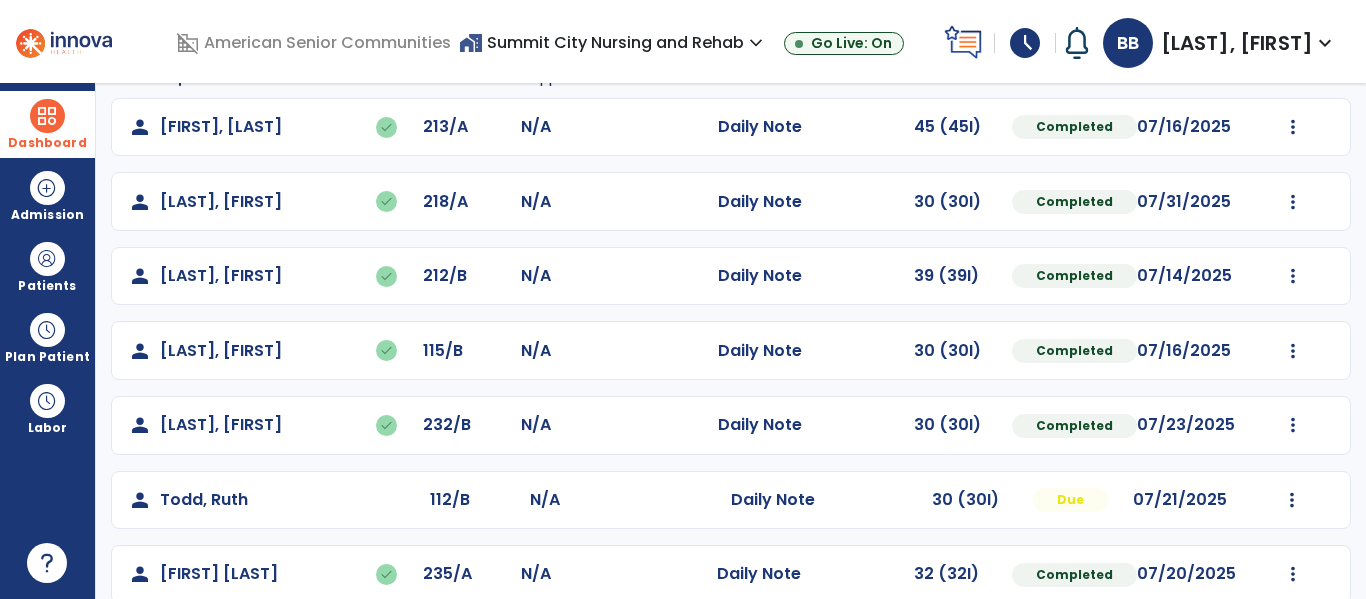 scroll, scrollTop: 190, scrollLeft: 0, axis: vertical 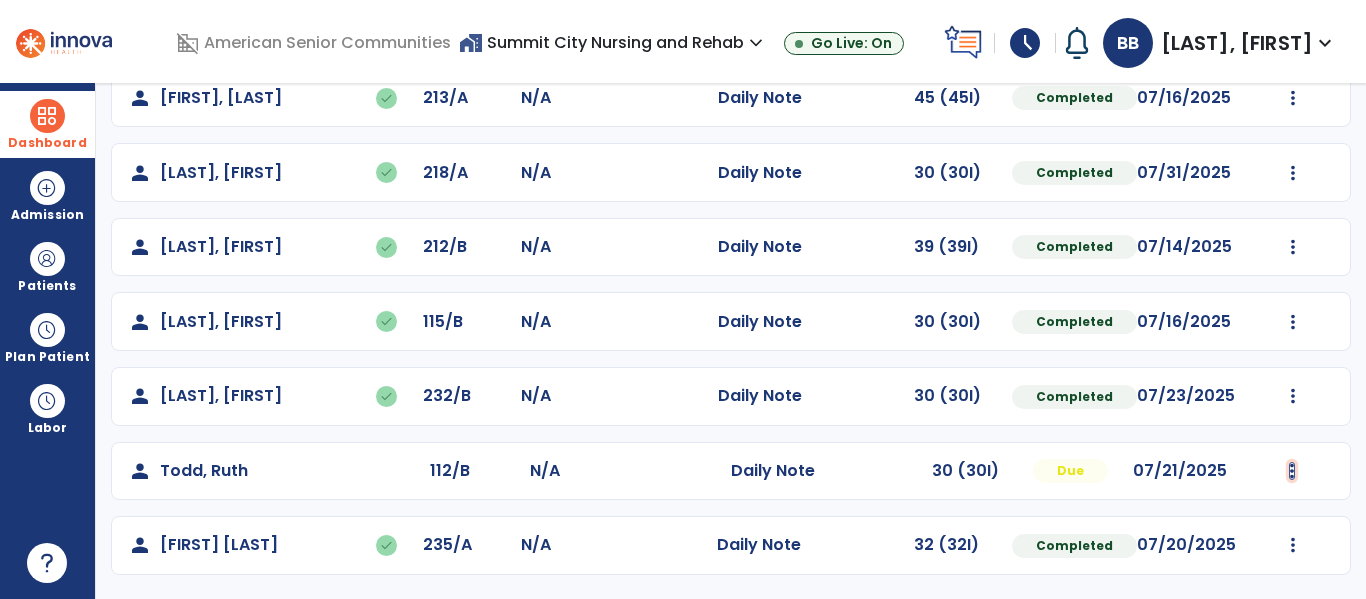 click at bounding box center [1293, 98] 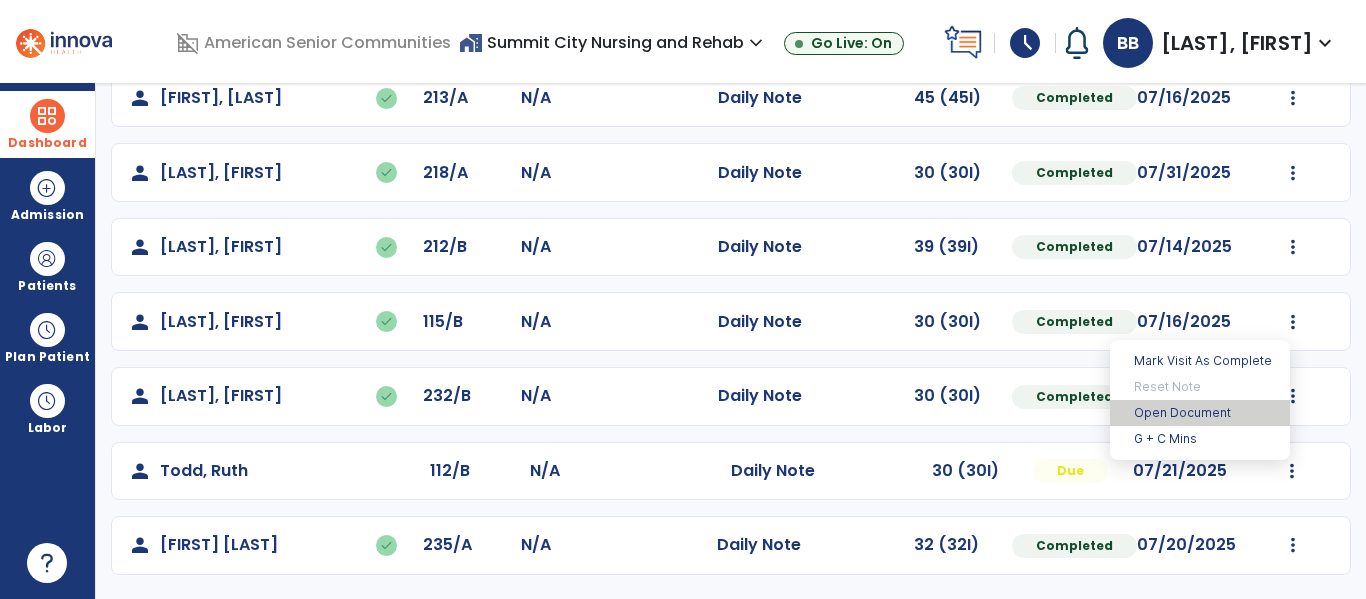 click on "Open Document" at bounding box center (1200, 413) 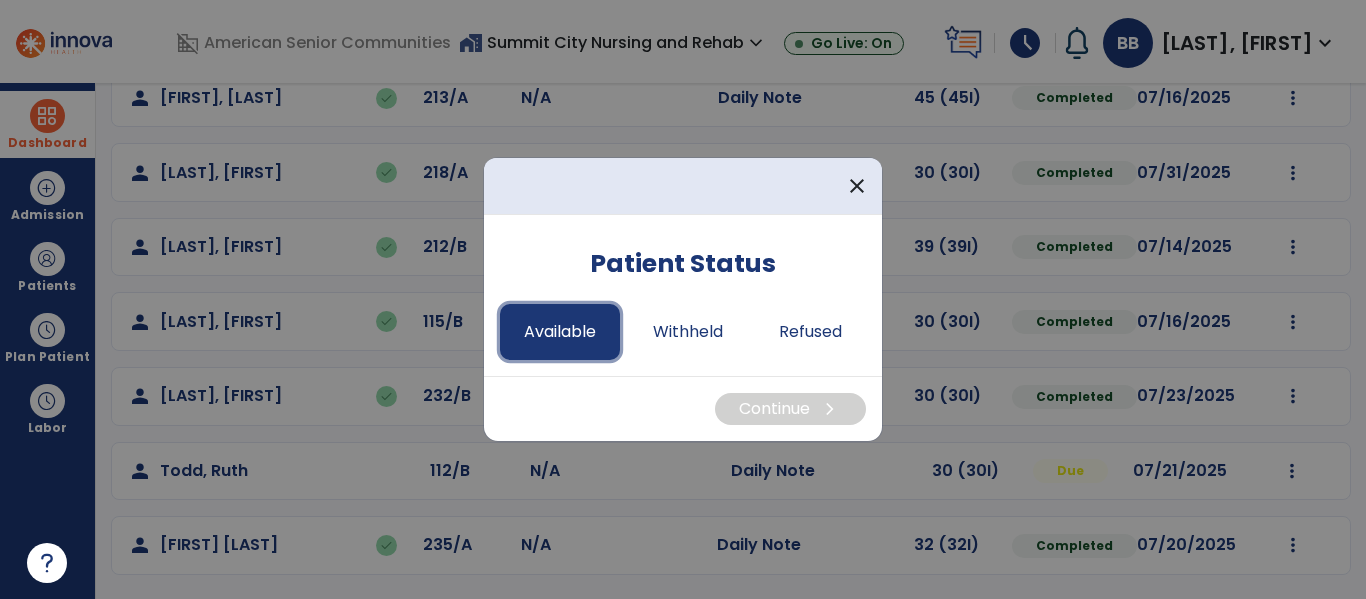 click on "Available" at bounding box center [560, 332] 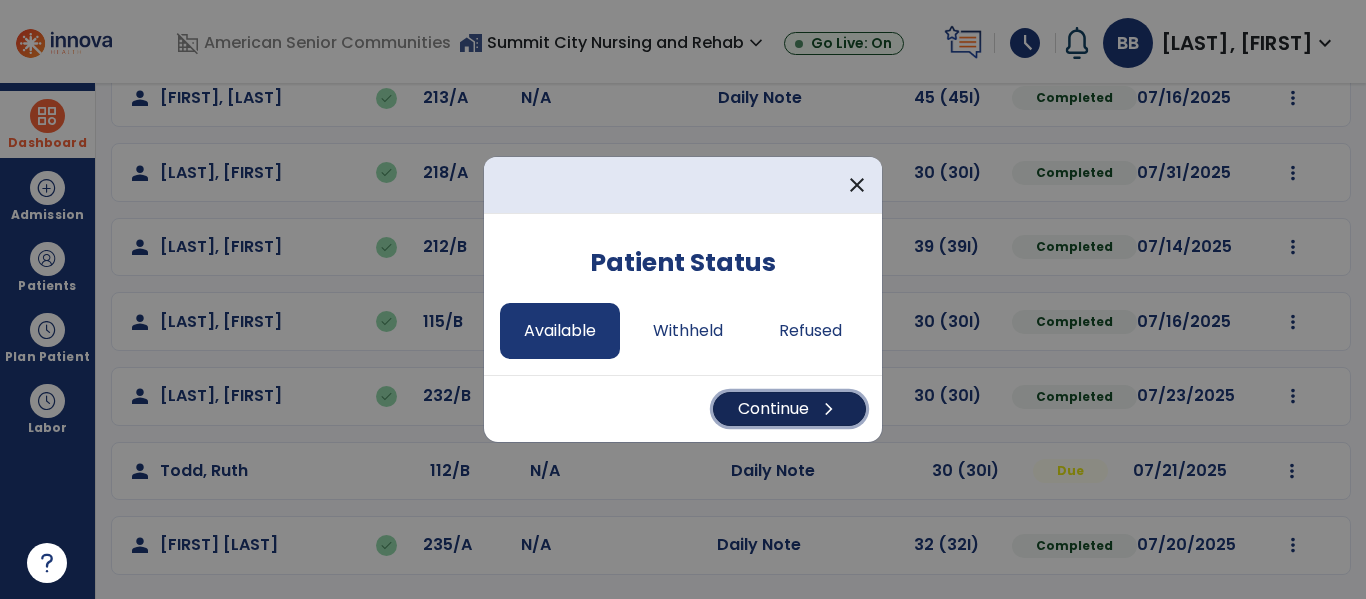 click on "Continue   chevron_right" at bounding box center (789, 409) 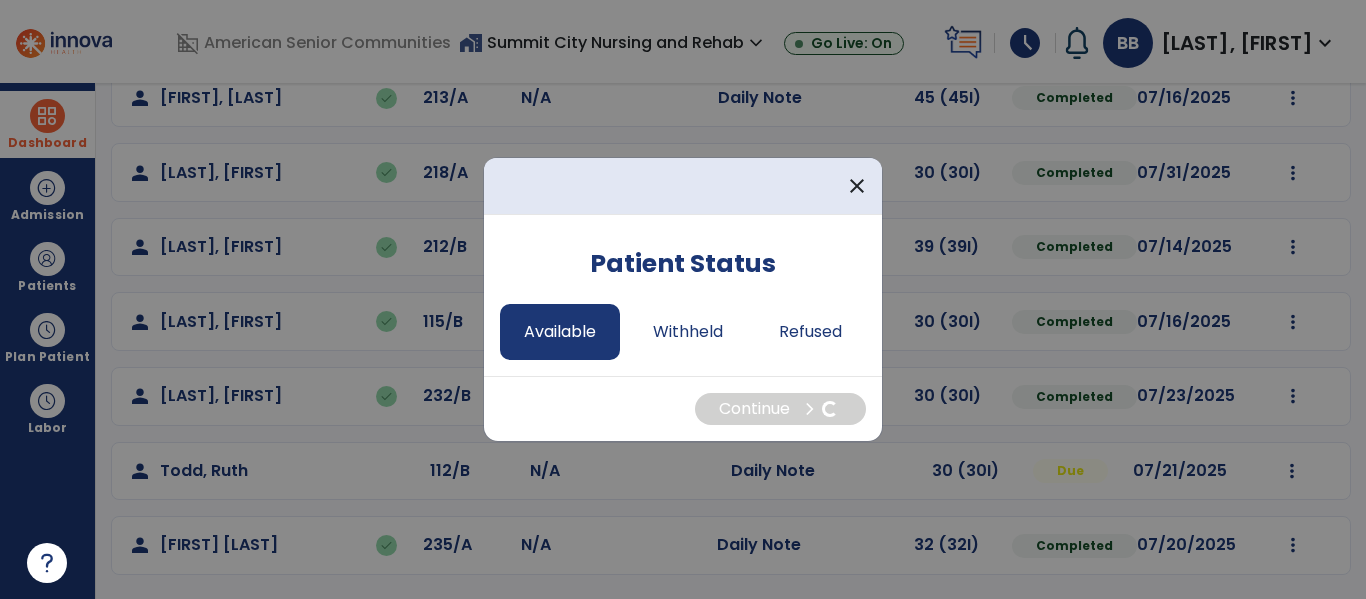 select on "*" 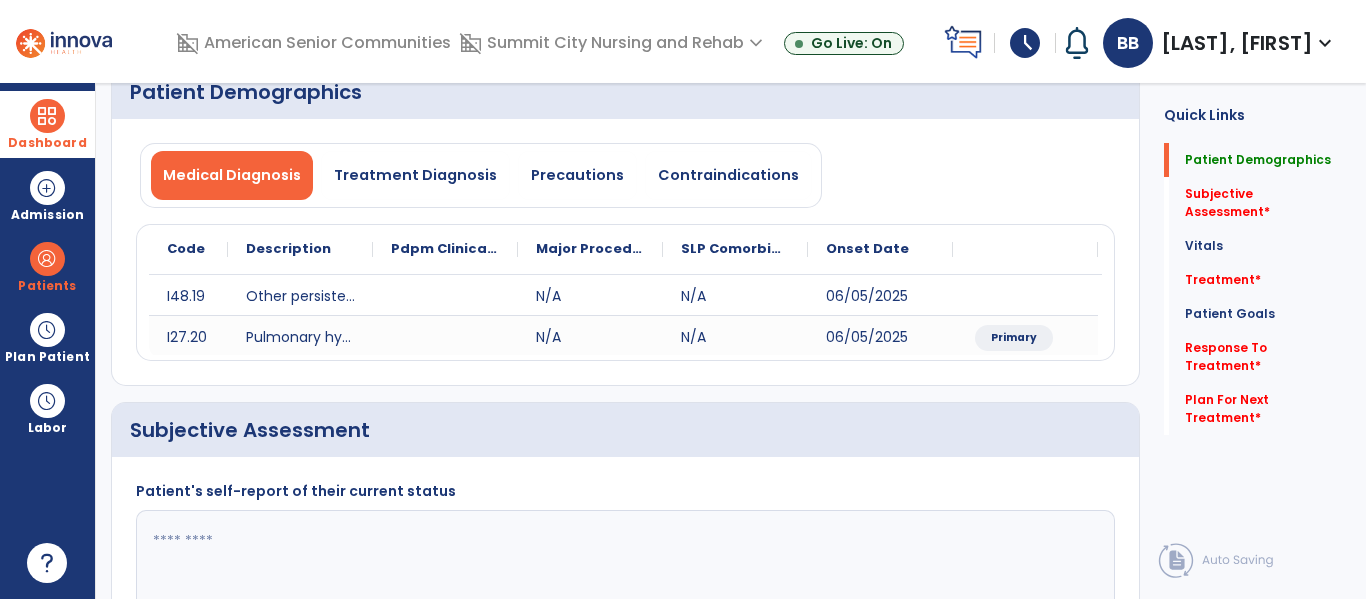 scroll, scrollTop: 0, scrollLeft: 0, axis: both 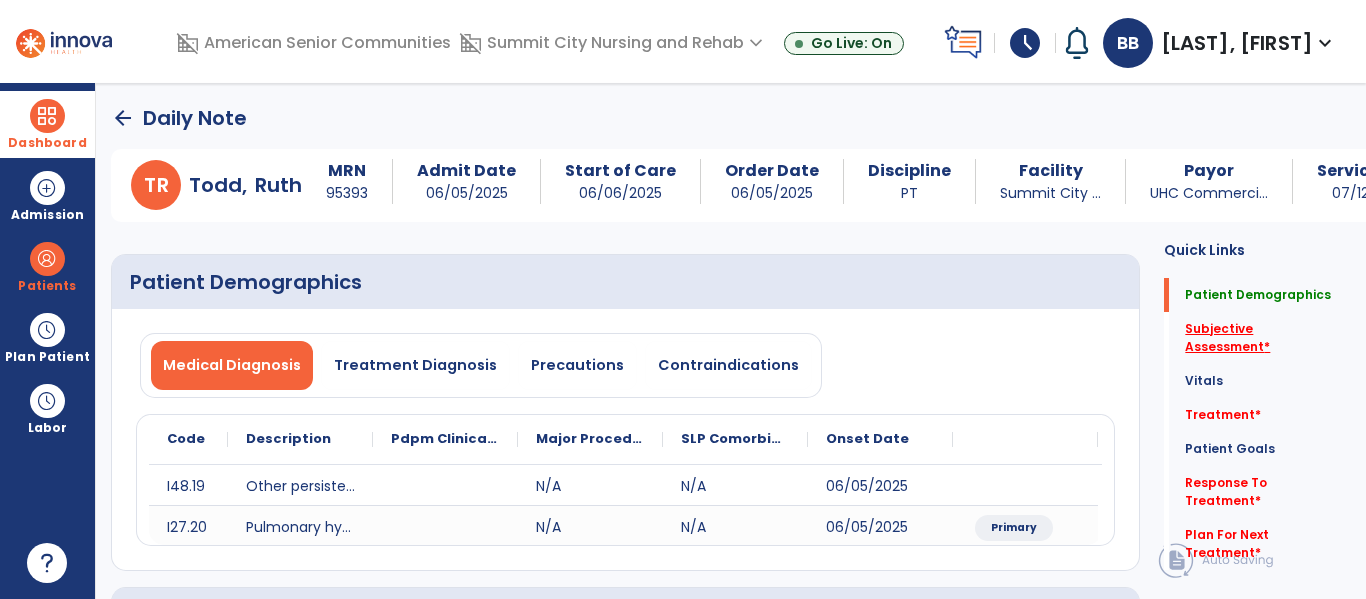 click on "Subjective Assessment   *" 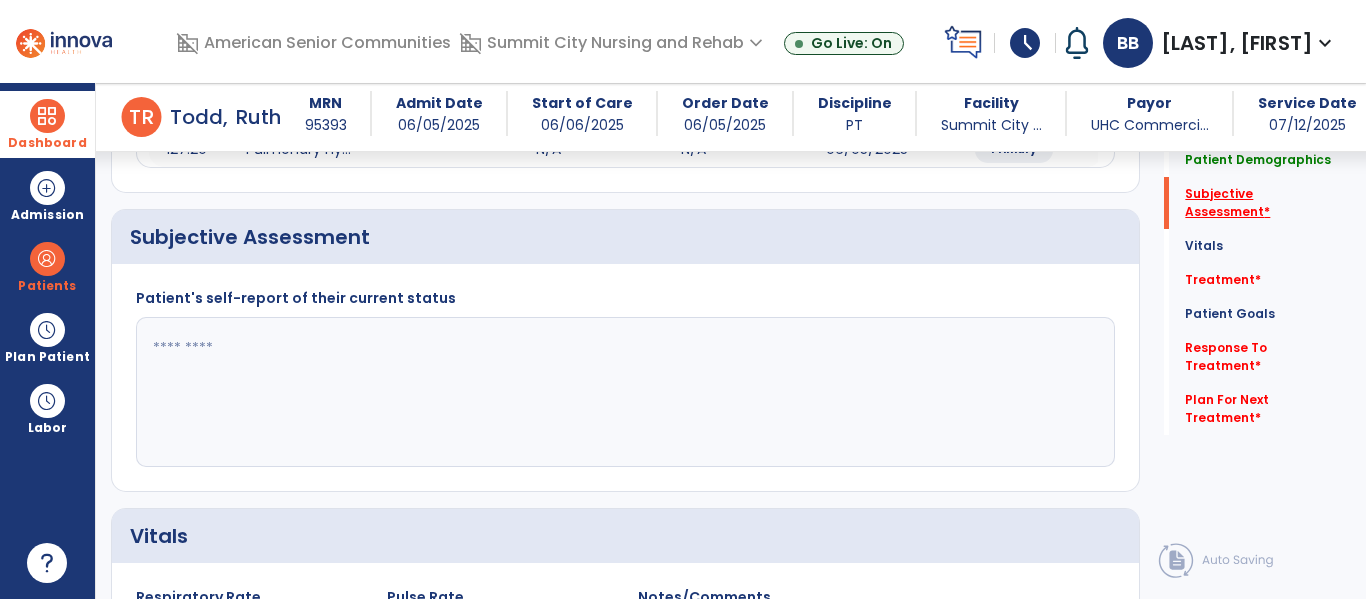 scroll, scrollTop: 387, scrollLeft: 0, axis: vertical 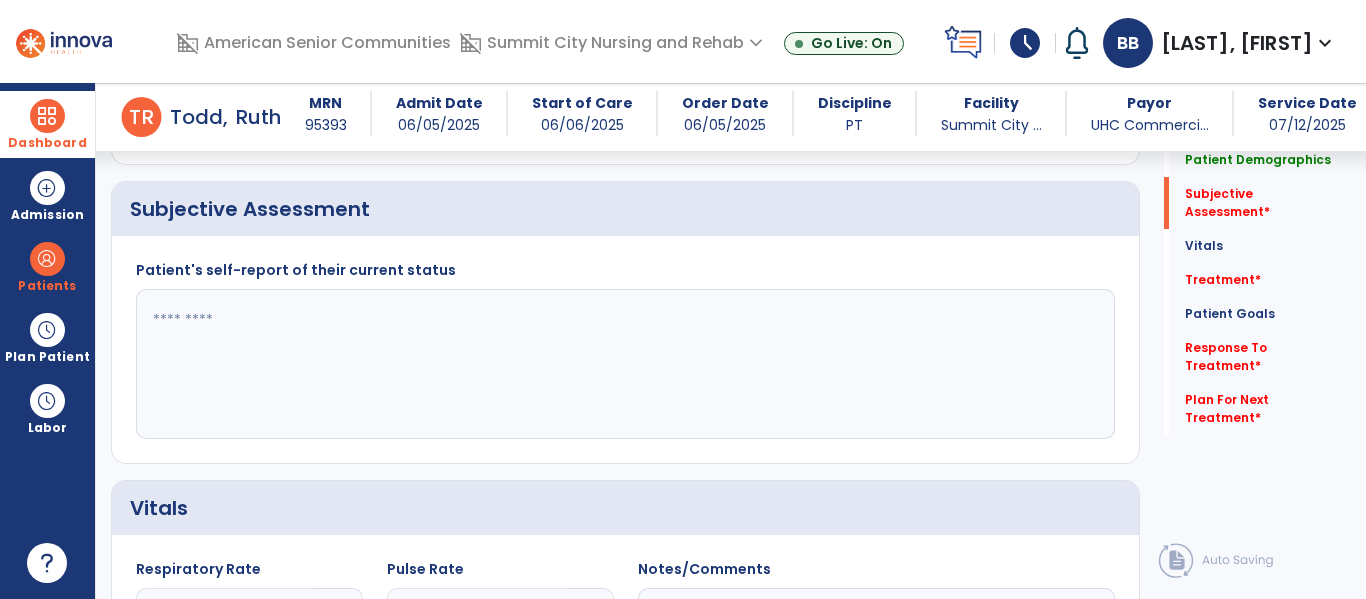 click 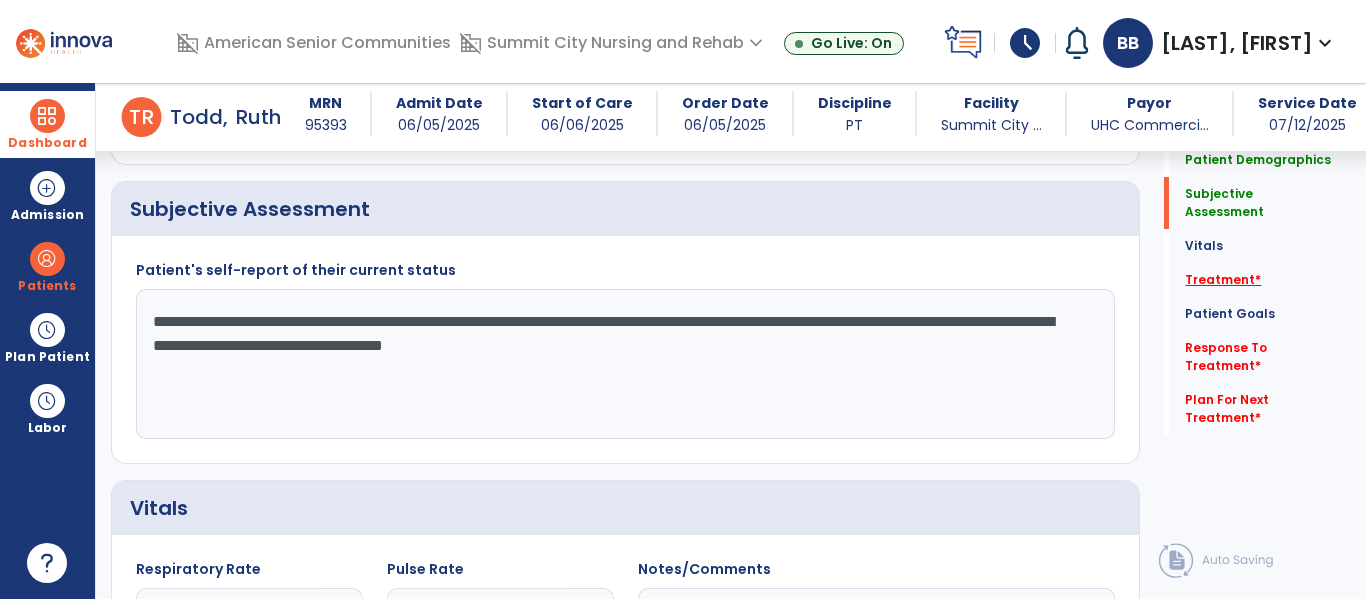 type on "**********" 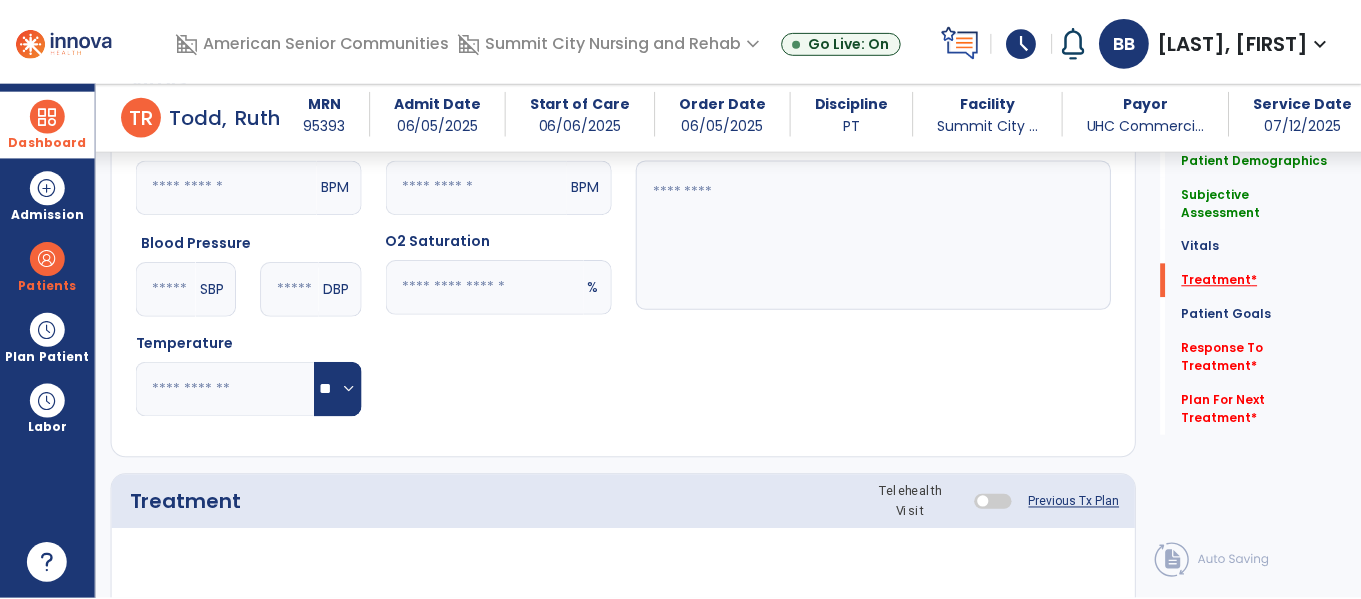 scroll, scrollTop: 1076, scrollLeft: 0, axis: vertical 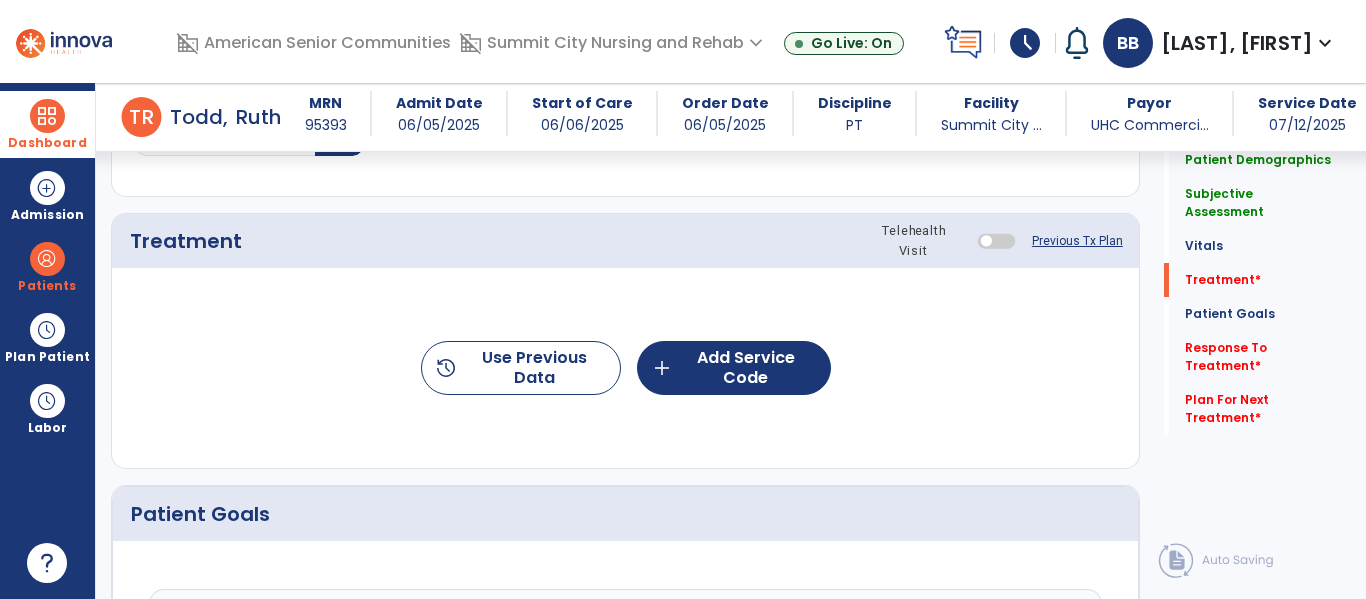 click on "Treatment Telehealth Visit  Previous Tx Plan" 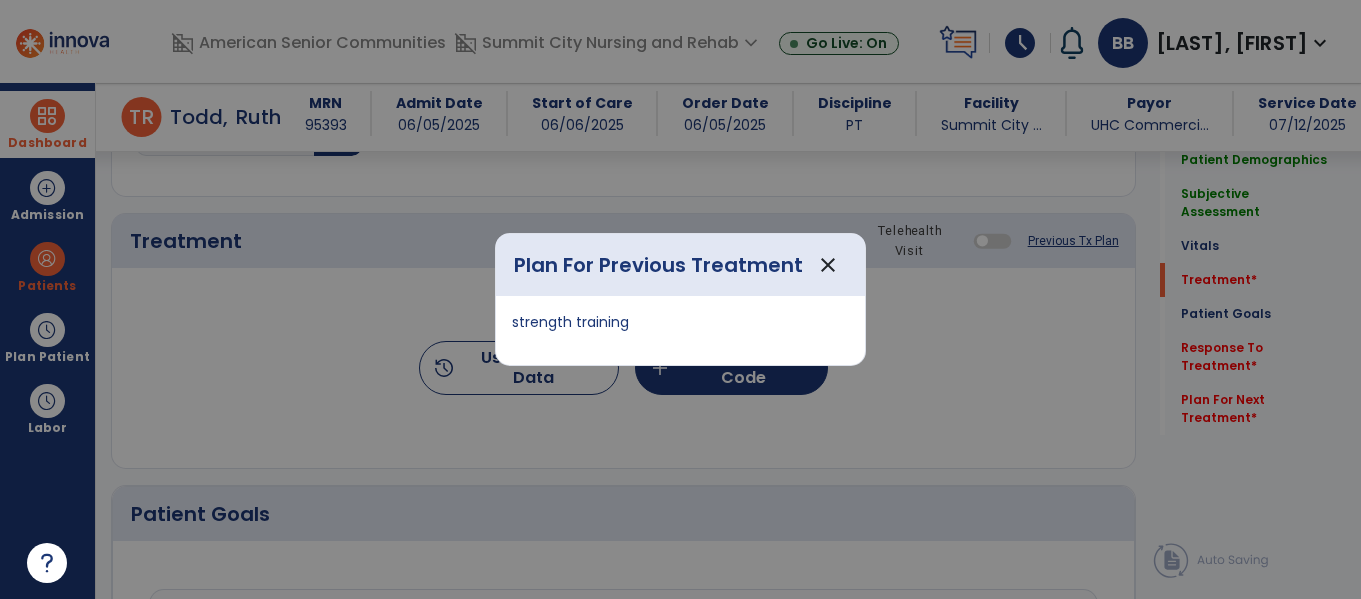 scroll, scrollTop: 1076, scrollLeft: 0, axis: vertical 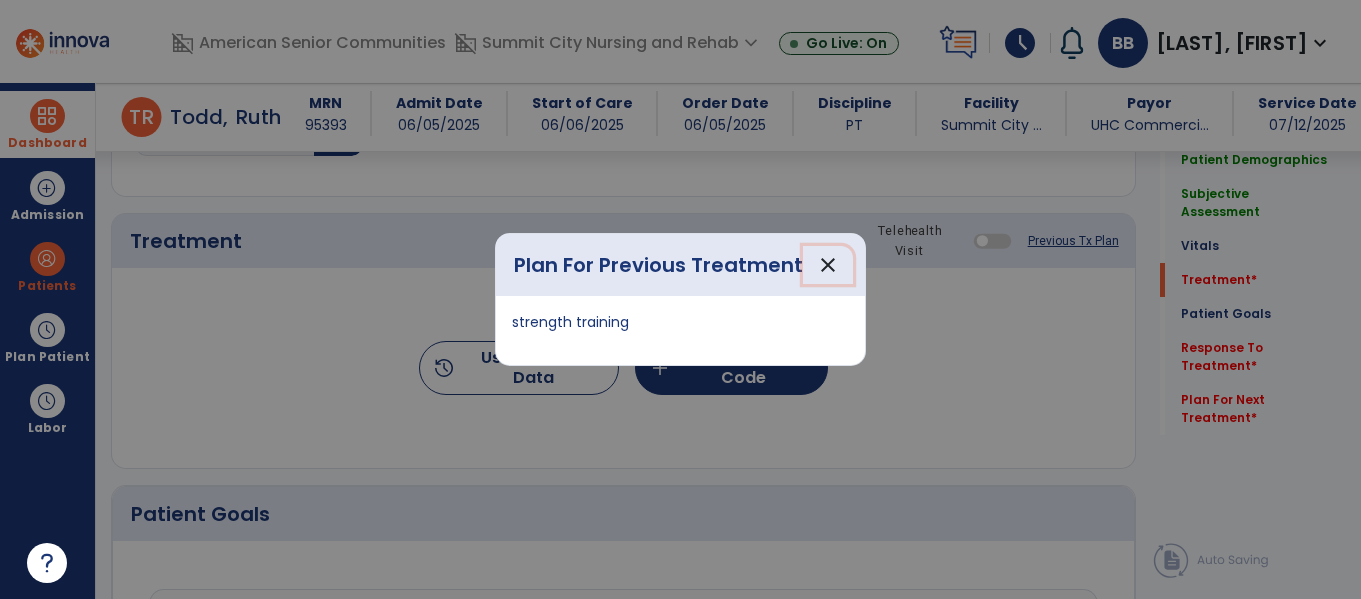 click on "close" at bounding box center [828, 265] 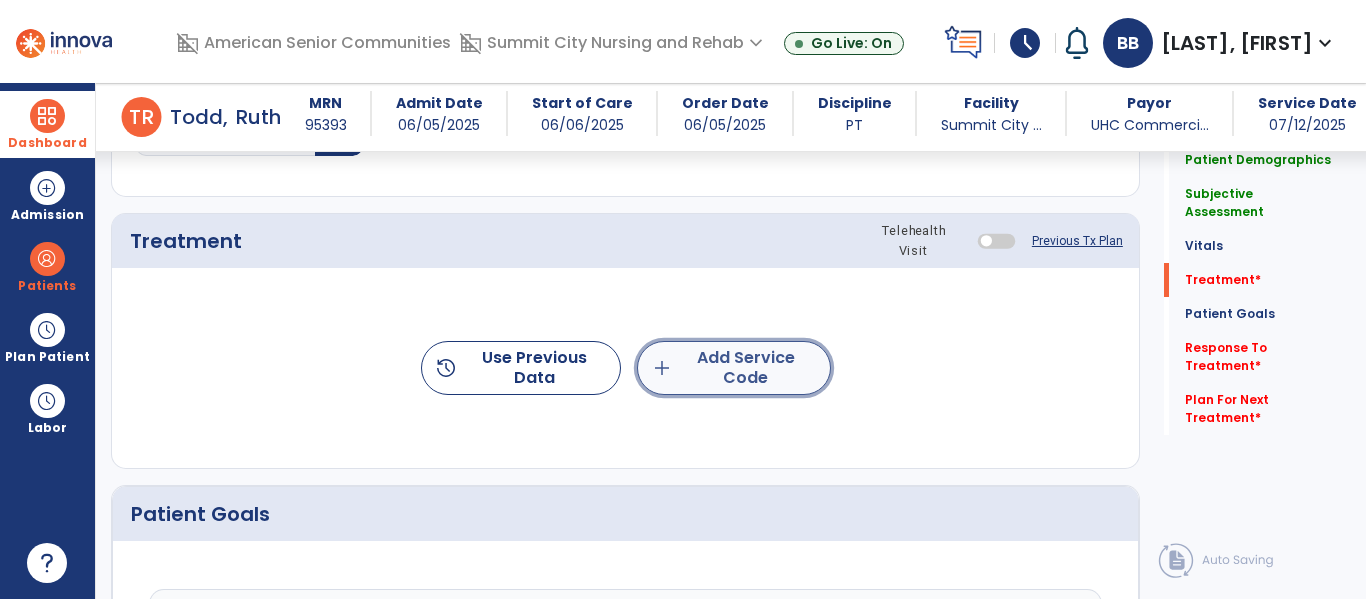 click on "add  Add Service Code" 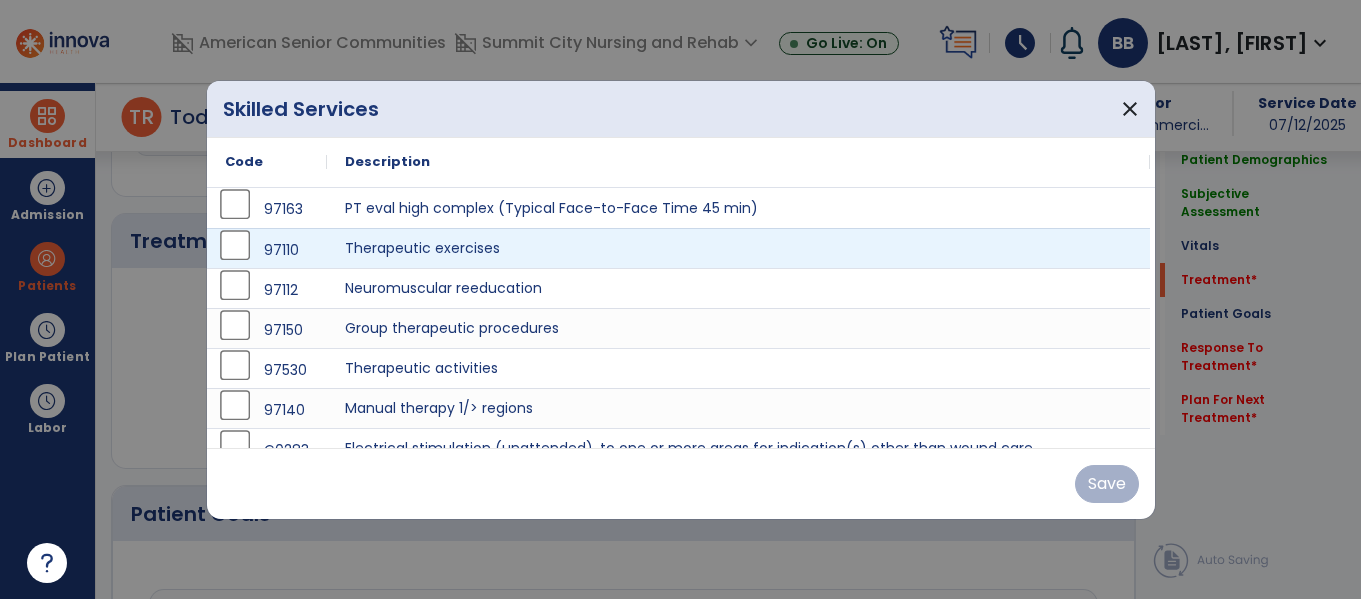 scroll, scrollTop: 1076, scrollLeft: 0, axis: vertical 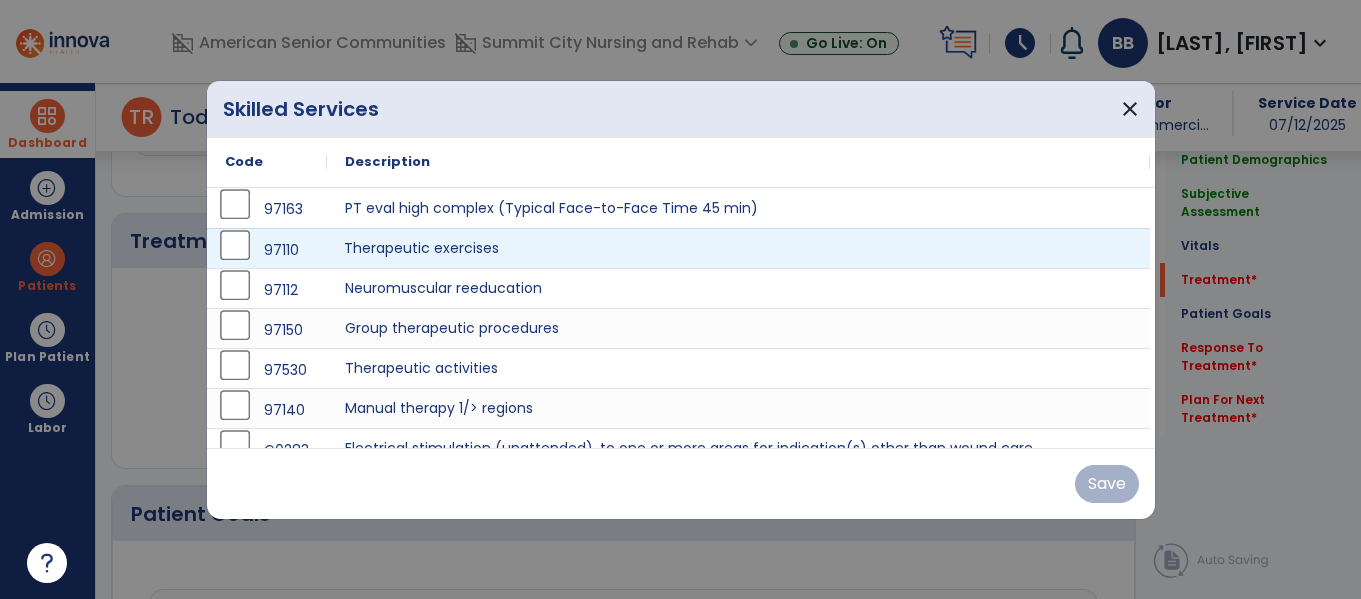 click on "Therapeutic exercises" at bounding box center (738, 248) 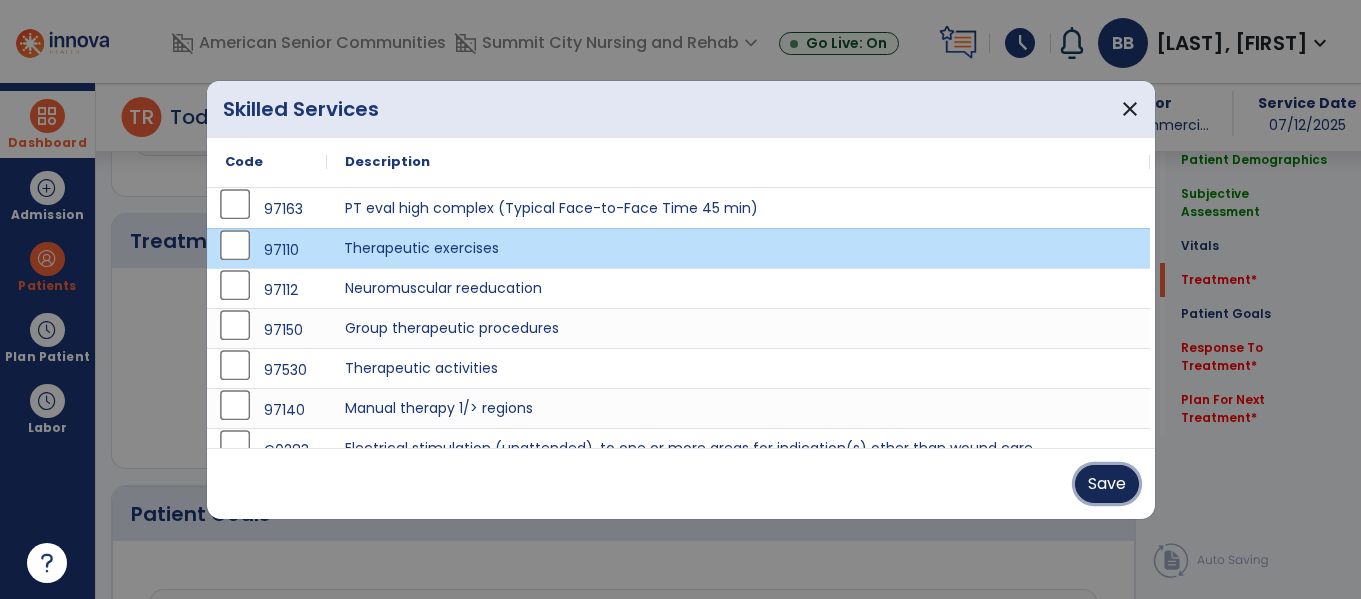 click on "Save" at bounding box center (1107, 484) 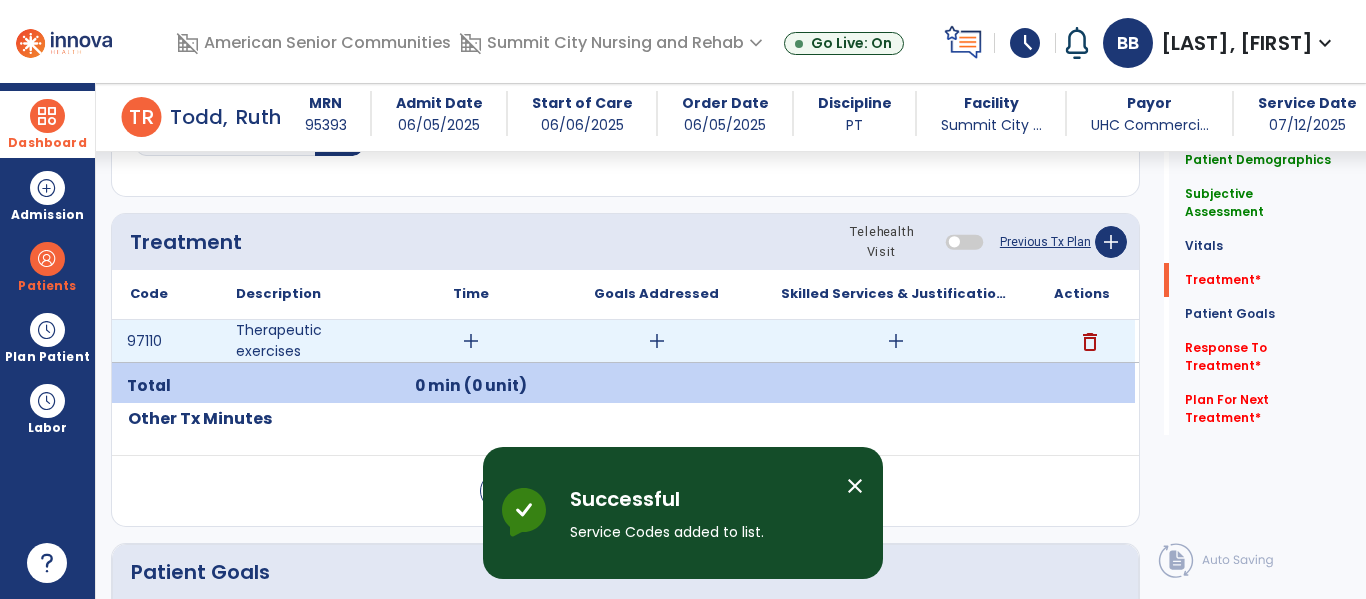 click on "add" at bounding box center [471, 341] 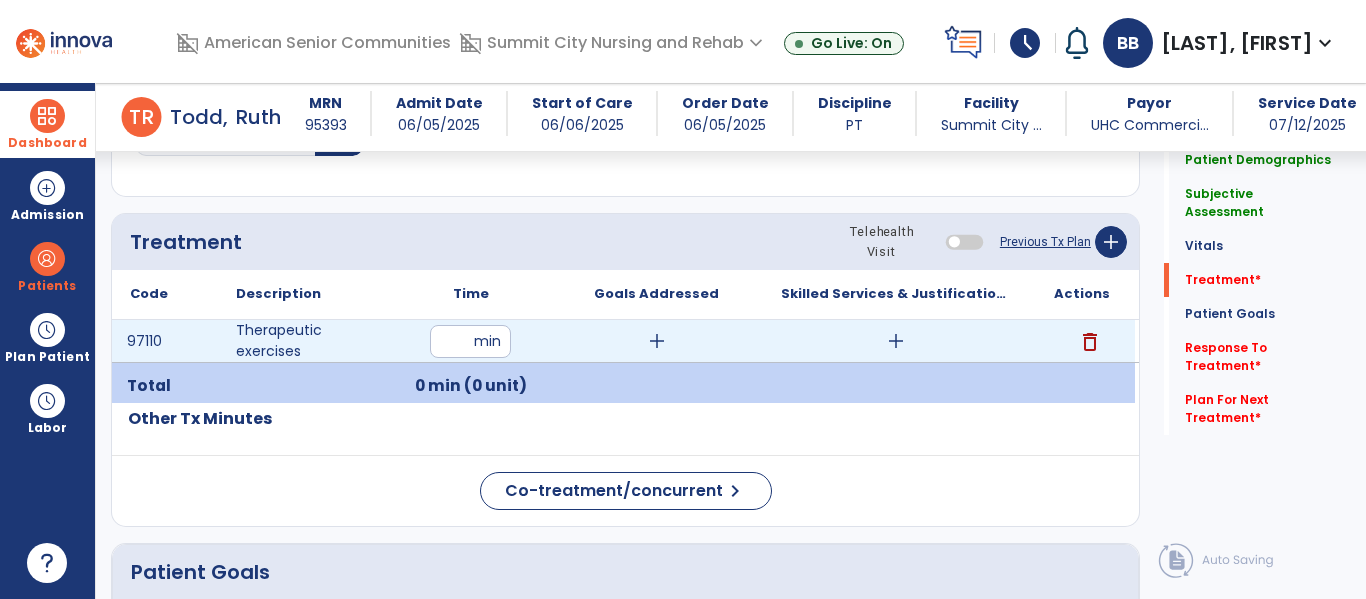 type on "**" 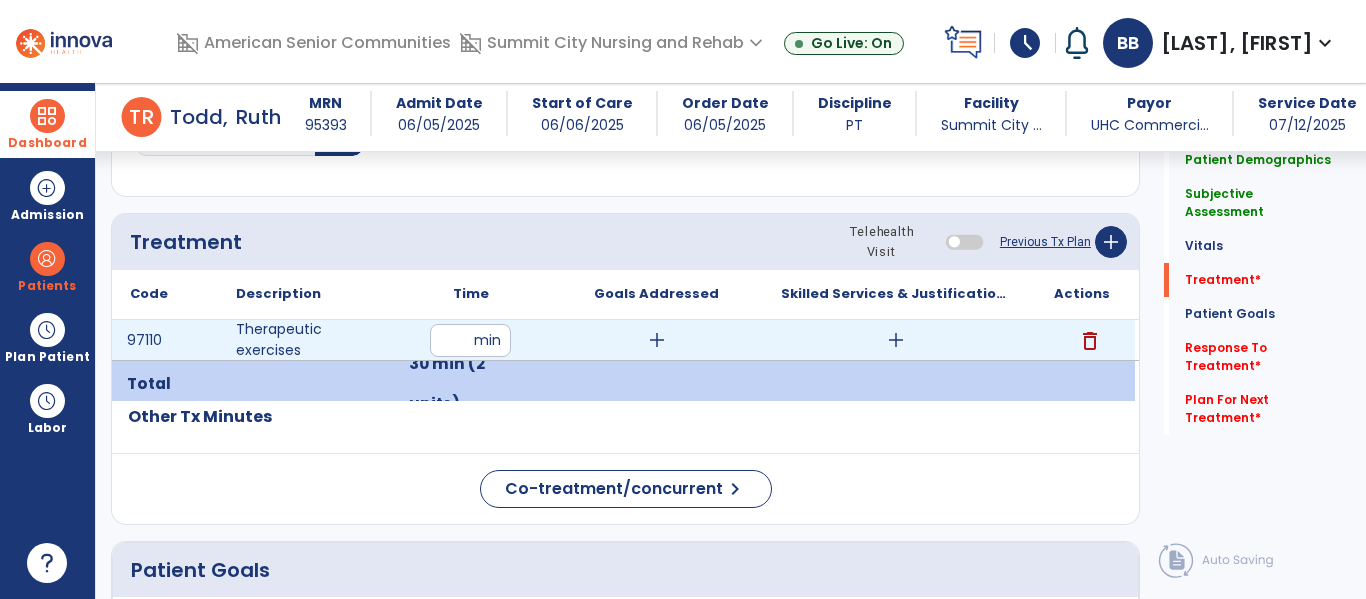 click on "add" at bounding box center (896, 340) 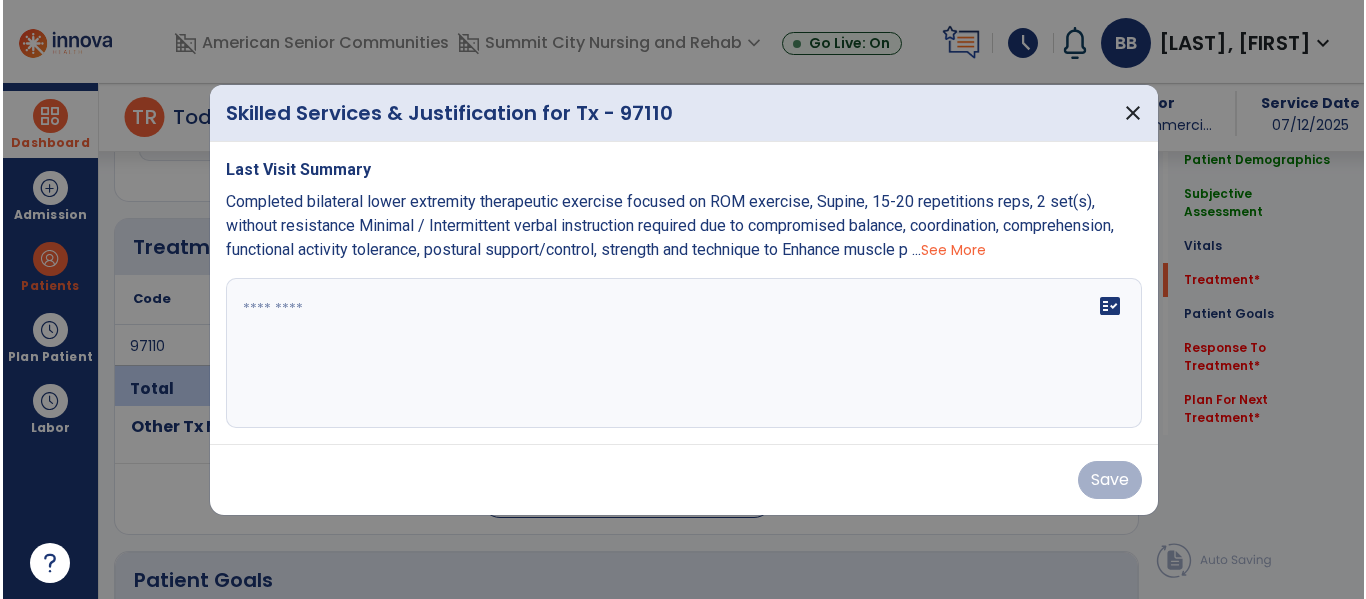 scroll, scrollTop: 1076, scrollLeft: 0, axis: vertical 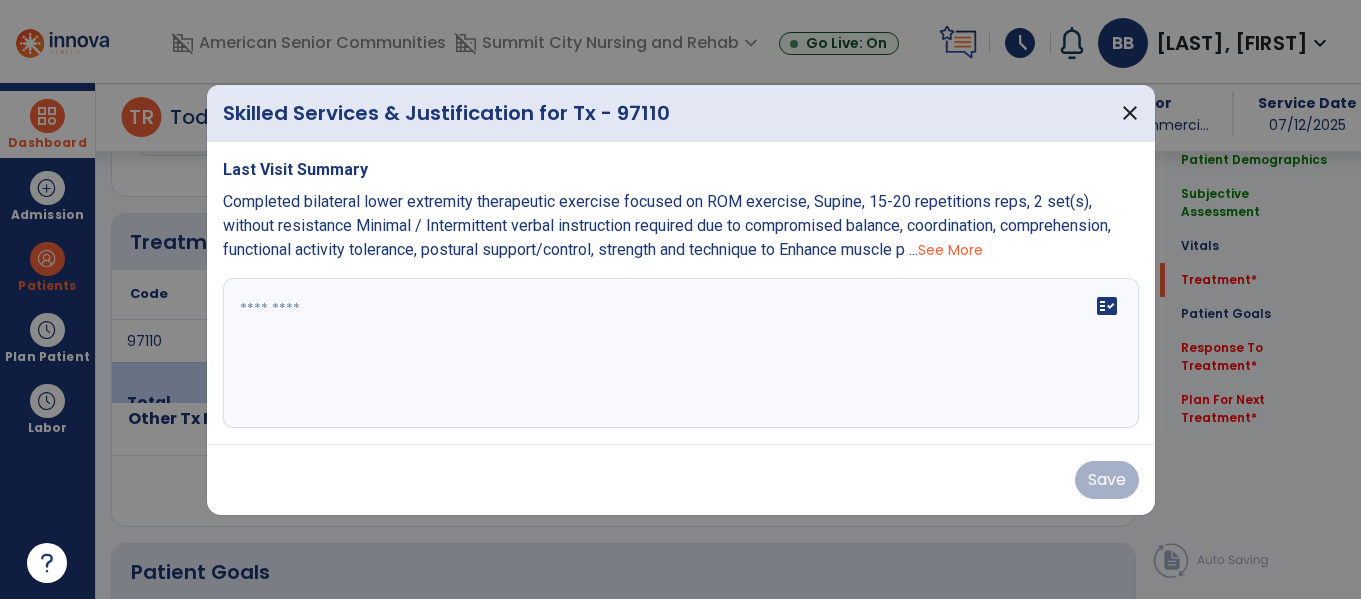 click on "See More" at bounding box center (950, 250) 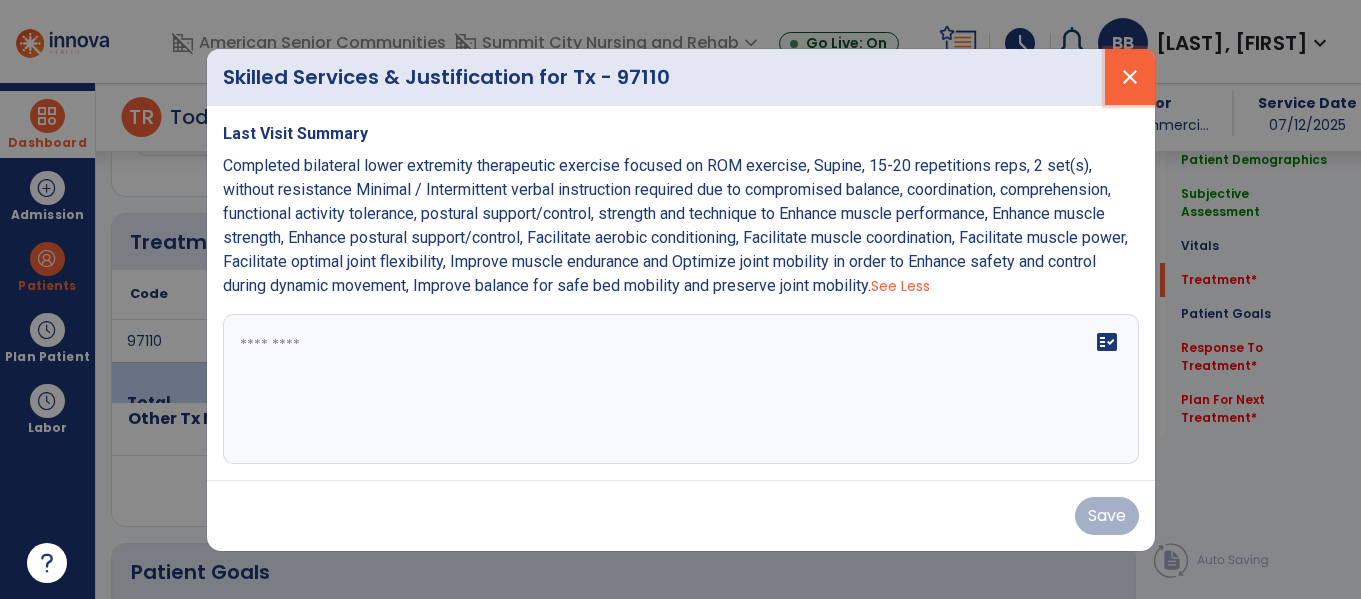 click on "close" at bounding box center [1130, 77] 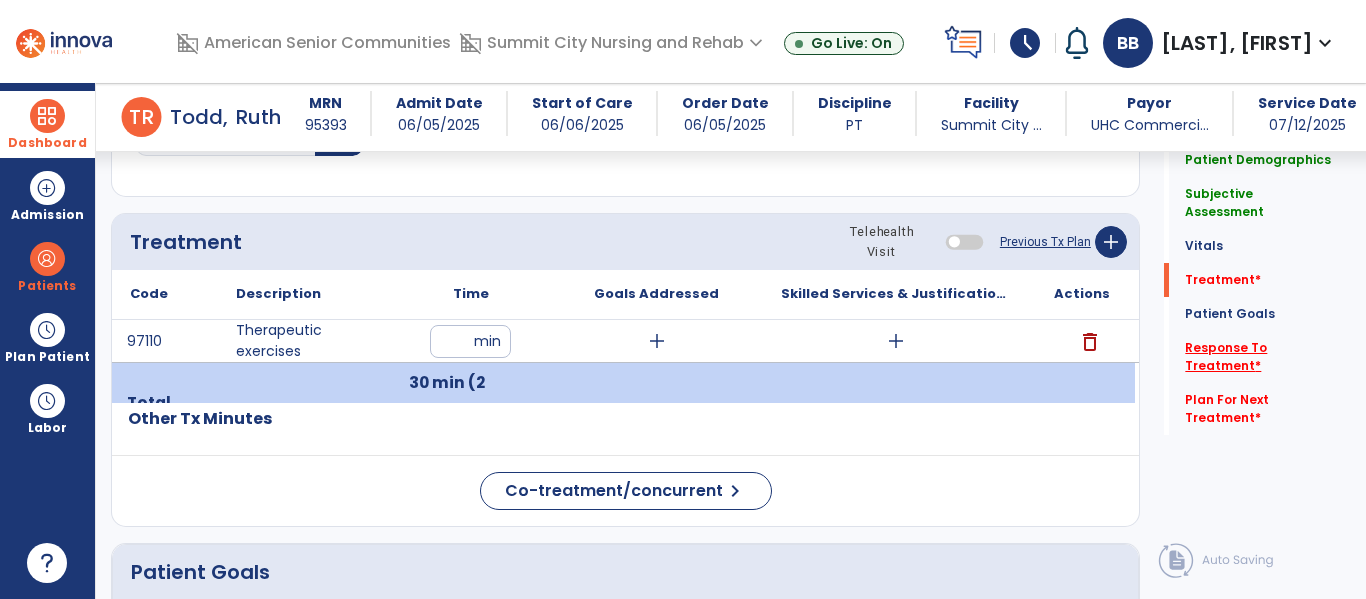 click on "Response To Treatment   *" 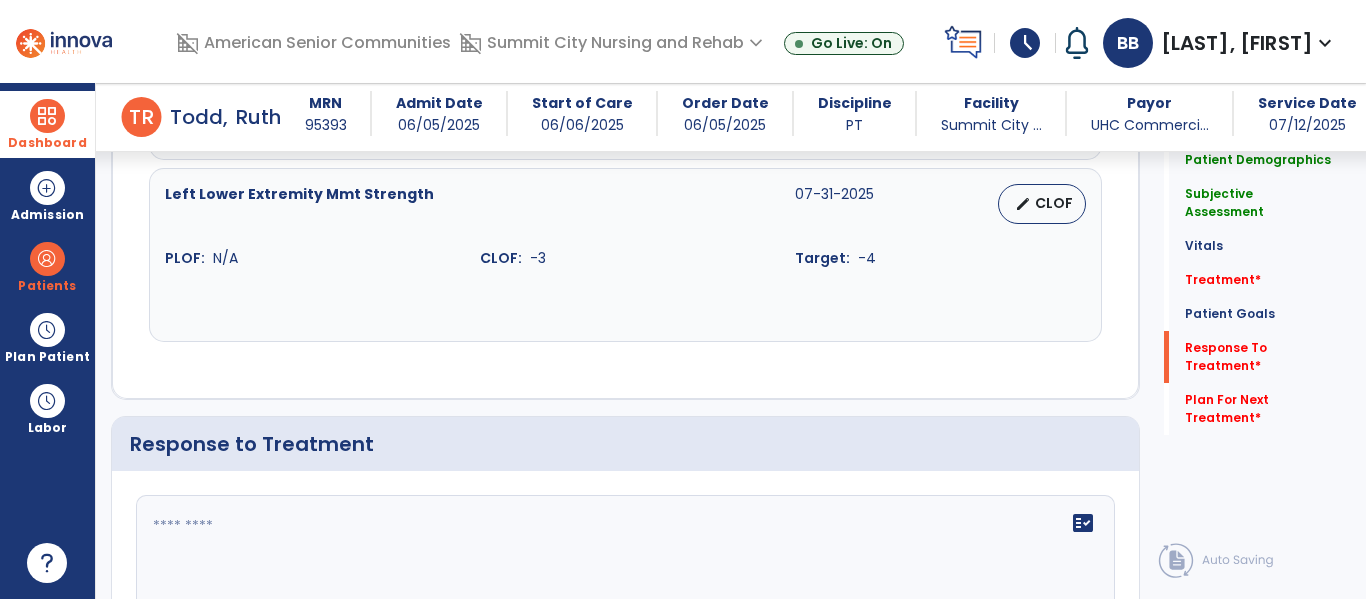 scroll, scrollTop: 2665, scrollLeft: 0, axis: vertical 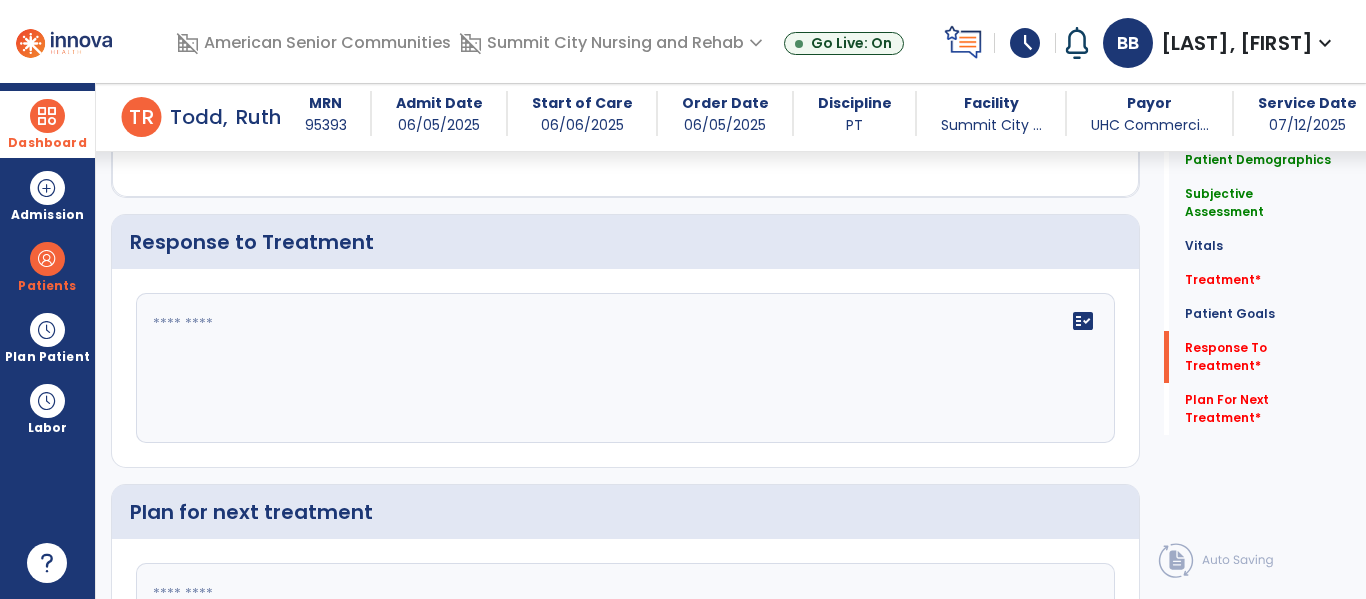 click on "fact_check" 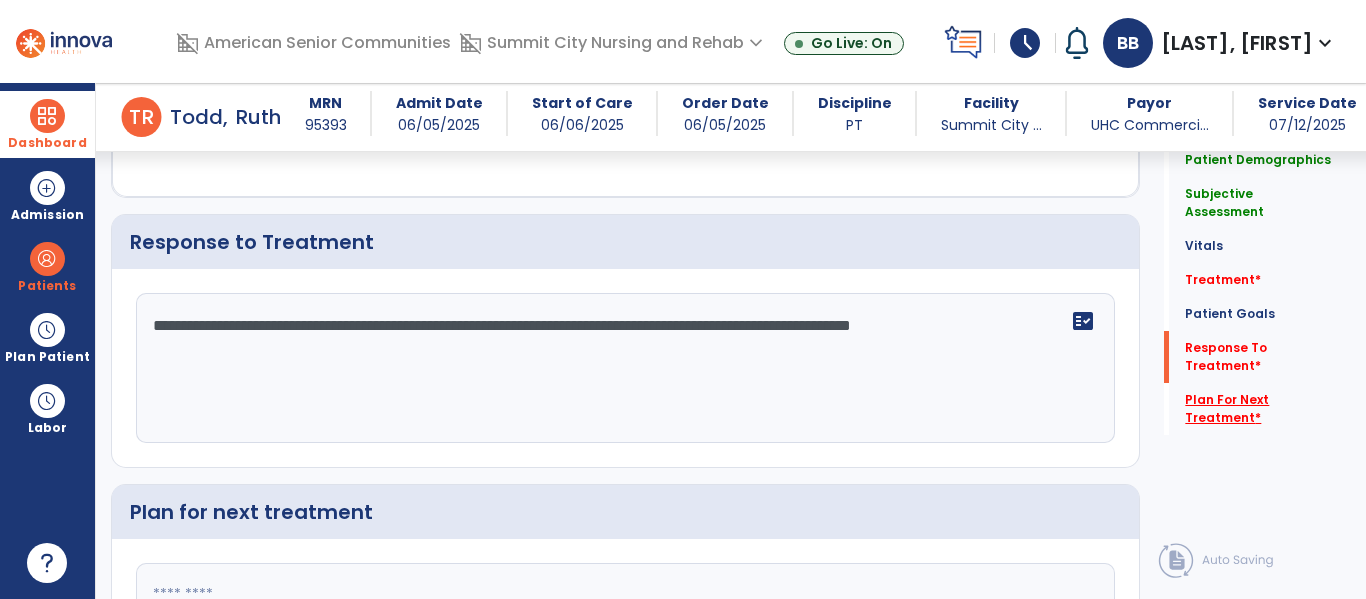 type on "**********" 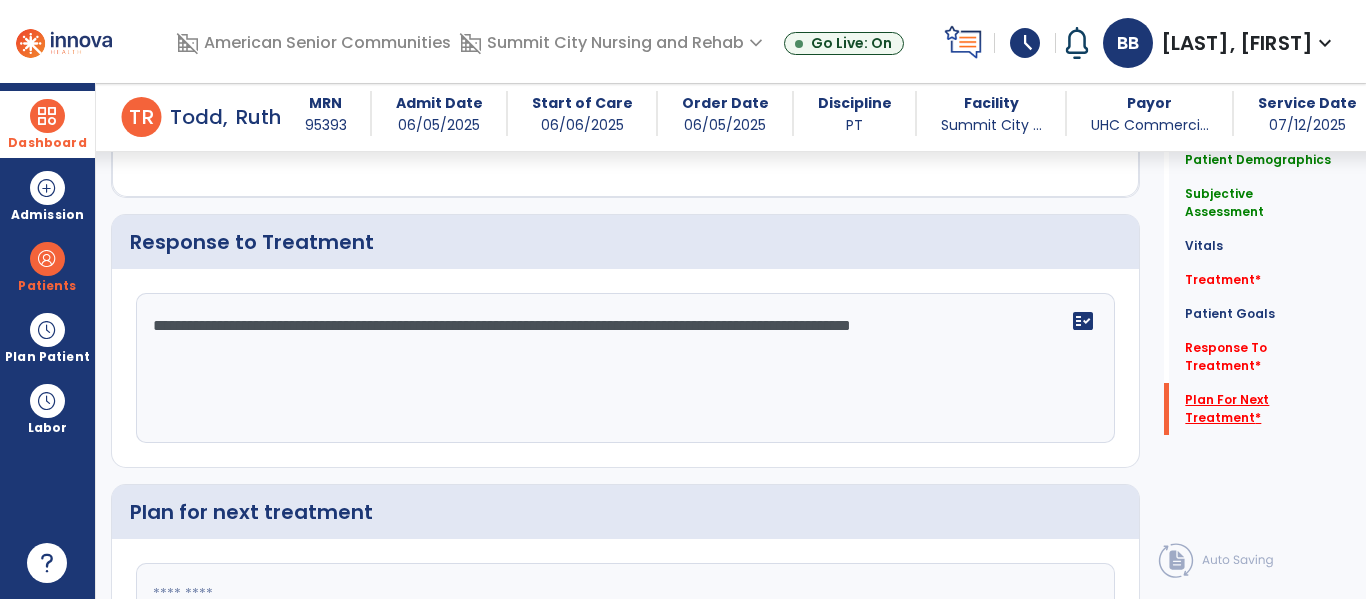 scroll, scrollTop: 2870, scrollLeft: 0, axis: vertical 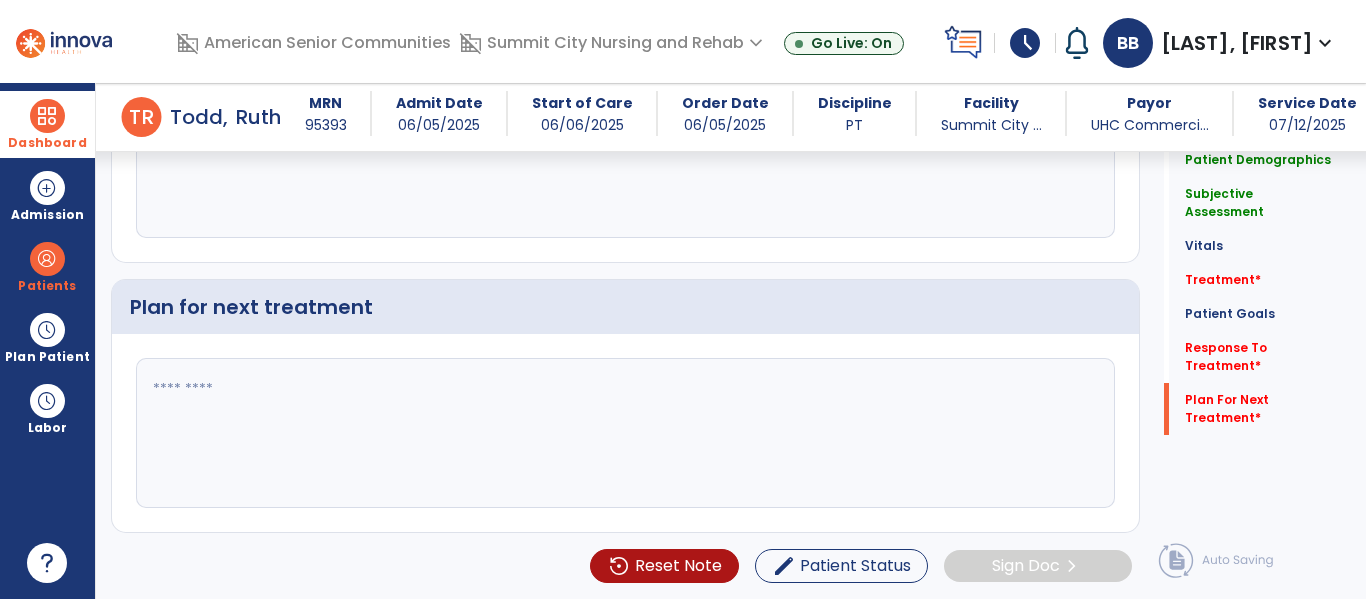 click 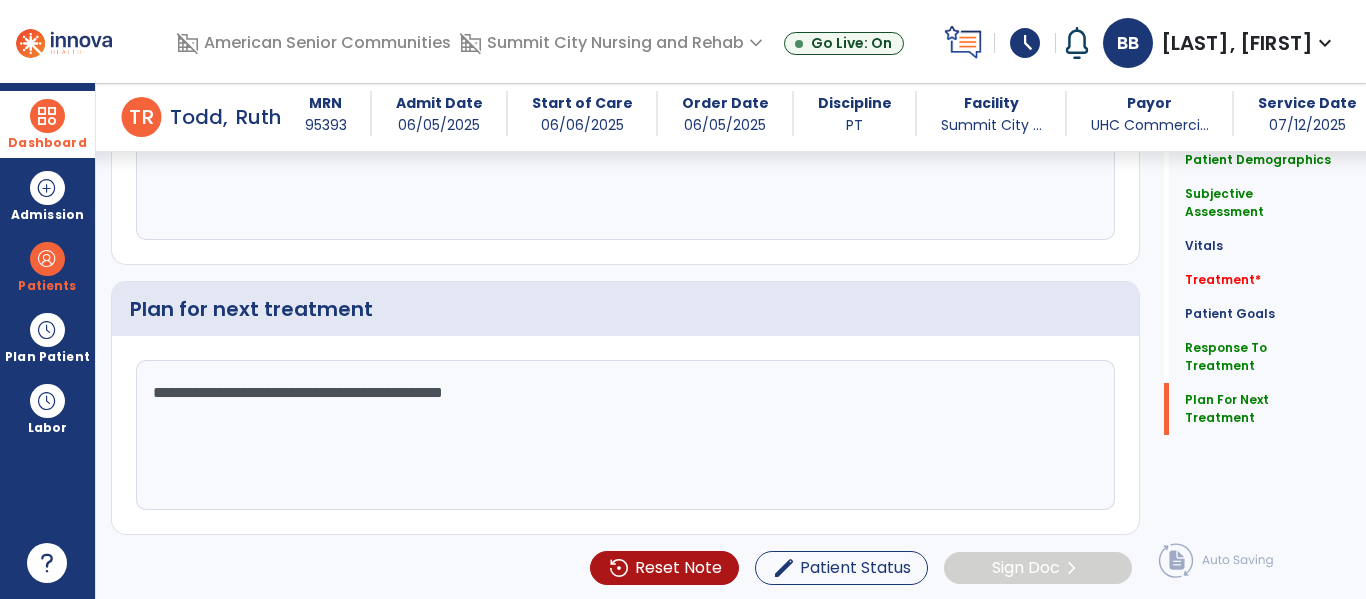 scroll, scrollTop: 2870, scrollLeft: 0, axis: vertical 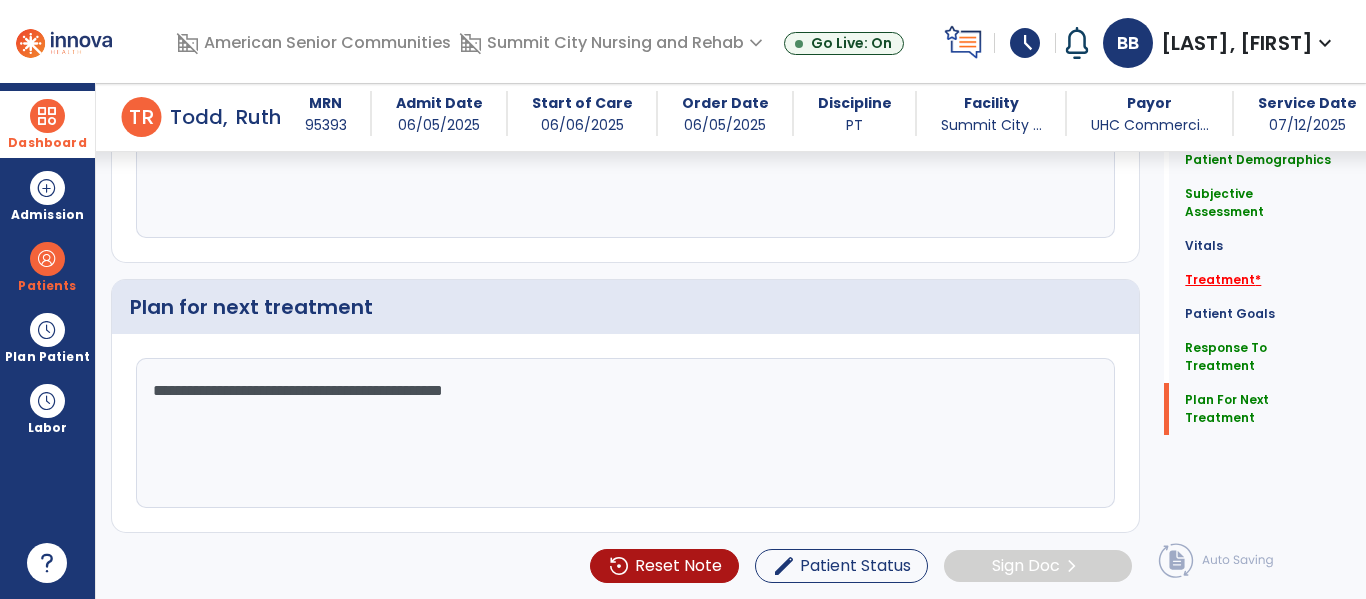click on "Treatment   *" 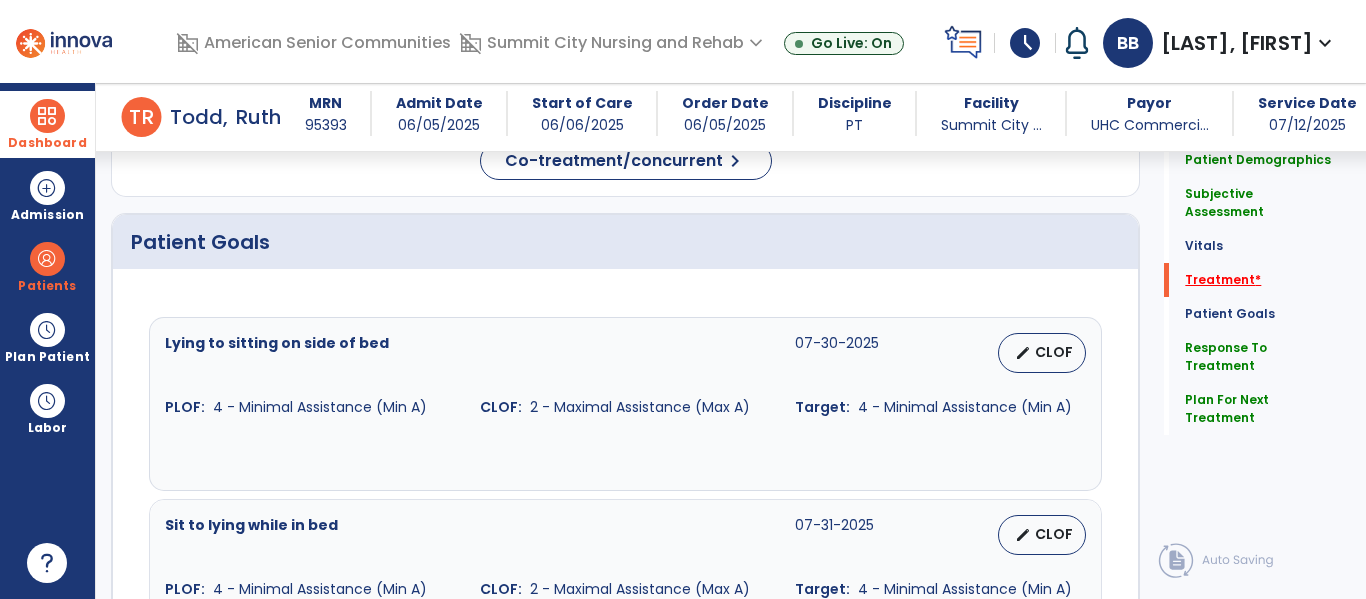 scroll, scrollTop: 1105, scrollLeft: 0, axis: vertical 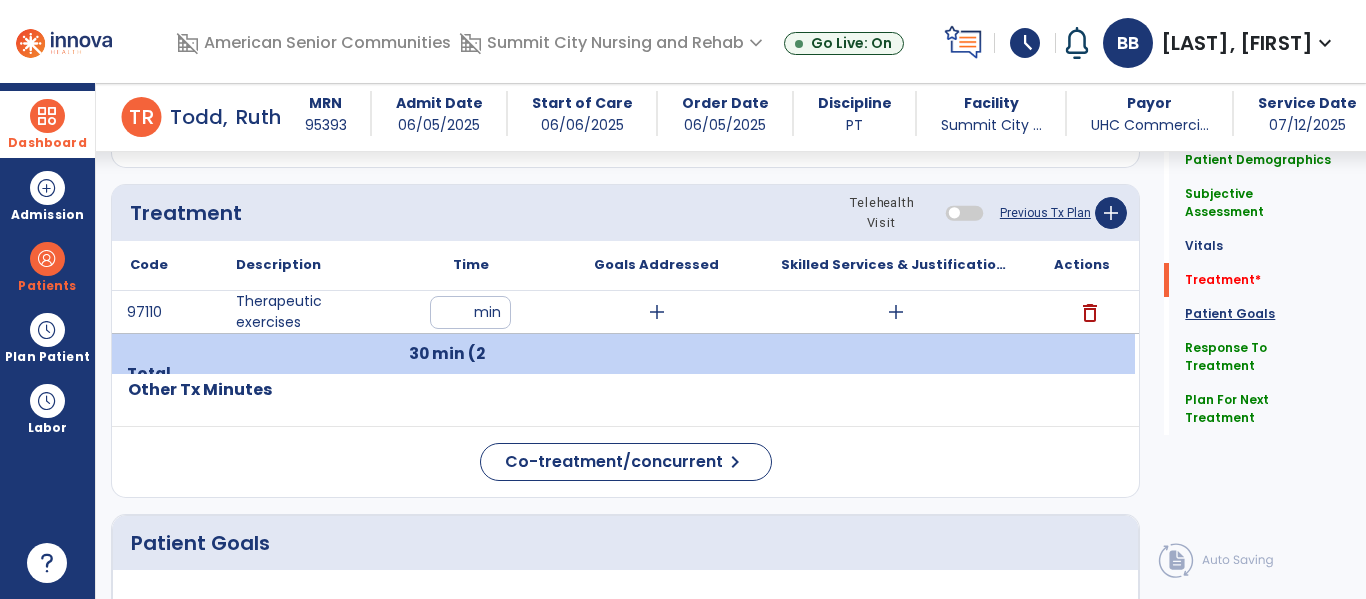 click on "Patient Goals" 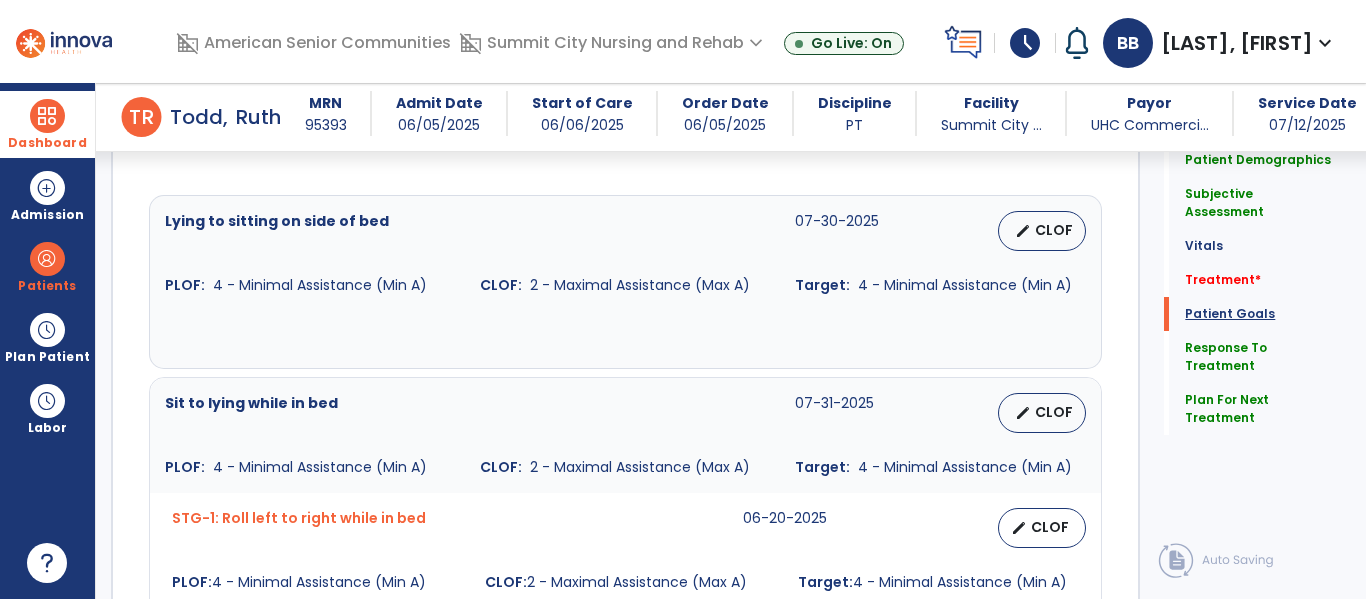 scroll, scrollTop: 1471, scrollLeft: 0, axis: vertical 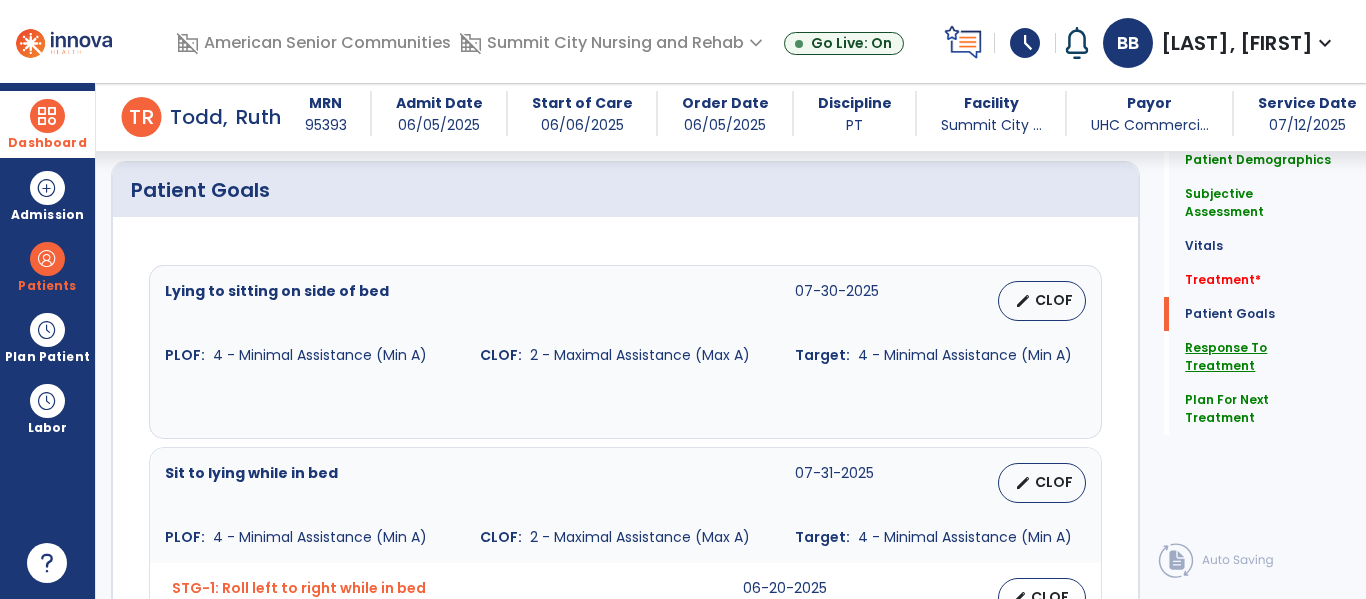 click on "Response To Treatment" 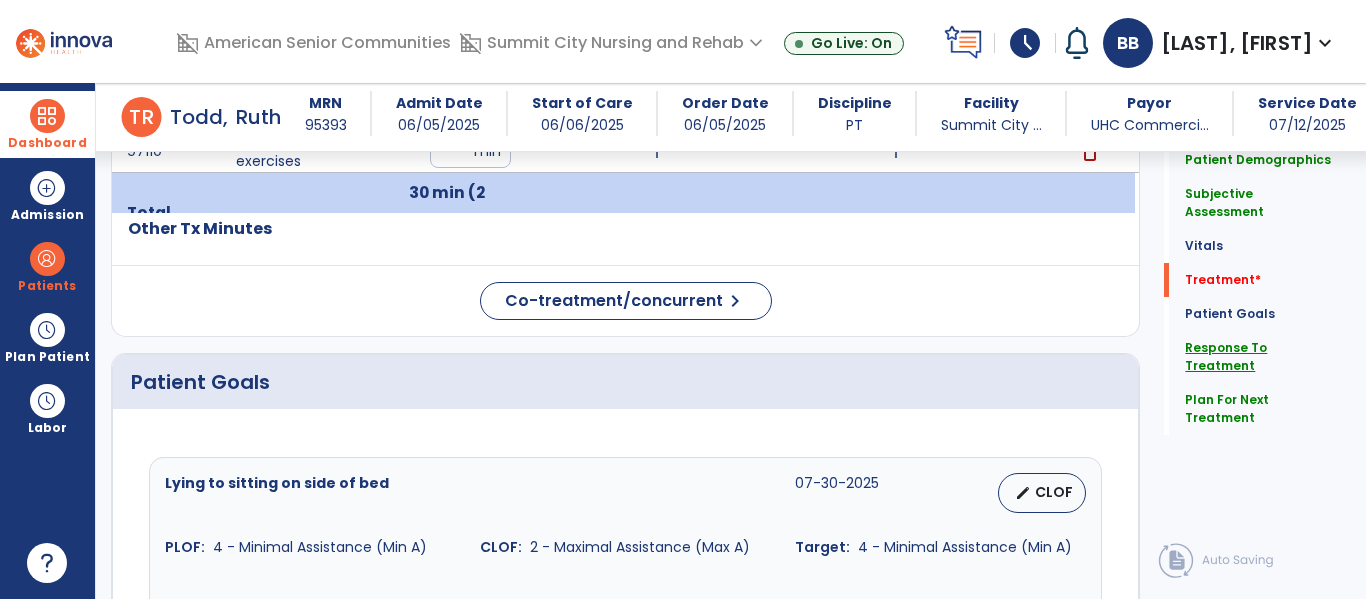 click on "Response To Treatment" 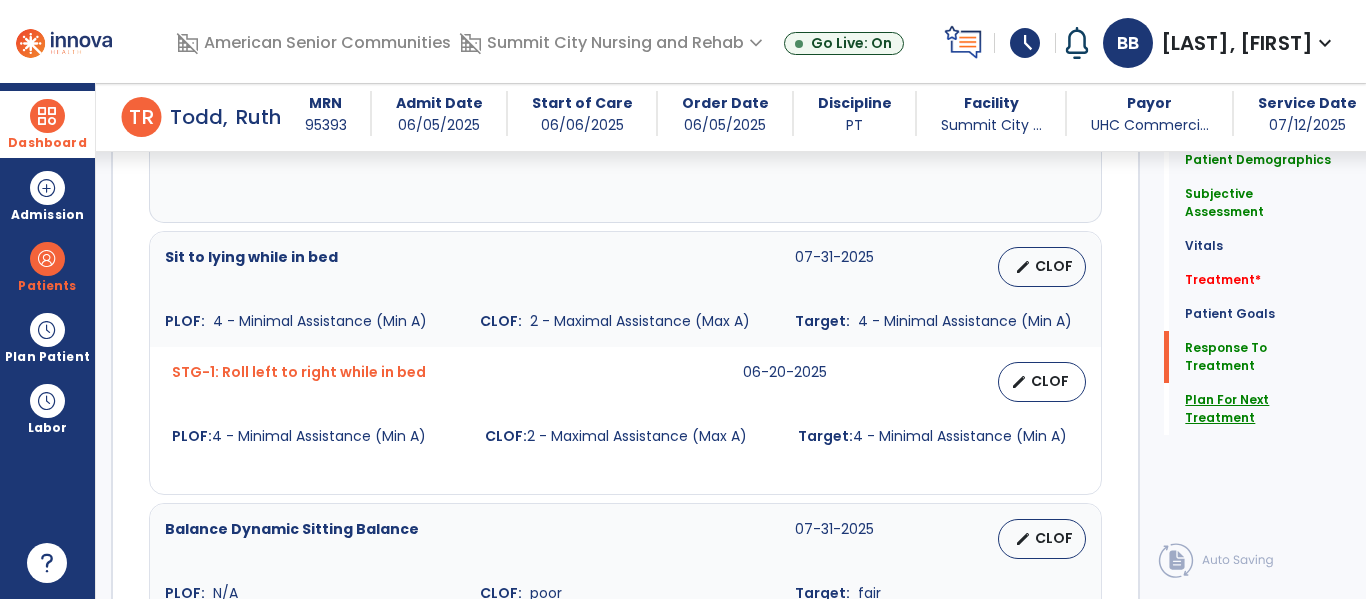 click on "Plan For Next Treatment" 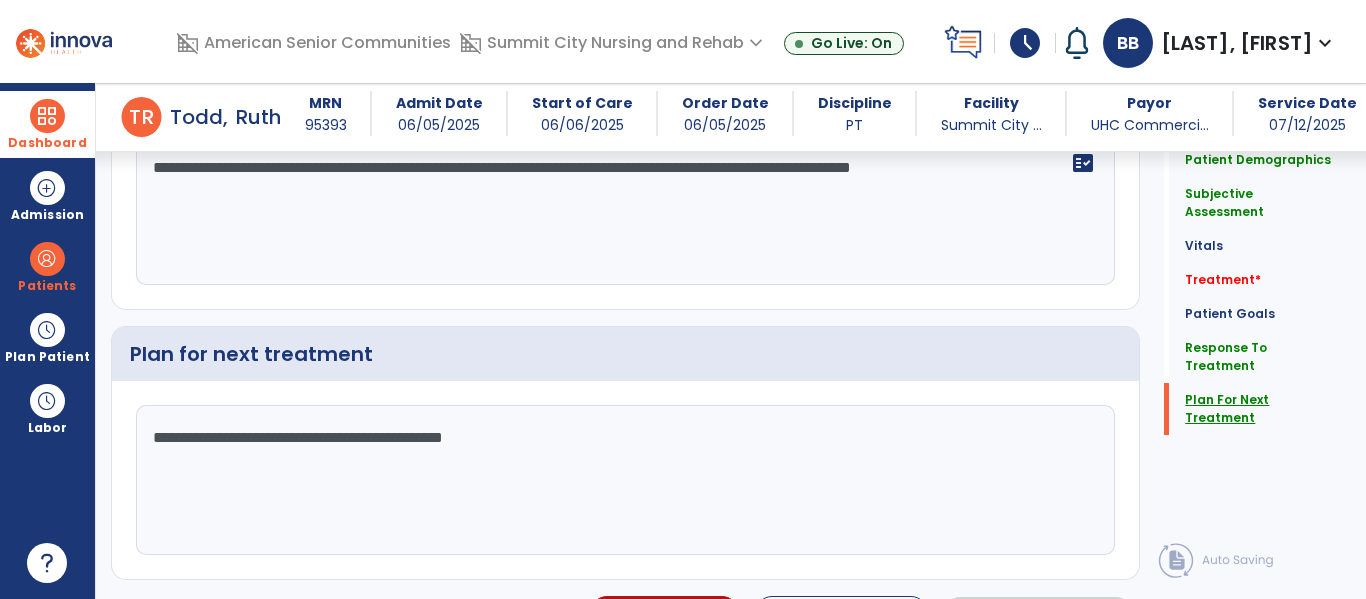 scroll, scrollTop: 2870, scrollLeft: 0, axis: vertical 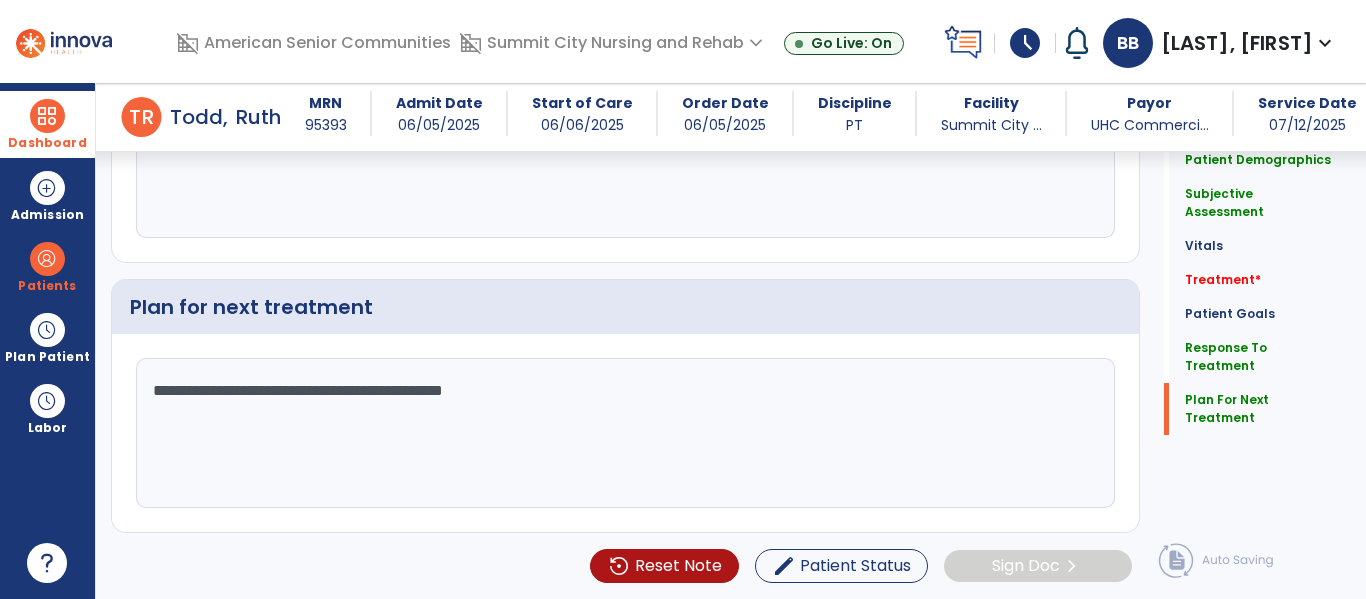click on "**********" 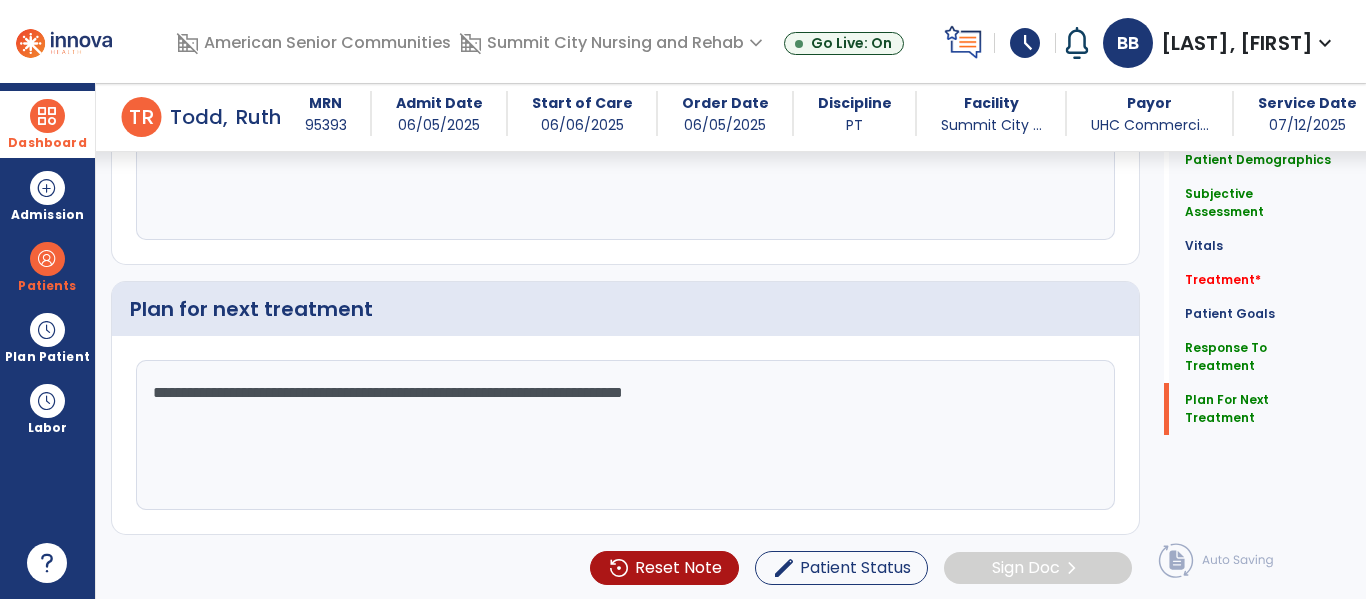 scroll, scrollTop: 2870, scrollLeft: 0, axis: vertical 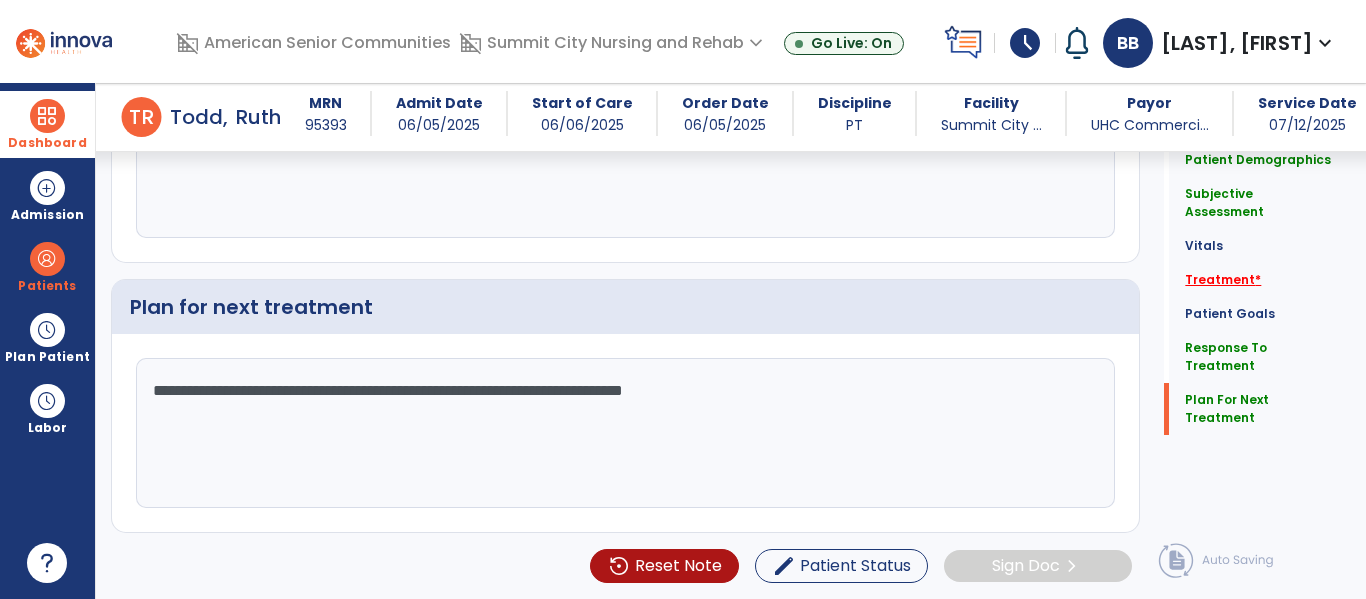 type on "**********" 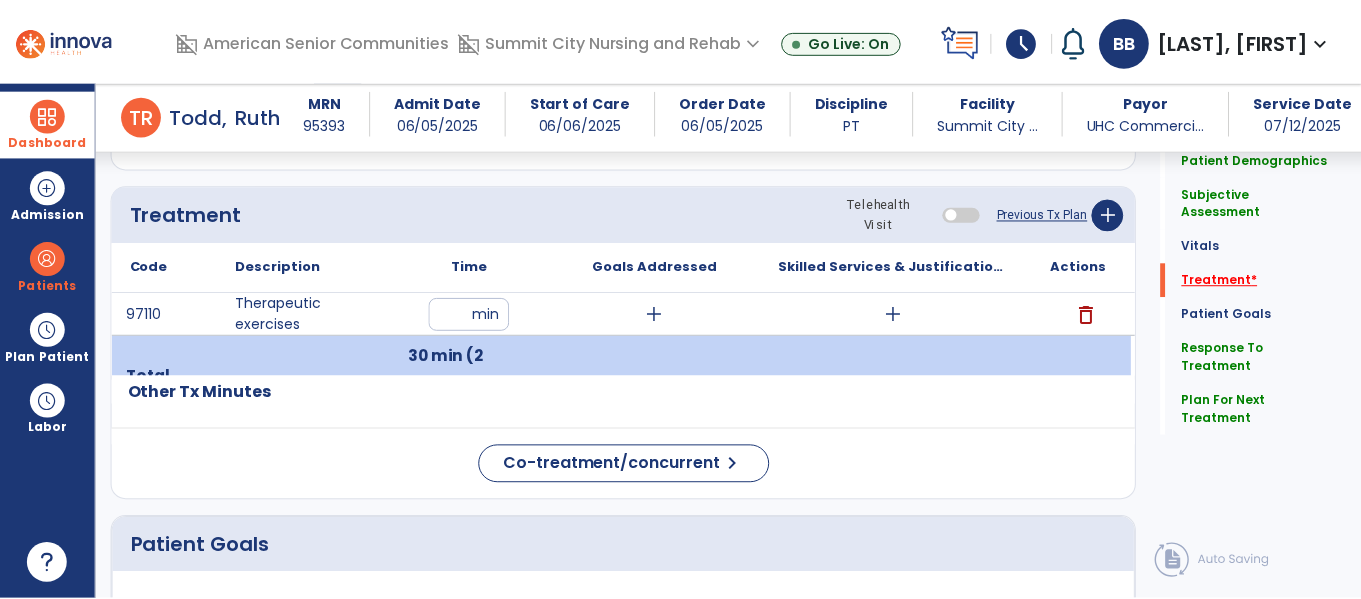 scroll, scrollTop: 1104, scrollLeft: 0, axis: vertical 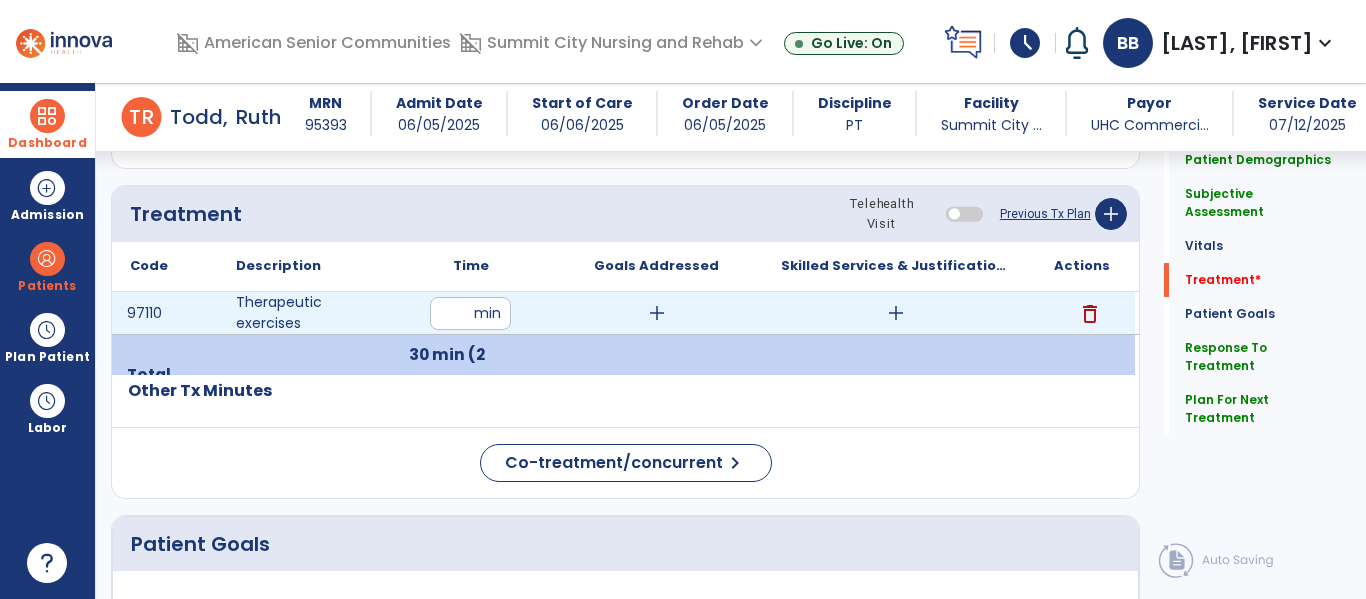 click on "add" at bounding box center (896, 313) 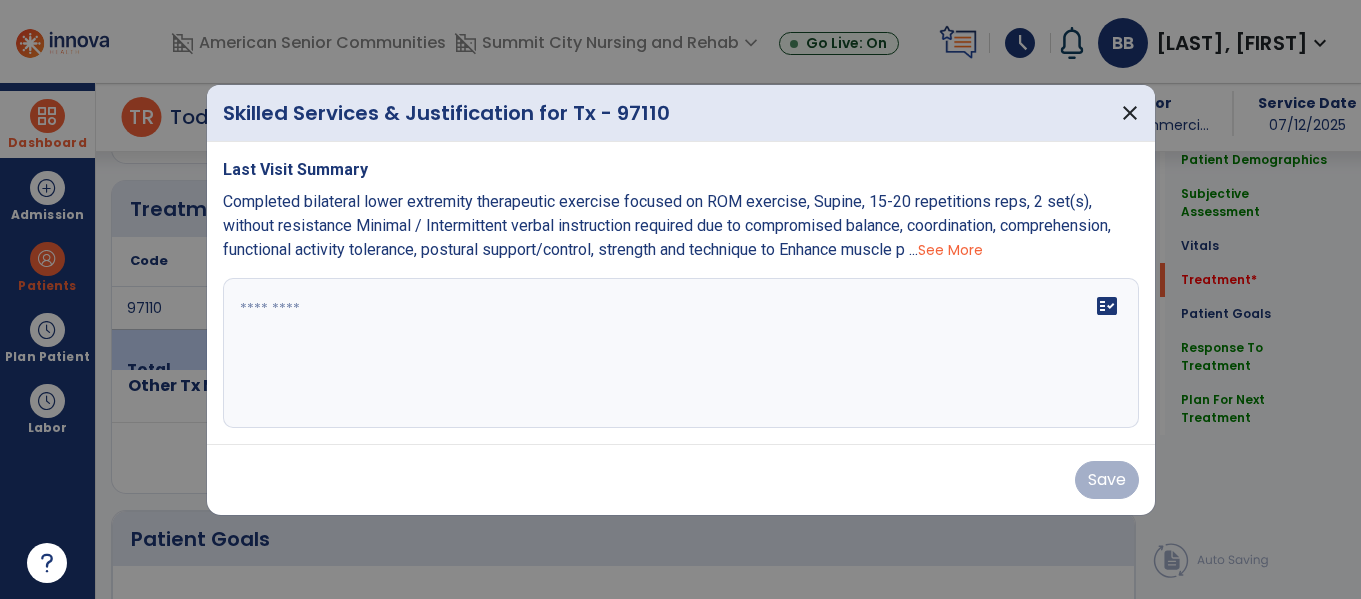 scroll, scrollTop: 1104, scrollLeft: 0, axis: vertical 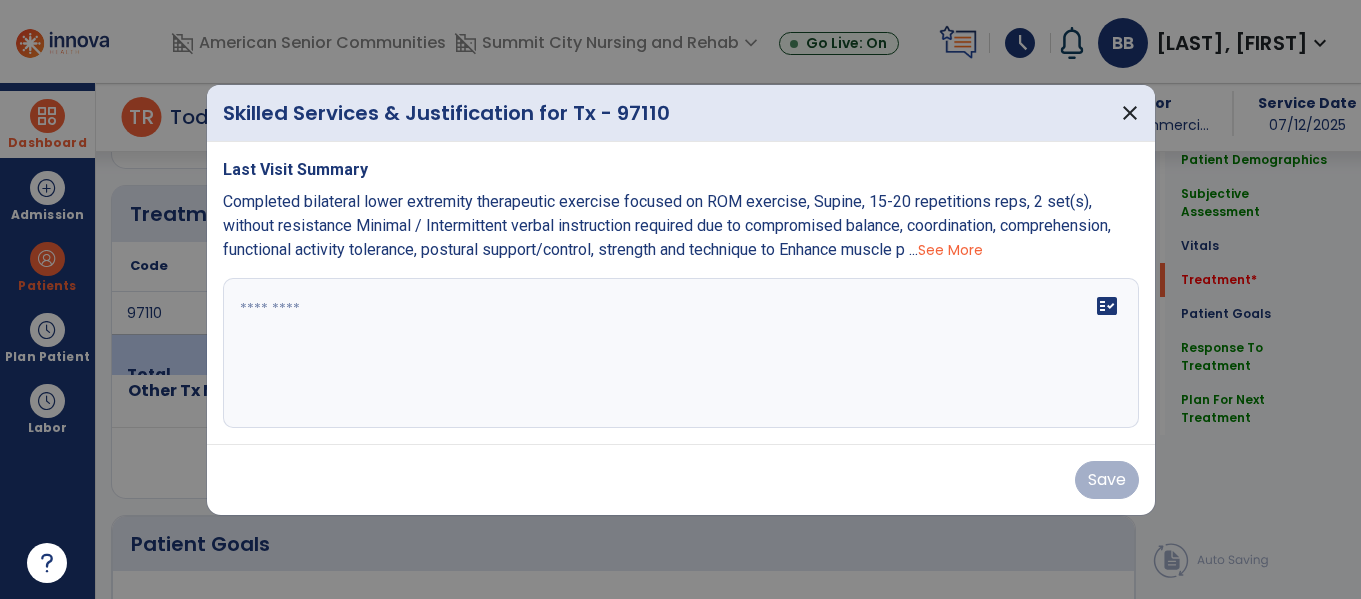 click at bounding box center (681, 353) 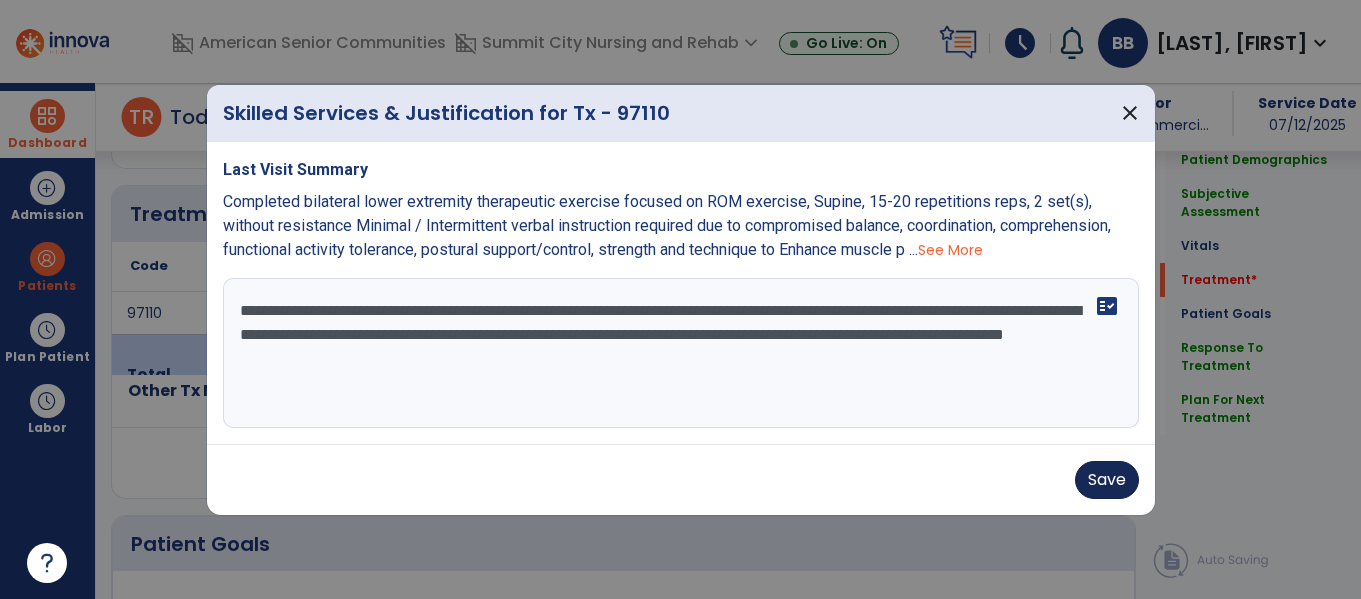 type on "**********" 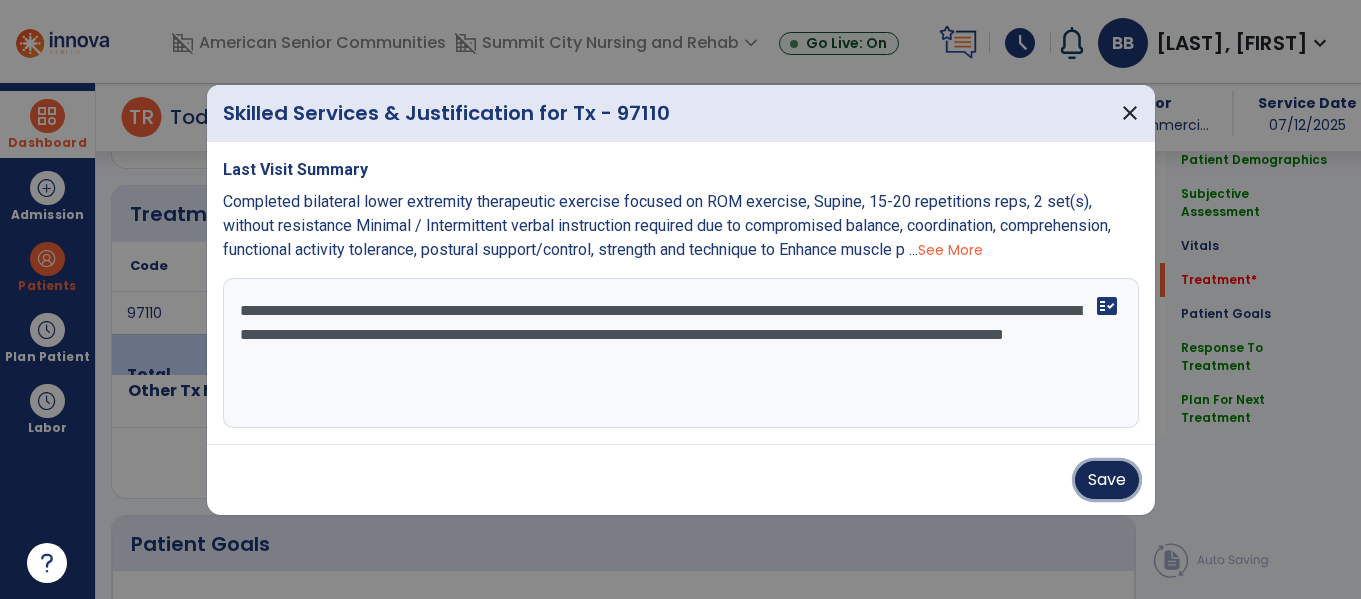click on "Save" at bounding box center [1107, 480] 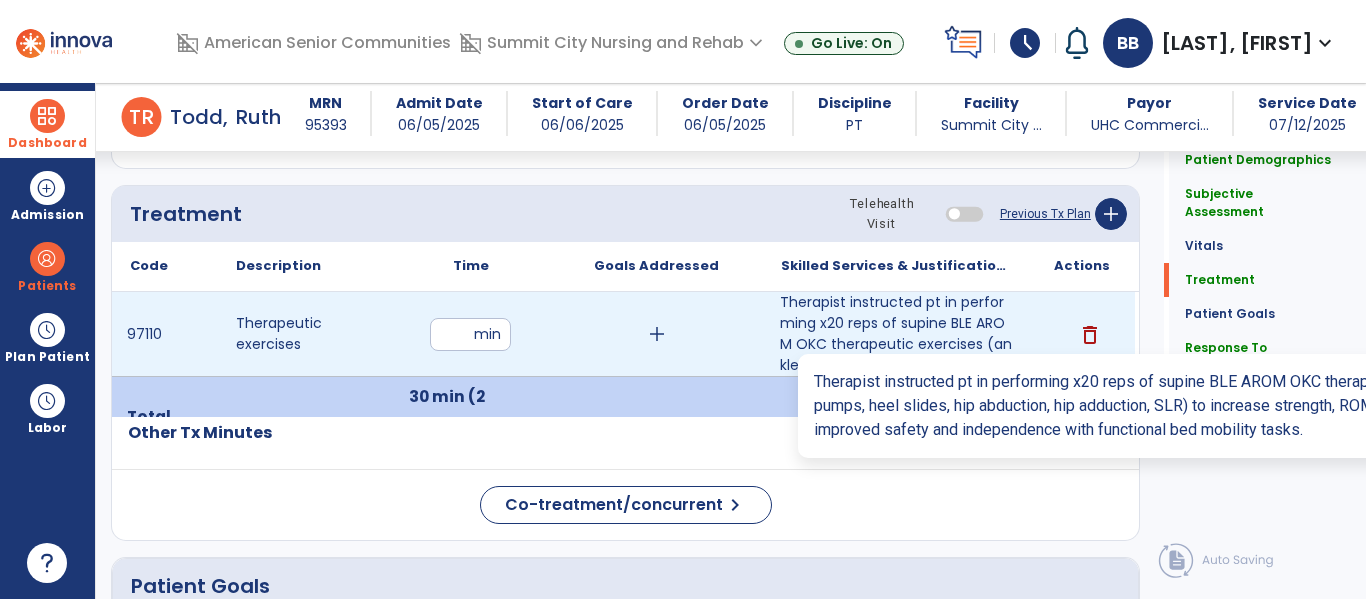 click on "Therapist instructed pt in performing x20 reps of supine BLE AROM OKC therapeutic exercises (ankle p..." at bounding box center [896, 334] 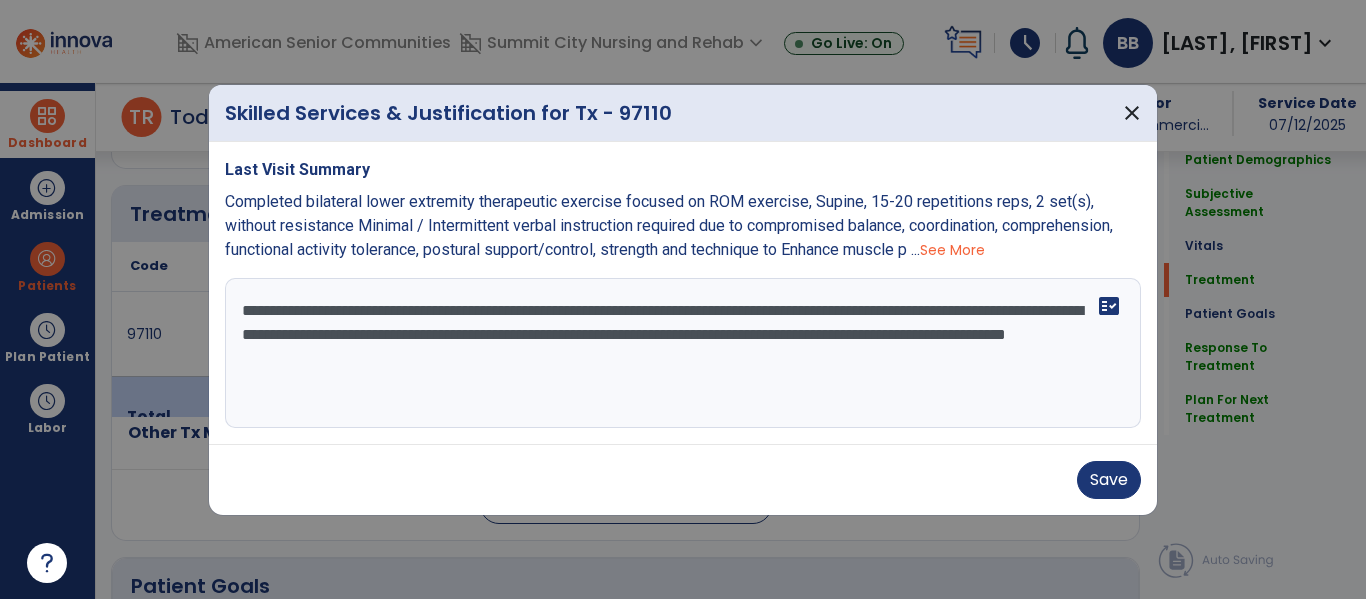 click on "**********" at bounding box center [683, 353] 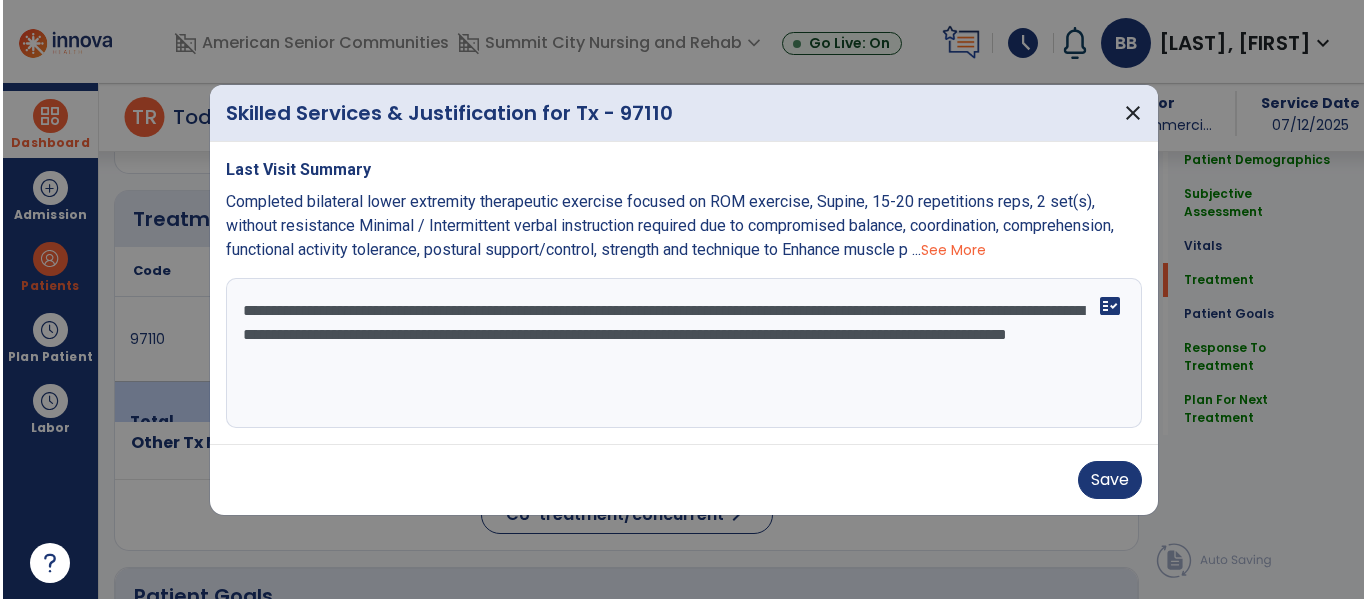 scroll, scrollTop: 1104, scrollLeft: 0, axis: vertical 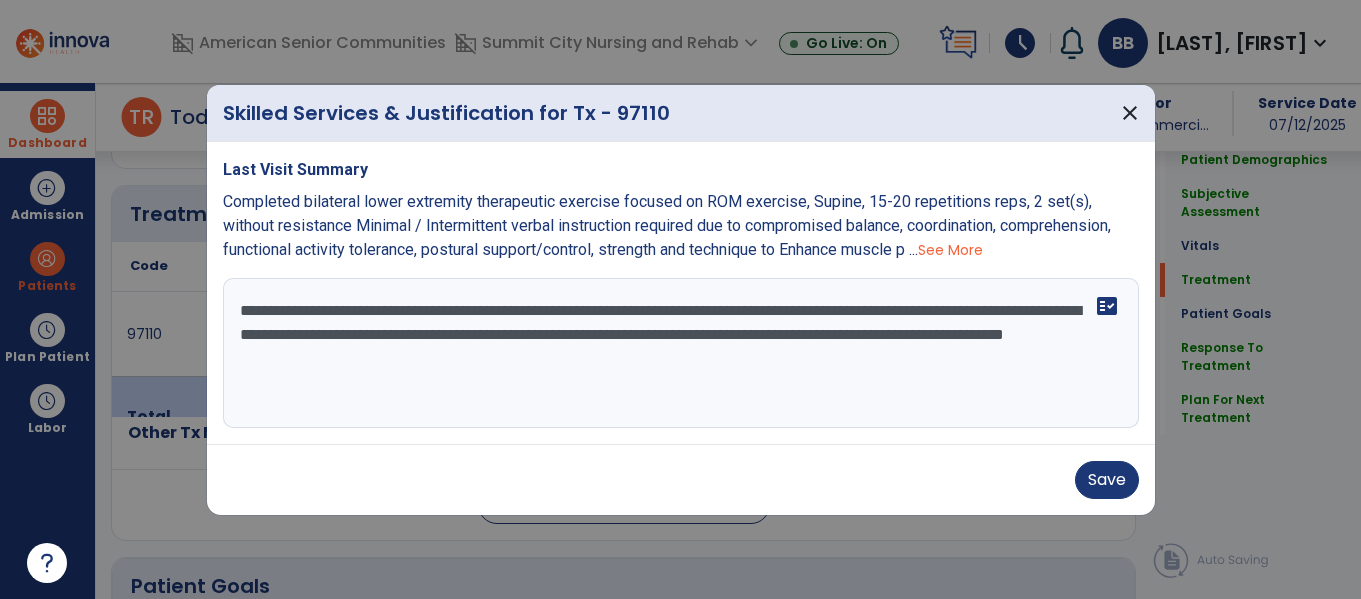 click on "**********" at bounding box center (681, 353) 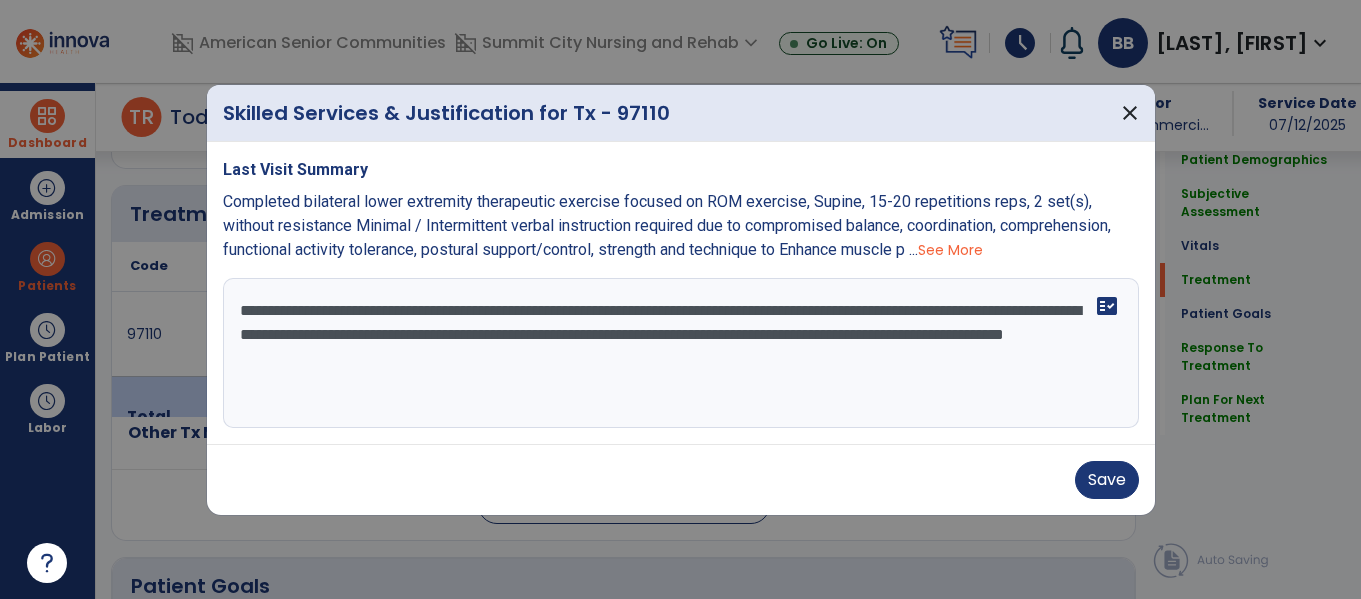 click on "**********" at bounding box center [681, 353] 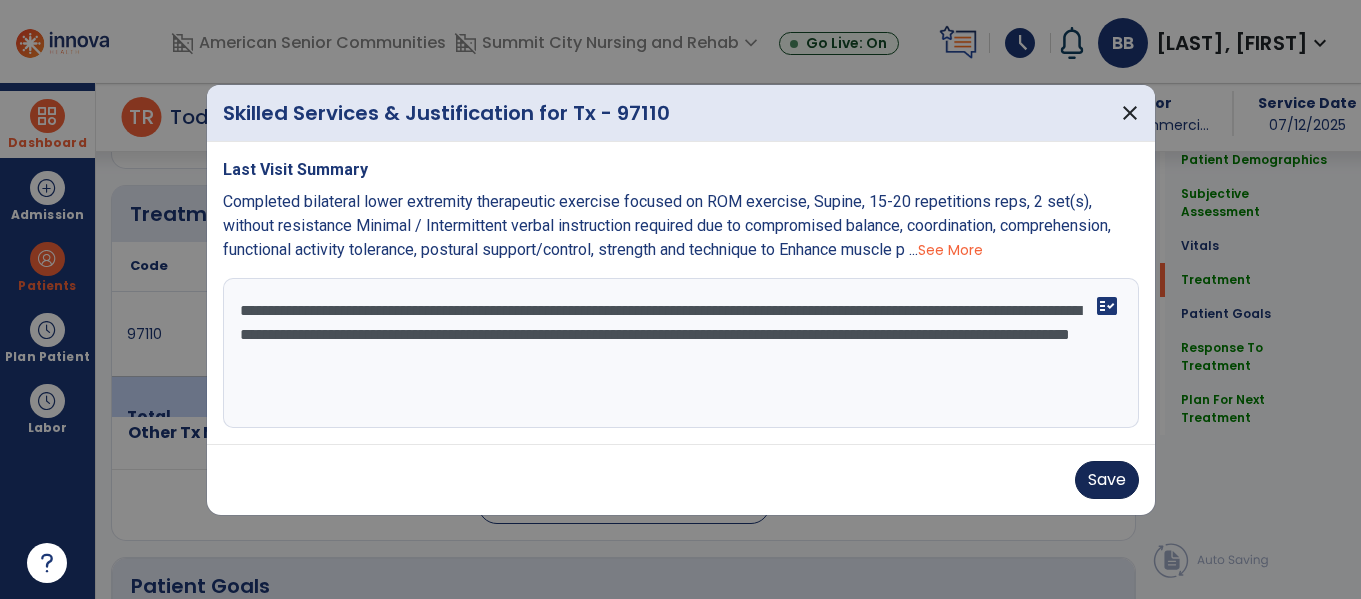 type on "**********" 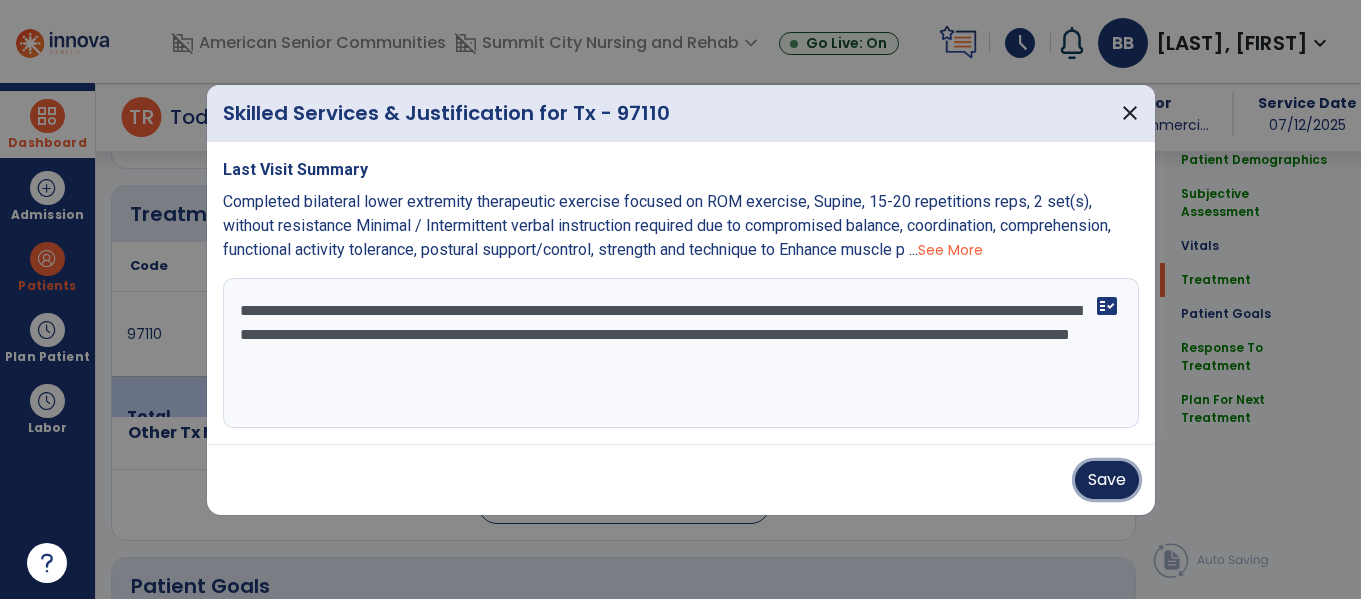 click on "Save" at bounding box center [1107, 480] 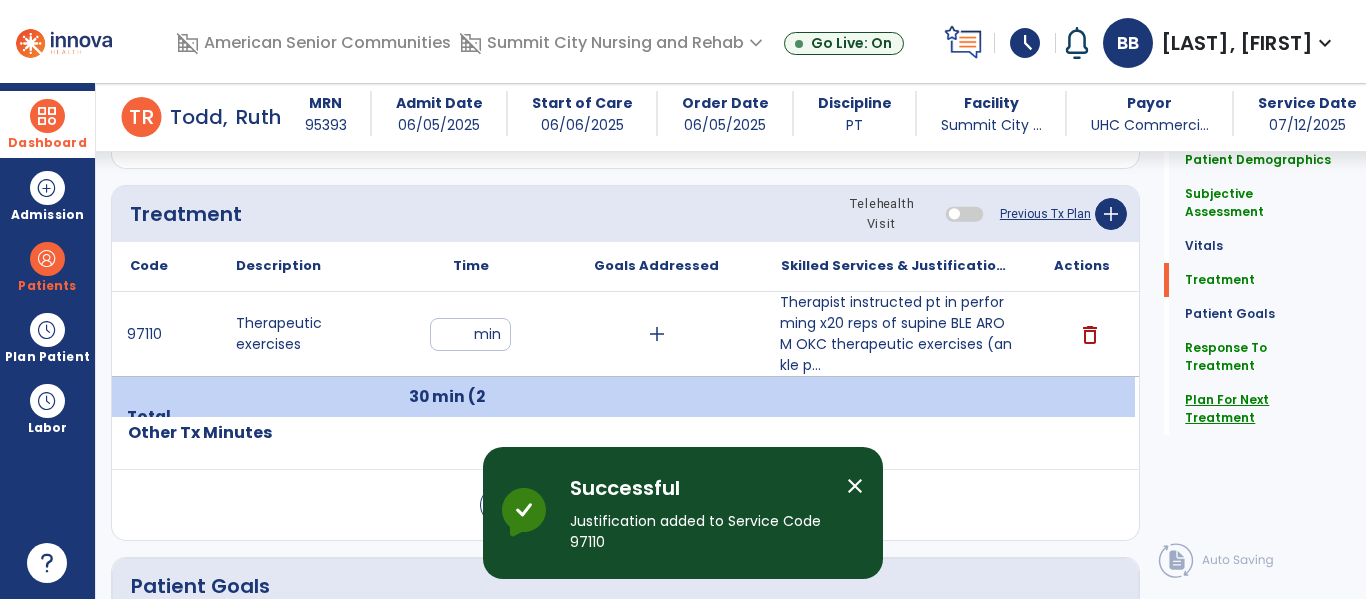 click on "Plan For Next Treatment" 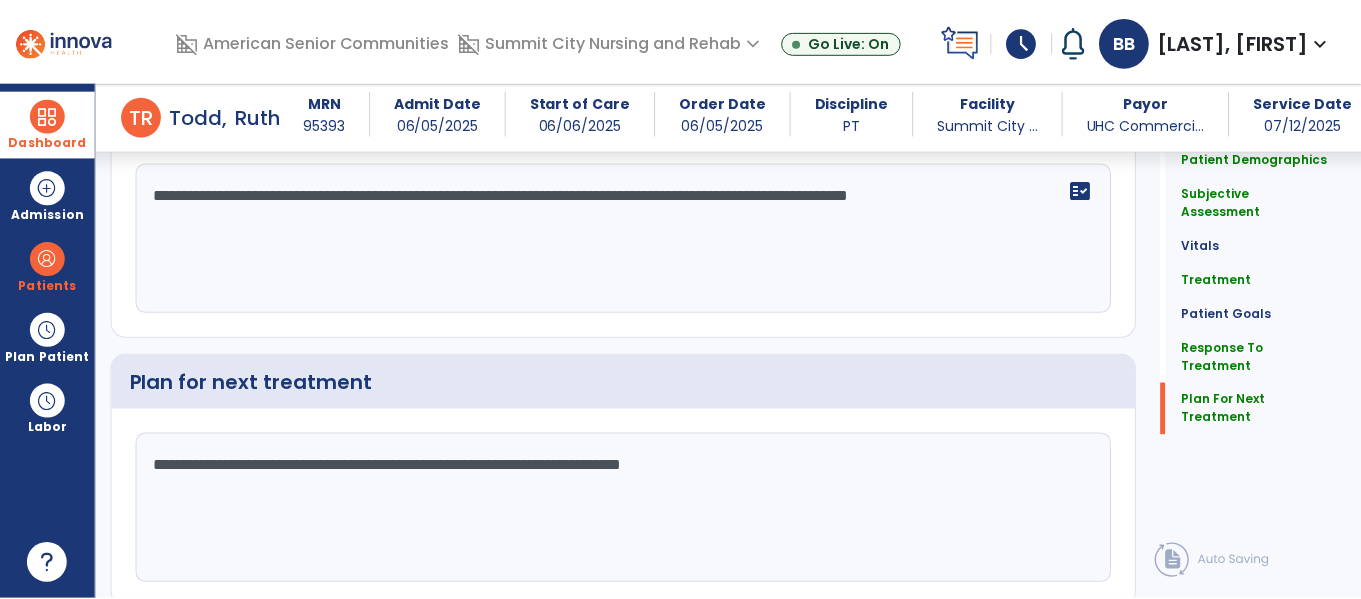 scroll, scrollTop: 2912, scrollLeft: 0, axis: vertical 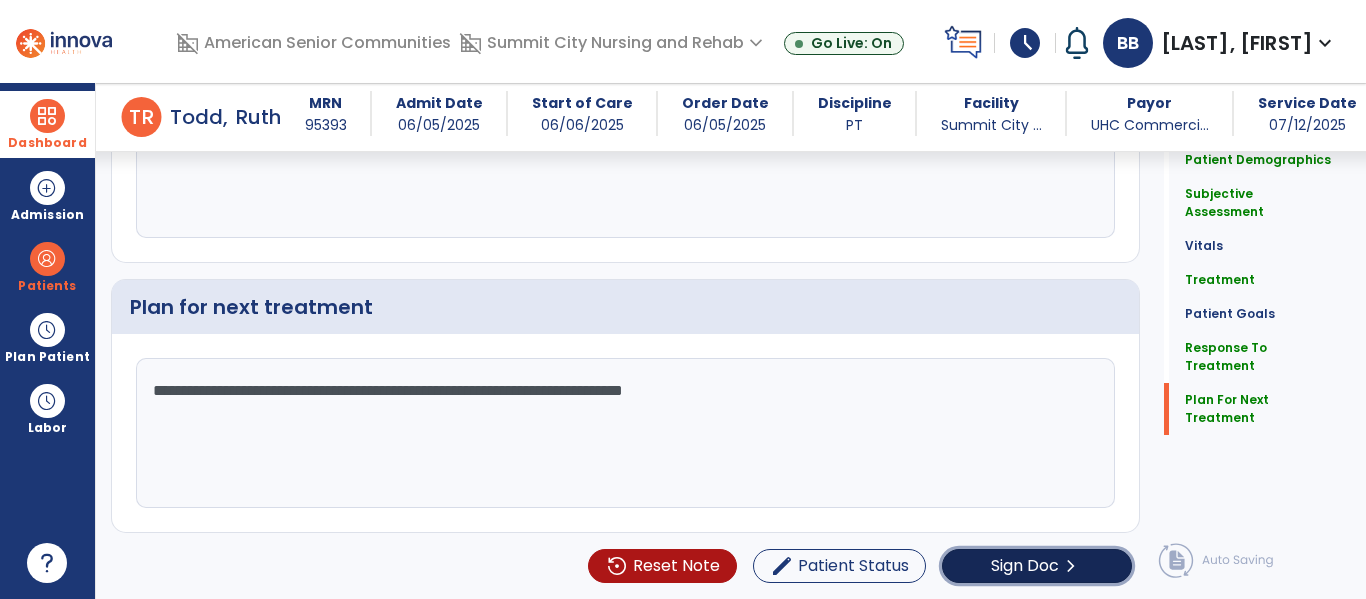 click on "Sign Doc" 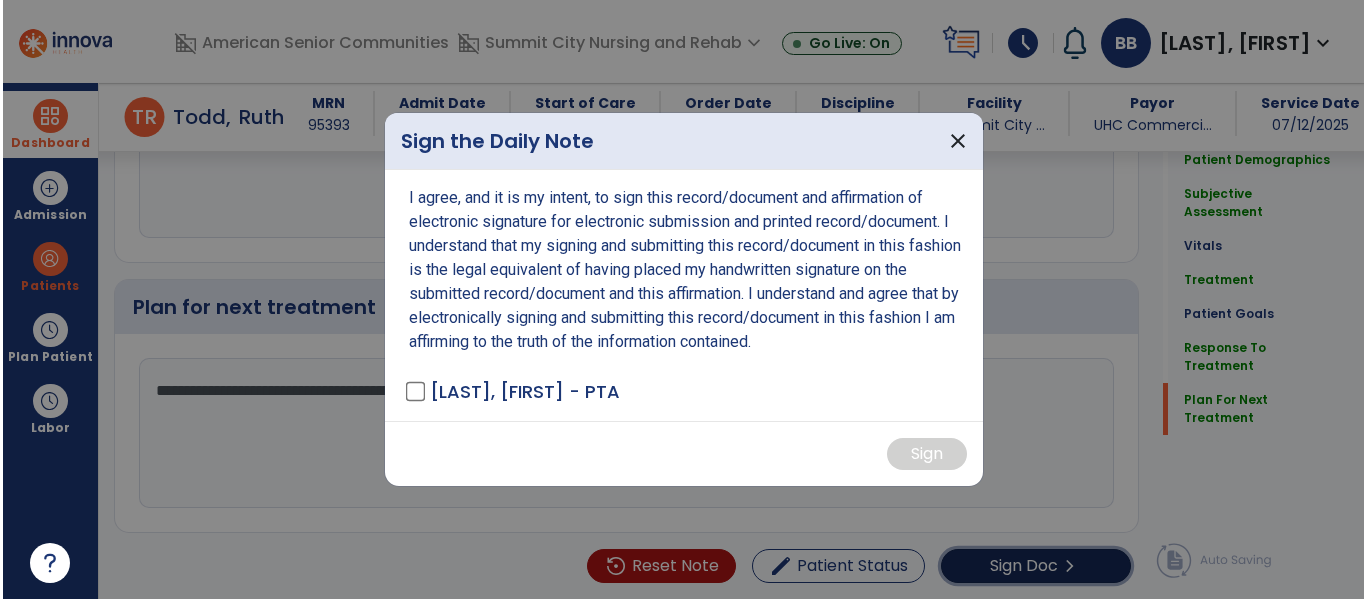 scroll, scrollTop: 2912, scrollLeft: 0, axis: vertical 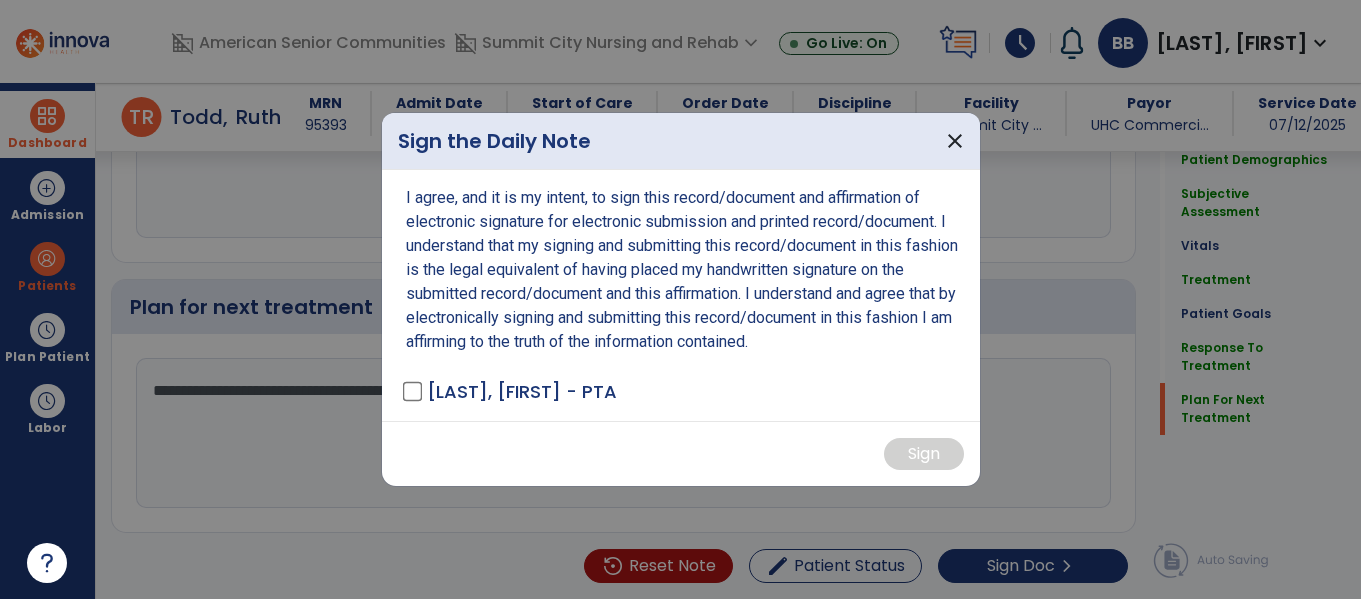 click on "I agree, and it is my intent, to sign this record/document and affirmation of electronic signature for electronic submission and printed record/document. I understand that my signing and submitting this record/document in this fashion is the legal equivalent of having placed my handwritten signature on the submitted record/document and this affirmation. I understand and agree that by electronically signing and submitting this record/document in this fashion I am affirming to the truth of the information contained.  BERNHARDT, BRANDON  - PTA" at bounding box center (681, 295) 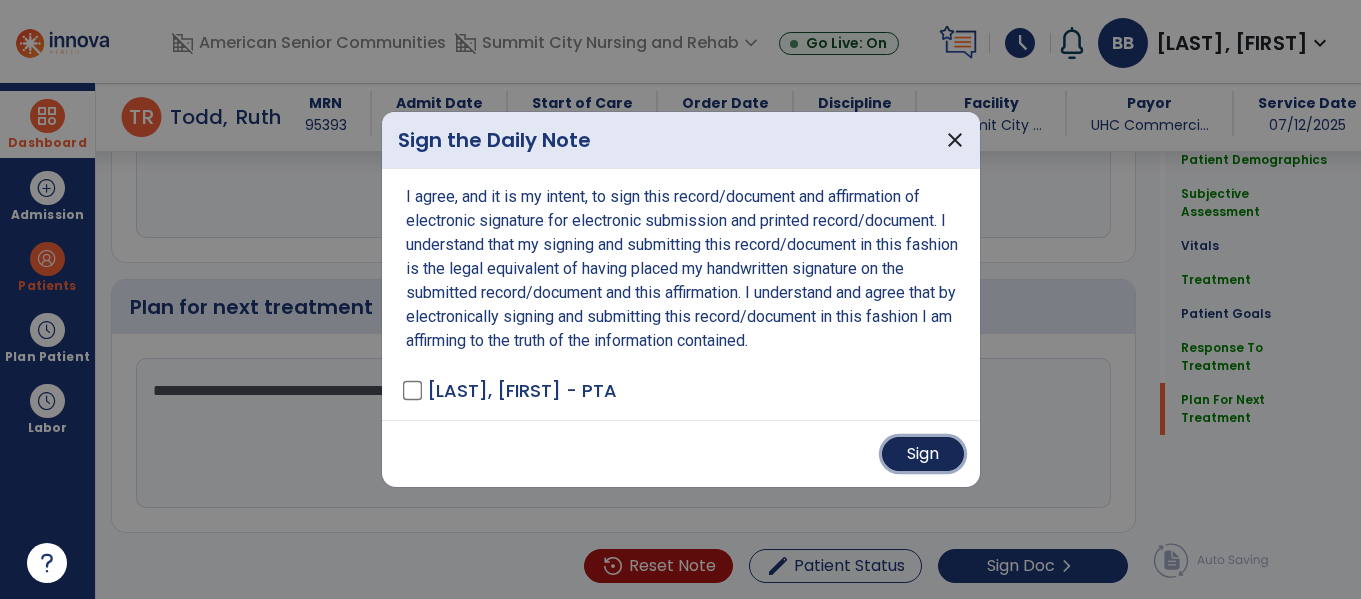 click on "Sign" at bounding box center [923, 454] 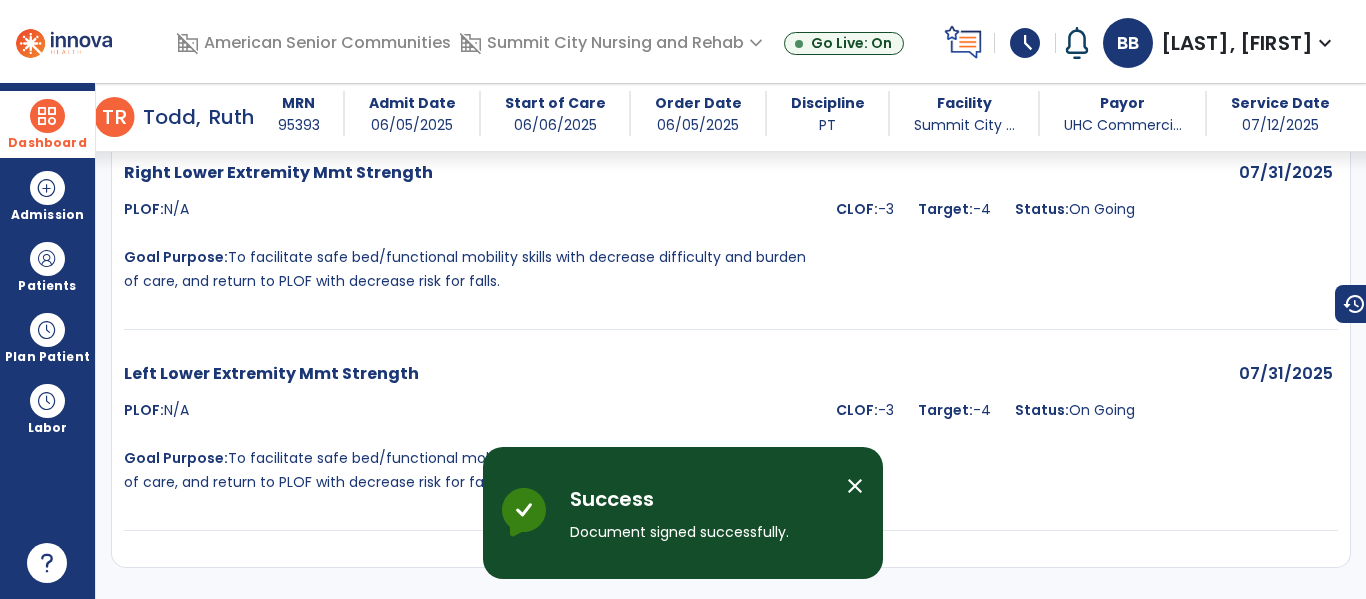 scroll, scrollTop: 3853, scrollLeft: 0, axis: vertical 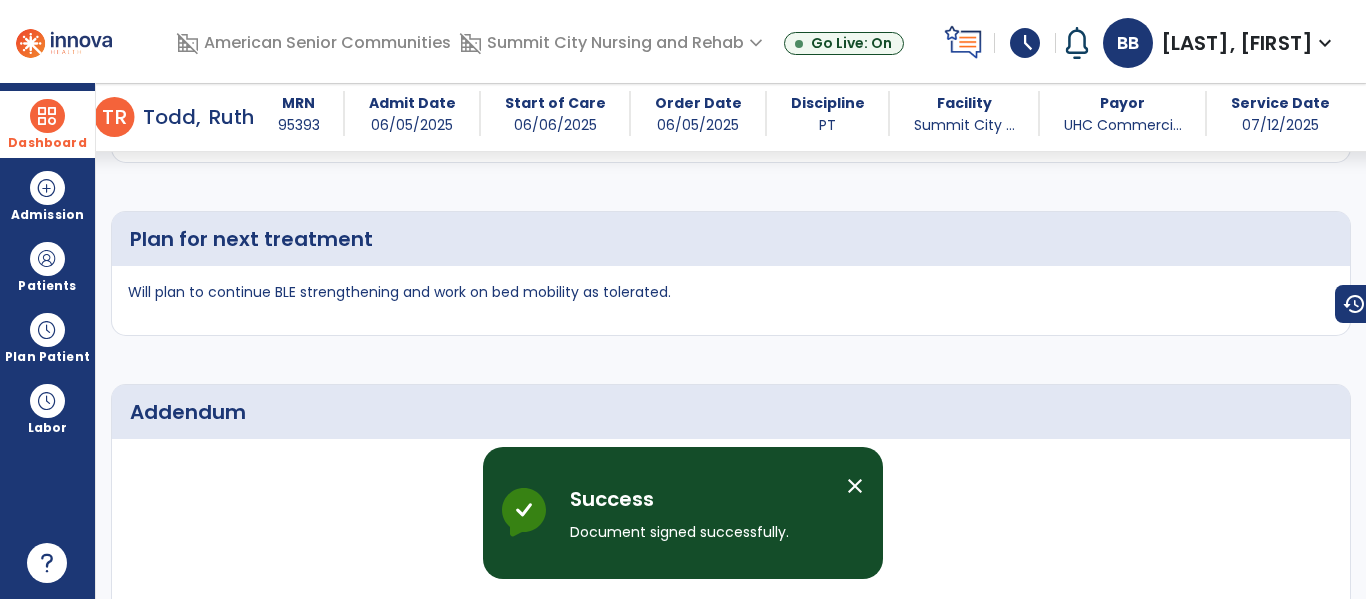 click on "Dashboard" at bounding box center (47, 143) 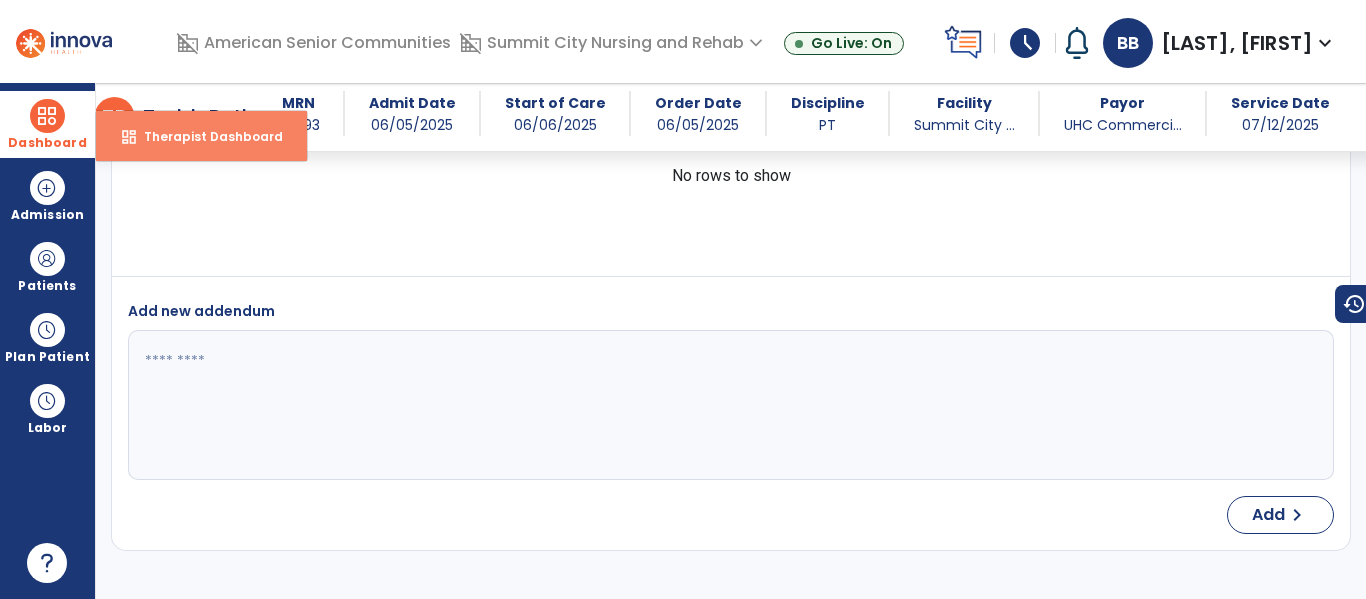 click on "dashboard  Therapist Dashboard" at bounding box center (201, 136) 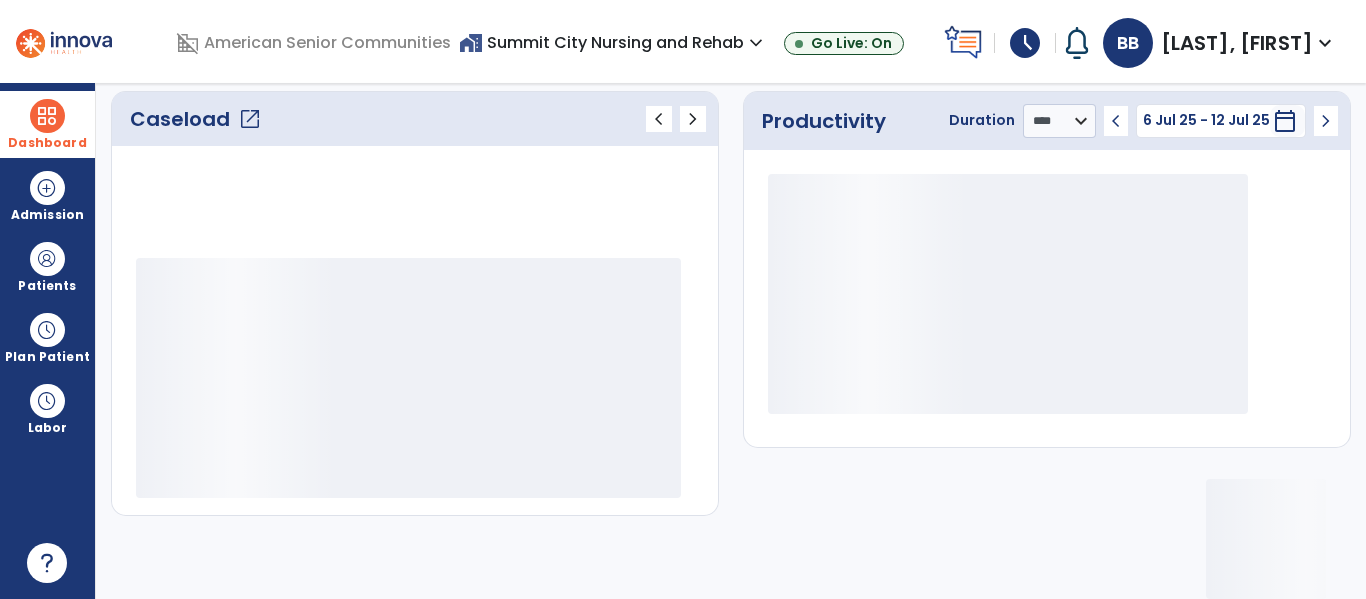 scroll, scrollTop: 276, scrollLeft: 0, axis: vertical 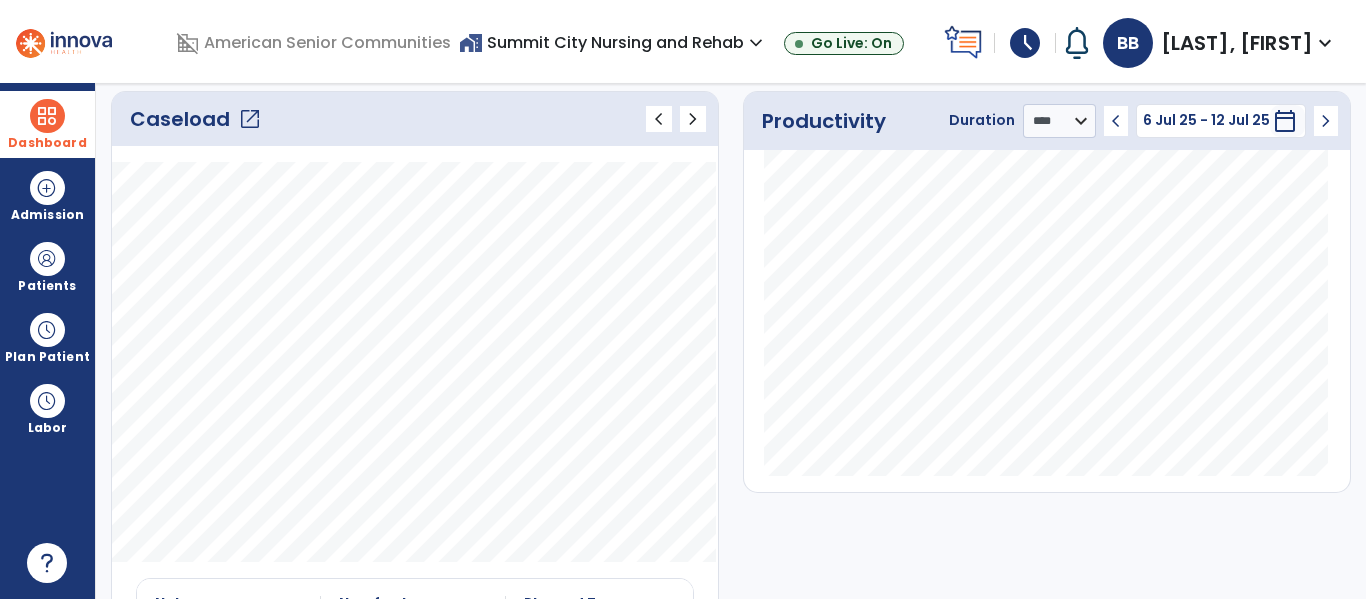 click on "chevron_left" 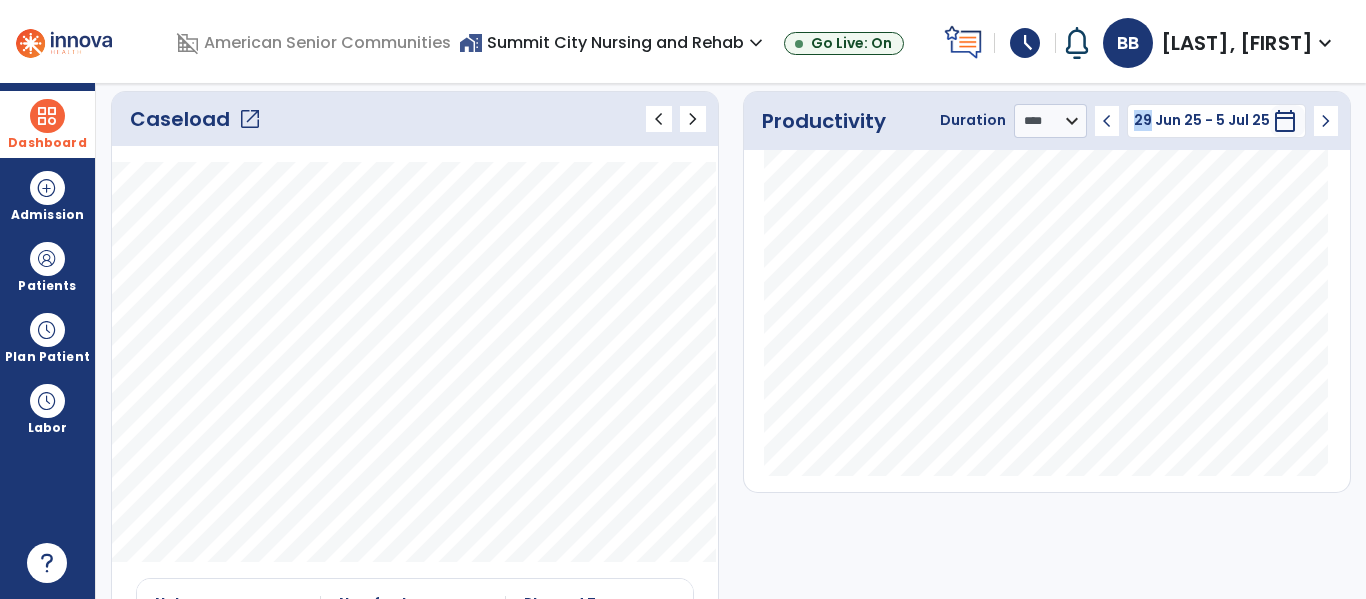 click on "chevron_left 29 Jun 25 - 5 Jul 25  *********  calendar_today  chevron_right" 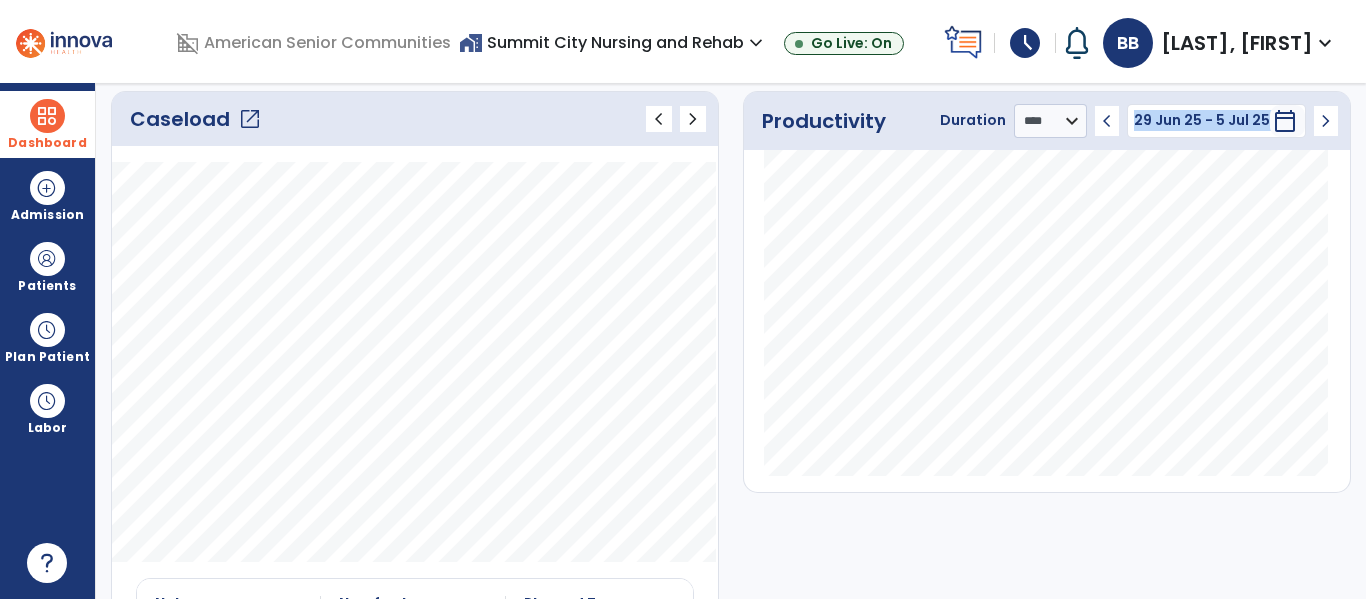 click on "chevron_left" 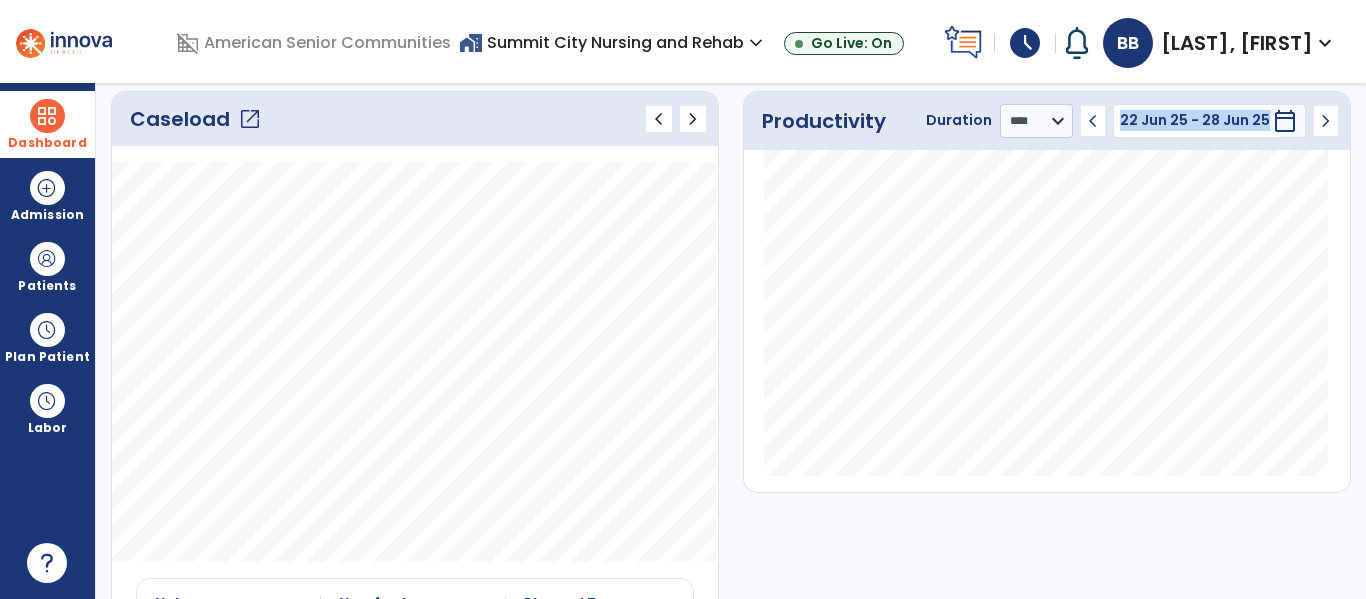 click on "chevron_left 22 Jun 25 - 28 Jun 25  *********  calendar_today  chevron_right" 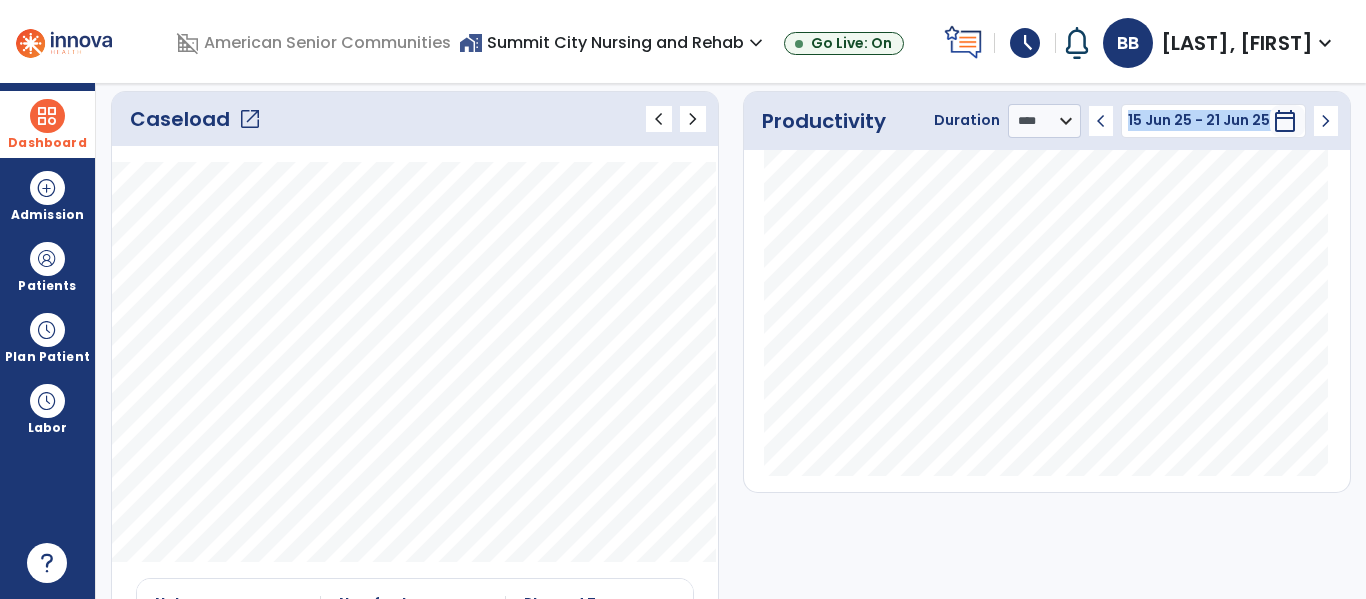 click on "chevron_left" 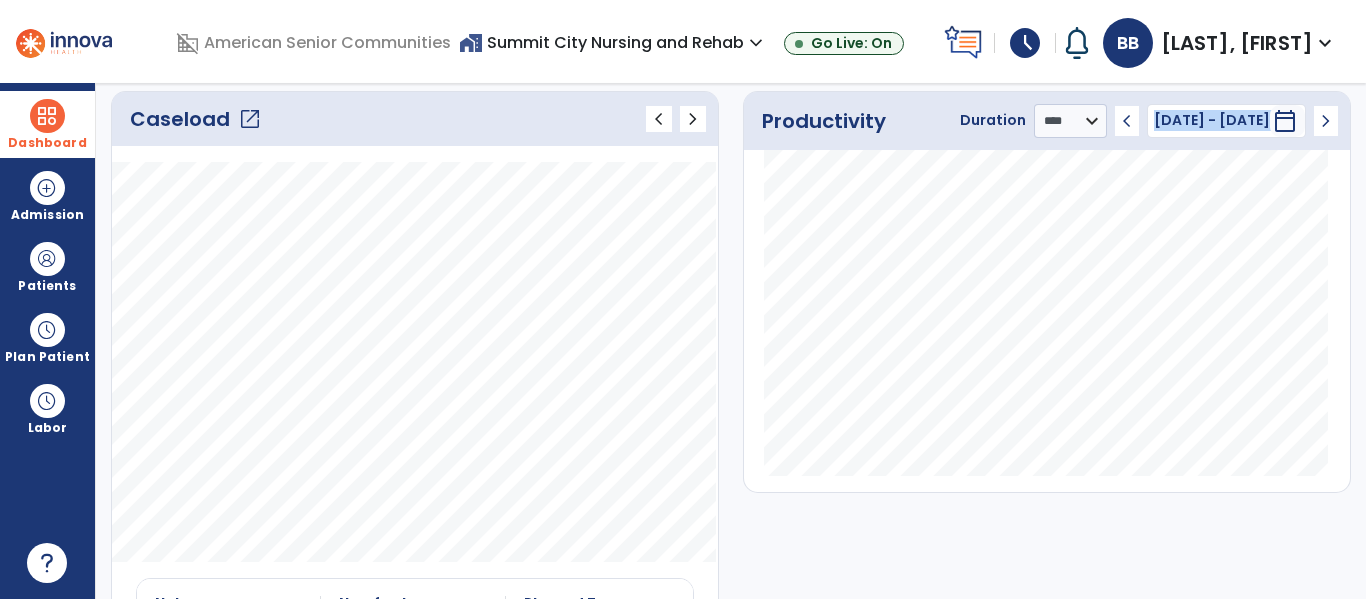 click on "chevron_left" 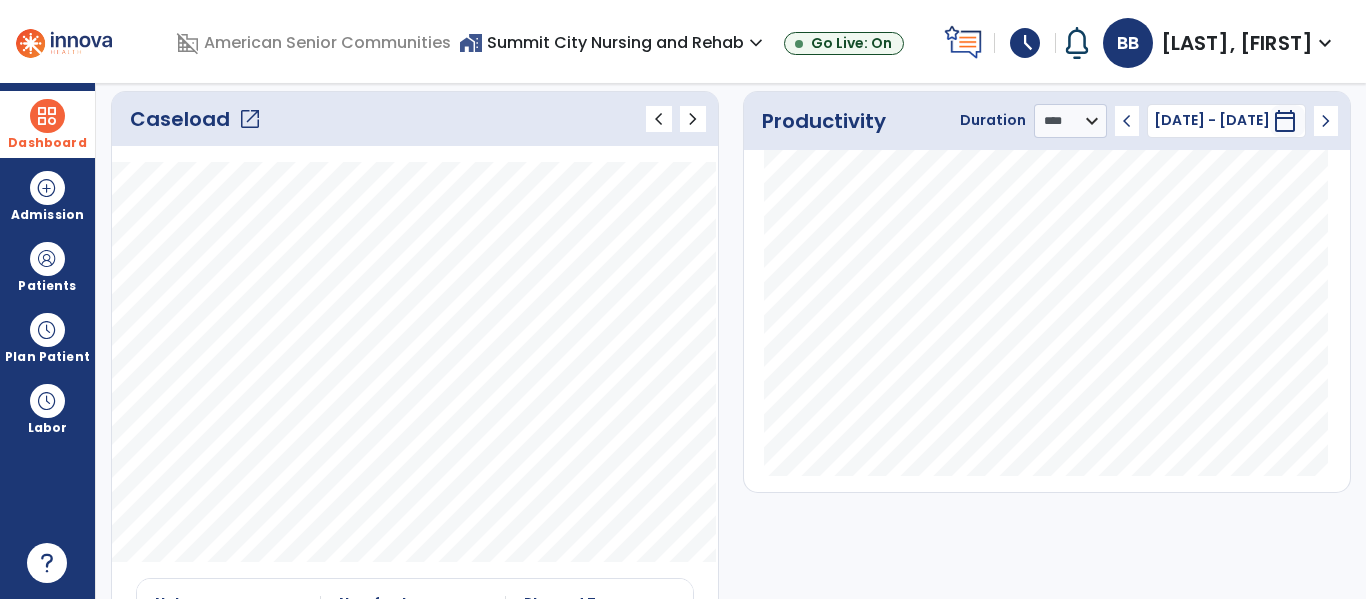 click on "chevron_left 8 Jun 25 - 14 Jun 25  ********  calendar_today  chevron_right" 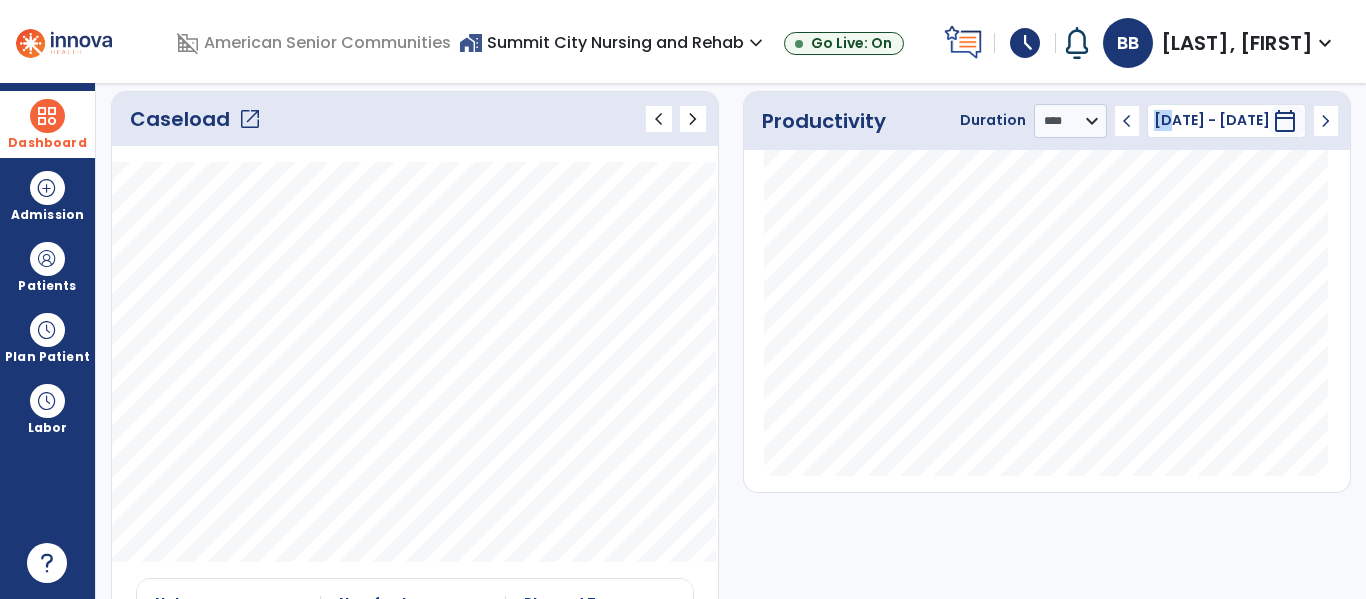click on "25 May 25 - 31 May 25" at bounding box center [1212, 120] 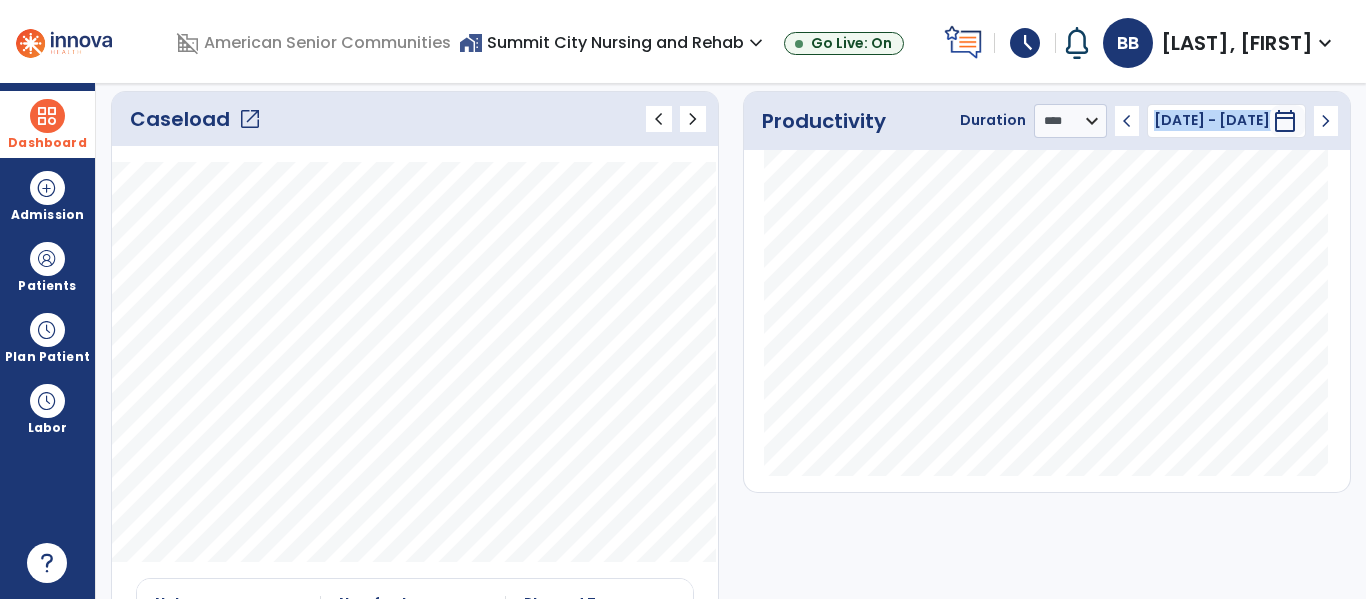 click on "chevron_left" 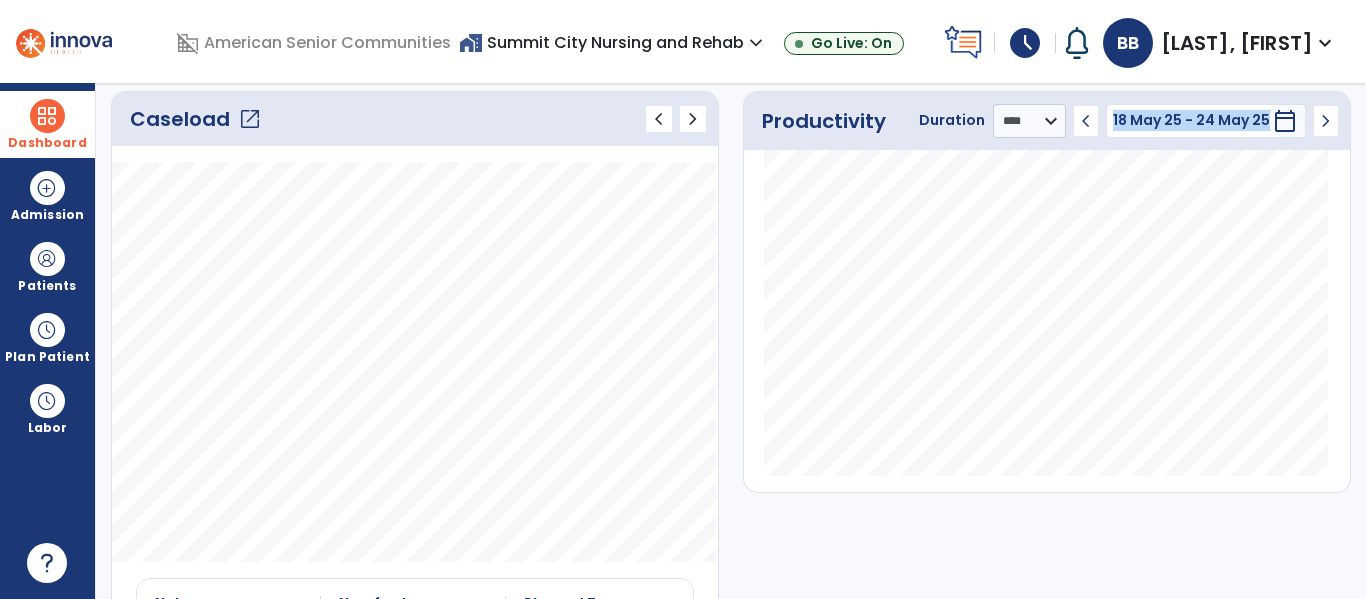 click on "chevron_left" 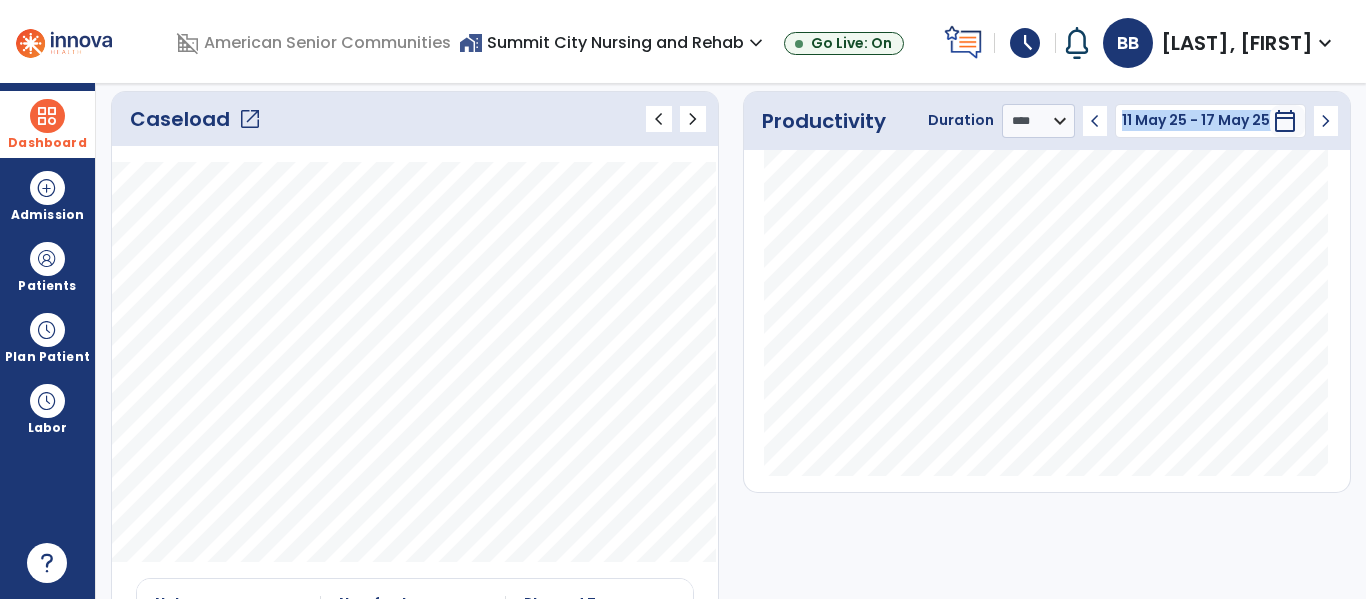 click on "chevron_left" 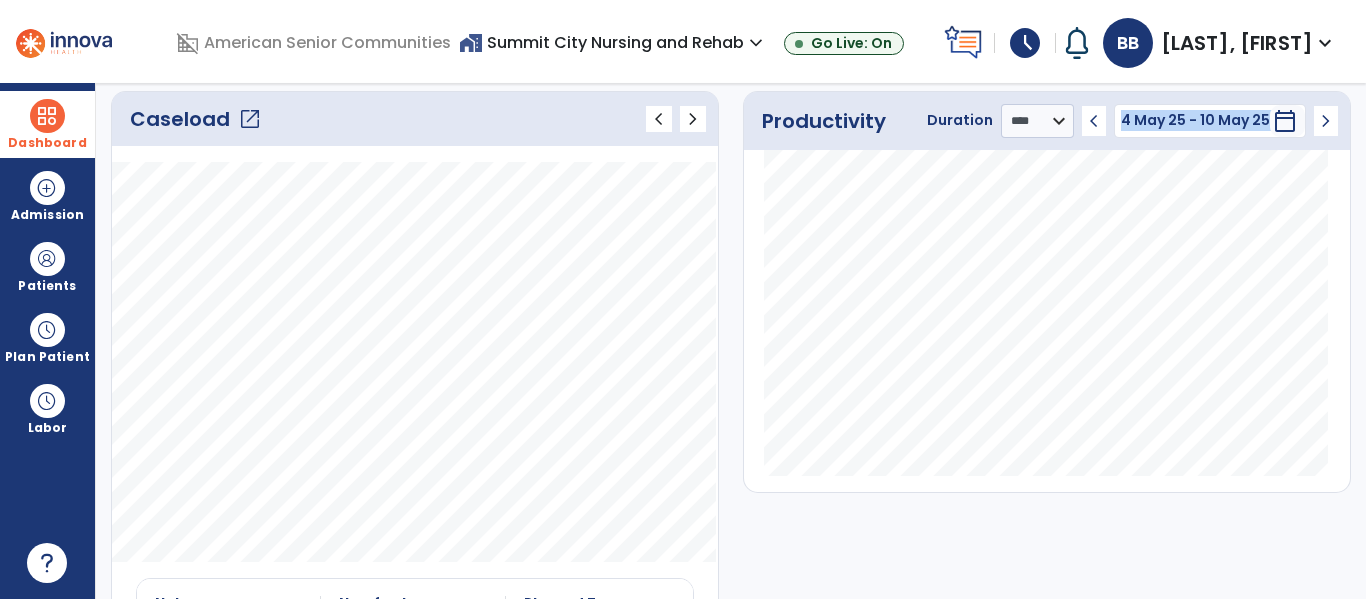 click on "chevron_right" 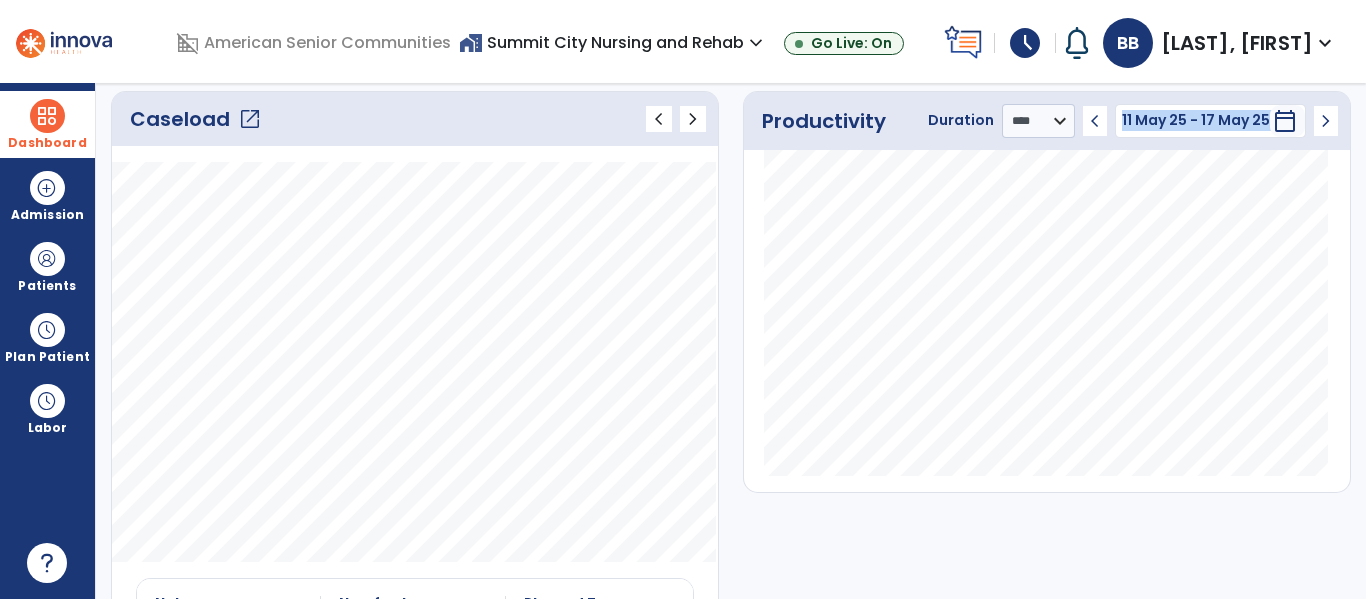click on "chevron_right" 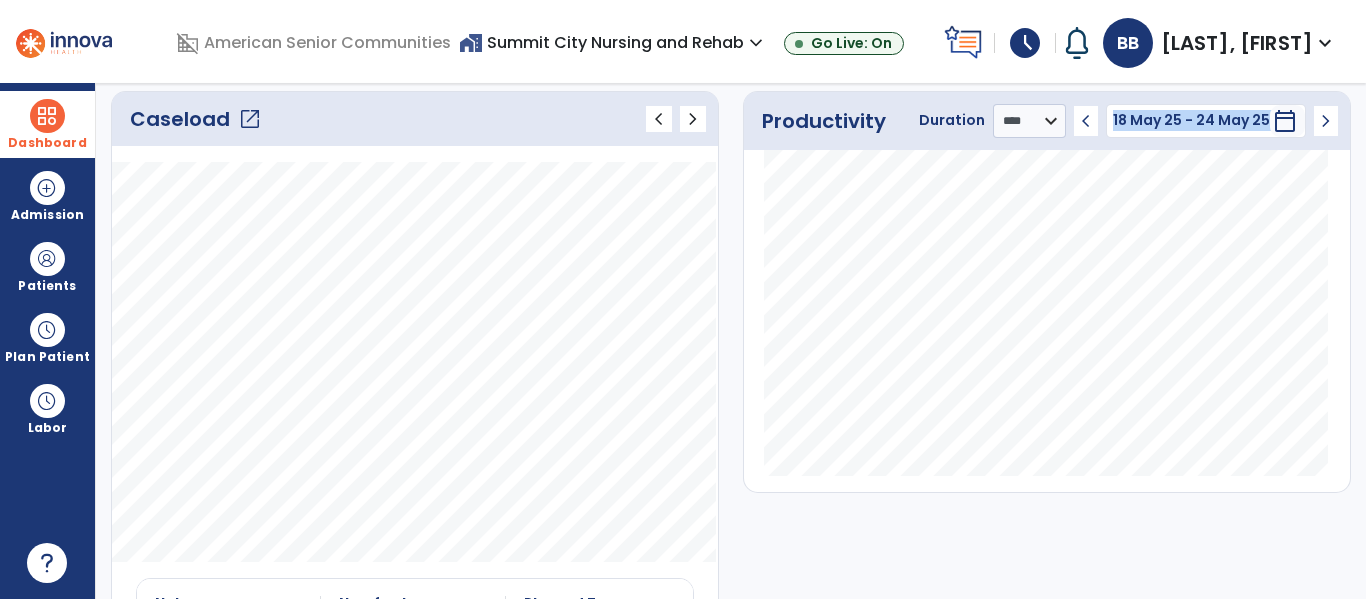 click on "chevron_right" 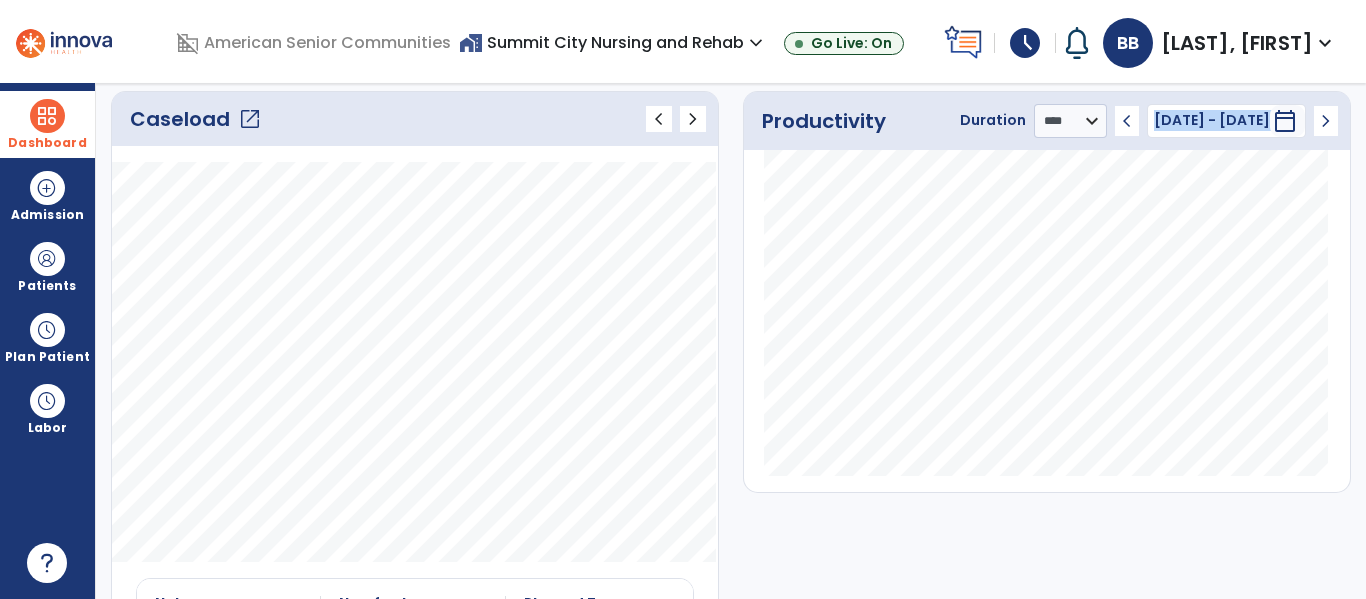 scroll, scrollTop: 276, scrollLeft: 0, axis: vertical 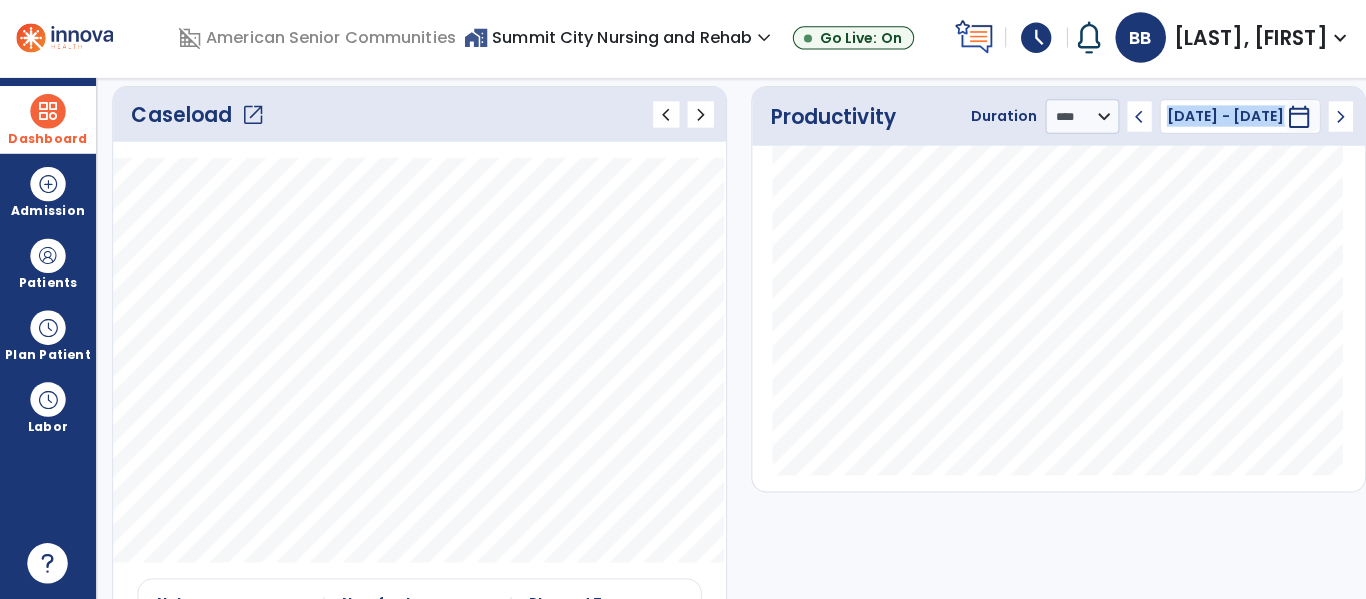 click on "chevron_left" 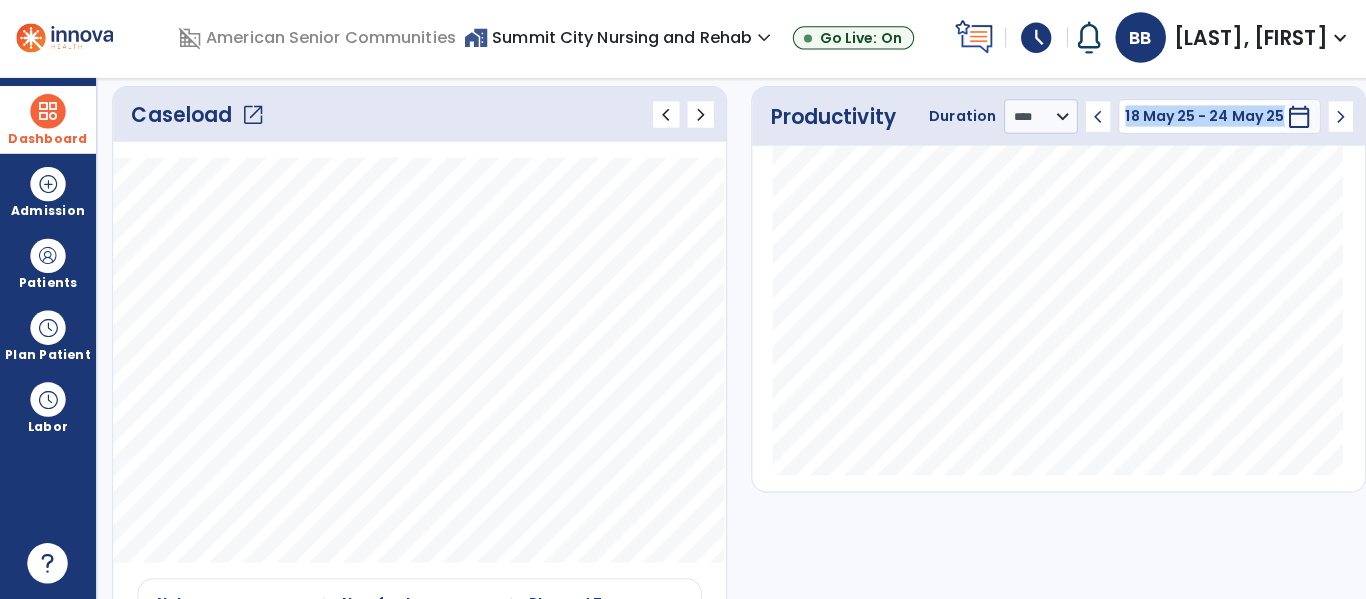click on "chevron_left" 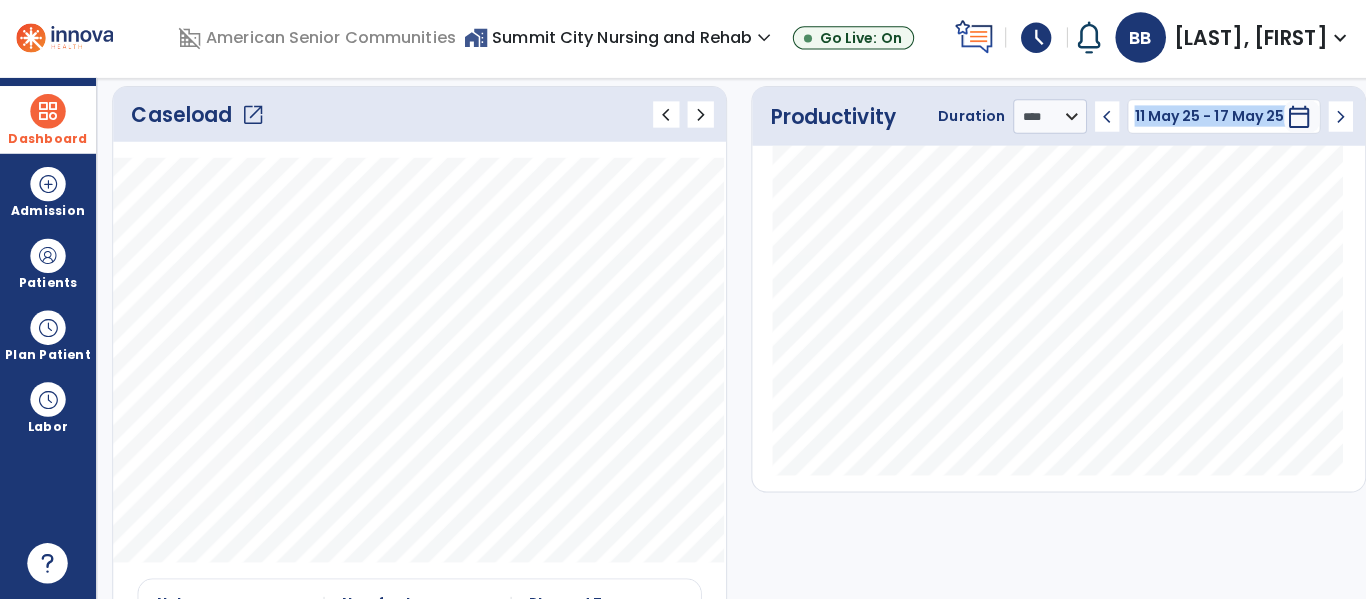click on "chevron_left 11 May 25 - 17 May 25  *********  calendar_today  chevron_right" 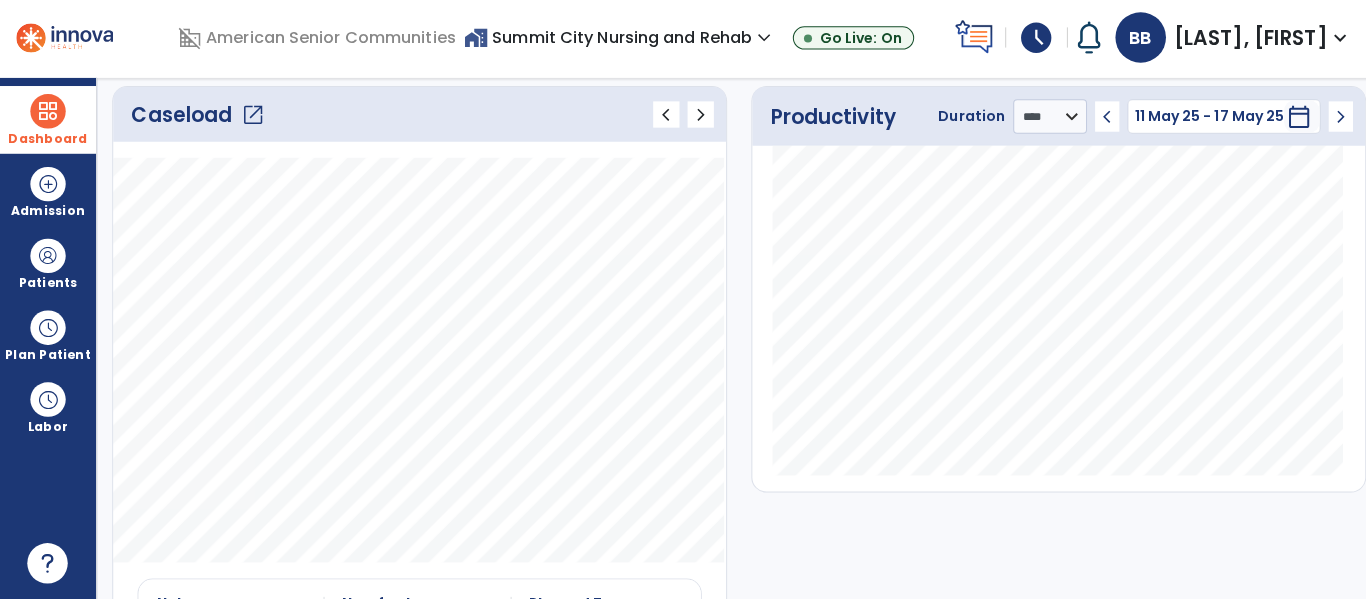 click on "chevron_left 11 May 25 - 17 May 25  *********  calendar_today  chevron_right" 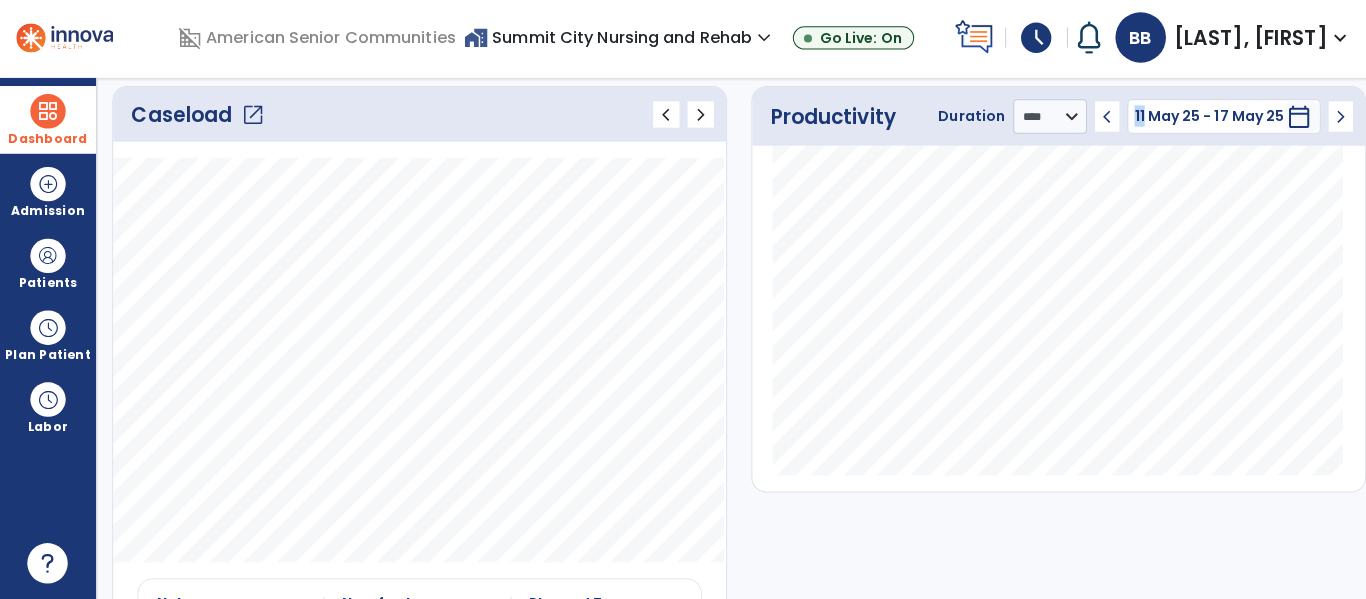 click on "chevron_left 11 May 25 - 17 May 25  *********  calendar_today  chevron_right" 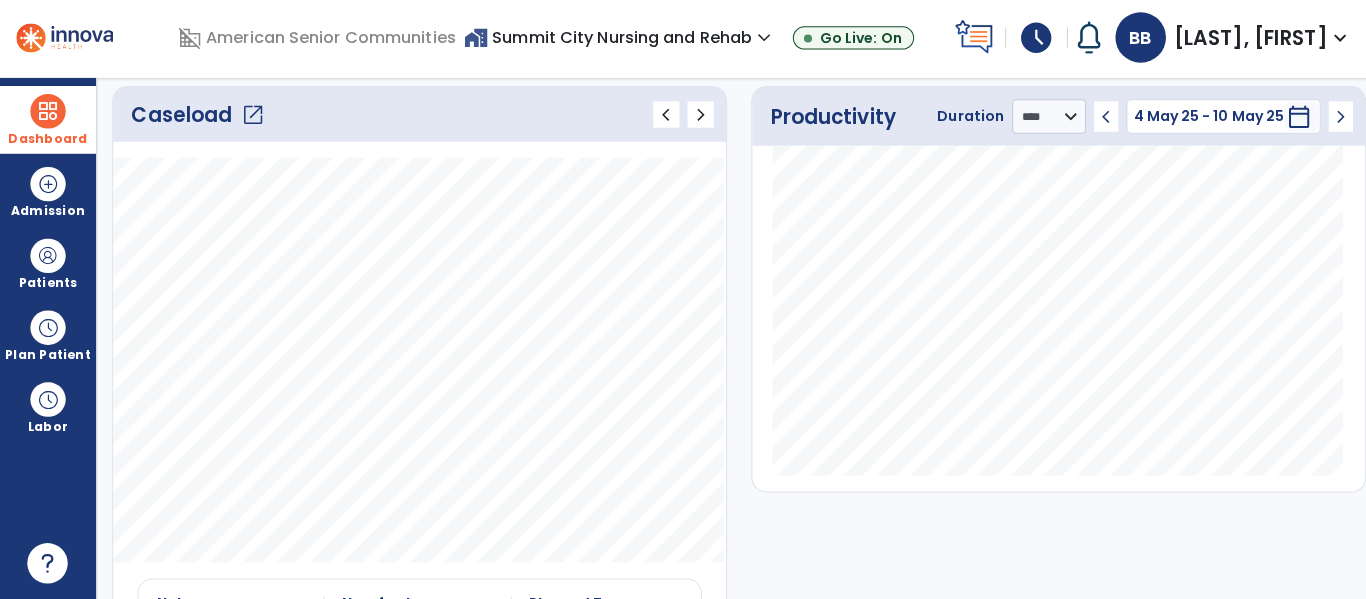 click on "chevron_left" 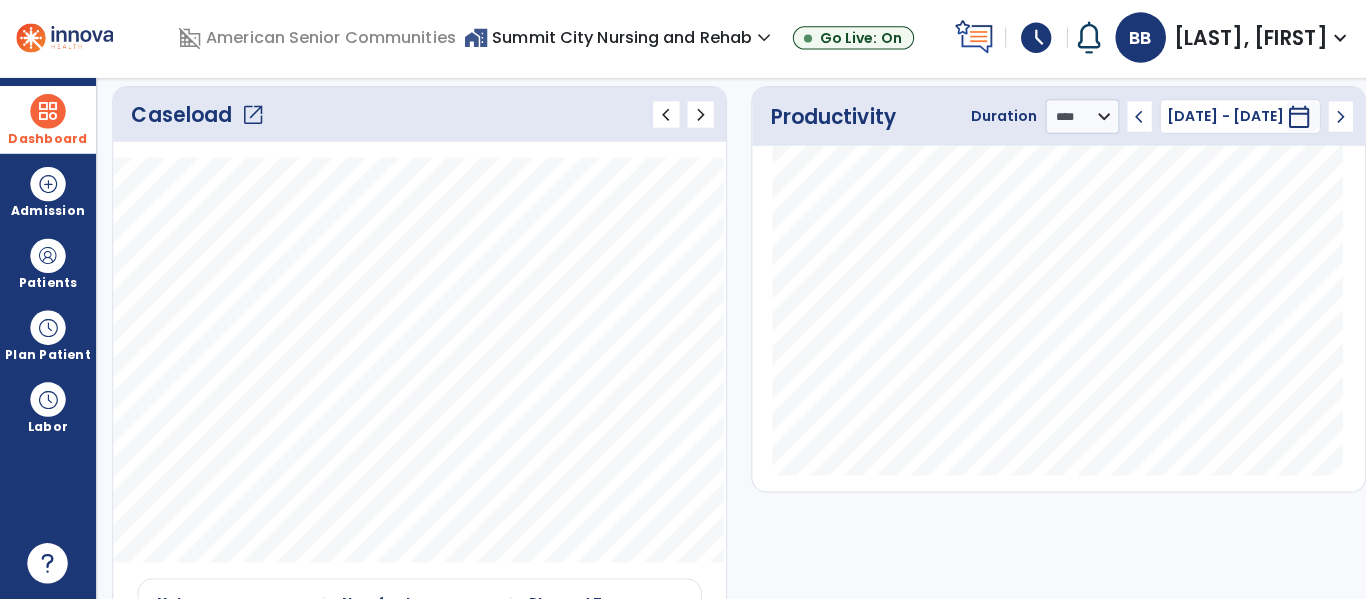 click on "chevron_left" 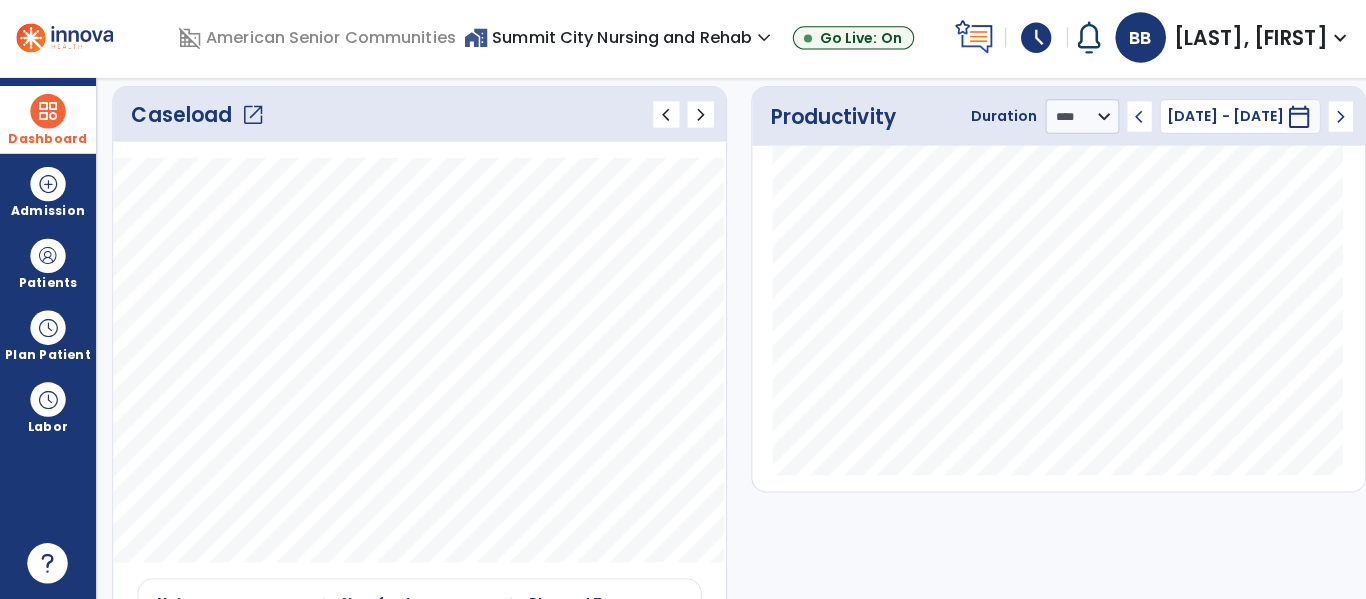 click on "chevron_left" 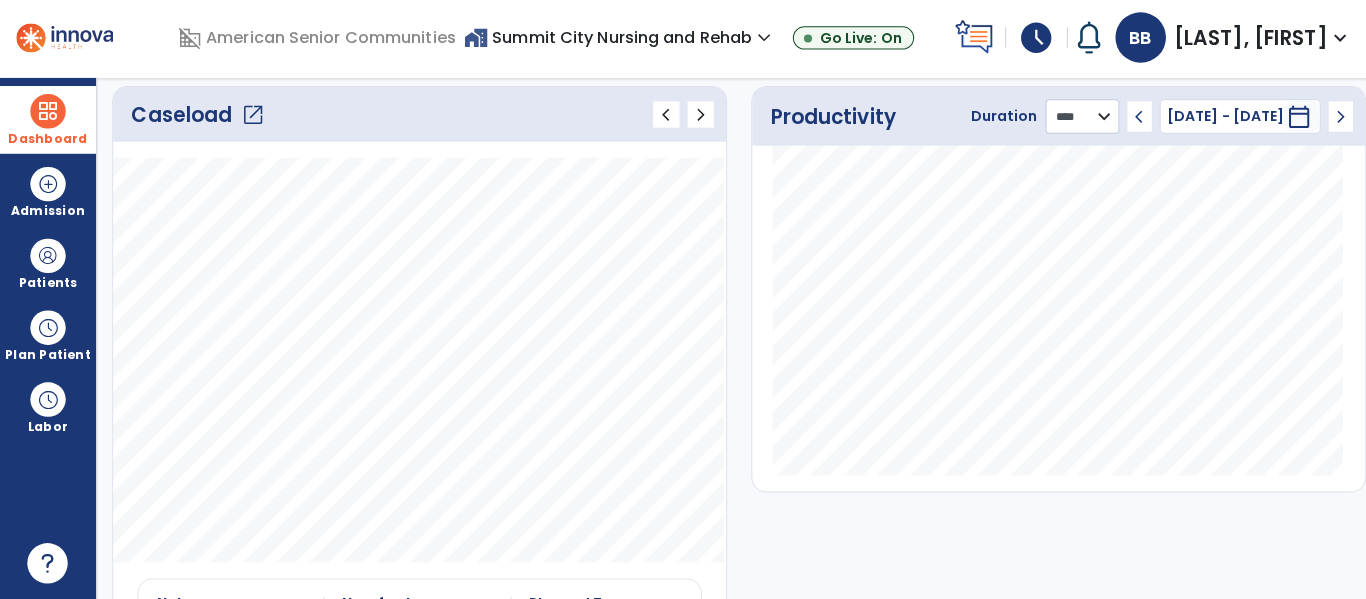 click on "******** **** ***" 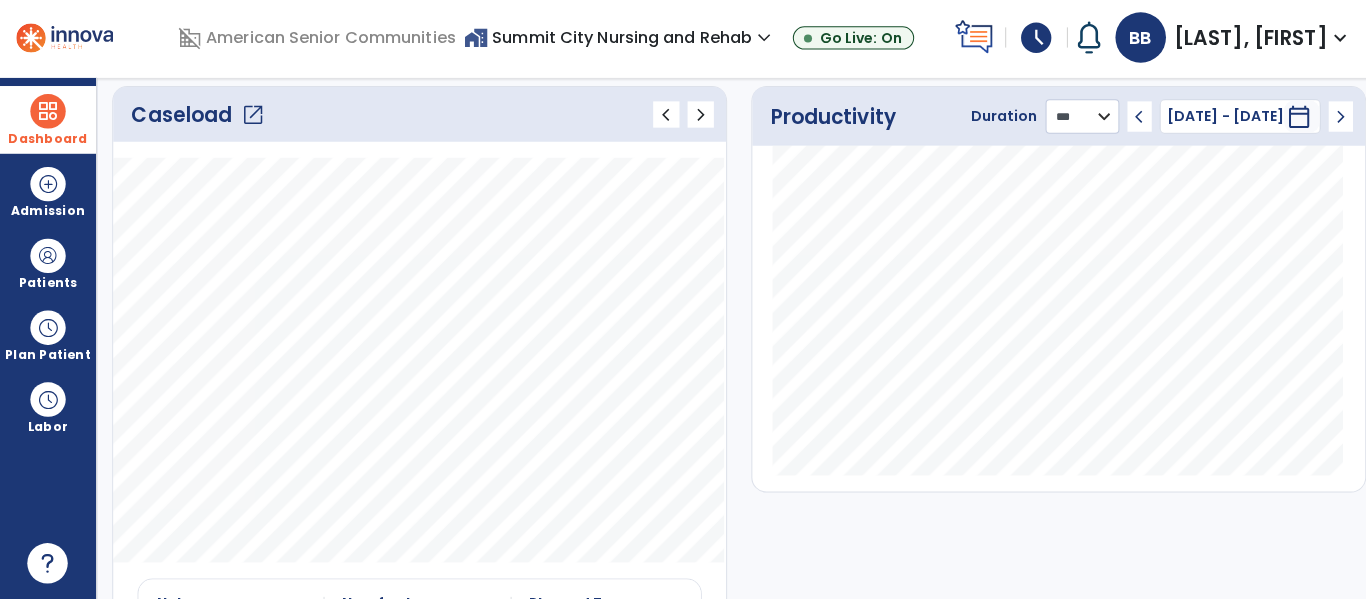 click on "******** **** ***" 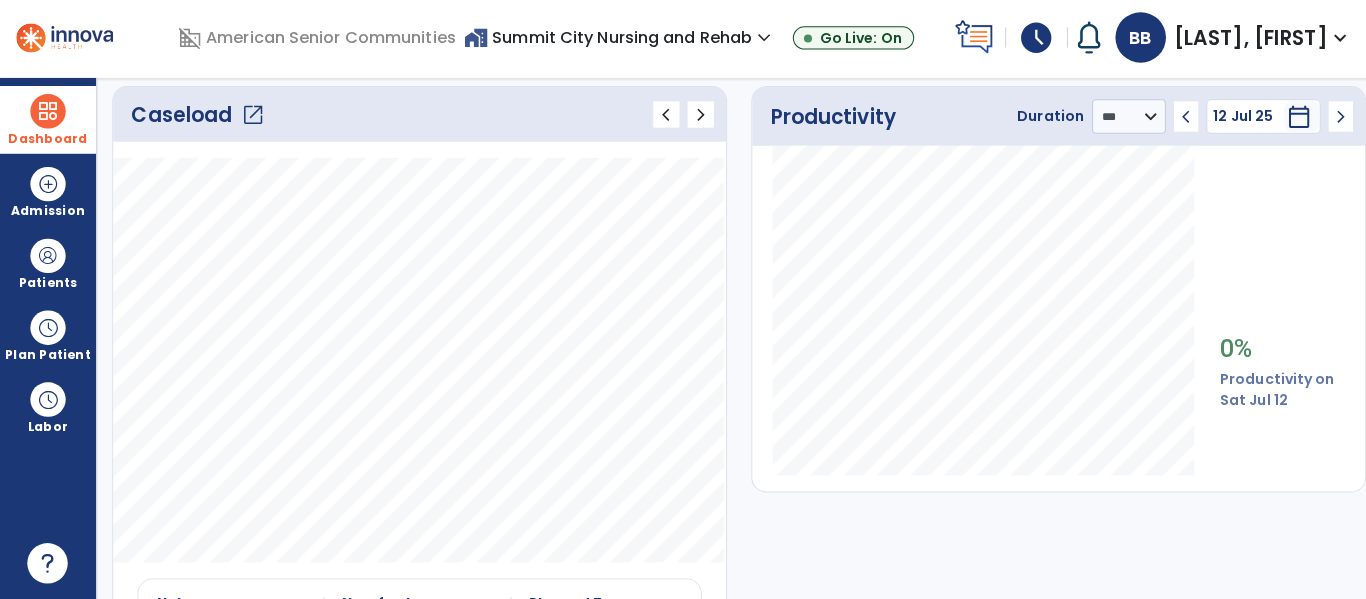 click on "calendar_today" at bounding box center (1285, 121) 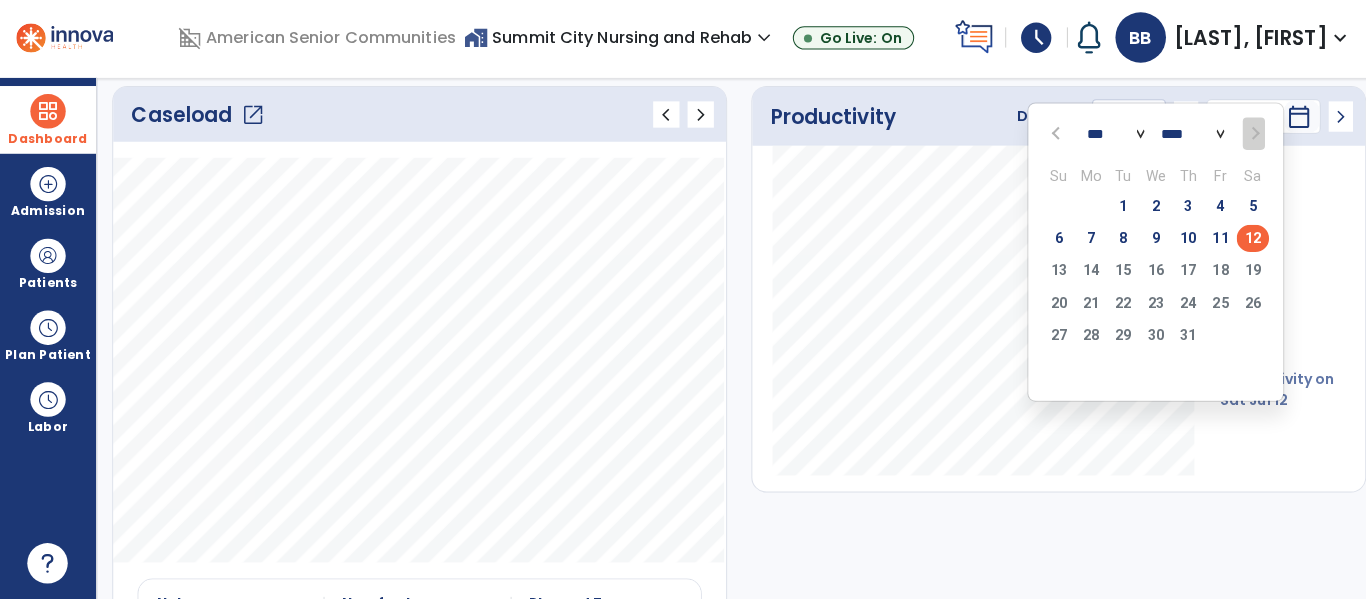 click at bounding box center (1046, 138) 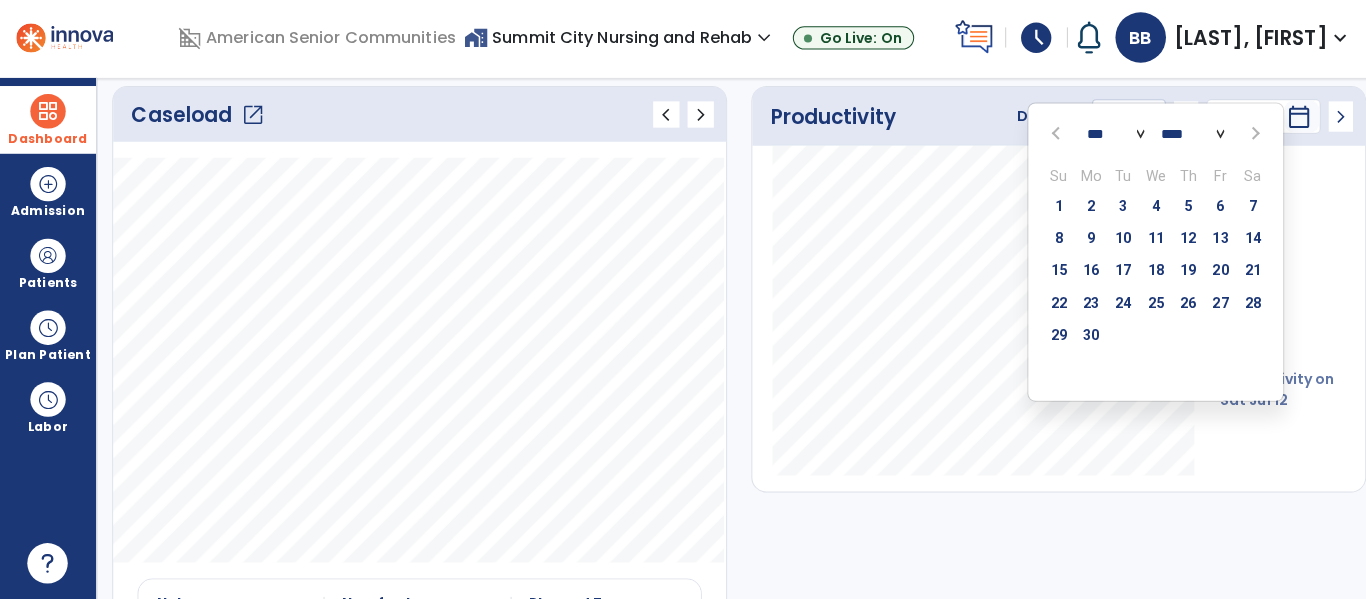 click at bounding box center [1046, 138] 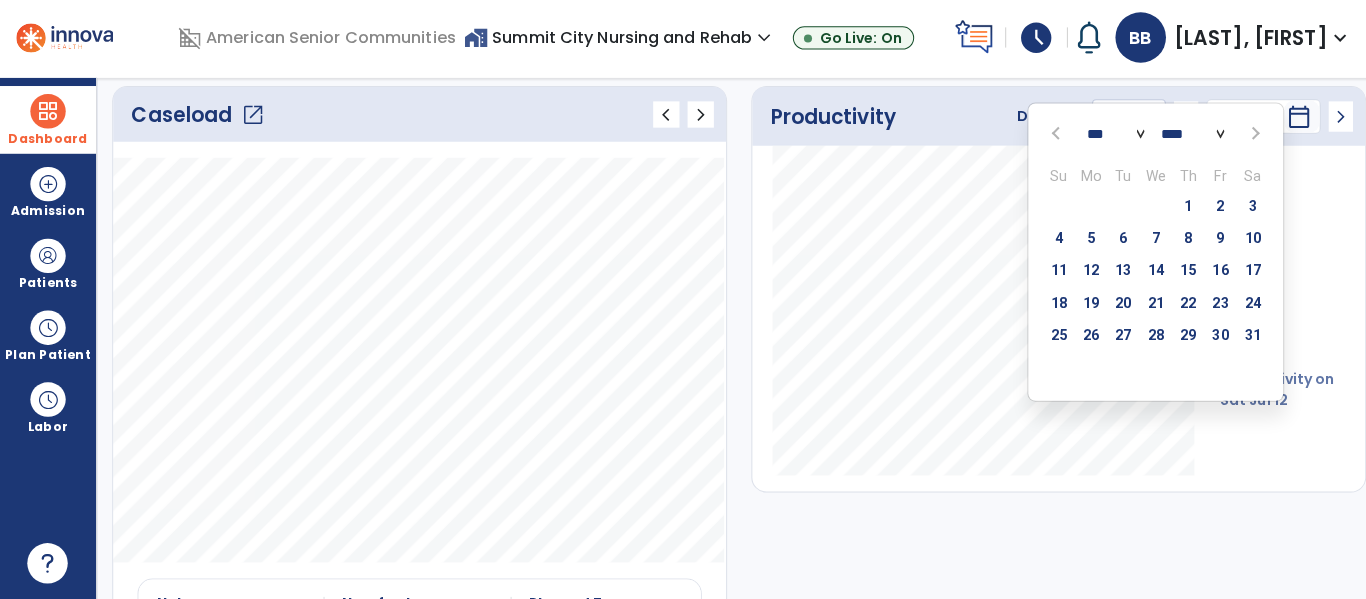 click at bounding box center [1046, 138] 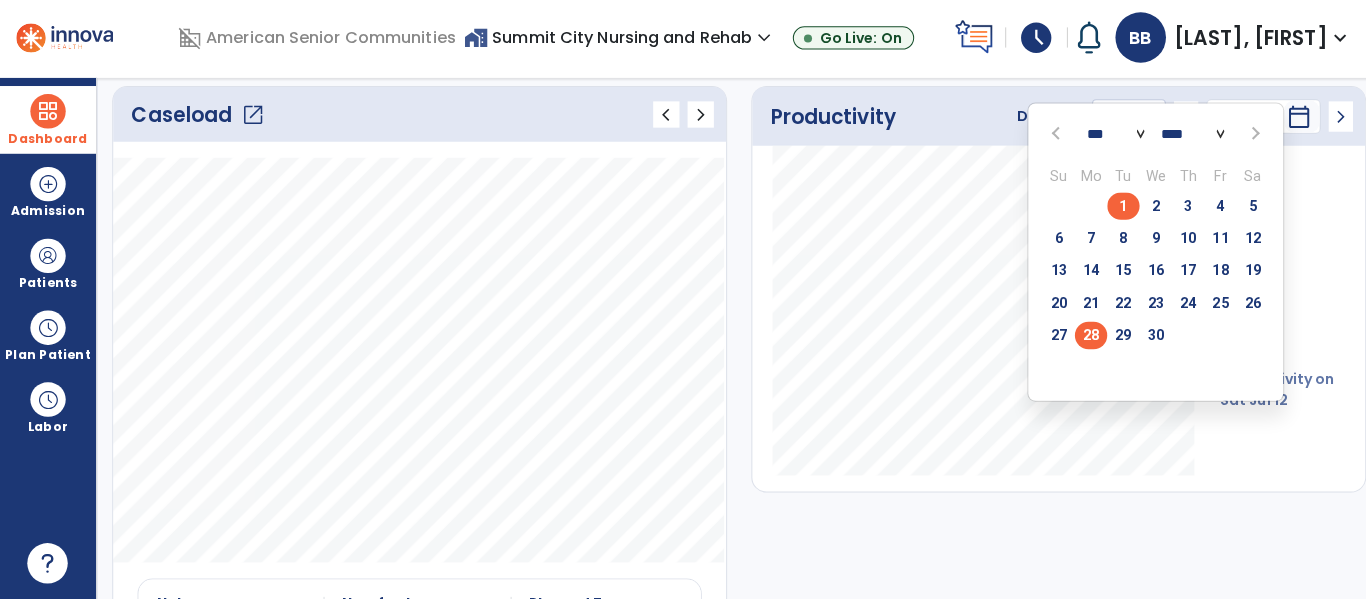 click on "28" at bounding box center [1079, 337] 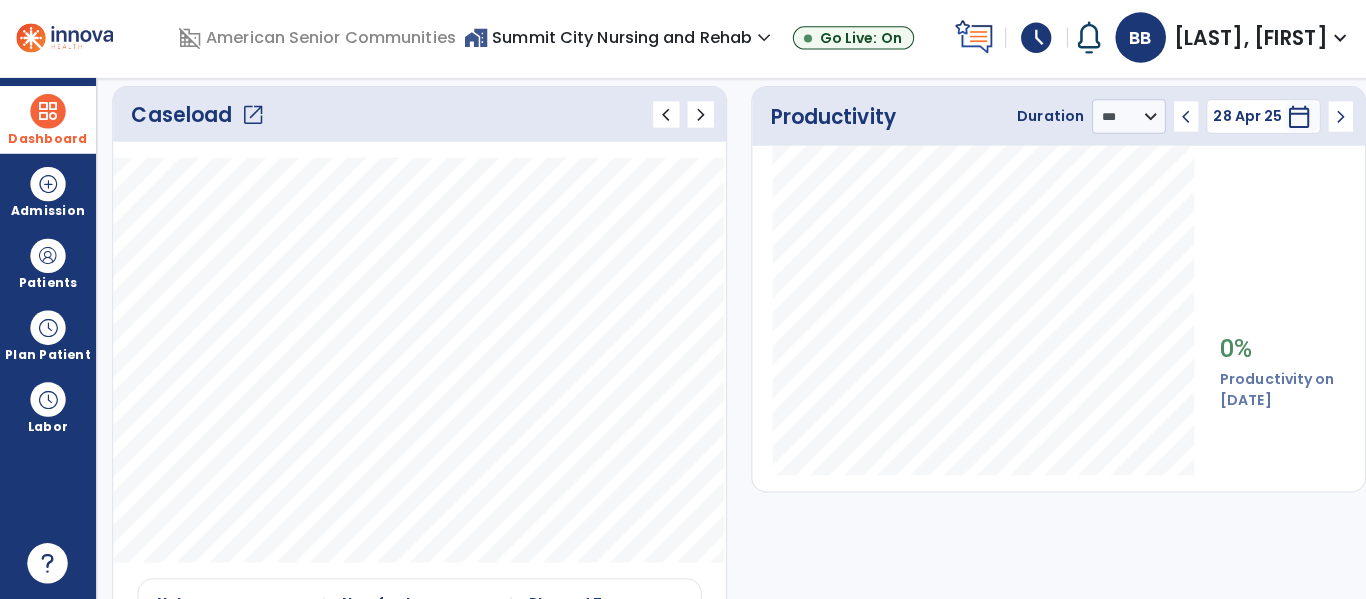click on "chevron_left" 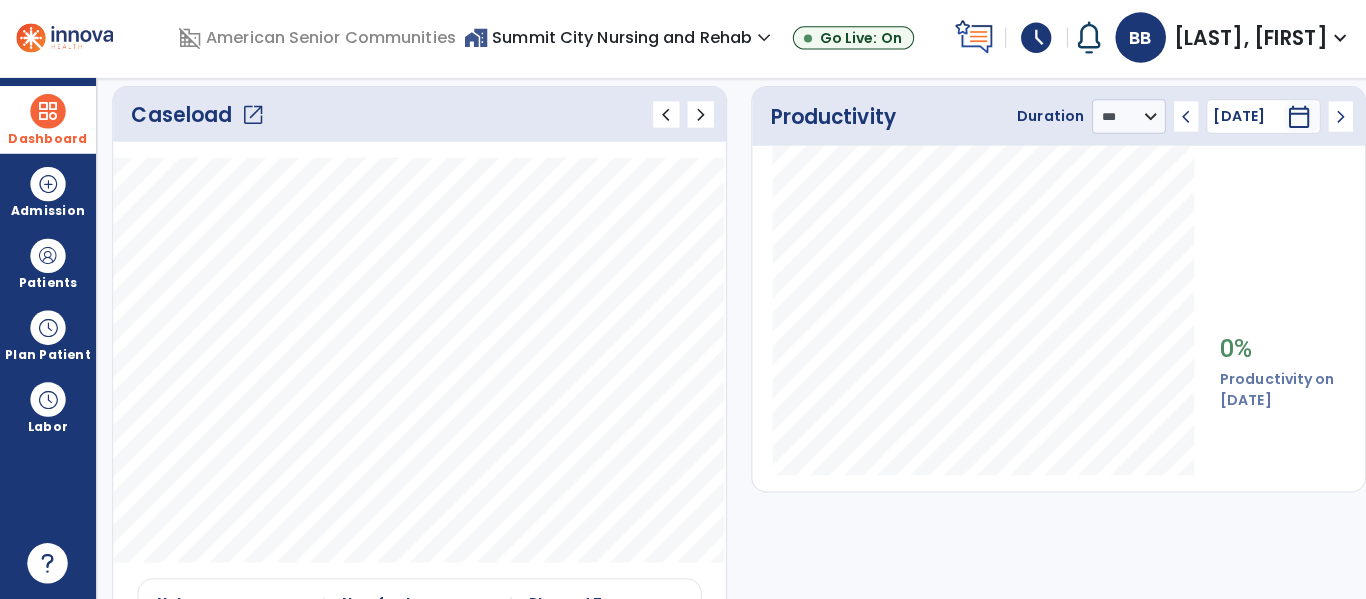 click on "chevron_left" 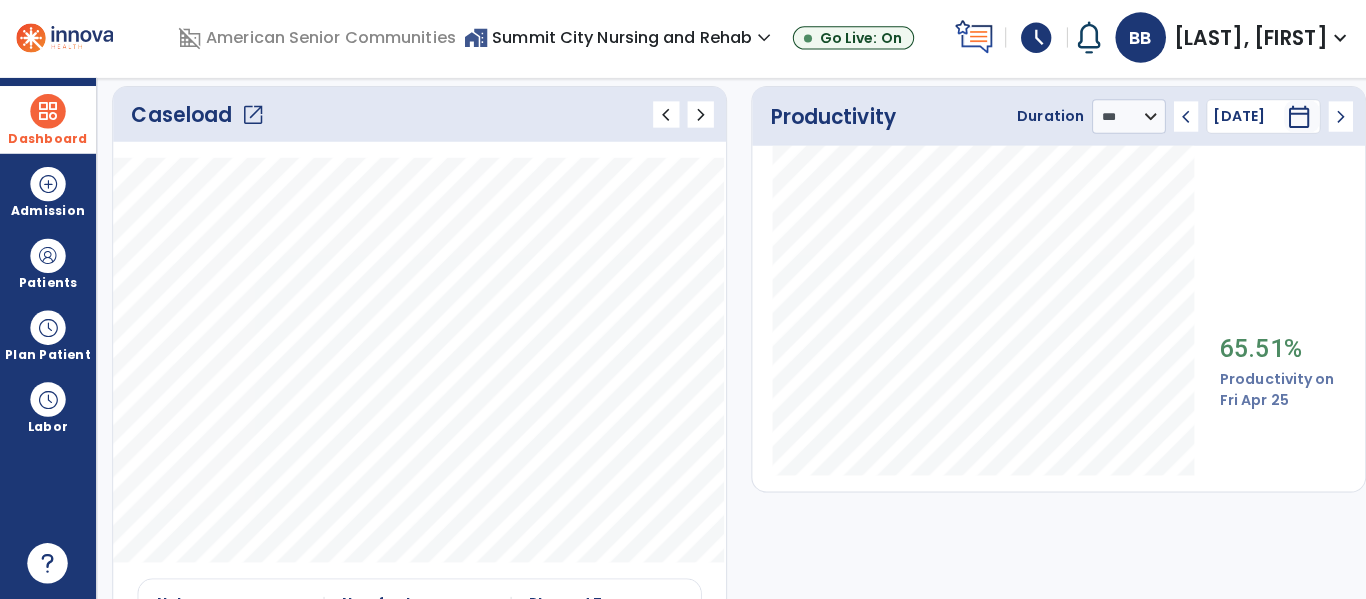 click on "chevron_left" 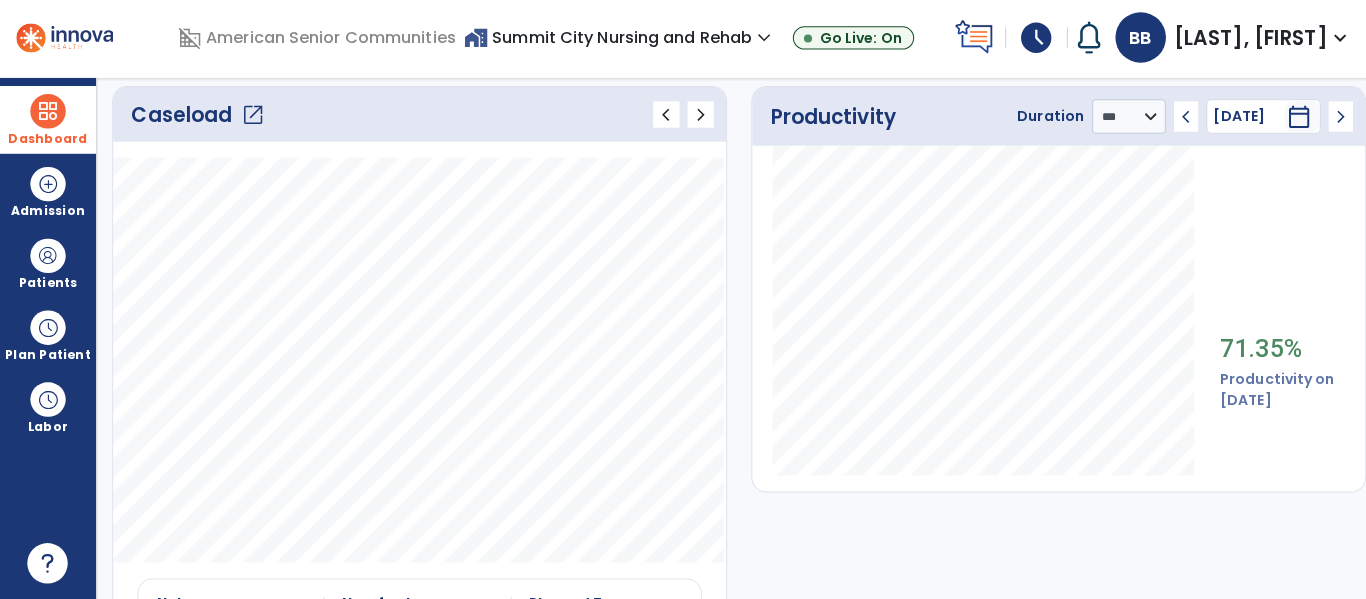 click on "chevron_left" 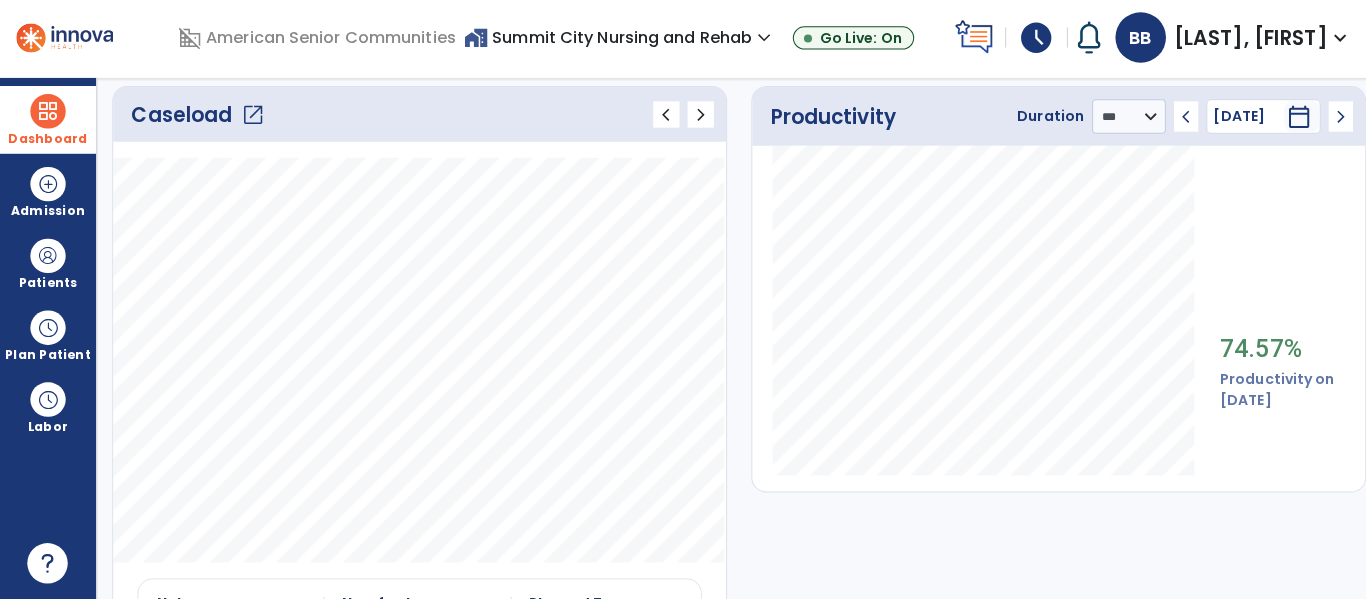 click on "home_work   Summit City Nursing and Rehab   expand_more" at bounding box center [613, 42] 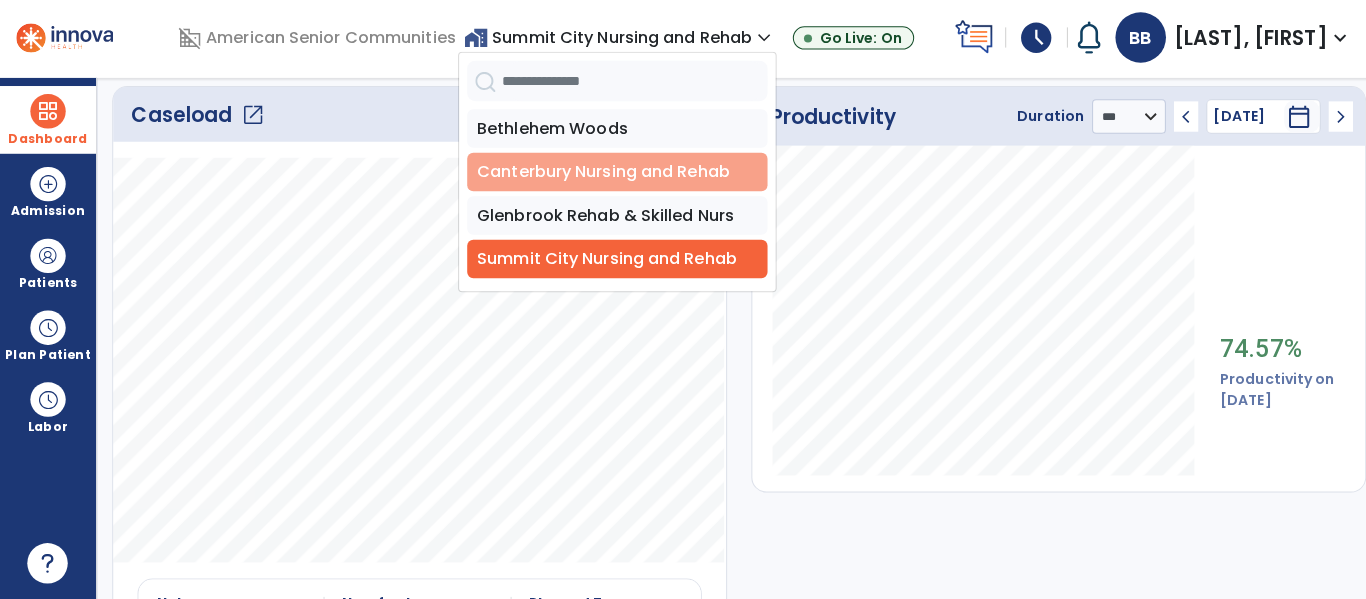 click on "Canterbury Nursing and Rehab" at bounding box center (610, 176) 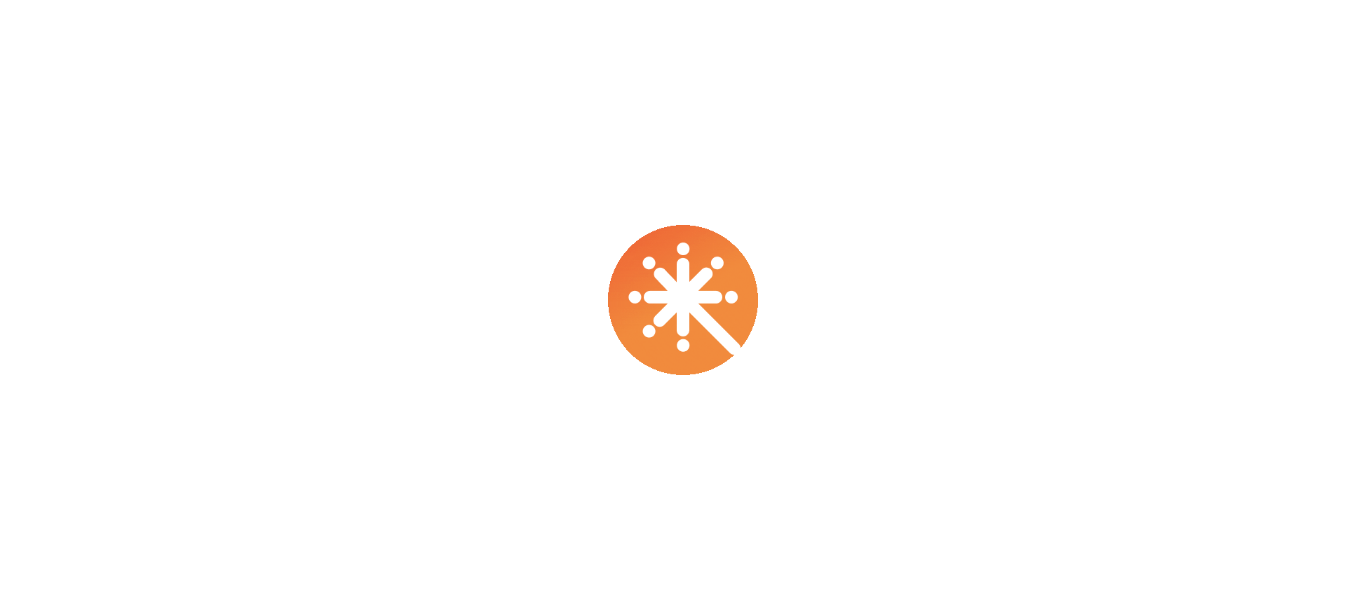 scroll, scrollTop: 0, scrollLeft: 0, axis: both 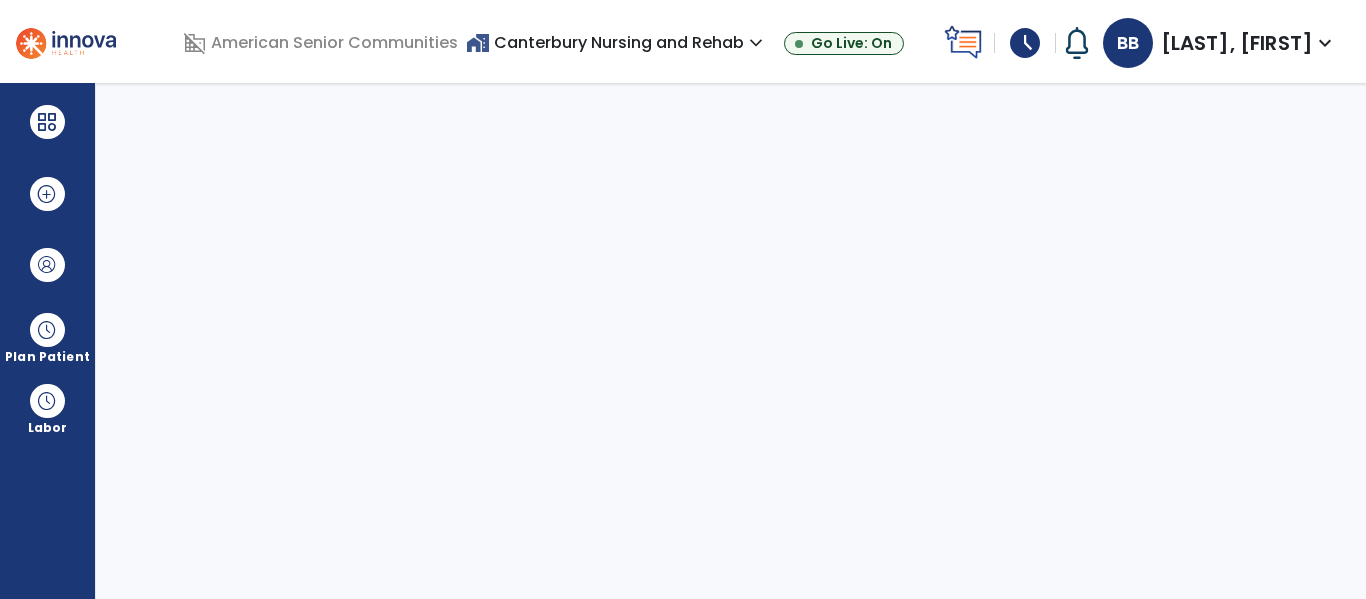 select on "****" 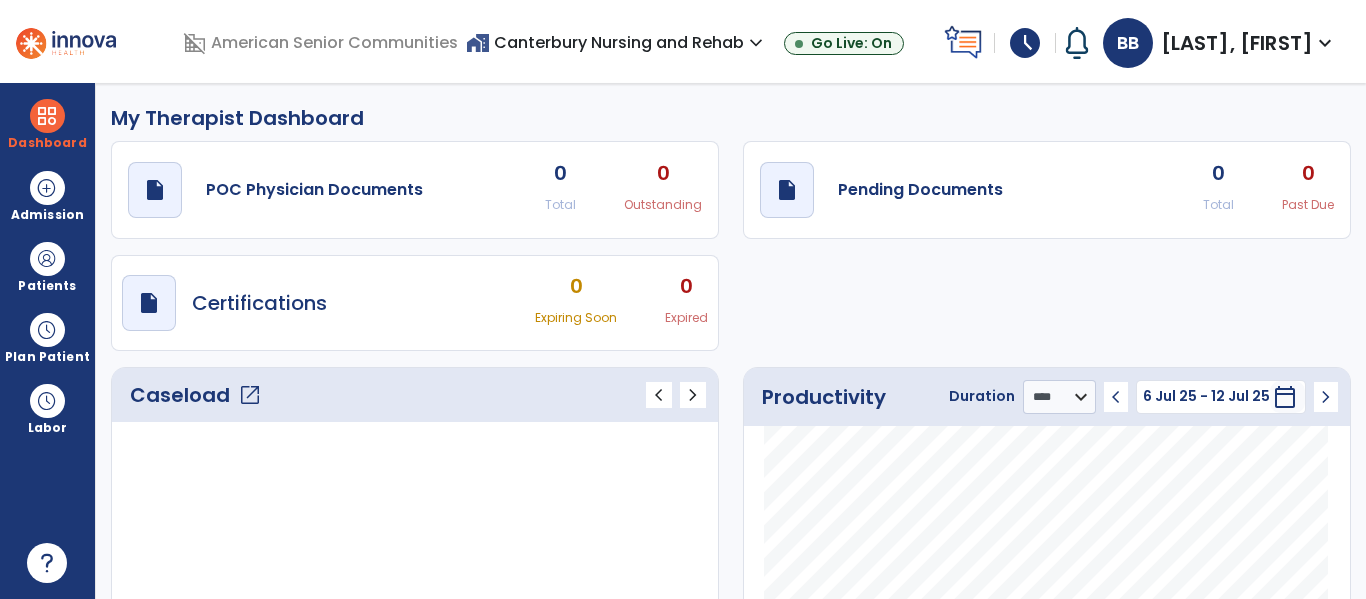 click on "home_work   Canterbury Nursing and Rehab   expand_more   Bethlehem Woods   Canterbury Nursing and Rehab   Glenbrook Rehab & Skilled Nurs   Summit City Nursing and Rehab  Go Live: On" at bounding box center (701, 43) 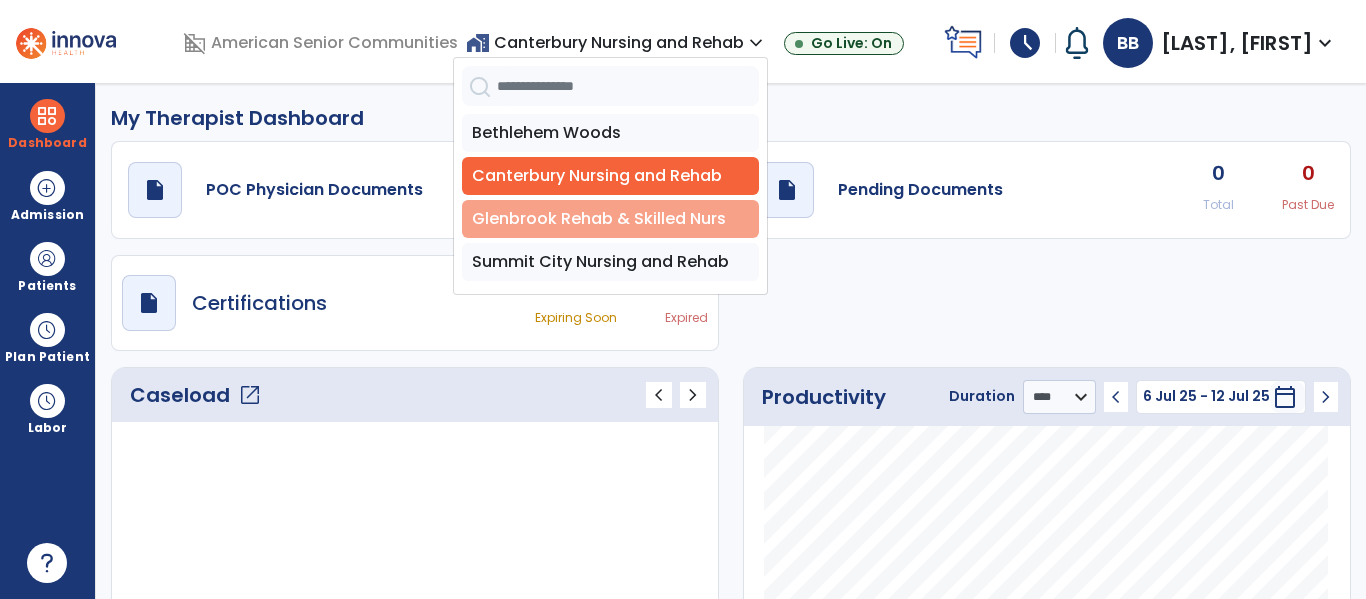click on "Glenbrook Rehab & Skilled Nurs" at bounding box center (610, 219) 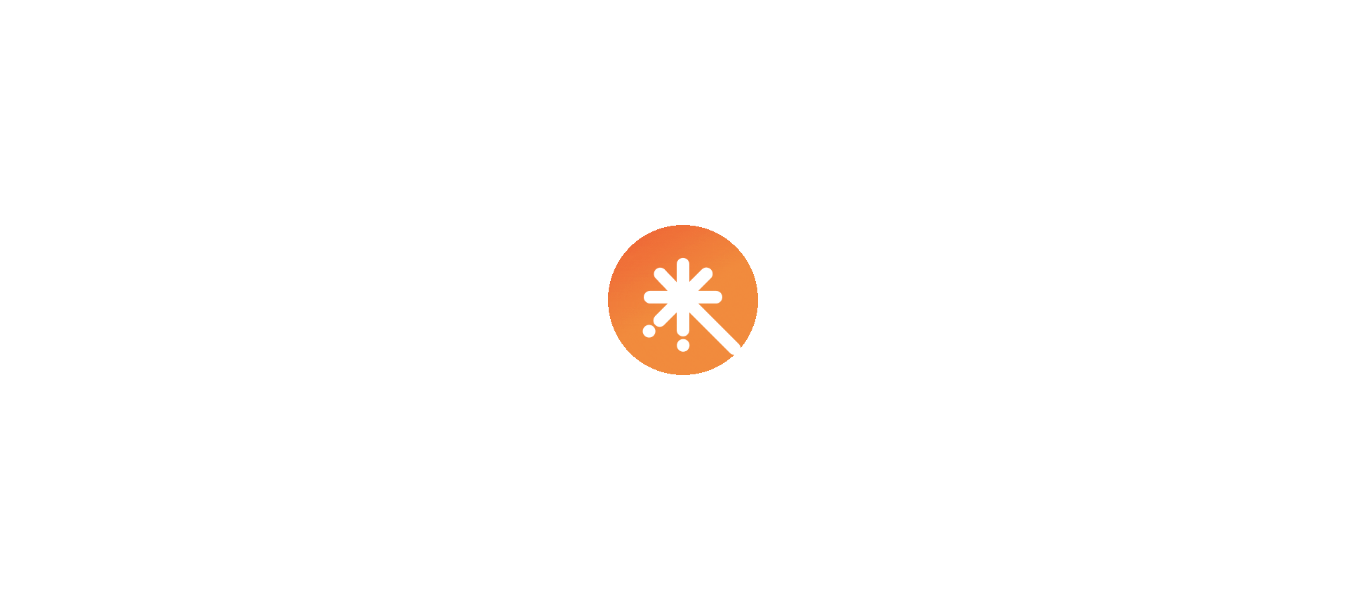 scroll, scrollTop: 0, scrollLeft: 0, axis: both 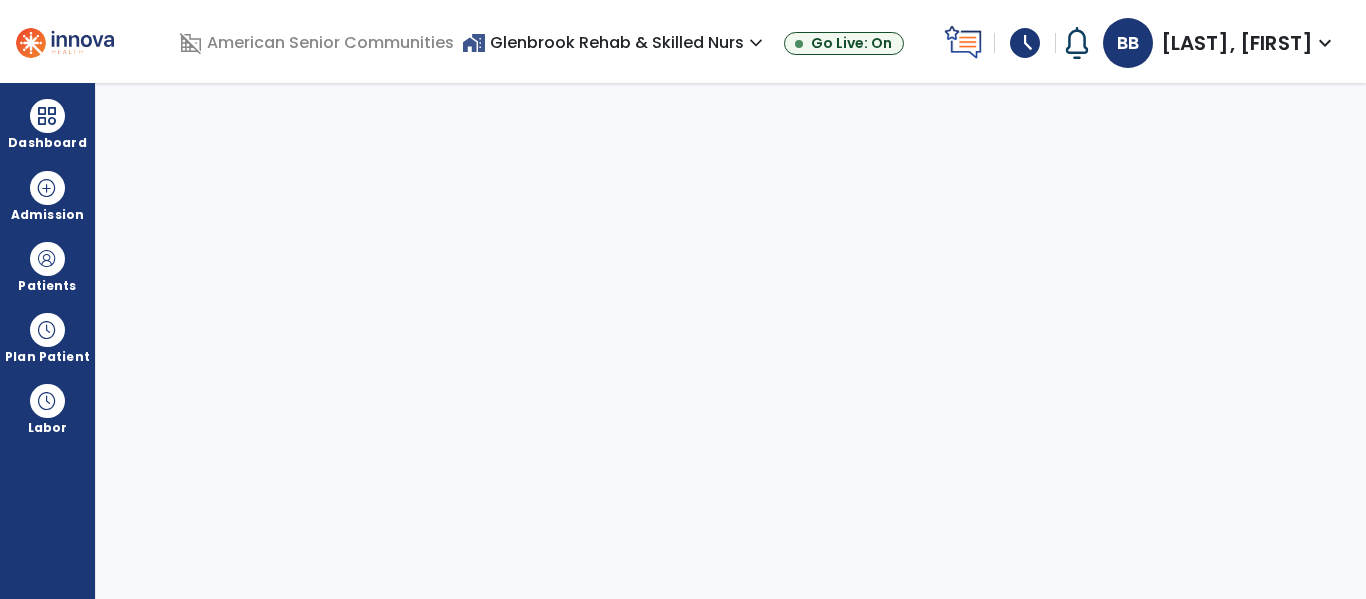 select on "****" 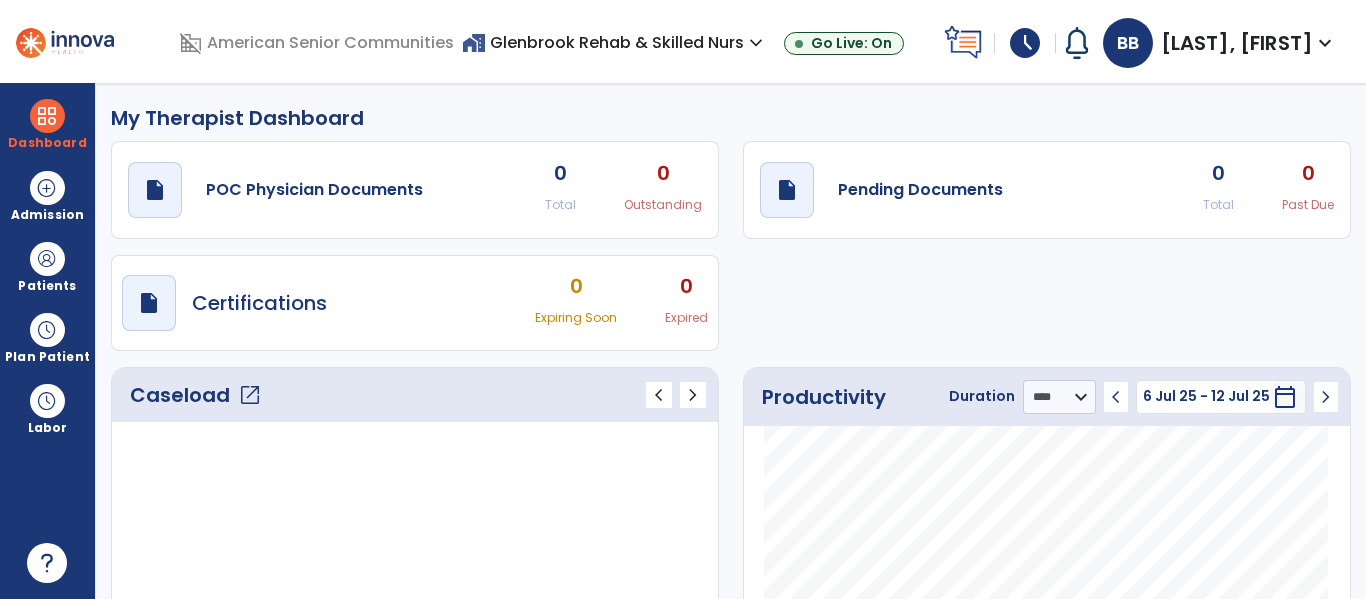 click on "home_work   Glenbrook Rehab & Skilled Nurs   expand_more" at bounding box center [615, 42] 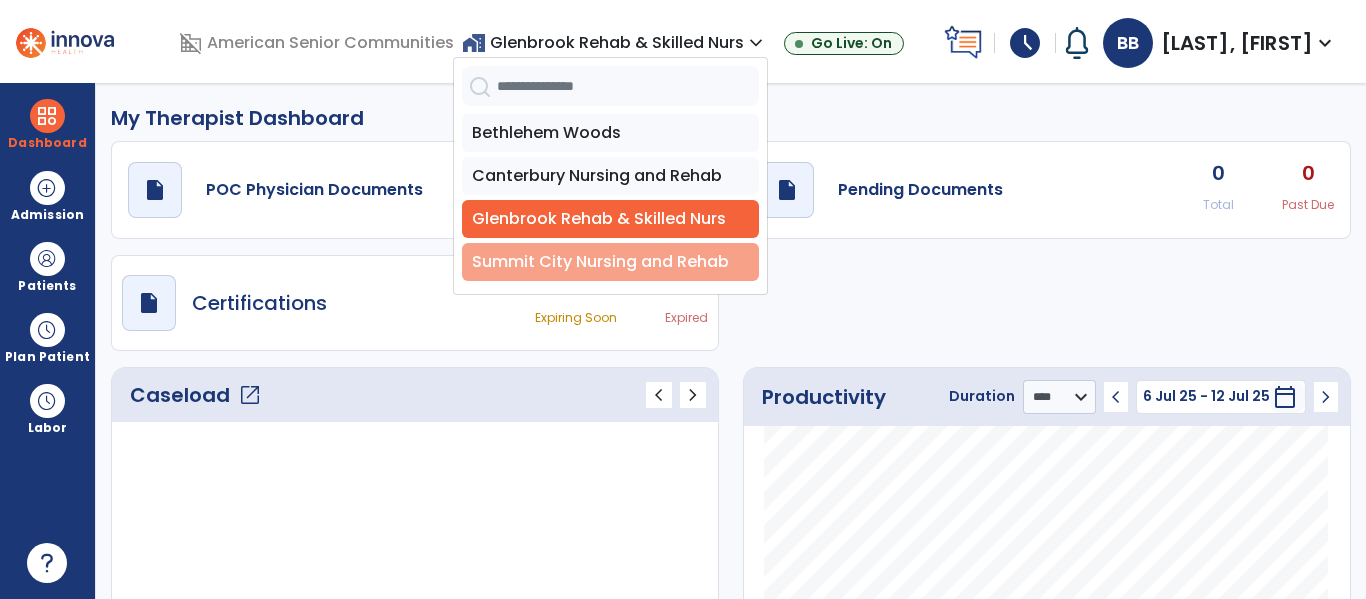 click on "Summit City Nursing and Rehab" at bounding box center [610, 262] 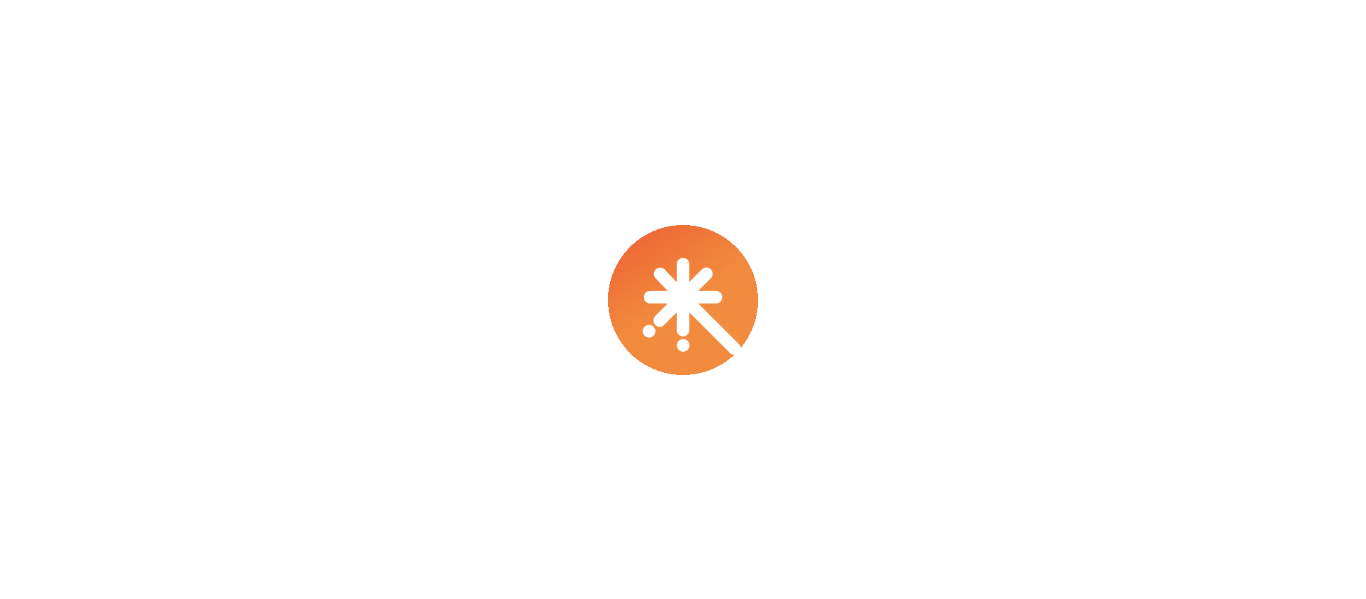 scroll, scrollTop: 0, scrollLeft: 0, axis: both 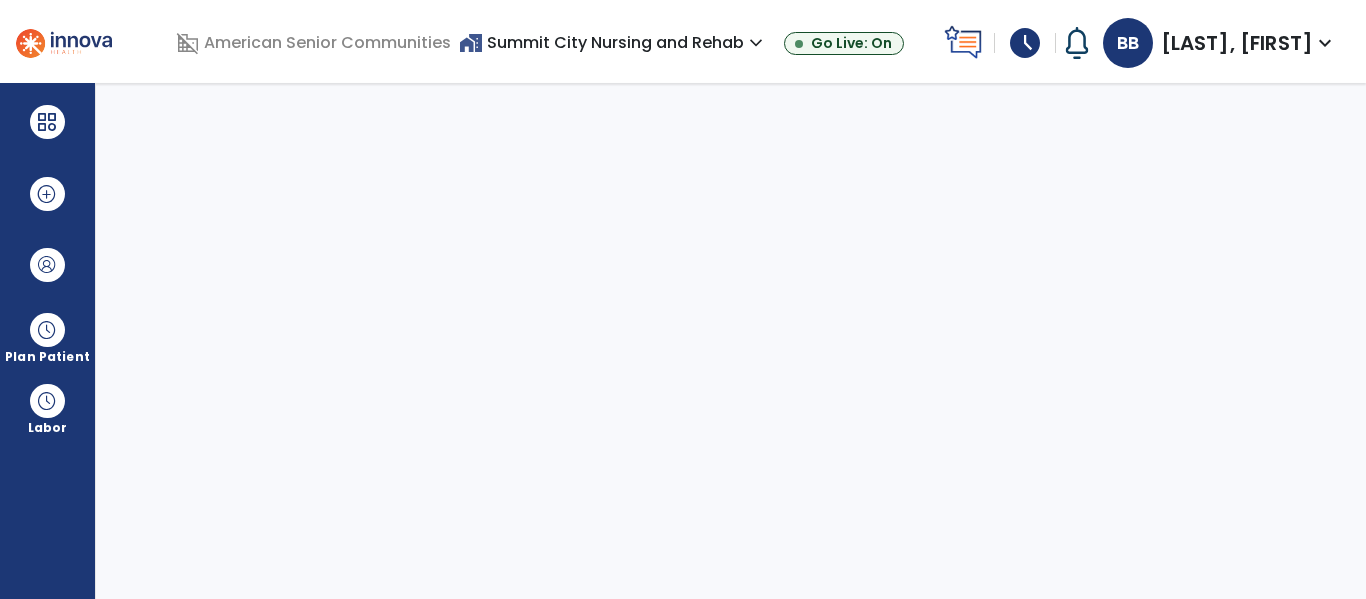 select on "****" 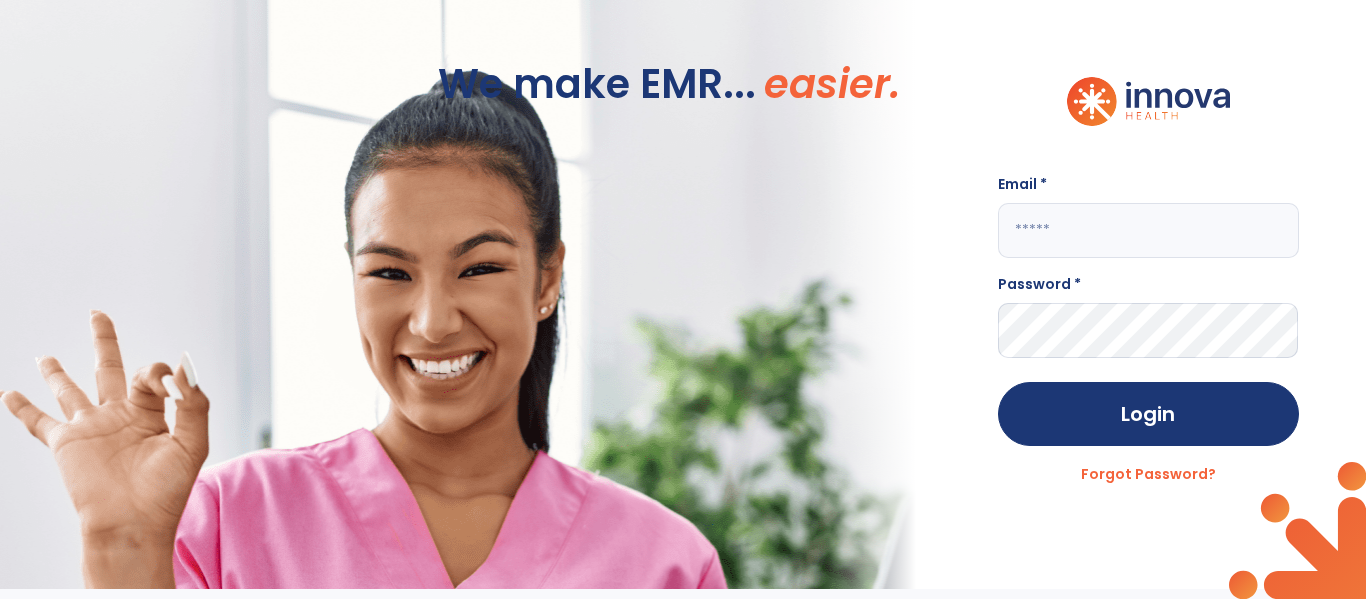 click 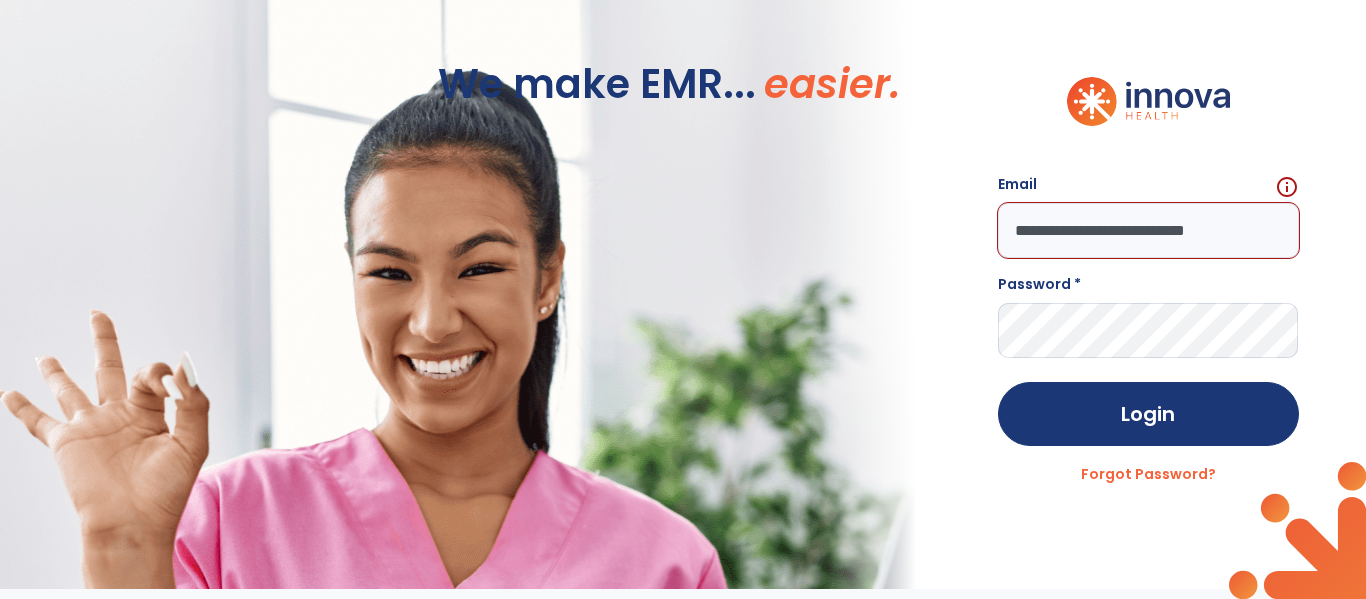 scroll, scrollTop: 0, scrollLeft: 5, axis: horizontal 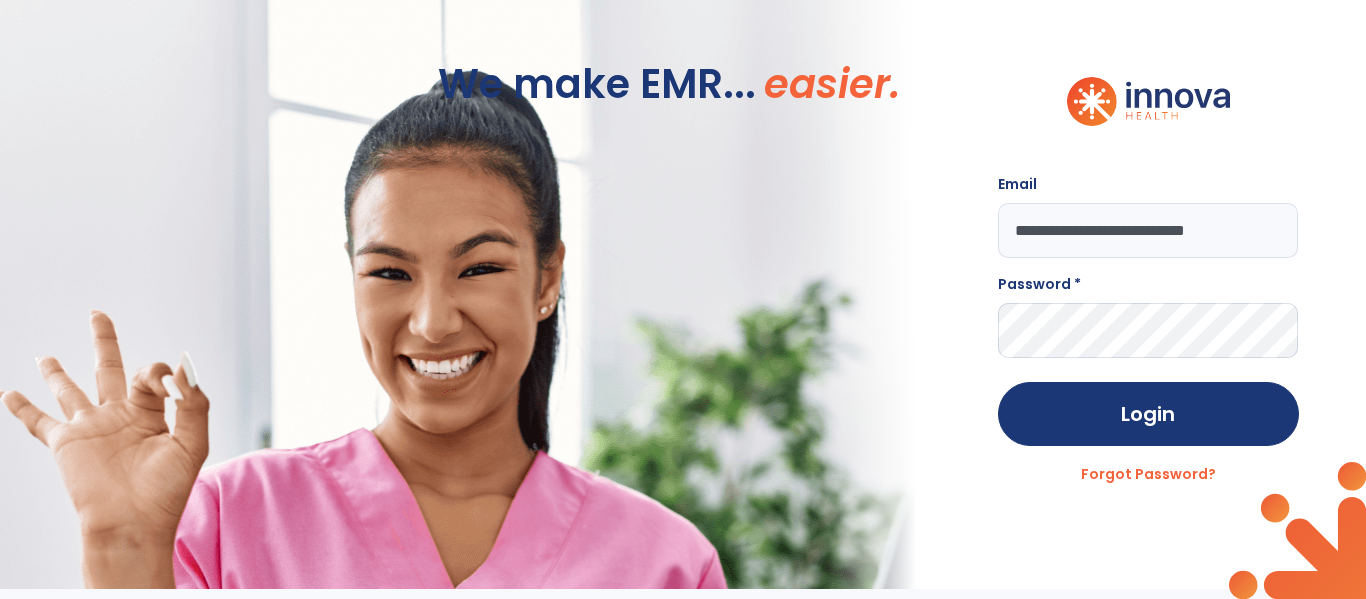 type on "**********" 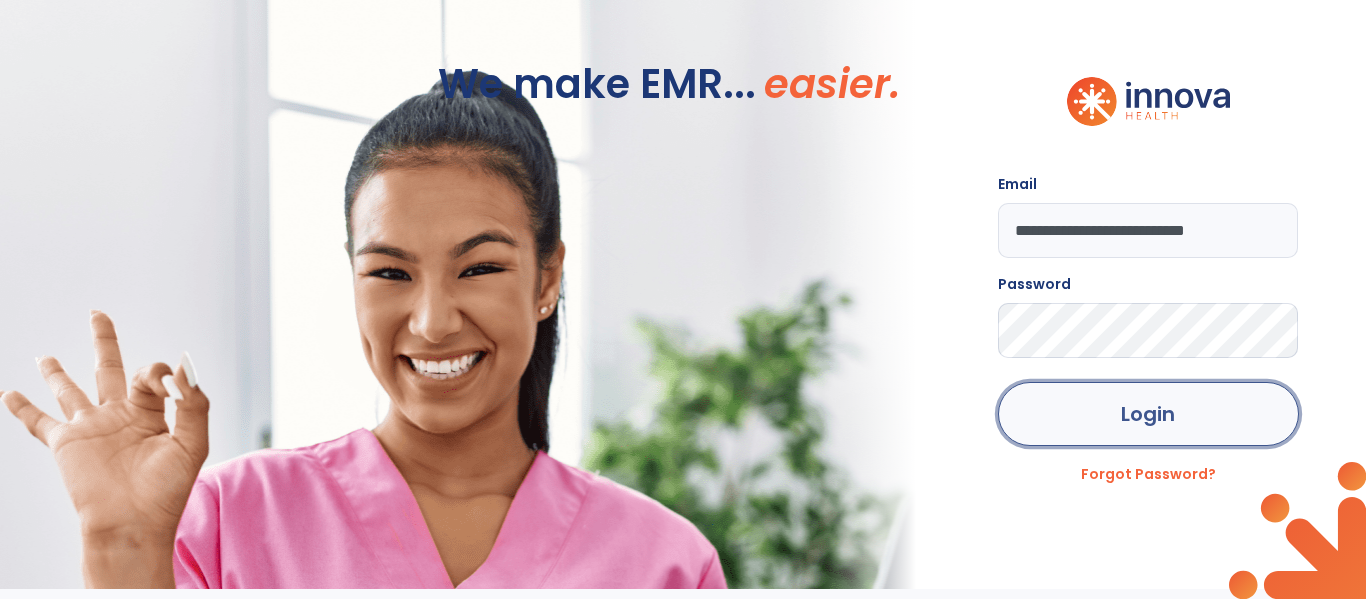 click on "Login" 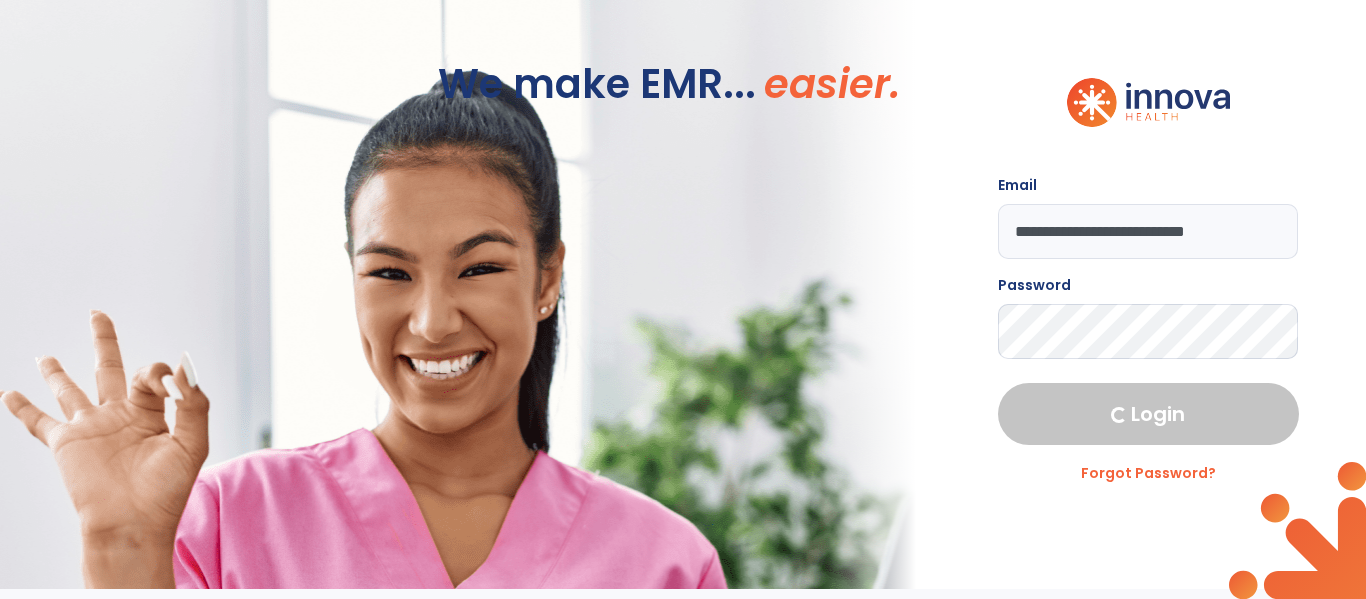 select on "****" 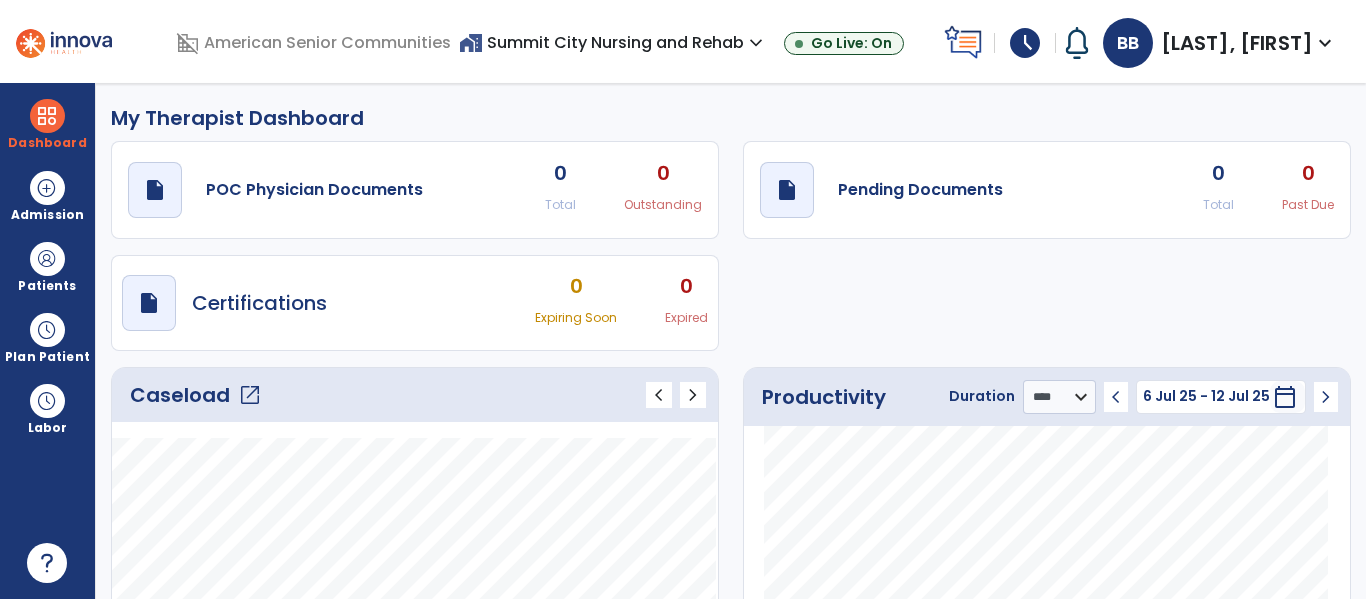 click on "open_in_new" 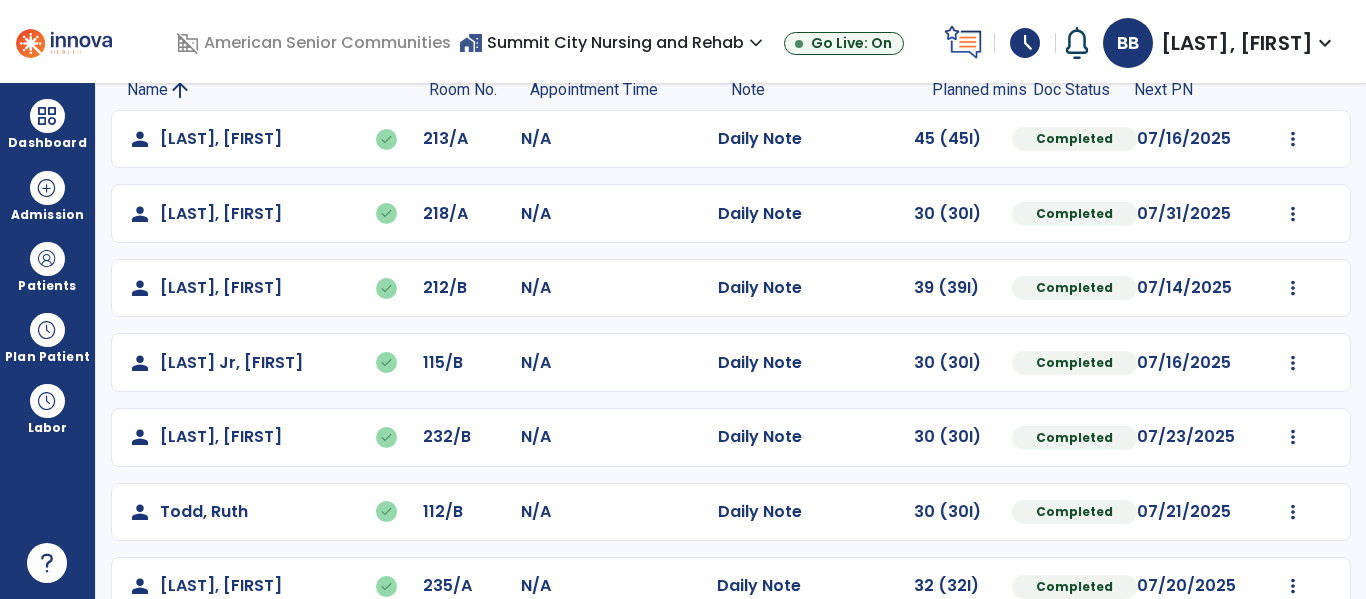 scroll, scrollTop: 0, scrollLeft: 0, axis: both 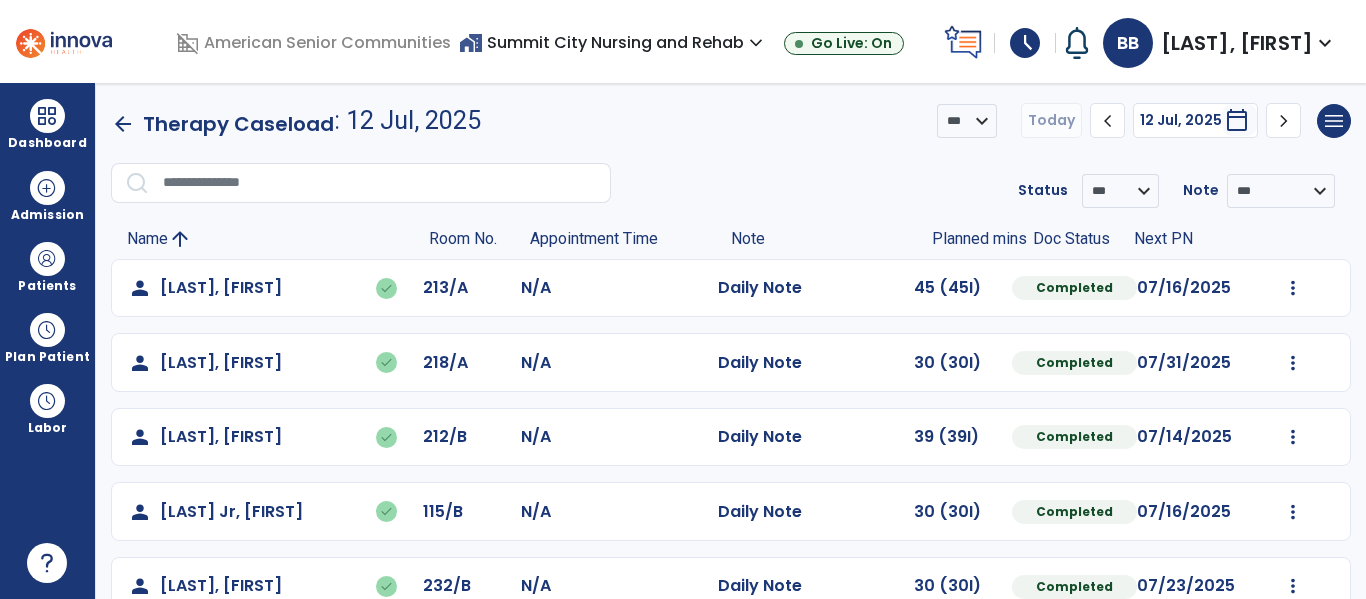 click on "domain_disabled   American Senior Communities   home_work   Summit City Nursing and Rehab   expand_more   Bethlehem Woods   Canterbury Nursing and Rehab   Glenbrook Rehab & Skilled Nurs   Summit City Nursing and Rehab  Go Live: On schedule My Time:   Saturday, [MONTH] [DAY]   Open your timecard  arrow_right Notifications  No Notifications yet   BB   [LAST], [FIRST]   expand_more   home   Home   person   Profile   help   Help   logout   Log out" at bounding box center (683, 41) 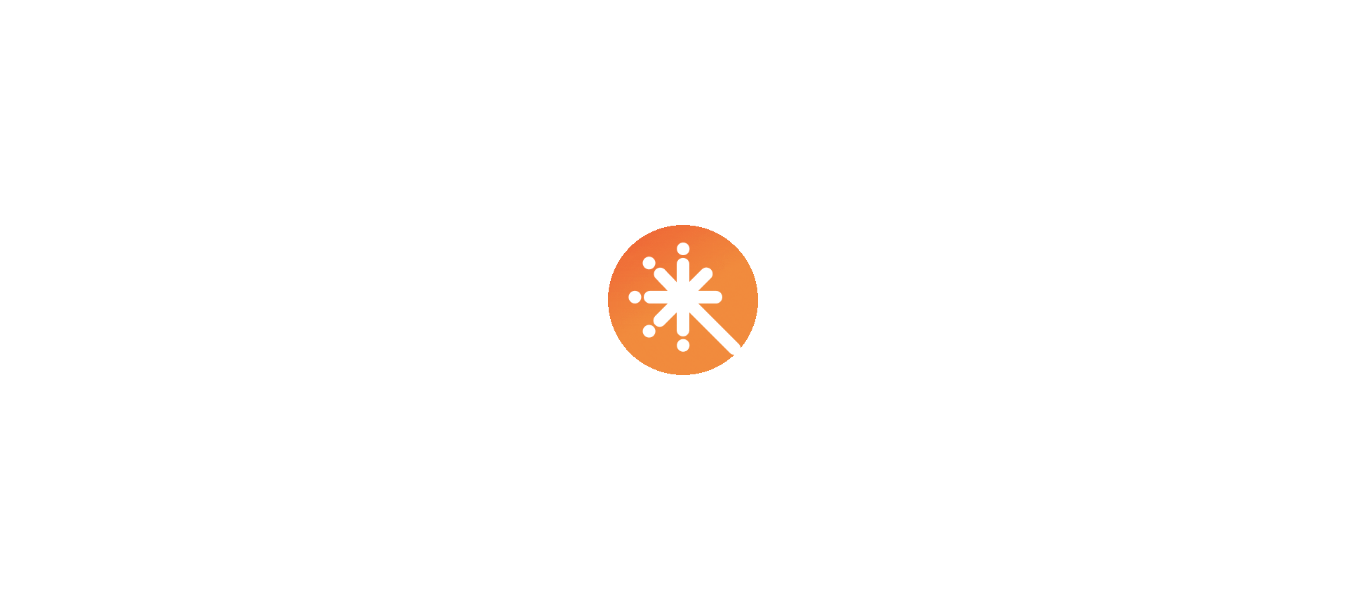 scroll, scrollTop: 0, scrollLeft: 0, axis: both 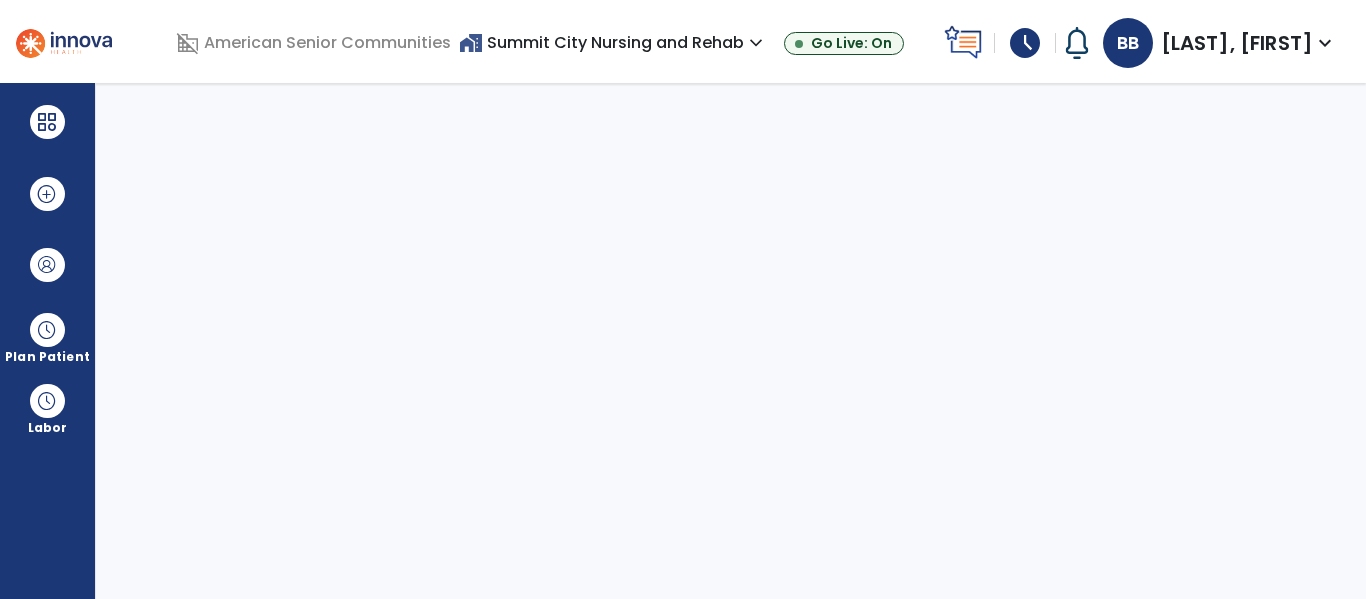 select on "****" 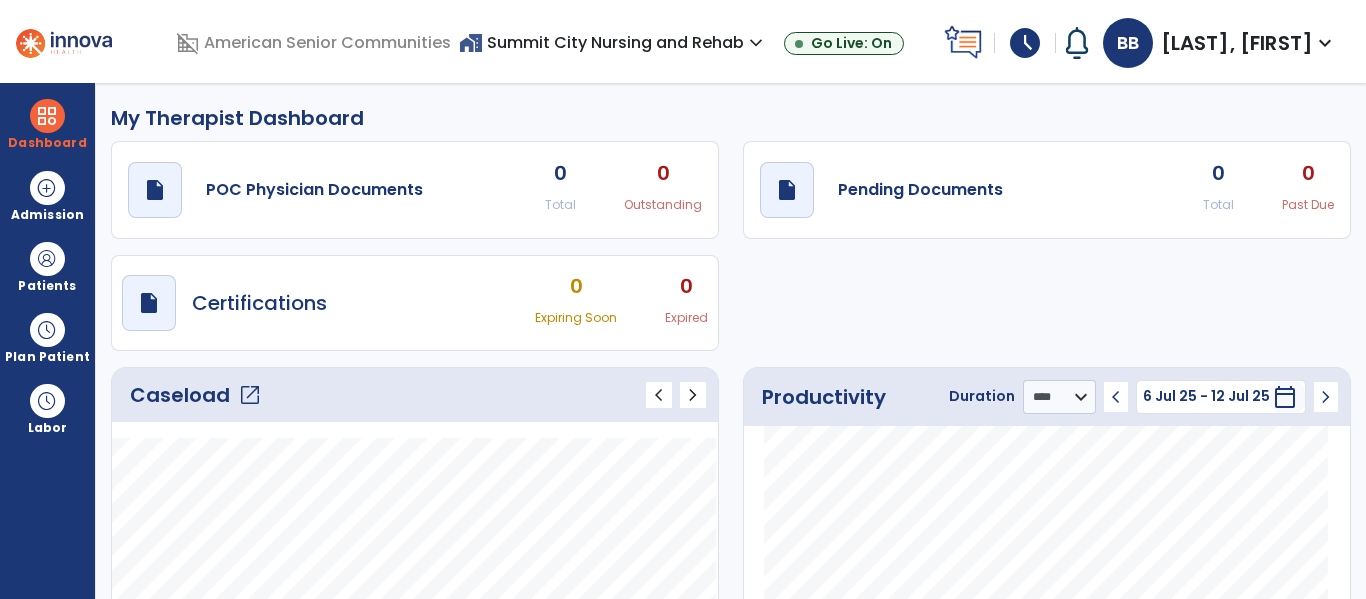 click on "expand_more" at bounding box center (1325, 43) 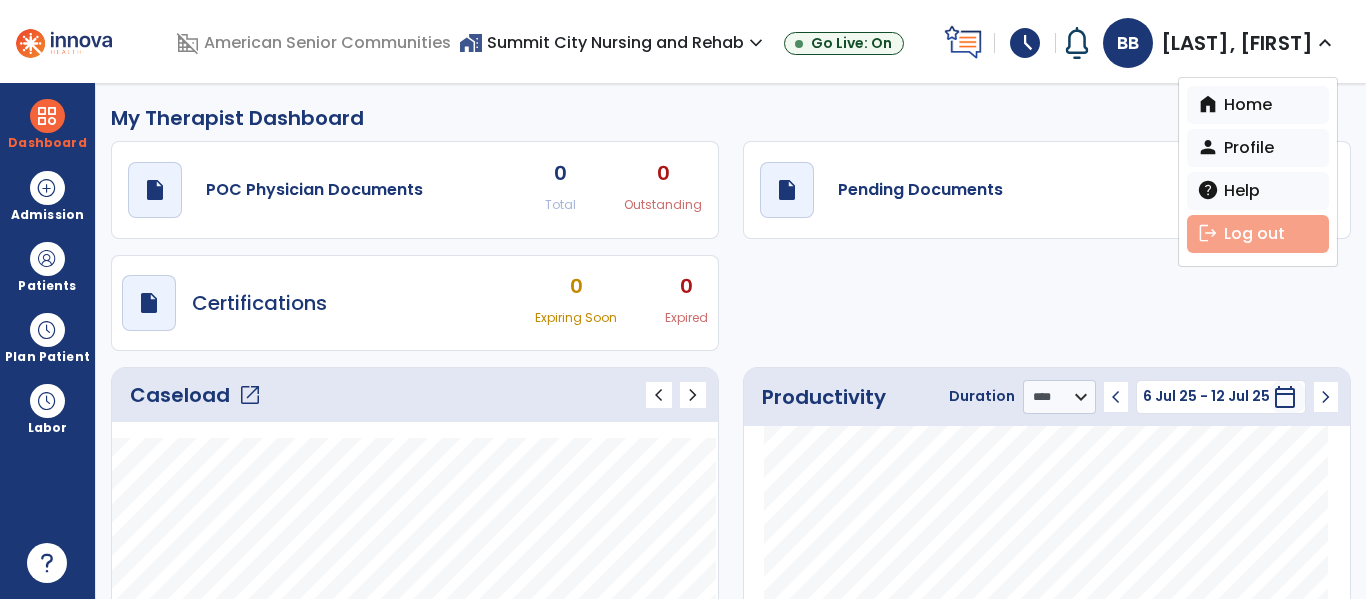 click on "logout   Log out" at bounding box center [1258, 234] 